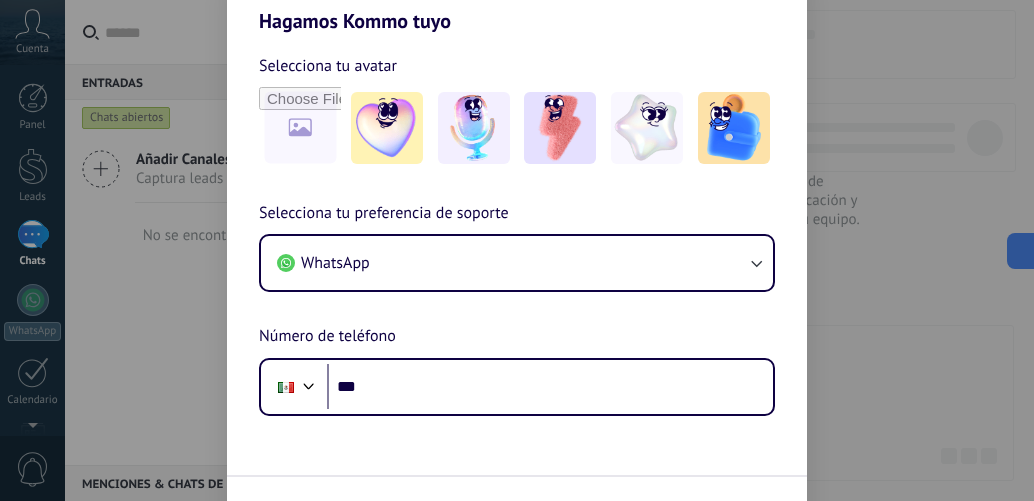 click on "Selecciona tu preferencia de soporte WhatsApp Número de teléfono Phone ***" at bounding box center (517, 308) 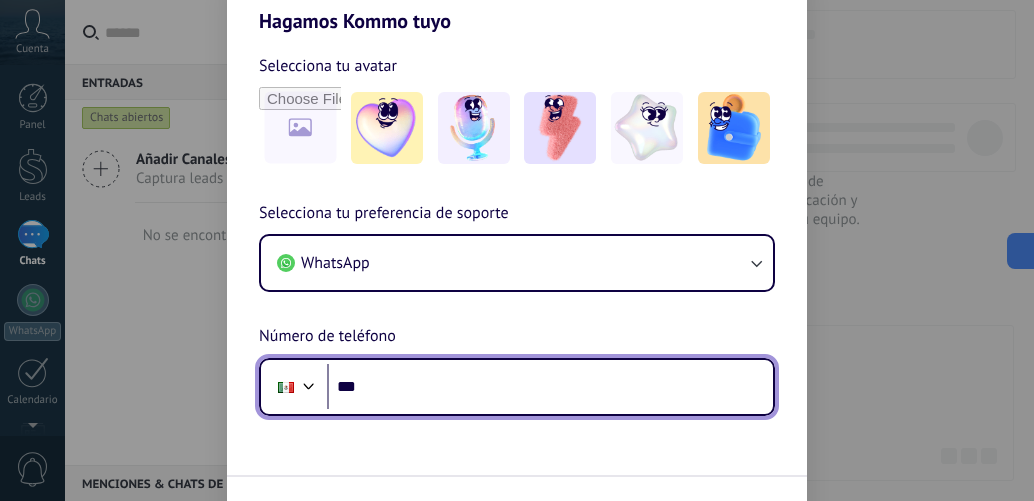 click on "***" at bounding box center [550, 387] 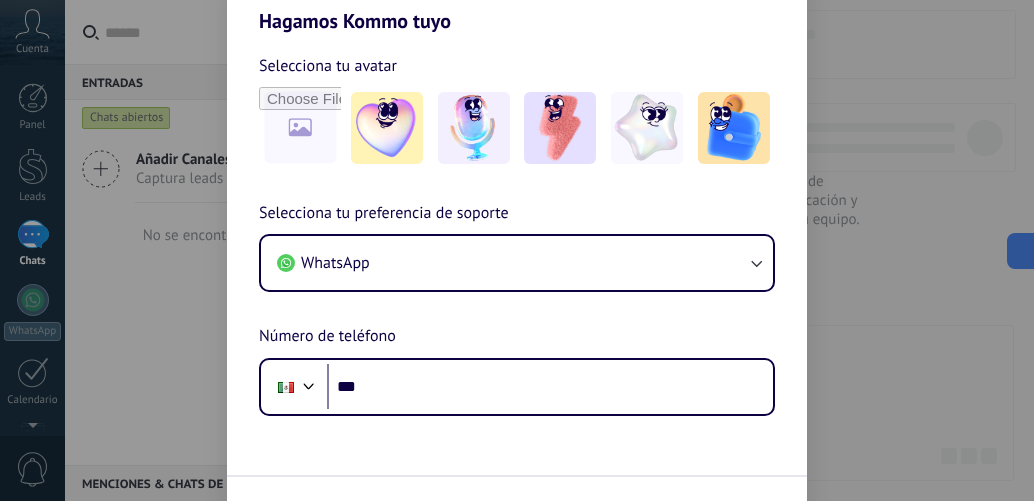 click on "Selecciona tu preferencia de soporte WhatsApp Número de teléfono Phone ***" at bounding box center [517, 308] 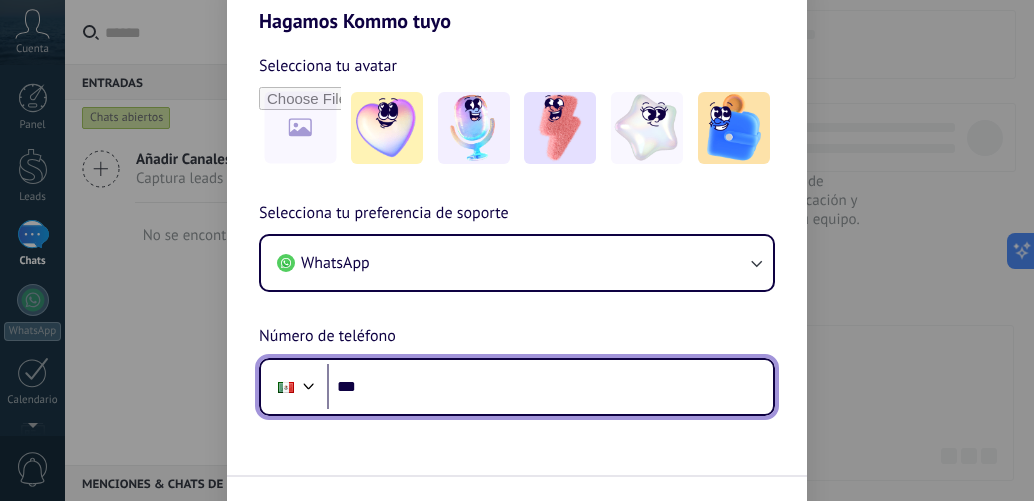 click on "***" at bounding box center (550, 387) 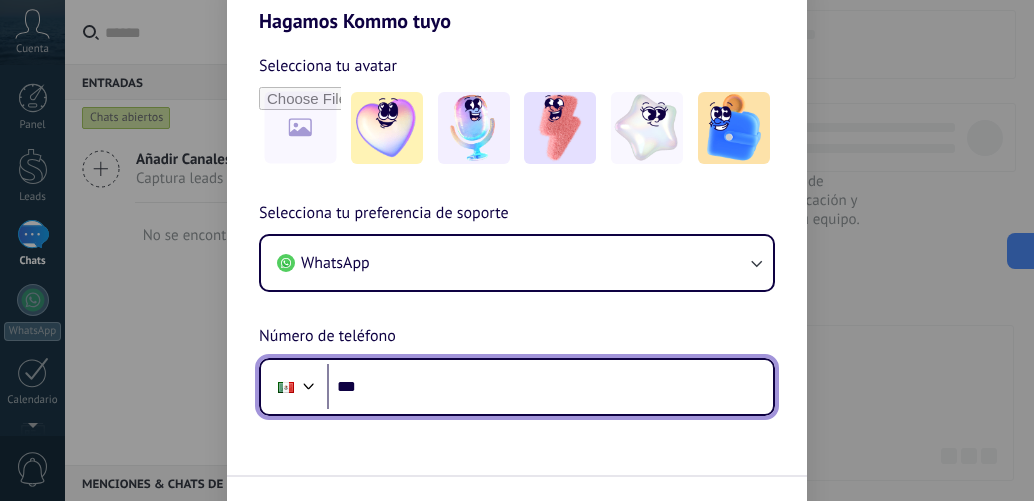 click on "***" at bounding box center (550, 387) 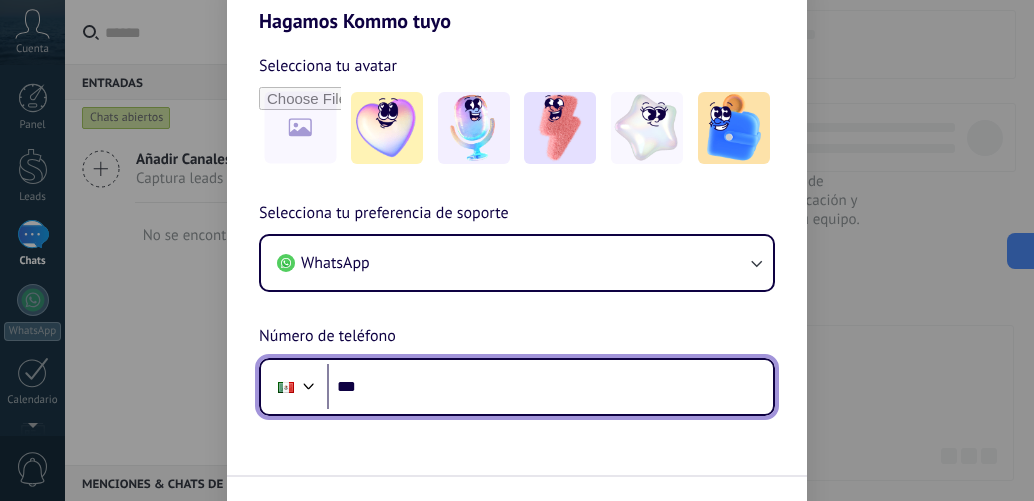click on "***" at bounding box center [550, 387] 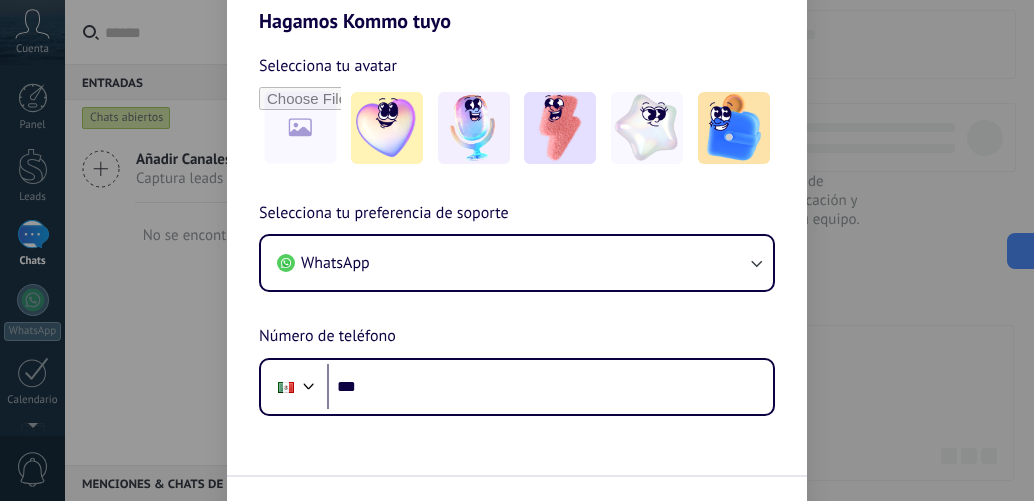 scroll, scrollTop: 0, scrollLeft: 0, axis: both 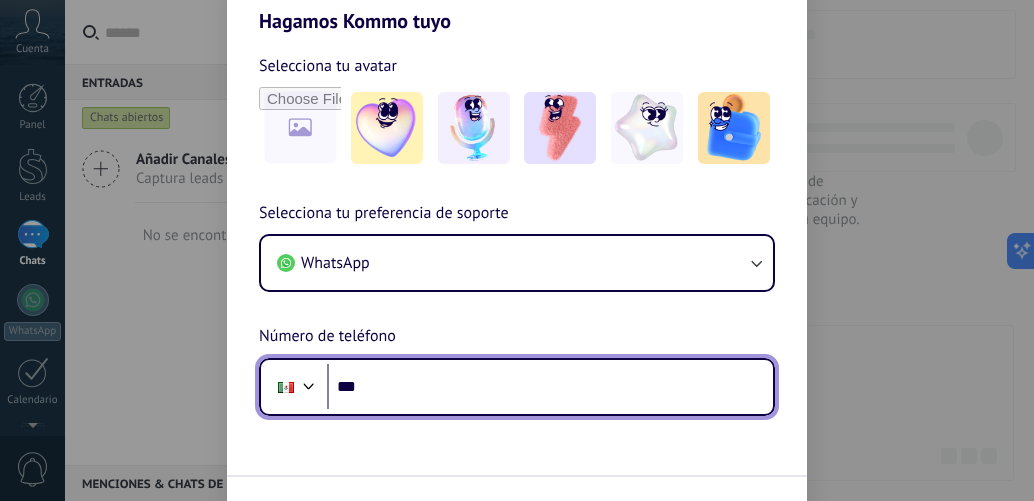 click on "***" at bounding box center (550, 387) 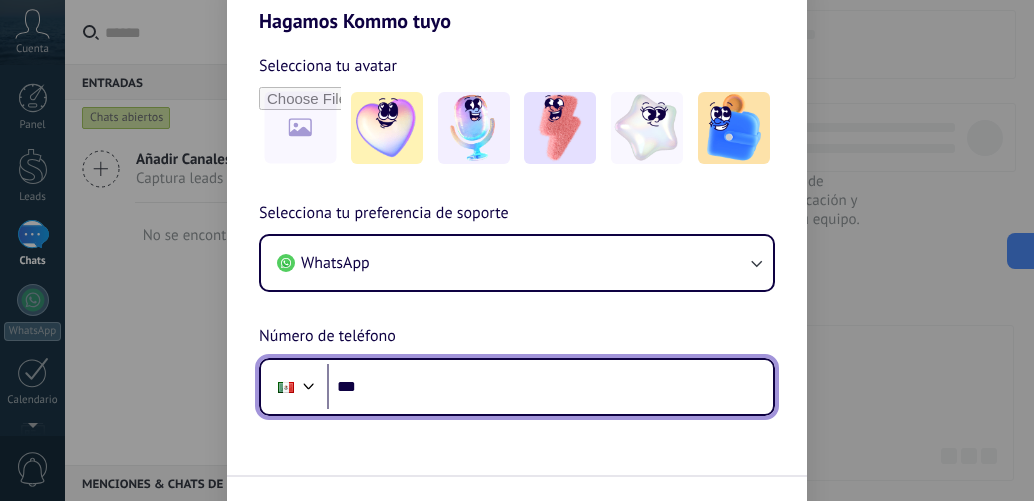 click on "***" at bounding box center [550, 387] 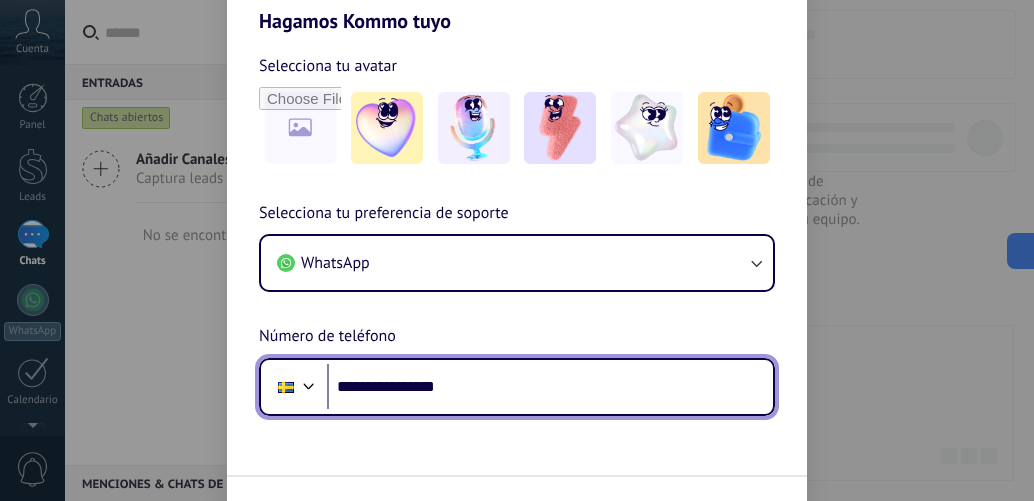 click at bounding box center (309, 384) 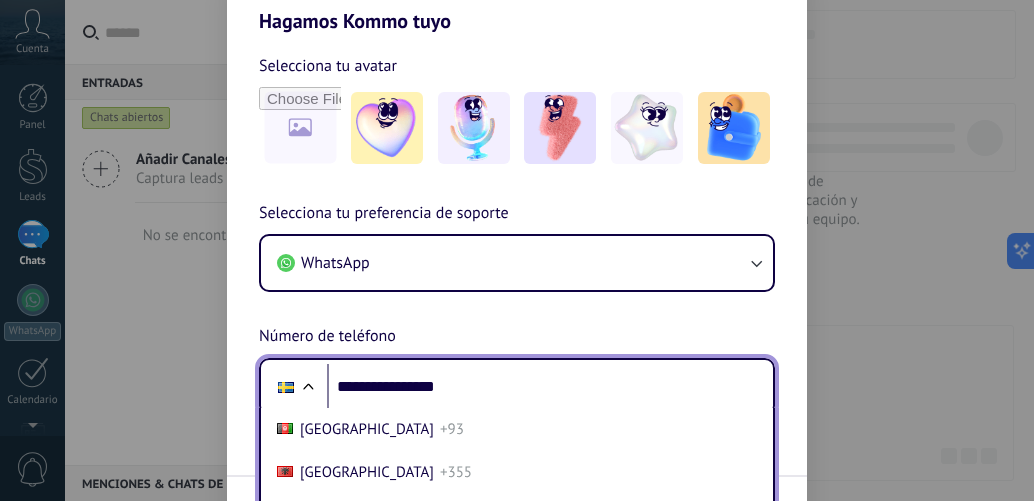 click on "[GEOGRAPHIC_DATA] +597" at bounding box center (517, 8169) 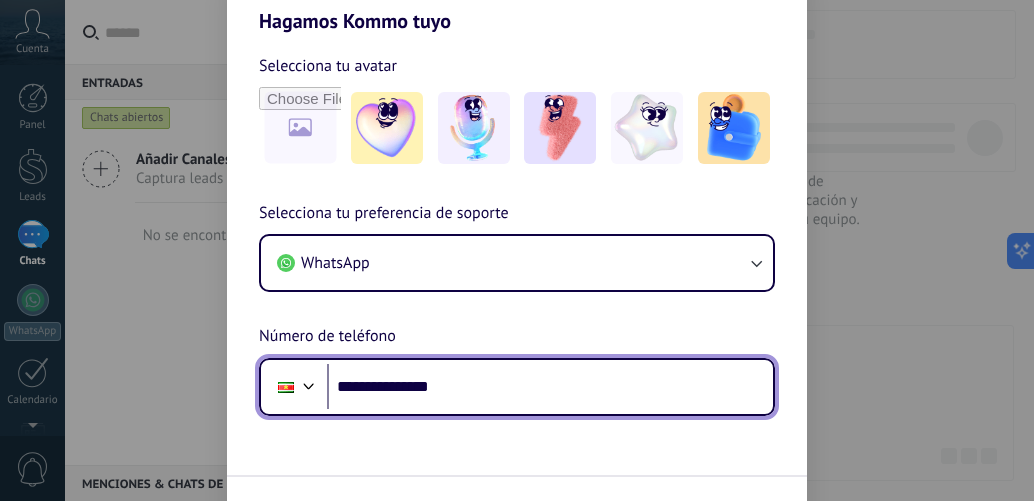 click on "**********" at bounding box center [517, 287] 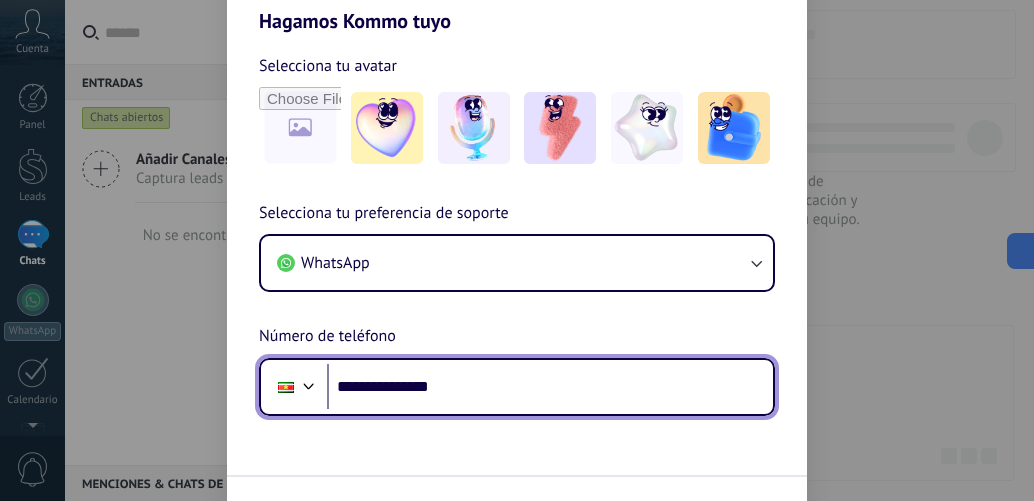 click on "**********" at bounding box center [517, 287] 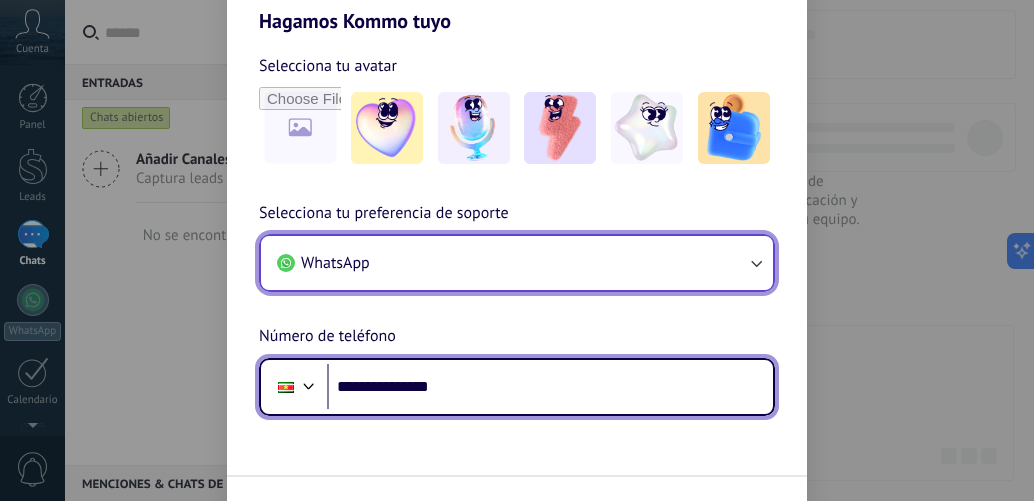 scroll, scrollTop: 40, scrollLeft: 0, axis: vertical 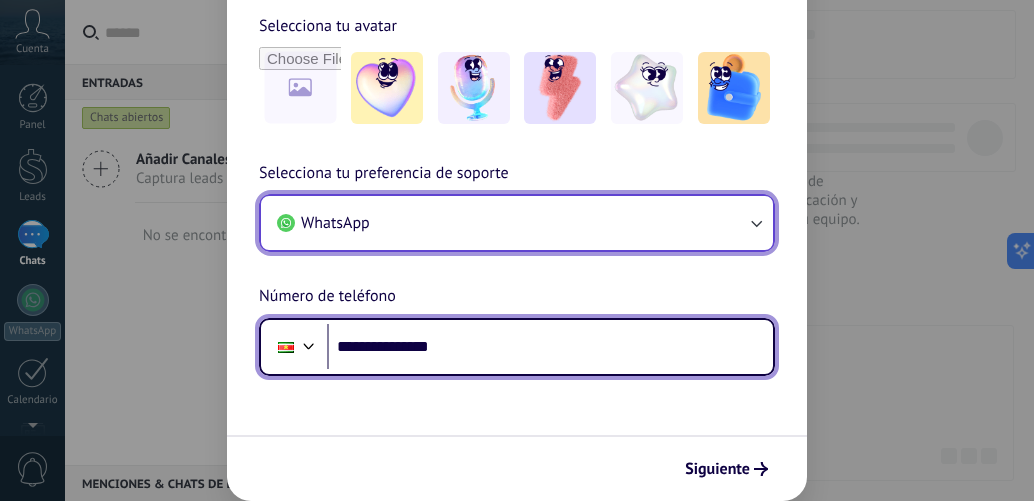 click on "WhatsApp" at bounding box center (517, 223) 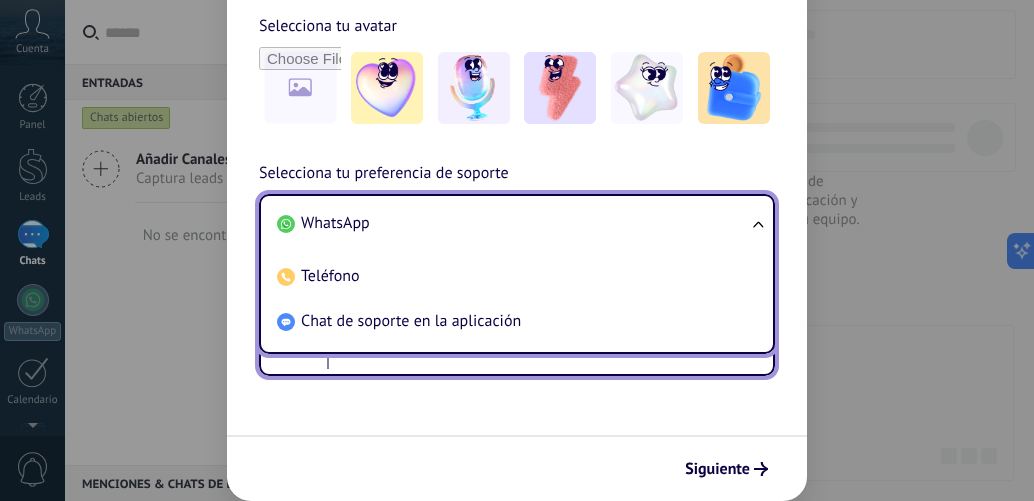 click on "WhatsApp" at bounding box center (513, 223) 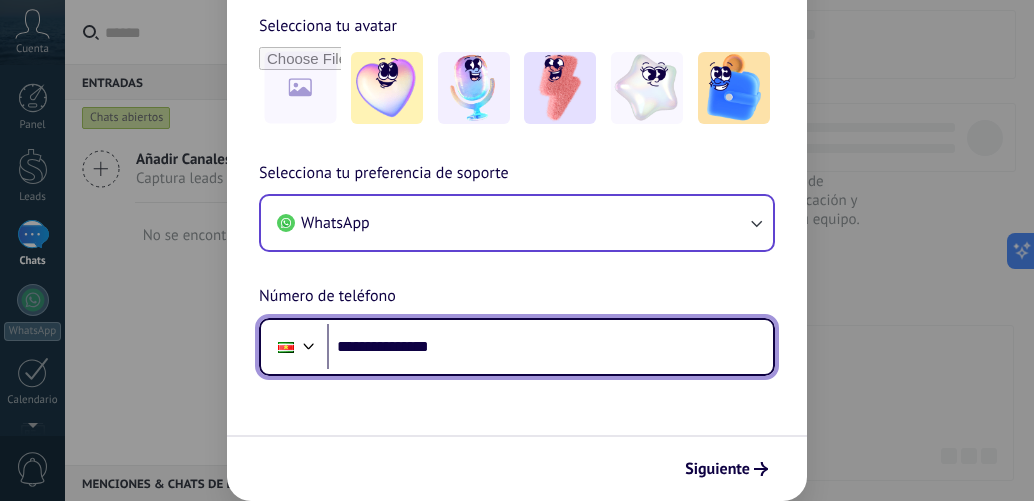 click on "**********" at bounding box center (550, 347) 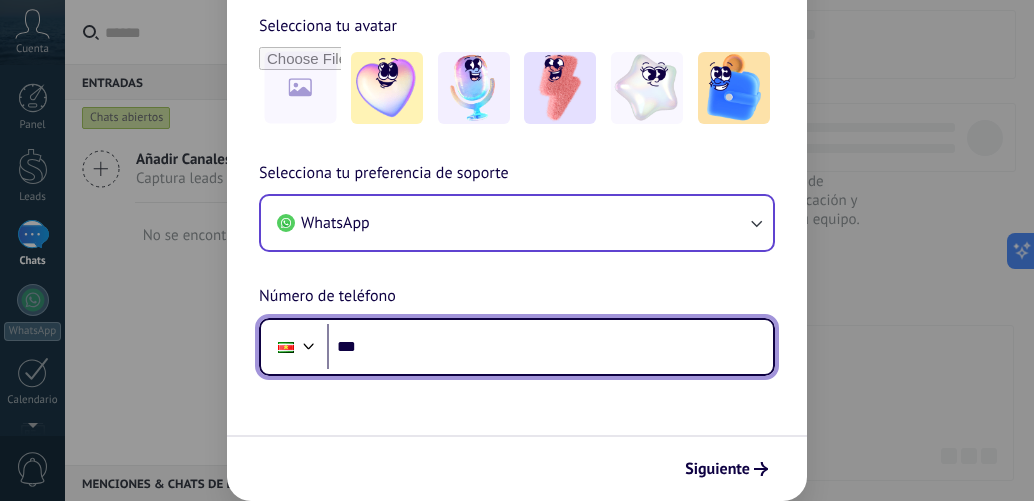 type on "**" 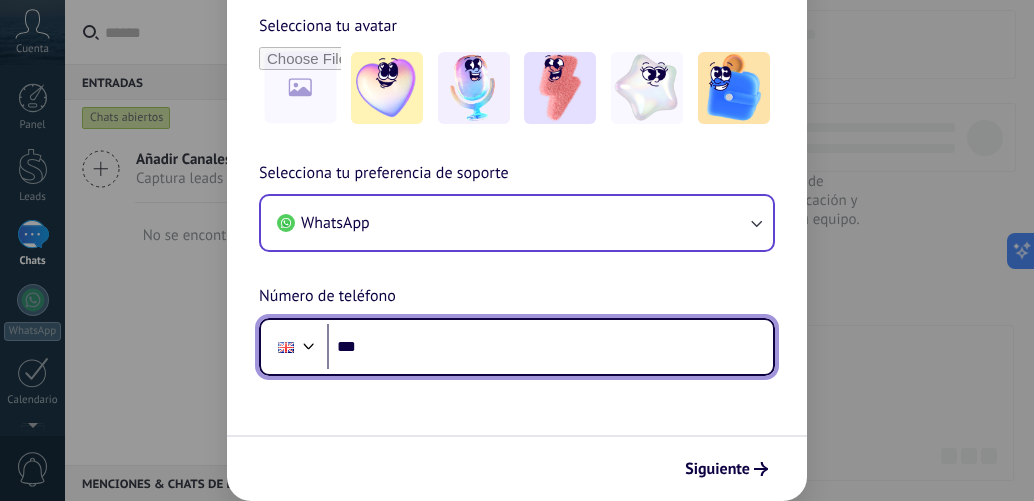 type on "**" 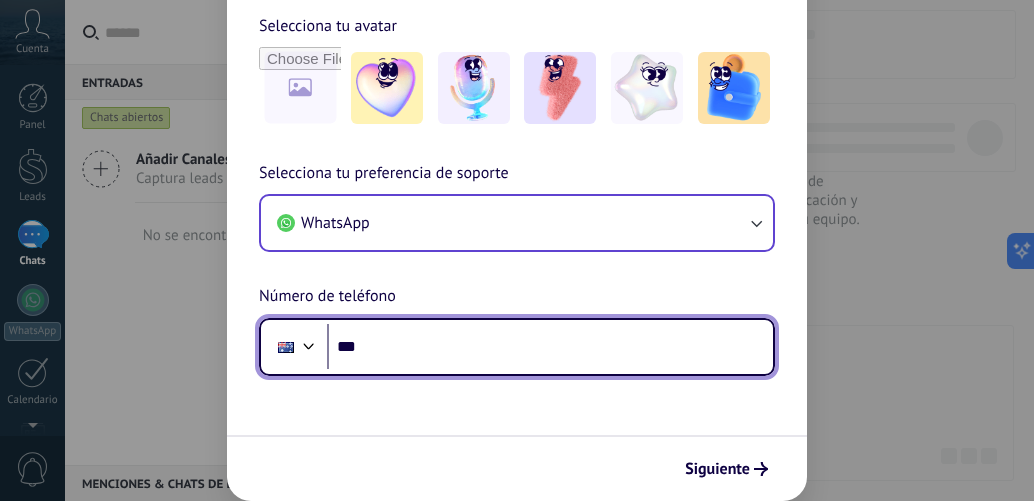 type on "**" 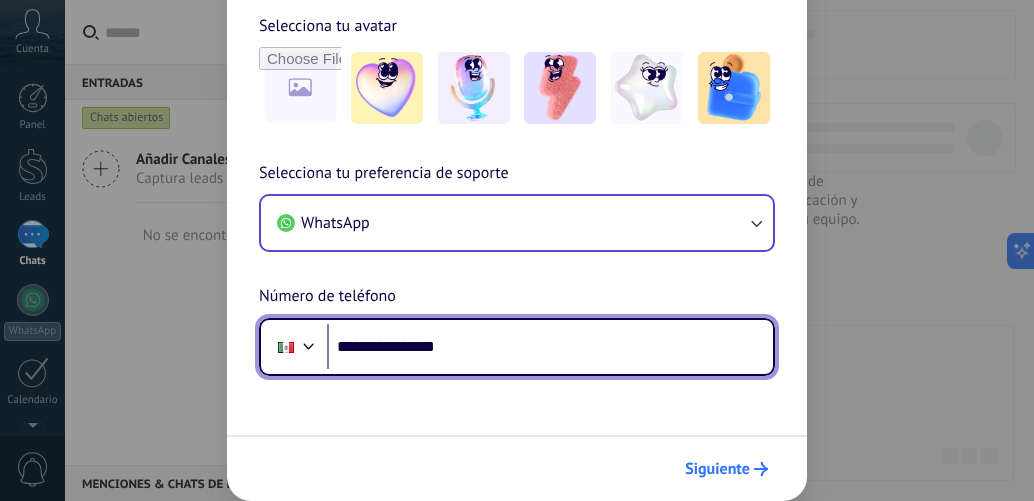 type on "**********" 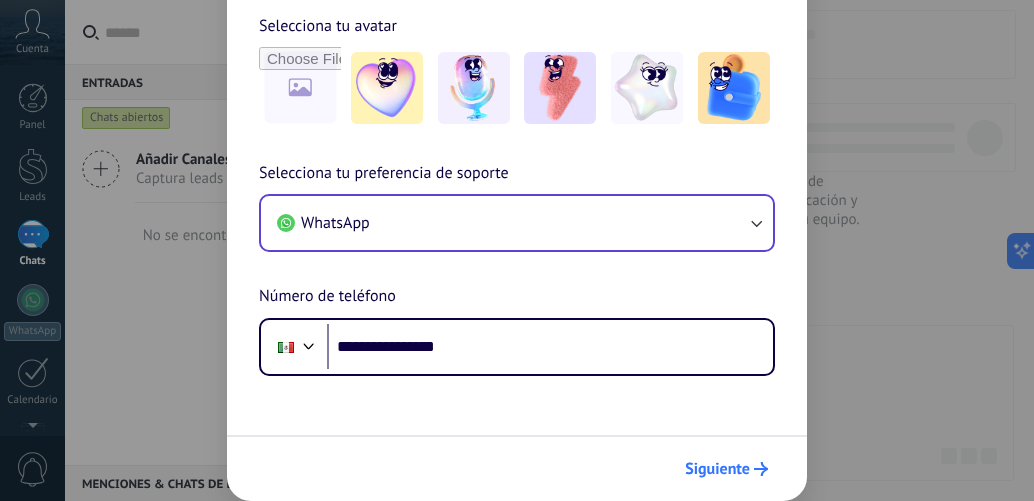 click on "Siguiente" at bounding box center [717, 469] 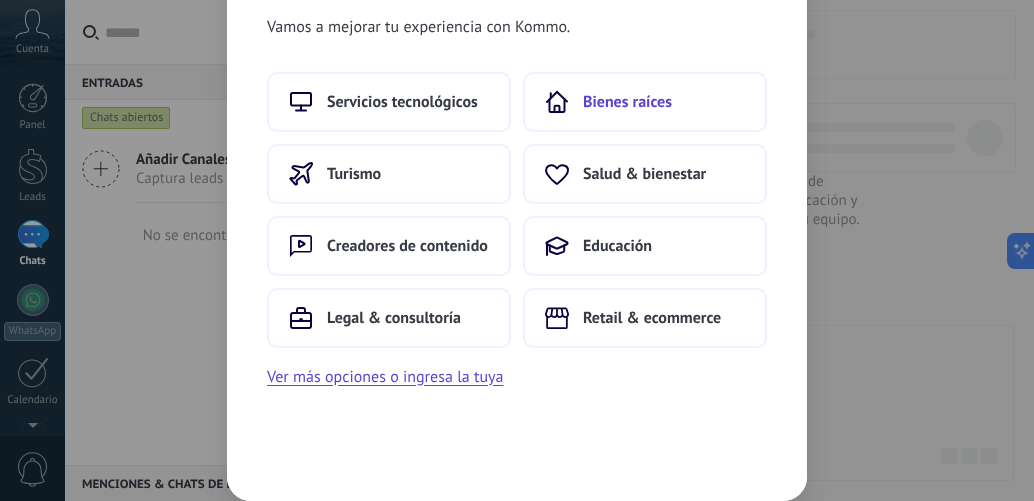 click on "Bienes raíces" at bounding box center [627, 102] 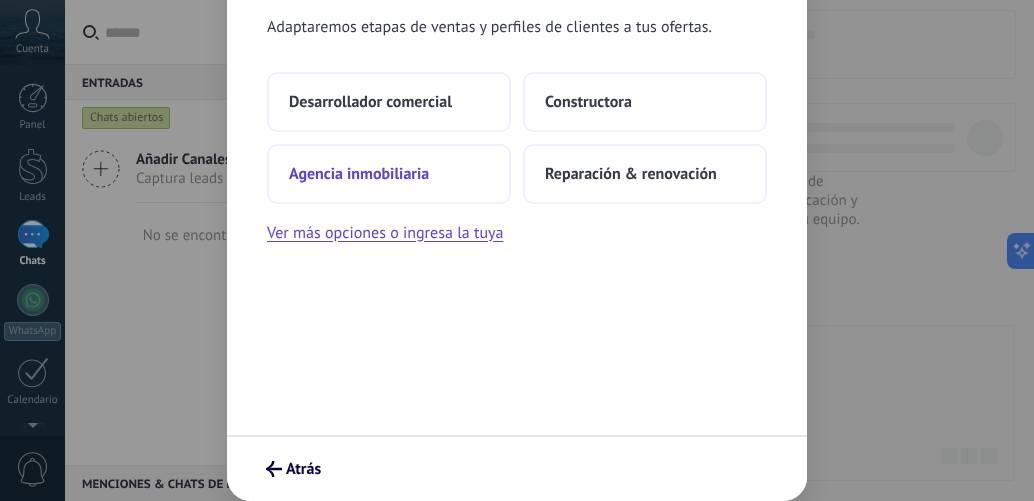 click on "Agencia inmobiliaria" at bounding box center [359, 174] 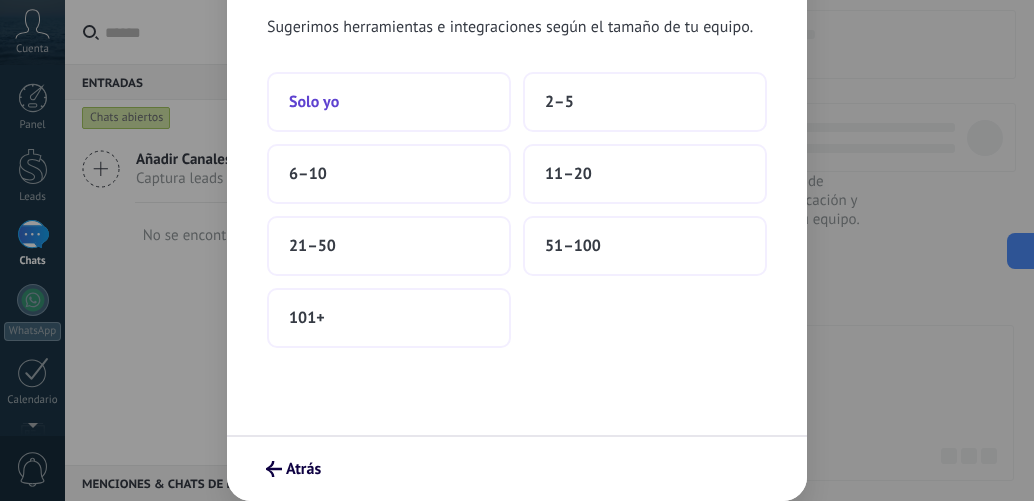 click on "Solo yo" at bounding box center [389, 102] 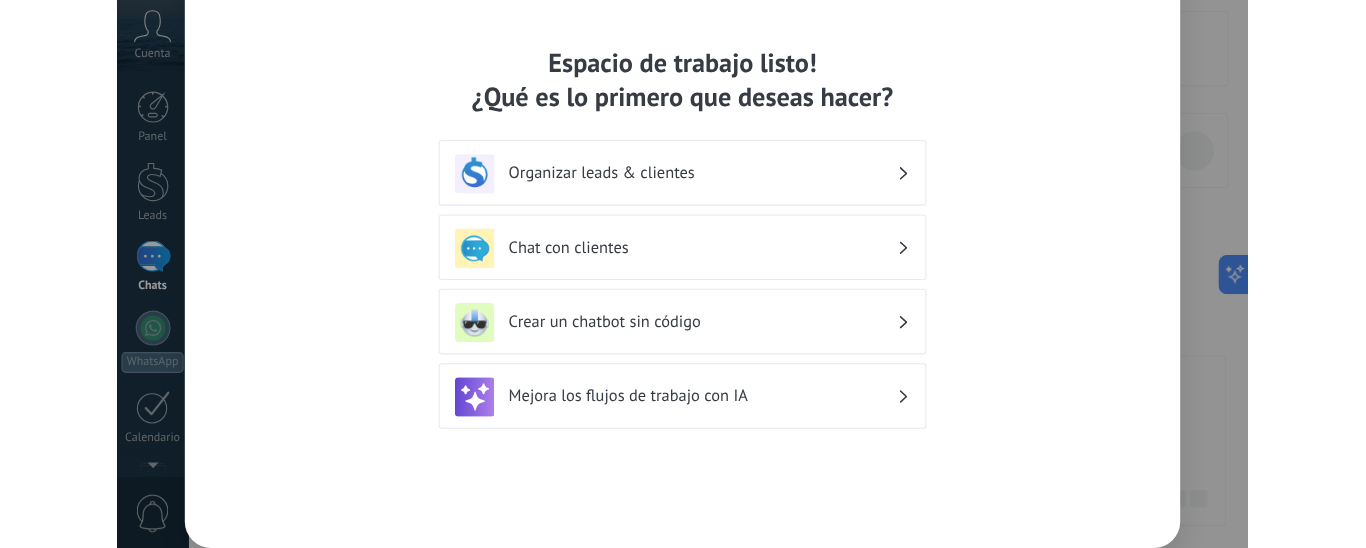 scroll, scrollTop: 30, scrollLeft: 0, axis: vertical 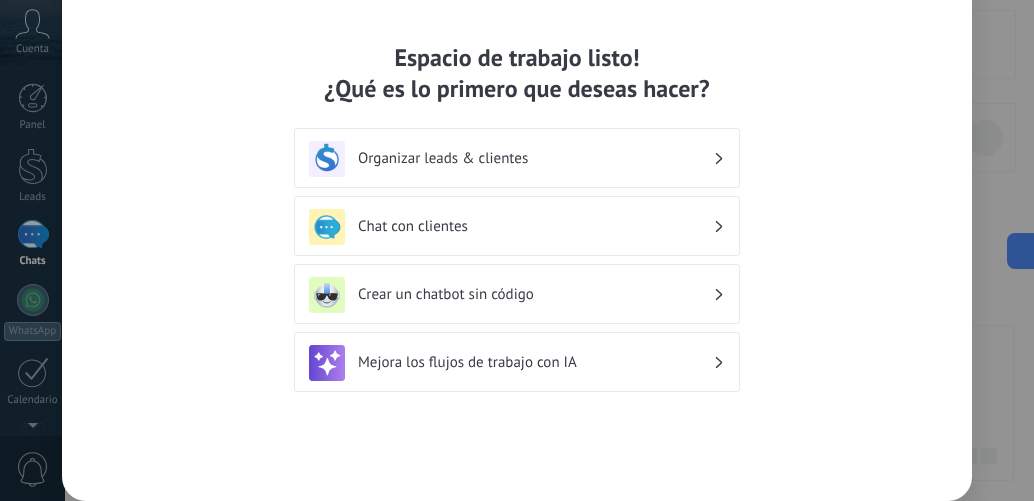 click on "Organizar leads & clientes" at bounding box center (535, 158) 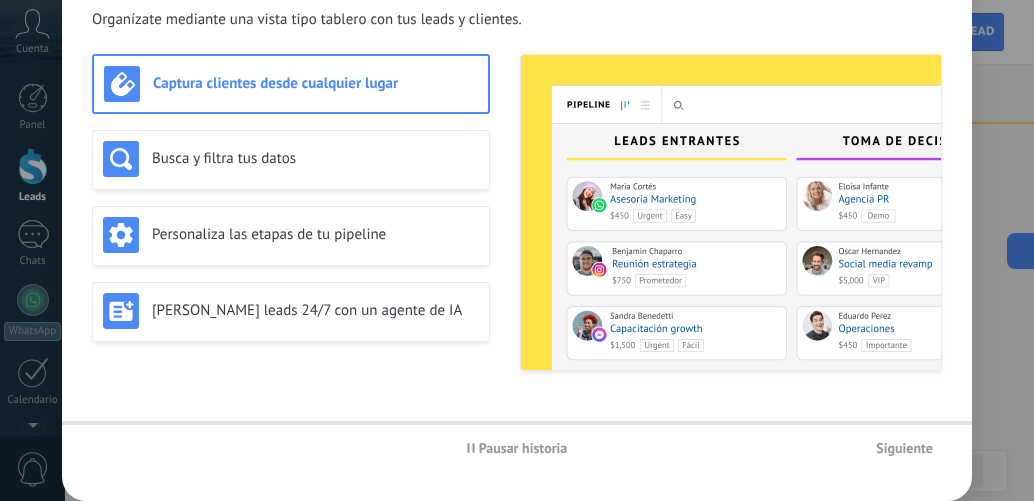 click at bounding box center [731, 212] 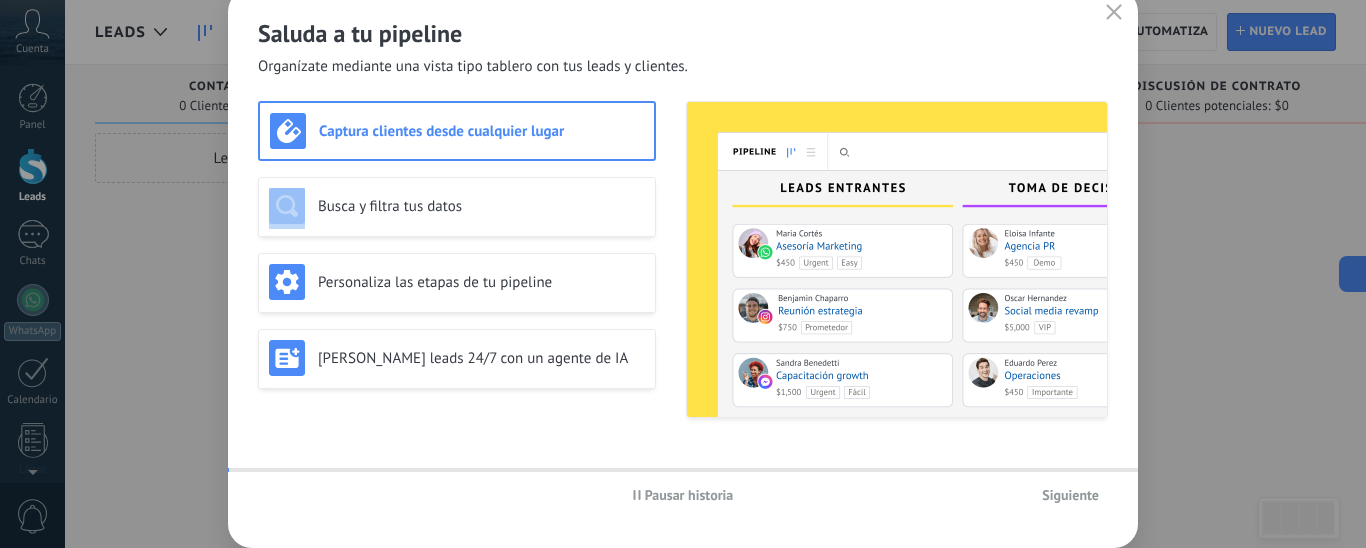 click on "Saluda a tu pipeline" at bounding box center (683, 33) 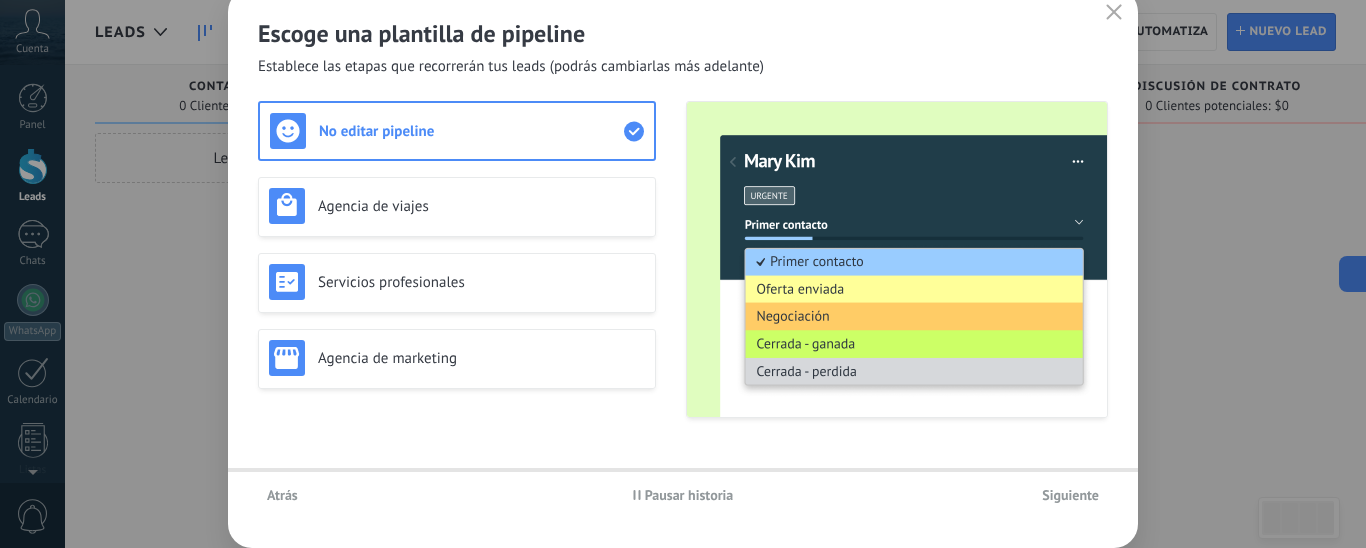scroll, scrollTop: 6, scrollLeft: 0, axis: vertical 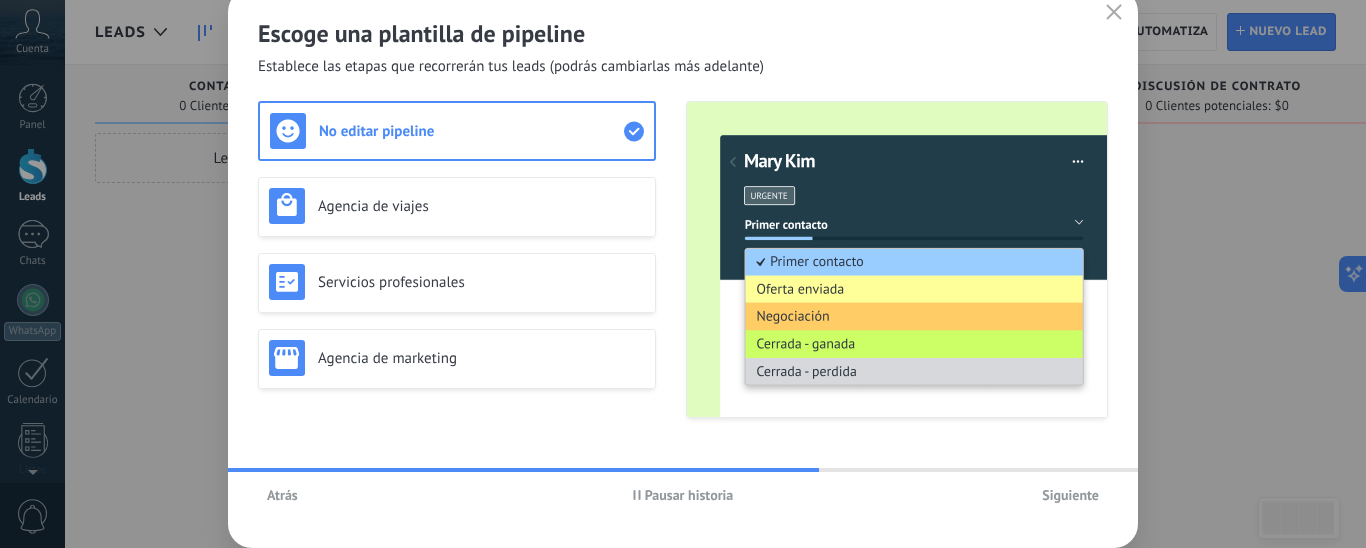 click 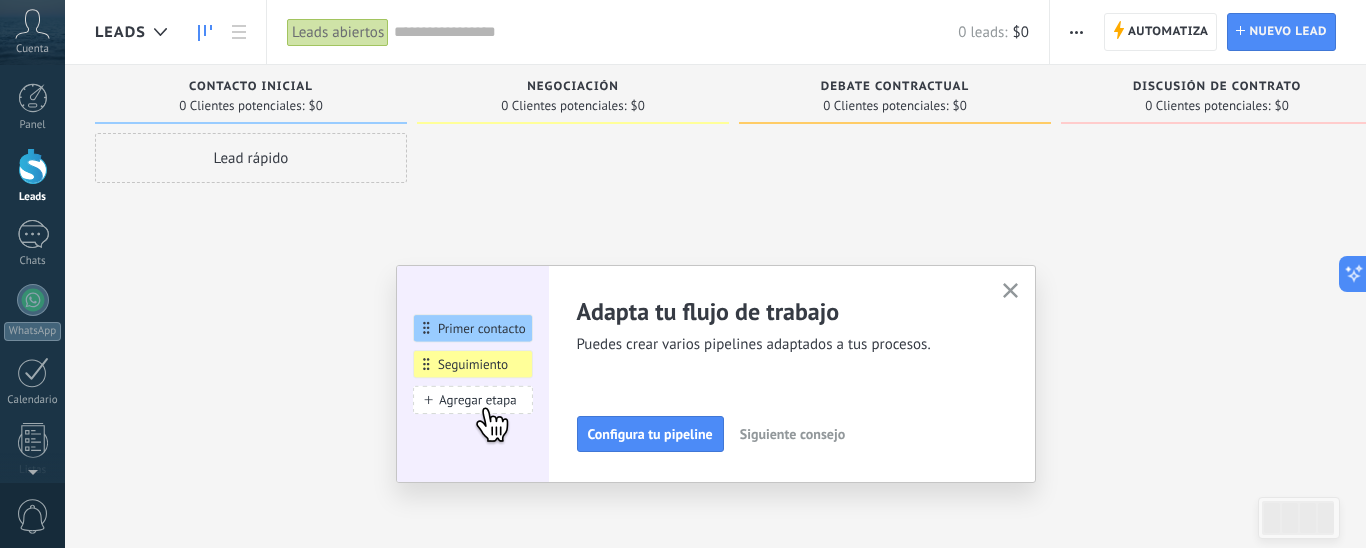 scroll, scrollTop: 0, scrollLeft: 0, axis: both 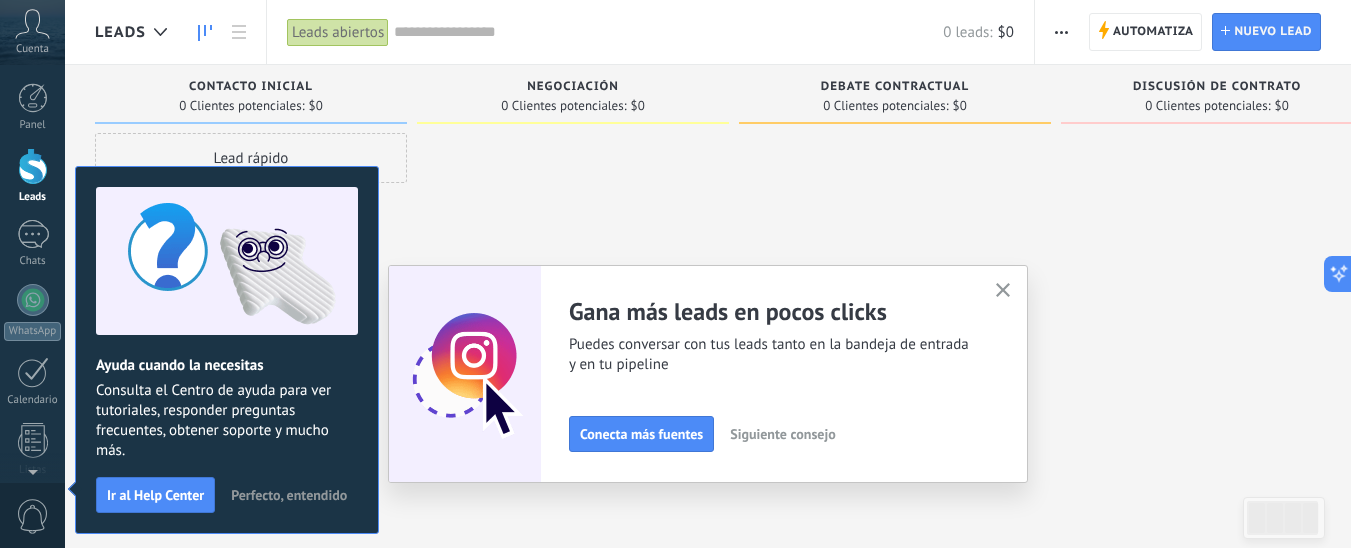 click on "Contacto inicial" at bounding box center [251, 87] 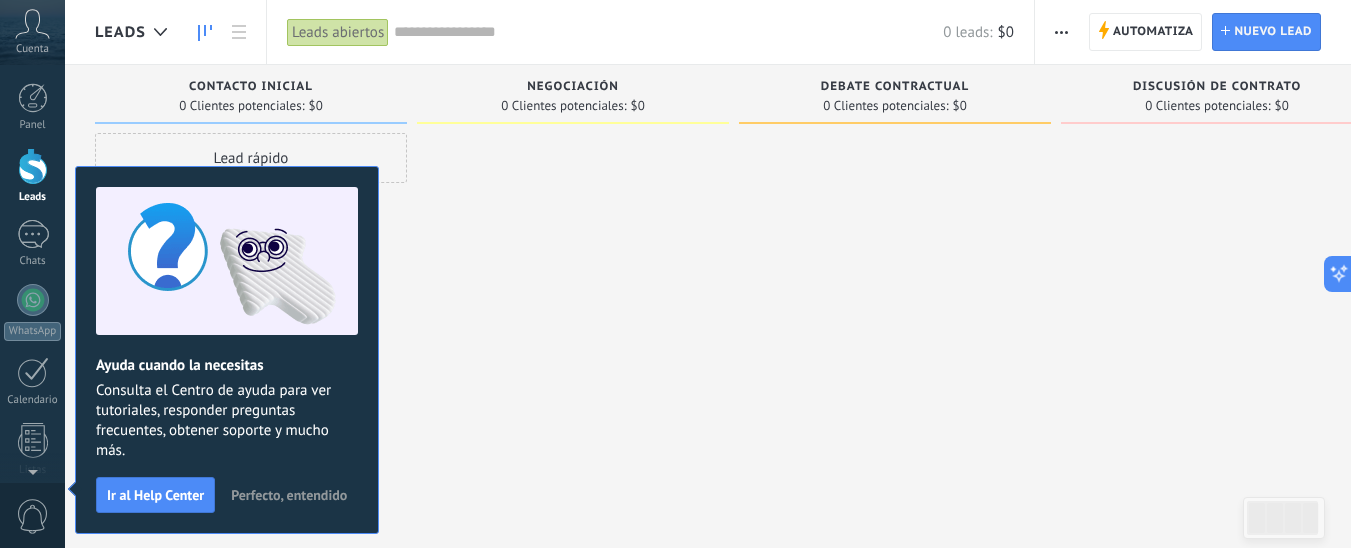 click on "Perfecto, entendido" at bounding box center [289, 495] 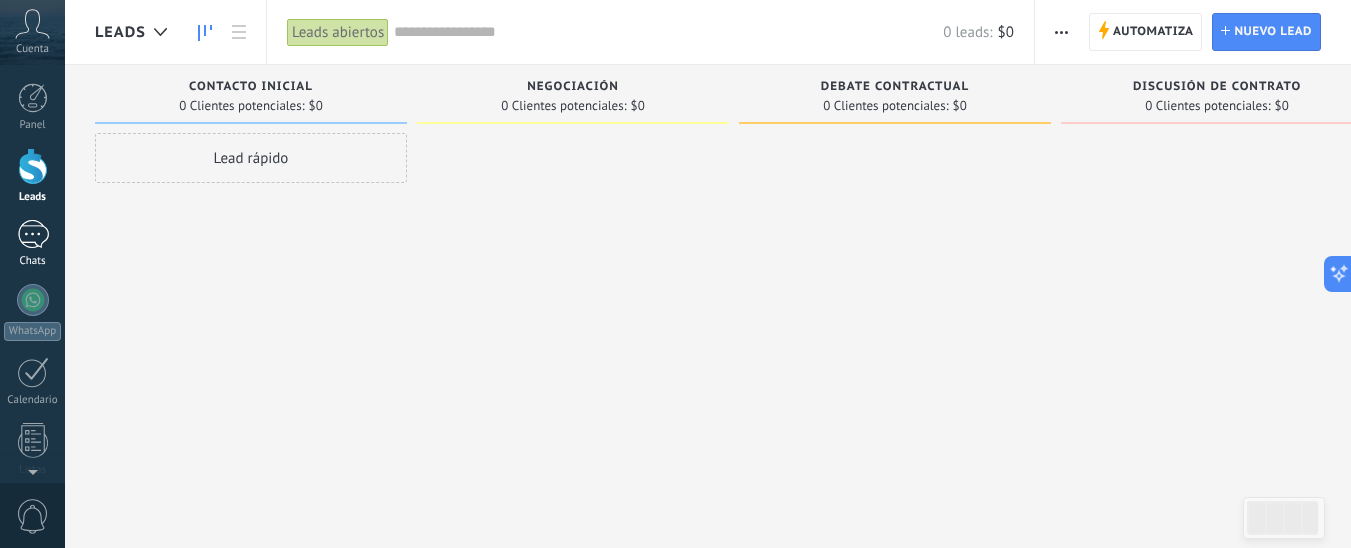click at bounding box center [33, 234] 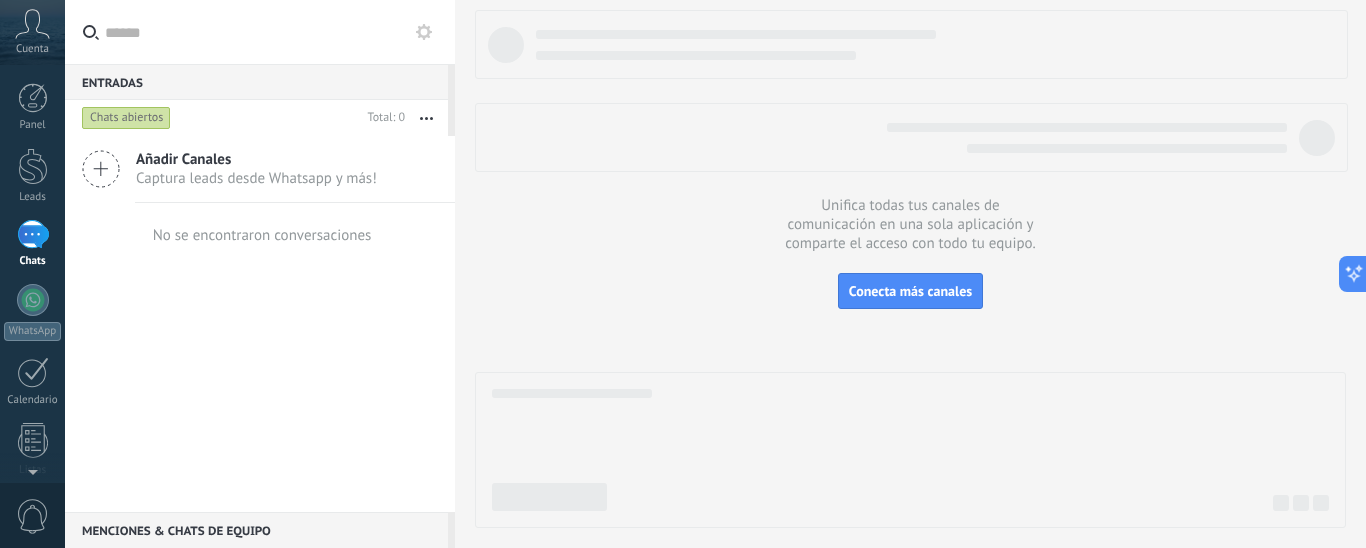 click on "Chats" at bounding box center [32, 244] 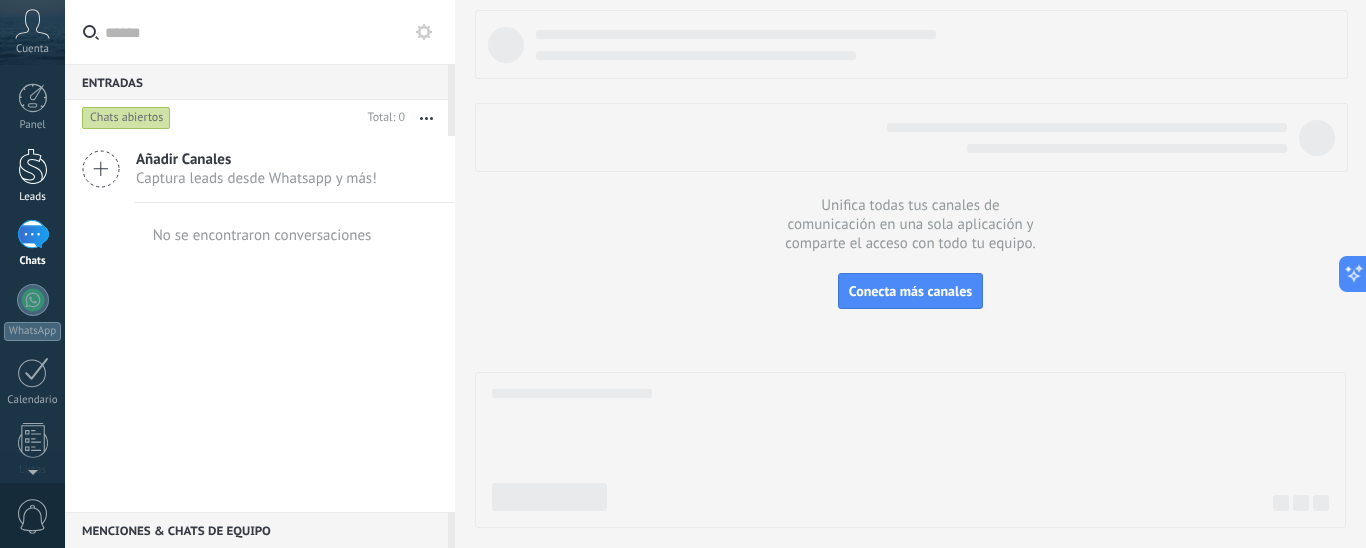 click at bounding box center [33, 166] 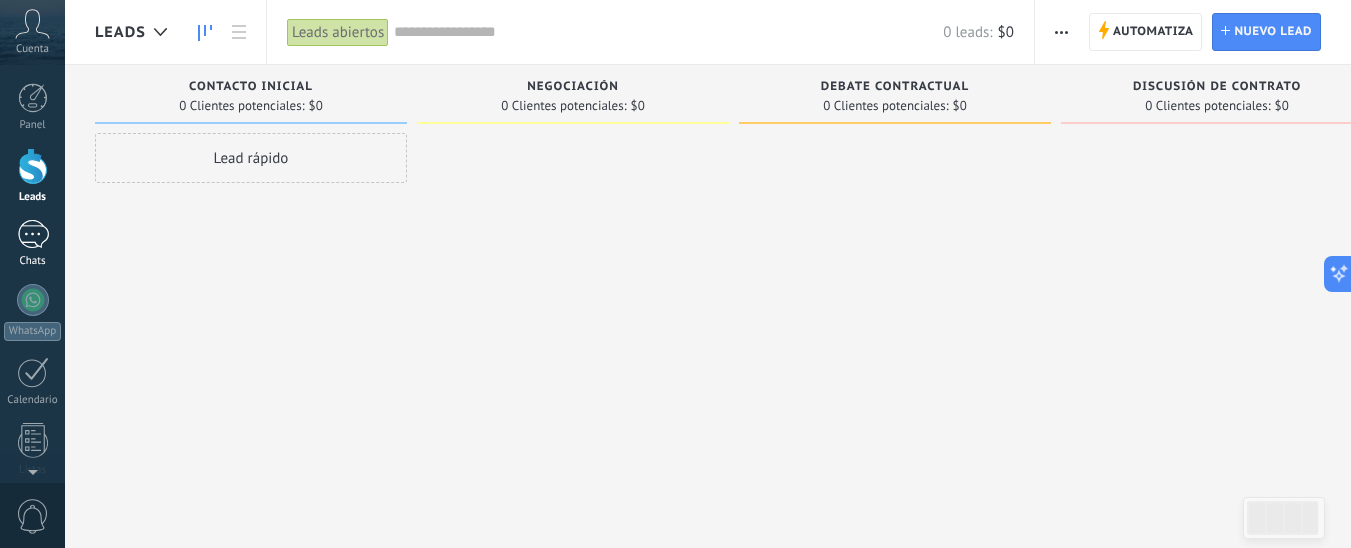 click at bounding box center (33, 234) 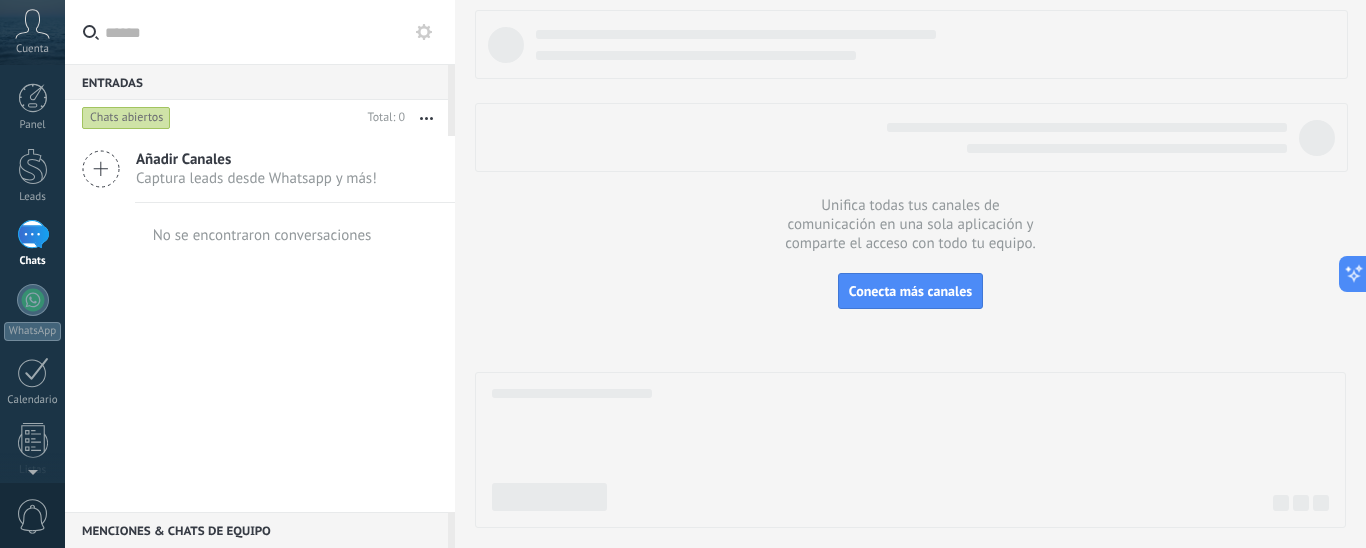 click 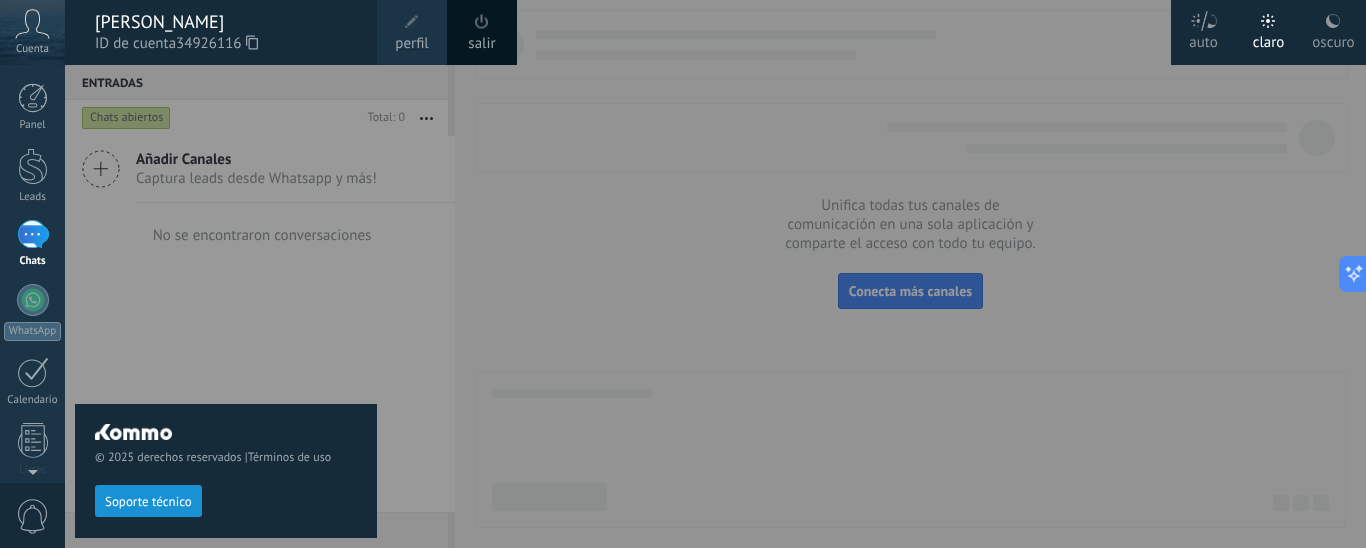 click at bounding box center [748, 274] 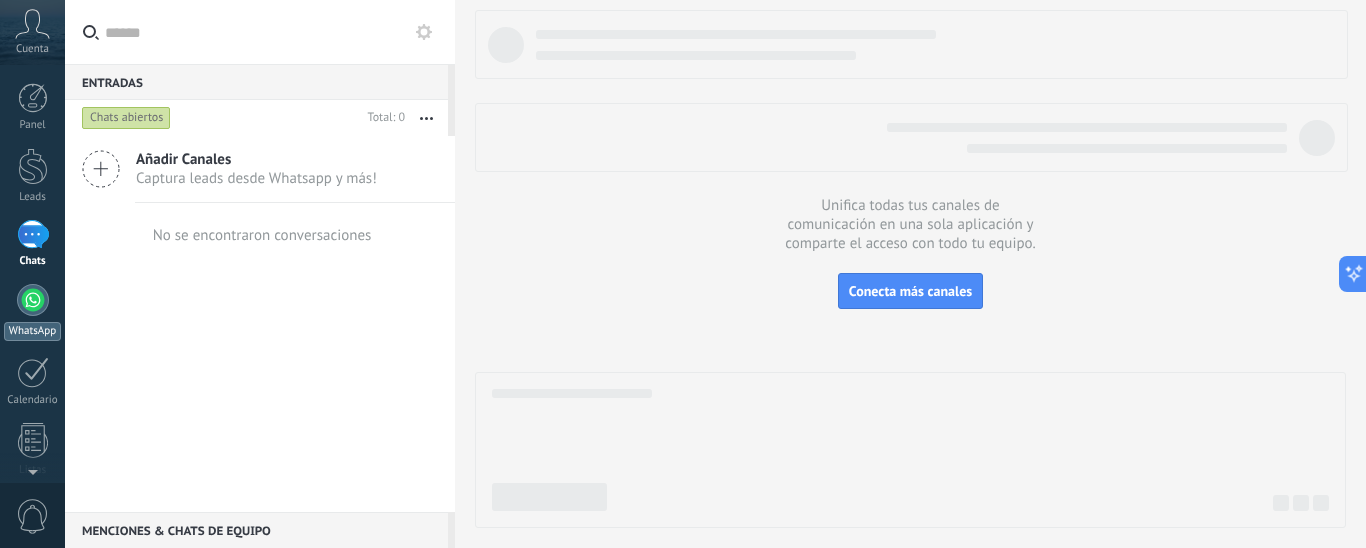 click at bounding box center (33, 300) 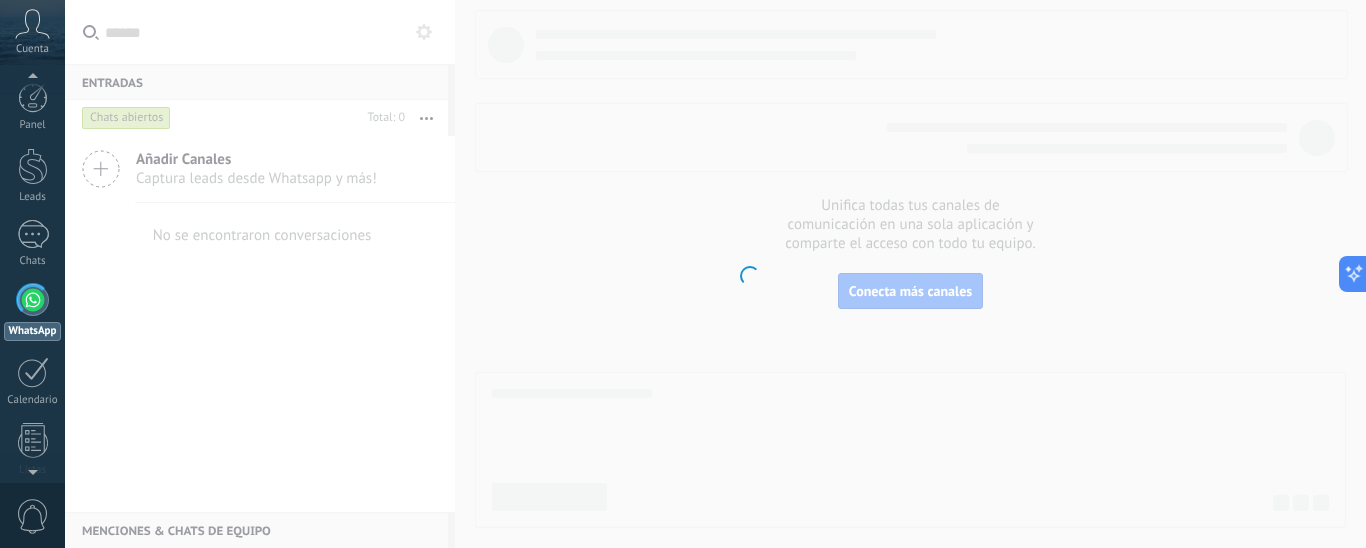 scroll, scrollTop: 57, scrollLeft: 0, axis: vertical 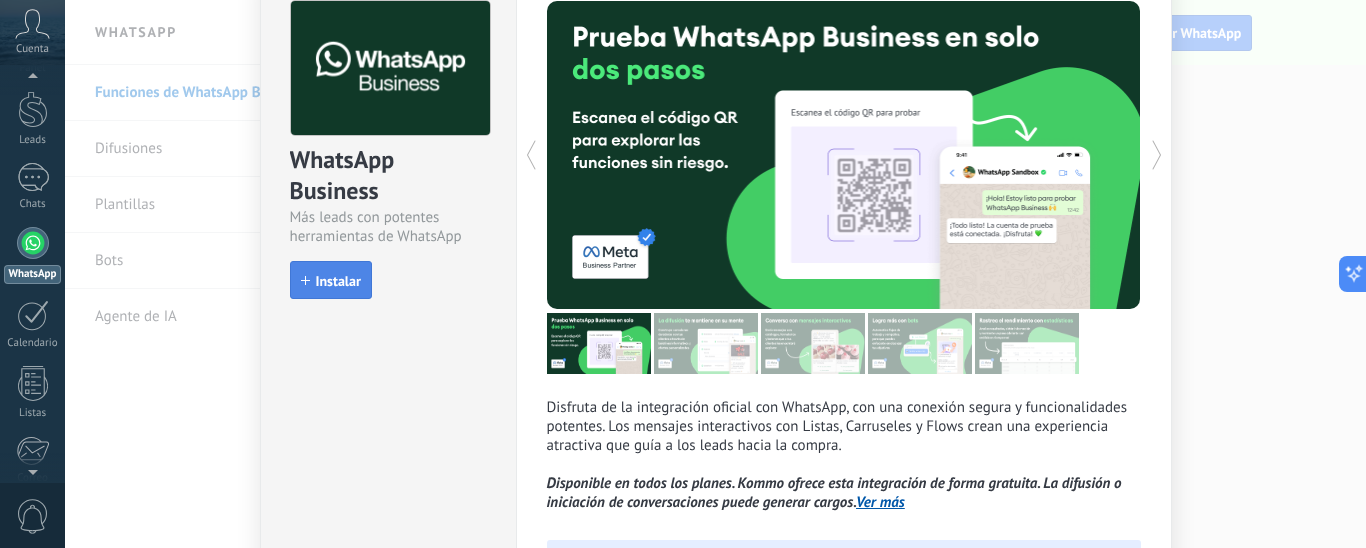 click on "Instalar" at bounding box center (338, 281) 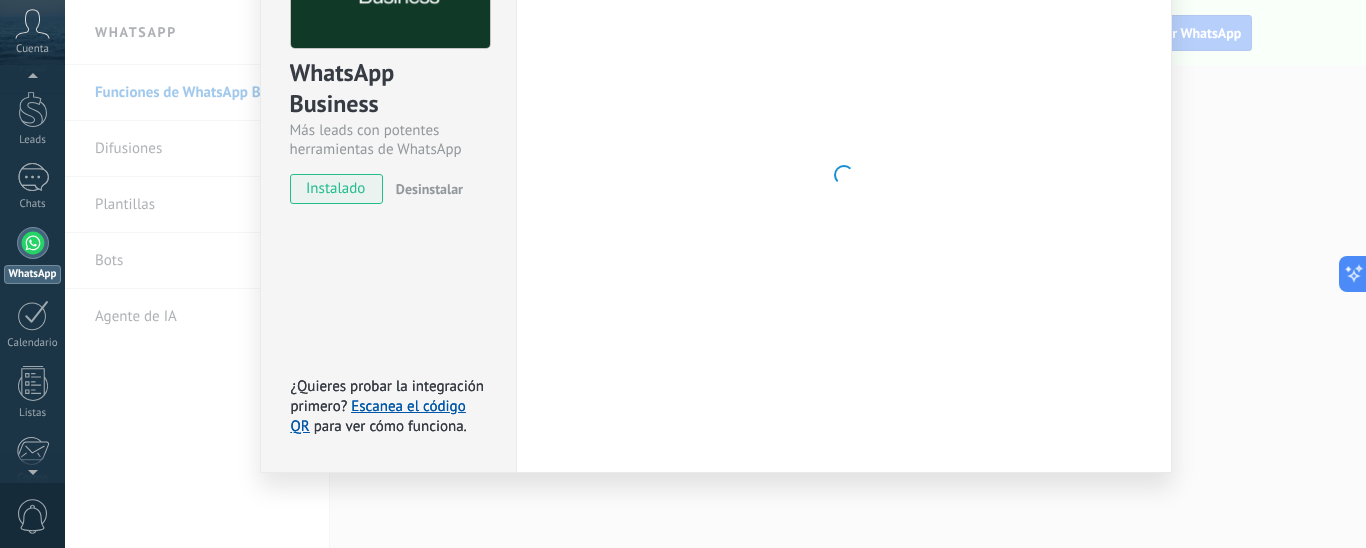 scroll, scrollTop: 269, scrollLeft: 0, axis: vertical 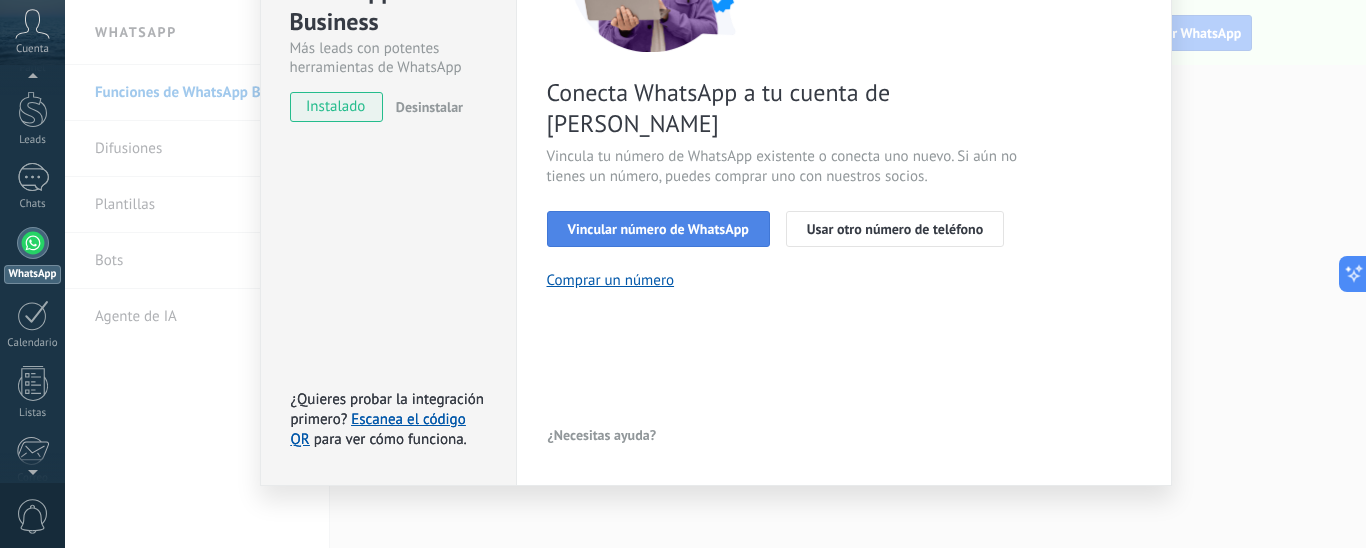 click on "Vincular número de WhatsApp" at bounding box center [658, 229] 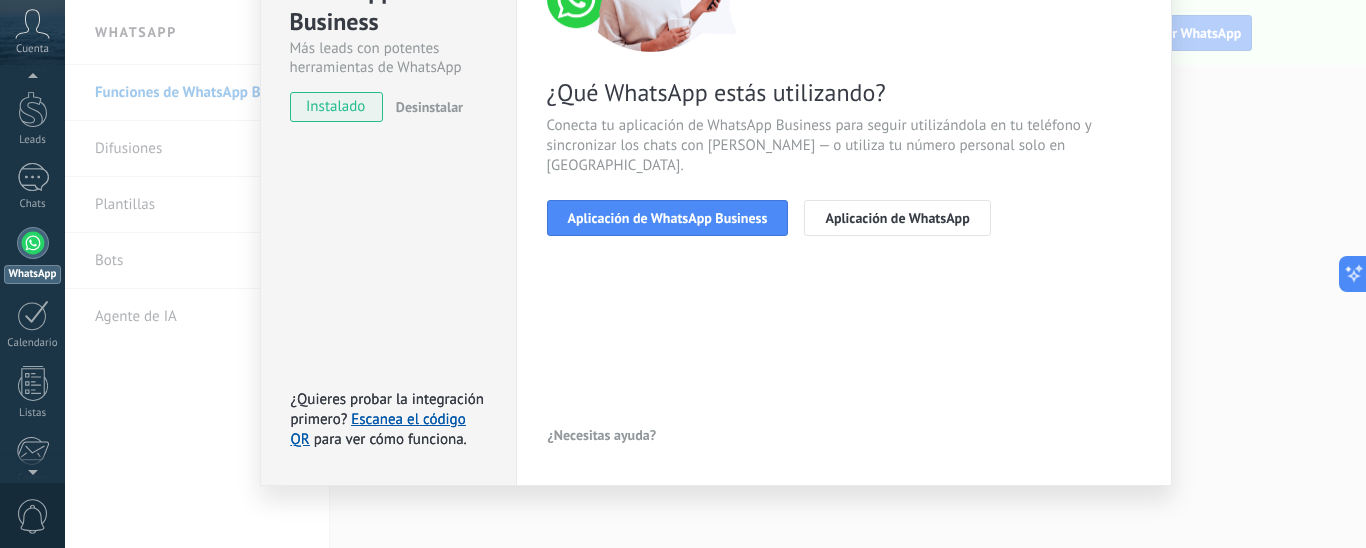 click on "Aplicación de WhatsApp Business" at bounding box center (668, 218) 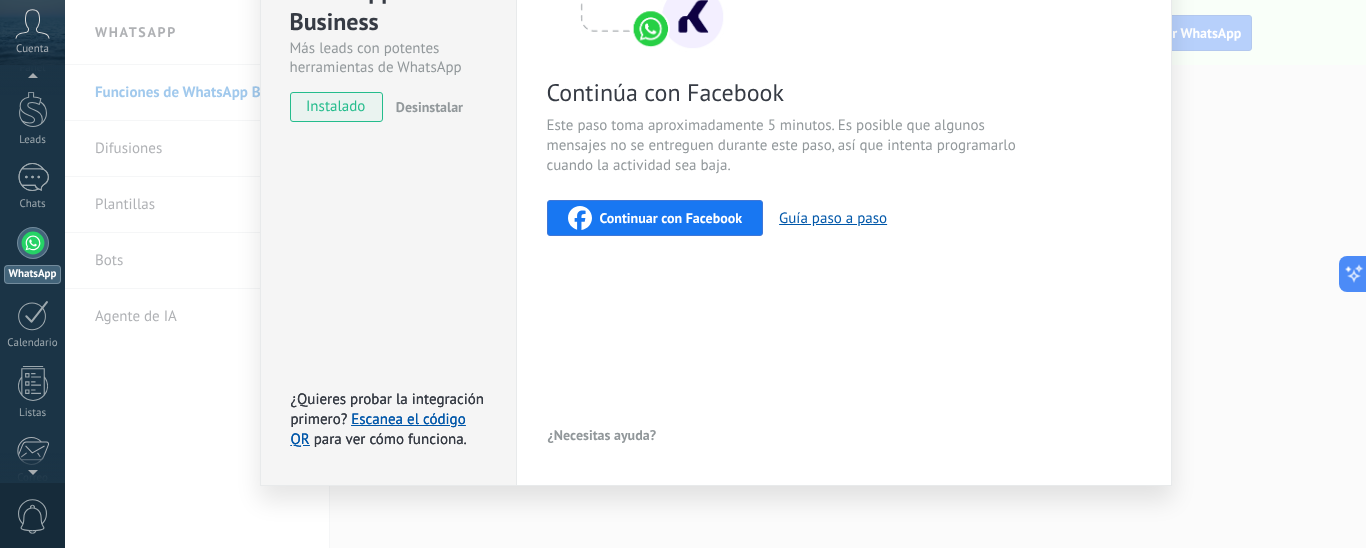 scroll, scrollTop: 282, scrollLeft: 0, axis: vertical 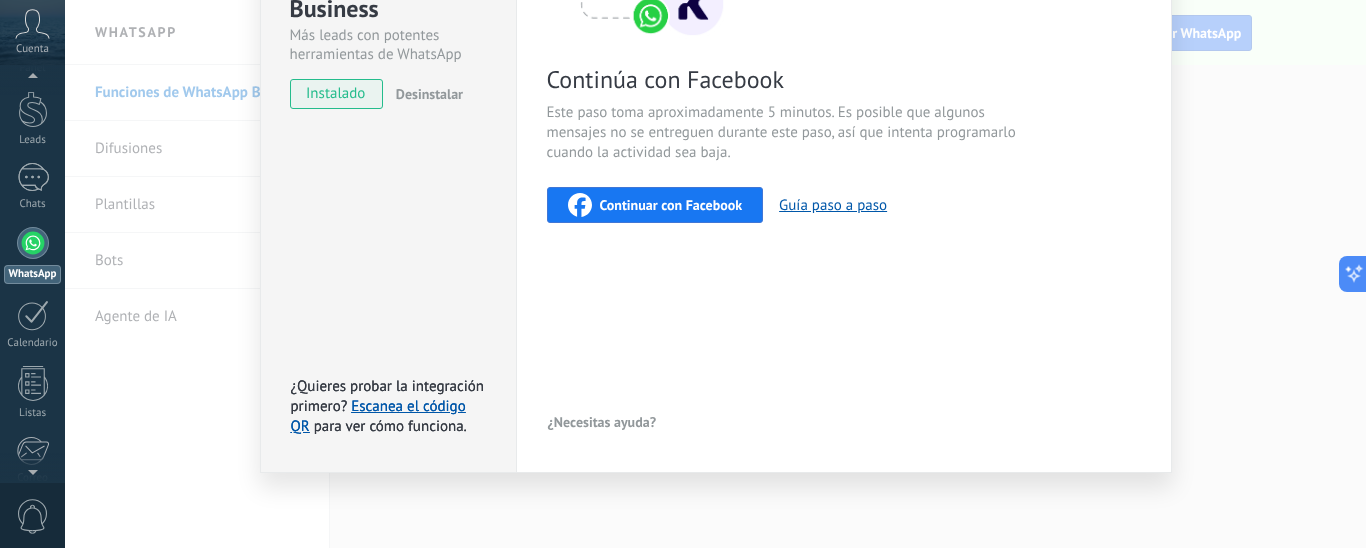 click on "Continuar con Facebook" at bounding box center (671, 205) 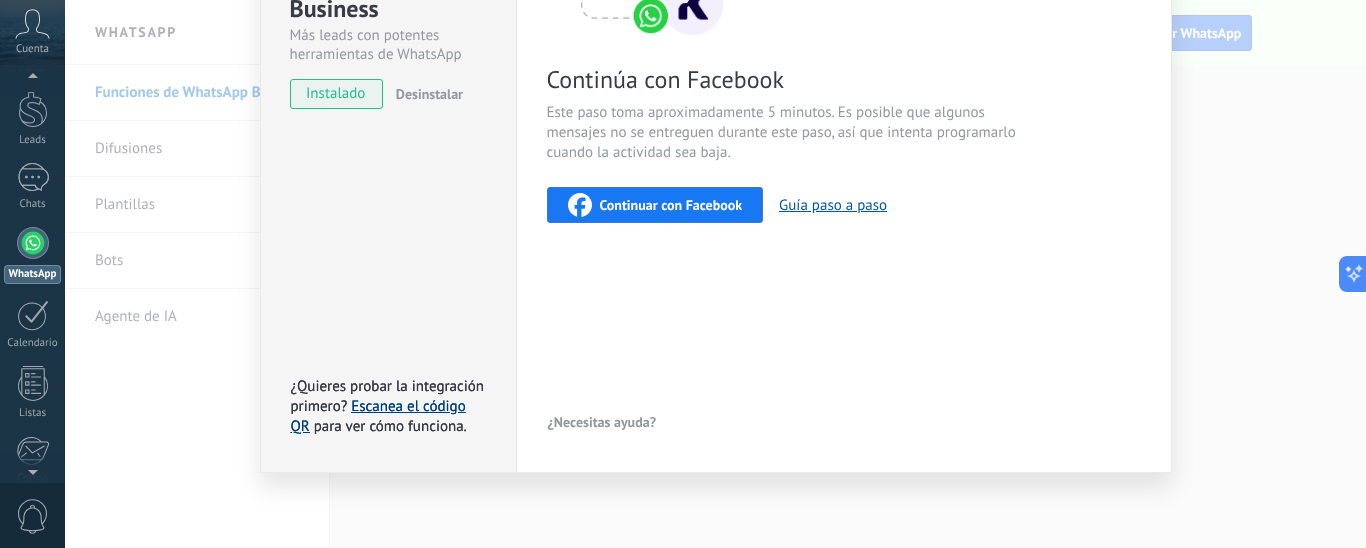 click on "Escanea el código QR" at bounding box center [378, 416] 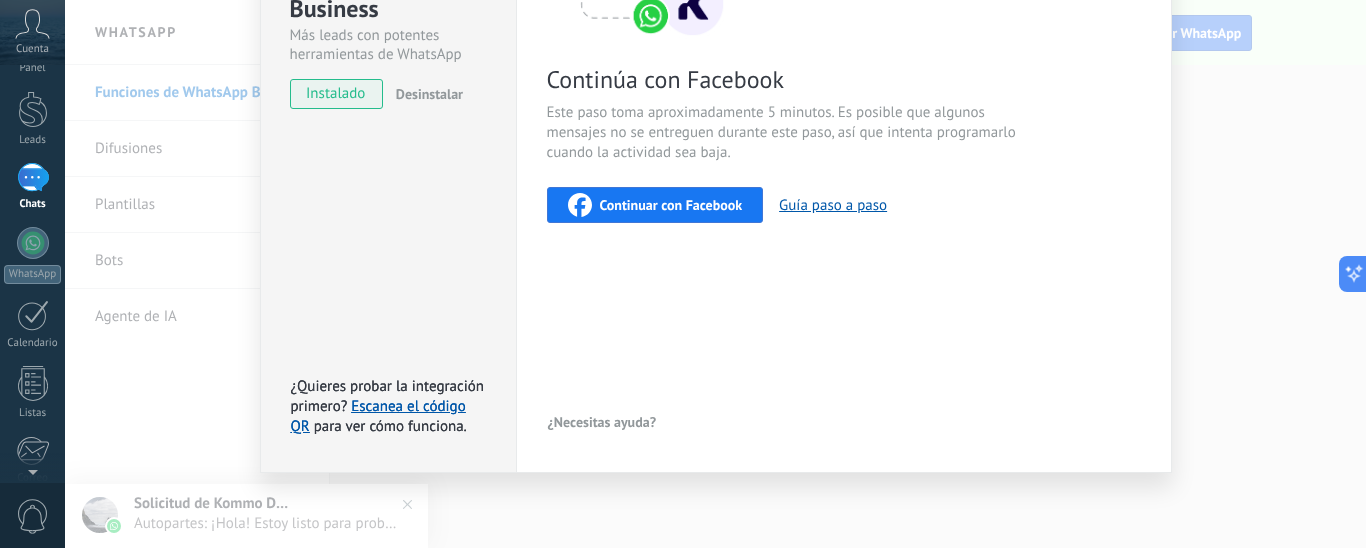scroll, scrollTop: 0, scrollLeft: 0, axis: both 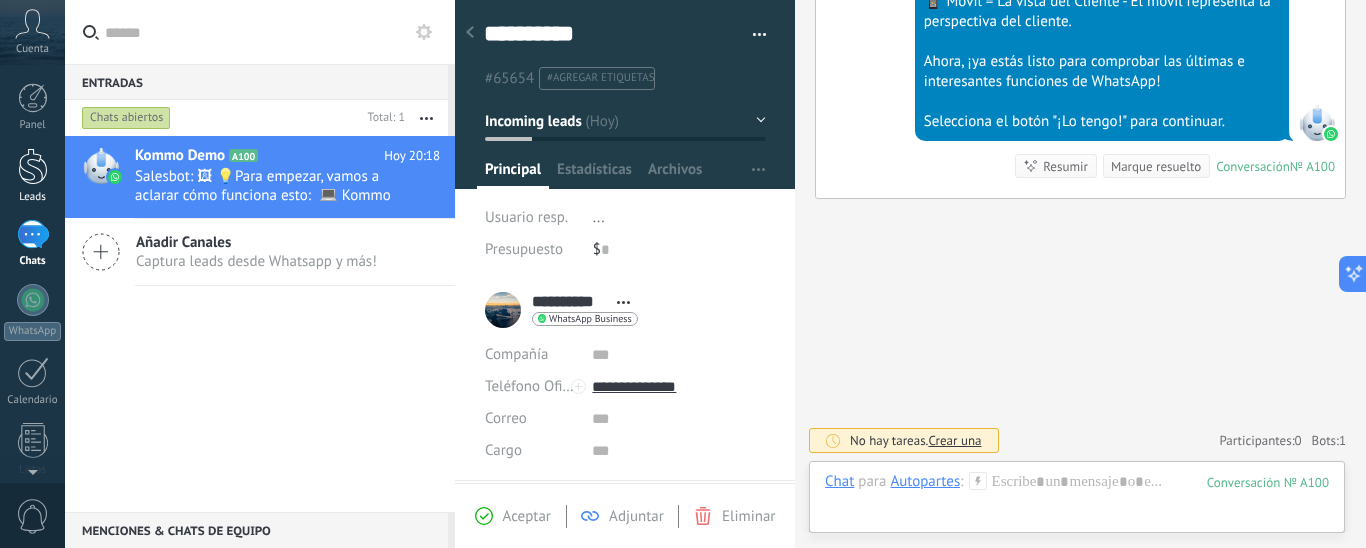 click at bounding box center (33, 166) 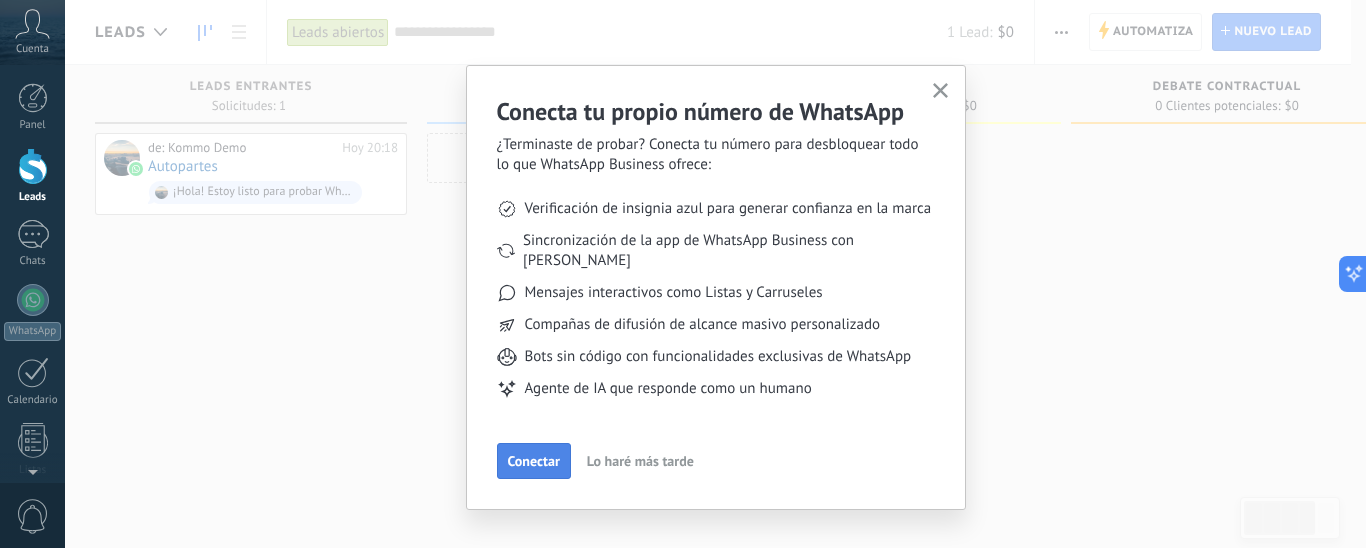 click on "Conectar" at bounding box center [534, 461] 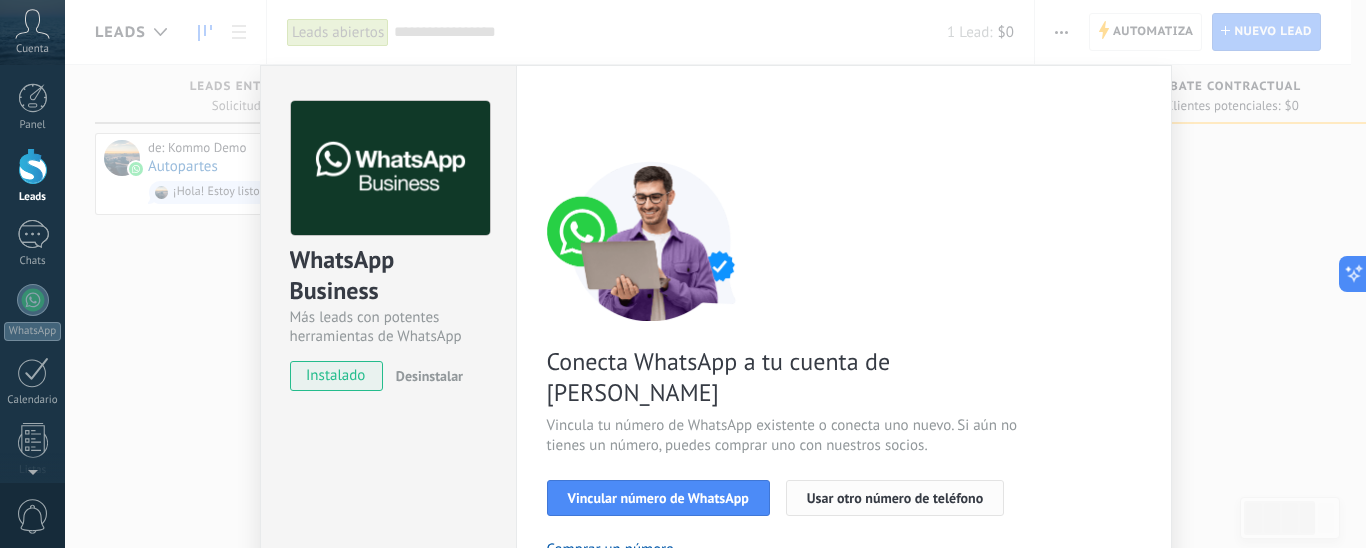 click on "Vincular número de WhatsApp Usar otro número de teléfono" at bounding box center [844, 498] 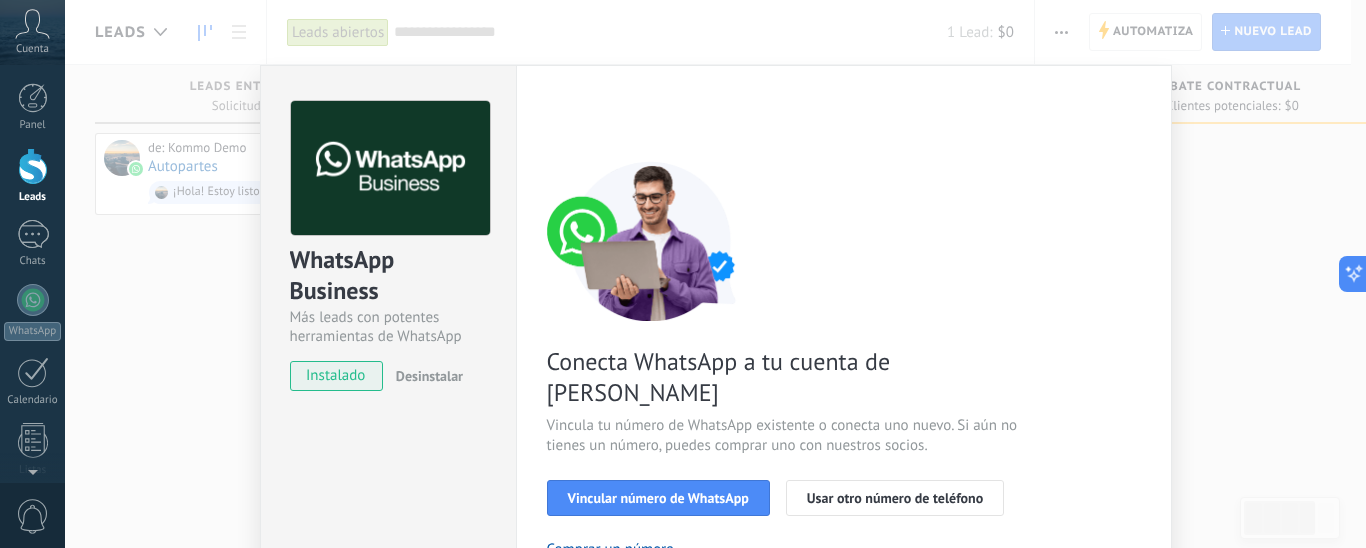 scroll, scrollTop: 282, scrollLeft: 0, axis: vertical 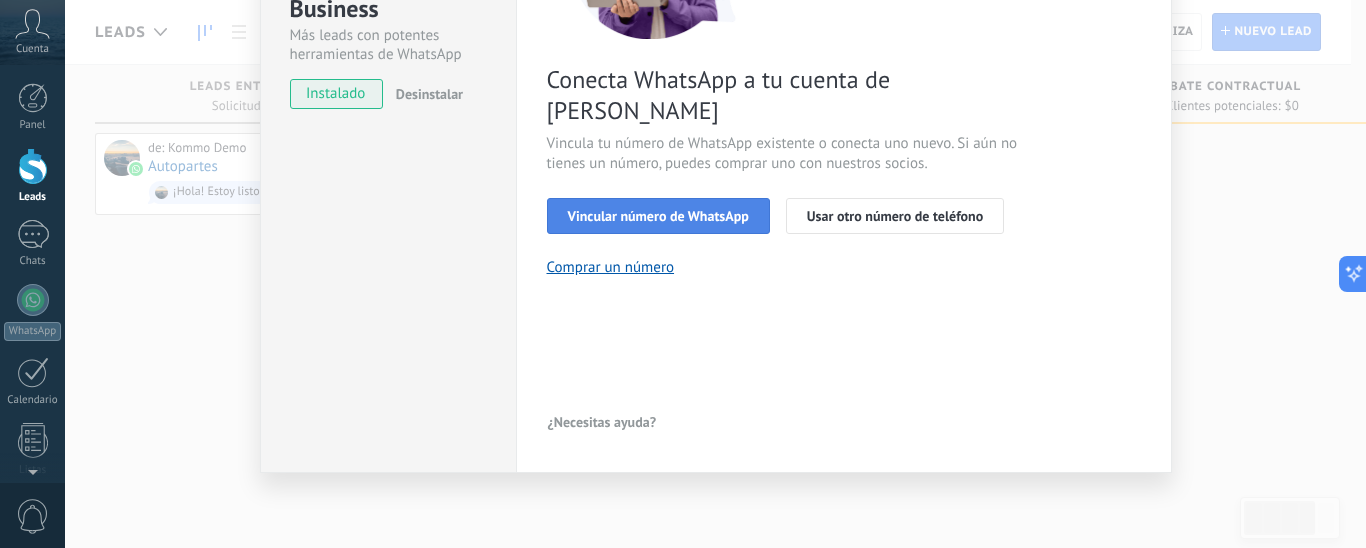 click on "Vincular número de WhatsApp" at bounding box center [658, 216] 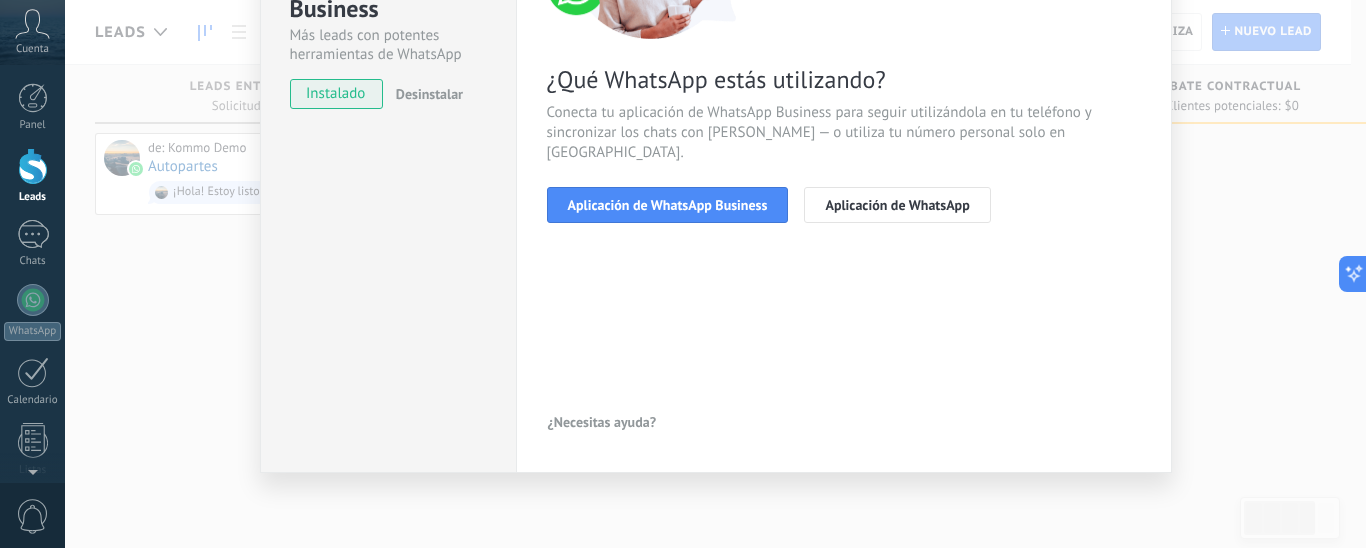 click on "Aplicación de WhatsApp Business" at bounding box center [668, 205] 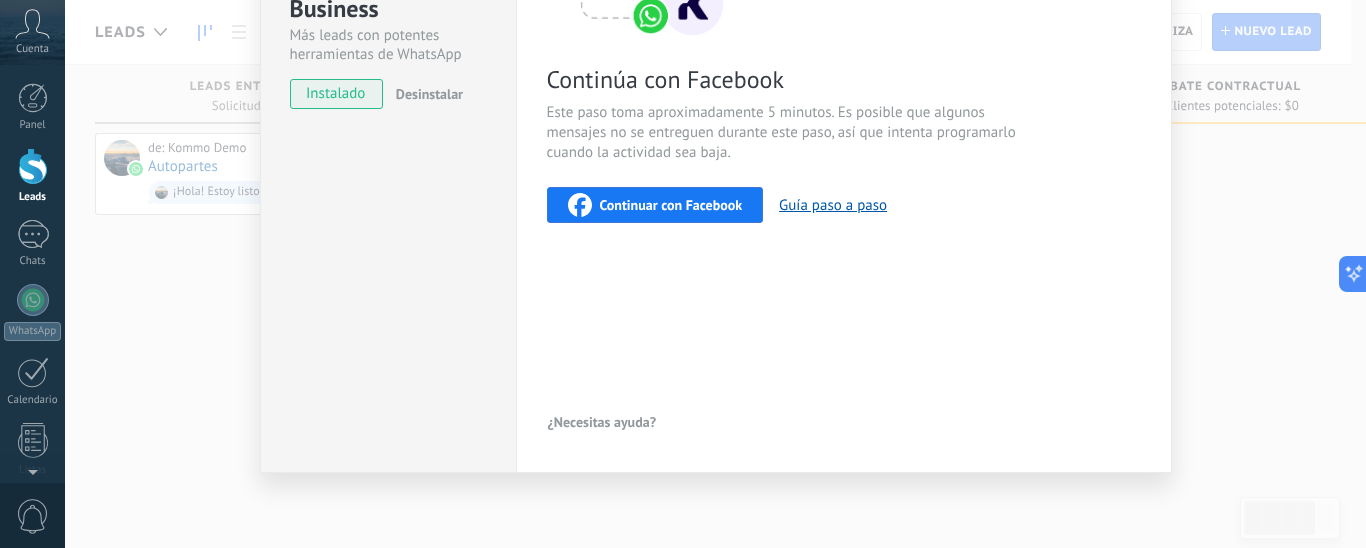 scroll, scrollTop: 82, scrollLeft: 0, axis: vertical 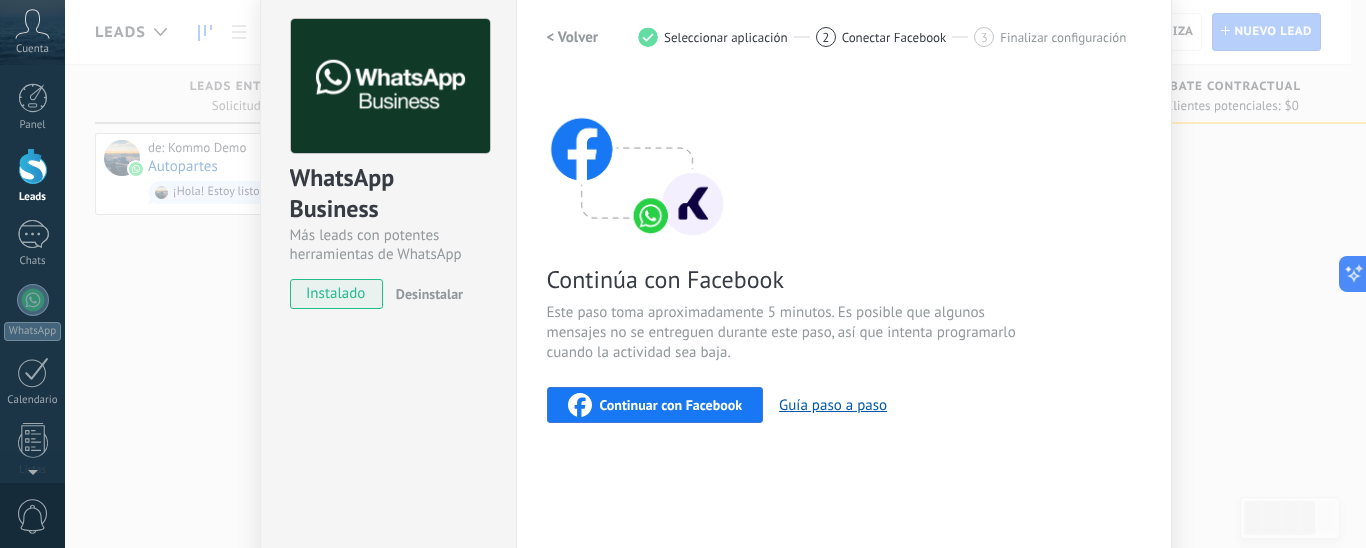 click on "WhatsApp Business Más leads con potentes herramientas de WhatsApp instalado Desinstalar Configuraciones Autorizaciones This tab logs the users who have granted integration access to this account. If you want to to remove a user's ability to send requests to the account on behalf of this integration, you can revoke access. If access is revoked from all users, the integration will stop working. This app is installed, but no one has given it access yet. WhatsApp Cloud API más _:  Guardar < Volver 1 Seleccionar aplicación 2 Conectar Facebook  3 Finalizar configuración Continúa con Facebook Este paso toma aproximadamente 5 minutos. Es posible que algunos mensajes no se entreguen durante este paso, así que intenta programarlo cuando la actividad sea baja. Continuar con Facebook Guía paso a paso ¿Necesitas ayuda?" at bounding box center [715, 274] 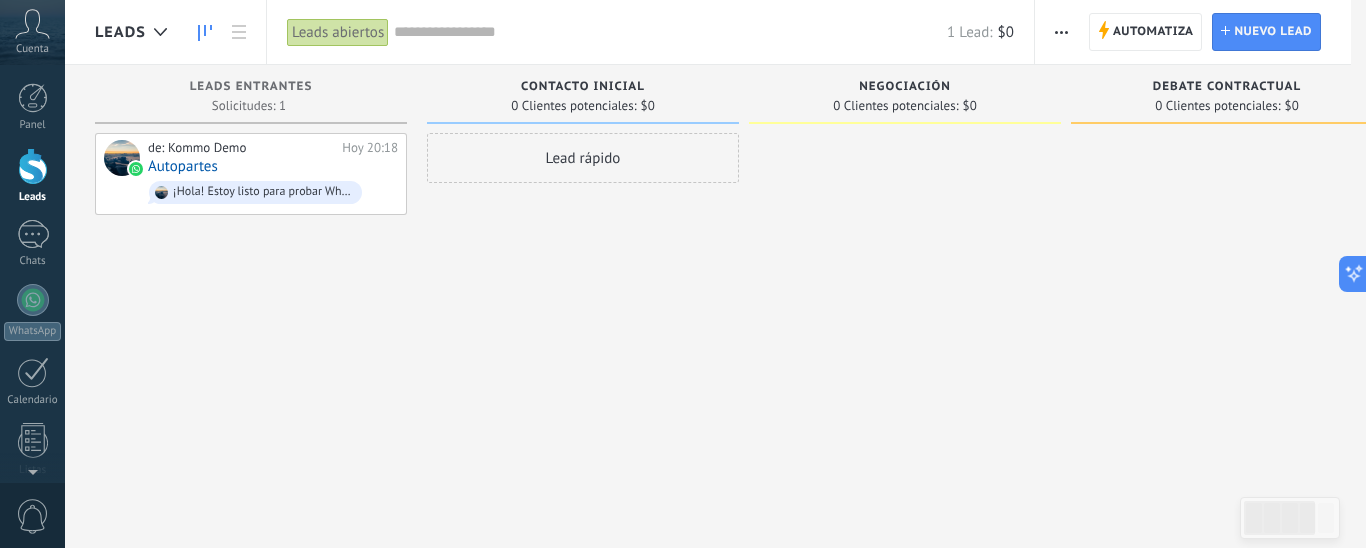 scroll, scrollTop: 0, scrollLeft: 0, axis: both 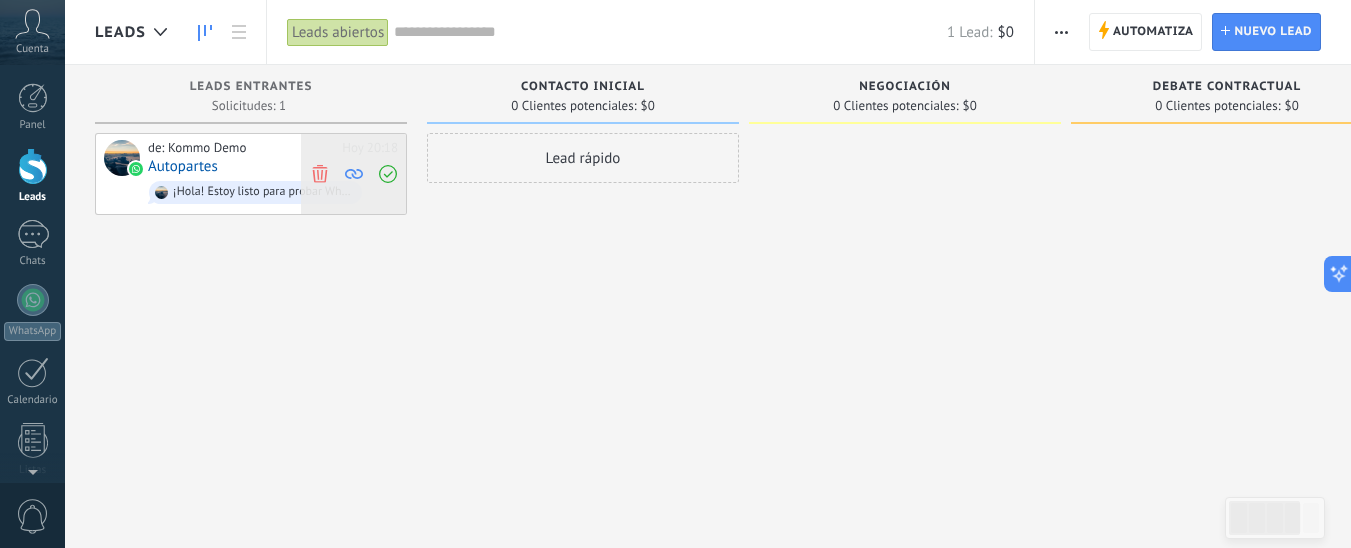 click 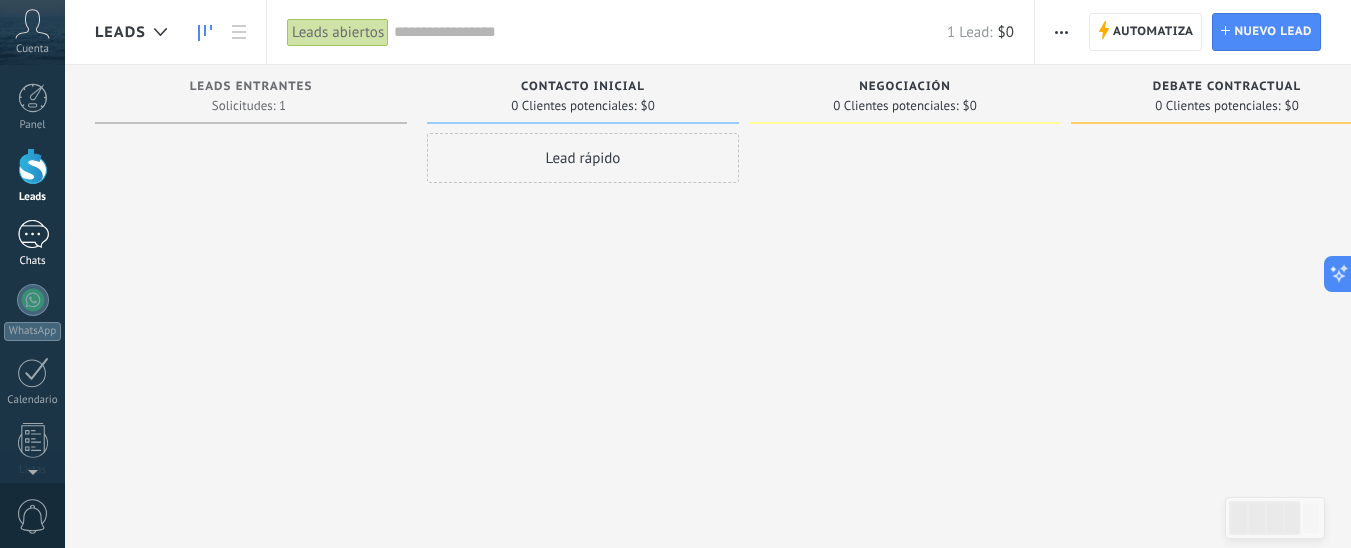 click on "1" at bounding box center [33, 234] 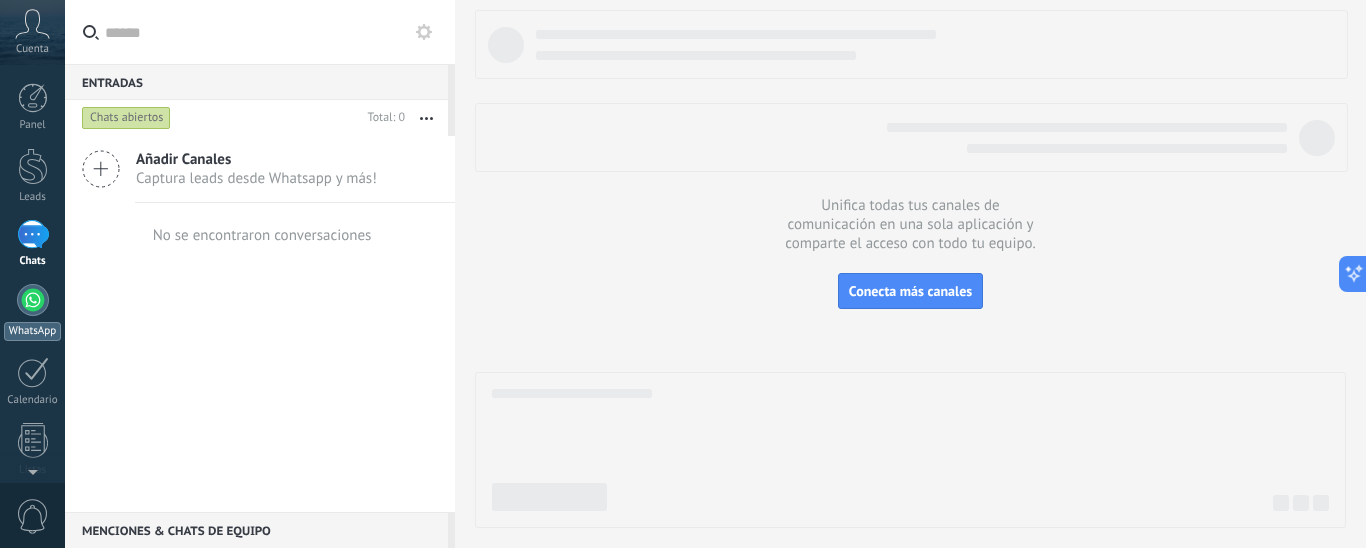 click at bounding box center (33, 300) 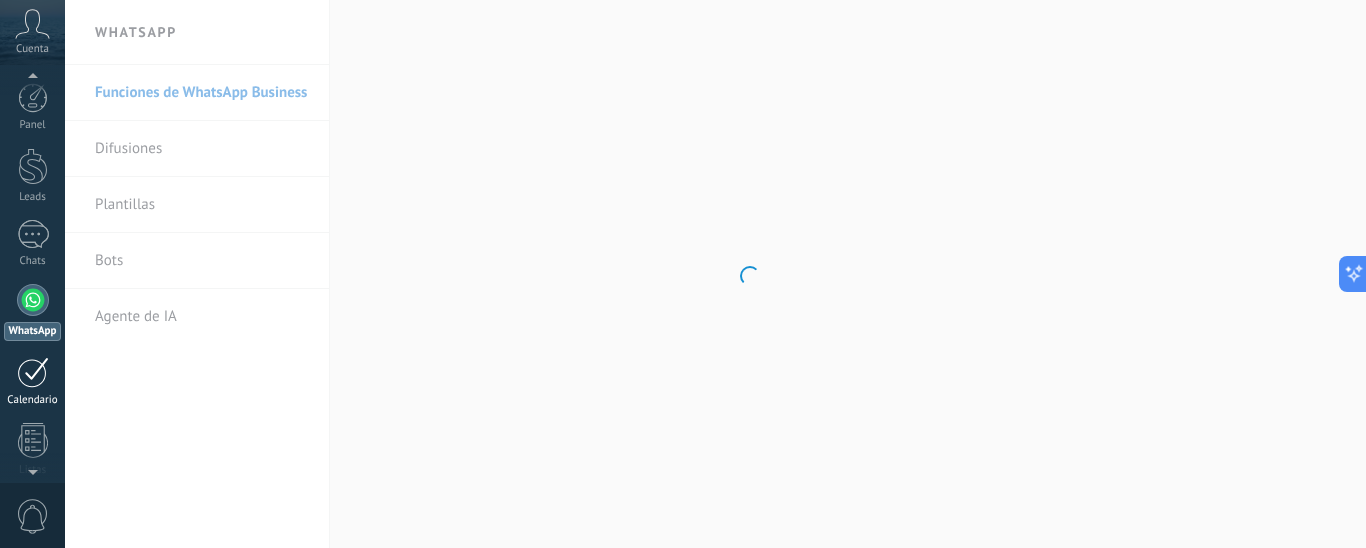 scroll, scrollTop: 57, scrollLeft: 0, axis: vertical 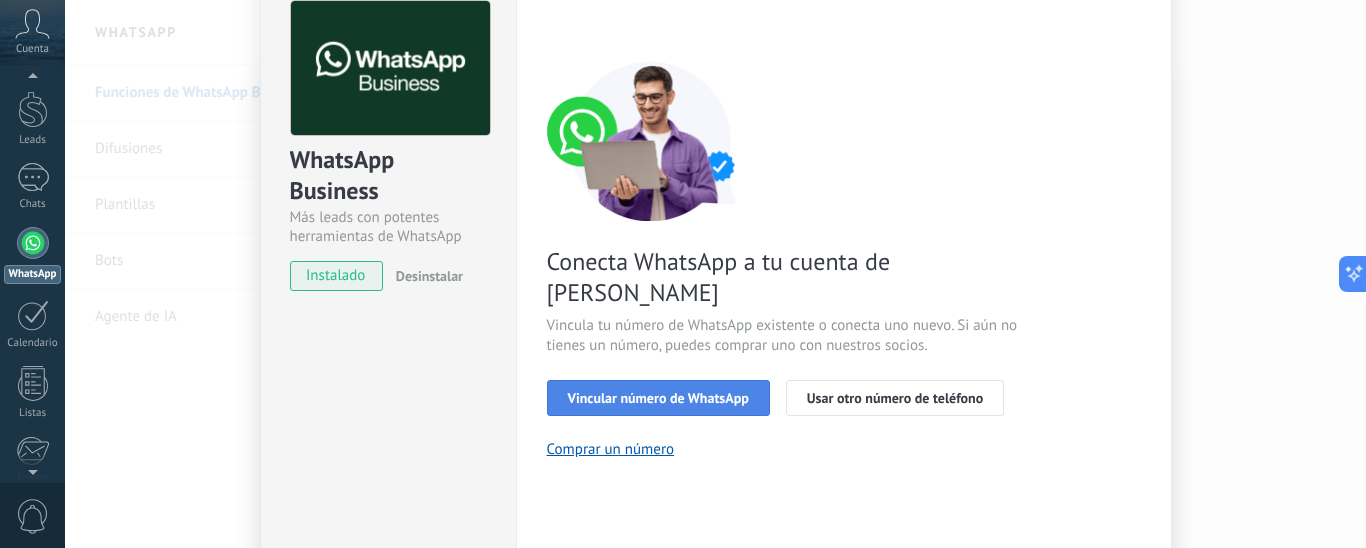 click on "Vincular número de WhatsApp" at bounding box center [658, 398] 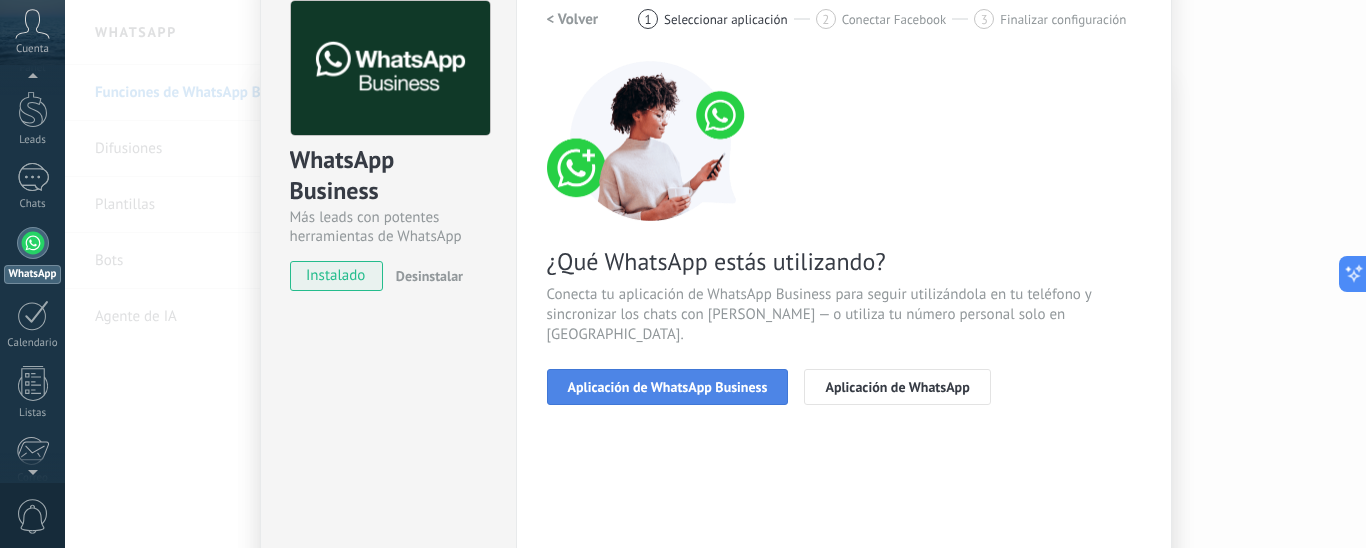 click on "Aplicación de WhatsApp Business" at bounding box center [668, 387] 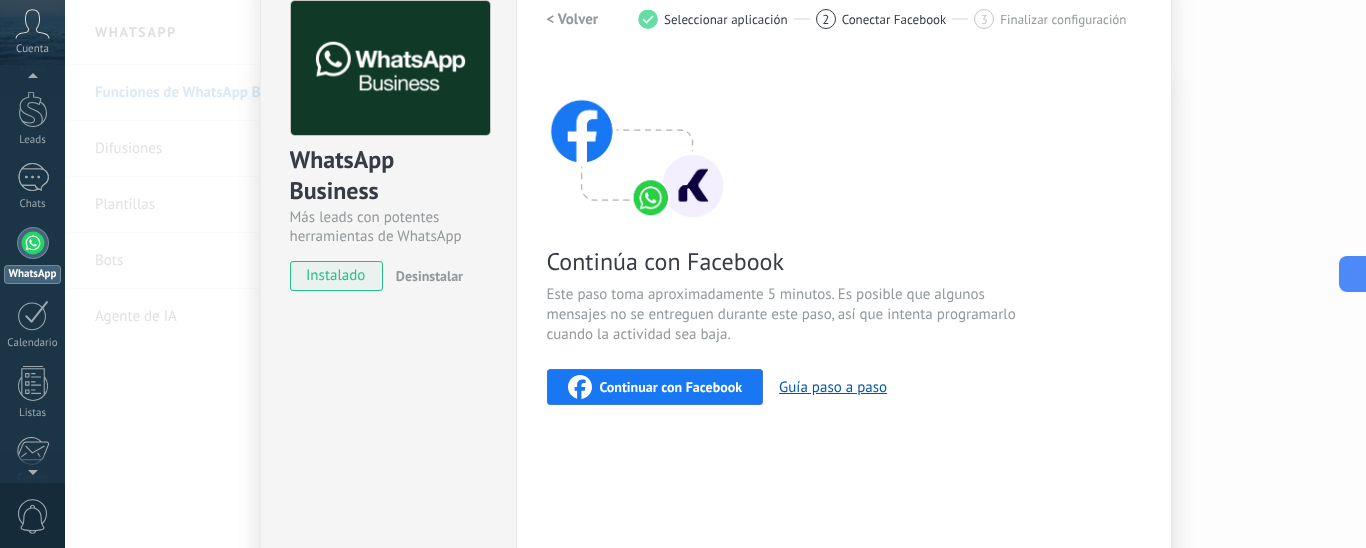 click on "Continuar con Facebook" at bounding box center (671, 387) 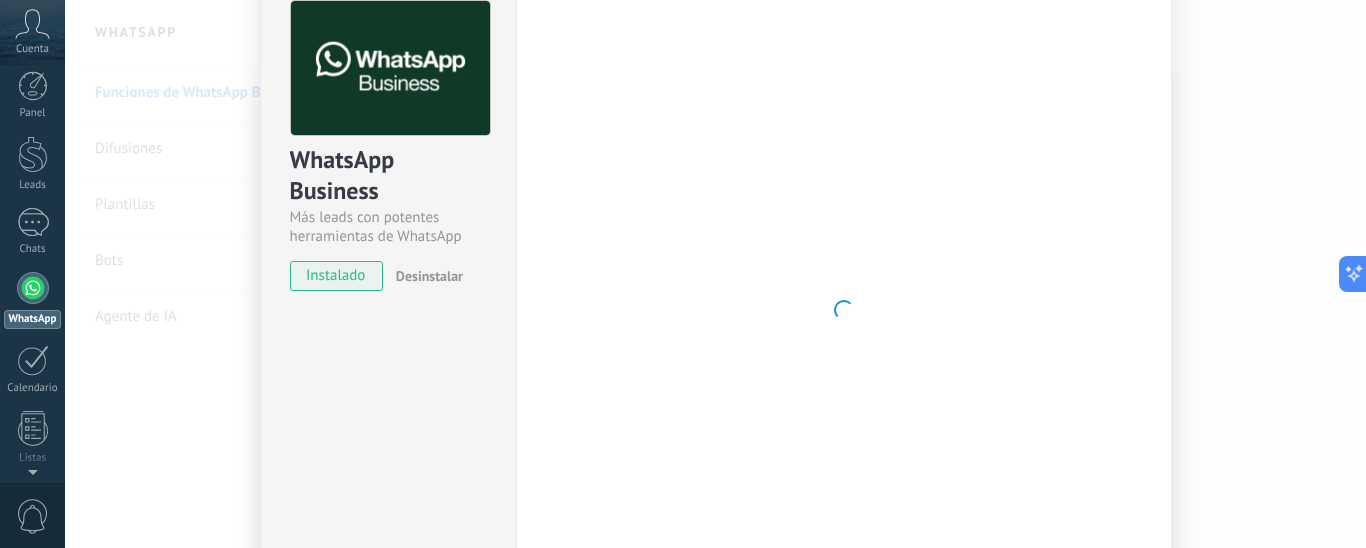 scroll, scrollTop: 0, scrollLeft: 0, axis: both 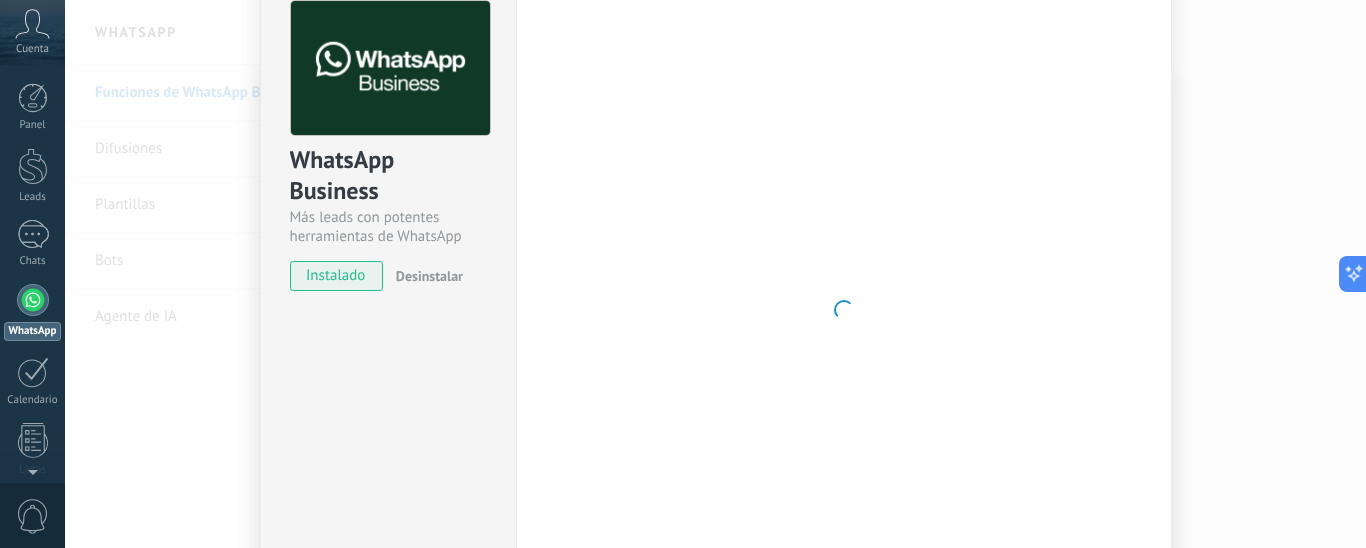 click on "Cuenta" at bounding box center (32, 32) 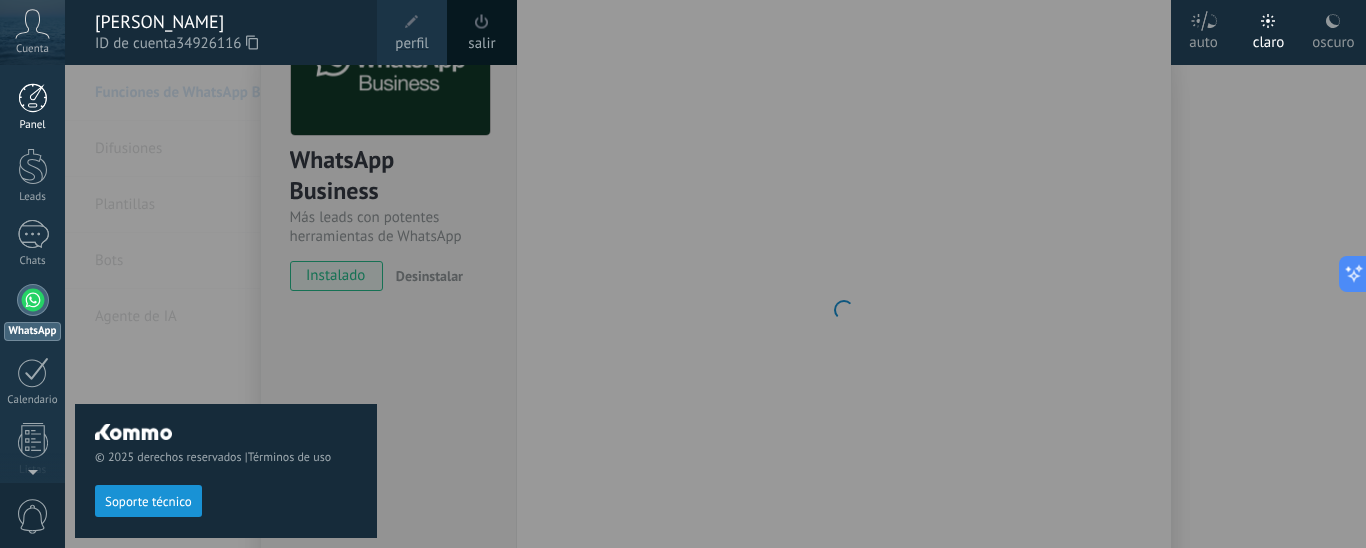click on "Panel" at bounding box center [33, 125] 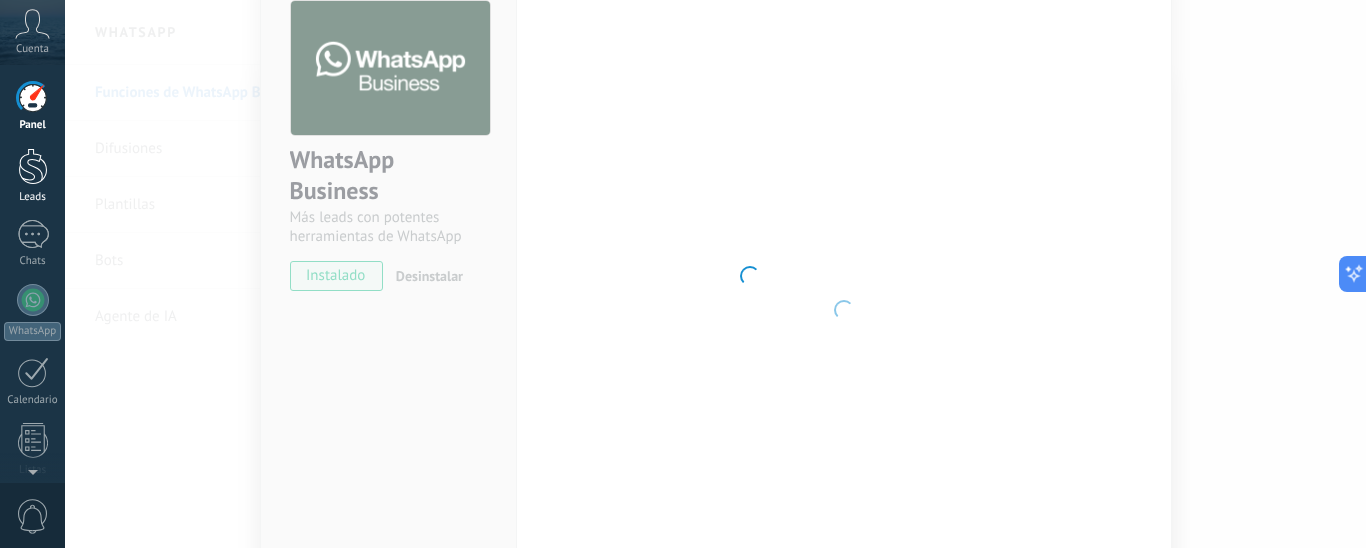 click at bounding box center [33, 166] 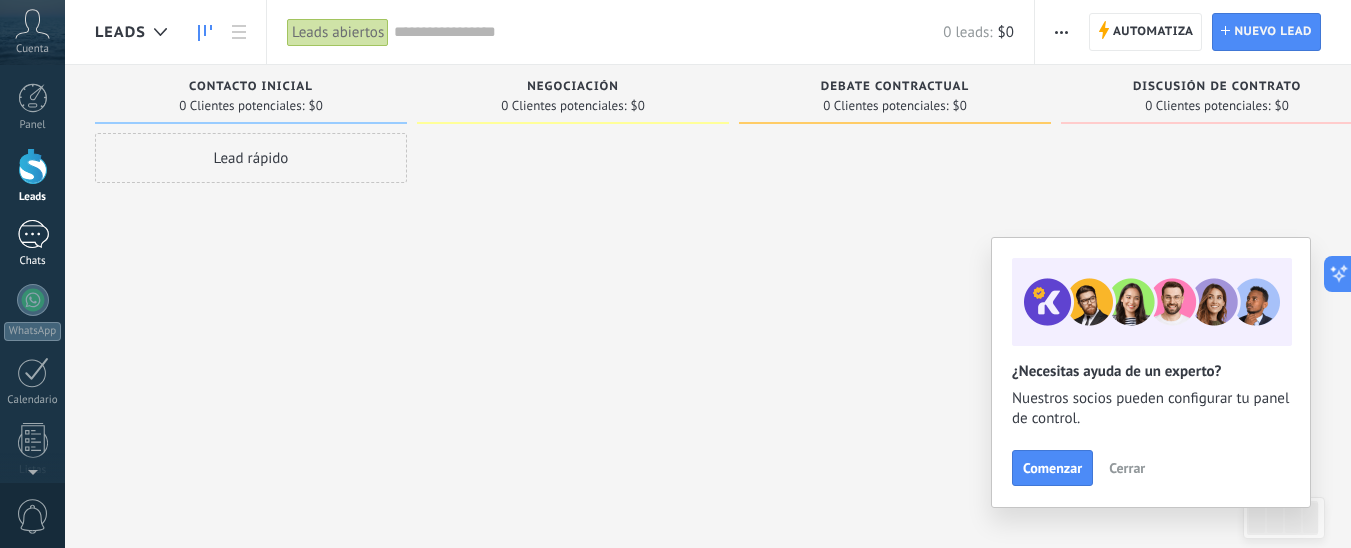 click on "1" at bounding box center (33, 234) 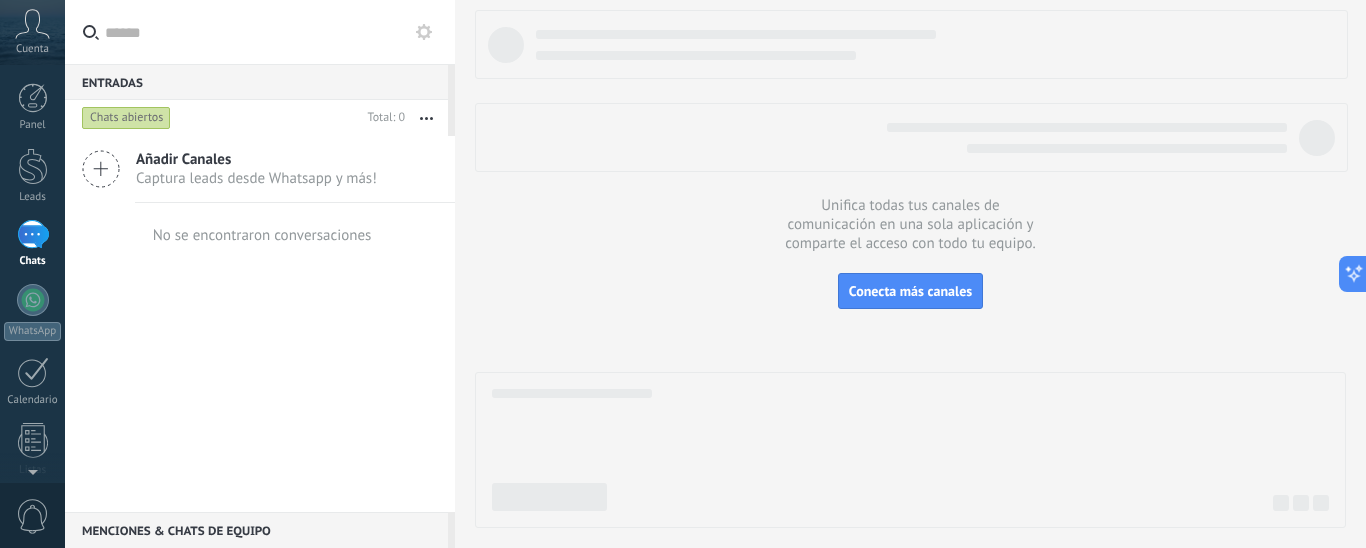 click 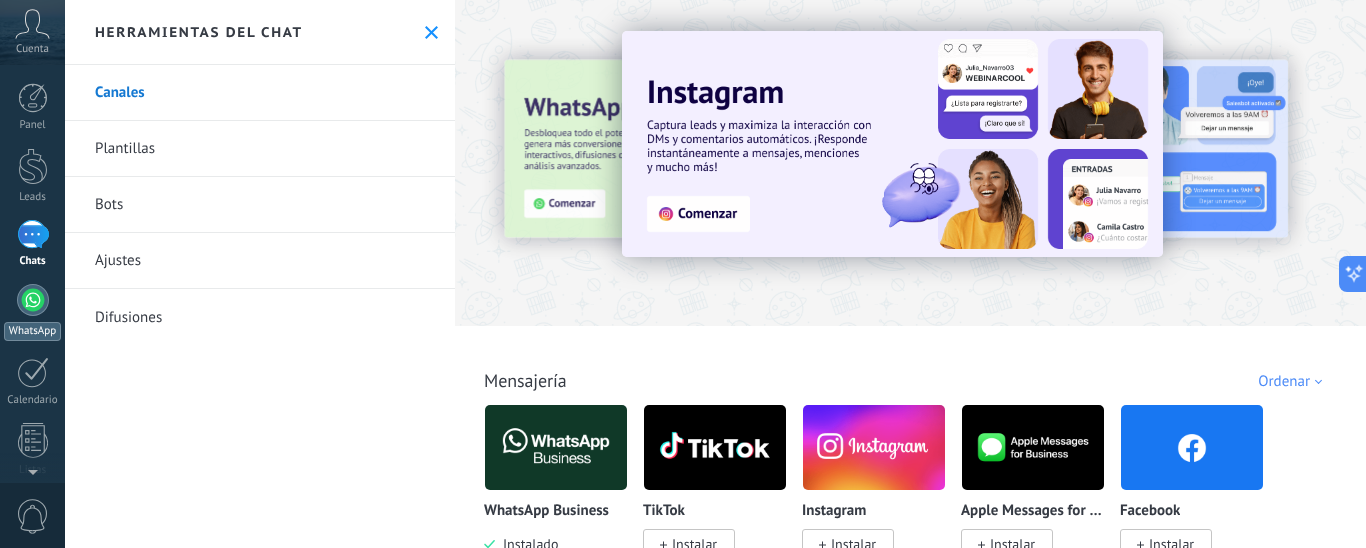 click at bounding box center [33, 300] 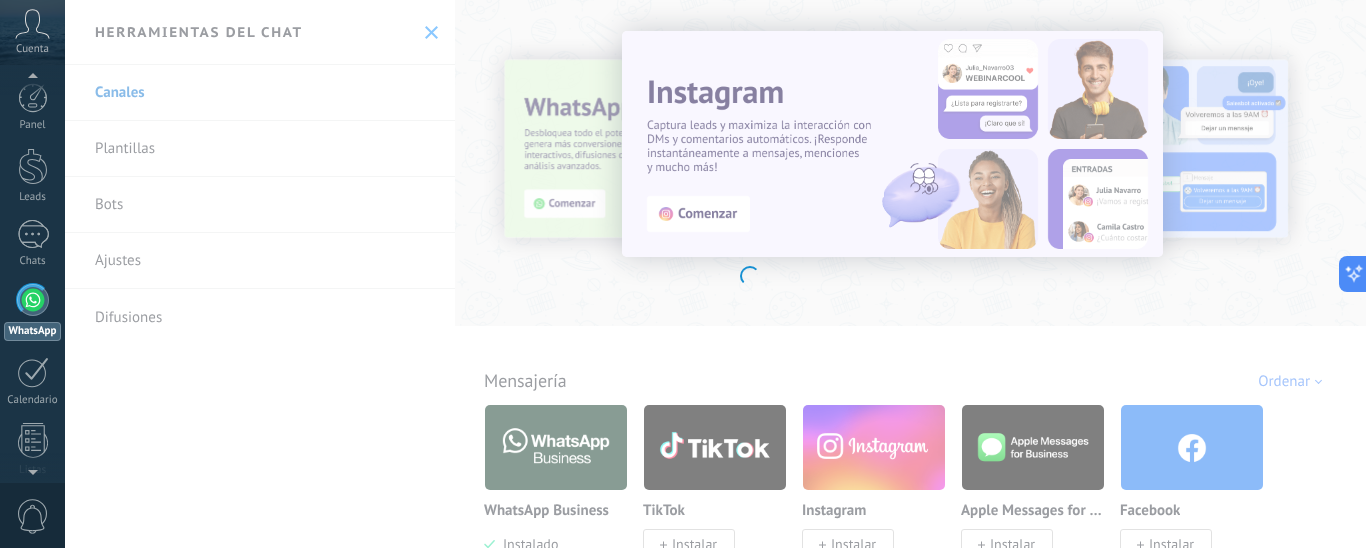 scroll, scrollTop: 57, scrollLeft: 0, axis: vertical 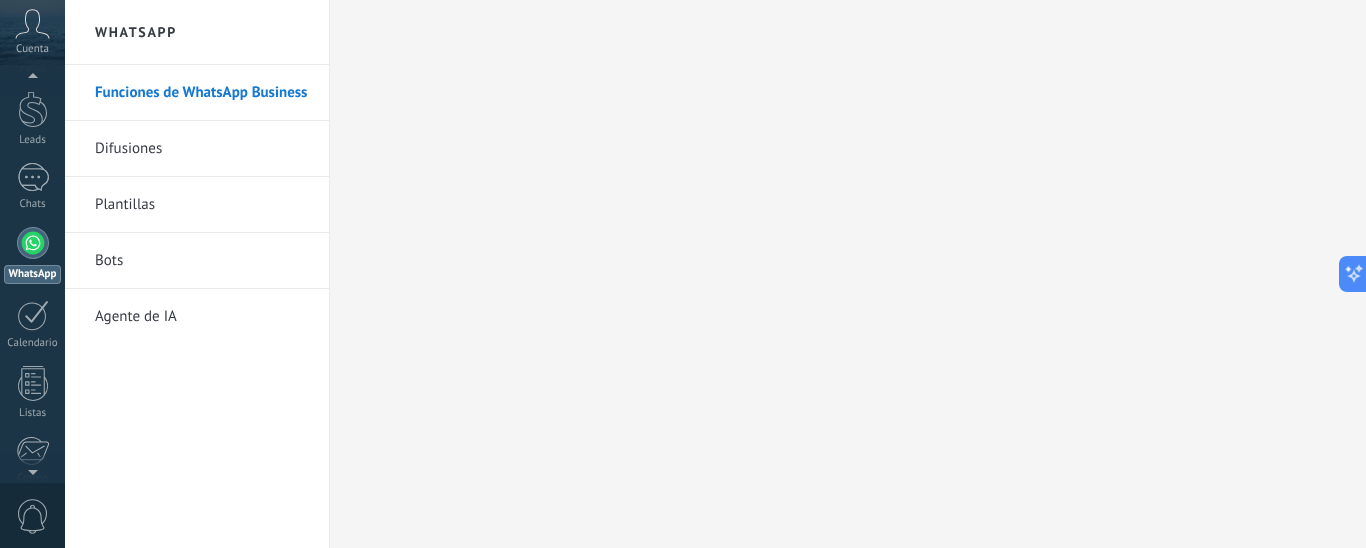click at bounding box center [33, 243] 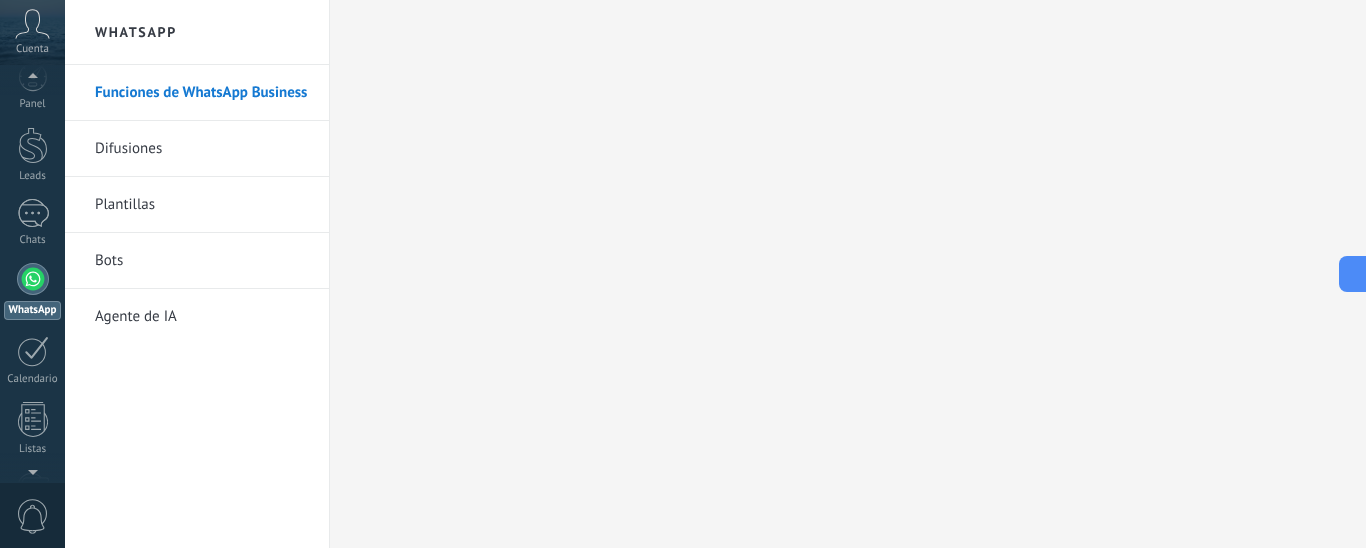 click 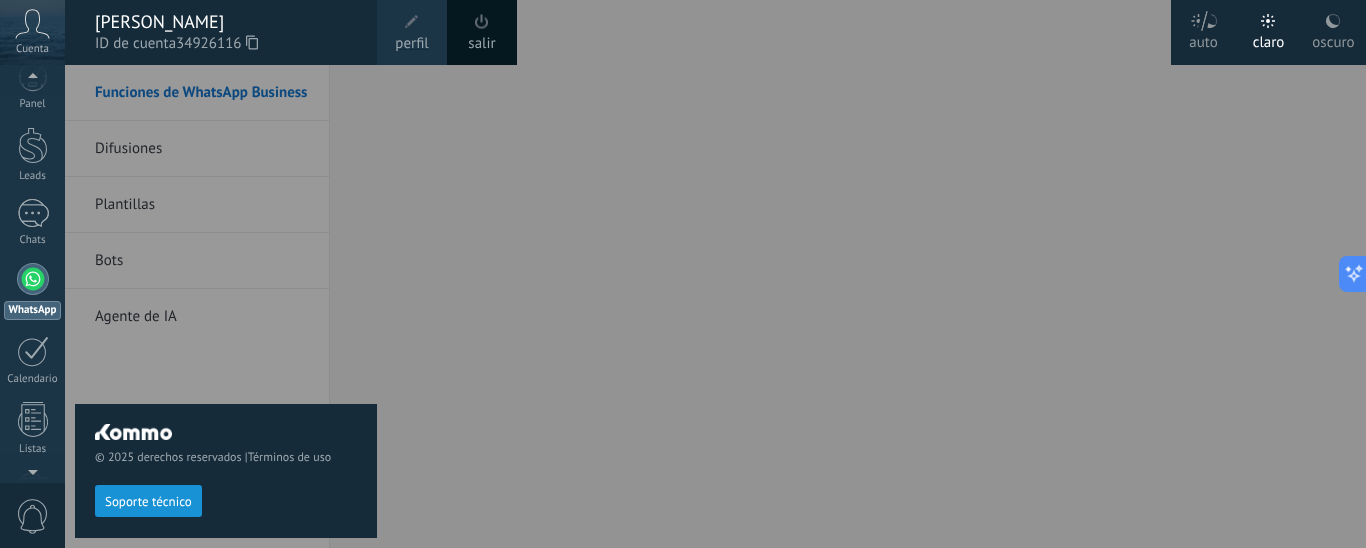 scroll, scrollTop: 12, scrollLeft: 0, axis: vertical 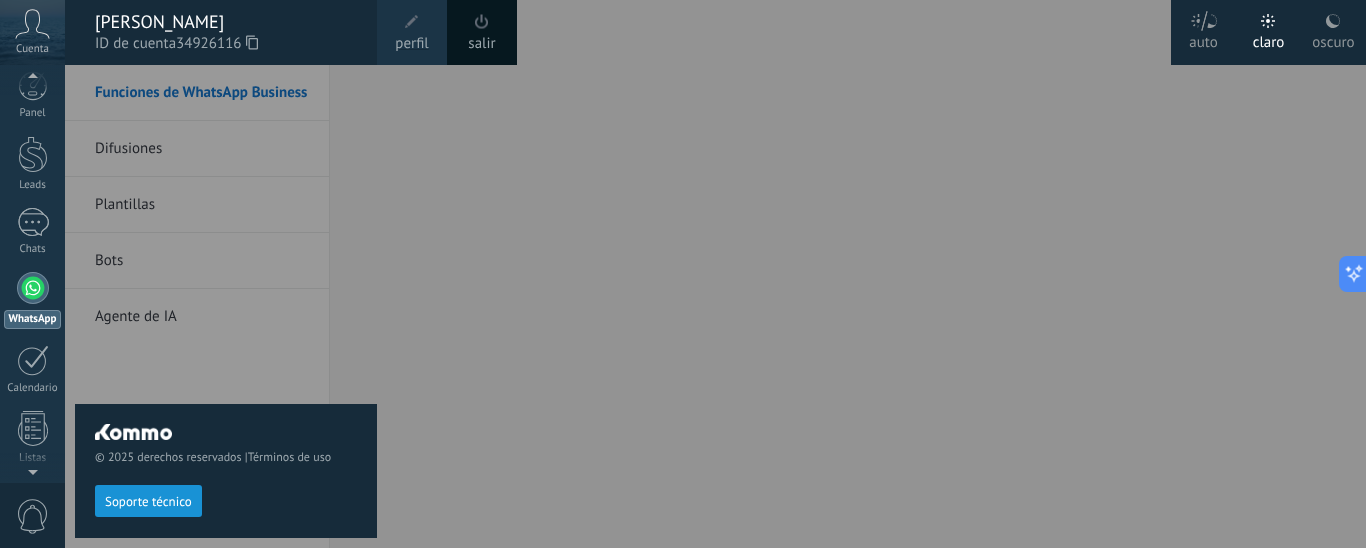 click at bounding box center [748, 274] 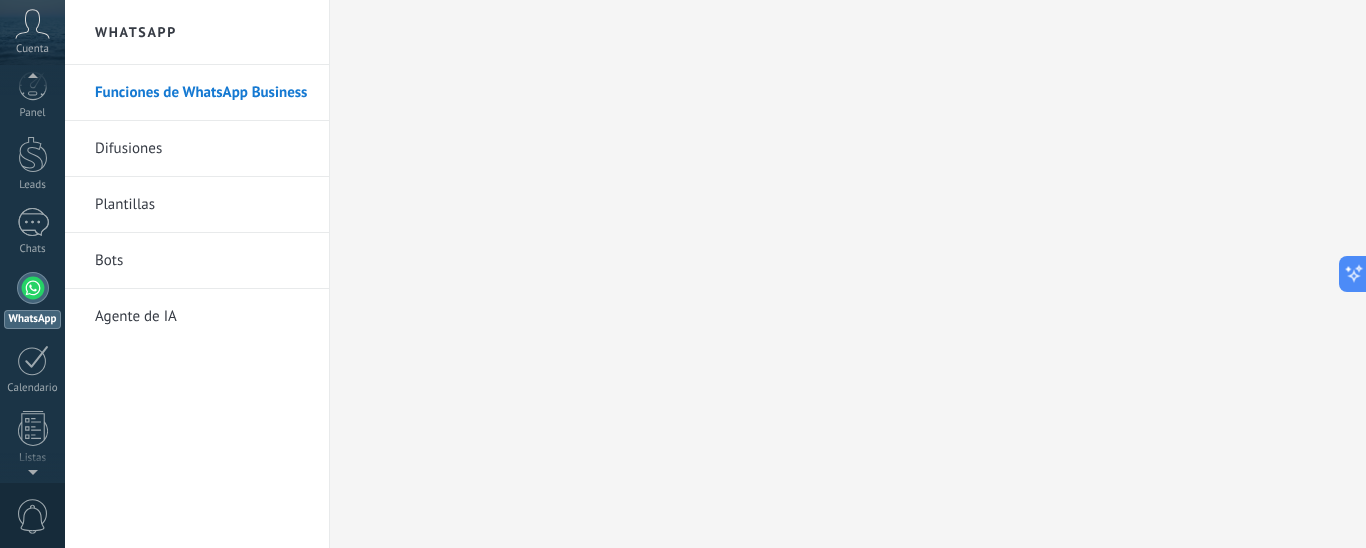 scroll, scrollTop: 57, scrollLeft: 0, axis: vertical 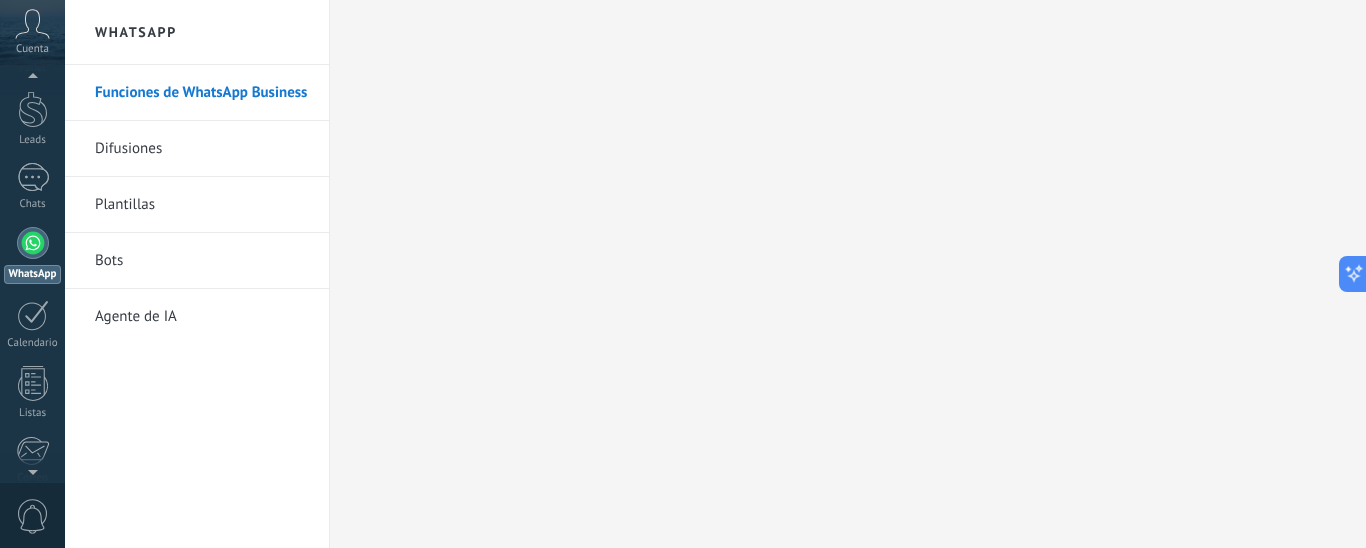 click at bounding box center (33, 243) 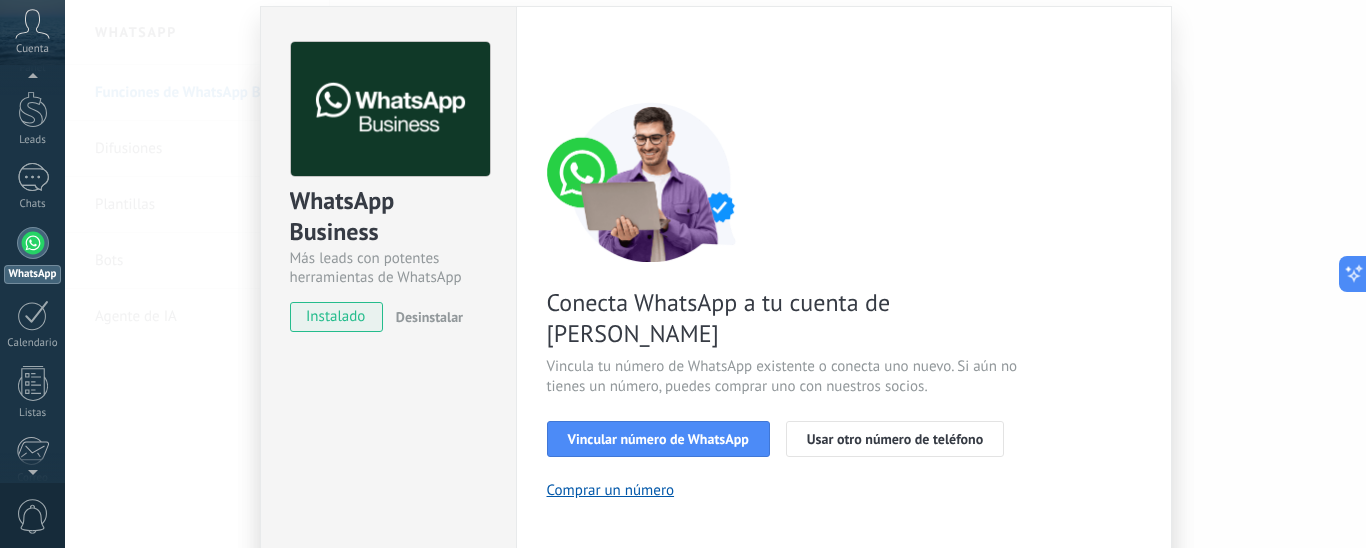 scroll, scrollTop: 100, scrollLeft: 0, axis: vertical 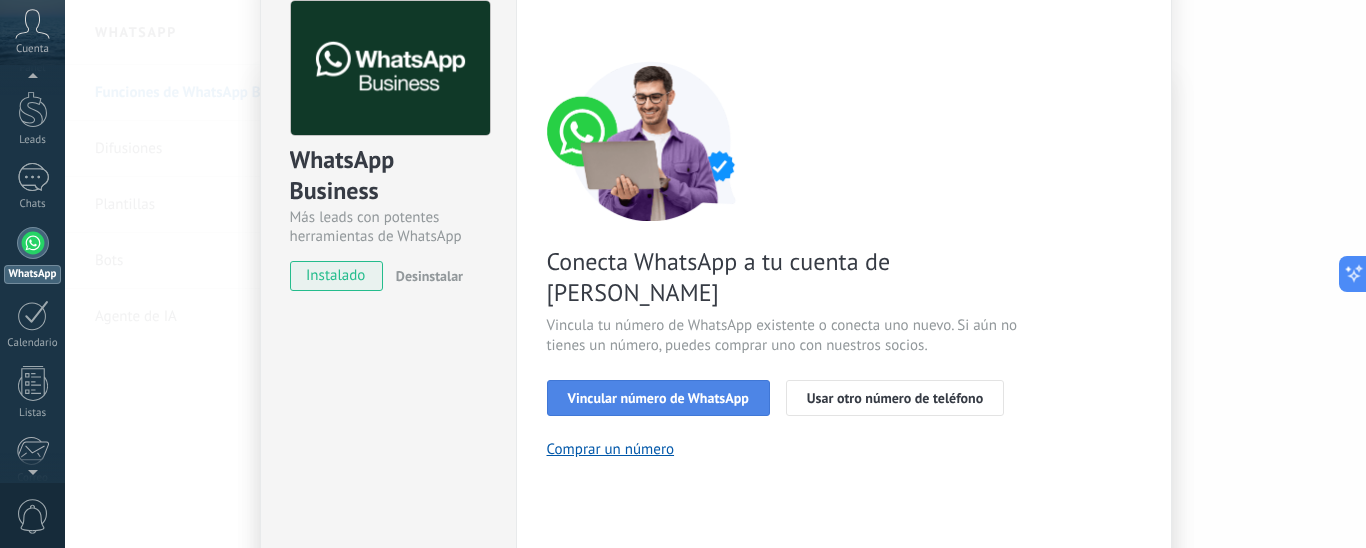 click on "Vincular número de WhatsApp" at bounding box center [658, 398] 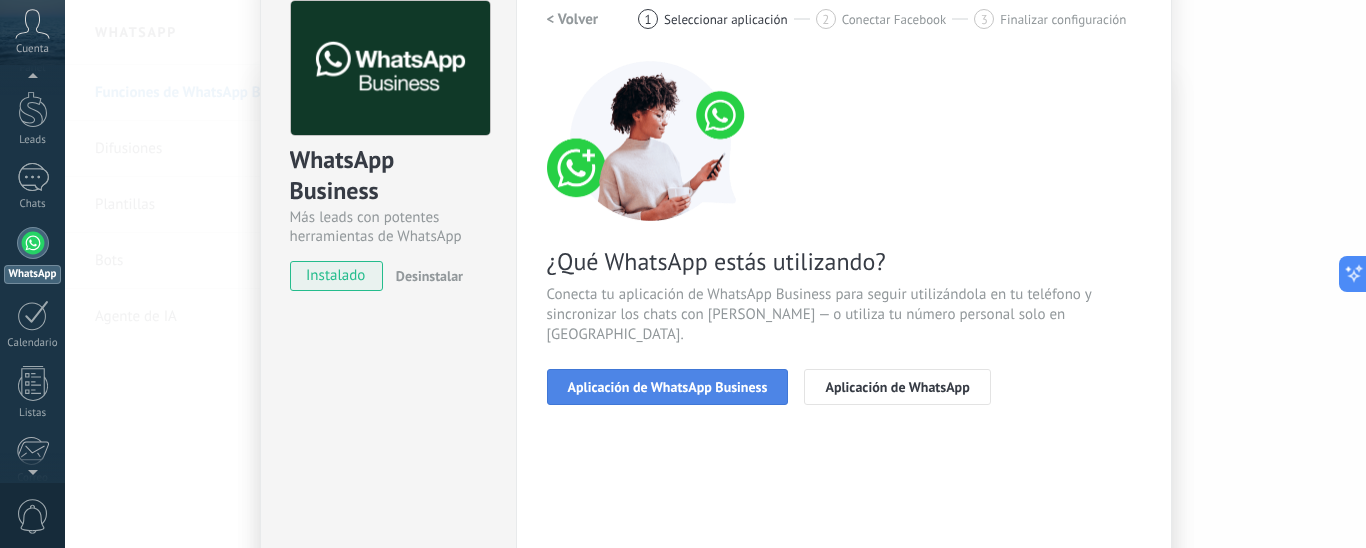 click on "Aplicación de WhatsApp Business" at bounding box center [668, 387] 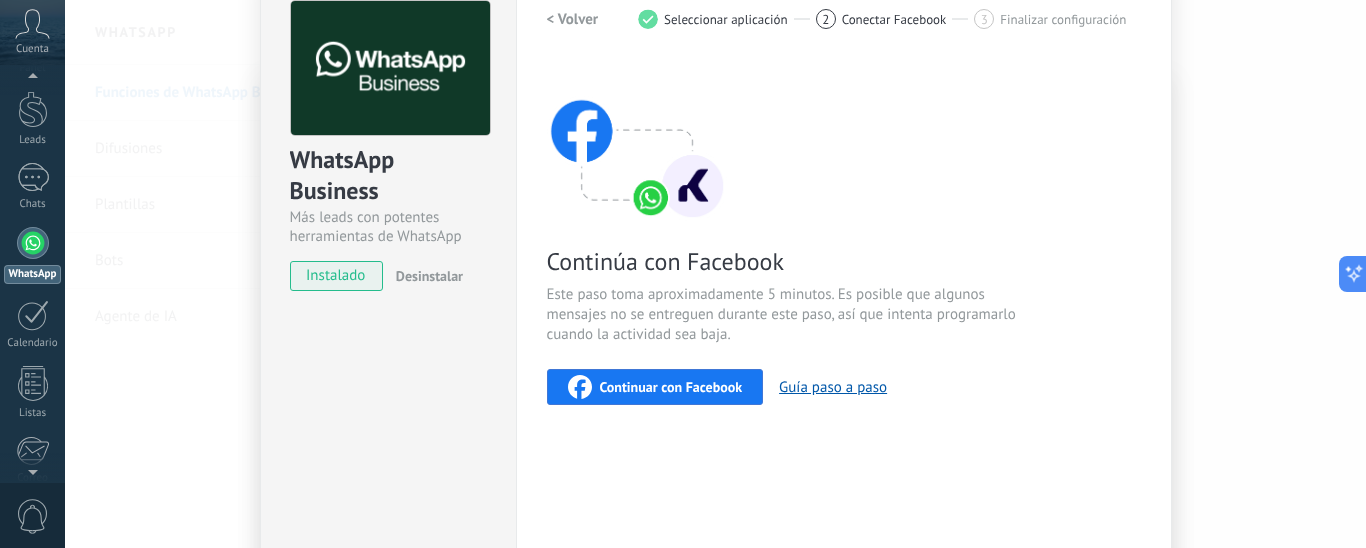 click on "Continuar con Facebook" at bounding box center (671, 387) 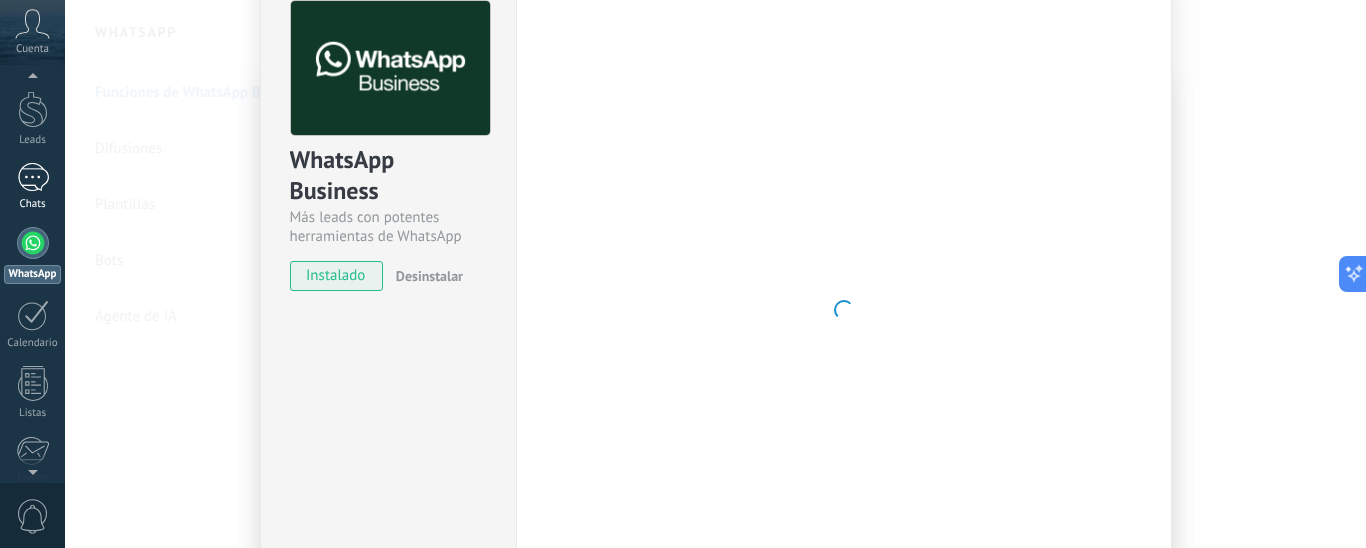 click on "1" at bounding box center (33, 177) 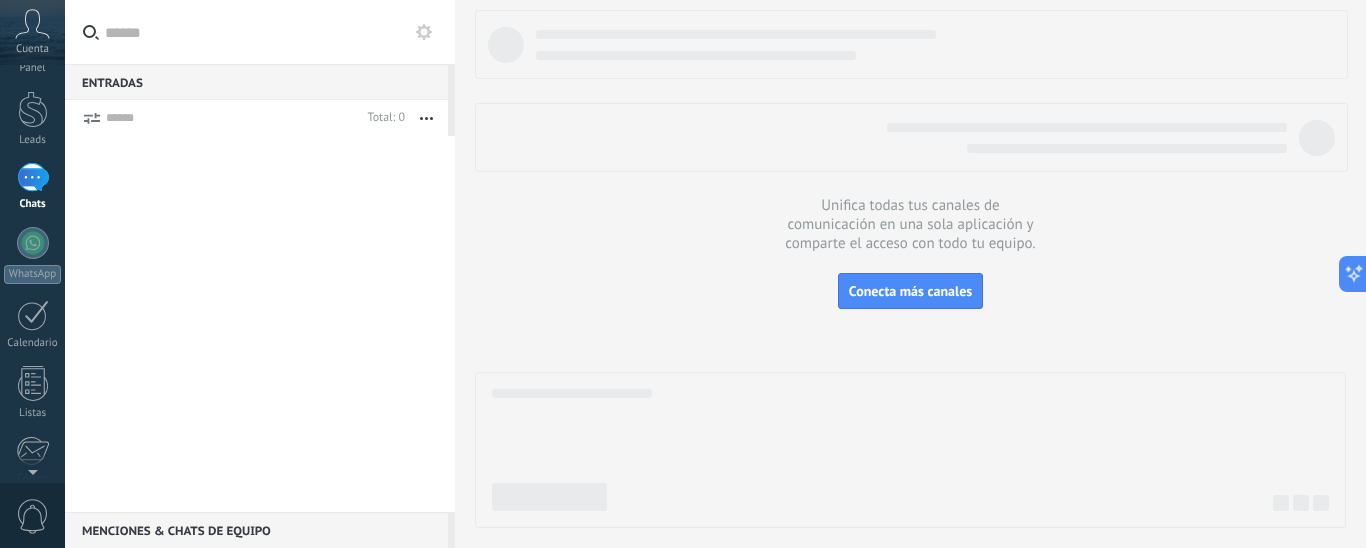 scroll, scrollTop: 0, scrollLeft: 0, axis: both 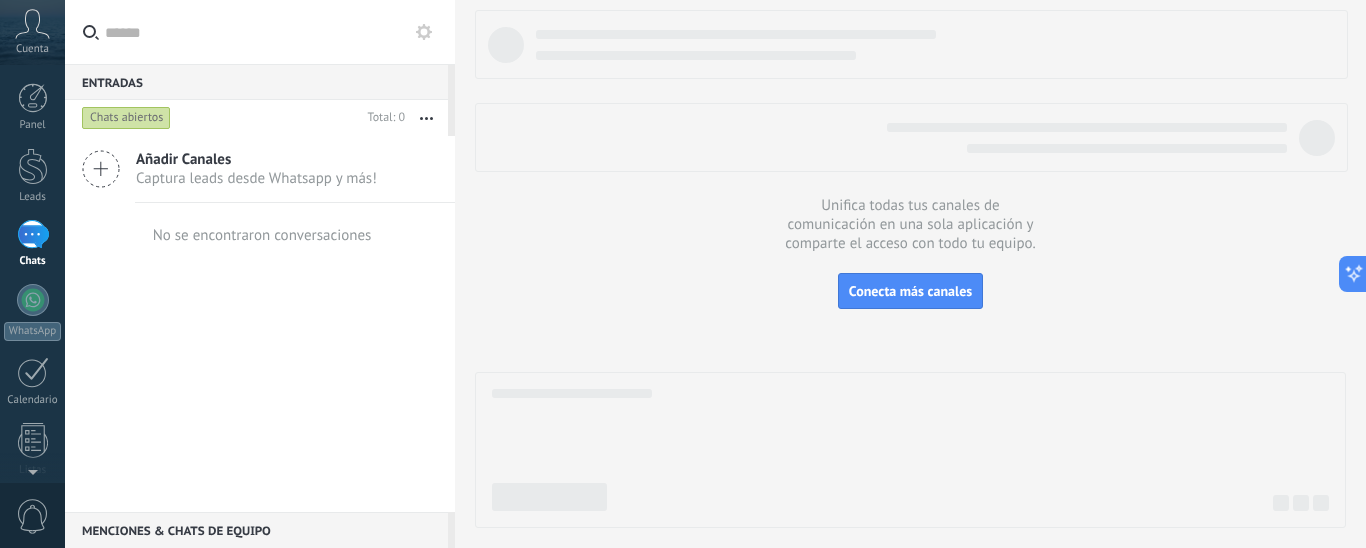 click on "1" at bounding box center [33, 234] 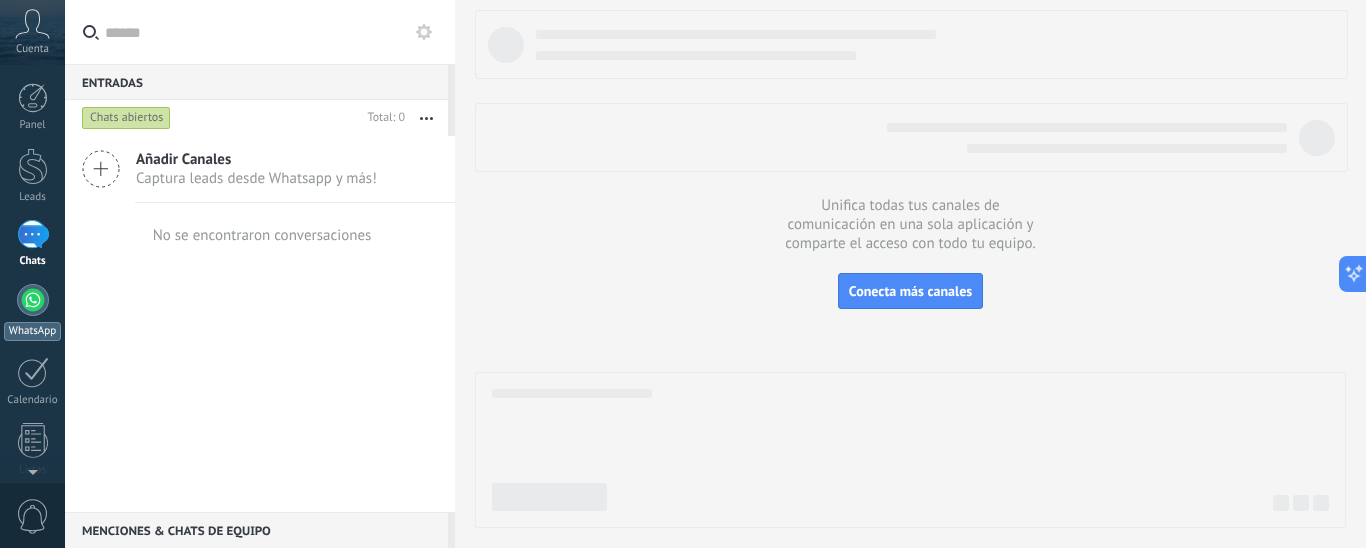 click at bounding box center [33, 300] 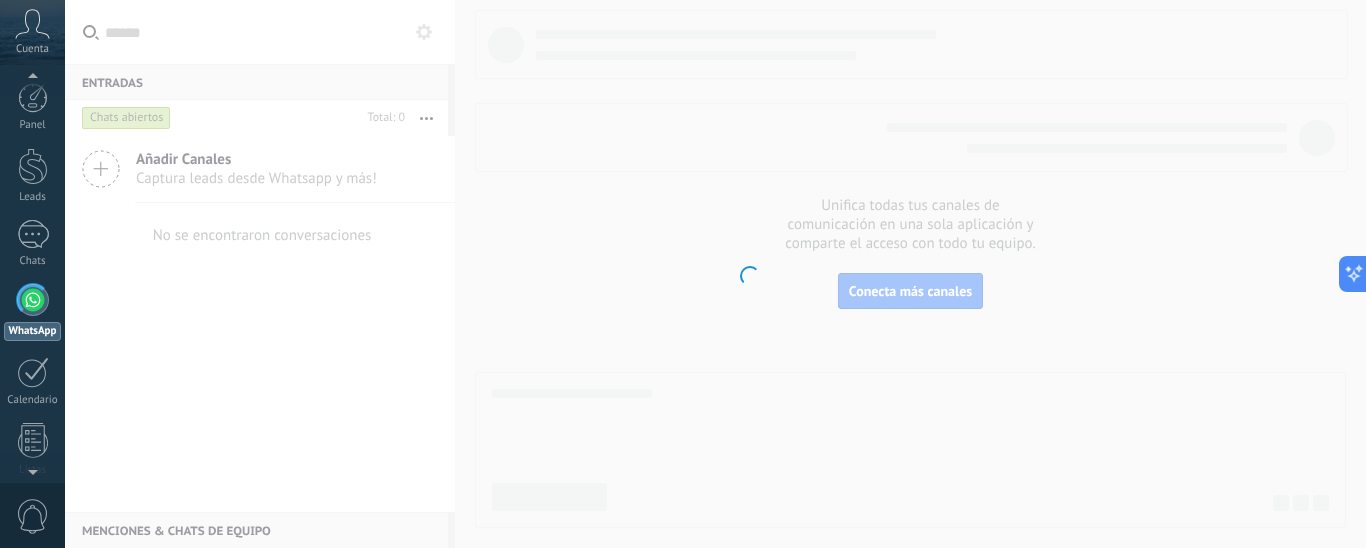 scroll, scrollTop: 57, scrollLeft: 0, axis: vertical 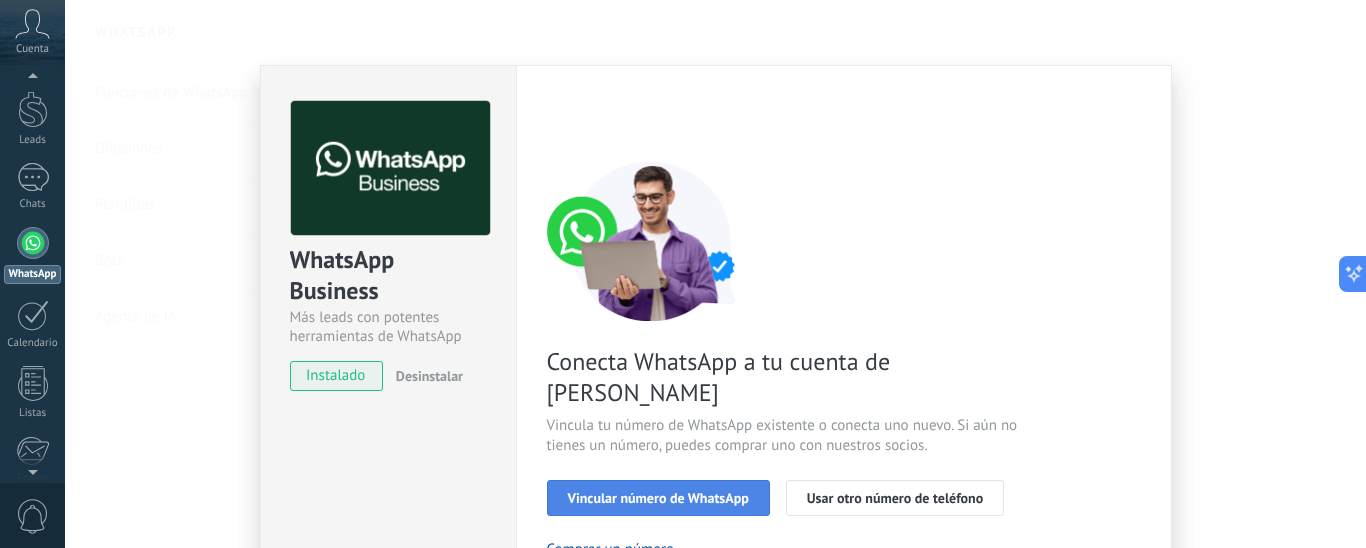 click on "Vincular número de WhatsApp" at bounding box center (658, 498) 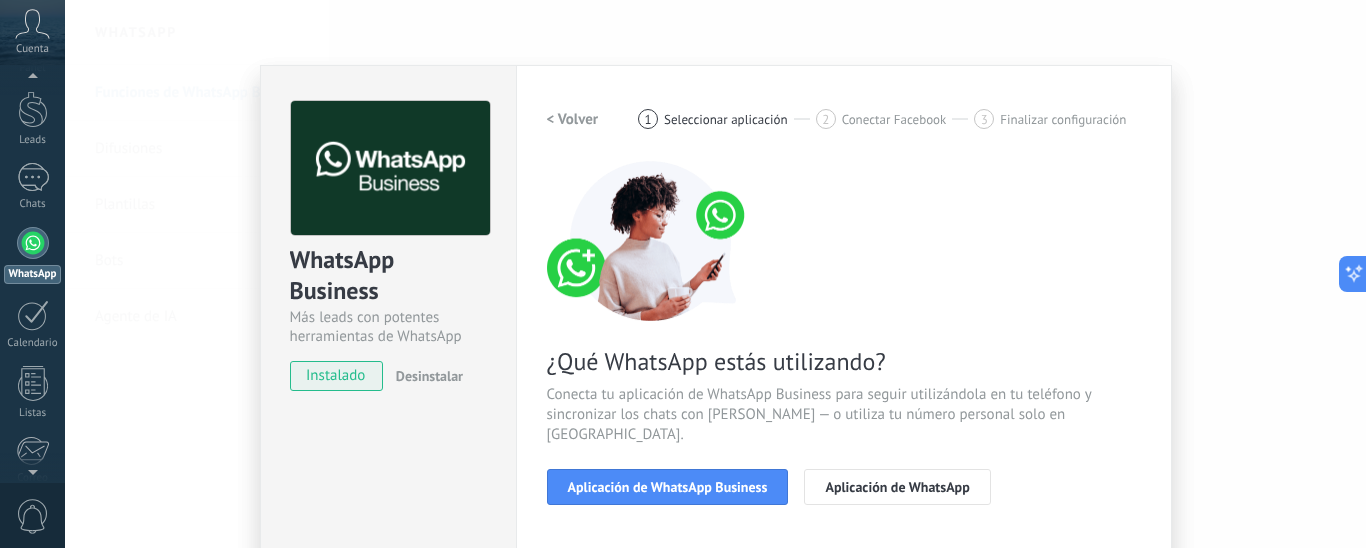 click on "Aplicación de WhatsApp Business" at bounding box center (668, 487) 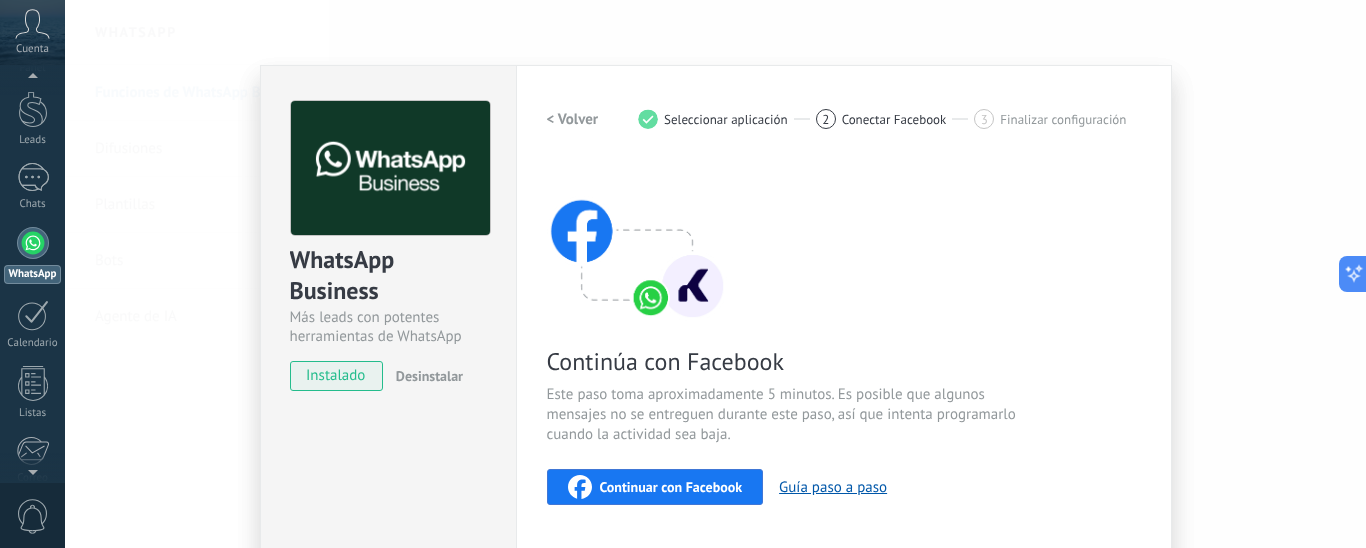 click on "Continuar con Facebook" at bounding box center [655, 487] 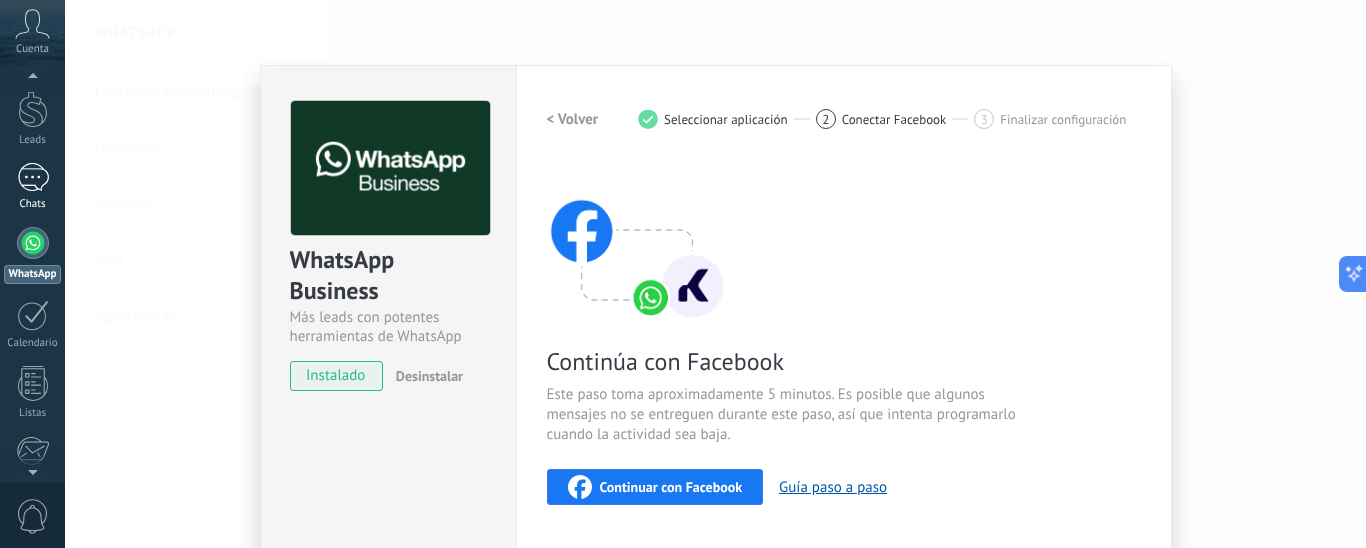 click on "1" at bounding box center [33, 177] 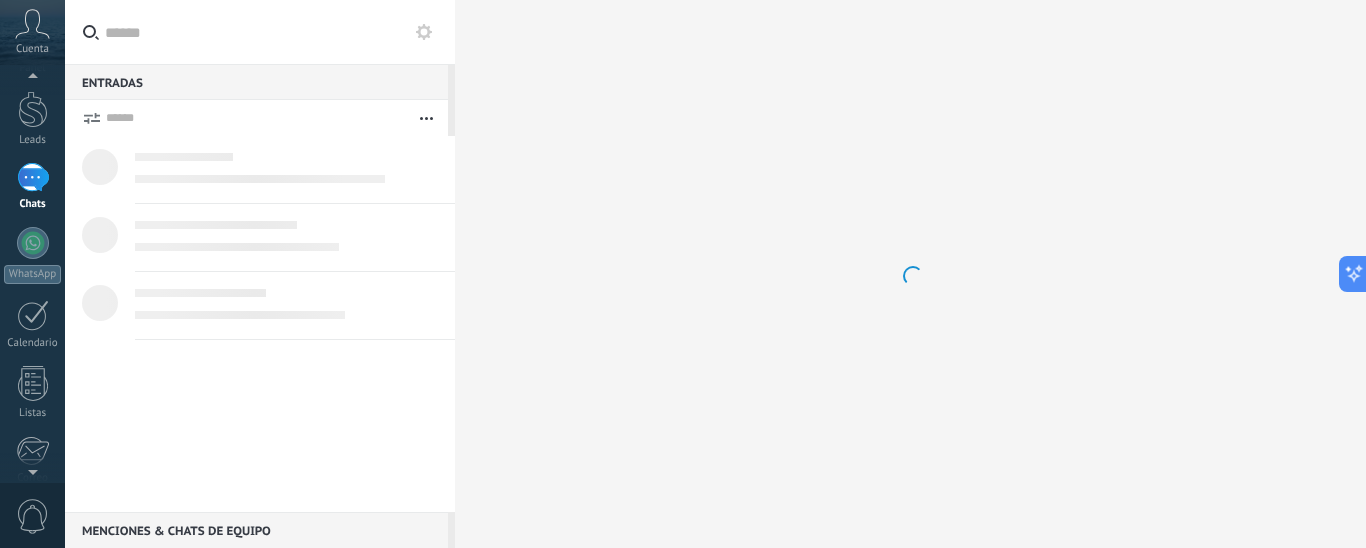 scroll, scrollTop: 0, scrollLeft: 0, axis: both 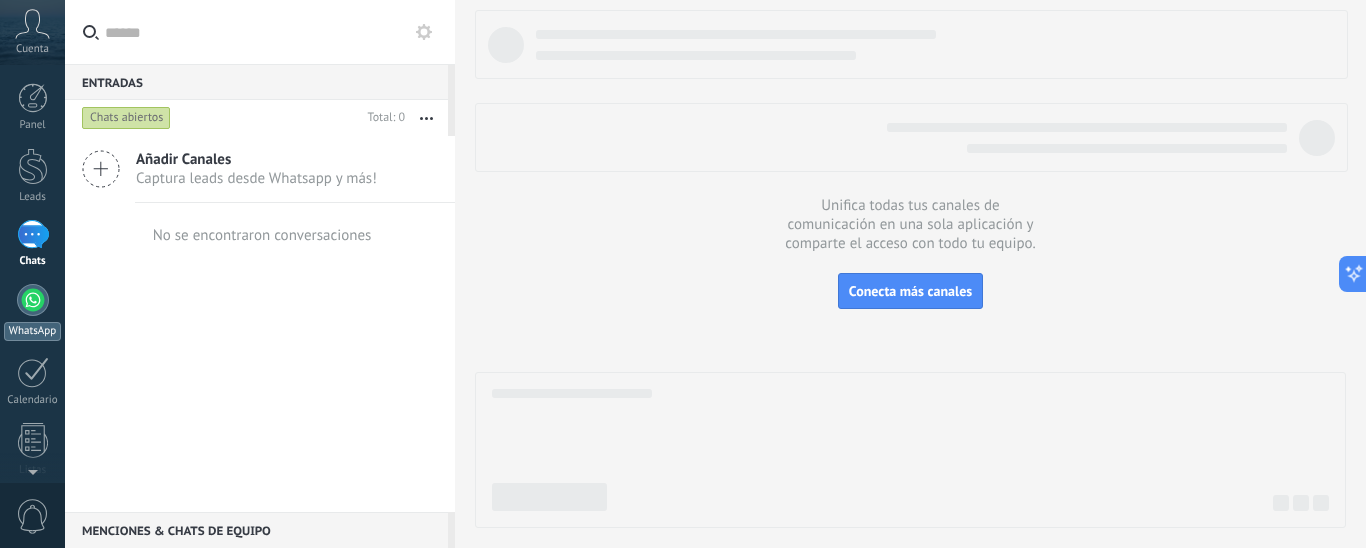 click at bounding box center (33, 300) 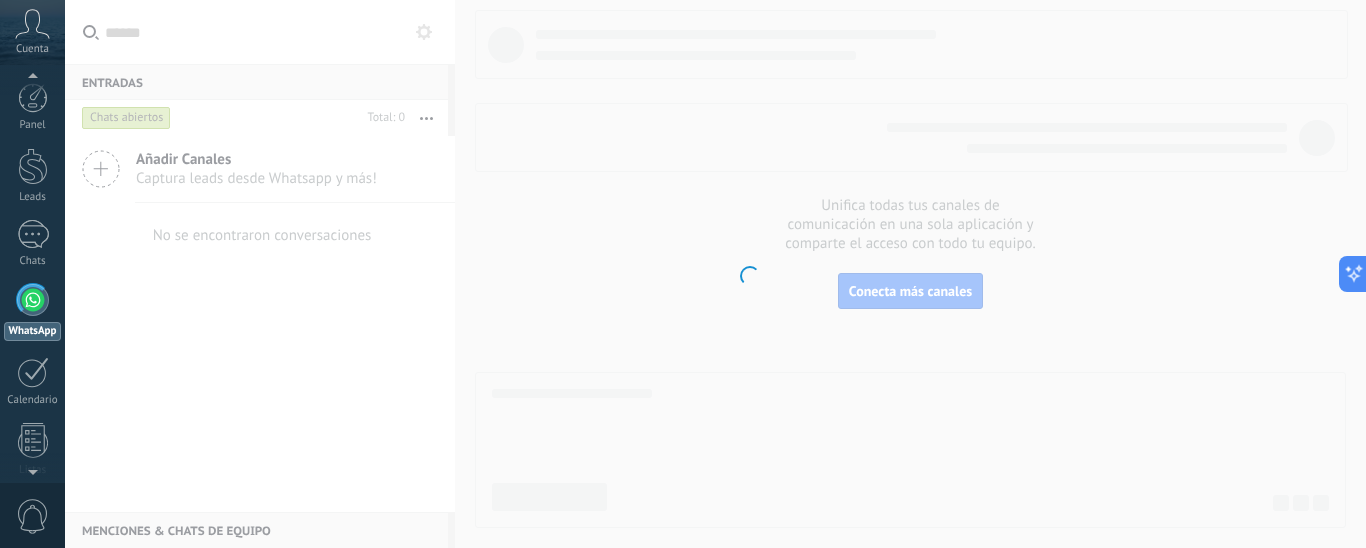 scroll, scrollTop: 57, scrollLeft: 0, axis: vertical 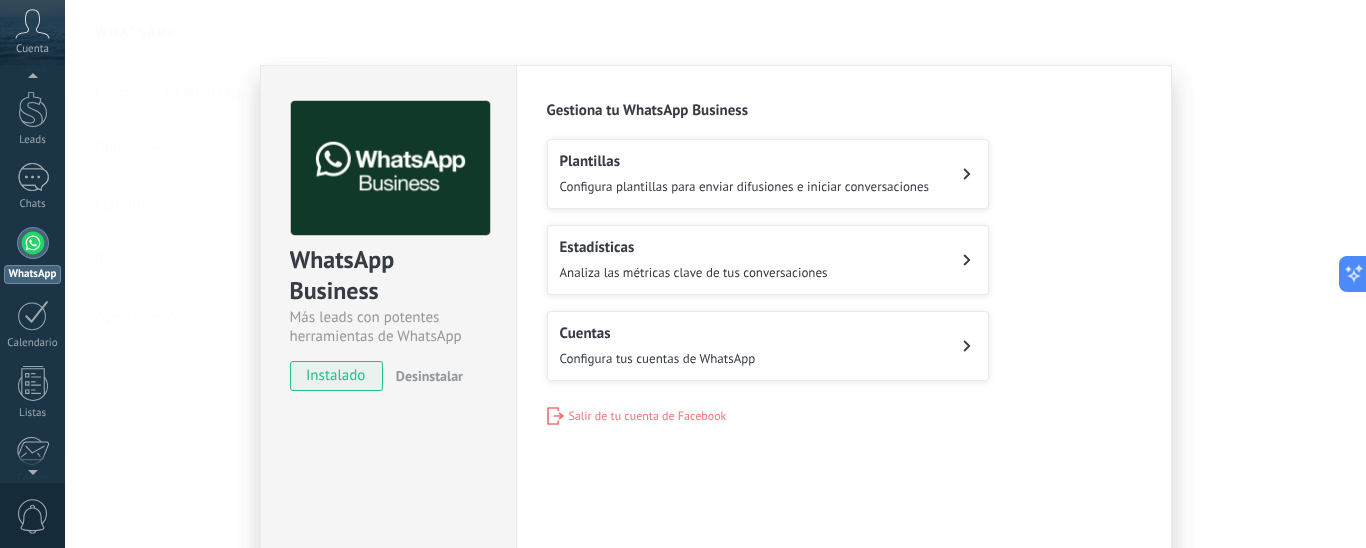 click on "Cuentas Configura tus cuentas de WhatsApp" at bounding box center (768, 346) 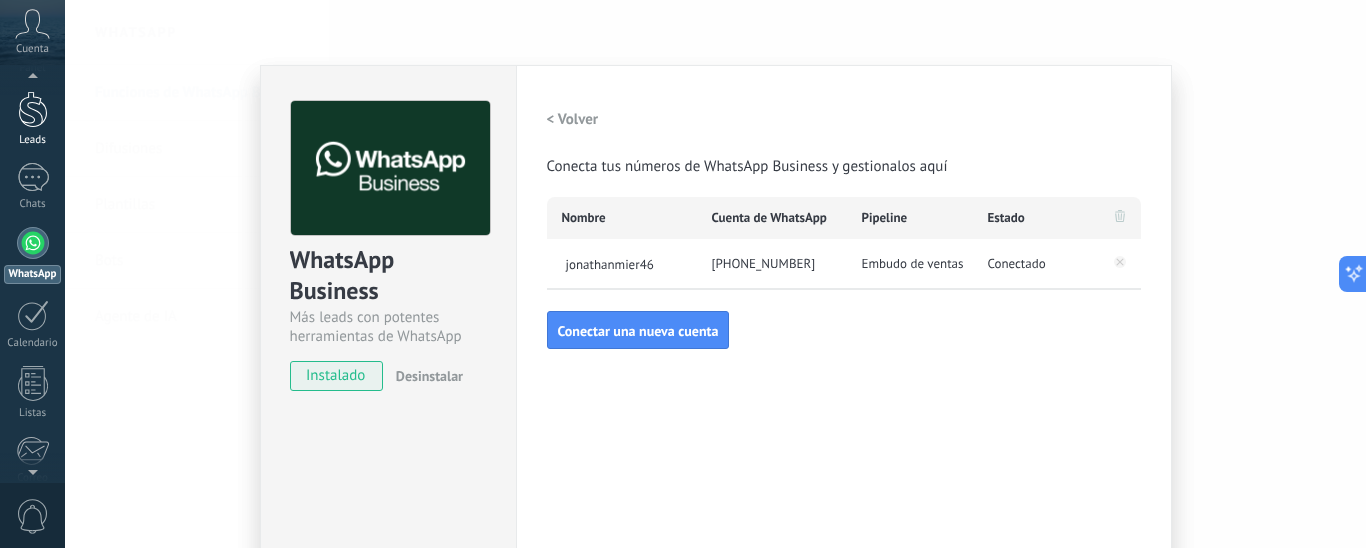 click at bounding box center [33, 109] 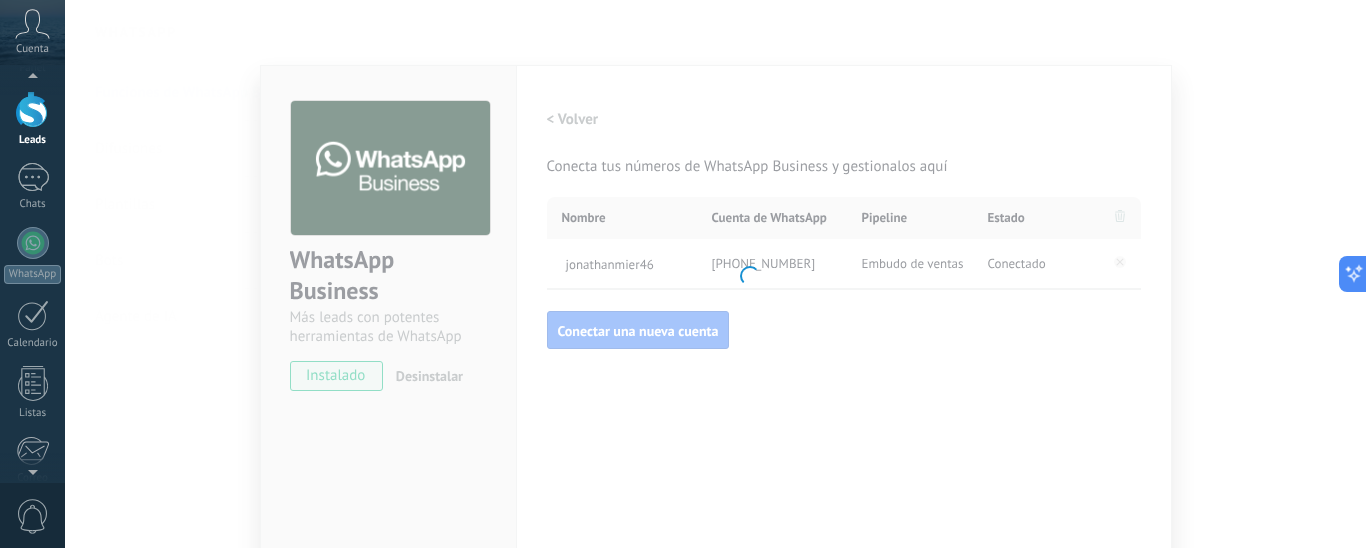 scroll, scrollTop: 42, scrollLeft: 0, axis: vertical 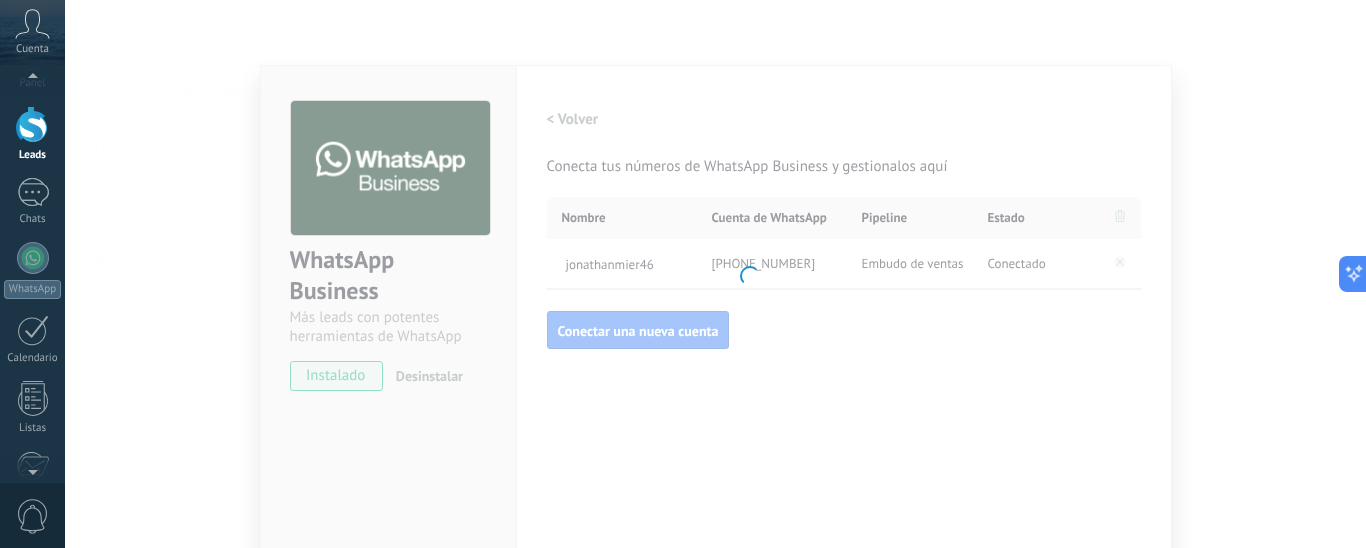 click 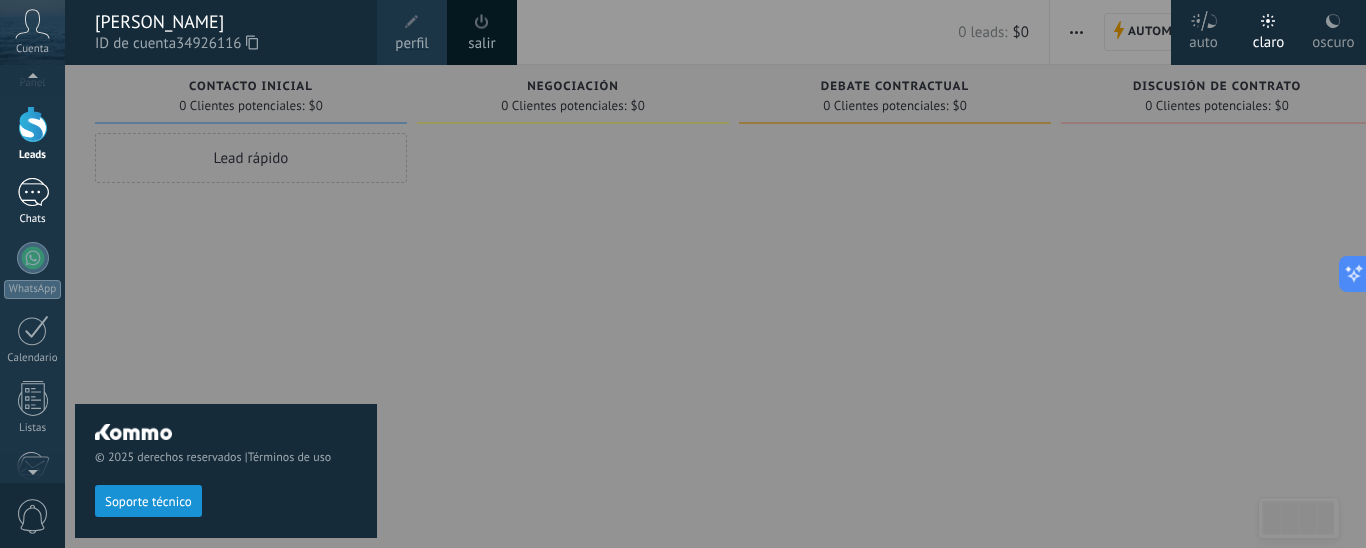 click on "1" at bounding box center [33, 192] 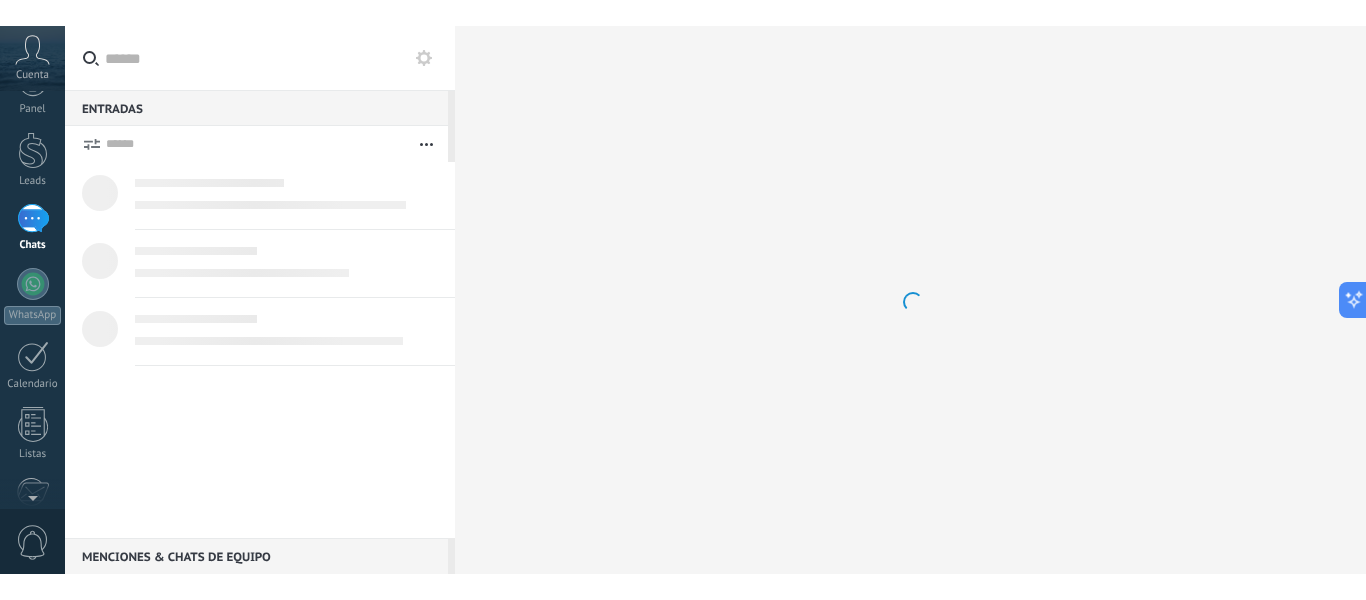 scroll, scrollTop: 0, scrollLeft: 0, axis: both 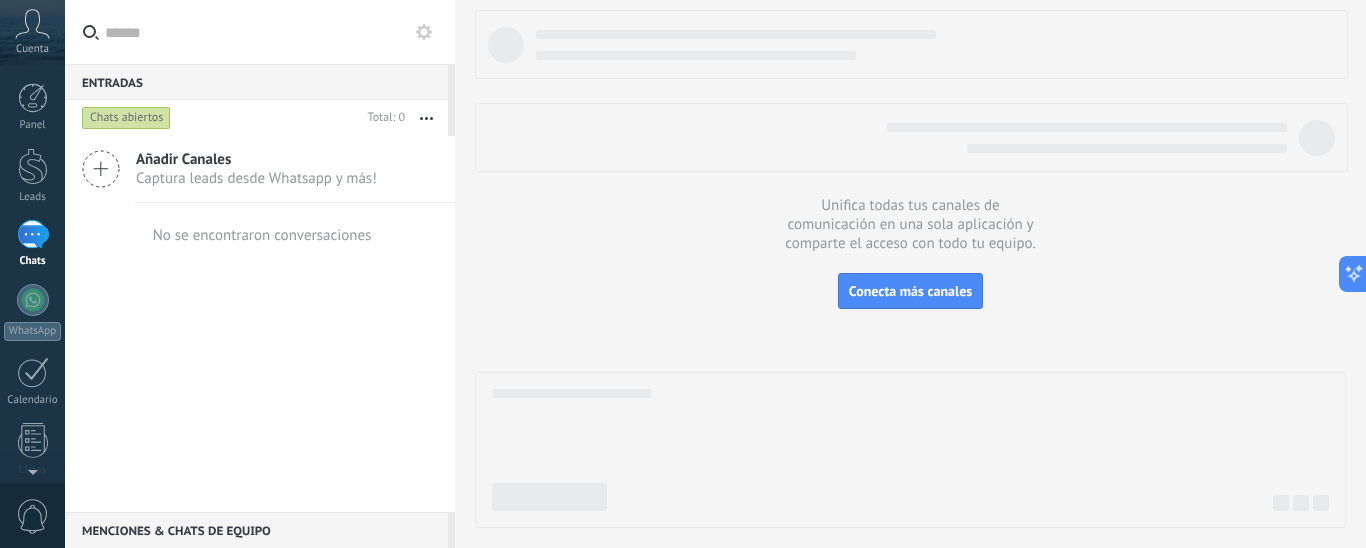 click 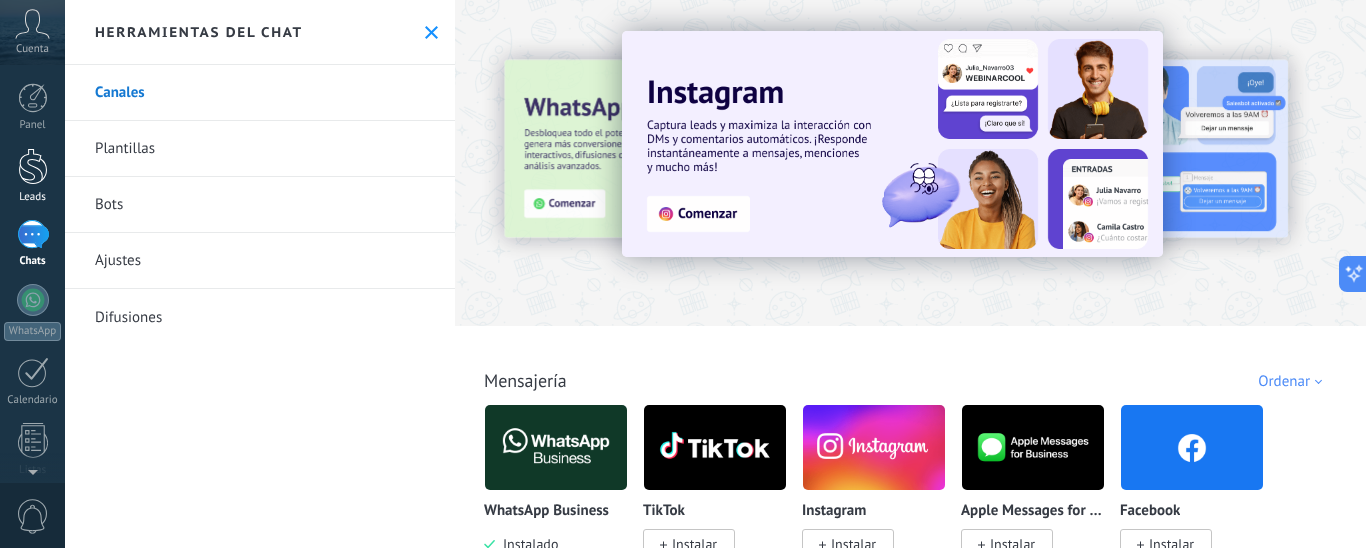 click at bounding box center (33, 166) 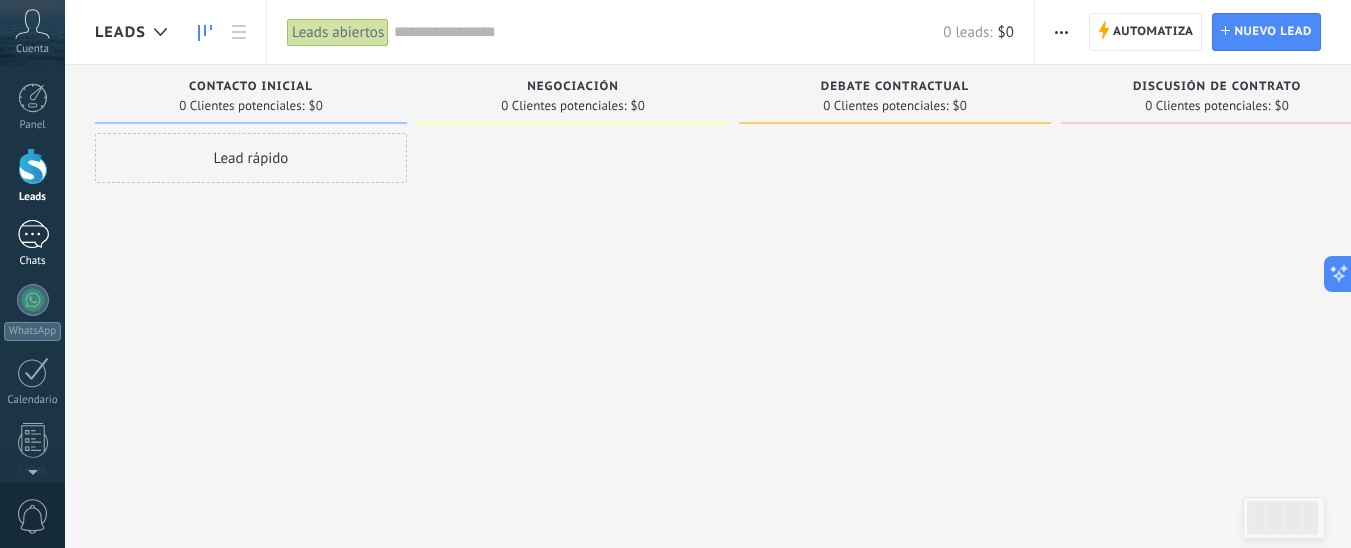 click on "1
Chats" at bounding box center [32, 244] 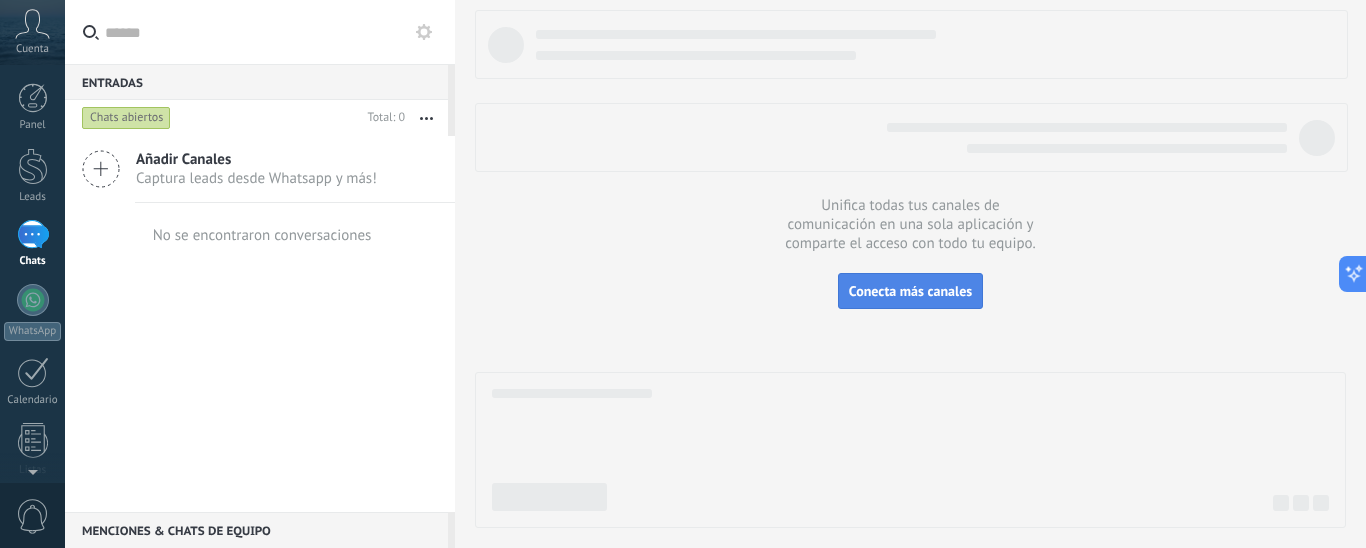 click on "Conecta más canales" at bounding box center (910, 291) 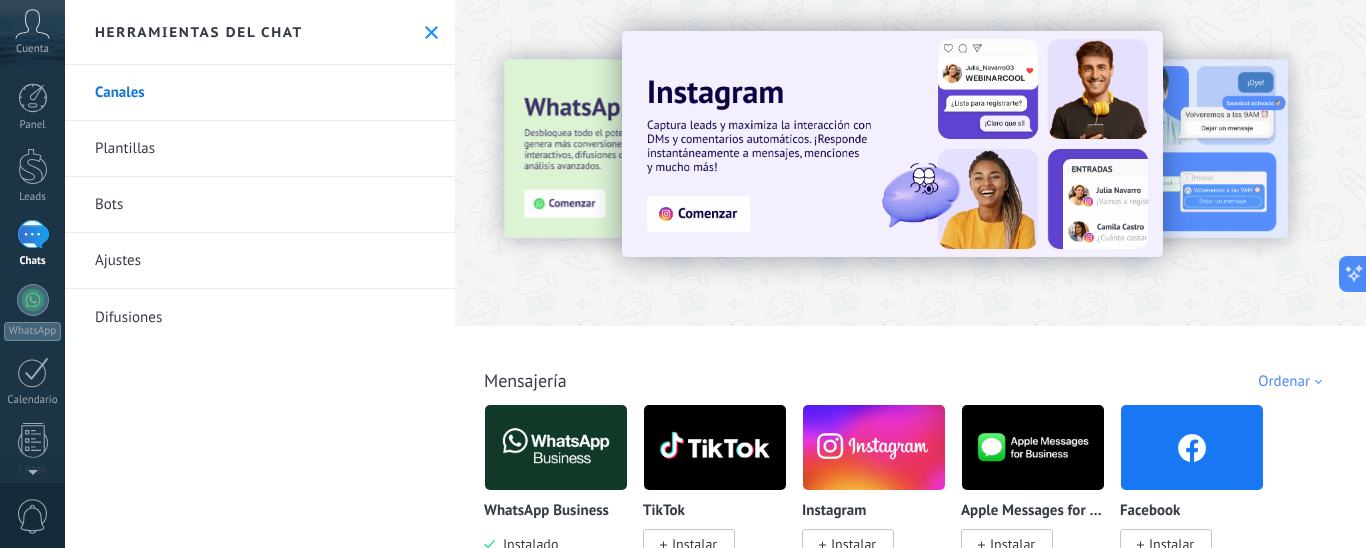 type on "**********" 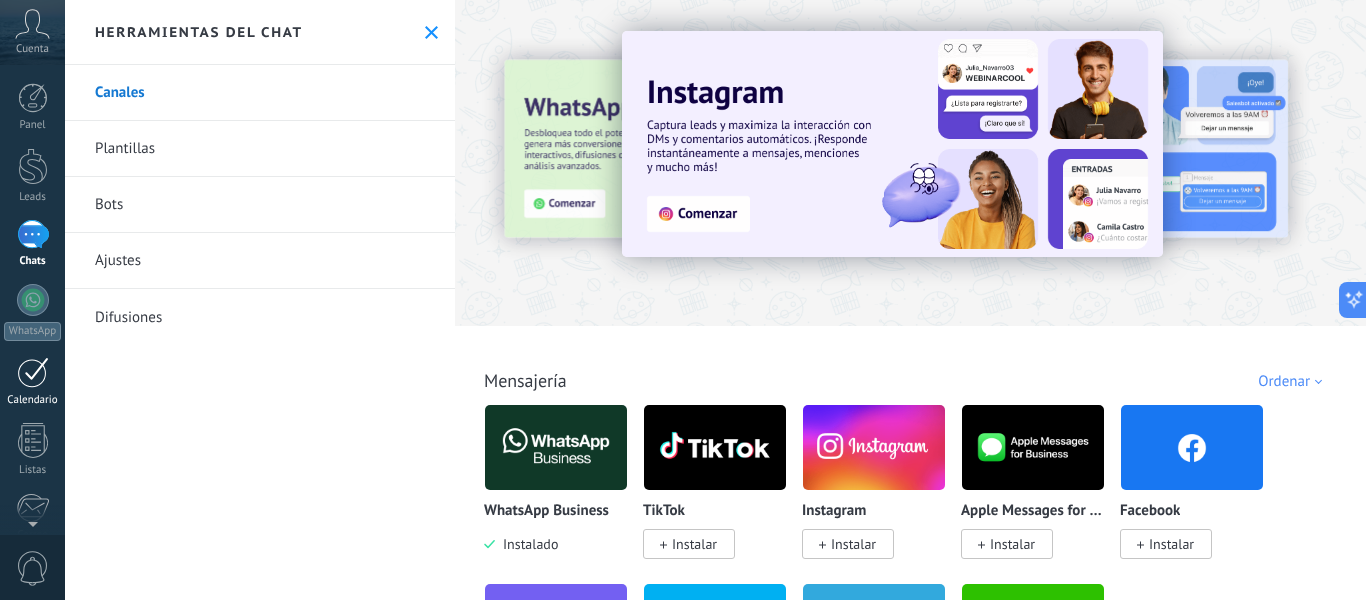 scroll, scrollTop: 30, scrollLeft: 0, axis: vertical 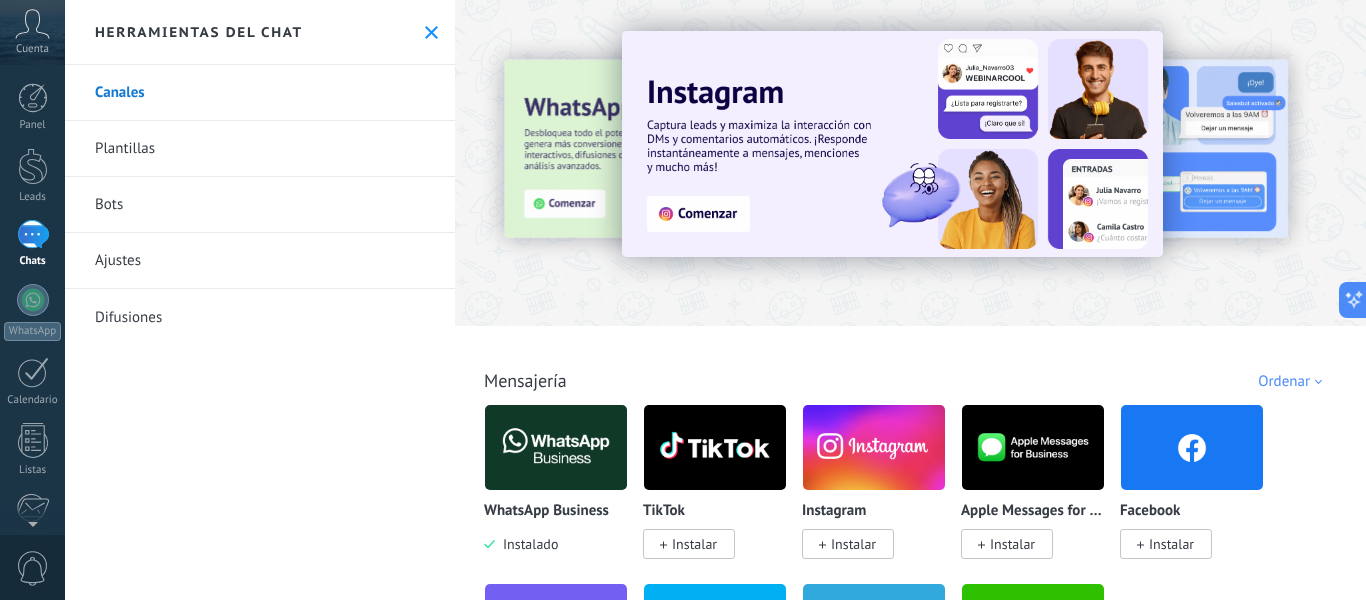 drag, startPoint x: 23, startPoint y: 101, endPoint x: 37, endPoint y: 146, distance: 47.127487 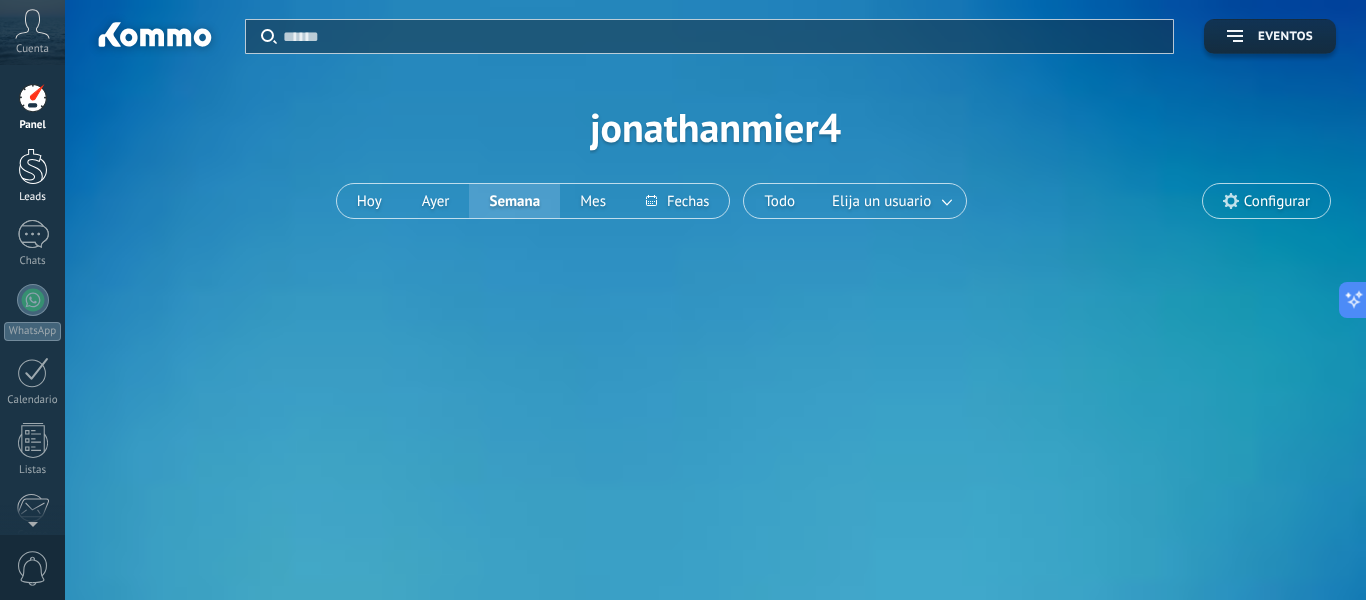 click at bounding box center [33, 166] 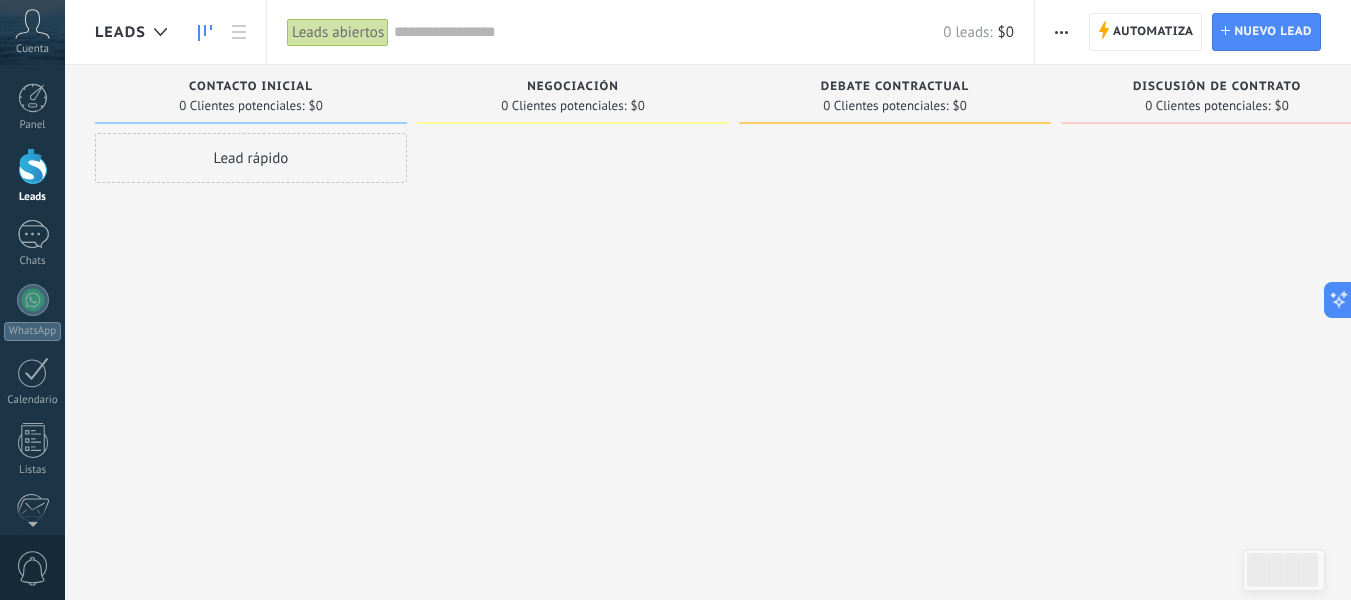 click 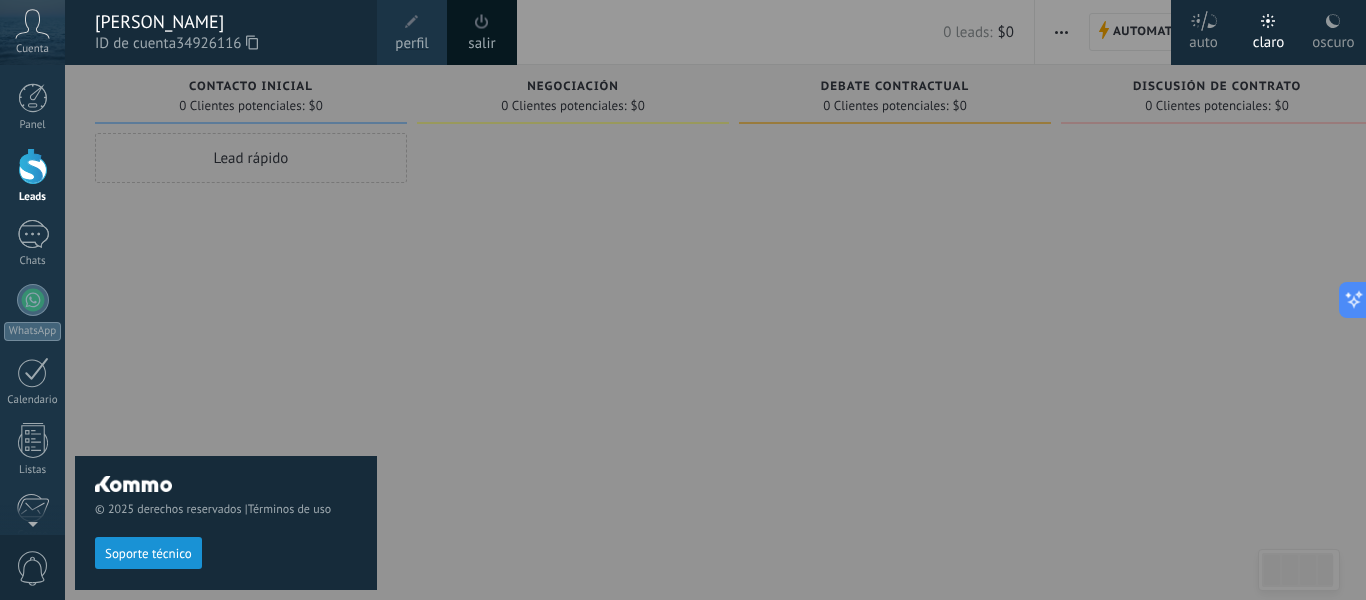 click 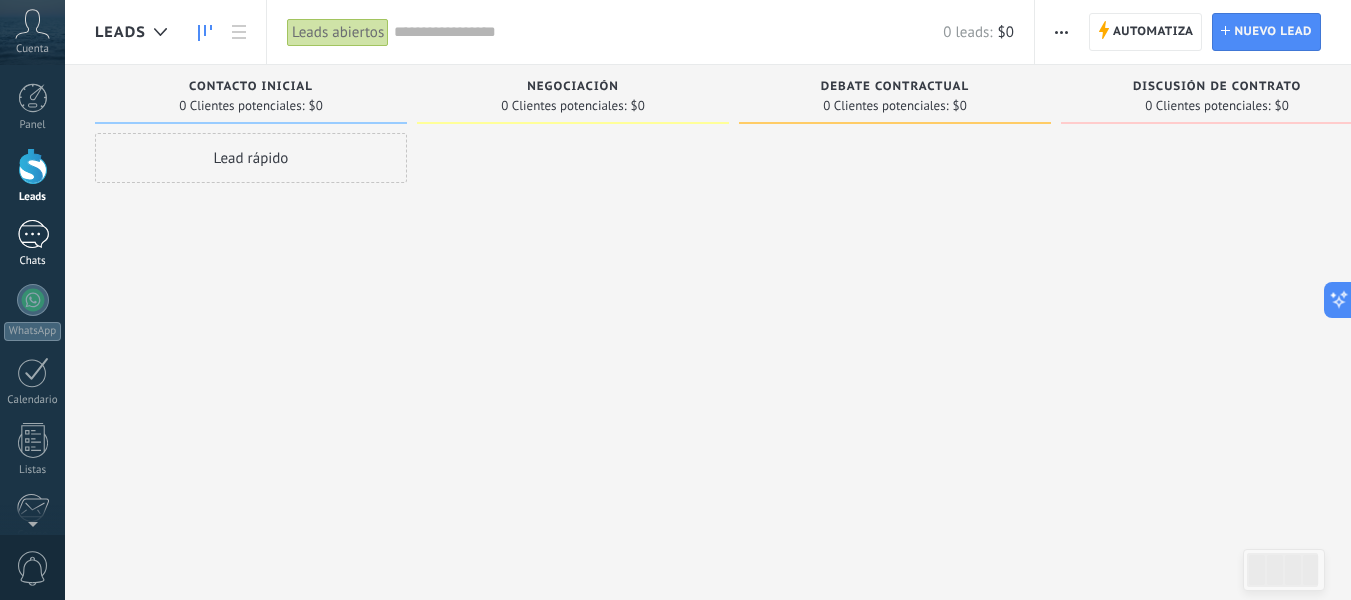 click on "1" at bounding box center (33, 234) 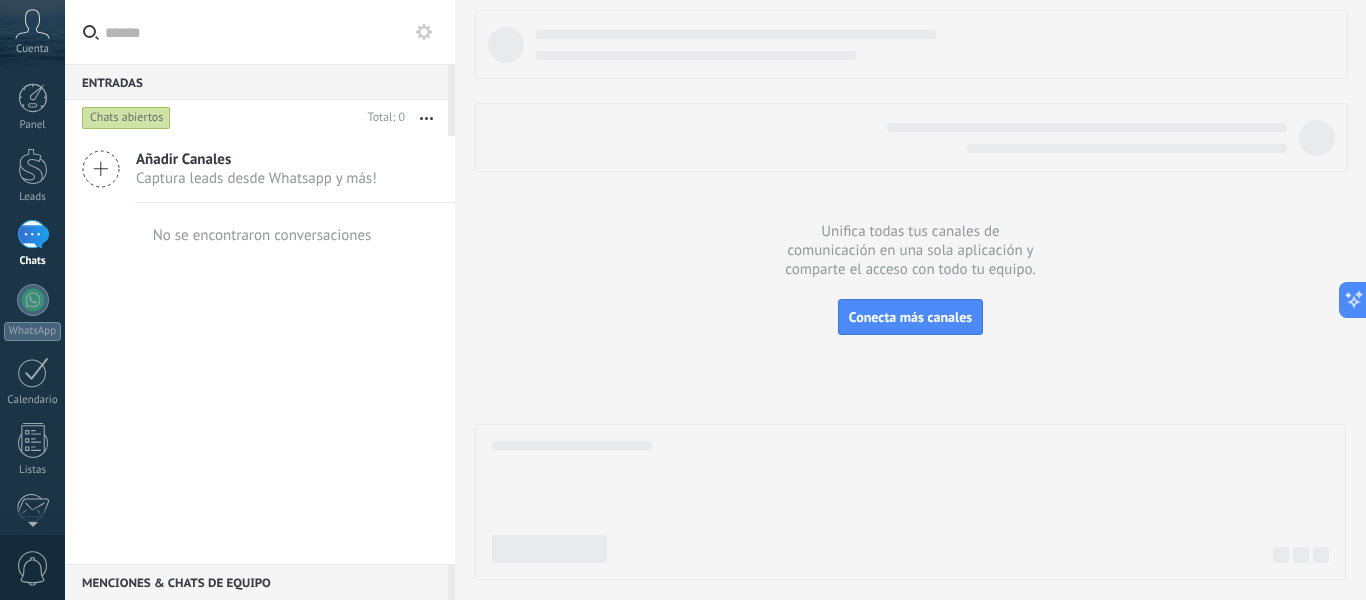 click 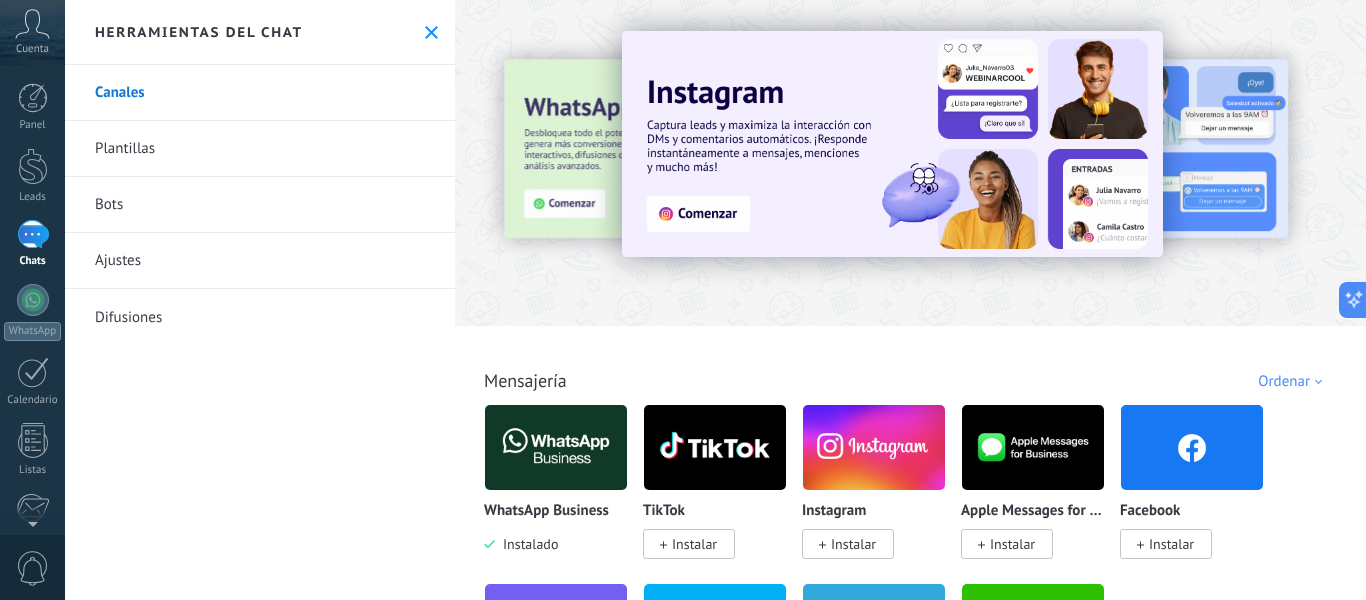 click at bounding box center [431, 32] 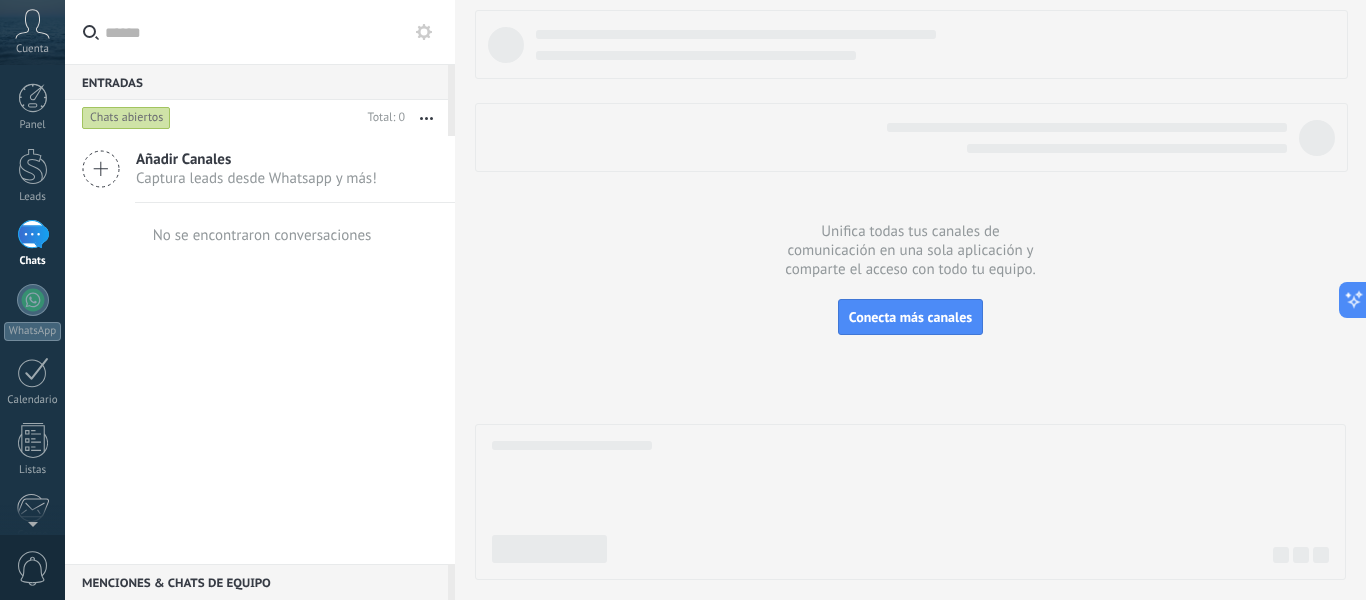 click at bounding box center [272, 32] 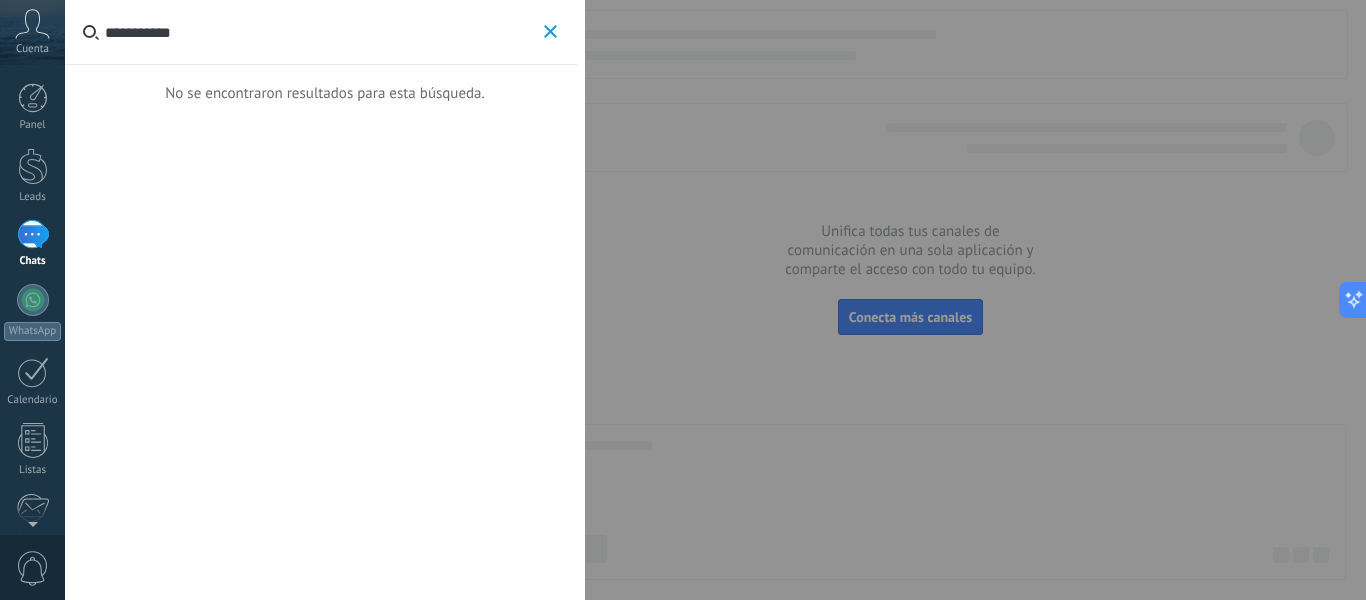 type on "**********" 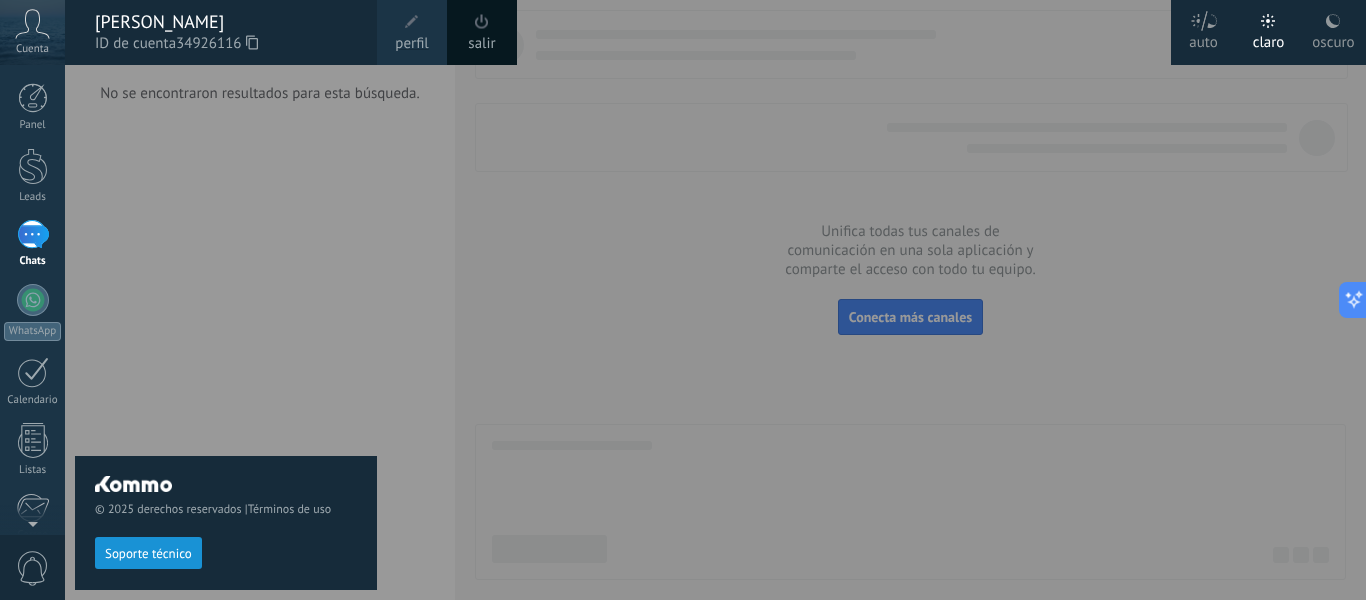 click on "©  2025  derechos reservados |  Términos de uso
Soporte técnico" at bounding box center [226, 332] 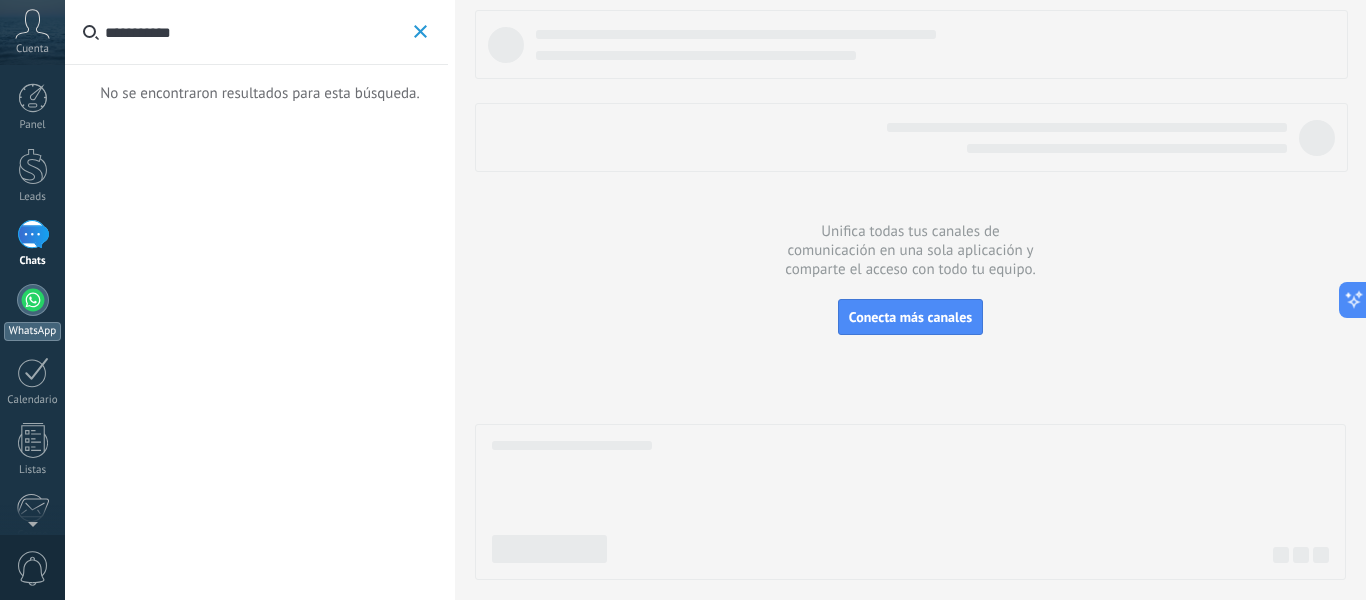 click at bounding box center (33, 300) 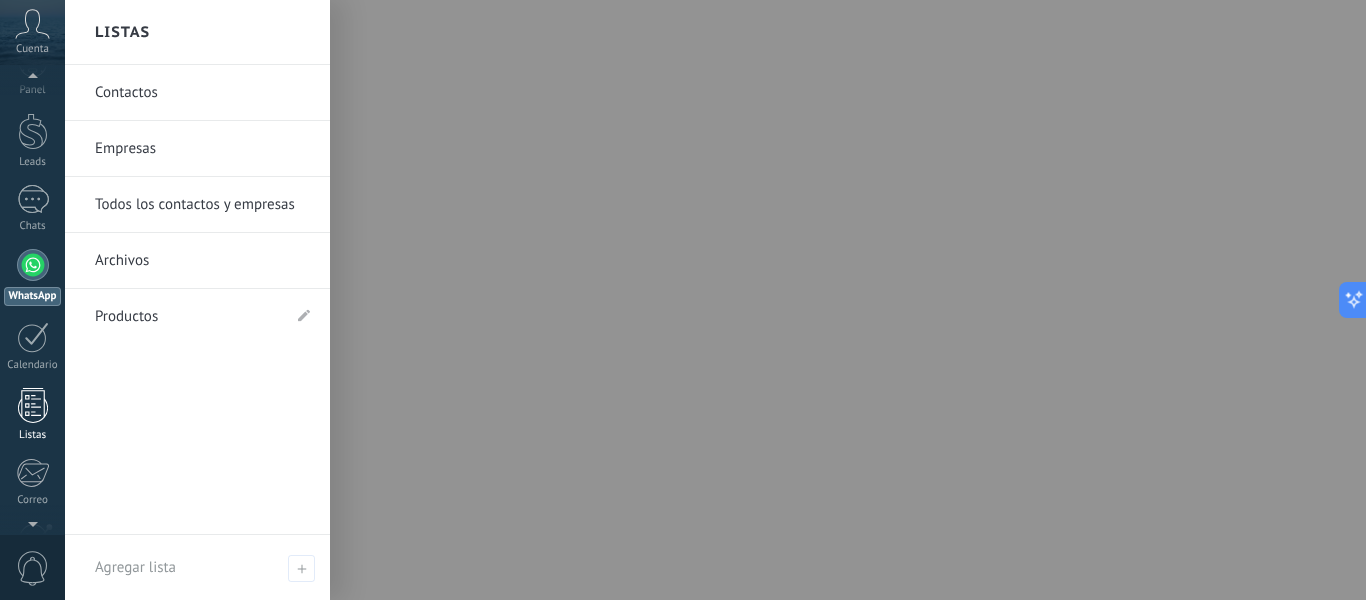 scroll, scrollTop: 0, scrollLeft: 0, axis: both 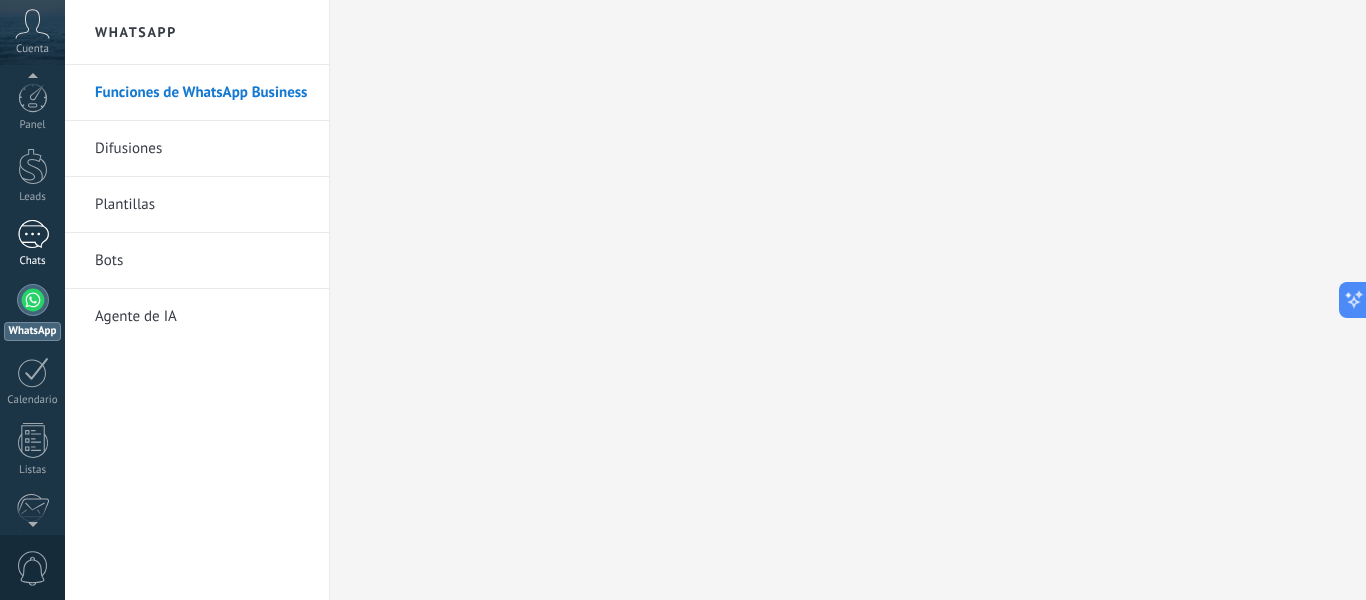 click on "1
Chats" at bounding box center [32, 244] 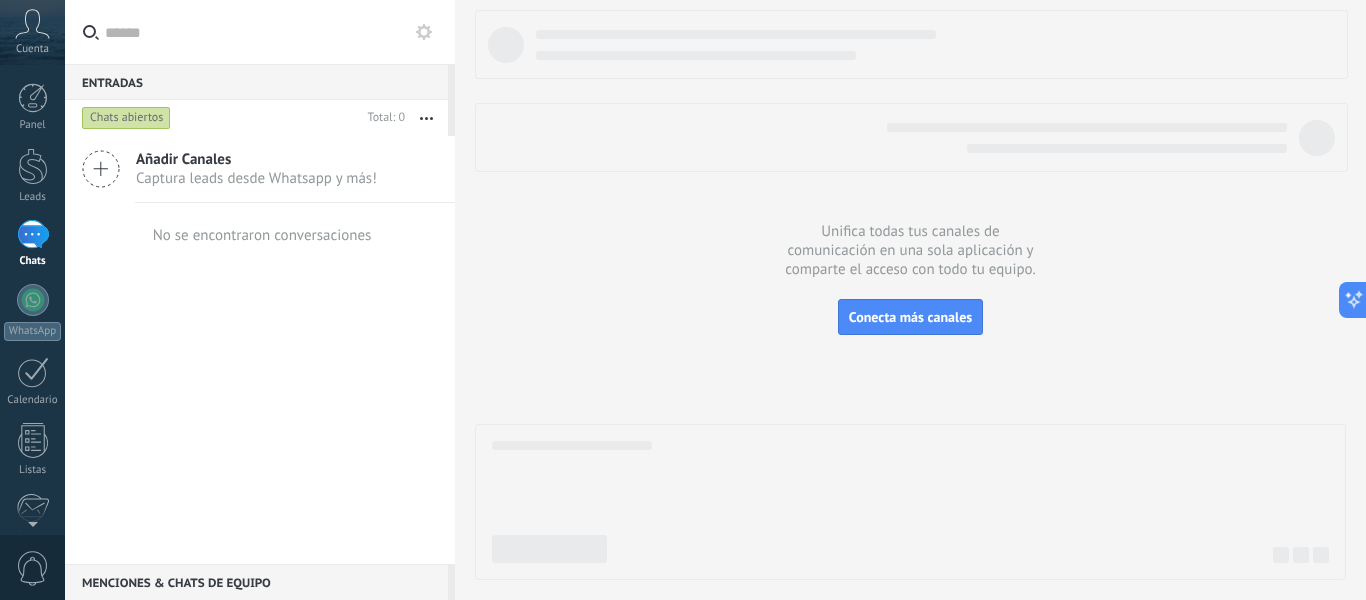 click 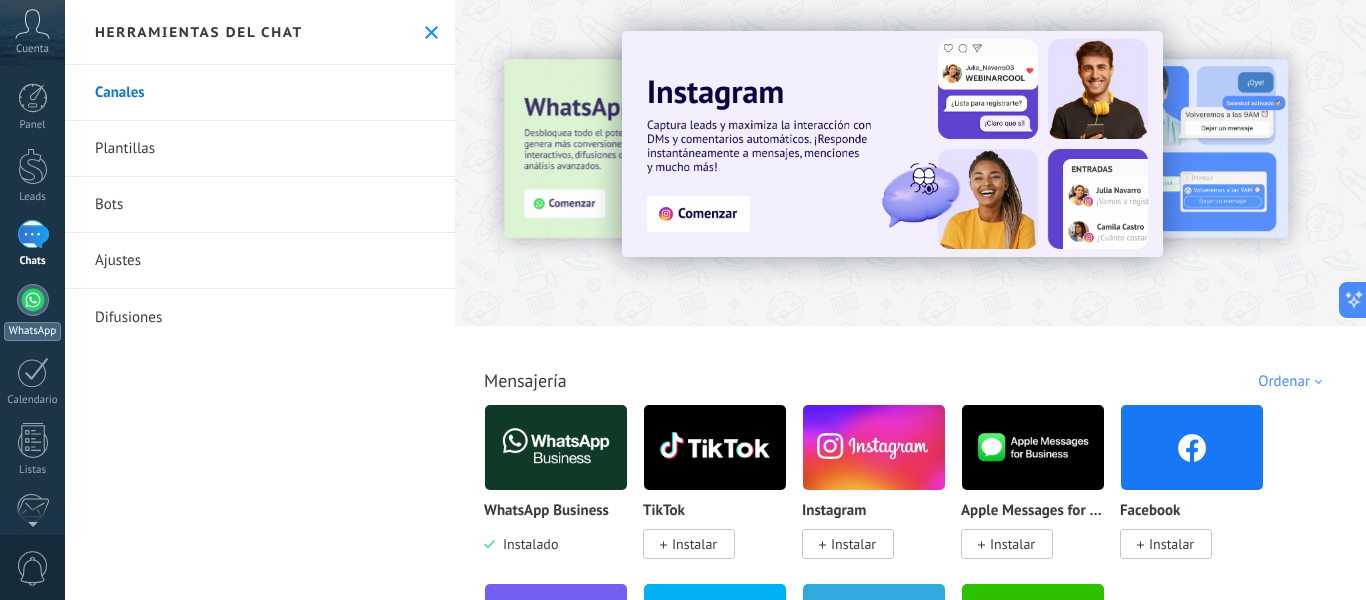 click at bounding box center (33, 300) 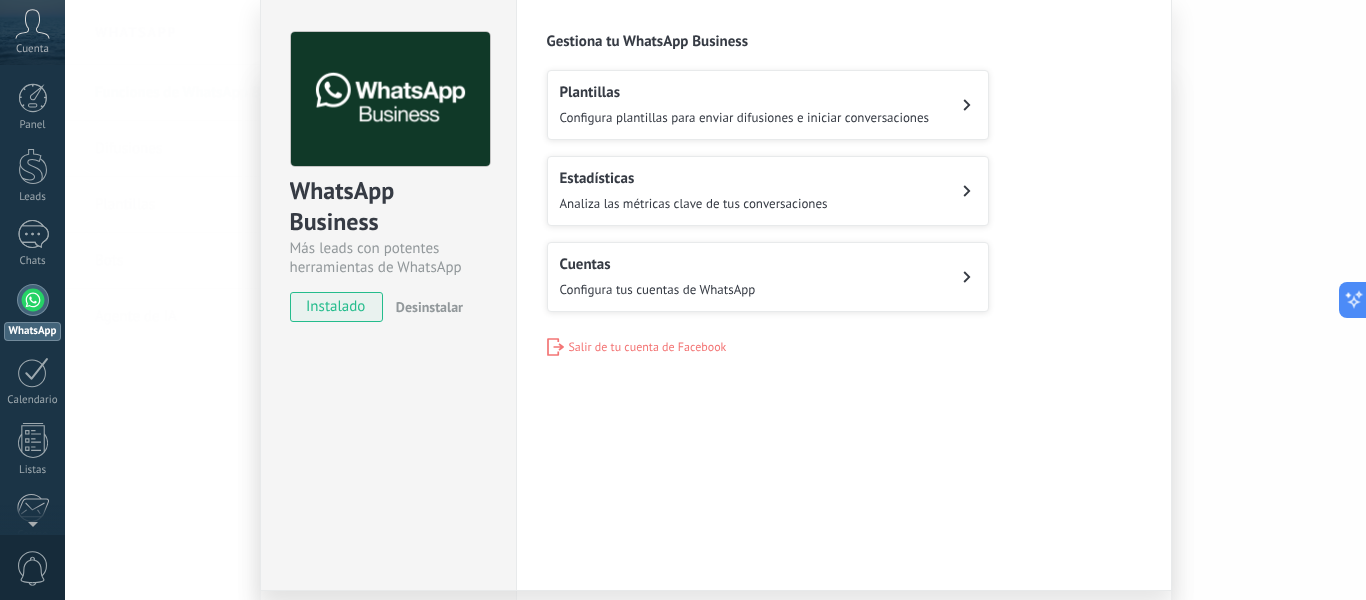 scroll, scrollTop: 0, scrollLeft: 0, axis: both 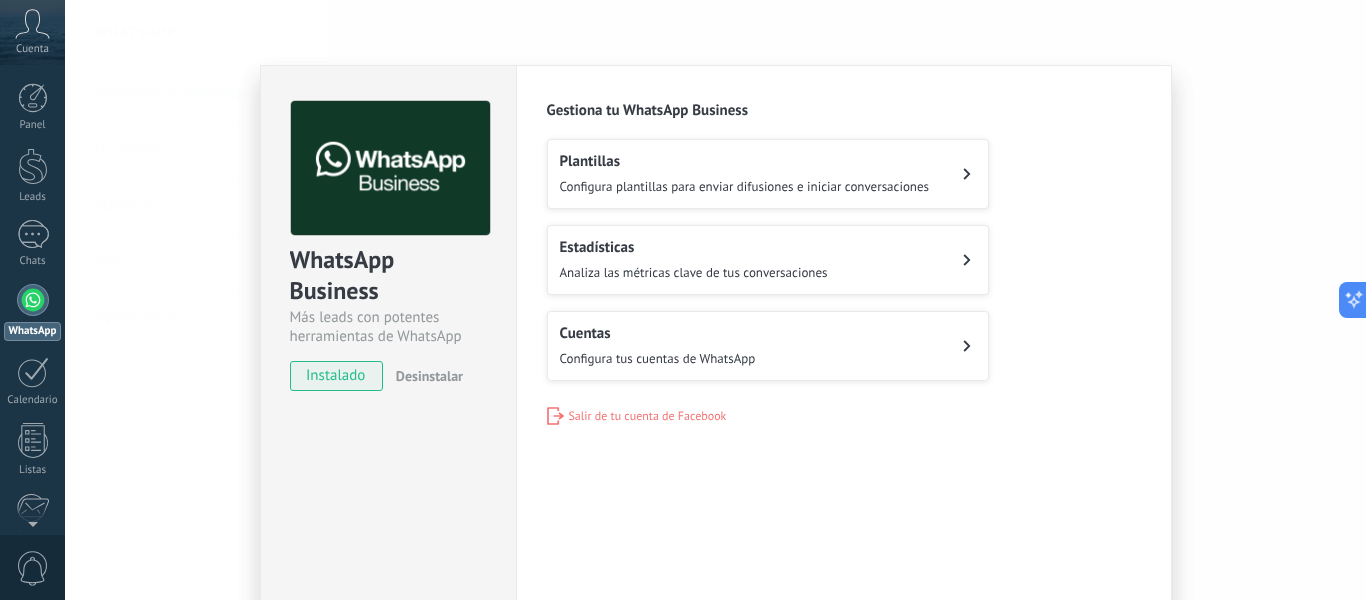 click at bounding box center [390, 168] 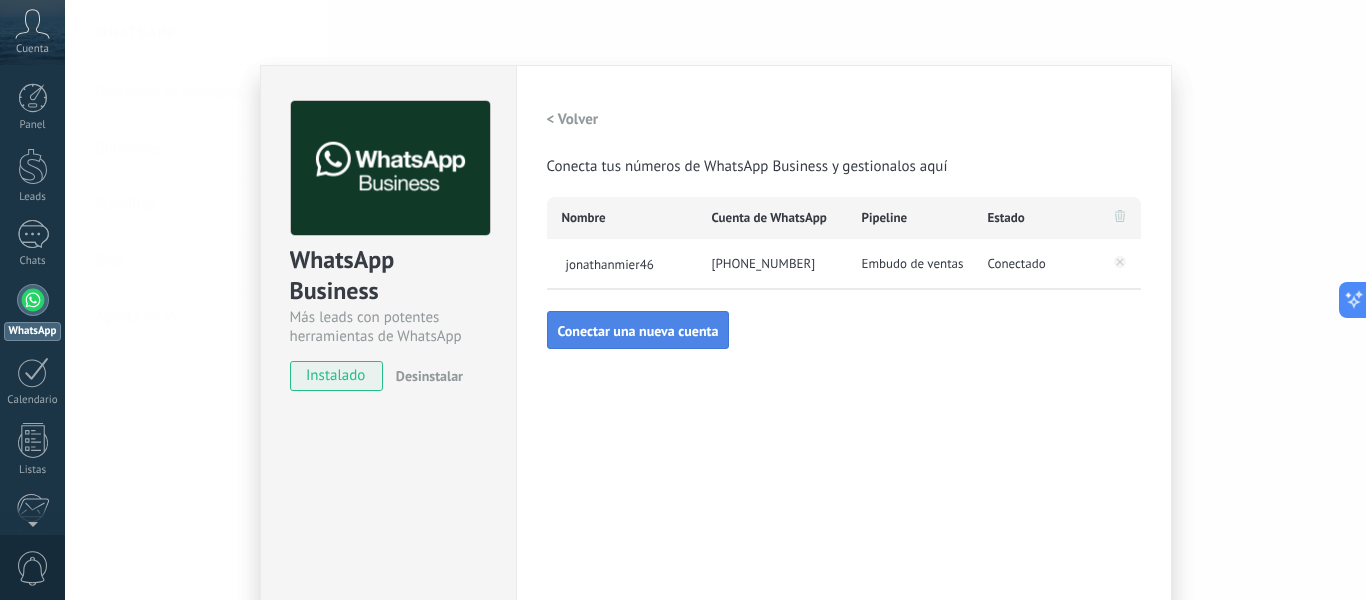 click on "Conectar una nueva cuenta" at bounding box center (638, 330) 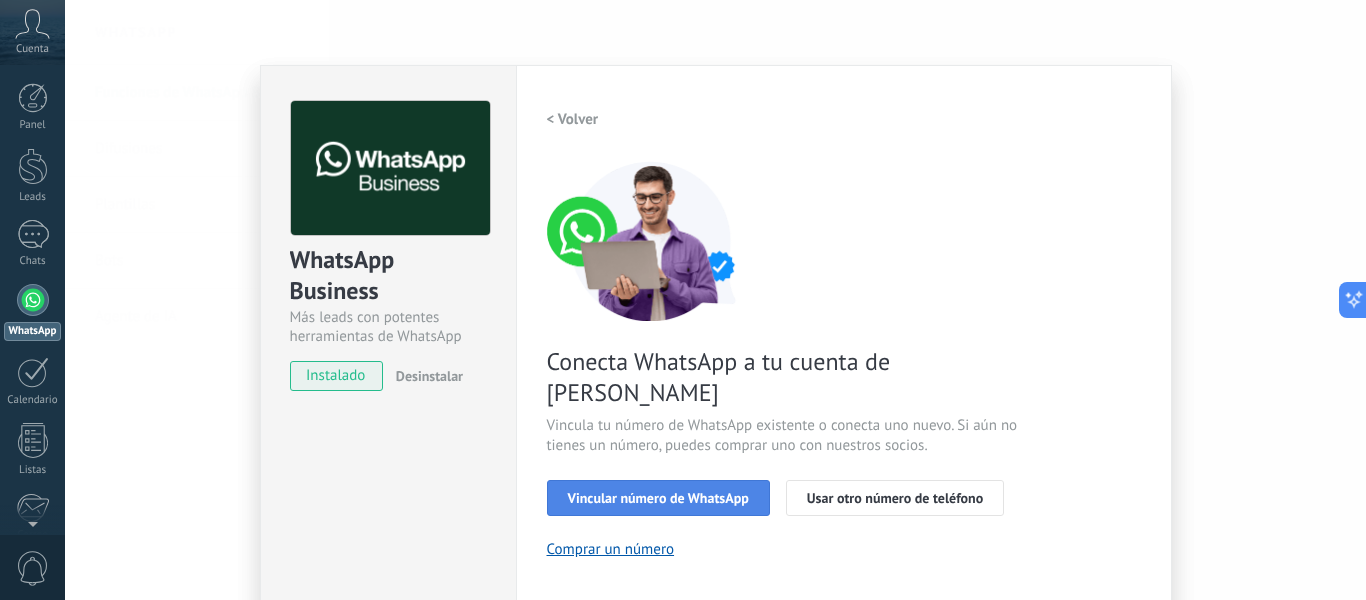 click on "Vincular número de WhatsApp" at bounding box center (658, 498) 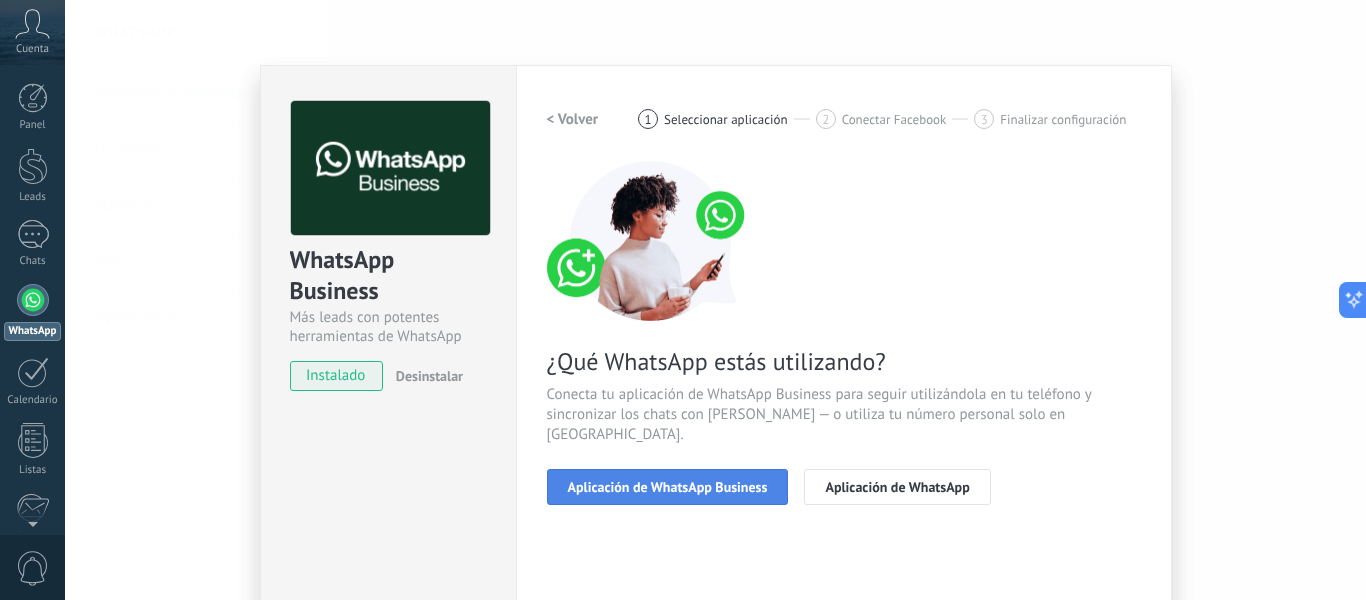 click on "Aplicación de WhatsApp Business" at bounding box center (668, 487) 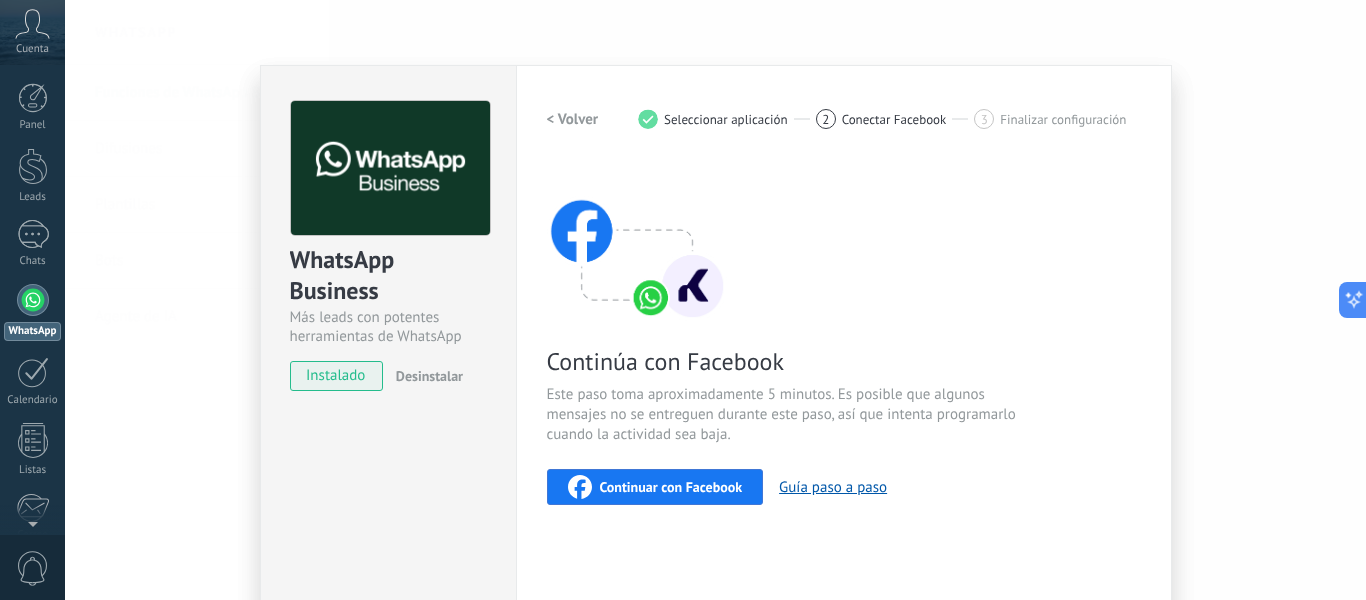 click on "Continuar con Facebook" at bounding box center (671, 487) 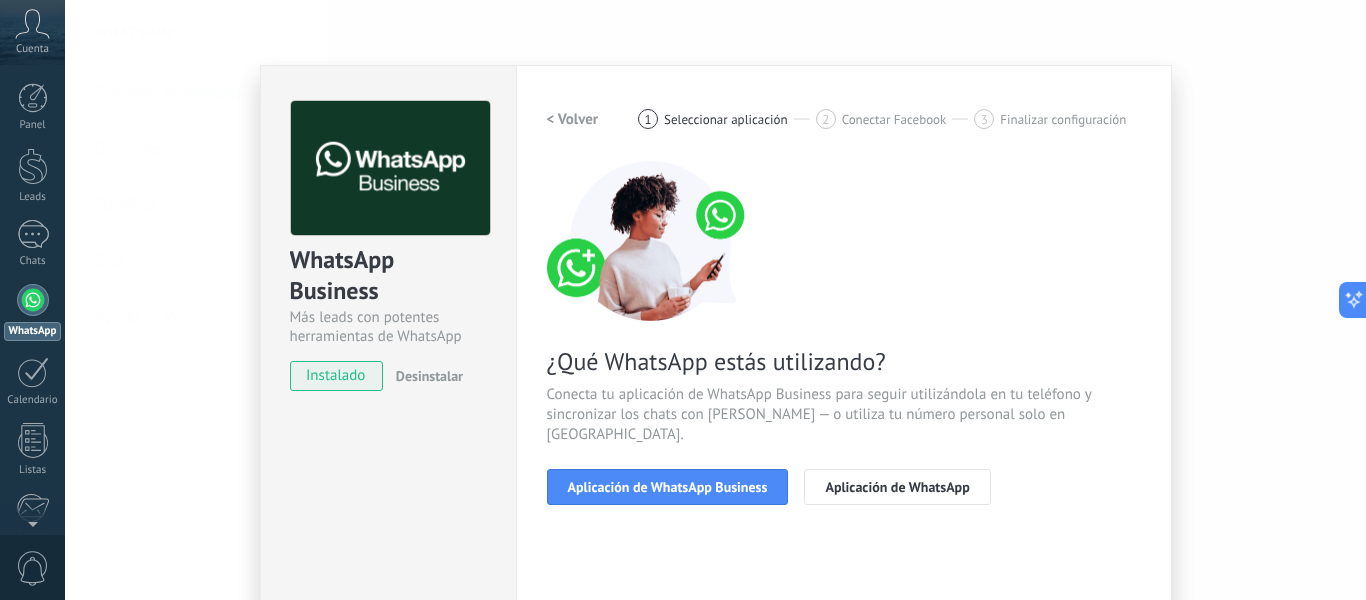 click on "< Volver" at bounding box center [573, 119] 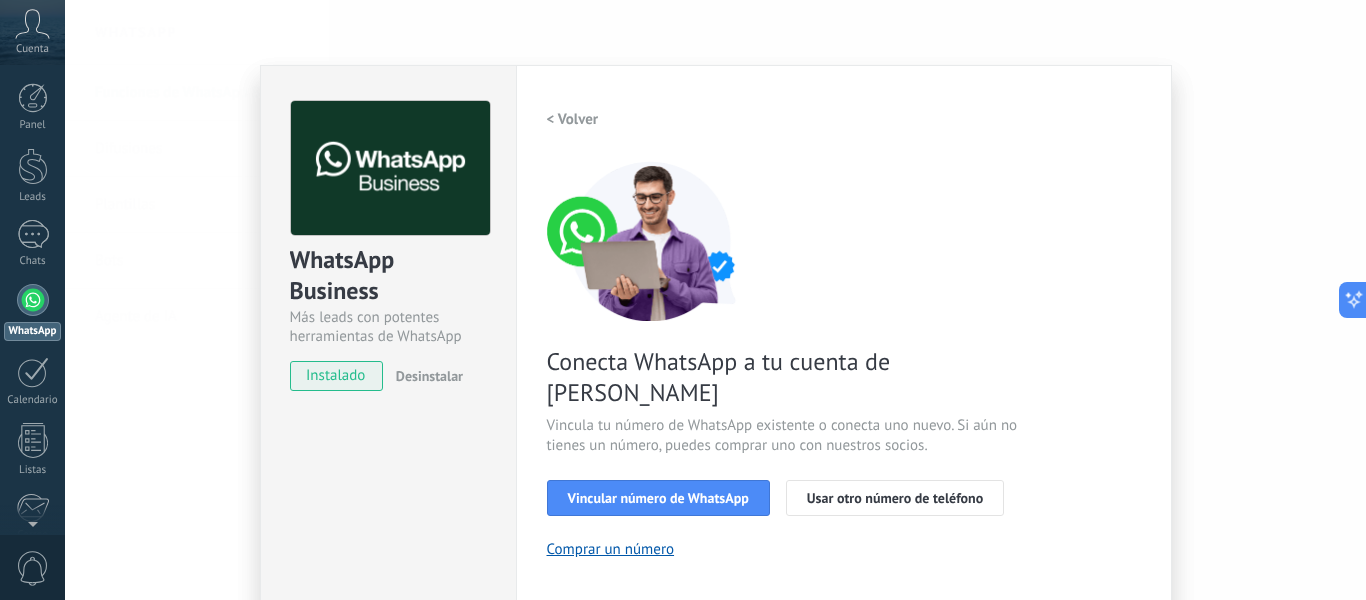click on "< Volver" at bounding box center [573, 119] 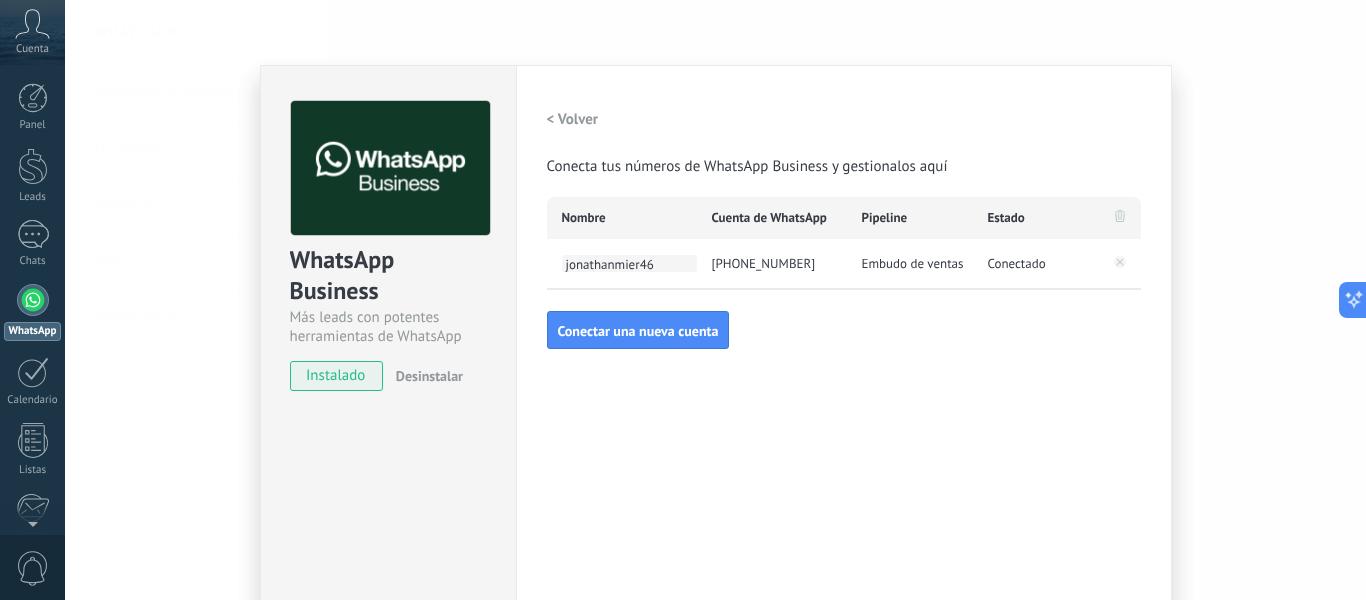 click on "jonathanmier46" at bounding box center [629, 263] 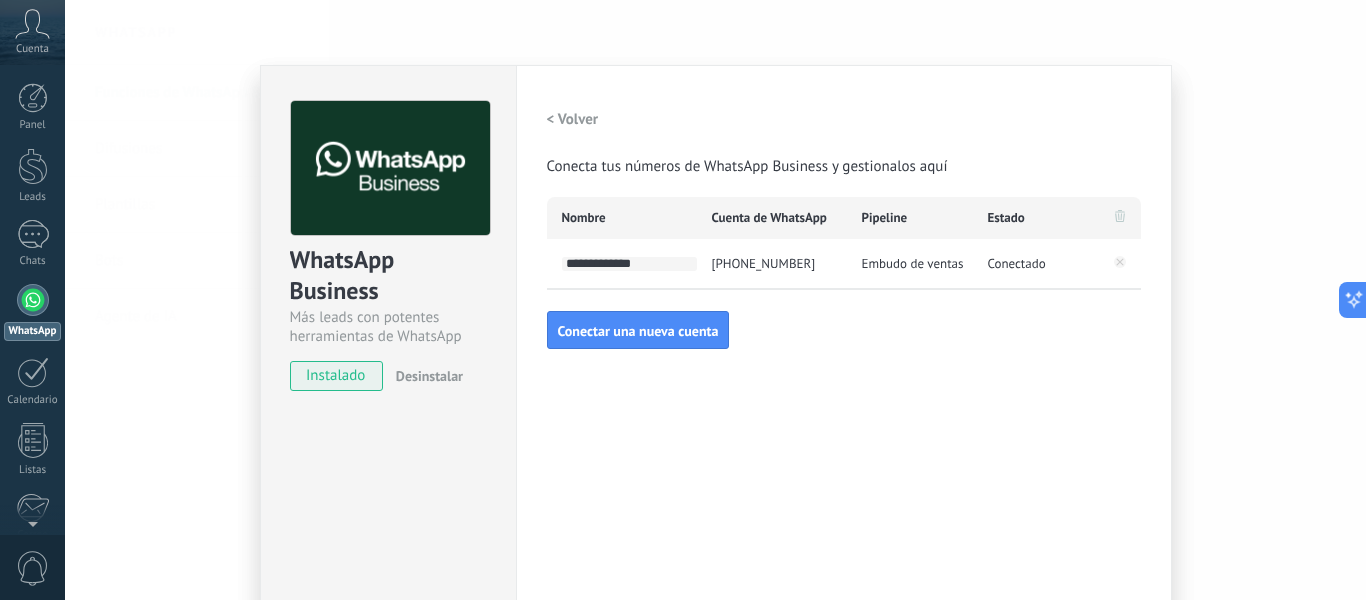 type on "**********" 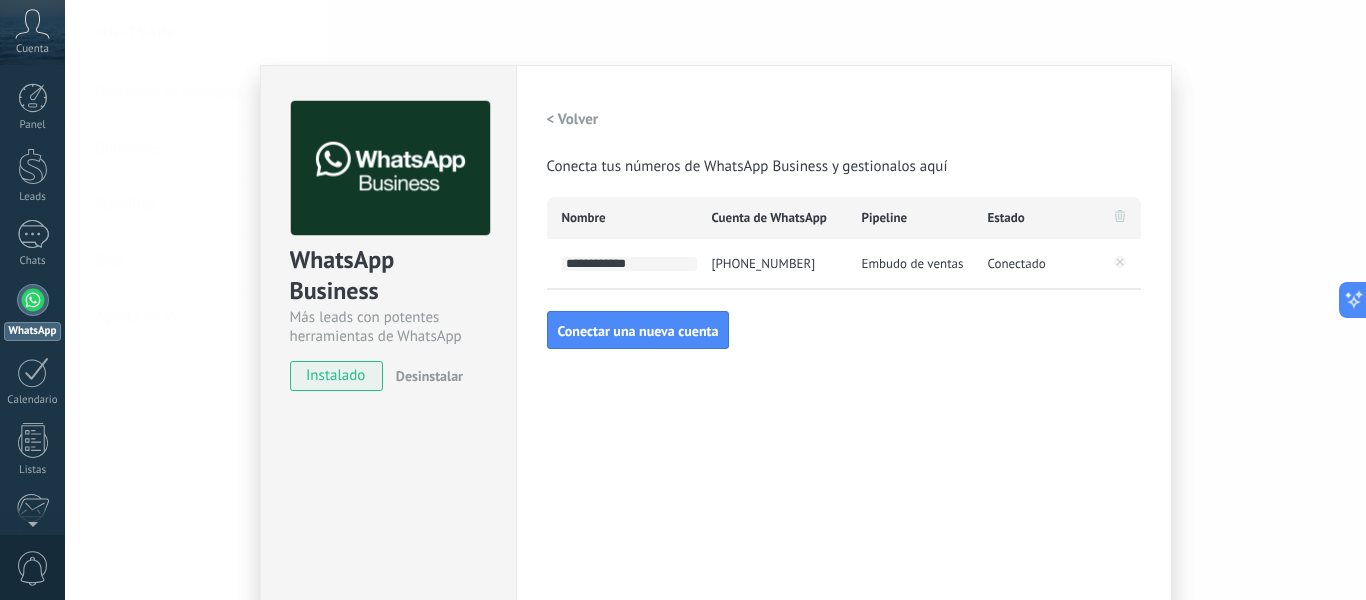 click on "**********" at bounding box center (844, 362) 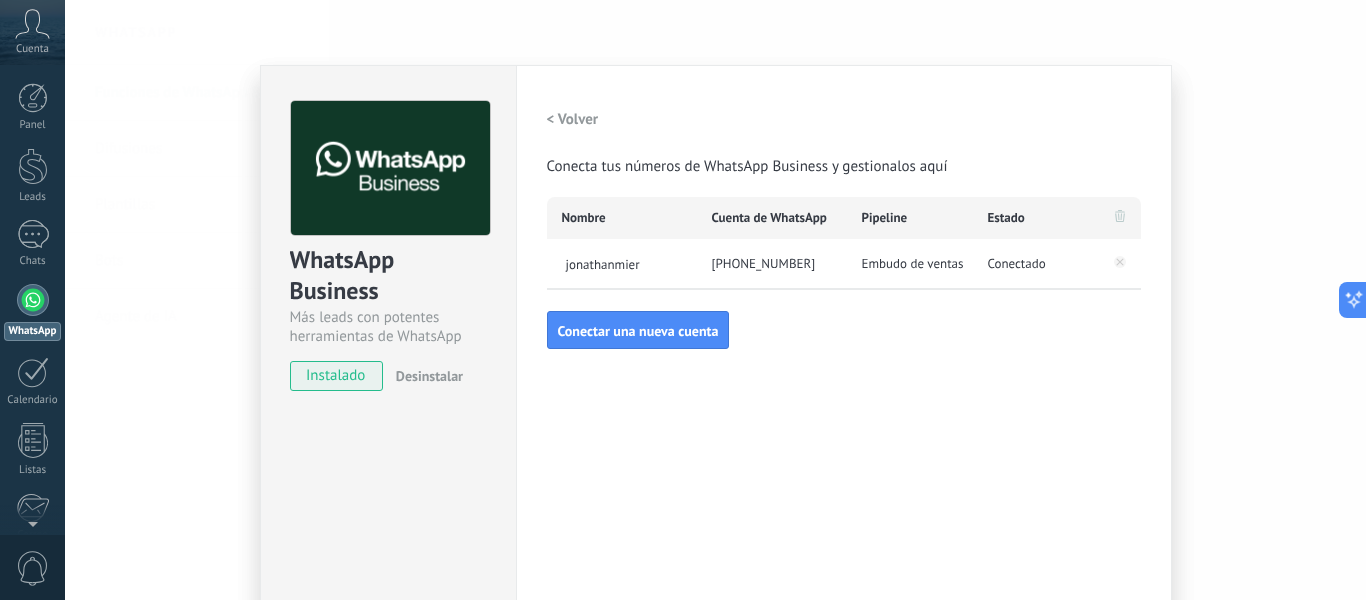 click on "[PHONE_NUMBER]" at bounding box center [772, 264] 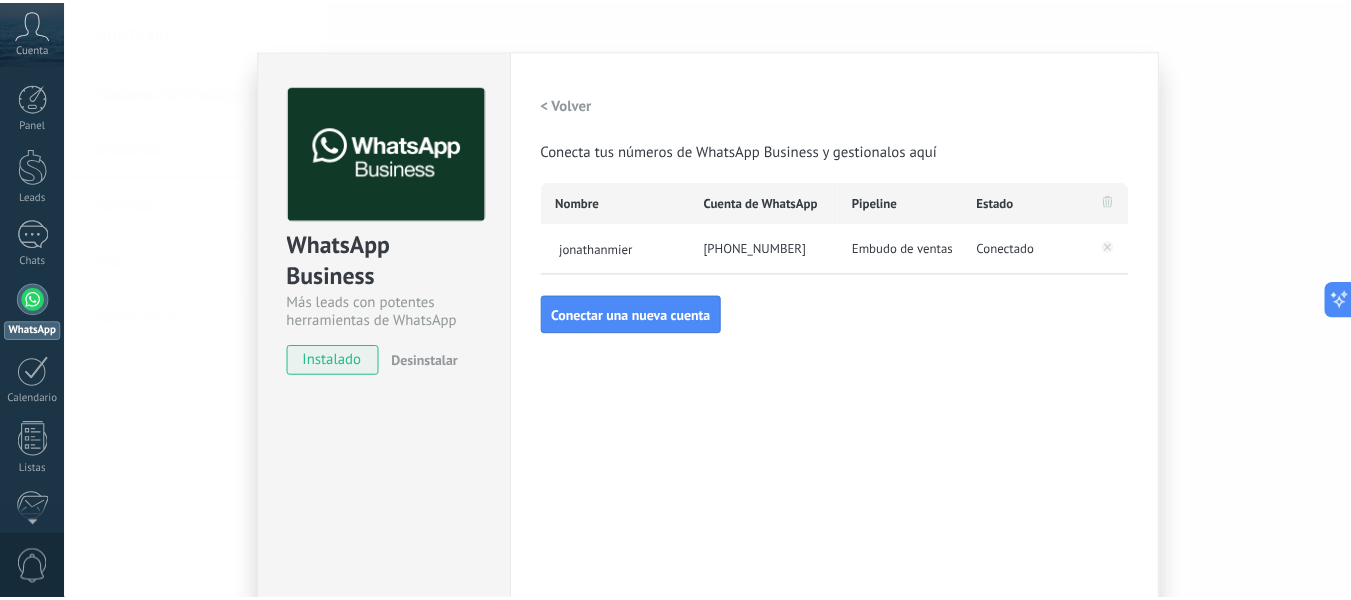 scroll, scrollTop: 0, scrollLeft: 0, axis: both 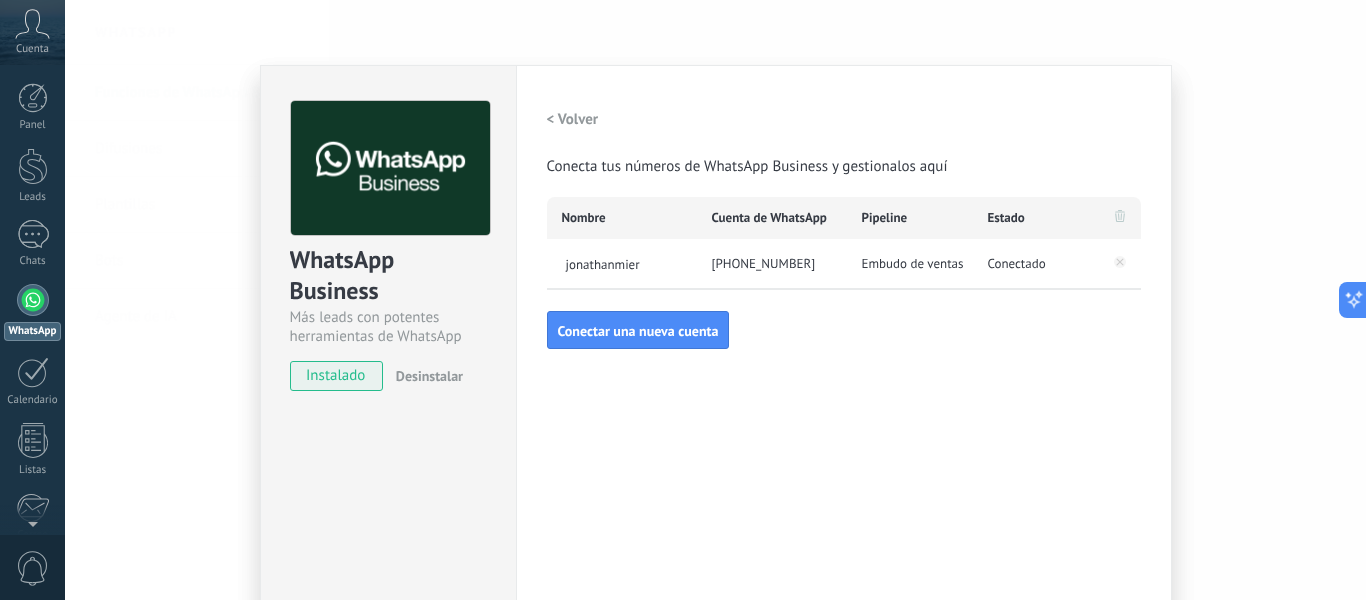 click on "[PHONE_NUMBER]" at bounding box center (772, 264) 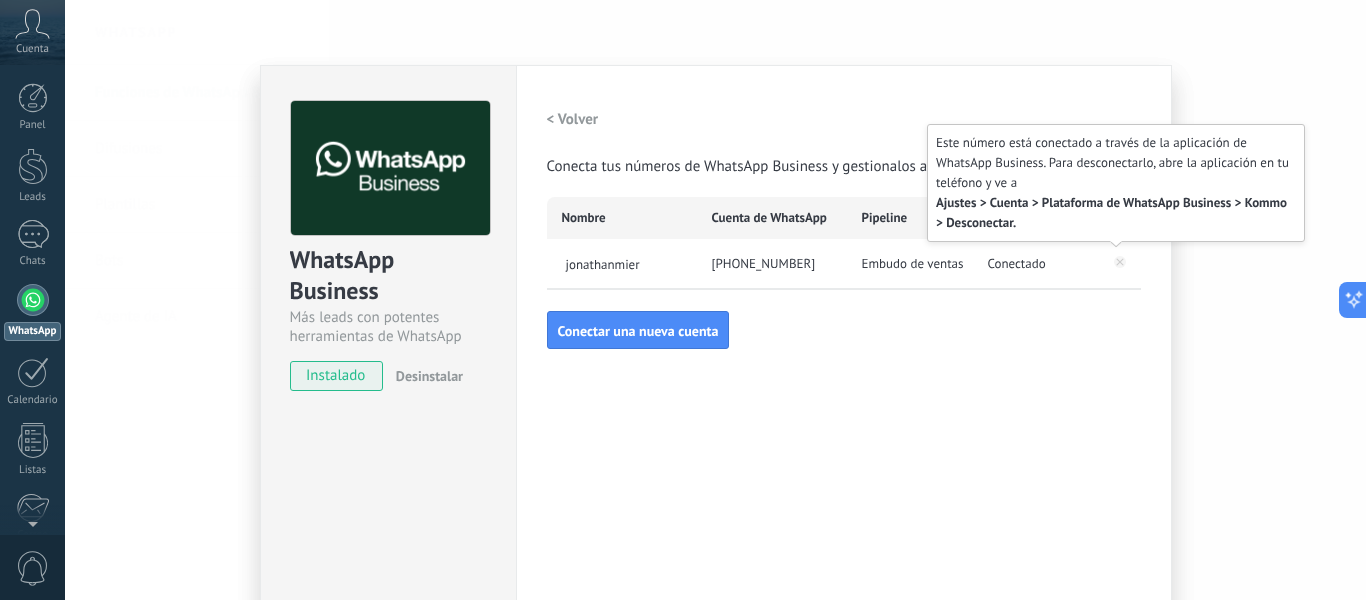 click 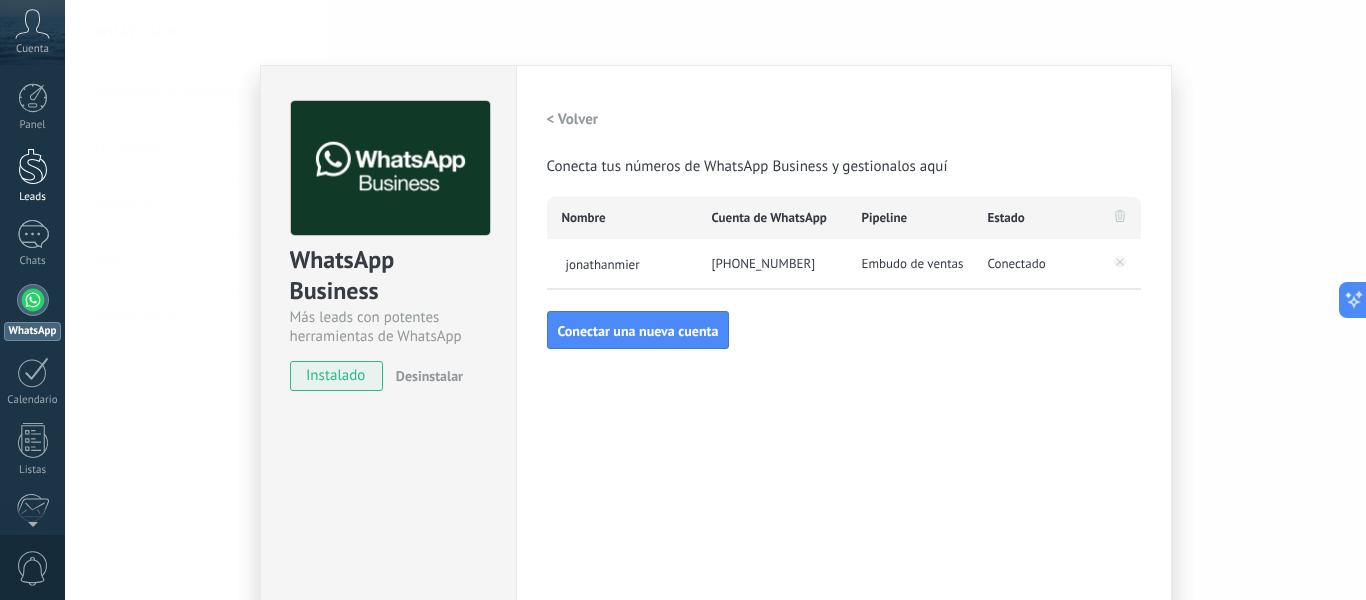 click at bounding box center [33, 166] 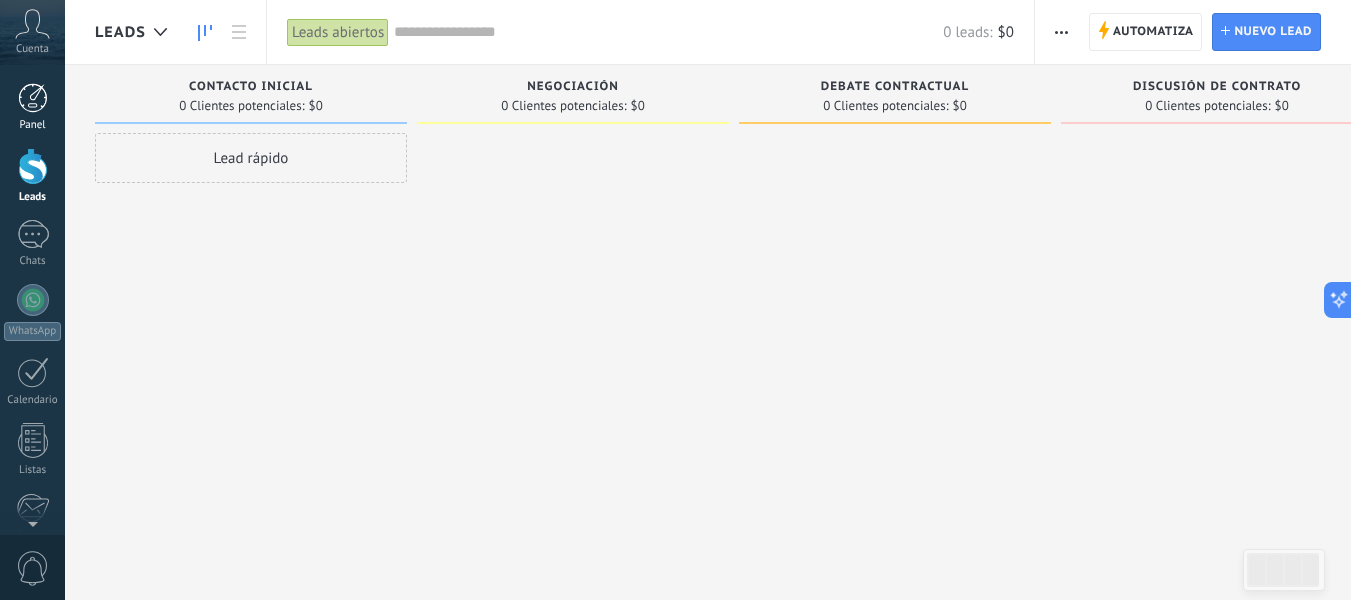 click at bounding box center [33, 98] 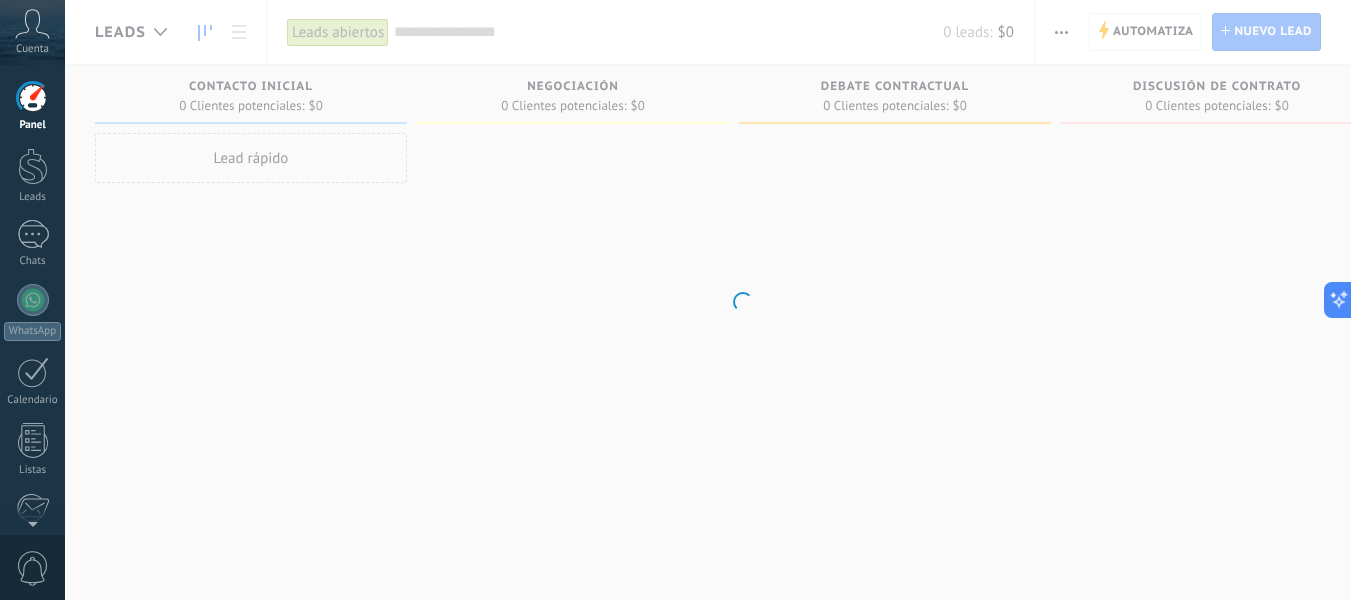 click 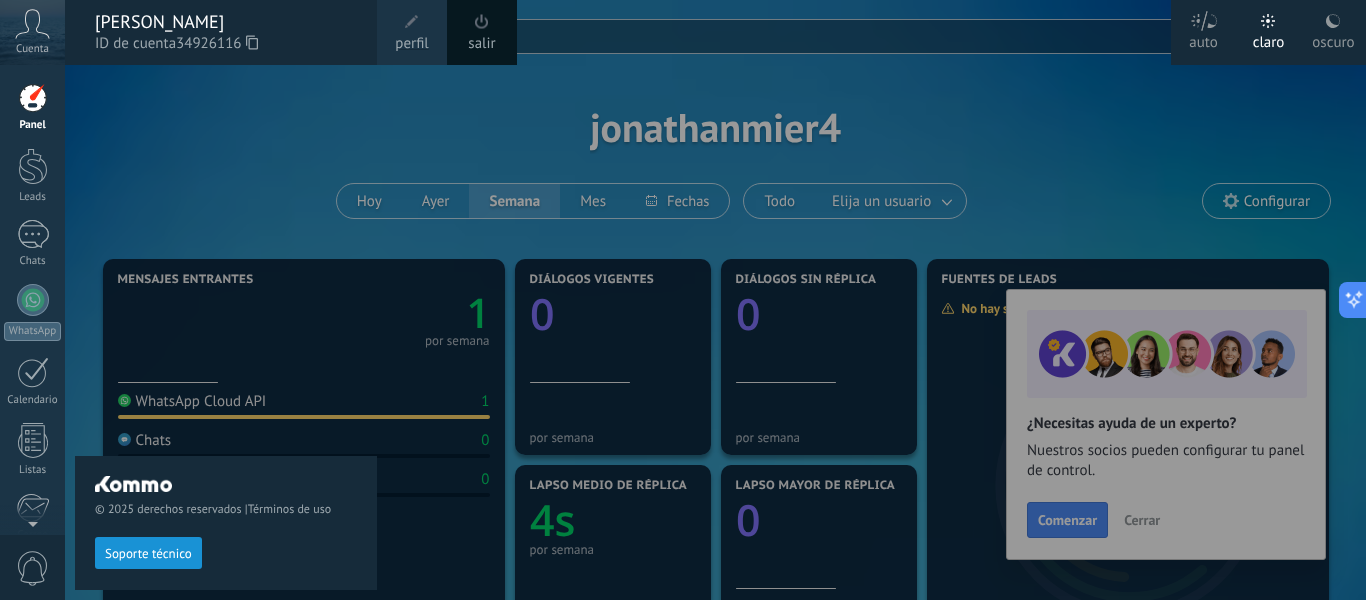 click 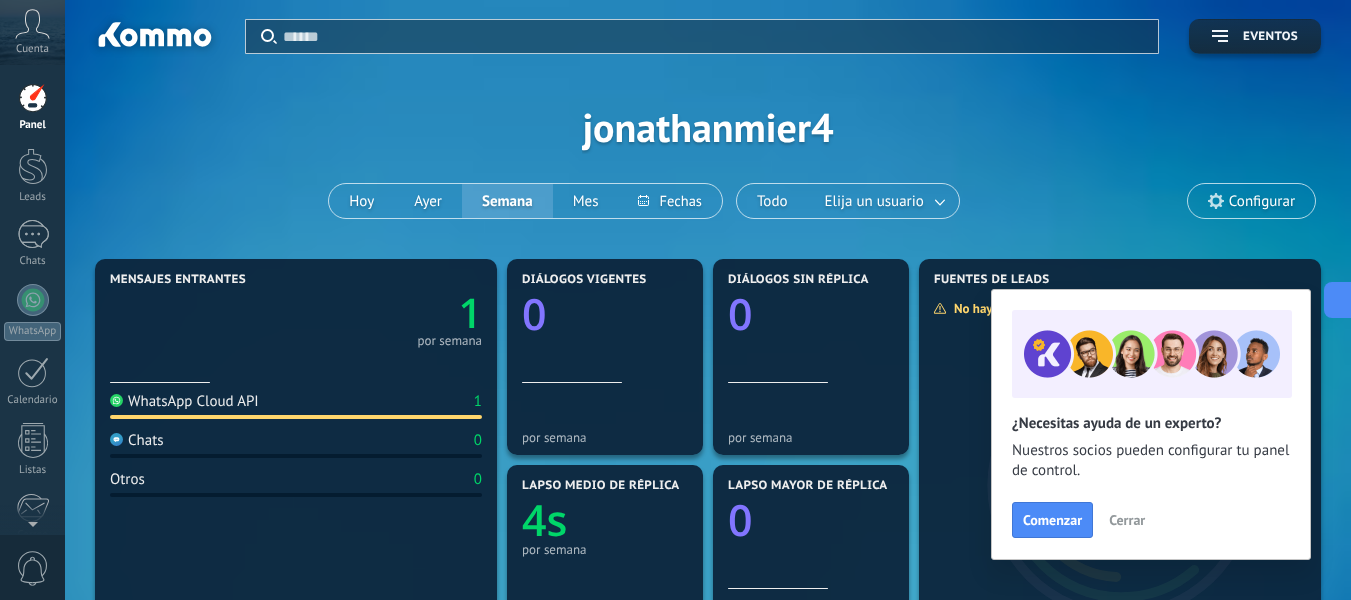 click 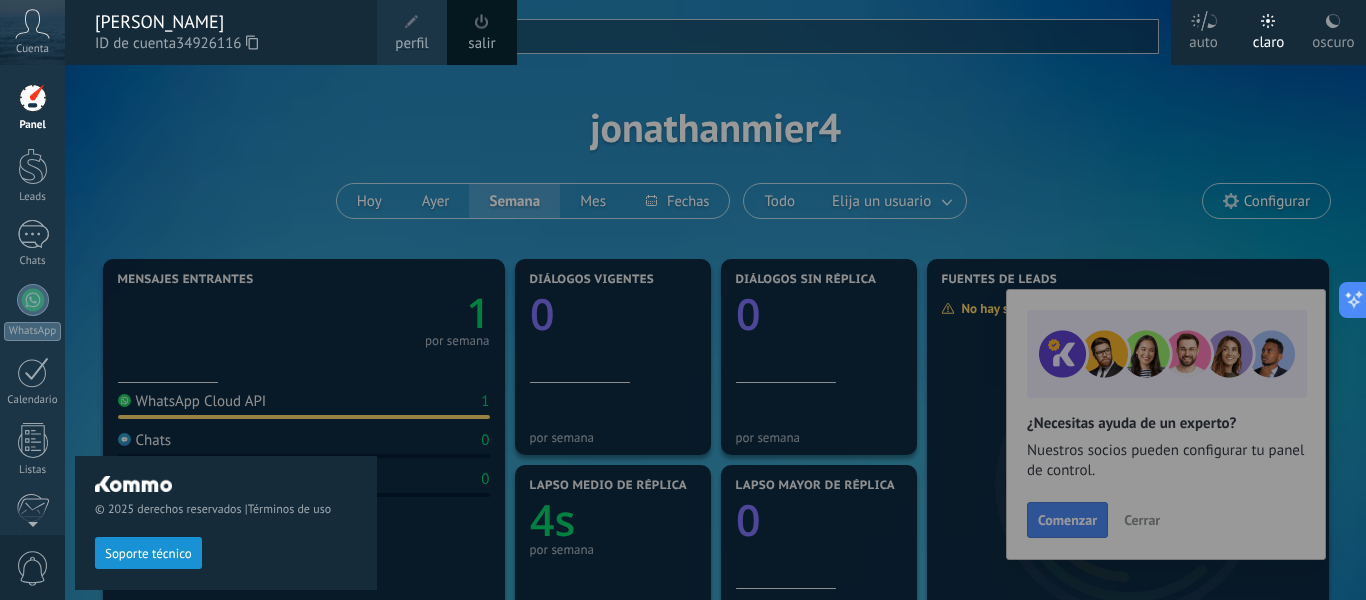 click on "©  2025  derechos reservados |  Términos de uso
Soporte técnico" at bounding box center (226, 332) 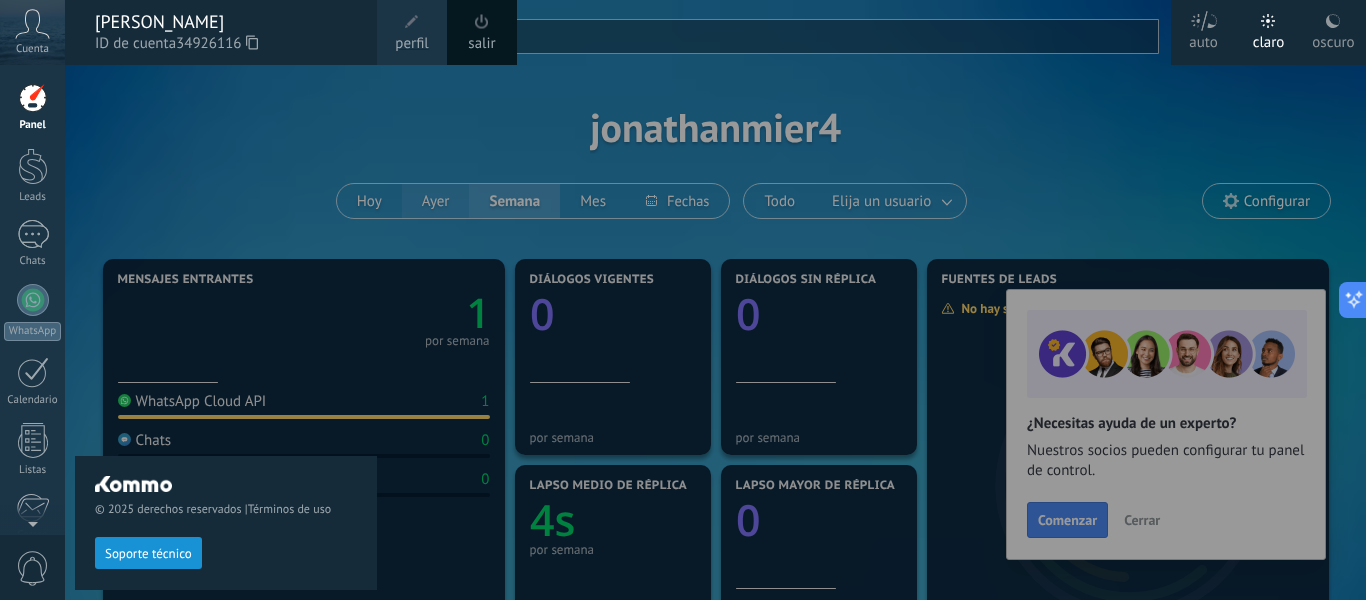 click at bounding box center (748, 300) 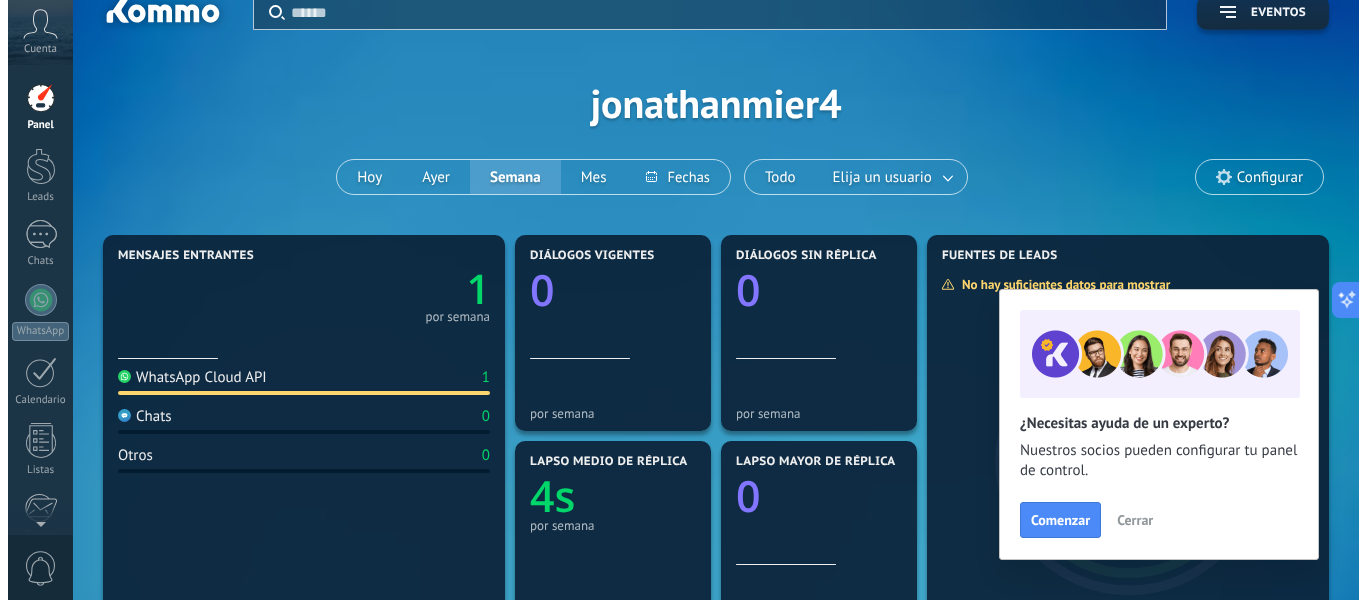 scroll, scrollTop: 0, scrollLeft: 0, axis: both 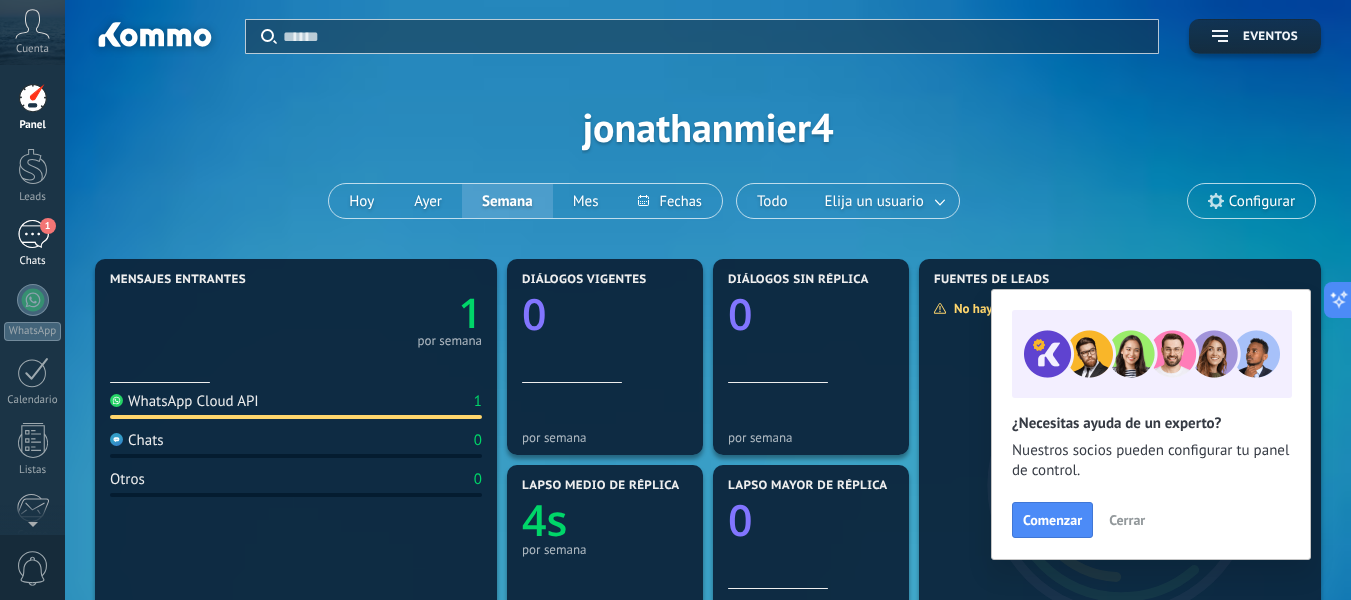 click on "1" at bounding box center (33, 234) 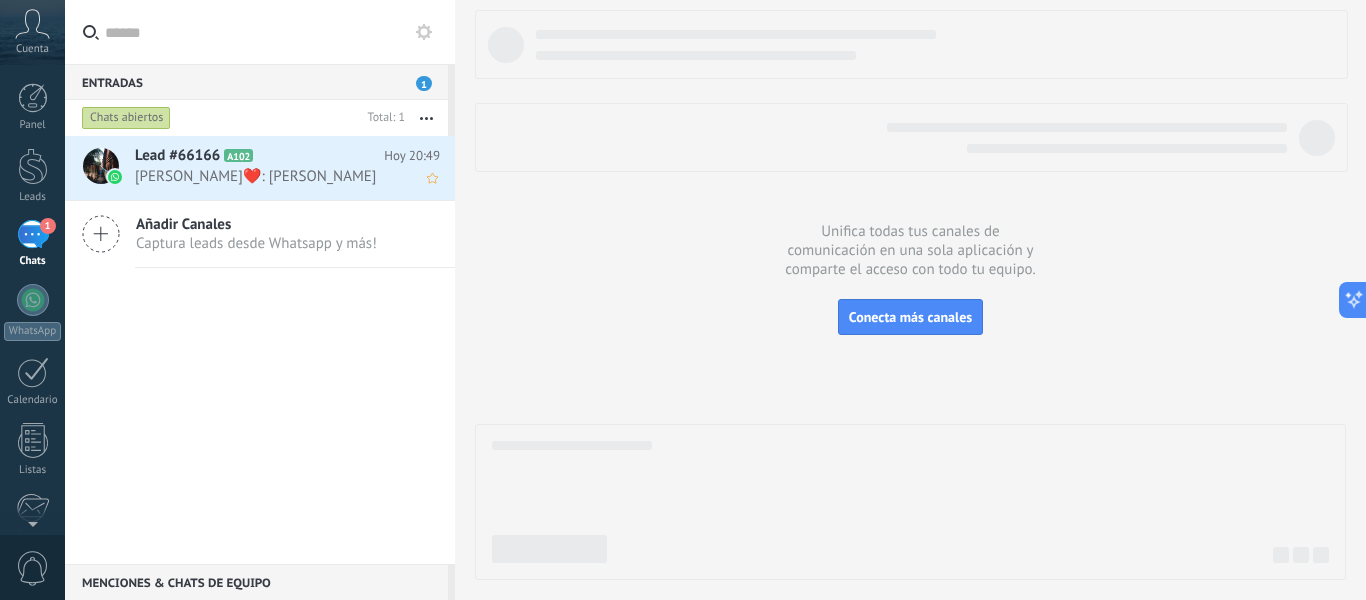click on "Lead #66166
A102" at bounding box center (259, 156) 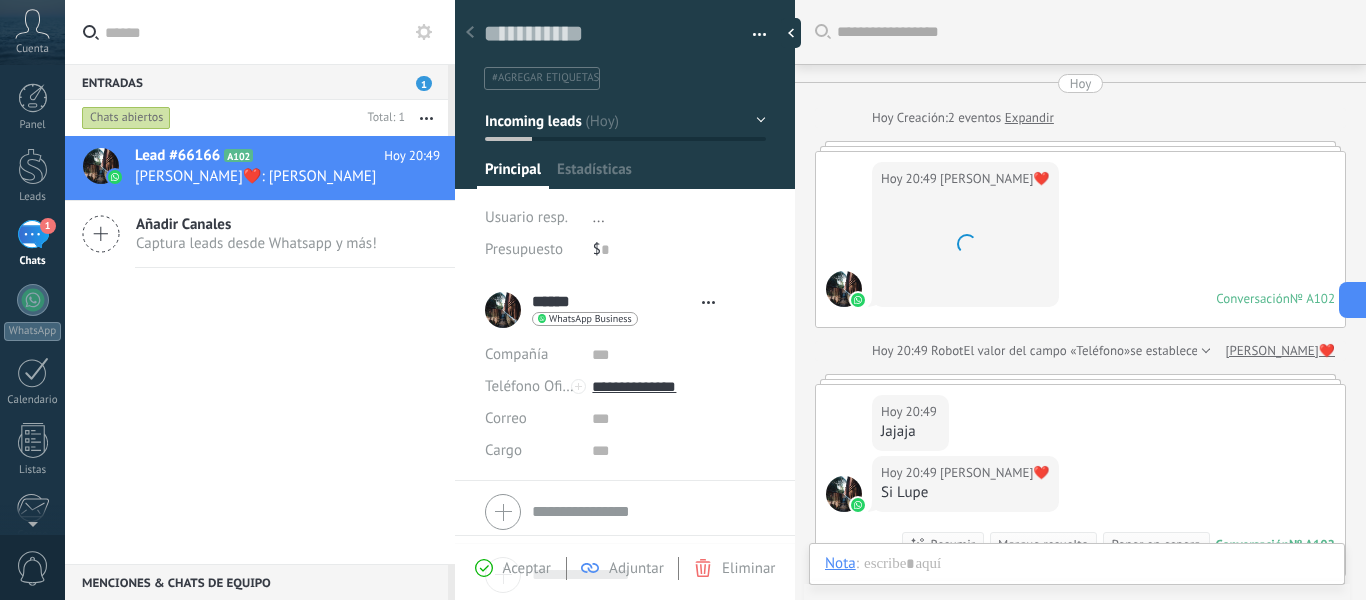scroll, scrollTop: 216, scrollLeft: 0, axis: vertical 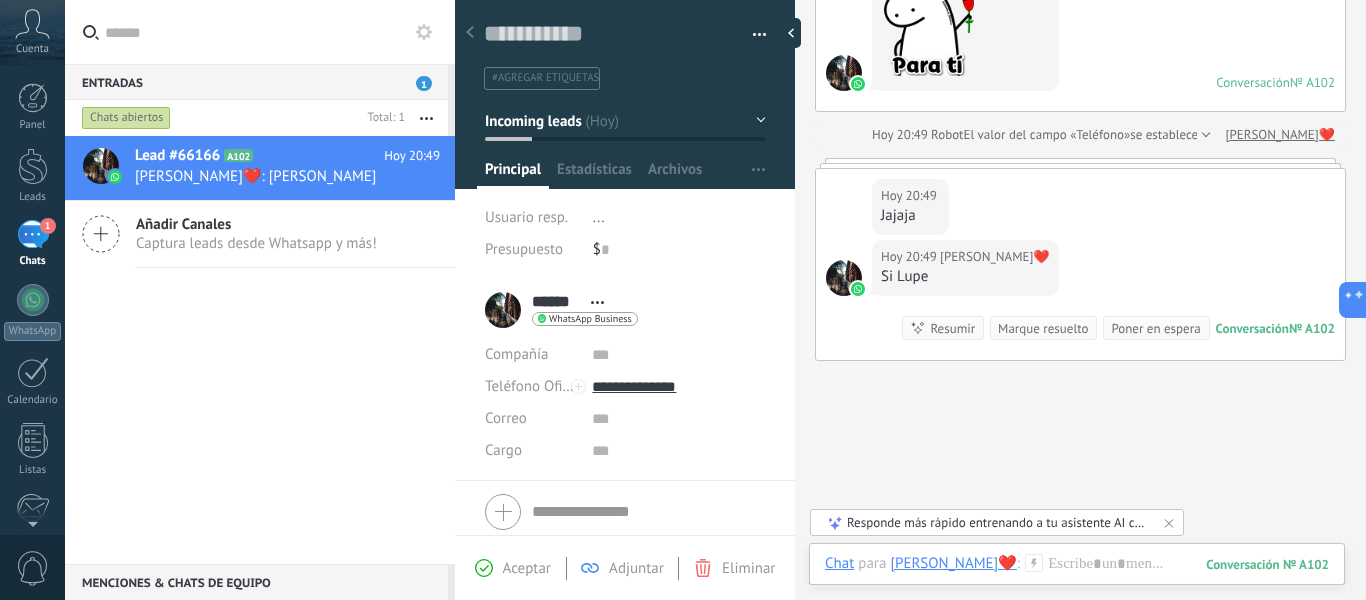 click on "1" at bounding box center [33, 234] 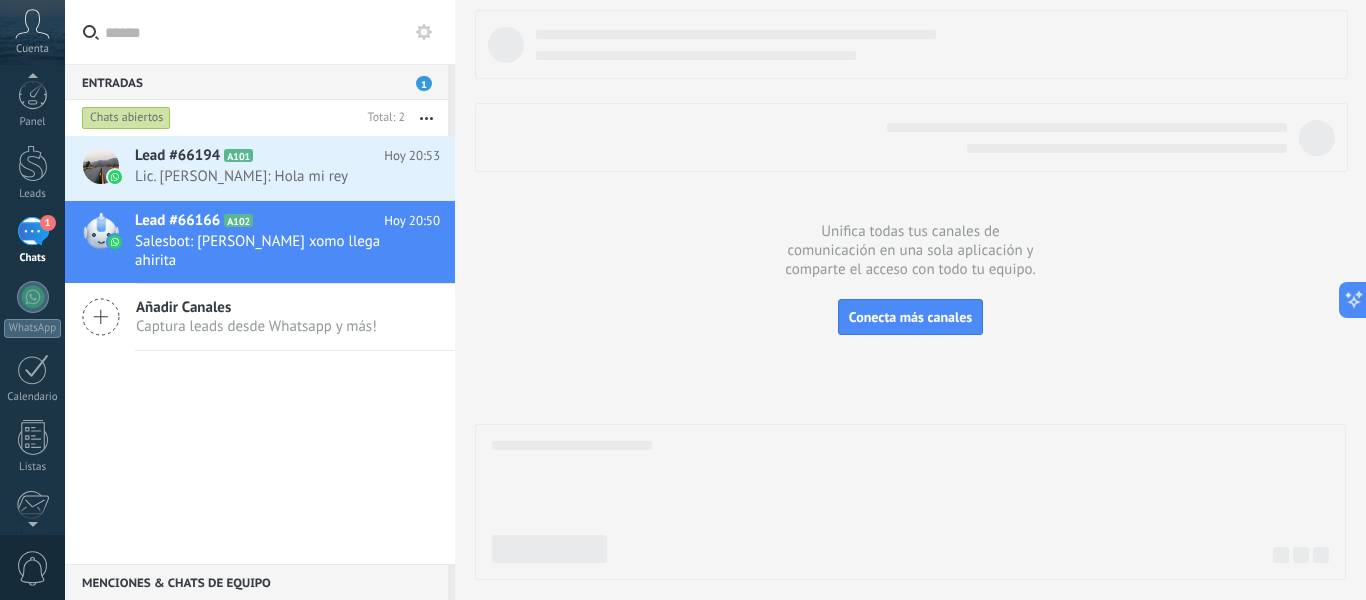 scroll, scrollTop: 0, scrollLeft: 0, axis: both 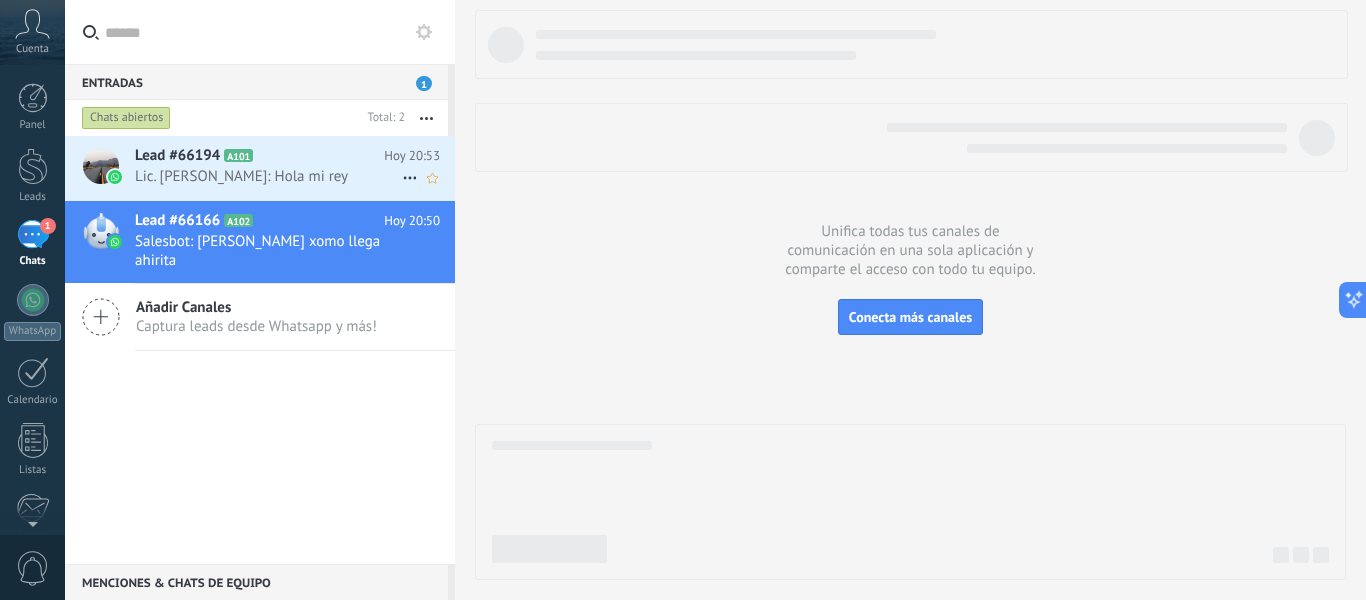 click on "Lic. [PERSON_NAME]: Hola mi rey" at bounding box center (268, 176) 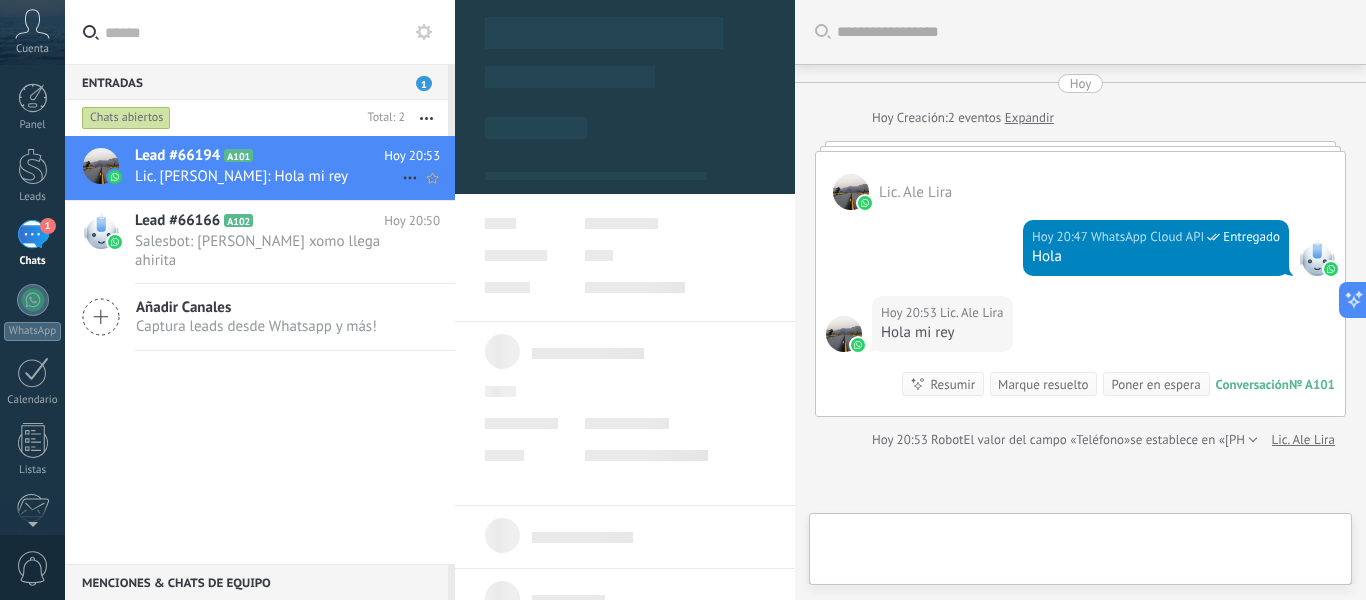 scroll, scrollTop: 30, scrollLeft: 0, axis: vertical 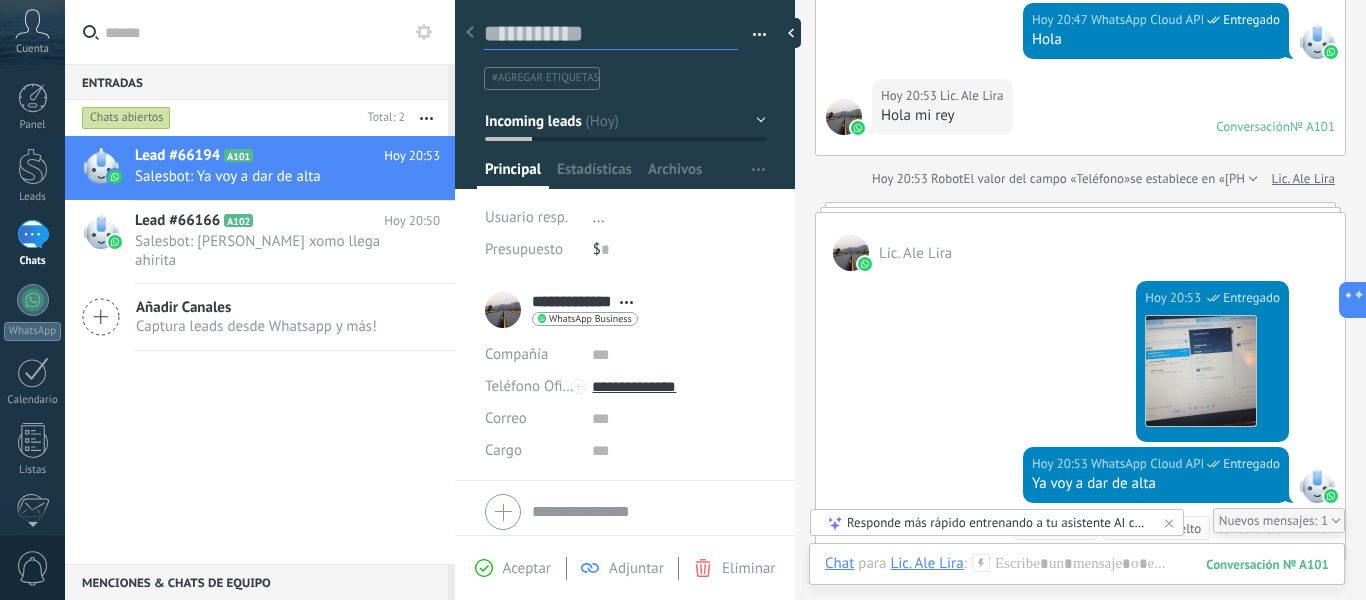 click at bounding box center [611, 34] 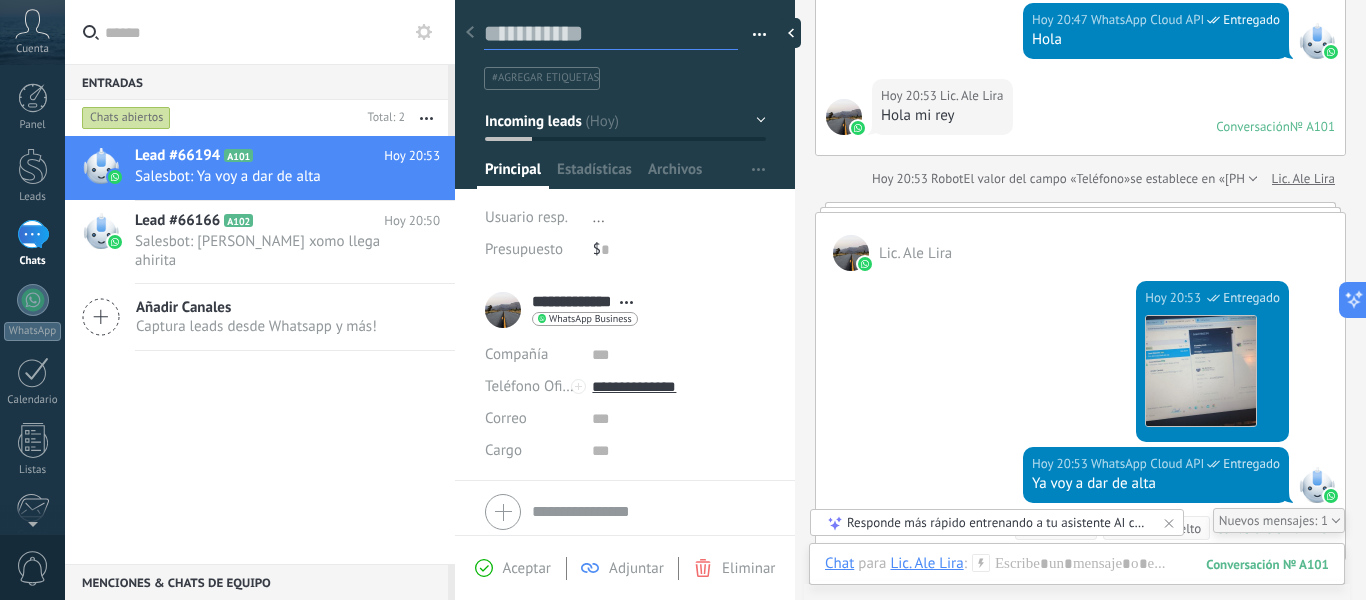 type on "*" 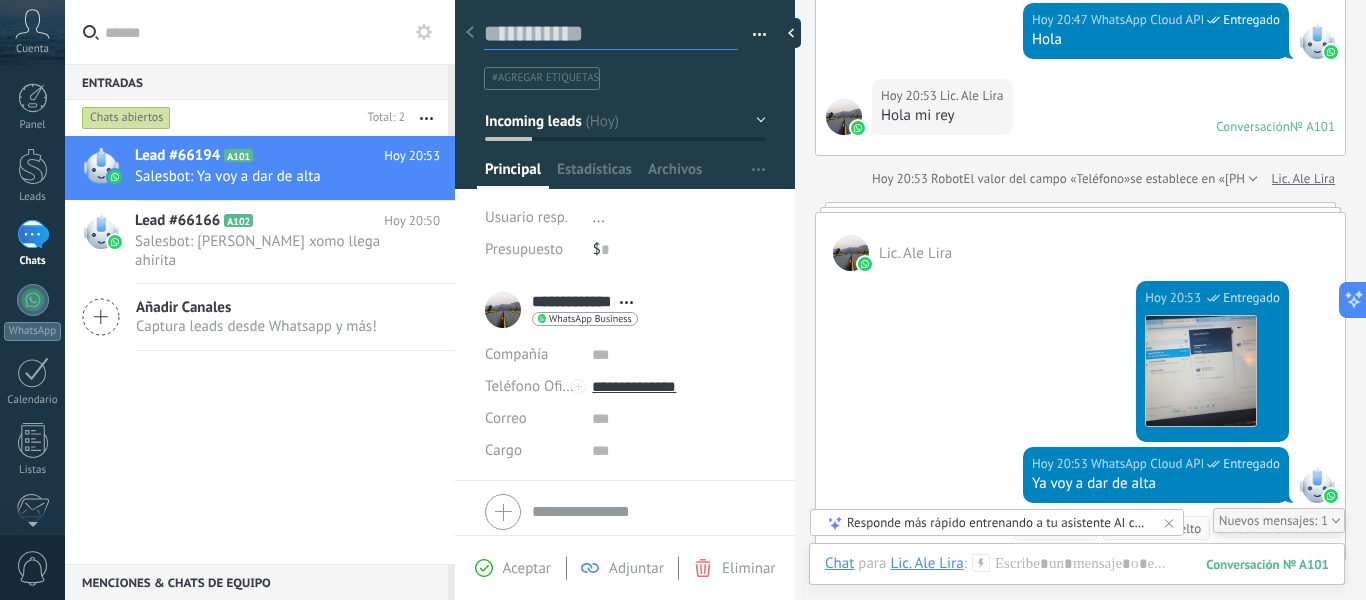 type on "*" 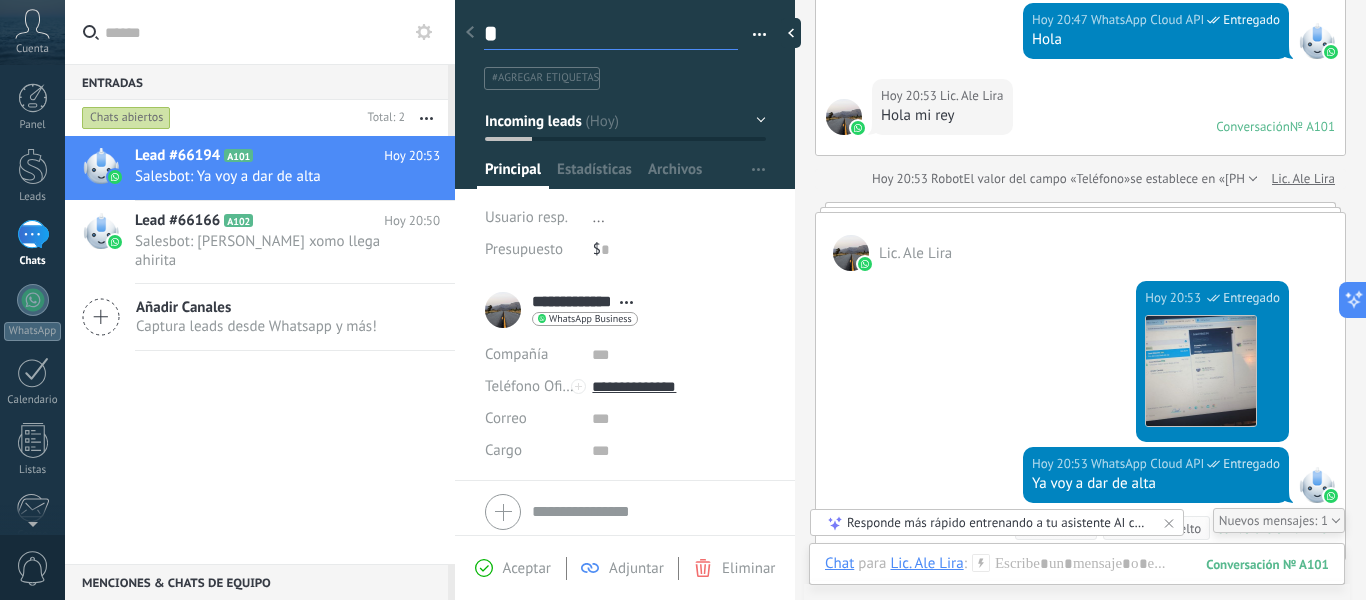 scroll, scrollTop: 30, scrollLeft: 0, axis: vertical 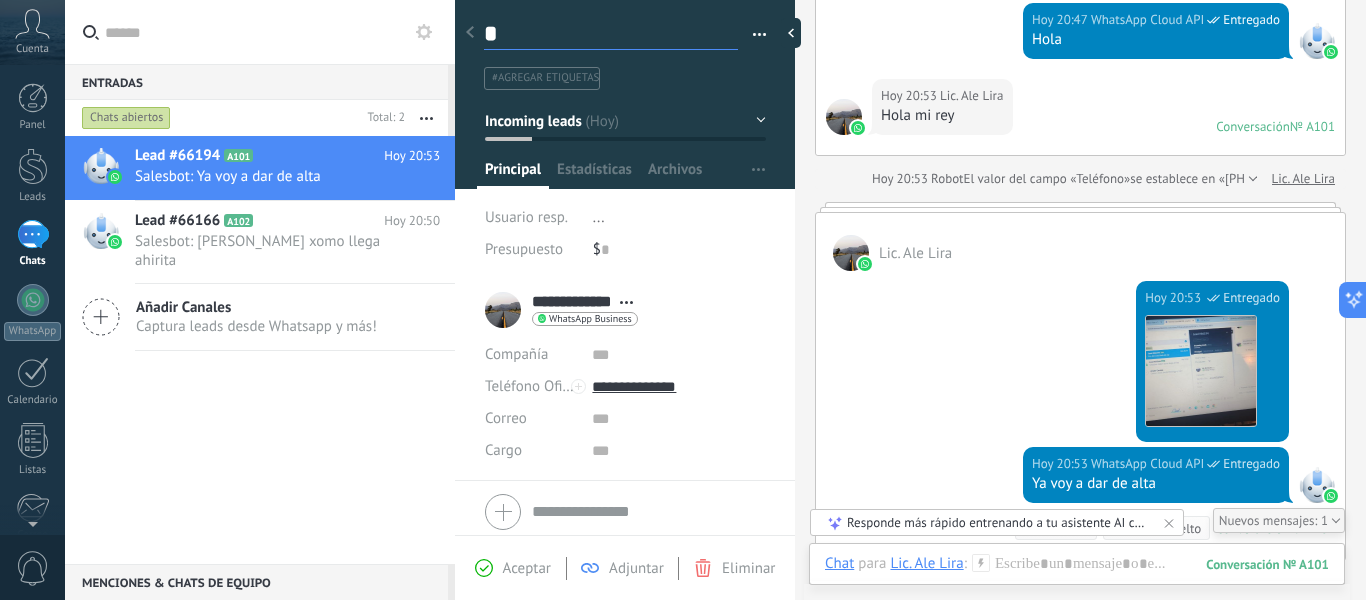 type on "**********" 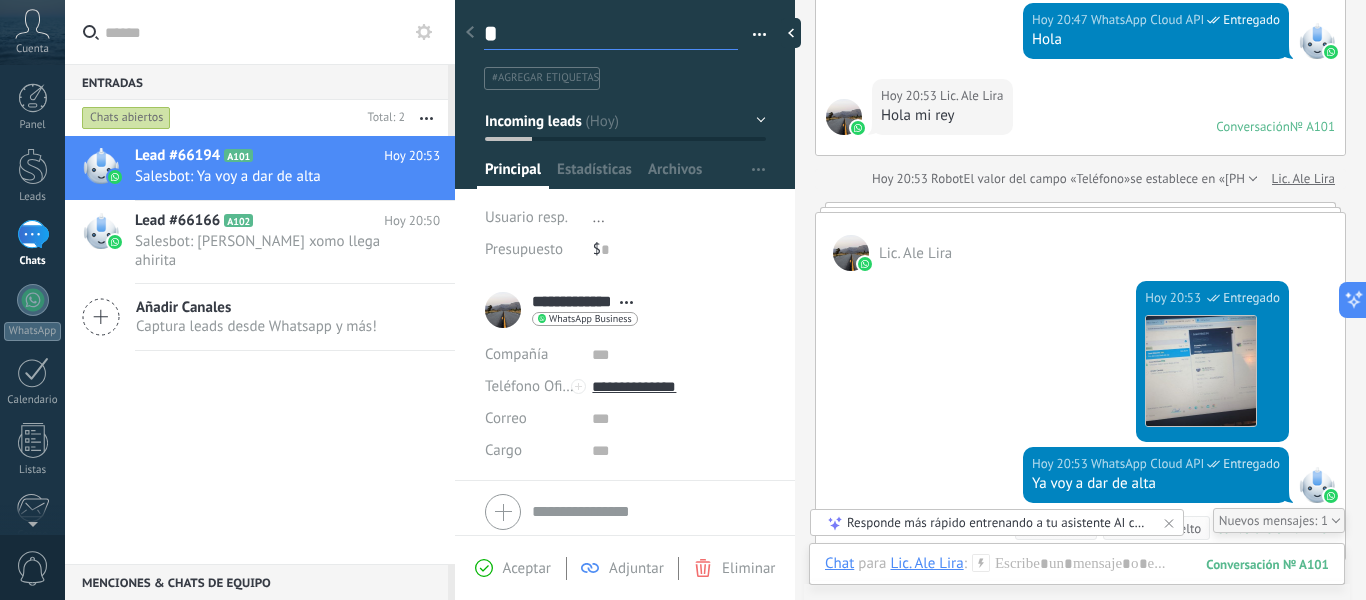 type 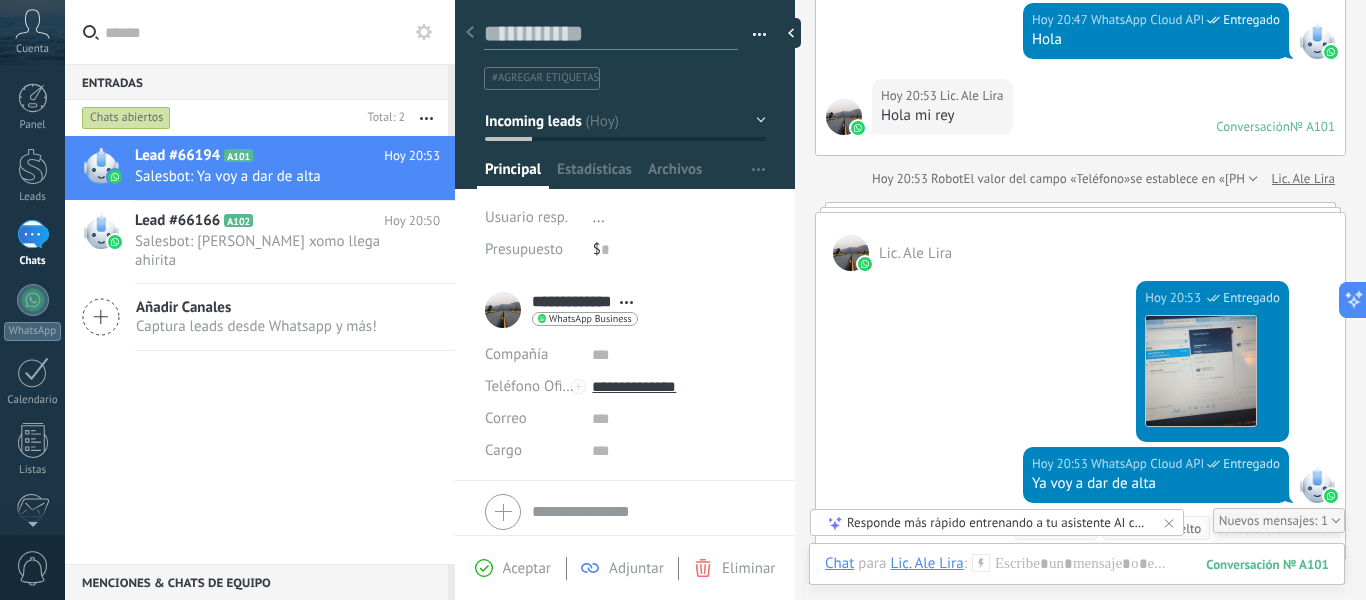 scroll, scrollTop: 30, scrollLeft: 0, axis: vertical 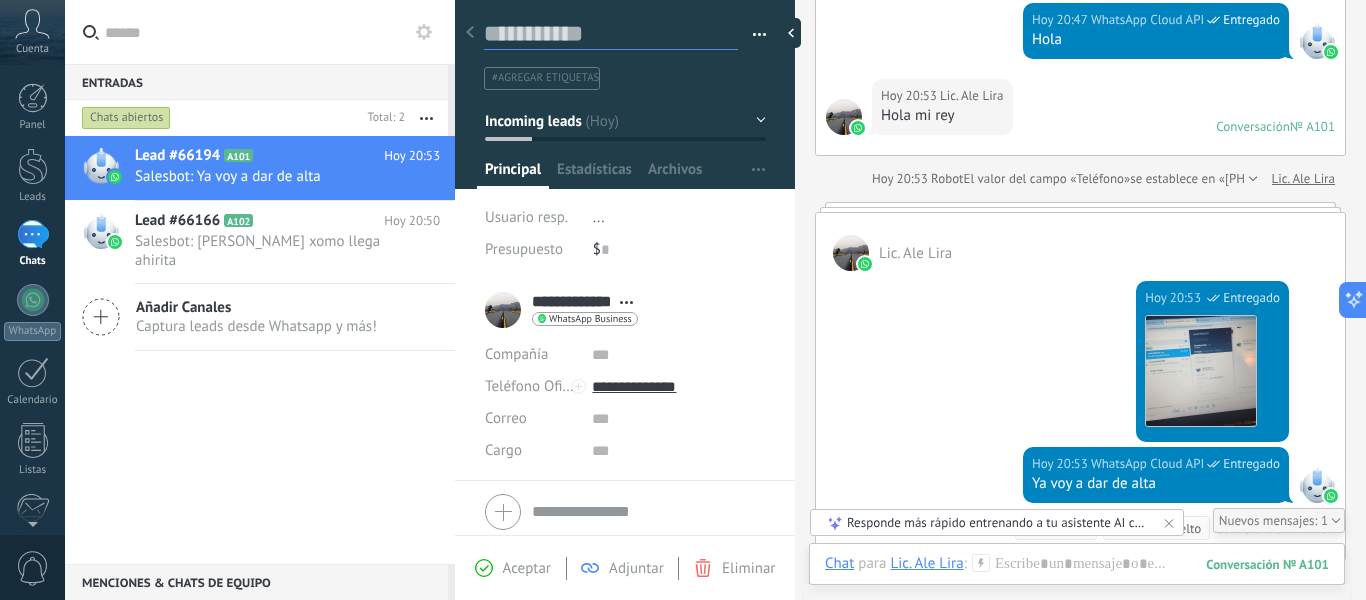 type on "*" 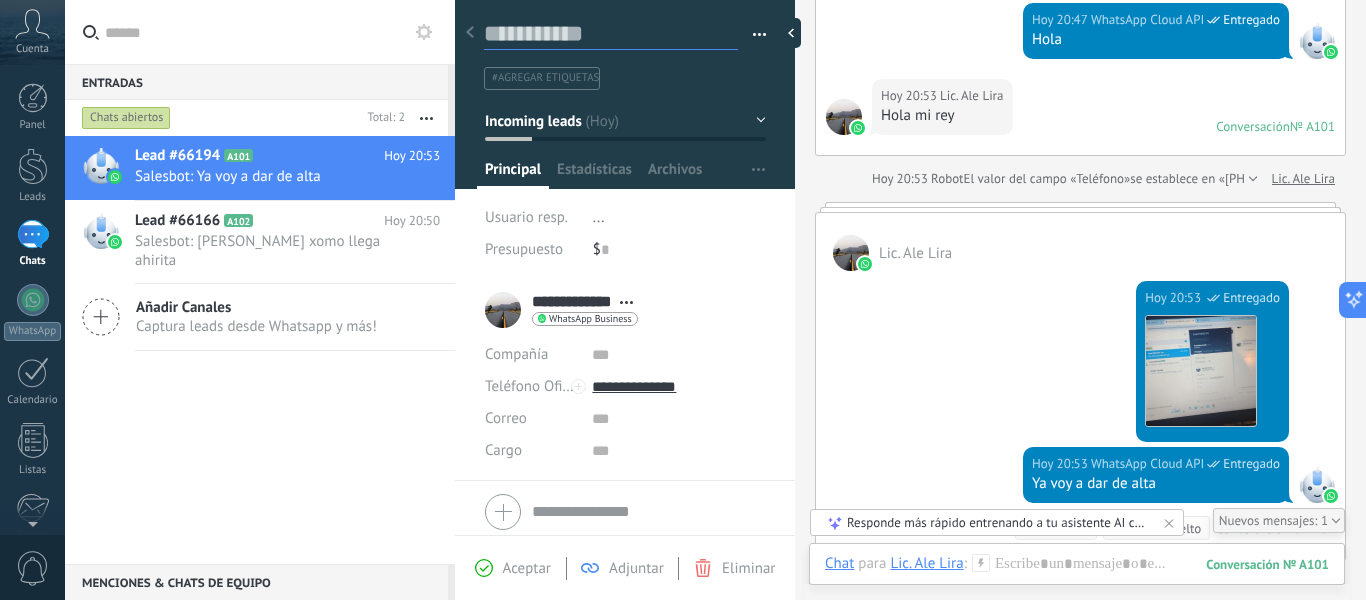 type on "*" 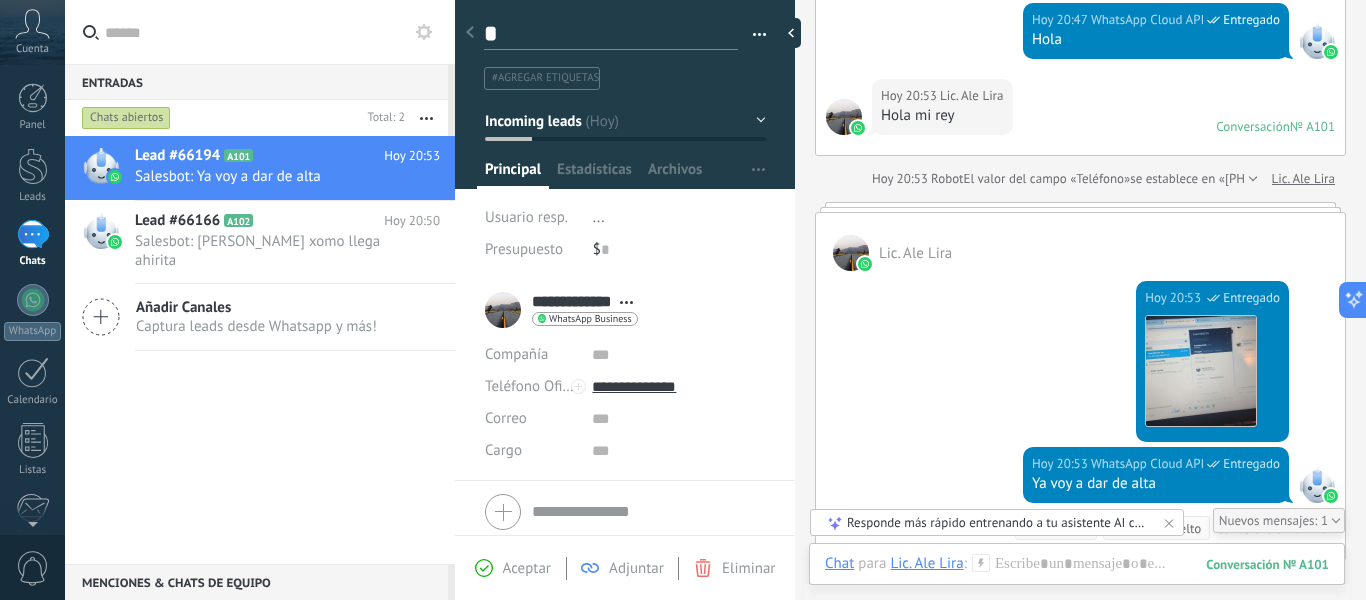 type on "**" 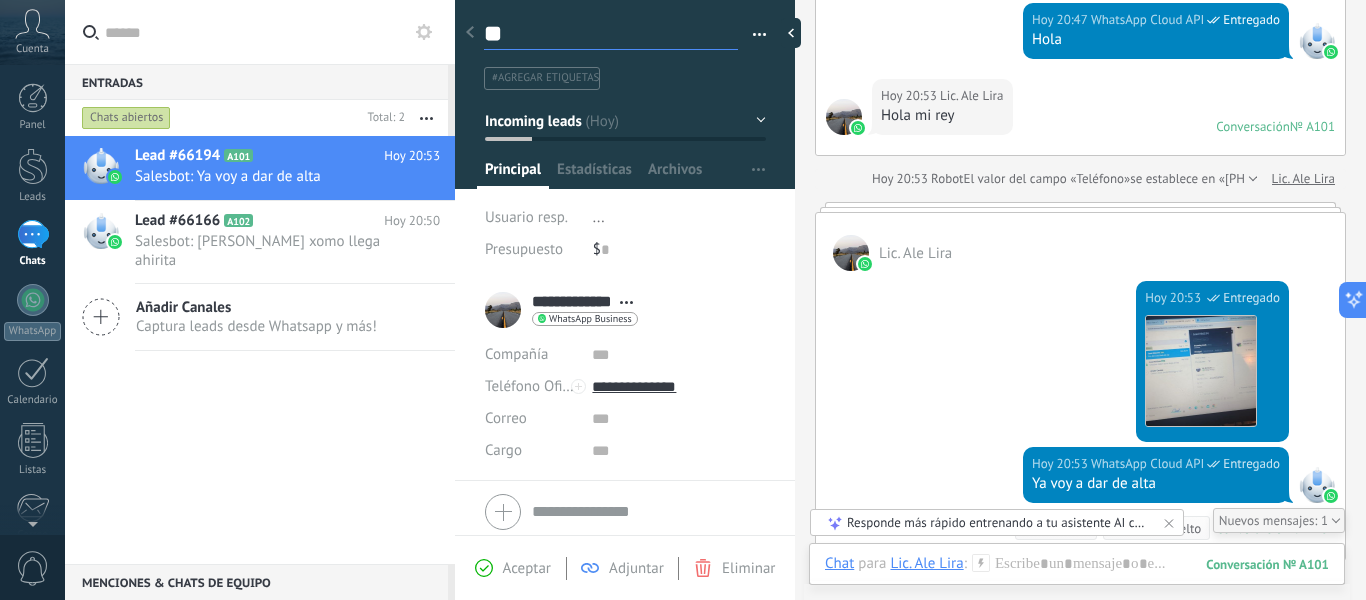 type on "***" 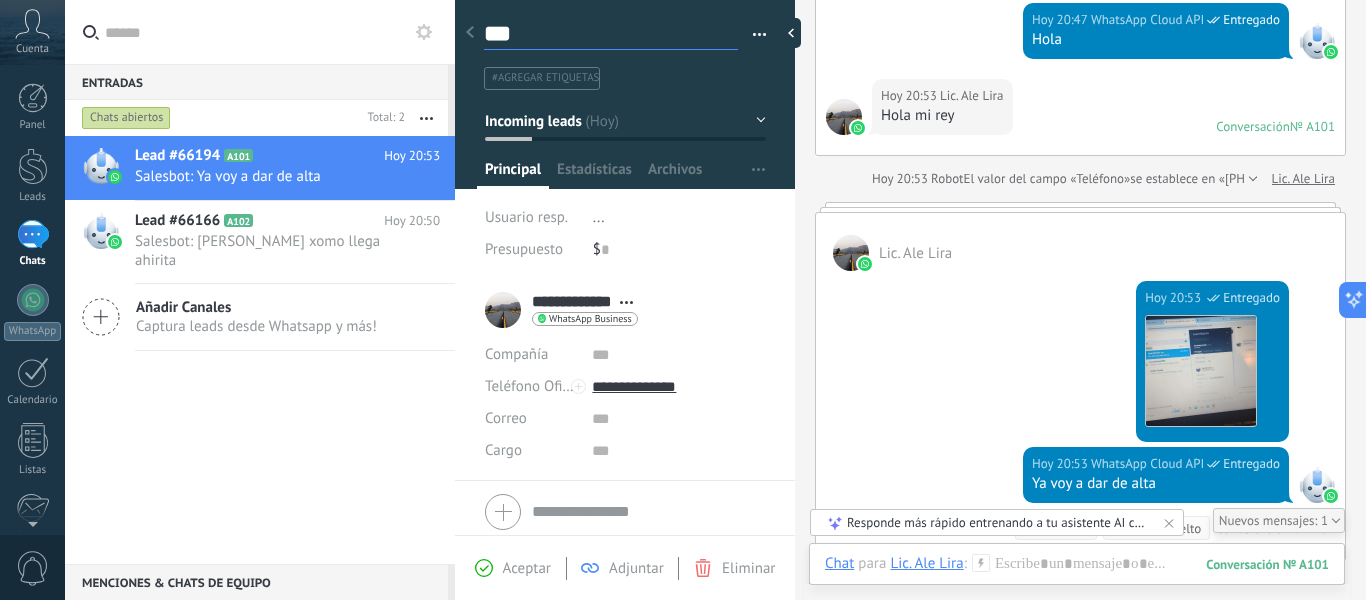 type on "****" 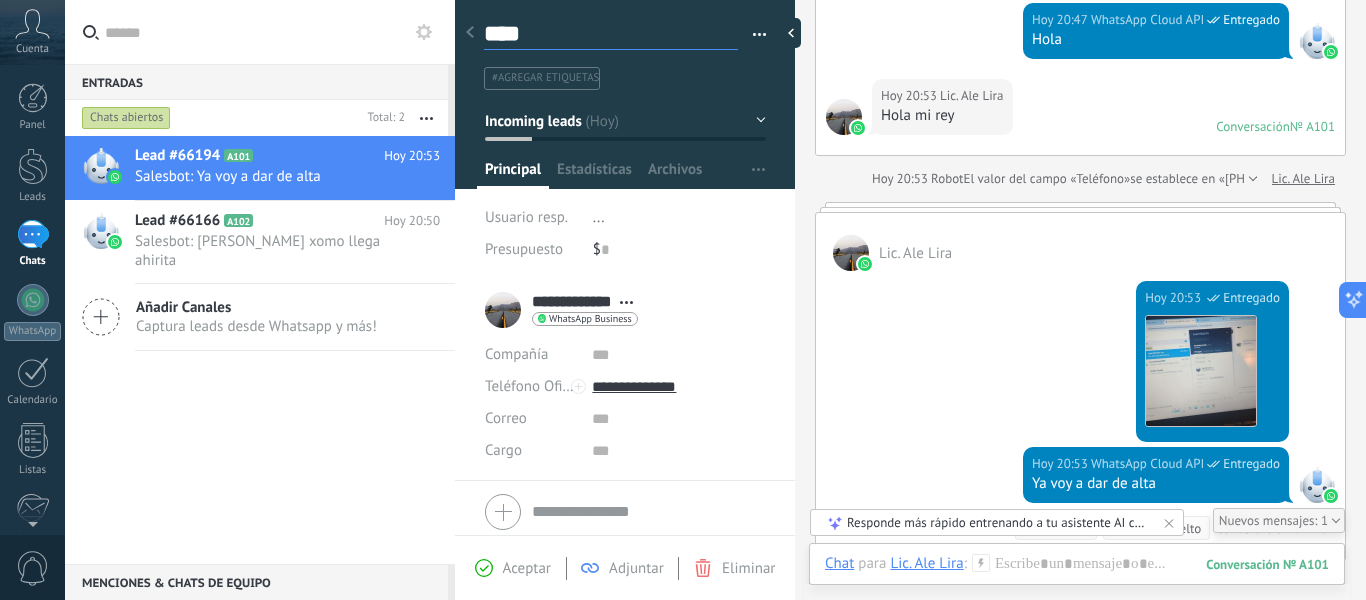type on "*****" 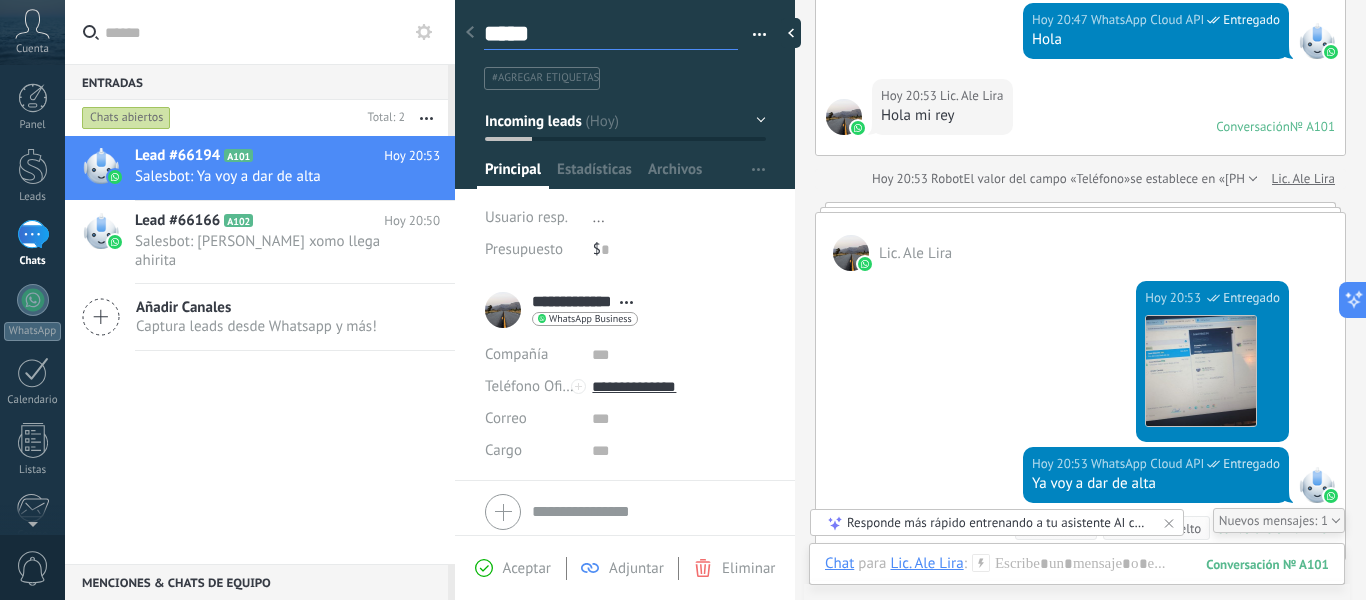 type on "******" 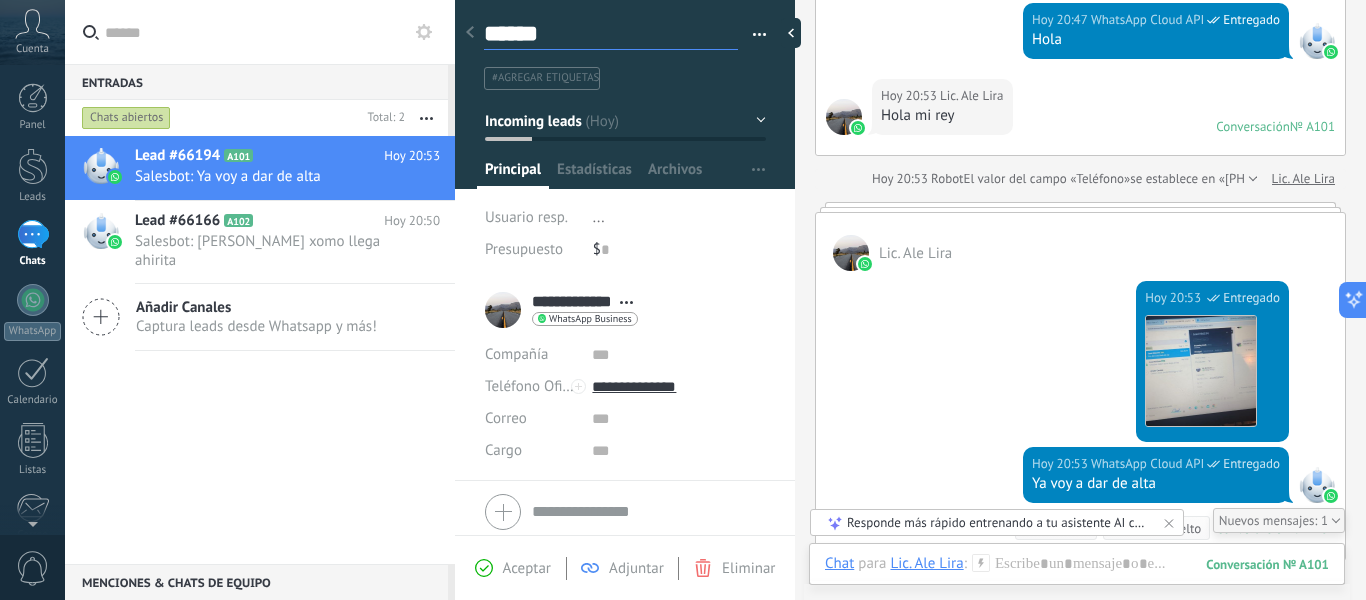 type on "*******" 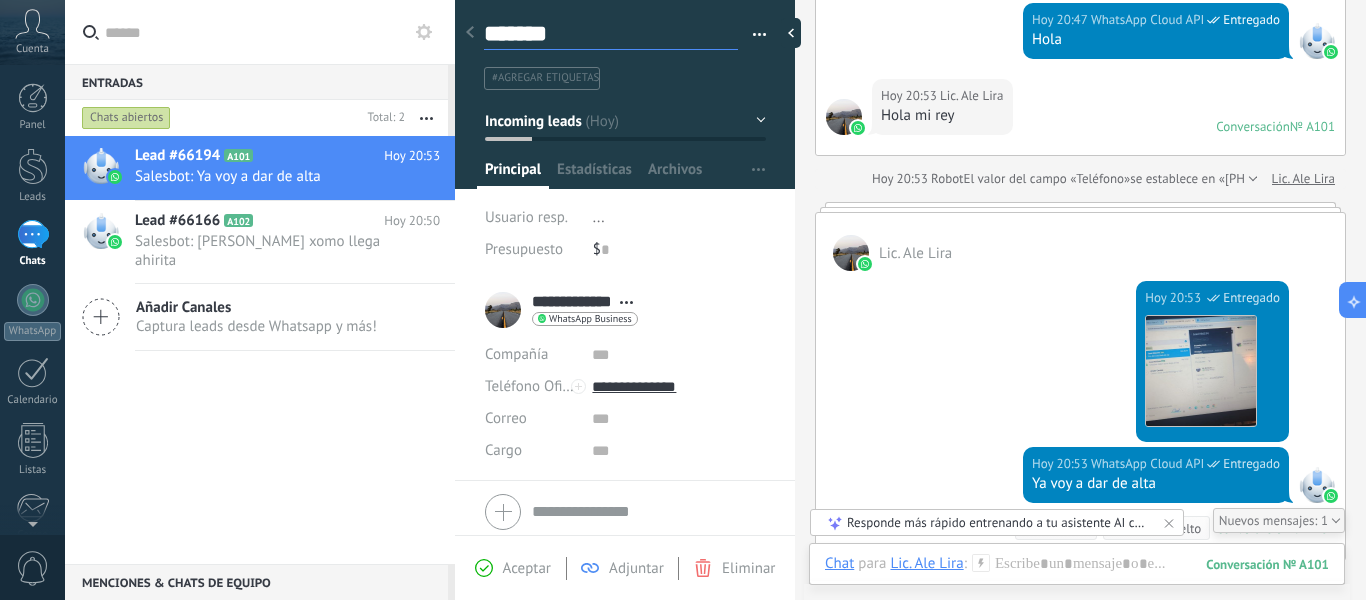 type on "********" 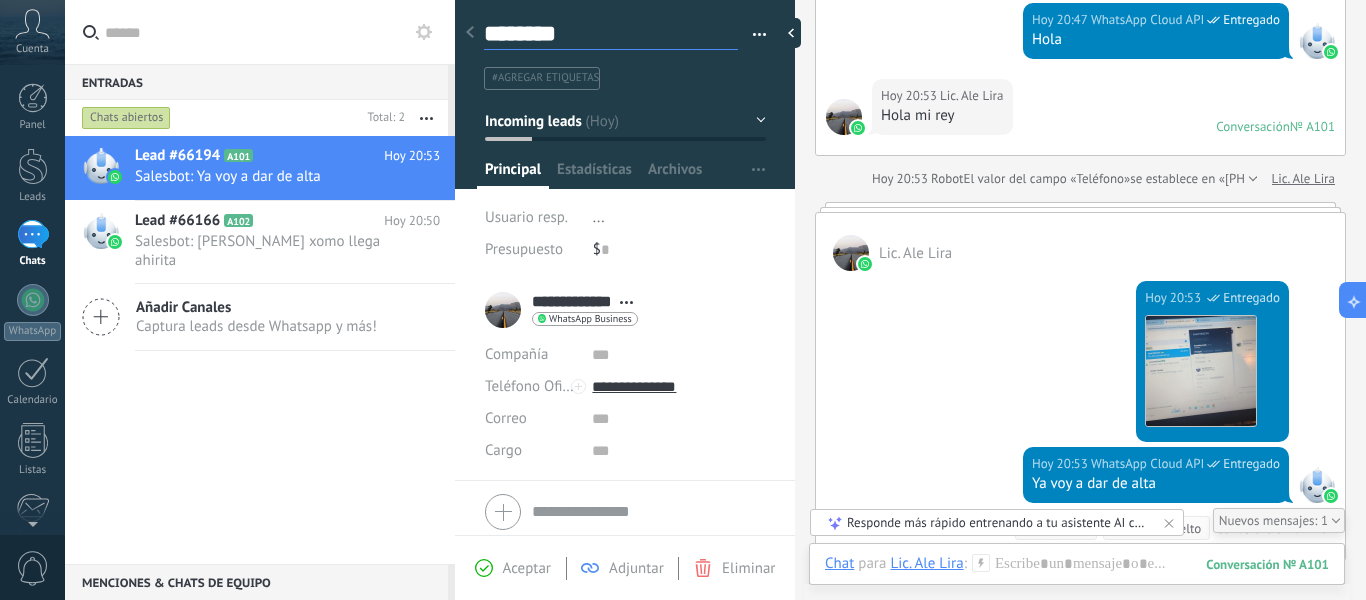 type on "*********" 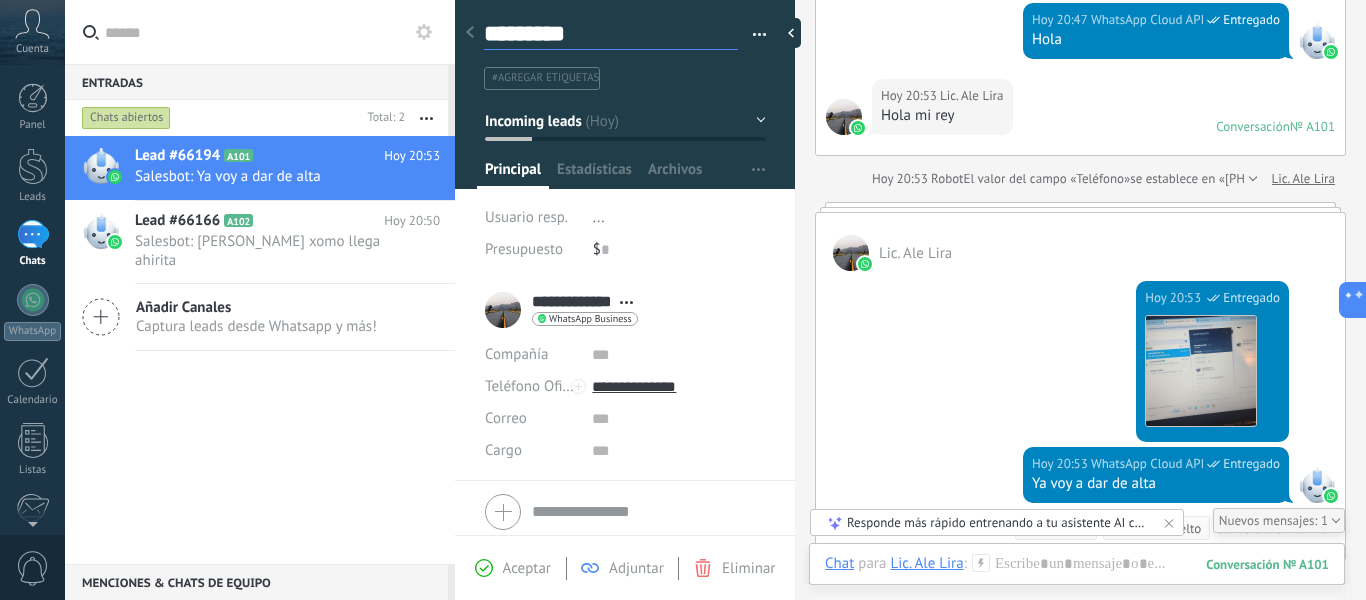 type on "*********" 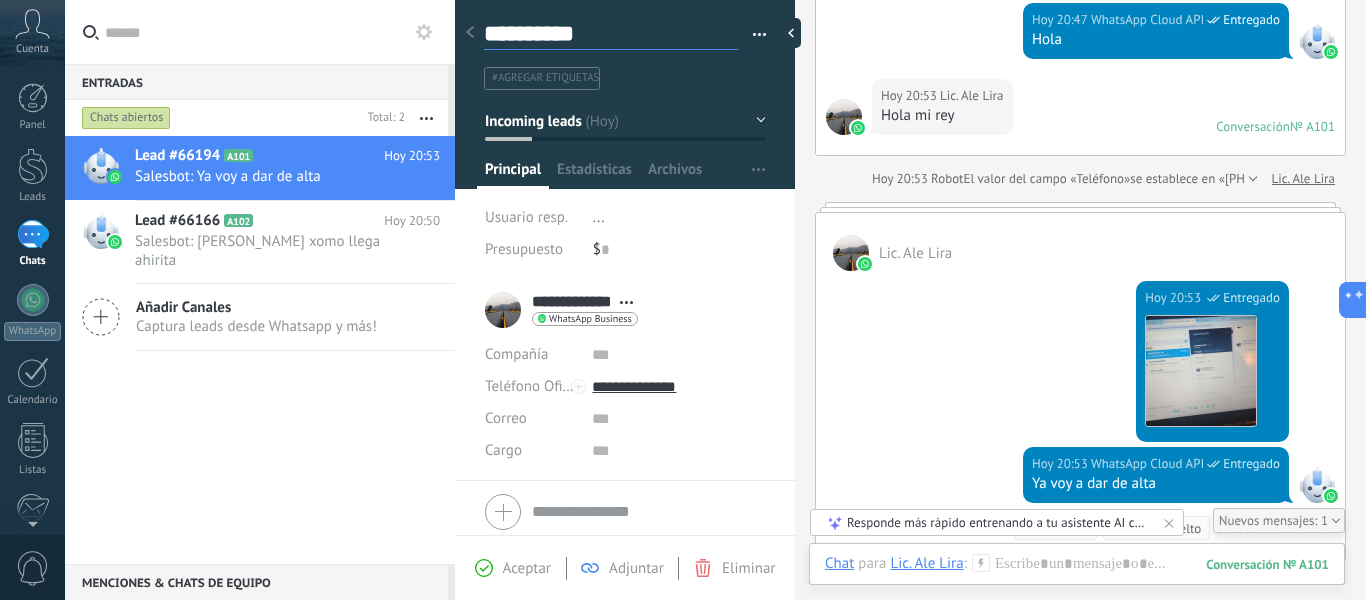 scroll, scrollTop: 30, scrollLeft: 0, axis: vertical 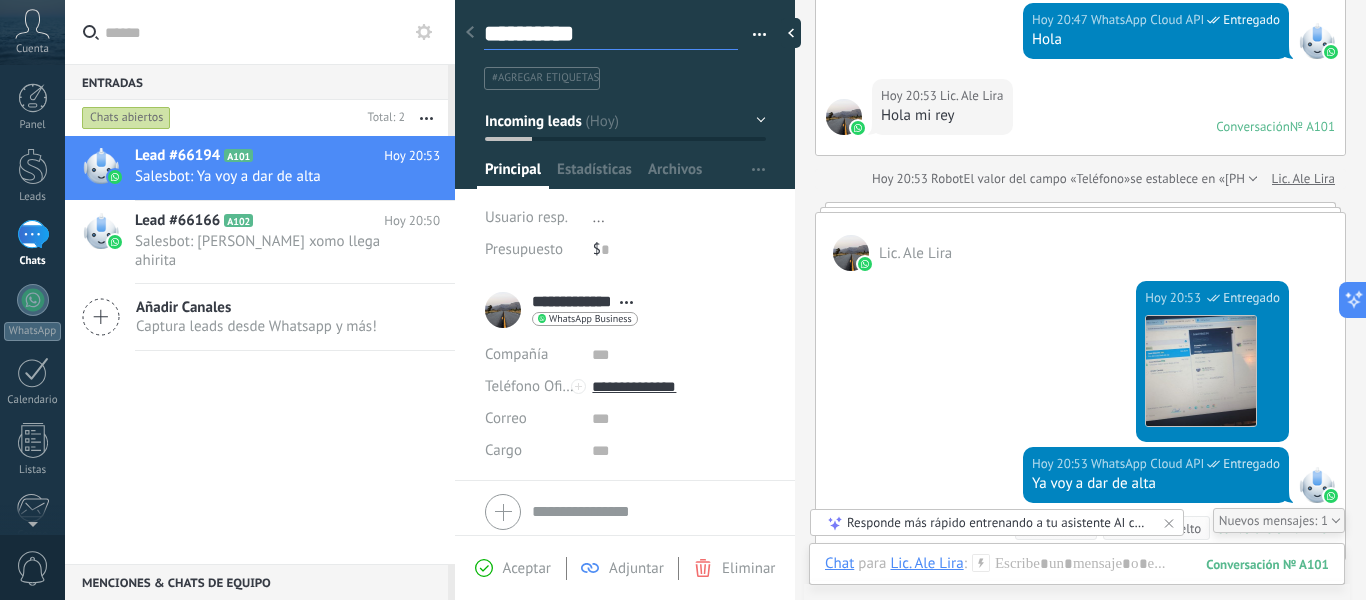 type on "**********" 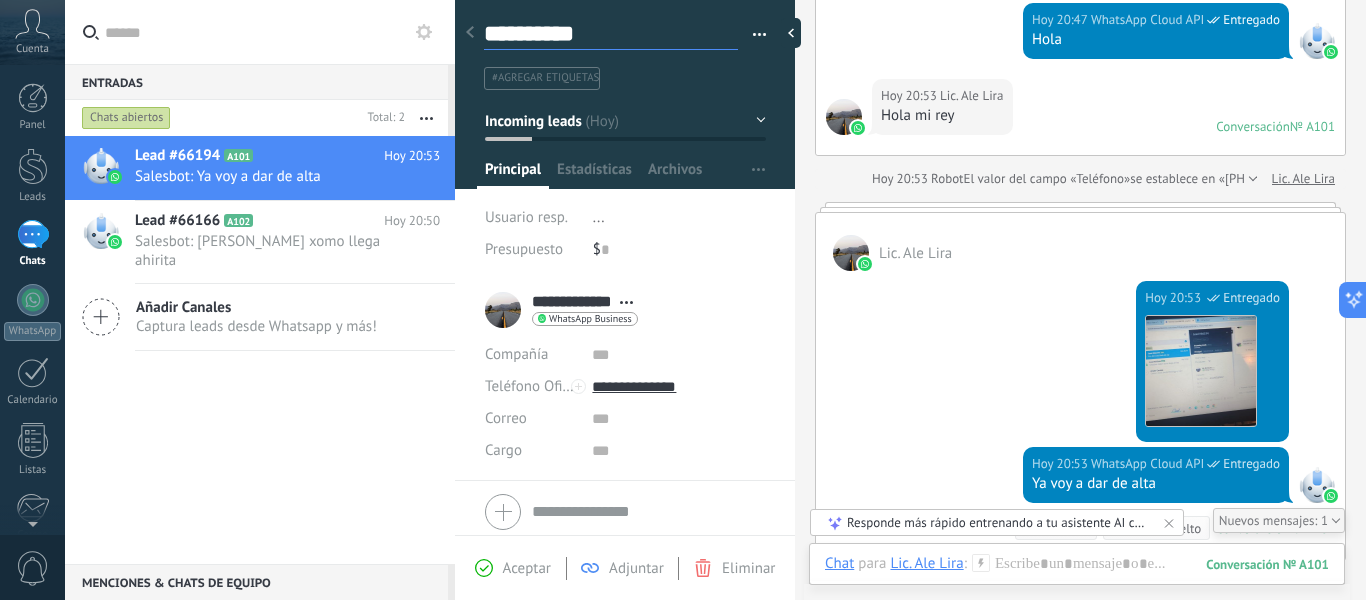type on "**********" 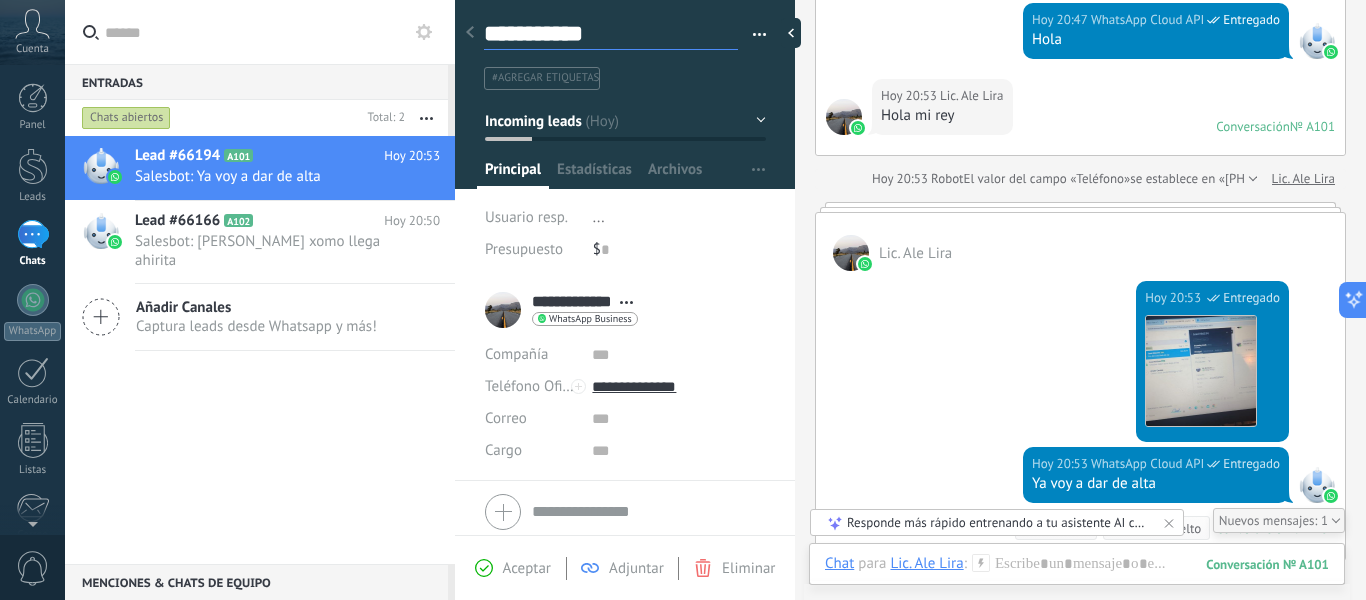 type on "**********" 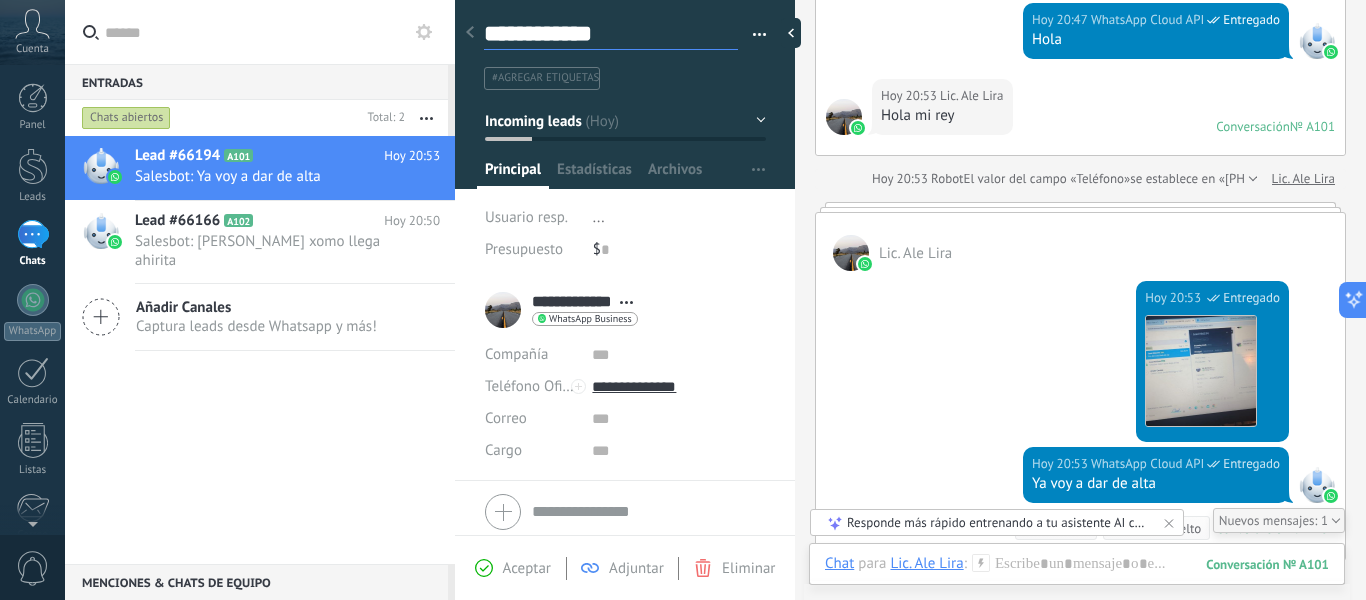 type on "**********" 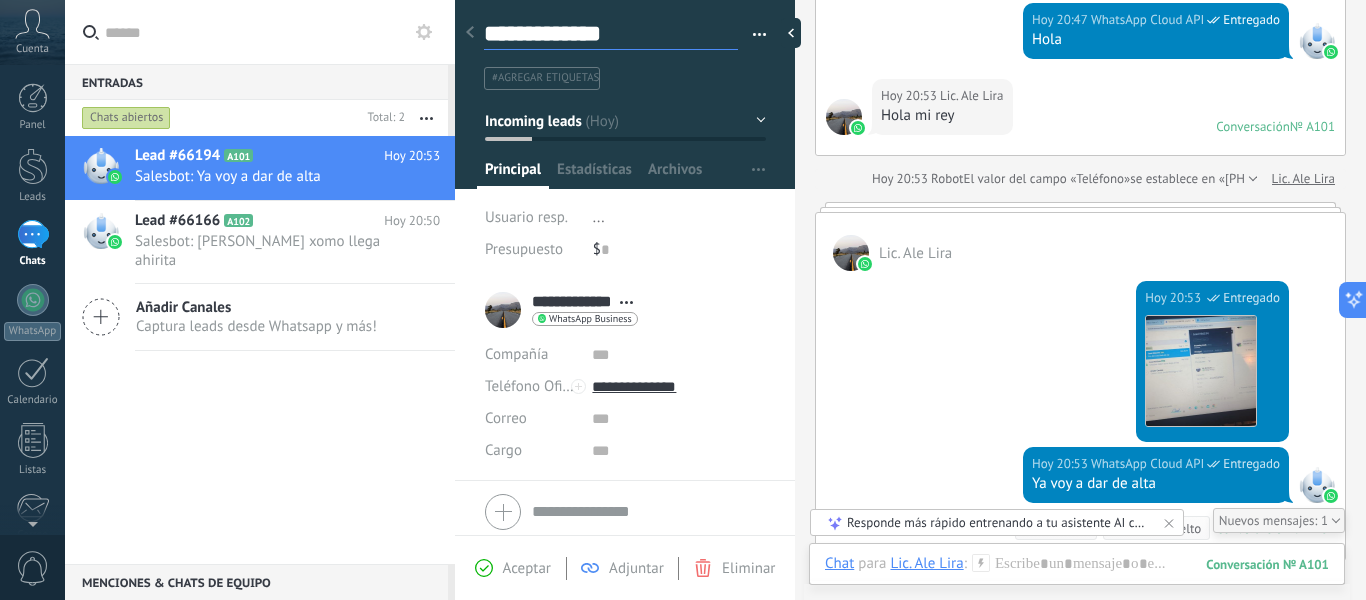 type on "**********" 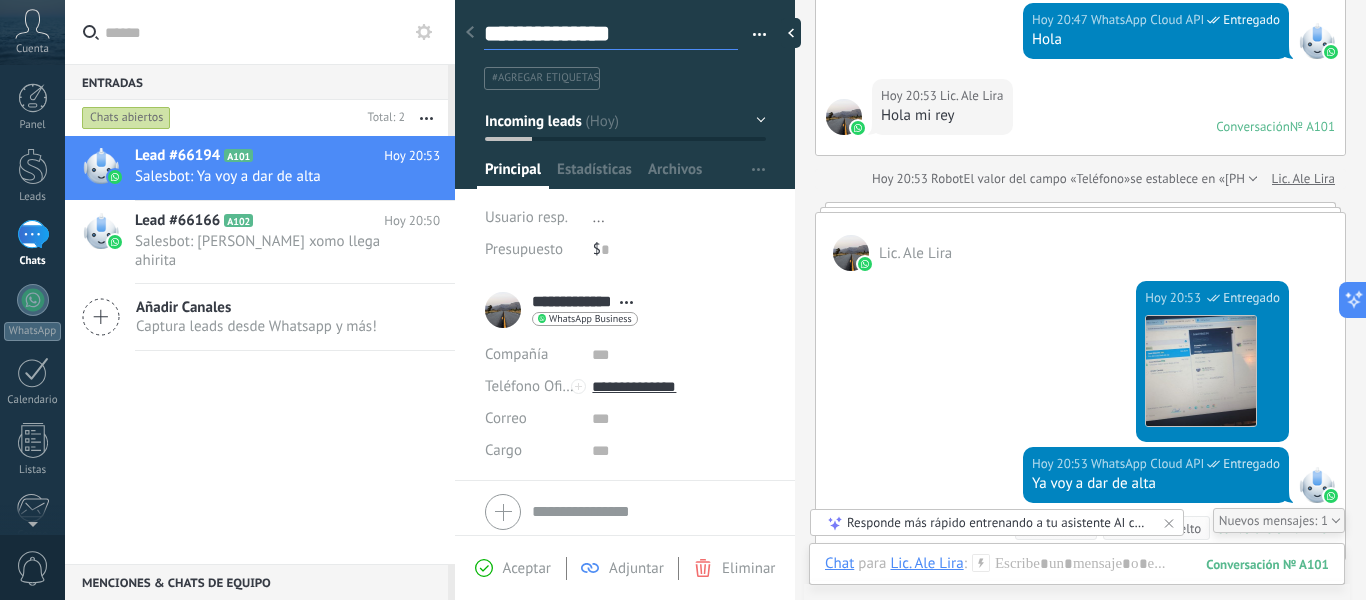 type on "**********" 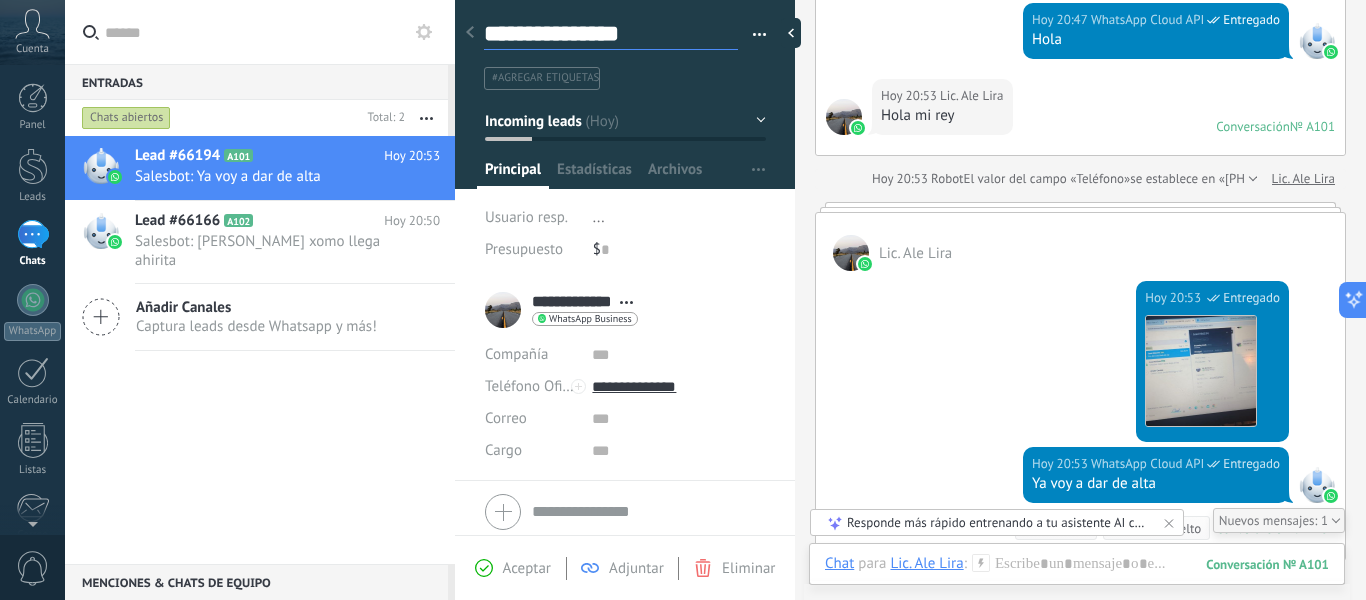 scroll, scrollTop: 30, scrollLeft: 0, axis: vertical 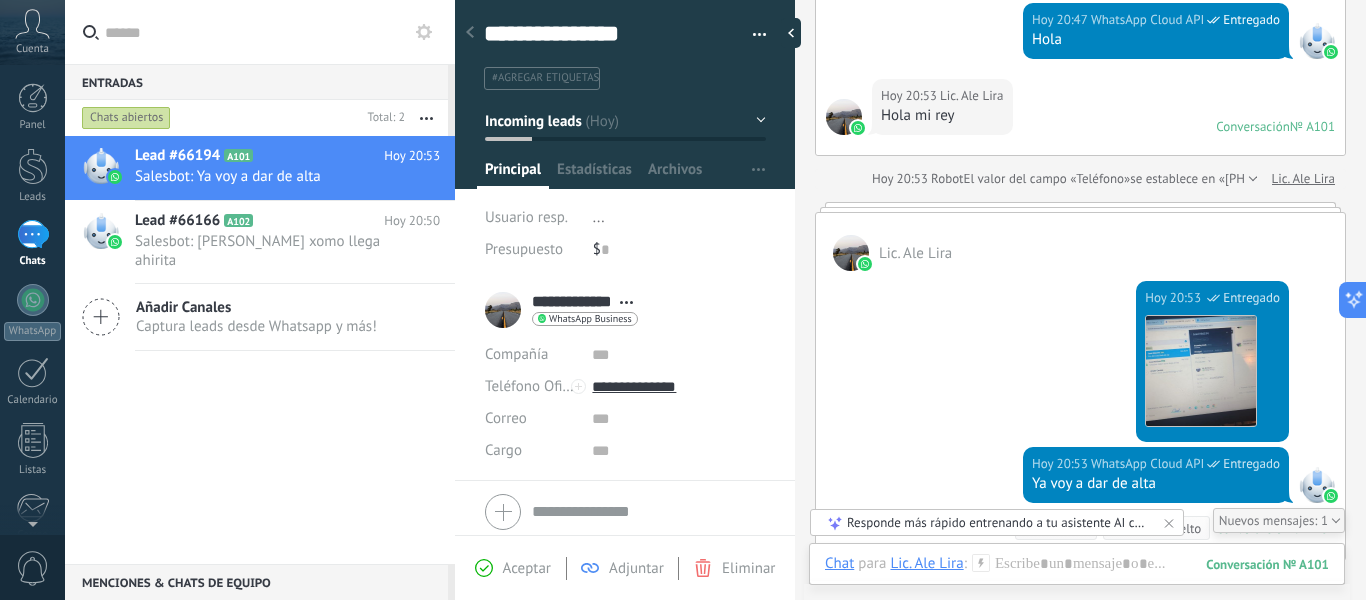 click at bounding box center [752, 35] 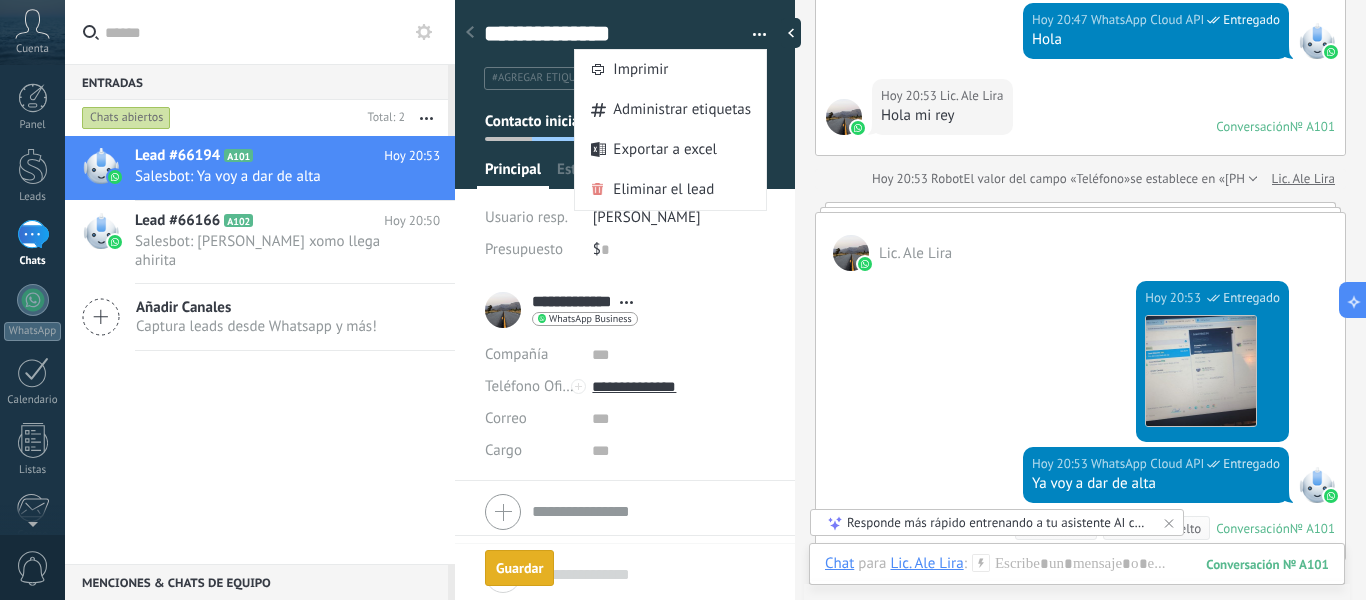 scroll, scrollTop: 30, scrollLeft: 0, axis: vertical 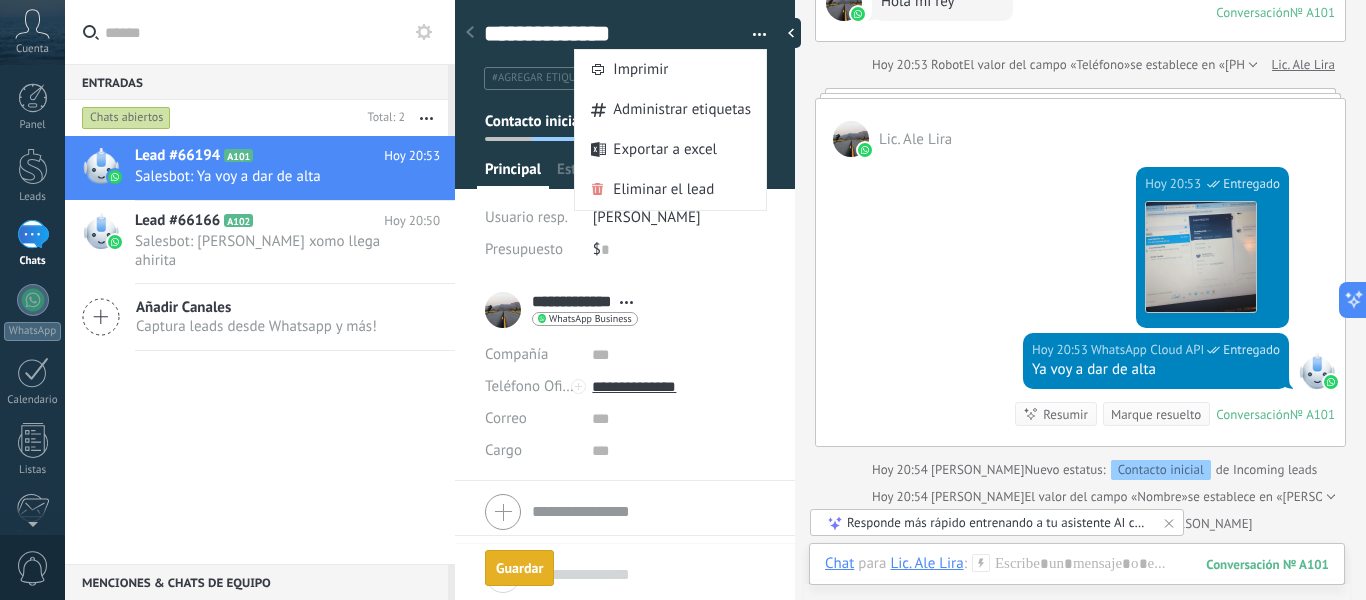 click on "Hoy 20:53 WhatsApp Cloud API  Entregado Descargar" at bounding box center [1080, 245] 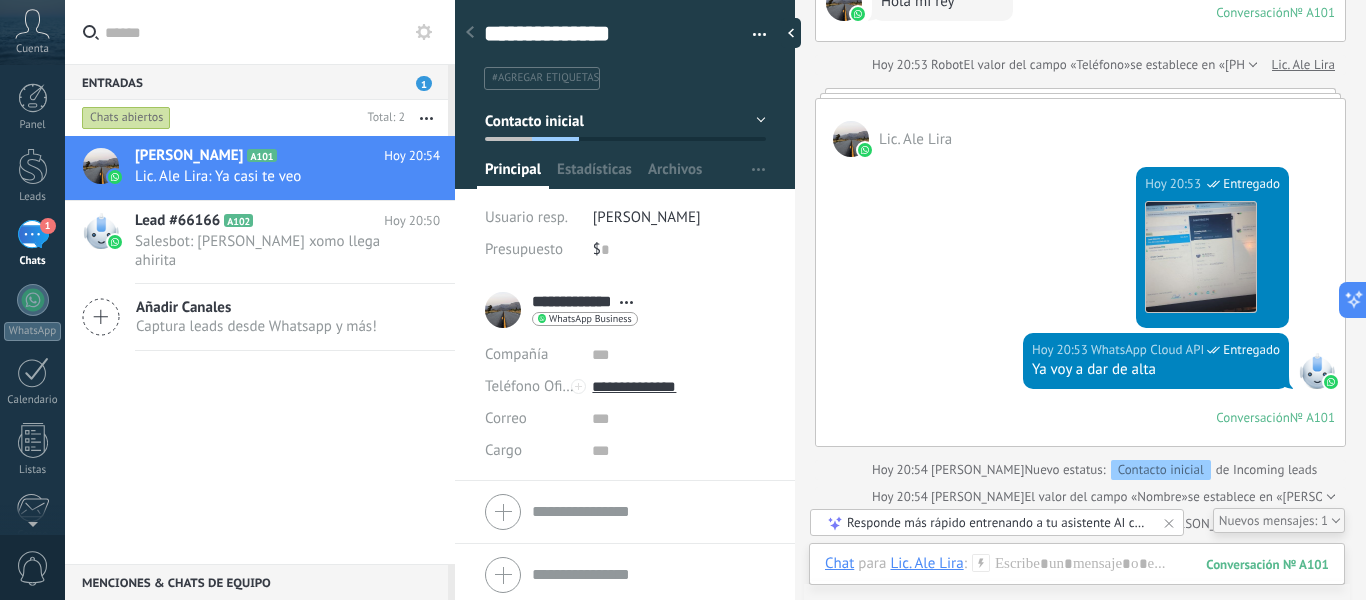 click on "Incoming leads" at bounding box center (625, 121) 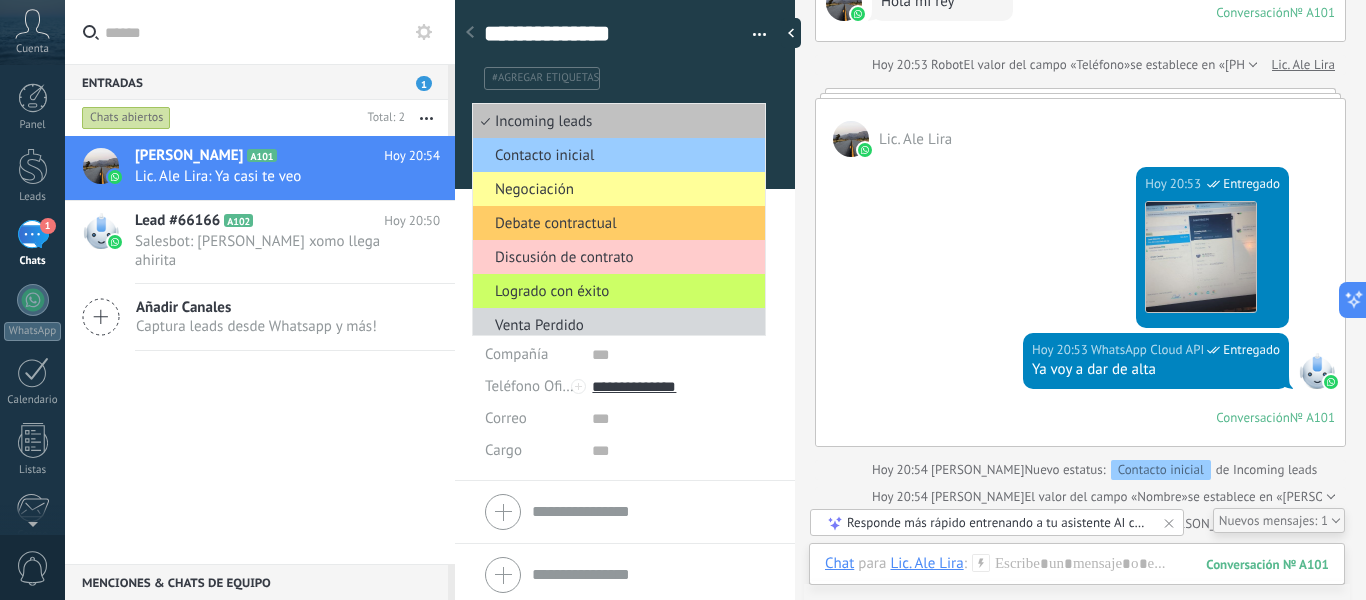 click on "#agregar etiquetas" at bounding box center (621, 78) 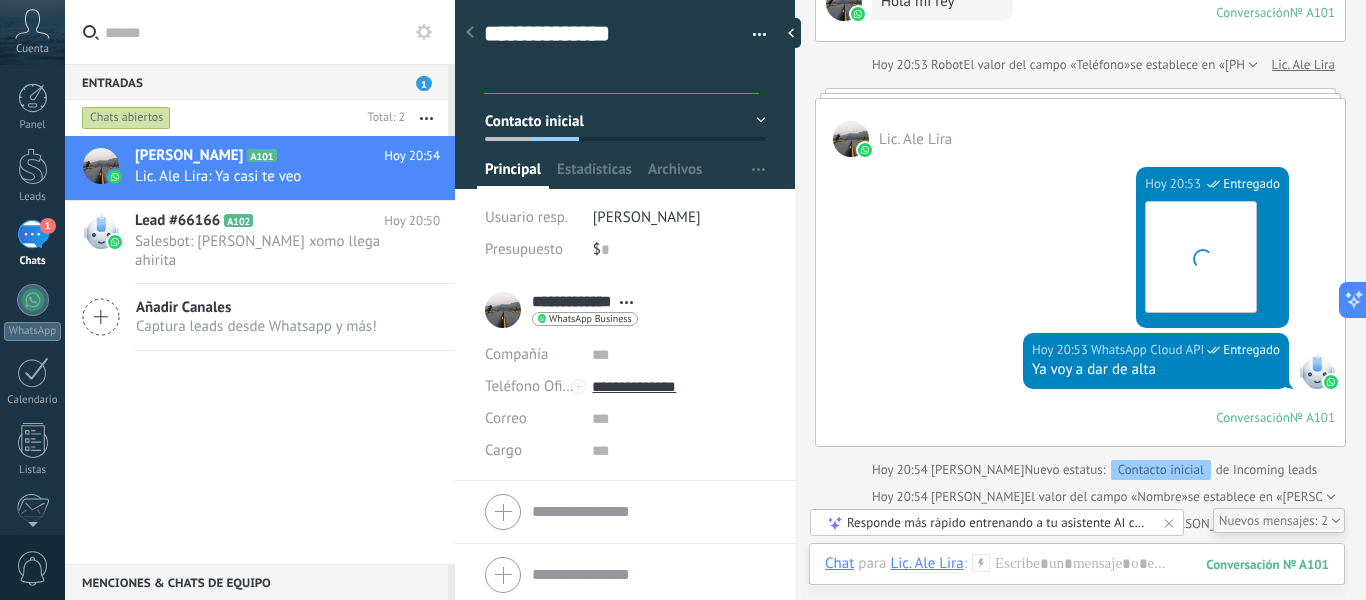 scroll, scrollTop: 440, scrollLeft: 0, axis: vertical 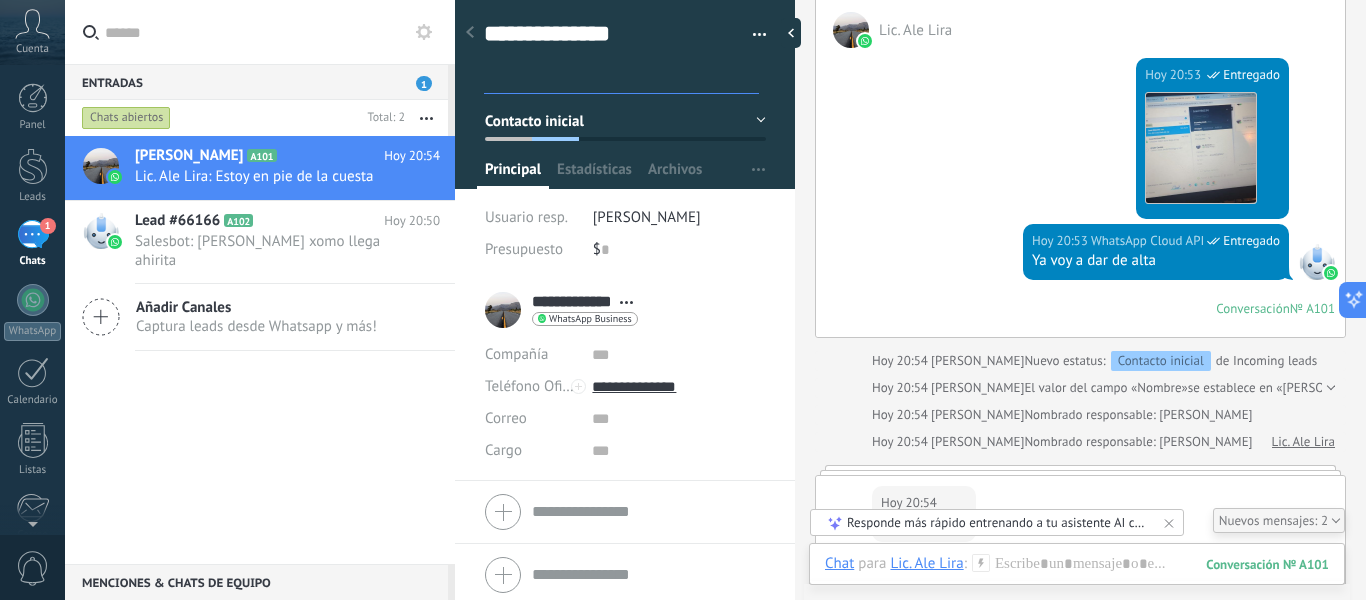 click at bounding box center [752, 35] 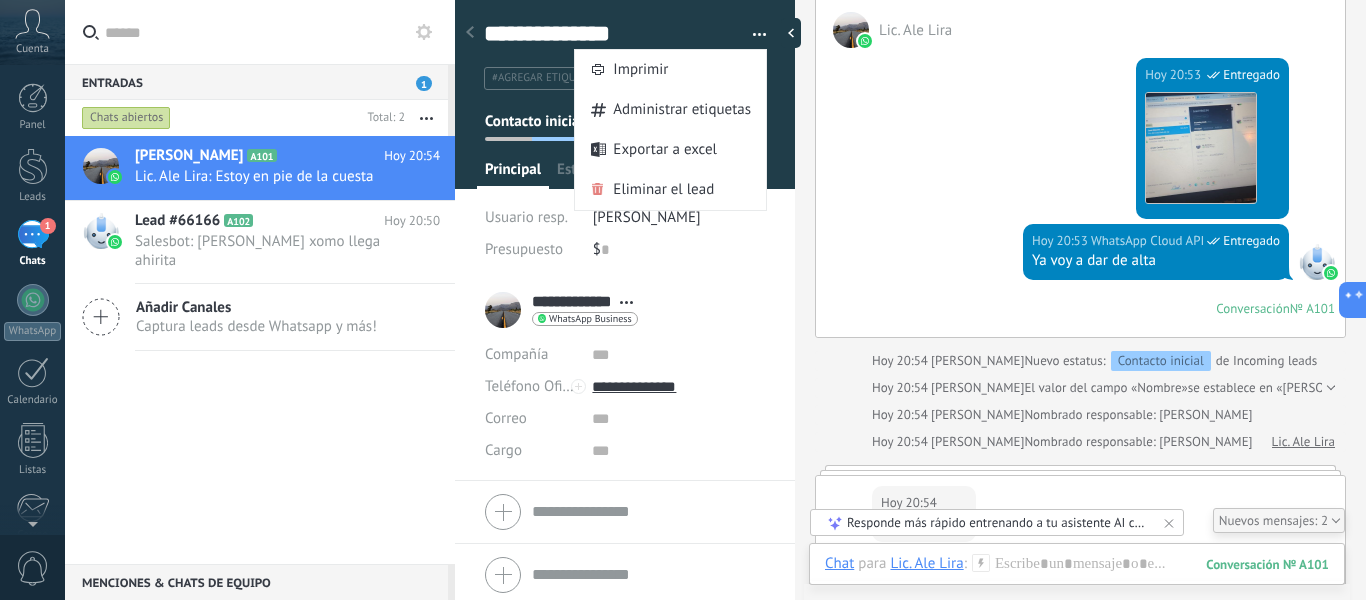 click on "Usuario resp. [PERSON_NAME]
$
0" at bounding box center (625, 240) 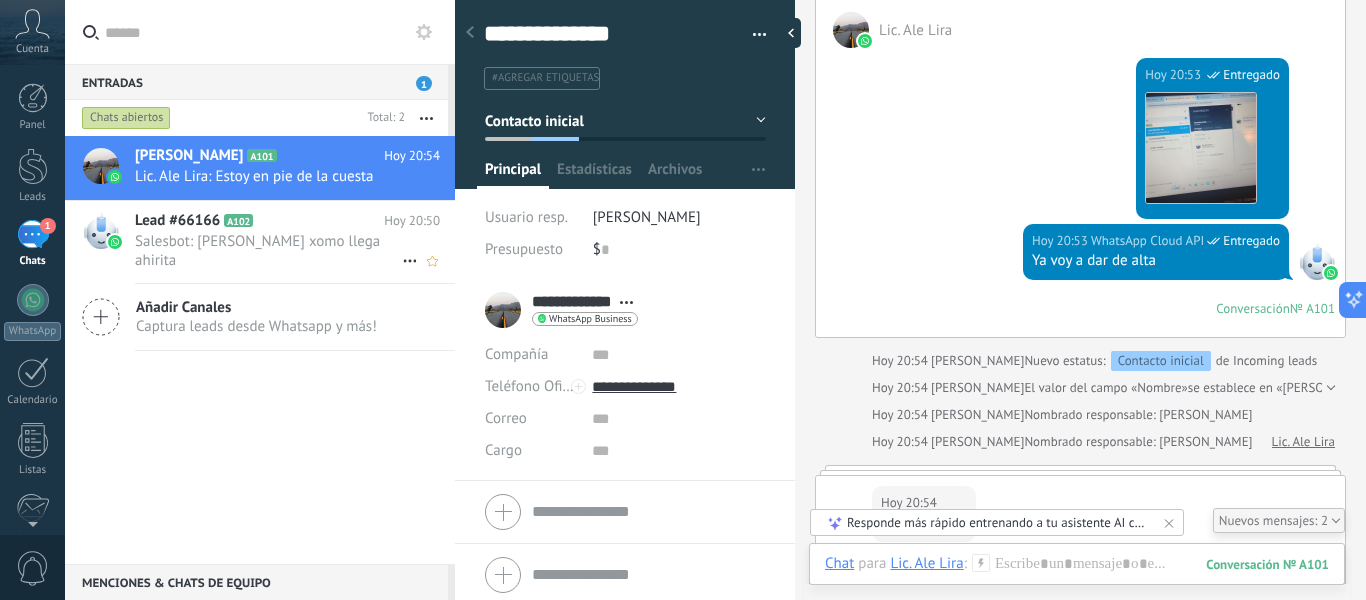 click on "Salesbot: [PERSON_NAME] xomo llega ahirita" at bounding box center [268, 251] 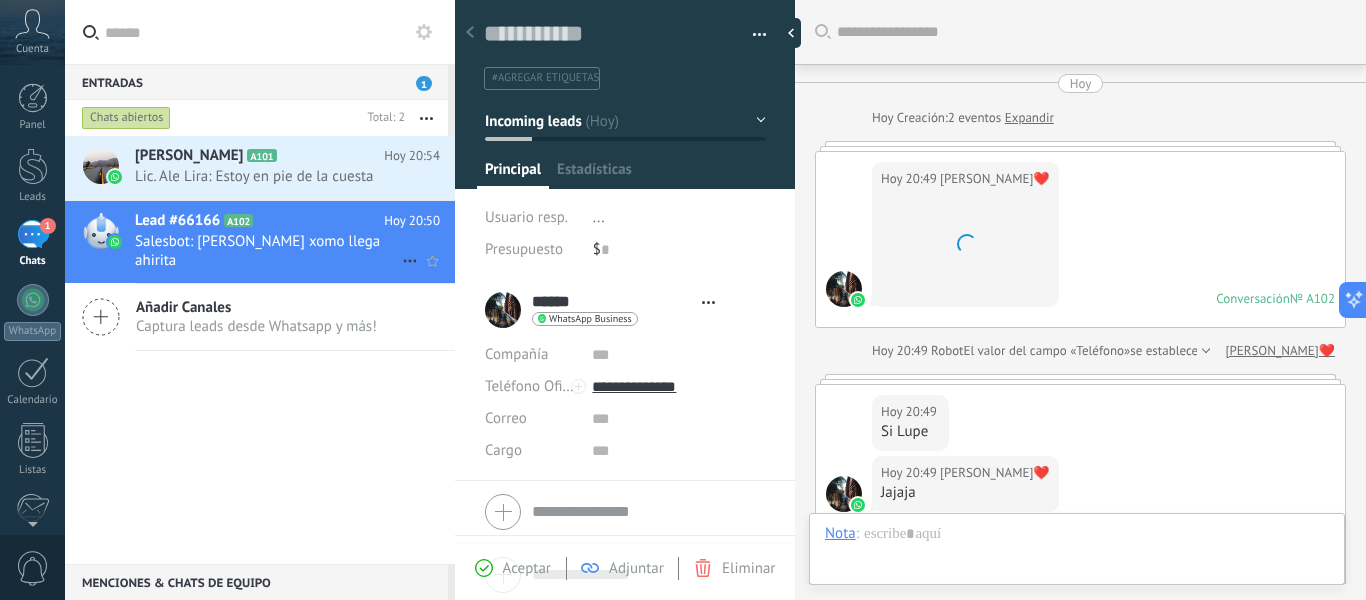 scroll, scrollTop: 289, scrollLeft: 0, axis: vertical 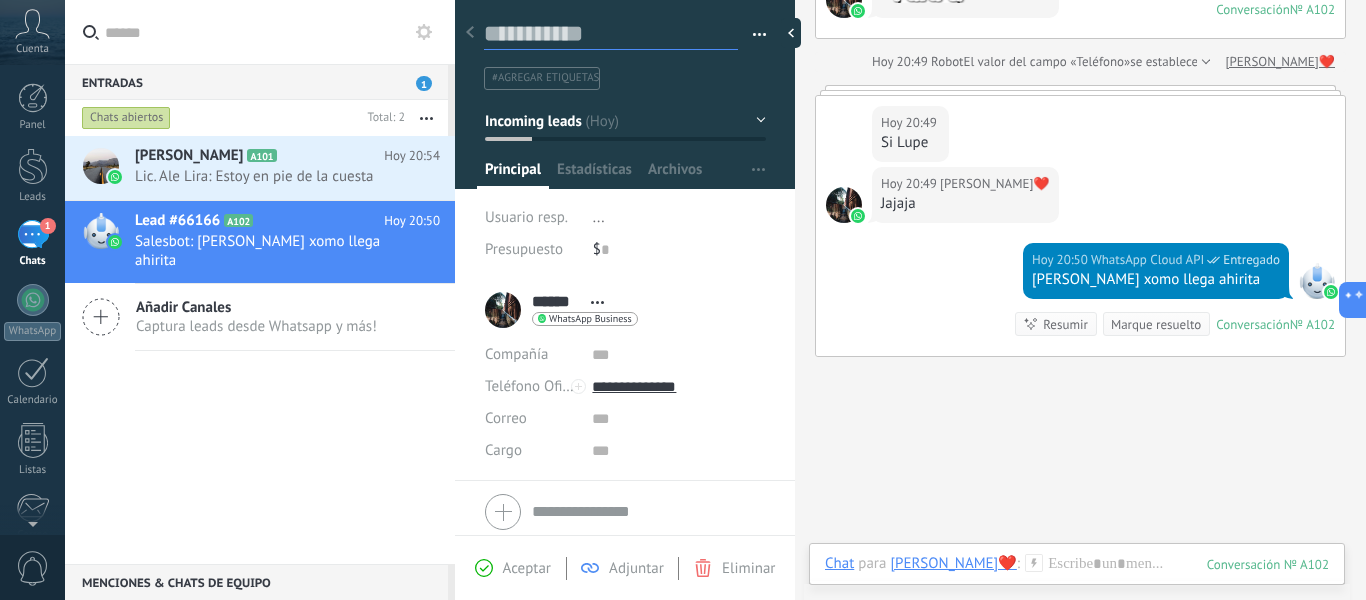 click at bounding box center [611, 34] 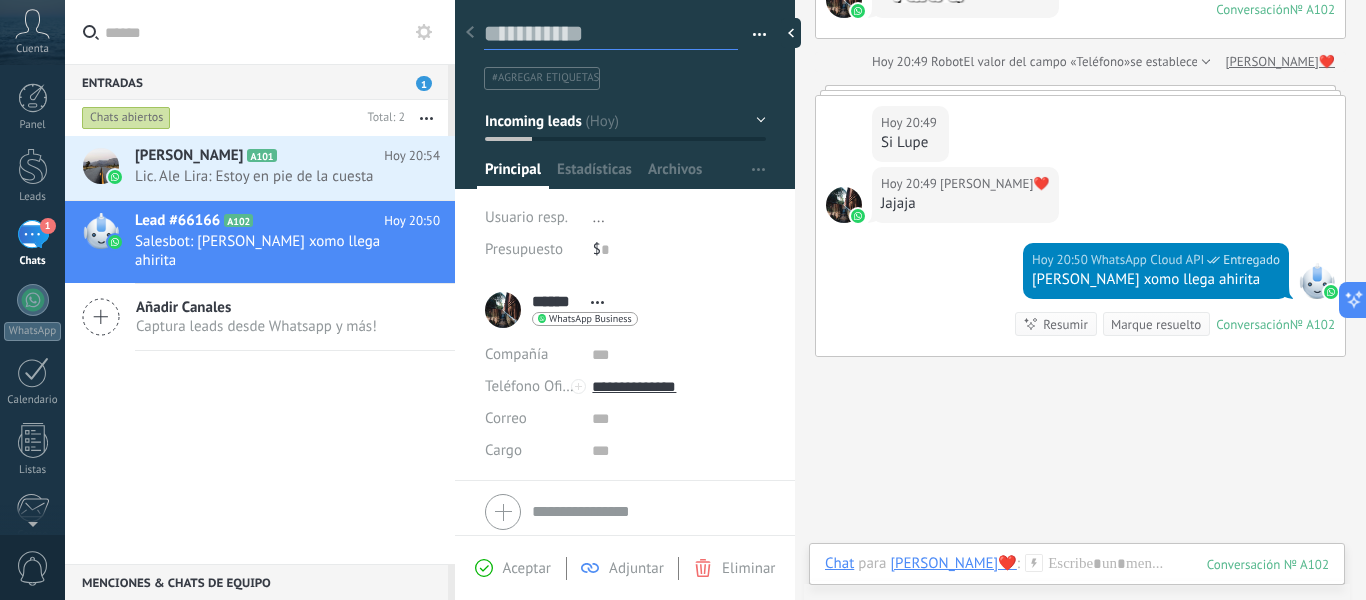 type on "*" 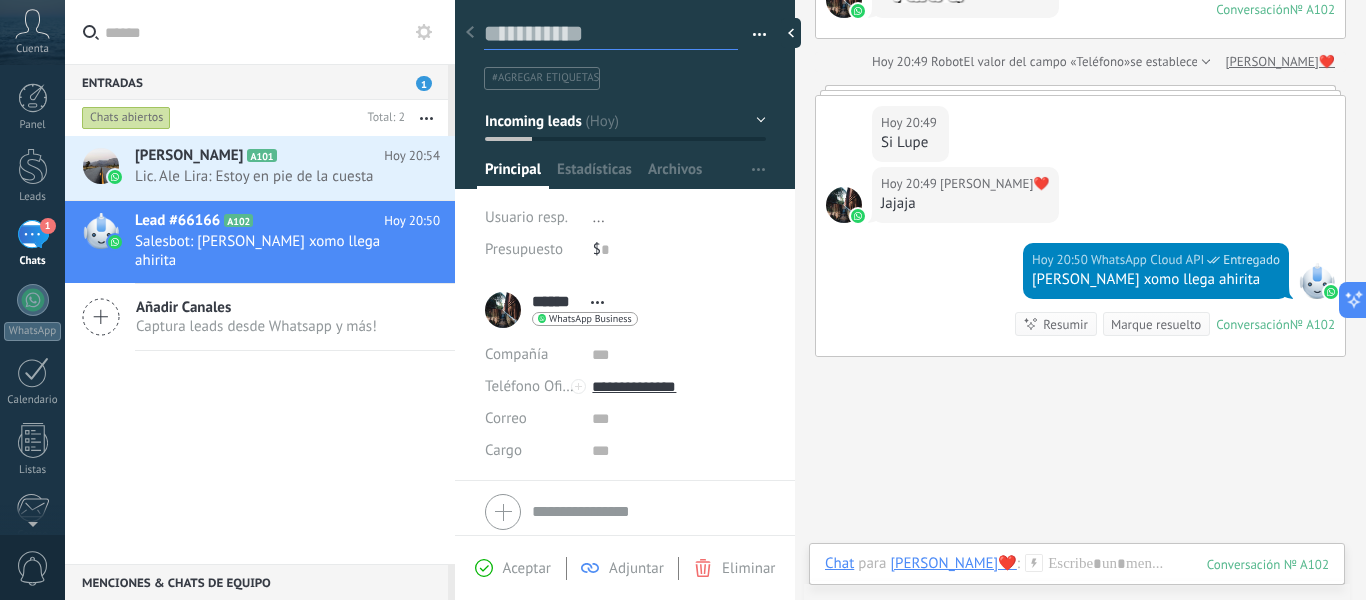 type on "*" 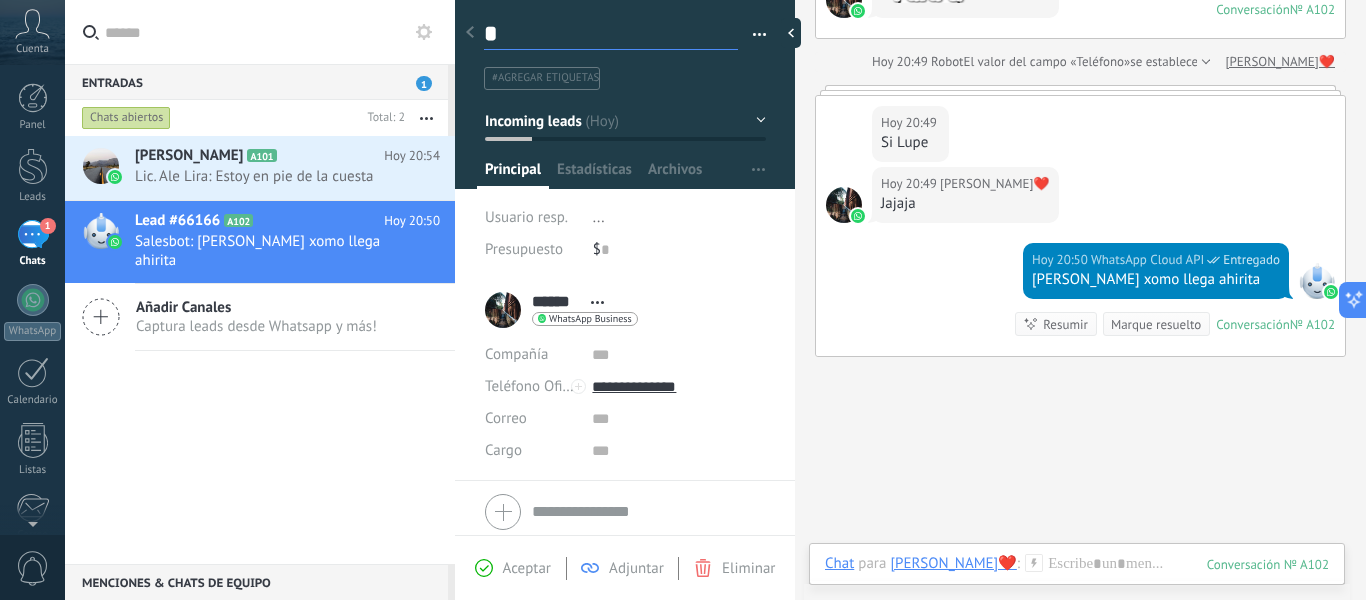 type on "**" 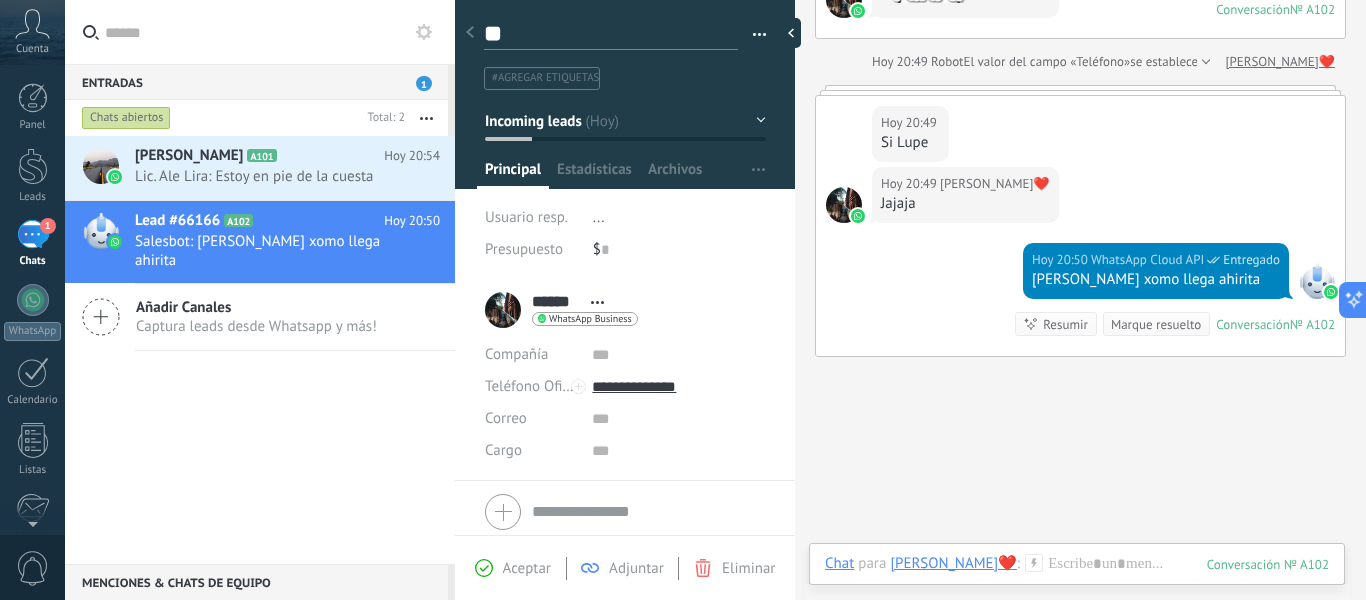 type on "***" 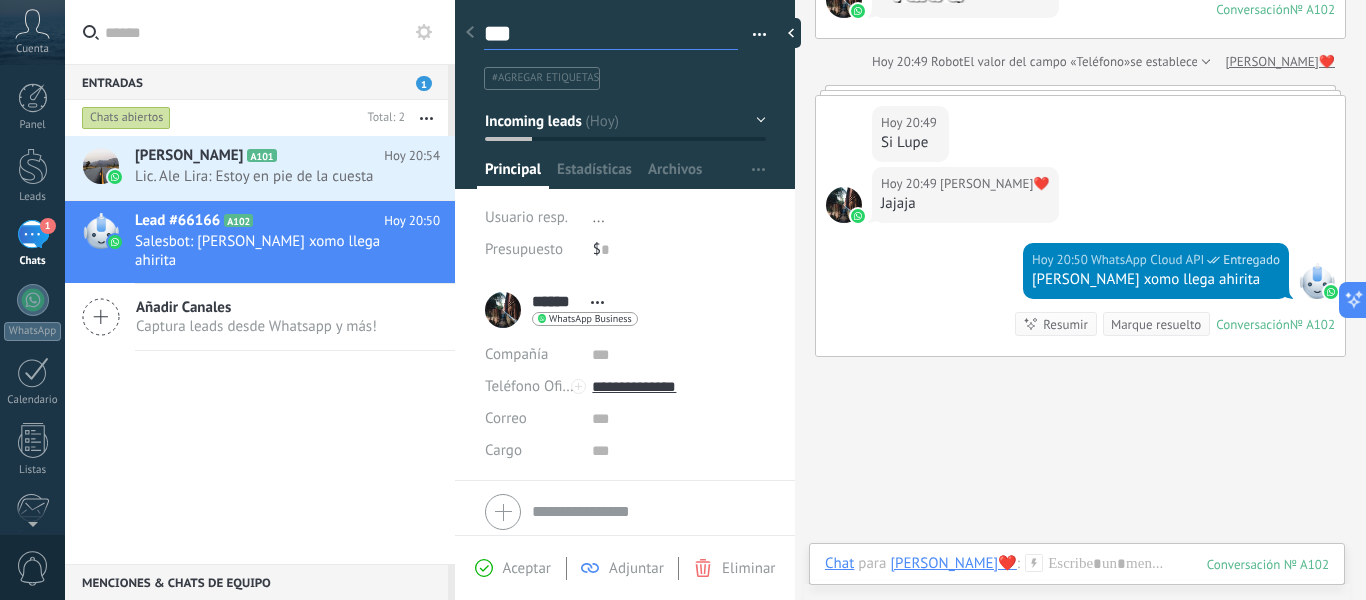 type on "****" 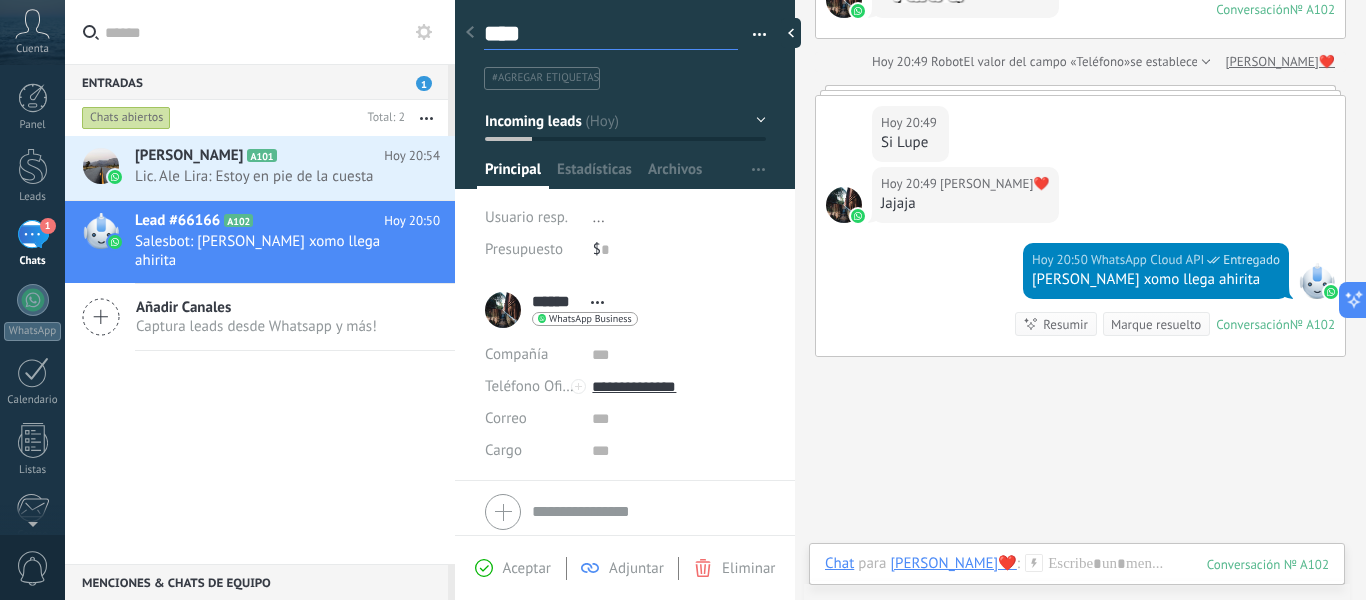 type on "*****" 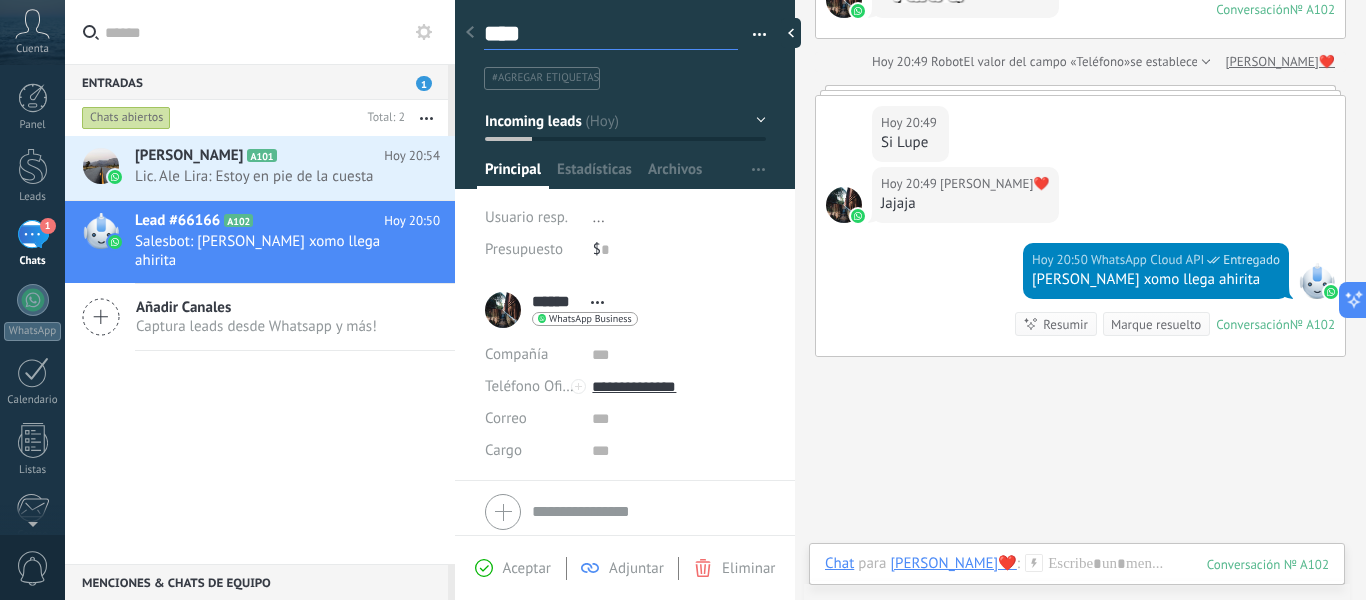 type on "*****" 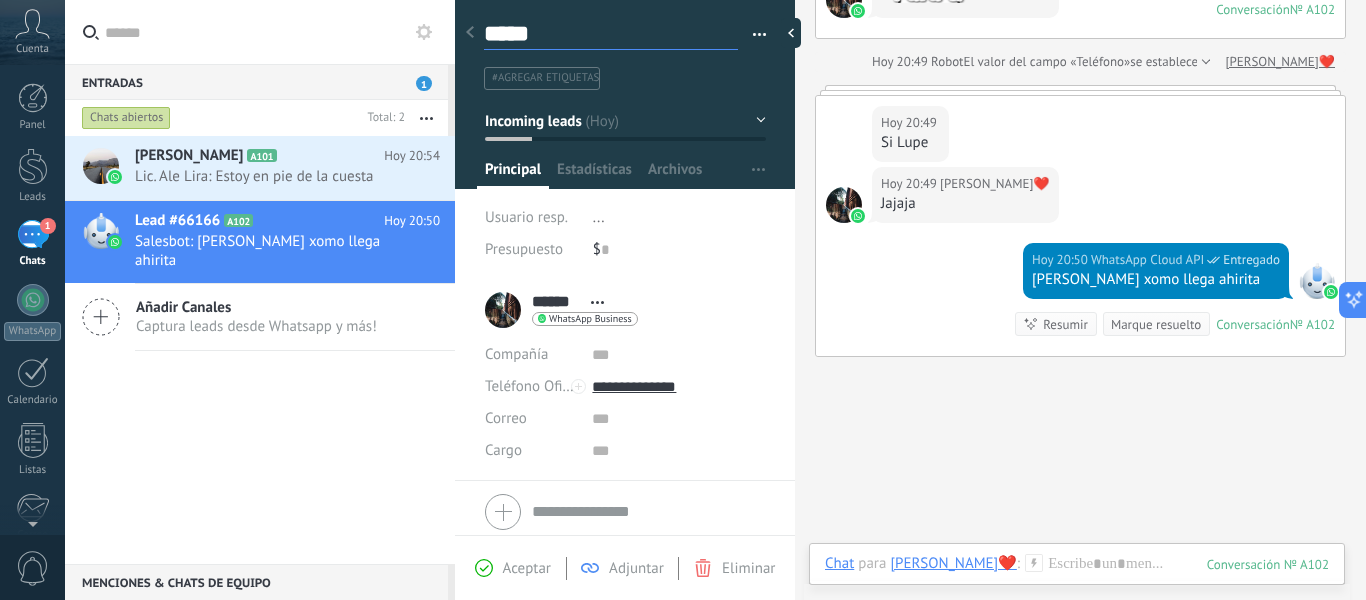type on "******" 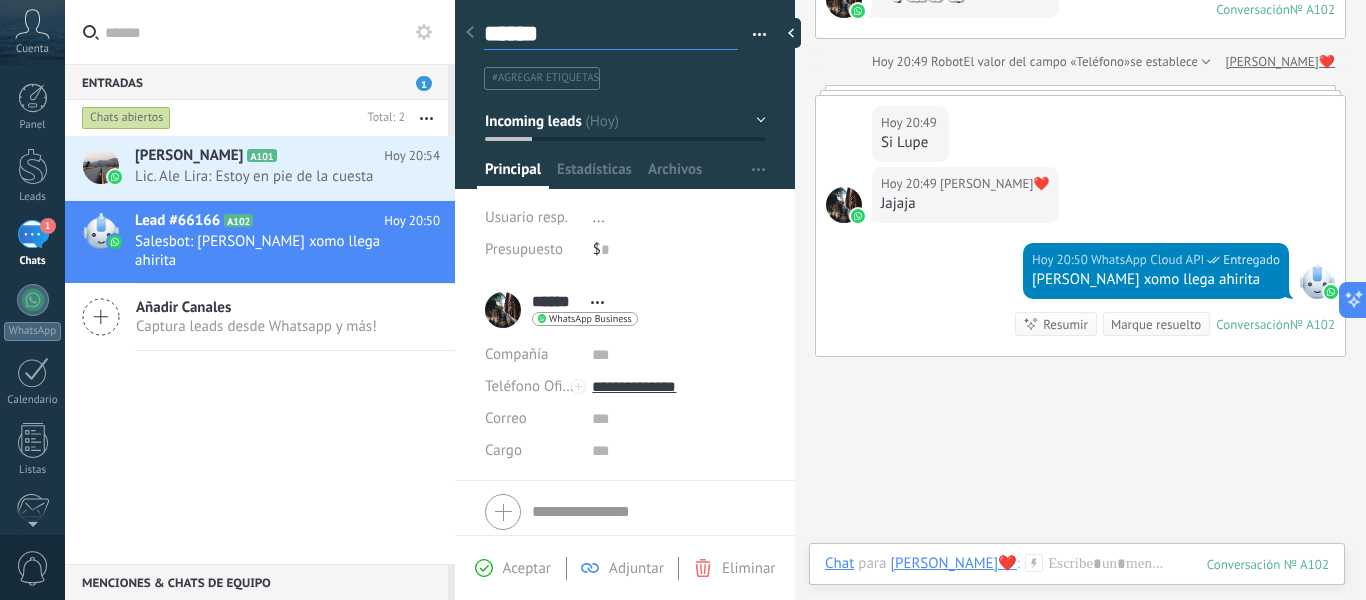 type on "******" 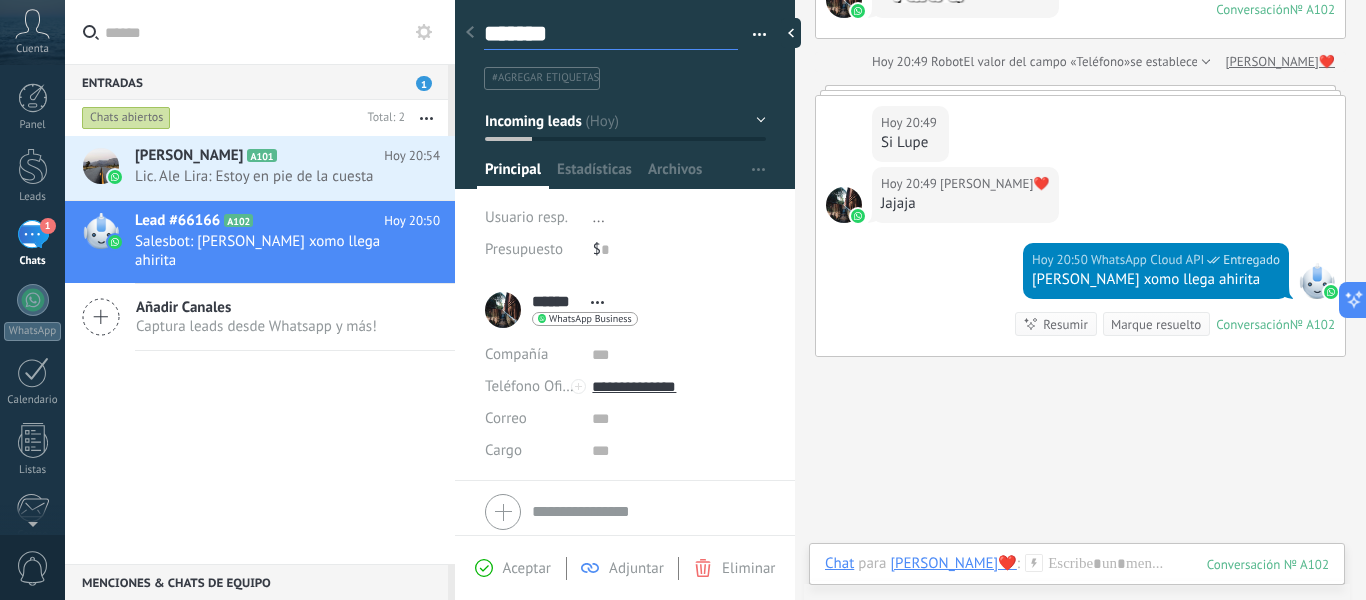 type on "********" 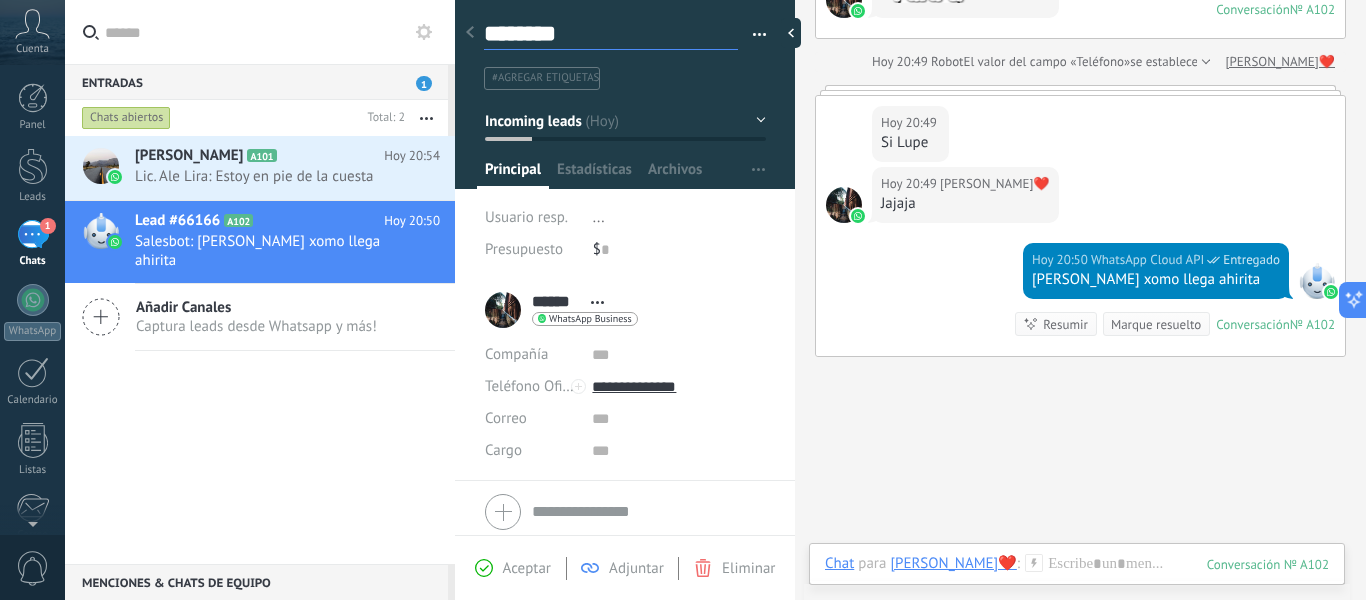 type on "*********" 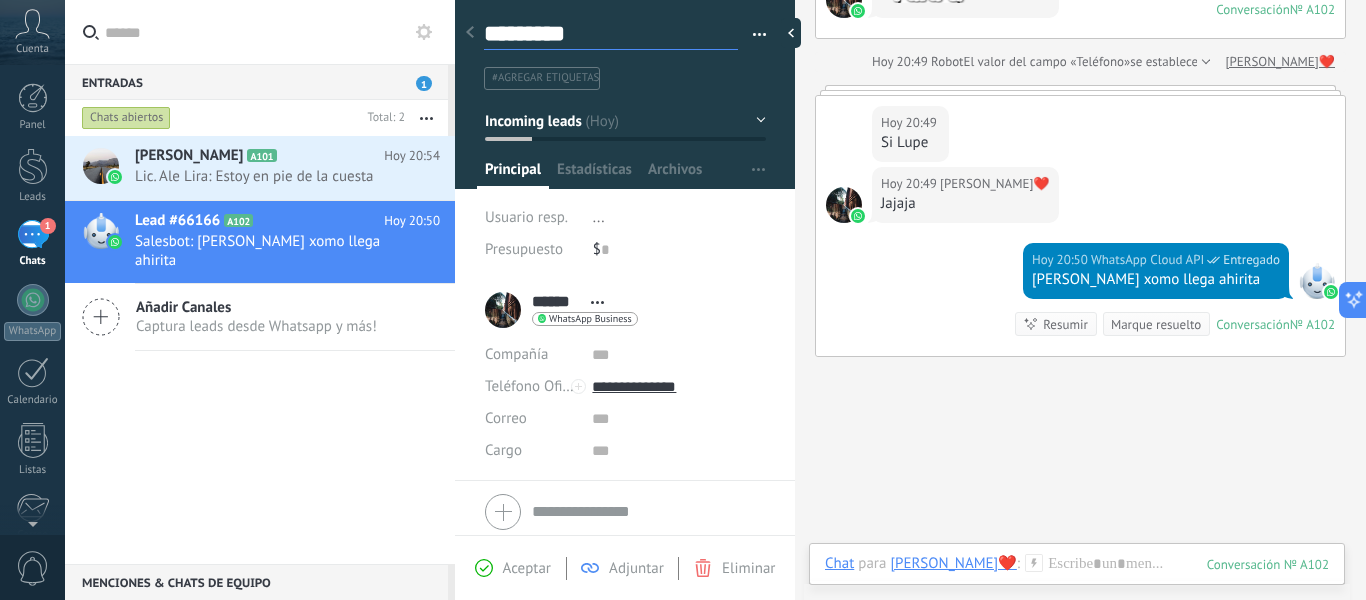 type on "**********" 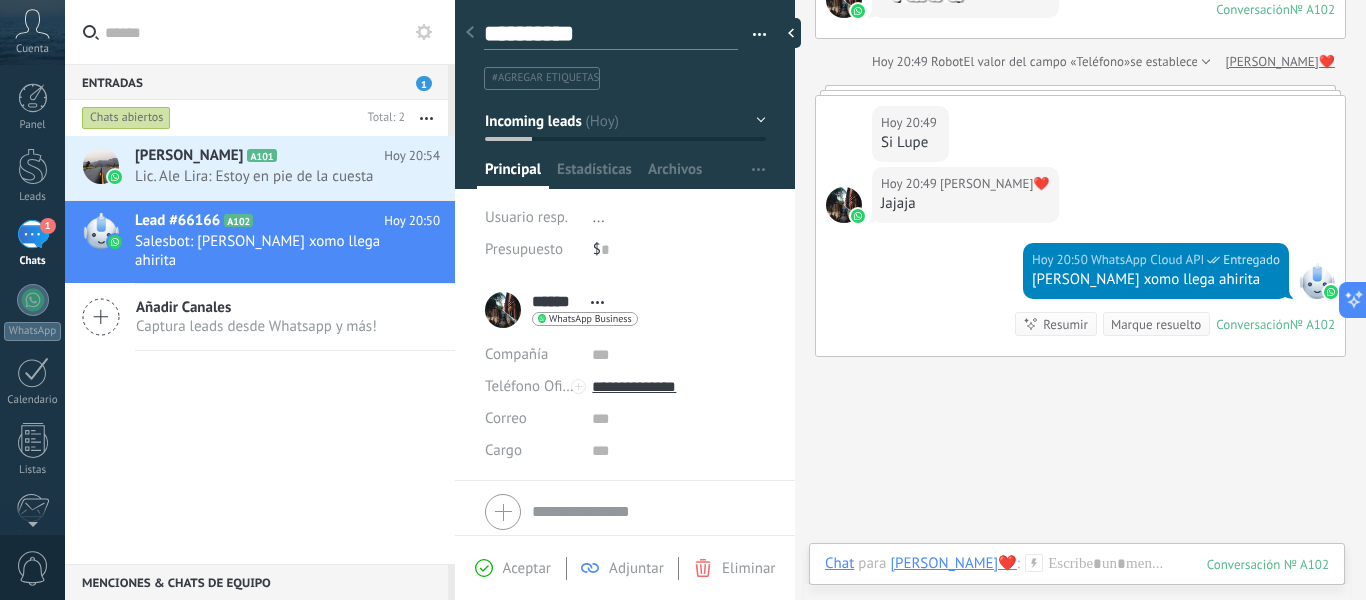 scroll, scrollTop: 30, scrollLeft: 0, axis: vertical 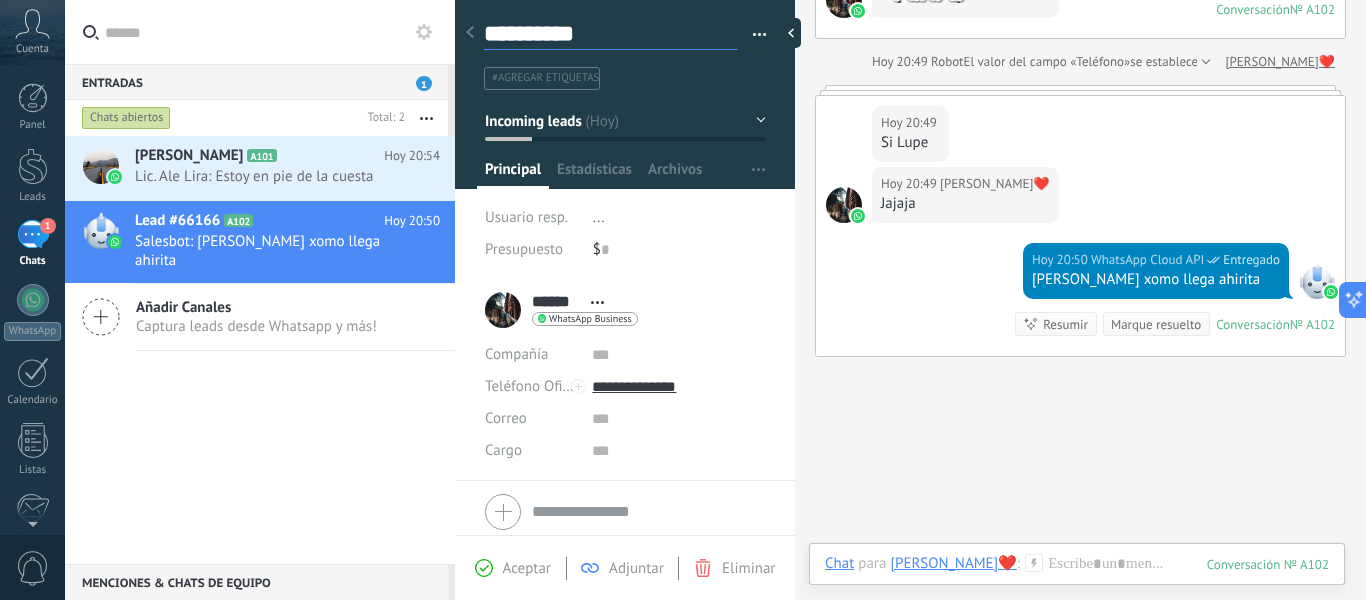 type on "**********" 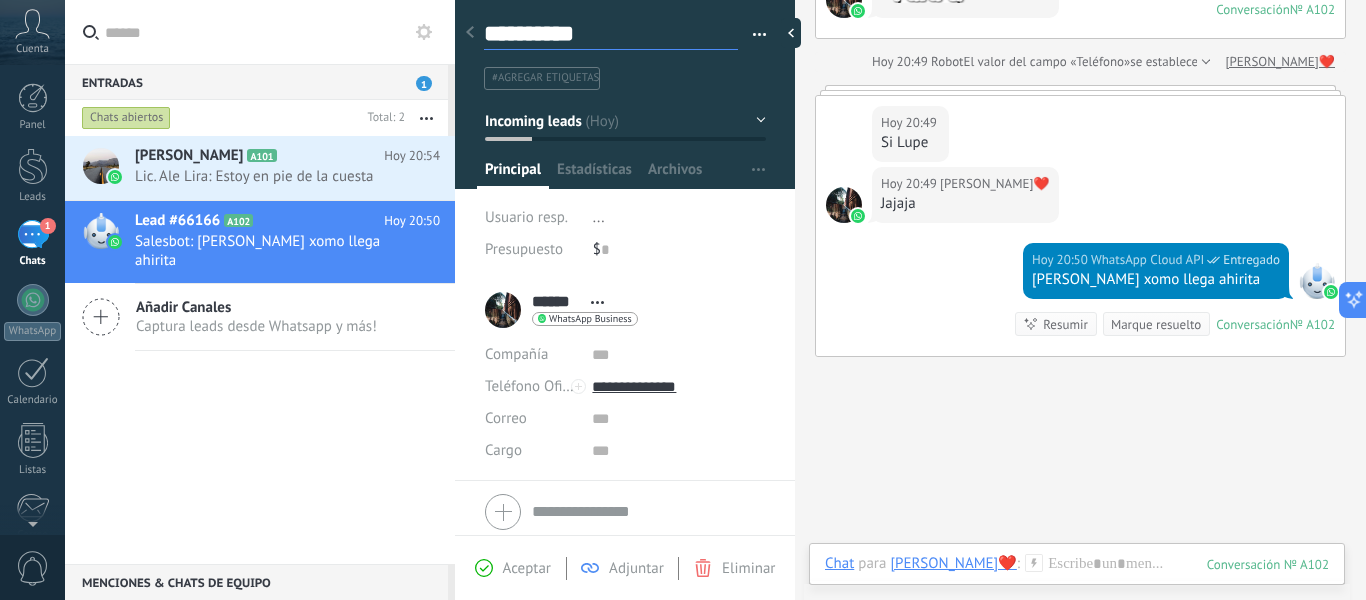 type on "**********" 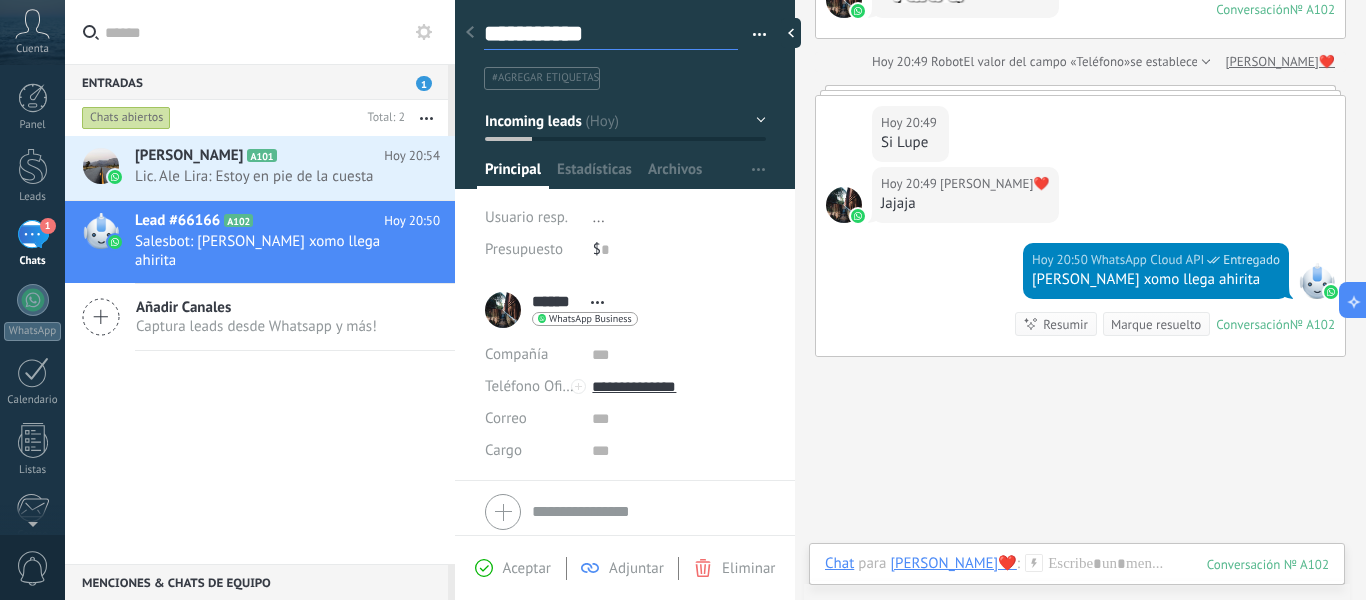 type on "**********" 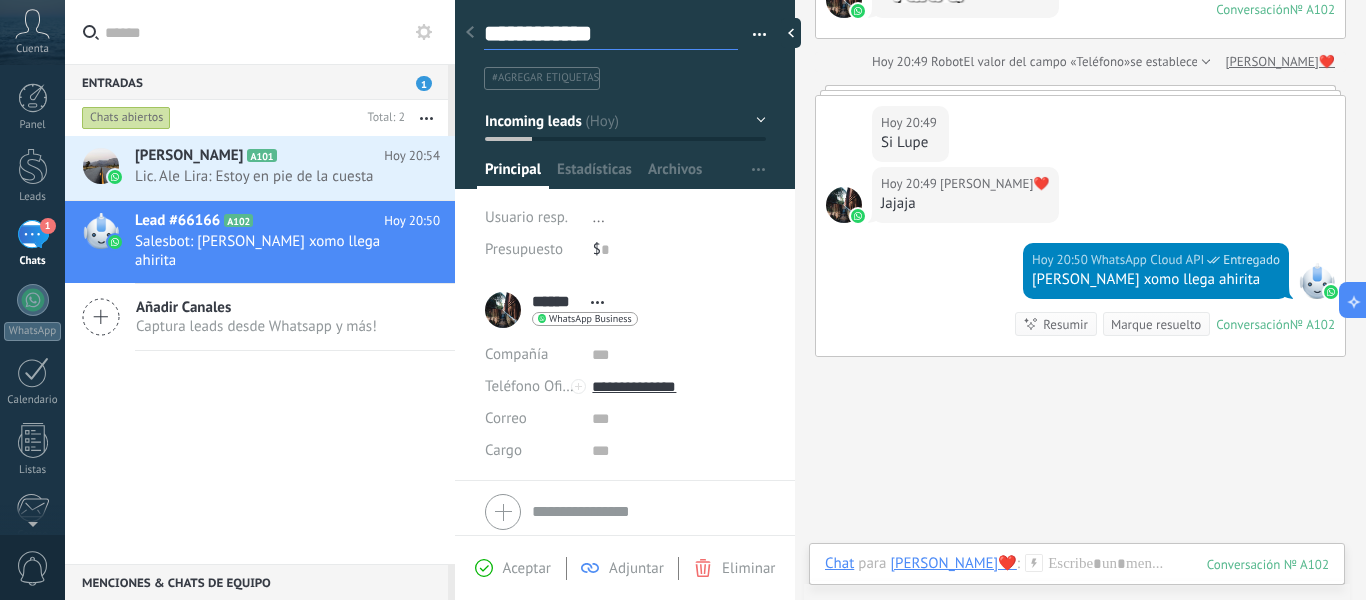 scroll, scrollTop: 30, scrollLeft: 0, axis: vertical 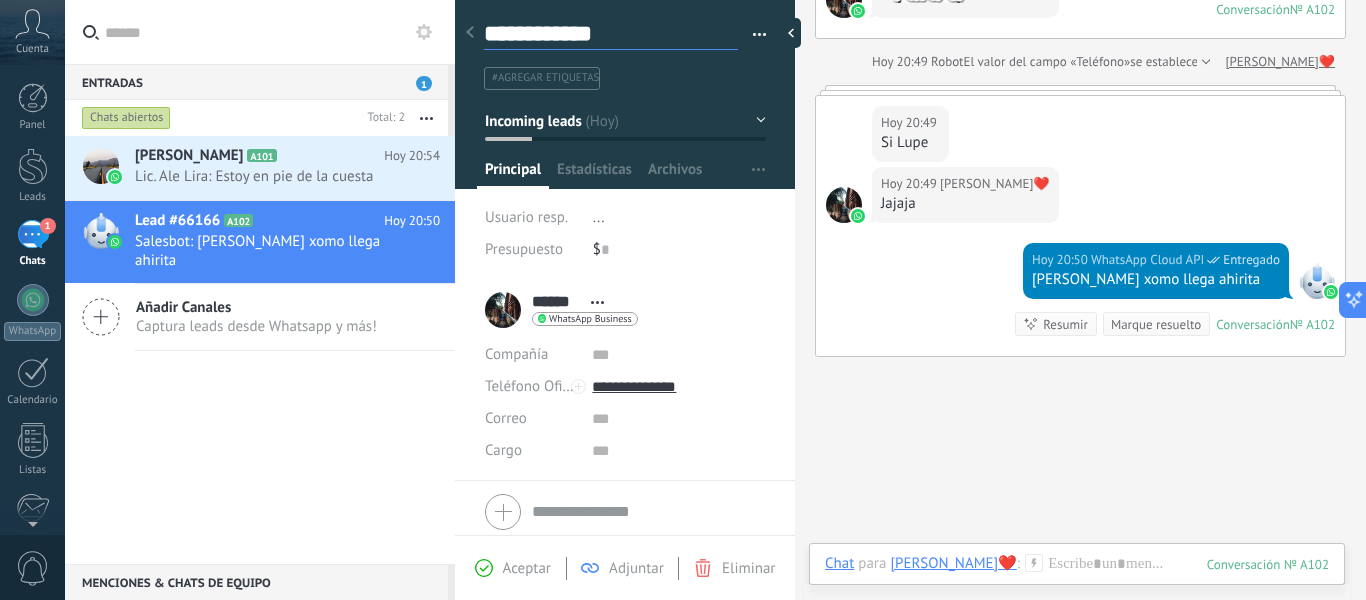 type on "**********" 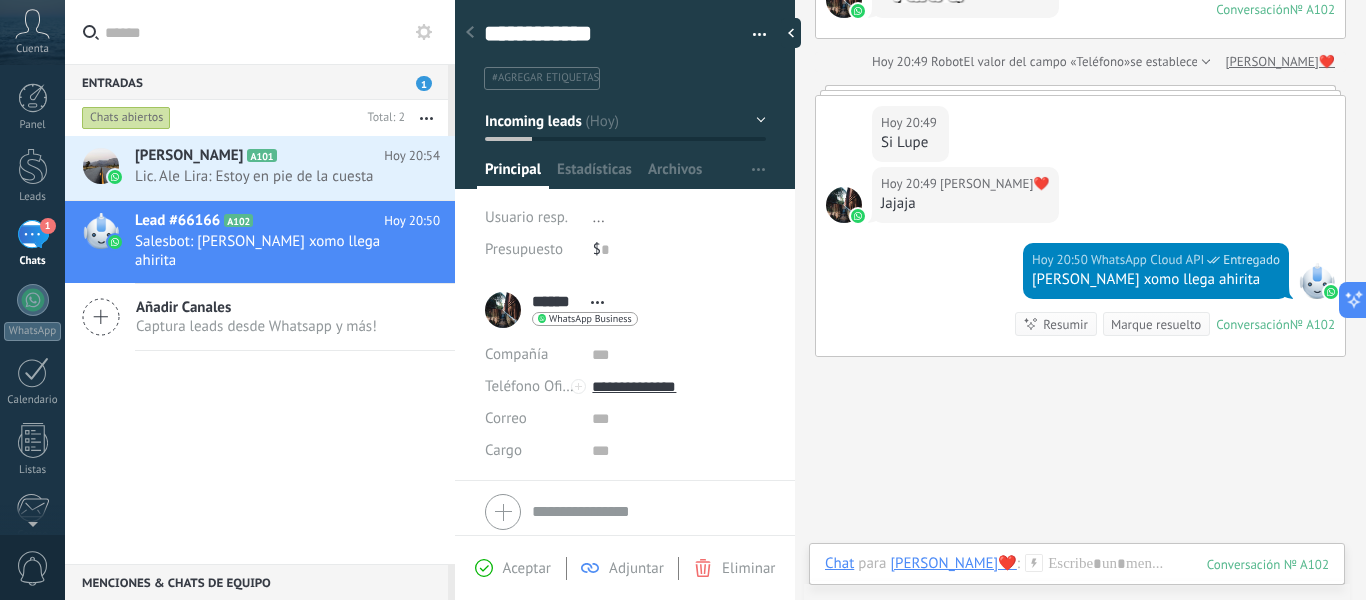 click at bounding box center [752, 35] 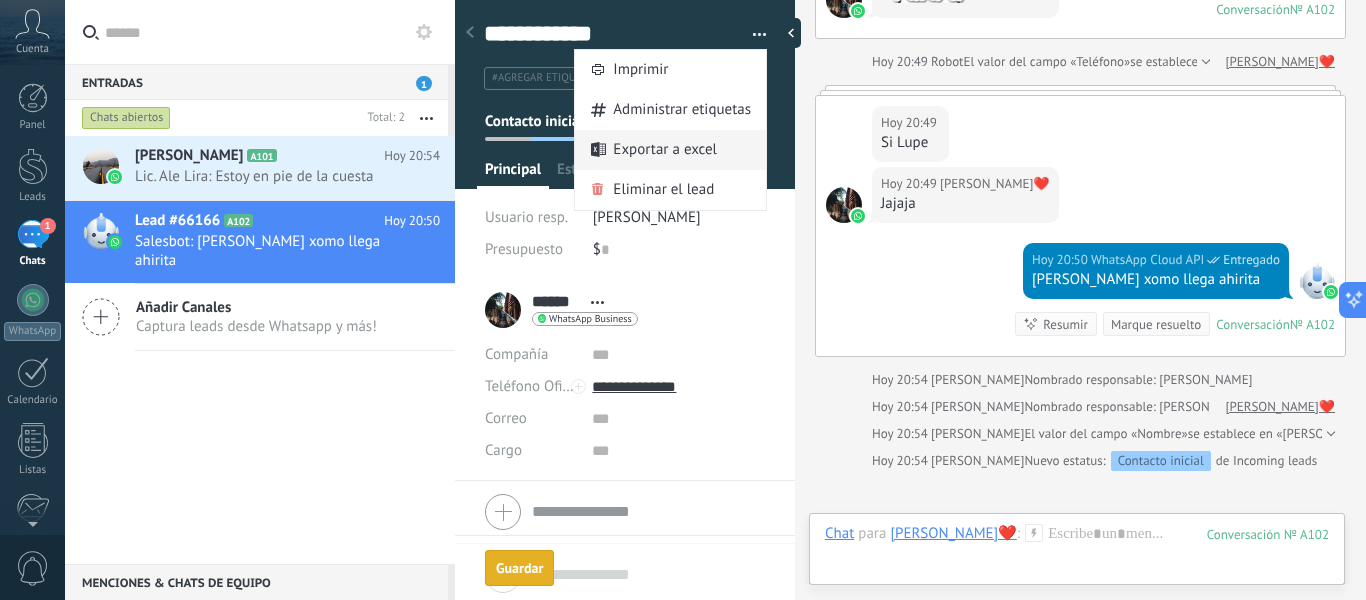 scroll, scrollTop: 403, scrollLeft: 0, axis: vertical 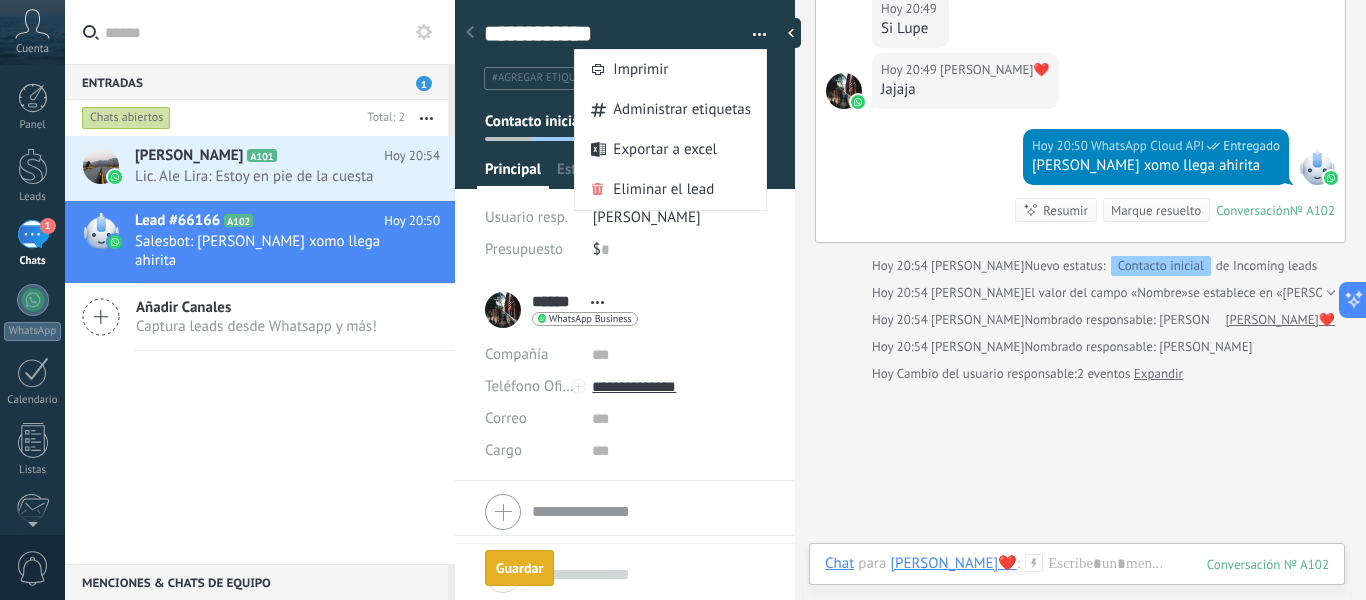 click on "****** [PERSON_NAME]❤️
****** [PERSON_NAME]❤️
Apellido
Abrir detalle
Copie el nombre
Desatar" at bounding box center (625, 310) 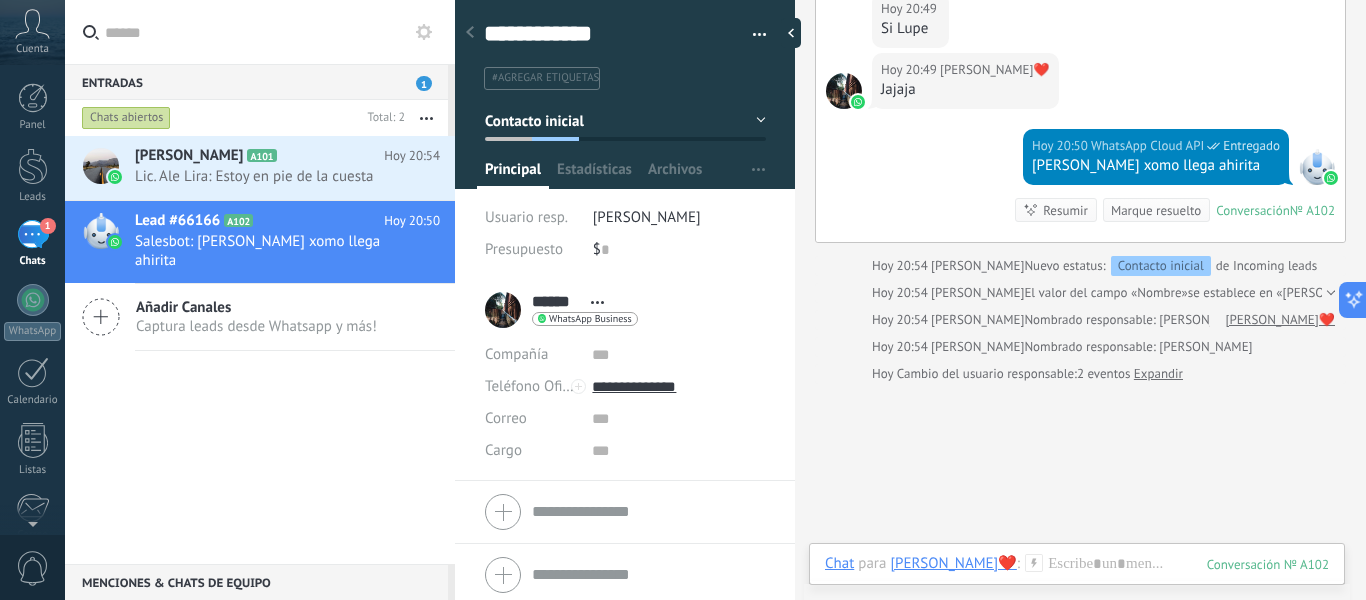 click 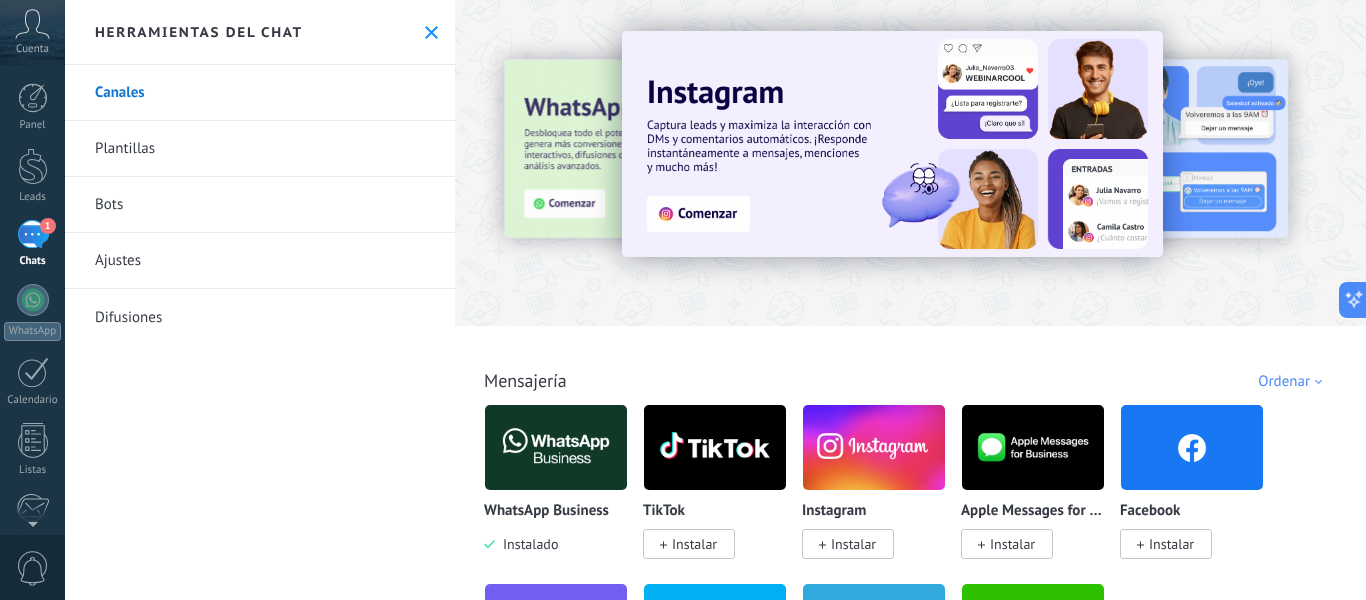 click 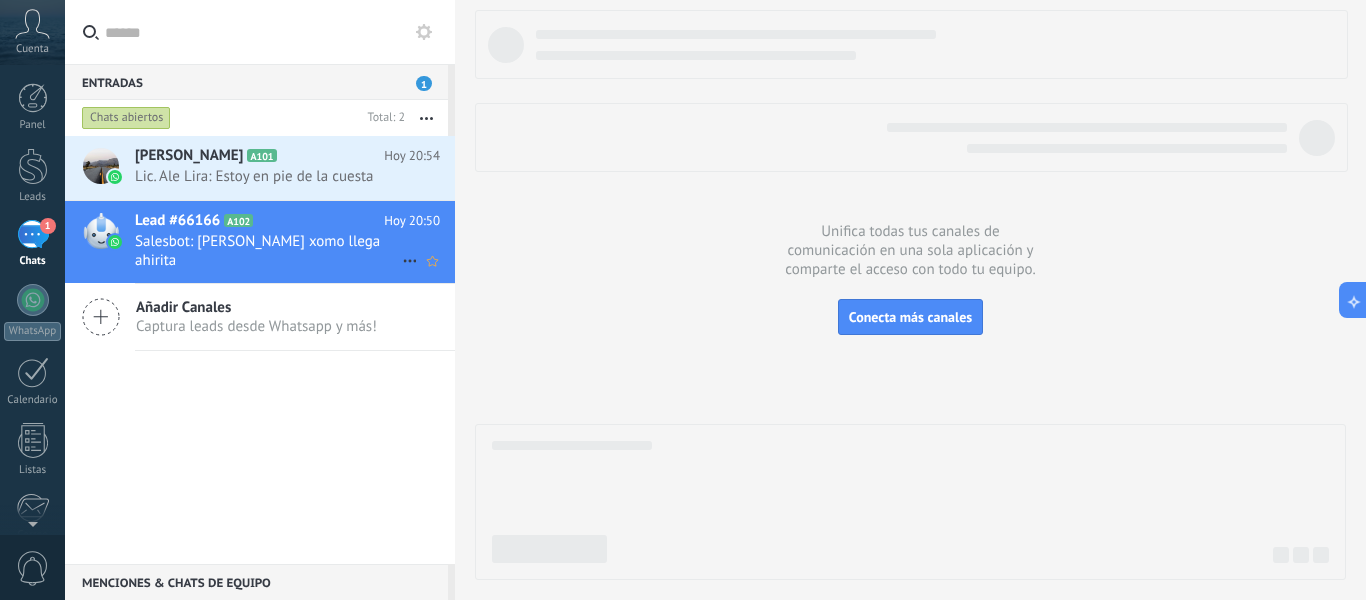 click on "Lead #66166" at bounding box center (177, 221) 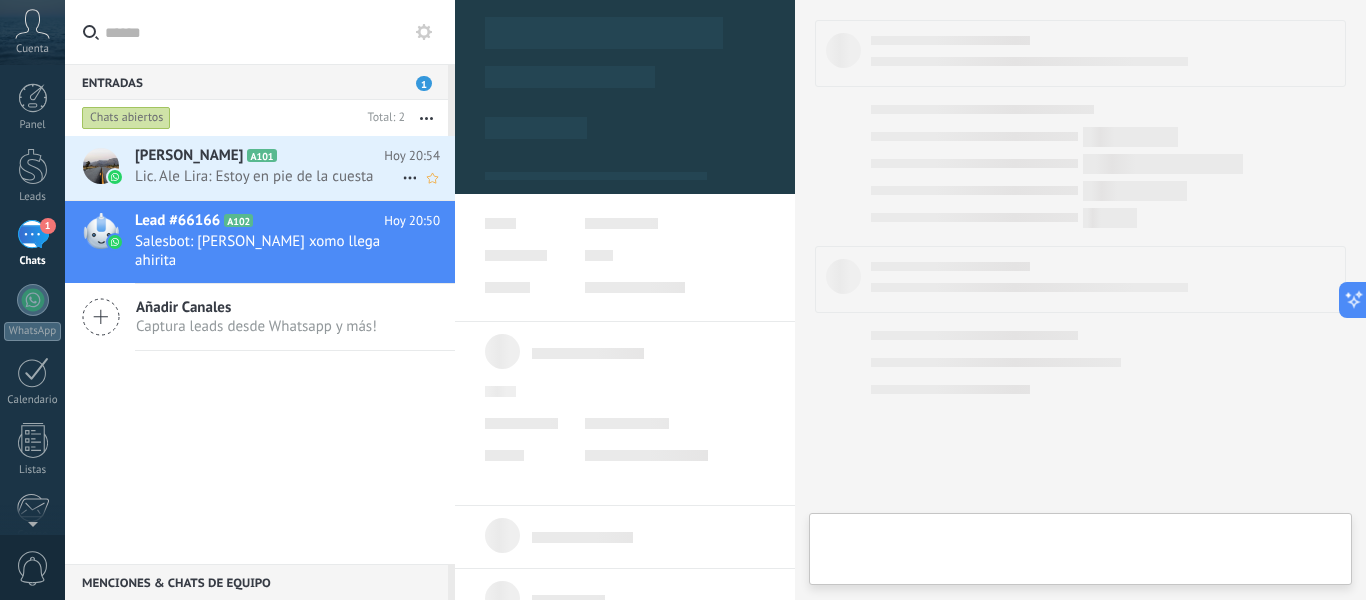 click on "Lic. Ale Lira: Estoy en pie de la cuesta" at bounding box center (268, 176) 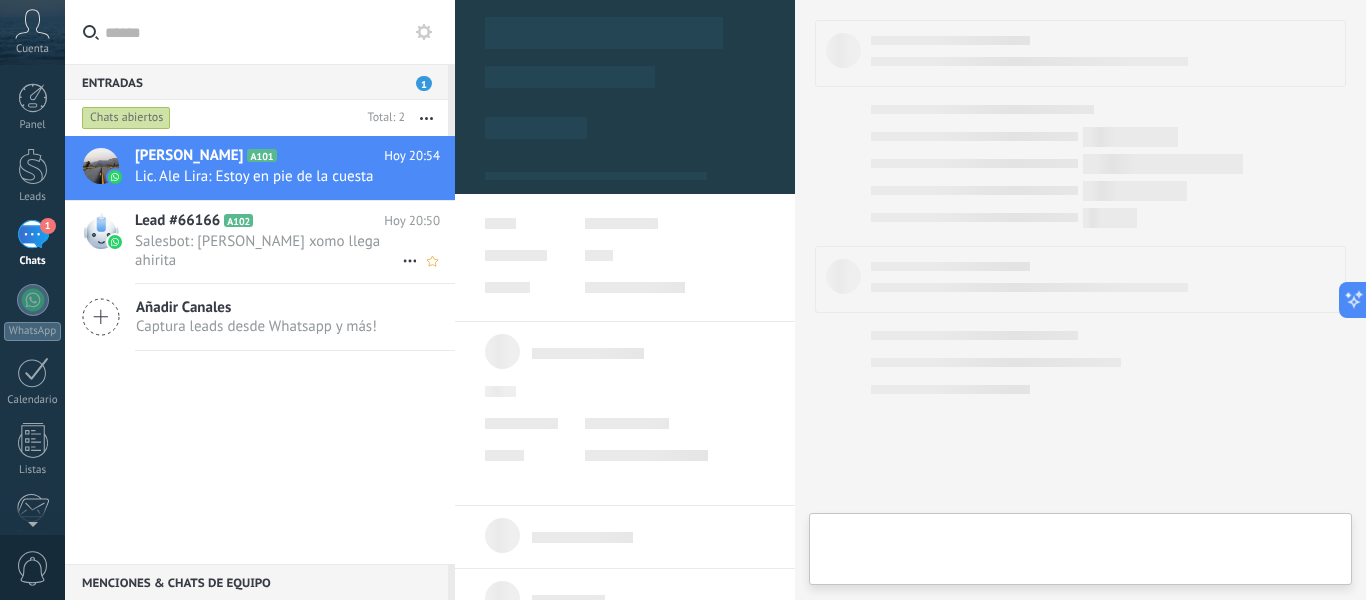 click on "Salesbot: [PERSON_NAME] xomo llega ahirita" at bounding box center [268, 251] 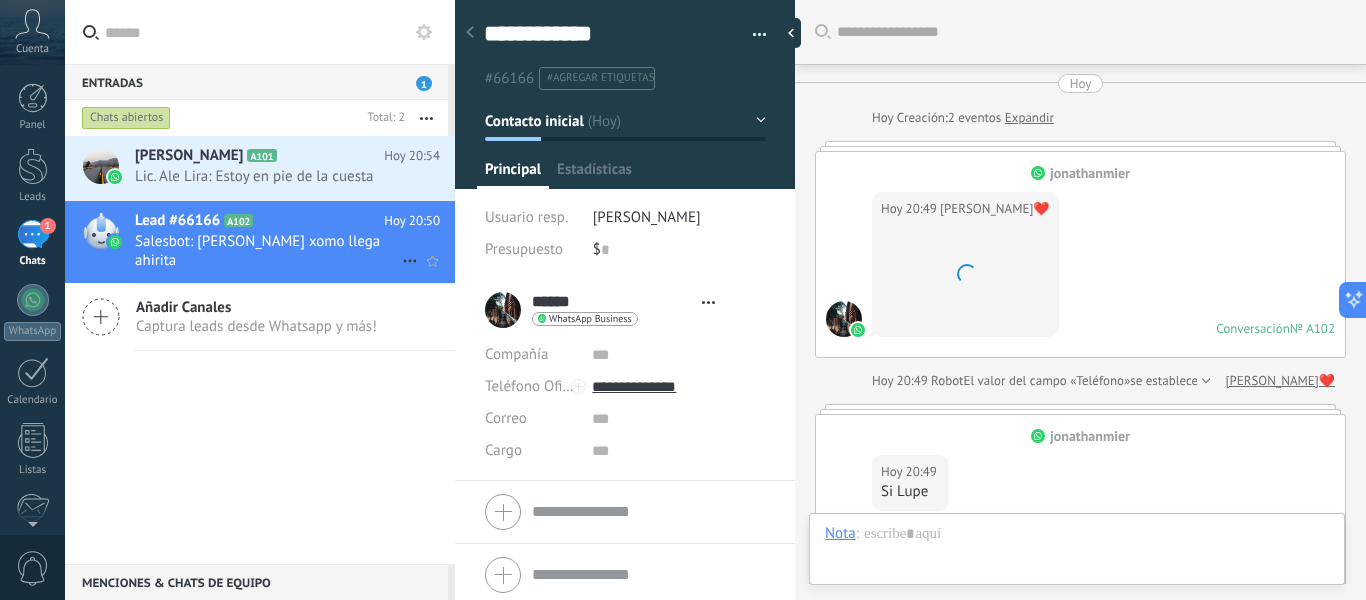 type on "**********" 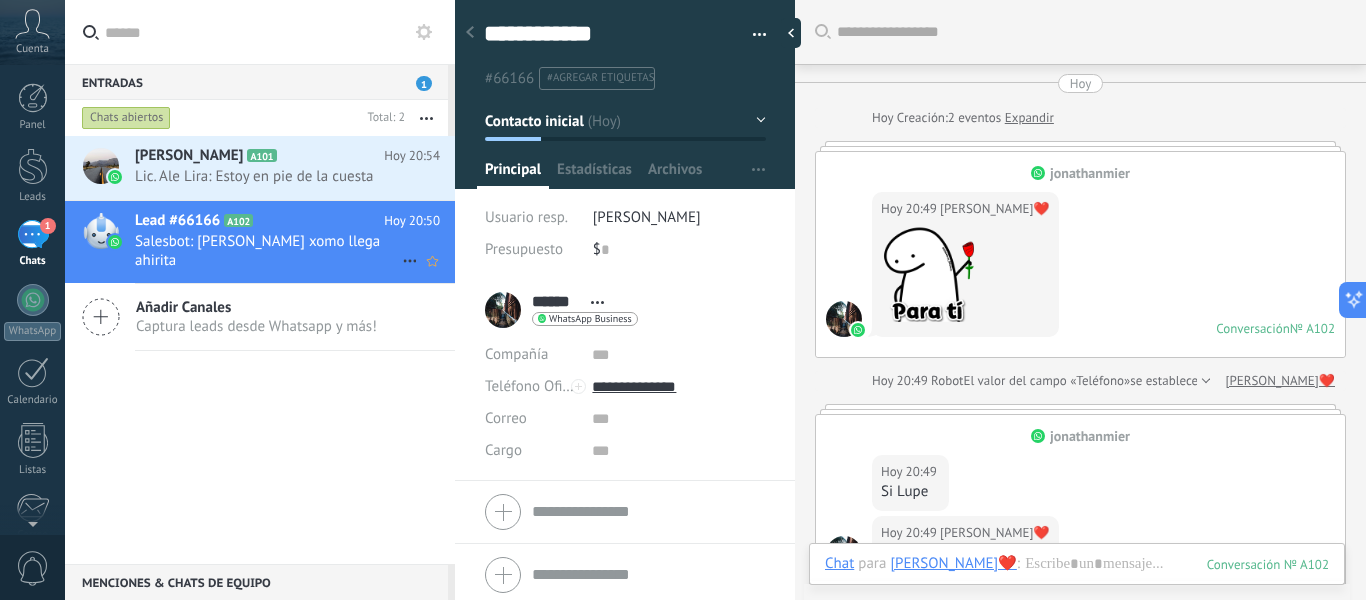 scroll, scrollTop: 349, scrollLeft: 0, axis: vertical 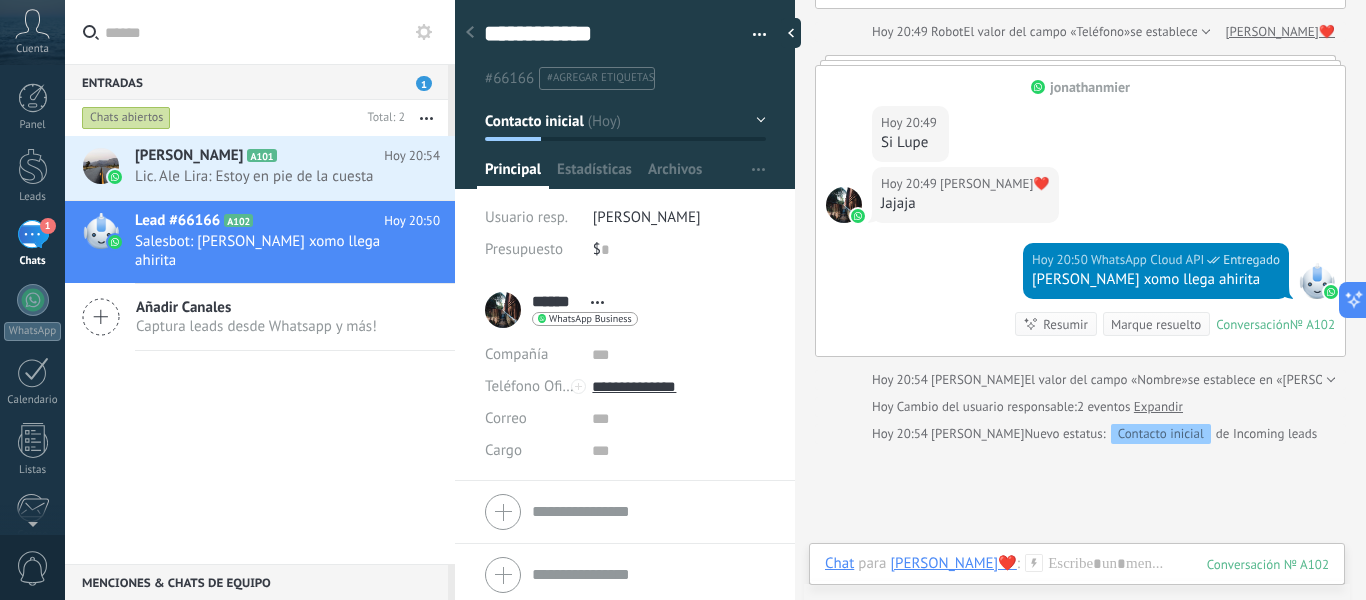 click on "[PERSON_NAME] AMOR
A101
Hoy 20:54
Lic. Ale Lira: Estoy en pie de la cuesta
Lead #66166
A102" at bounding box center [260, 350] 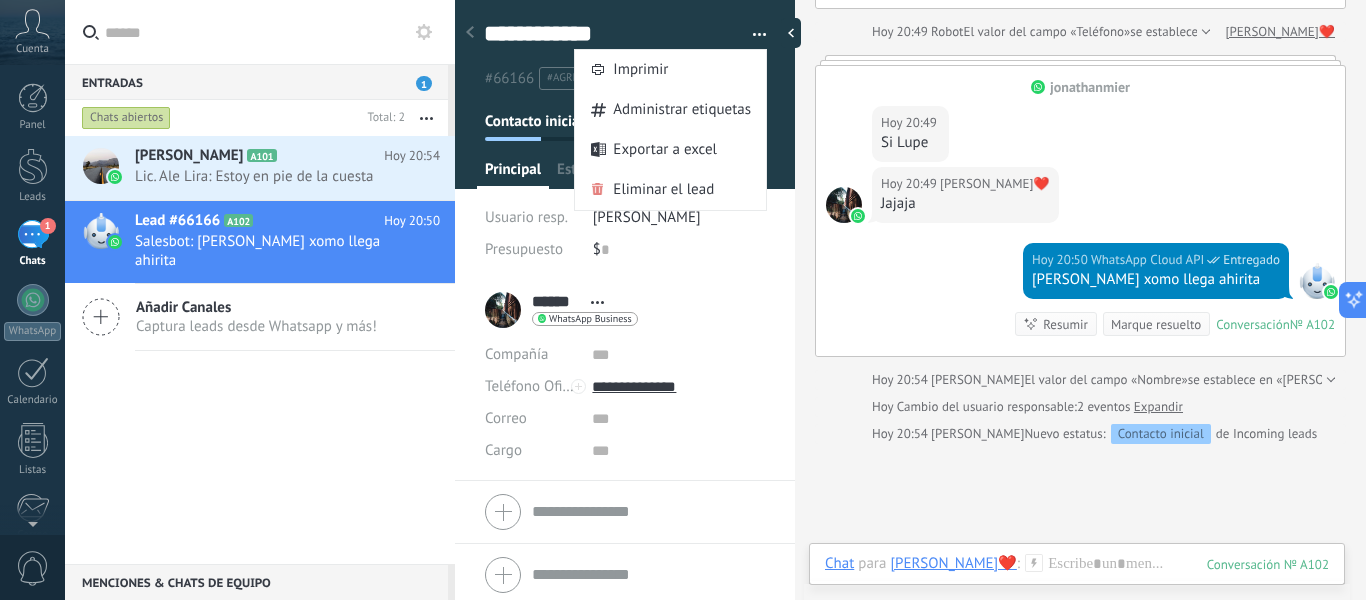 click on "$
0" at bounding box center (679, 250) 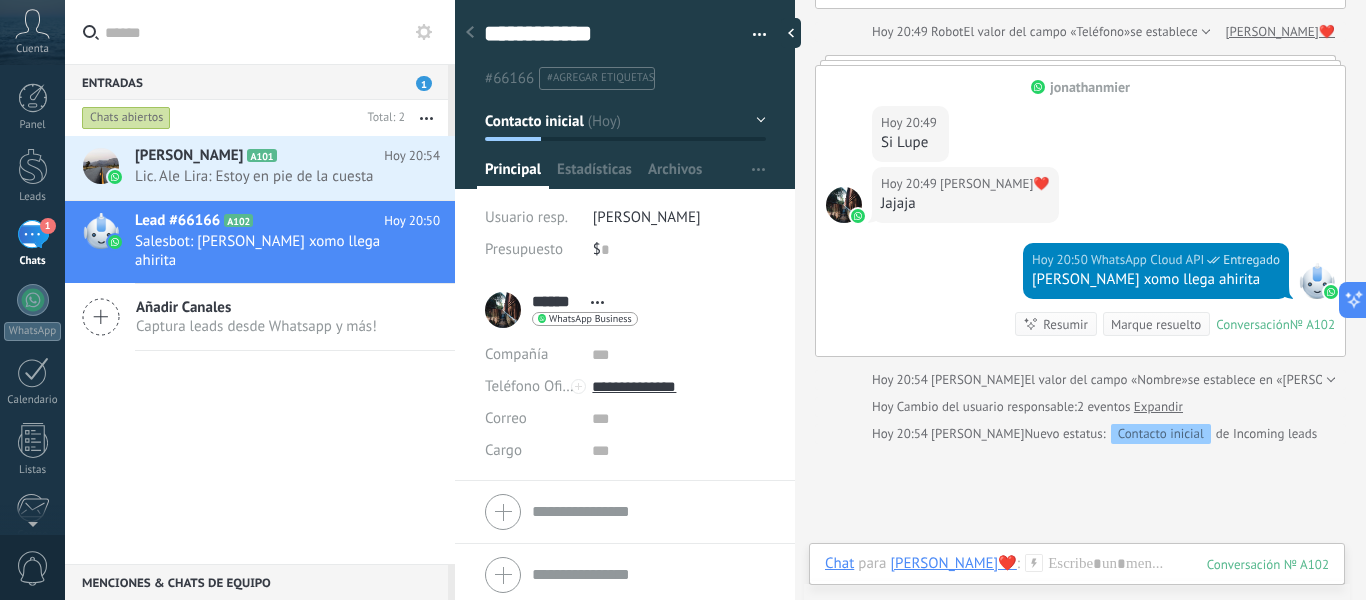 click at bounding box center (625, 88) 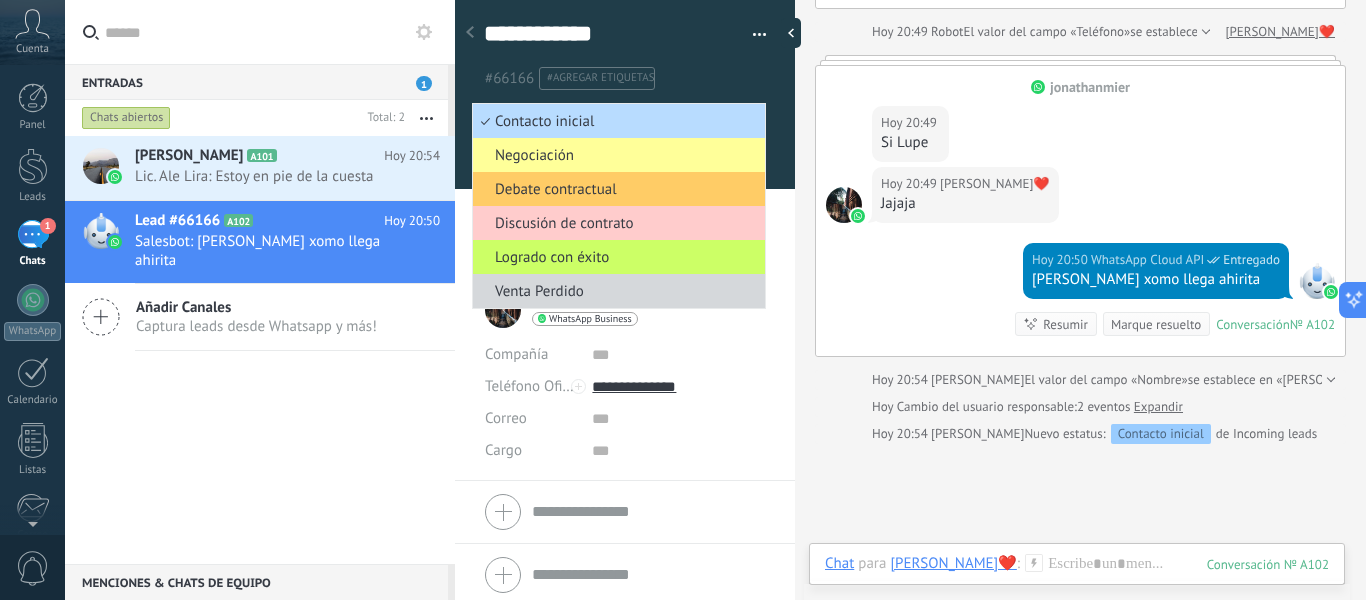 click on "Contacto inicial" at bounding box center (616, 121) 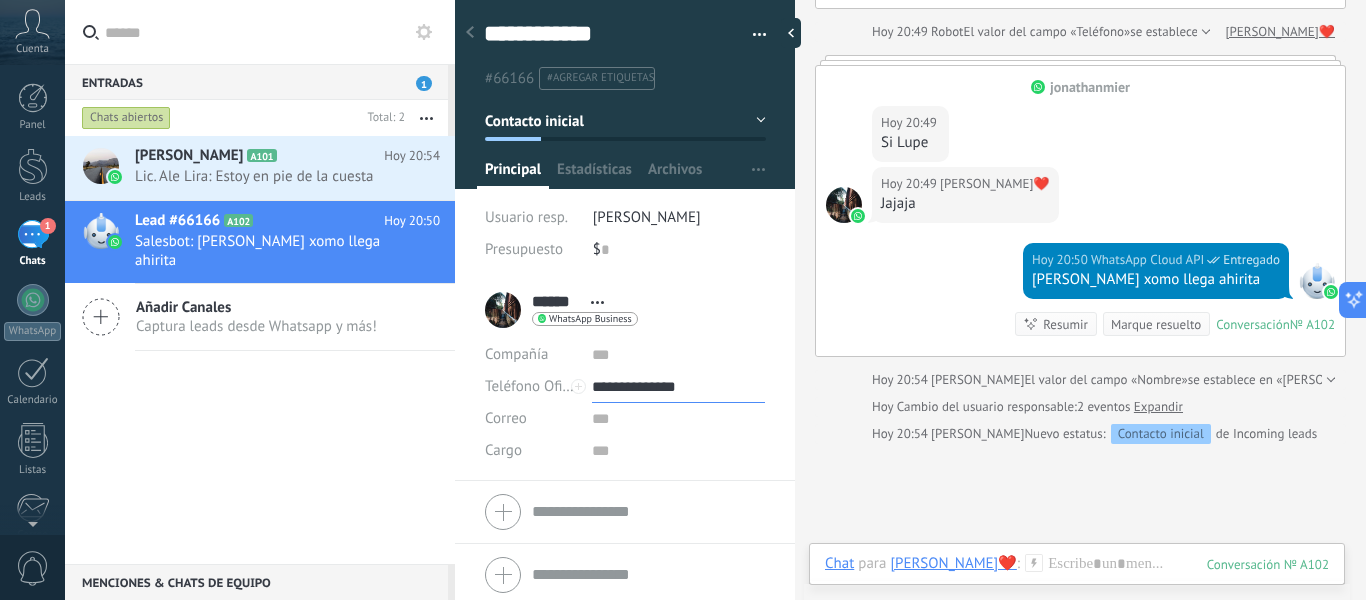 click on "**********" at bounding box center (678, 387) 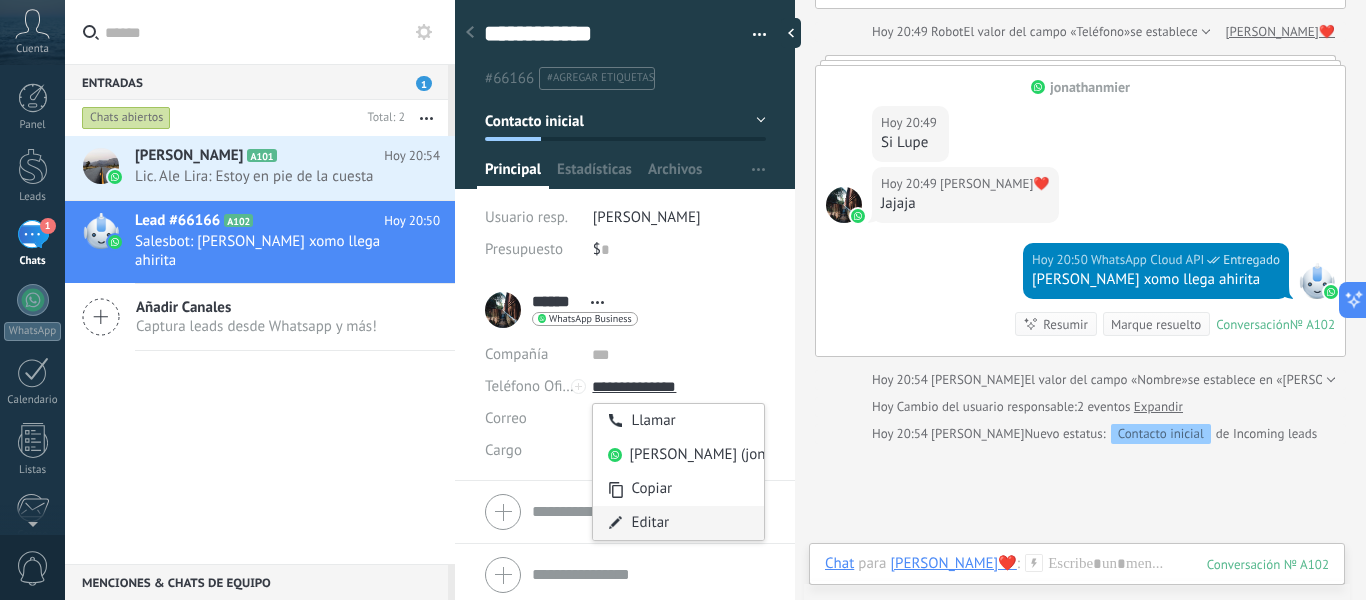 click on "Editar" at bounding box center (678, 523) 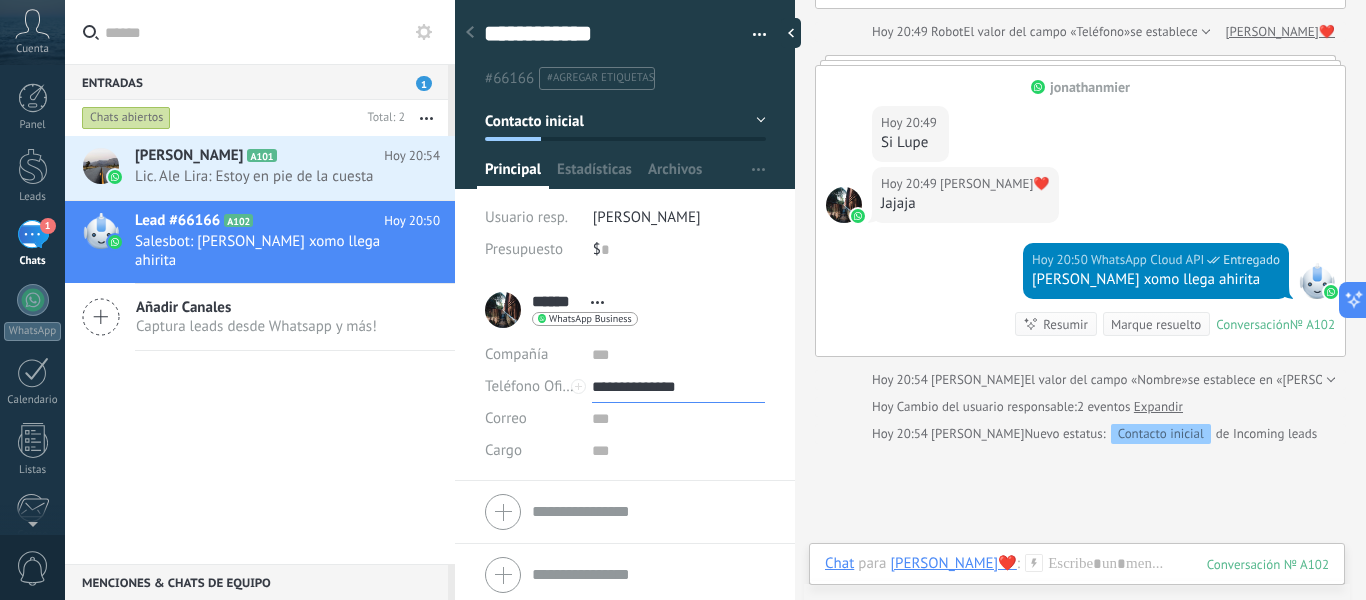 click on "**********" at bounding box center (678, 387) 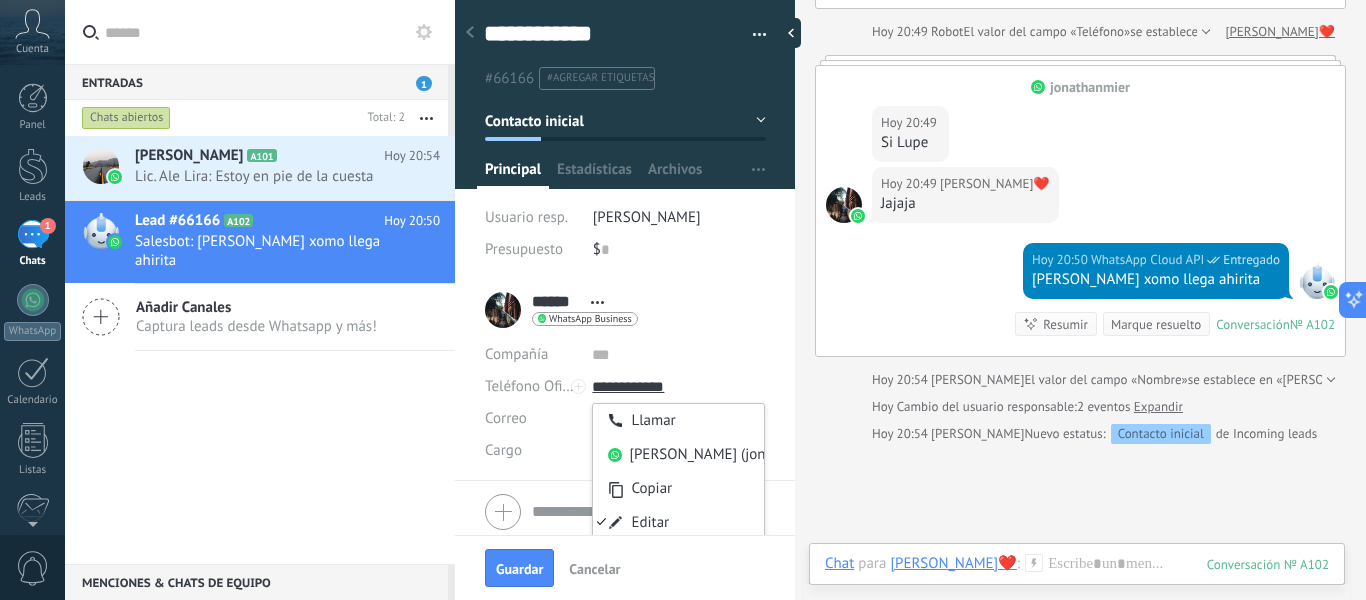 click at bounding box center (678, 355) 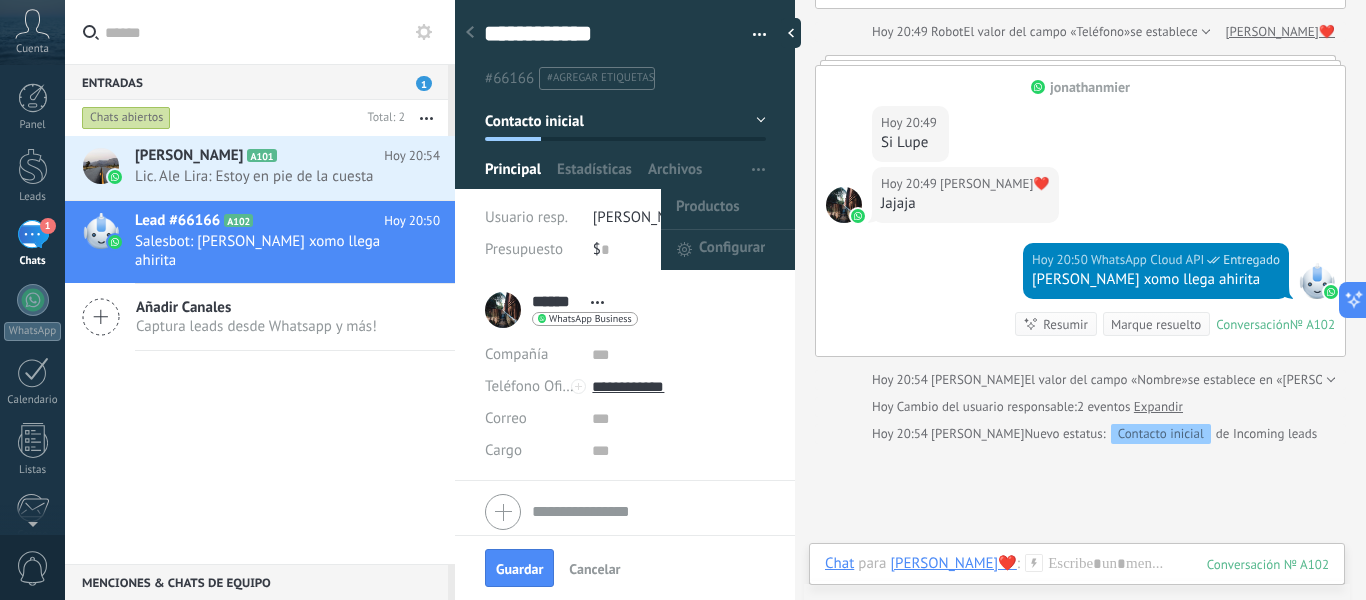 click at bounding box center (758, 170) 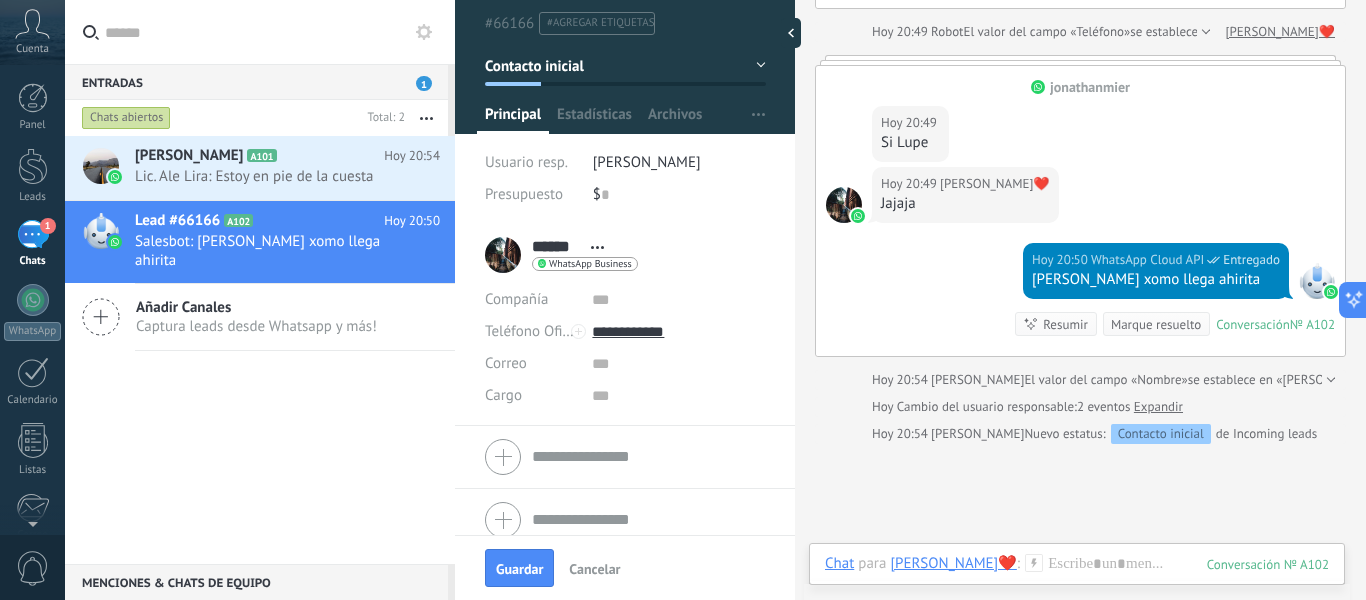 scroll, scrollTop: 72, scrollLeft: 0, axis: vertical 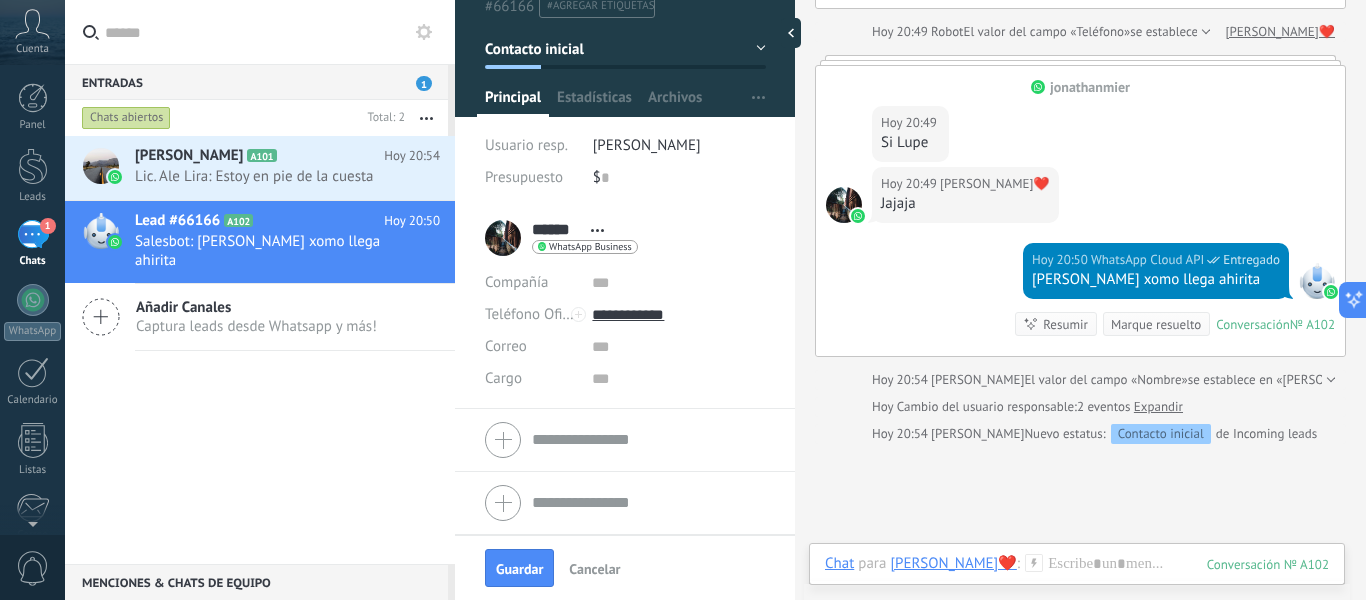 click on "Guardar" at bounding box center [519, 569] 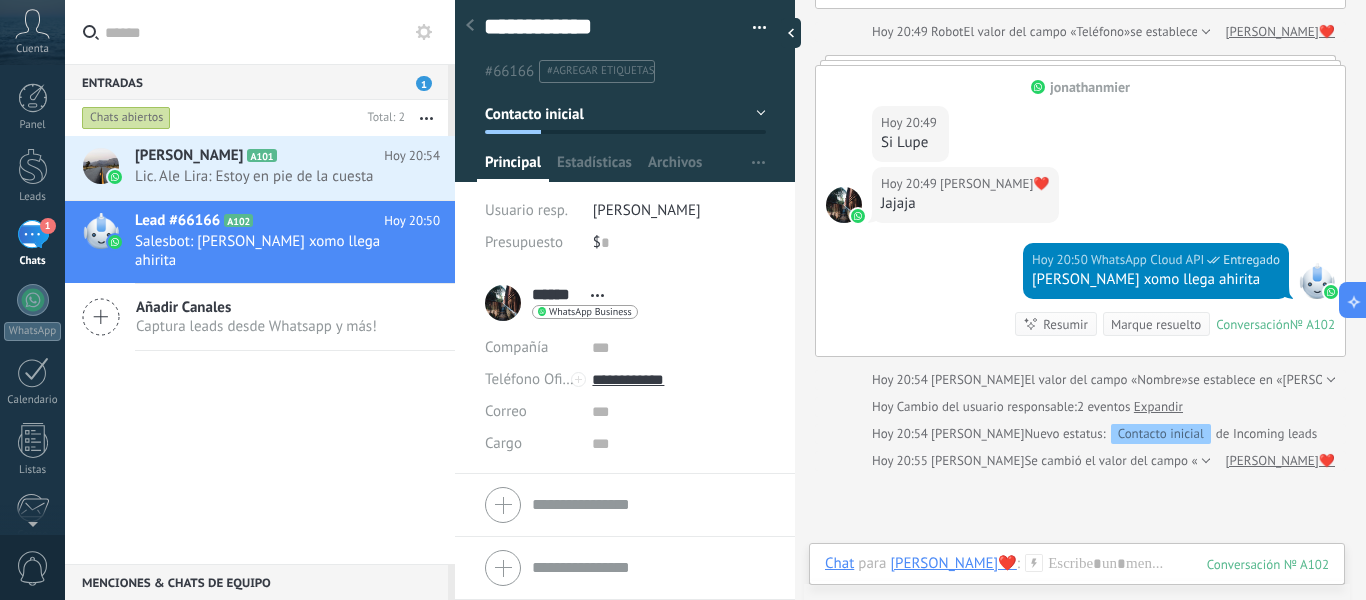 scroll, scrollTop: 376, scrollLeft: 0, axis: vertical 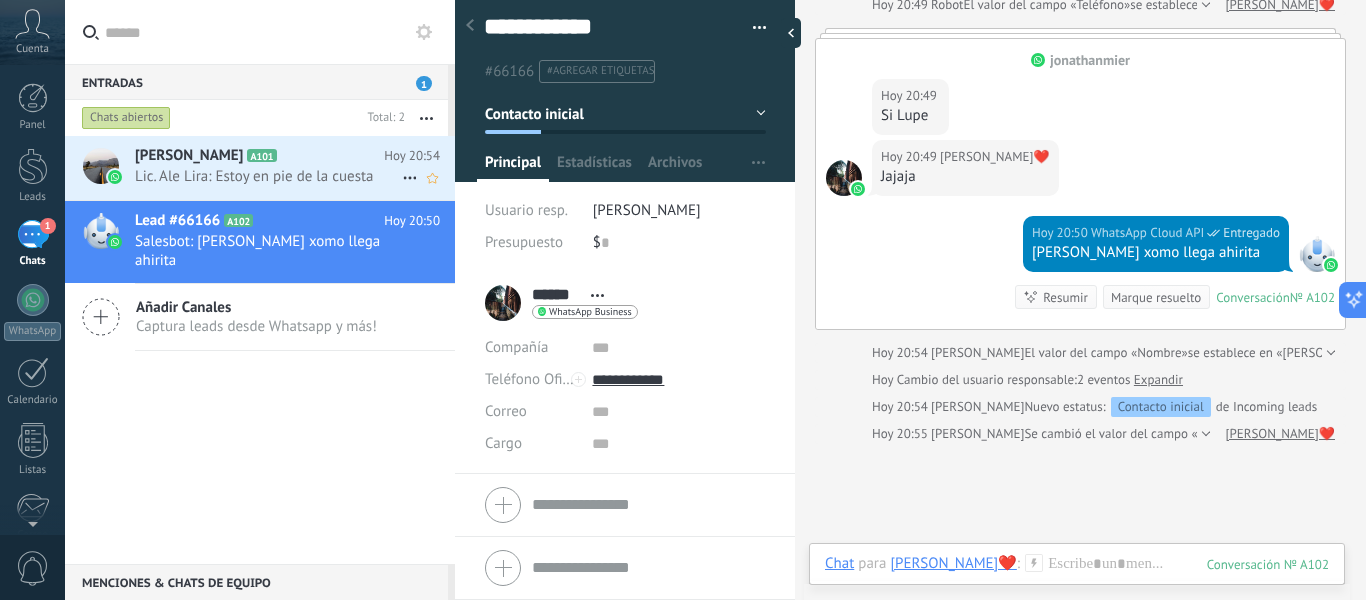 click on "[PERSON_NAME] AMOR
A101" at bounding box center [259, 156] 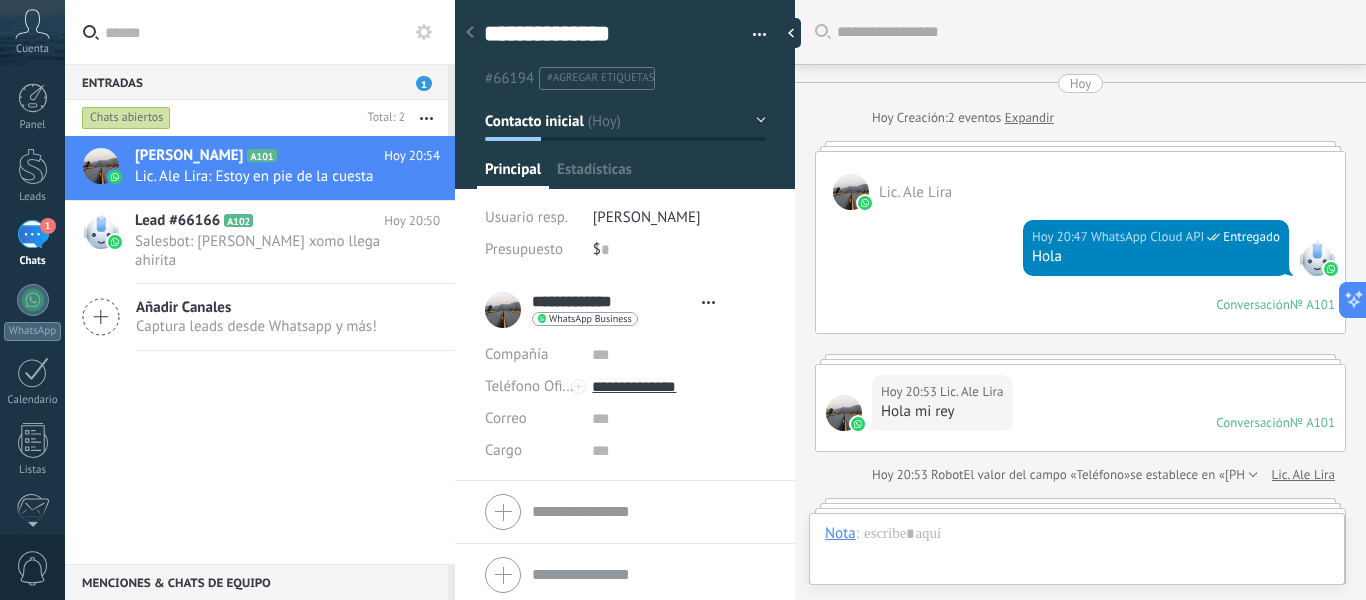 type on "**********" 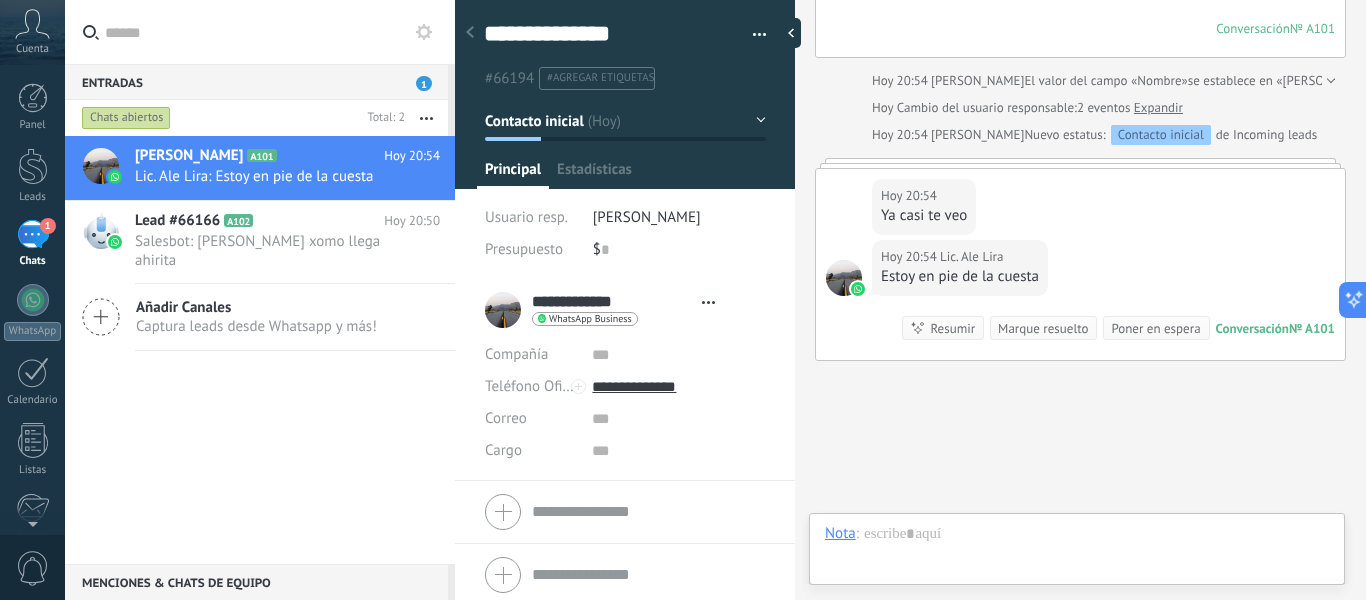 scroll, scrollTop: 30, scrollLeft: 0, axis: vertical 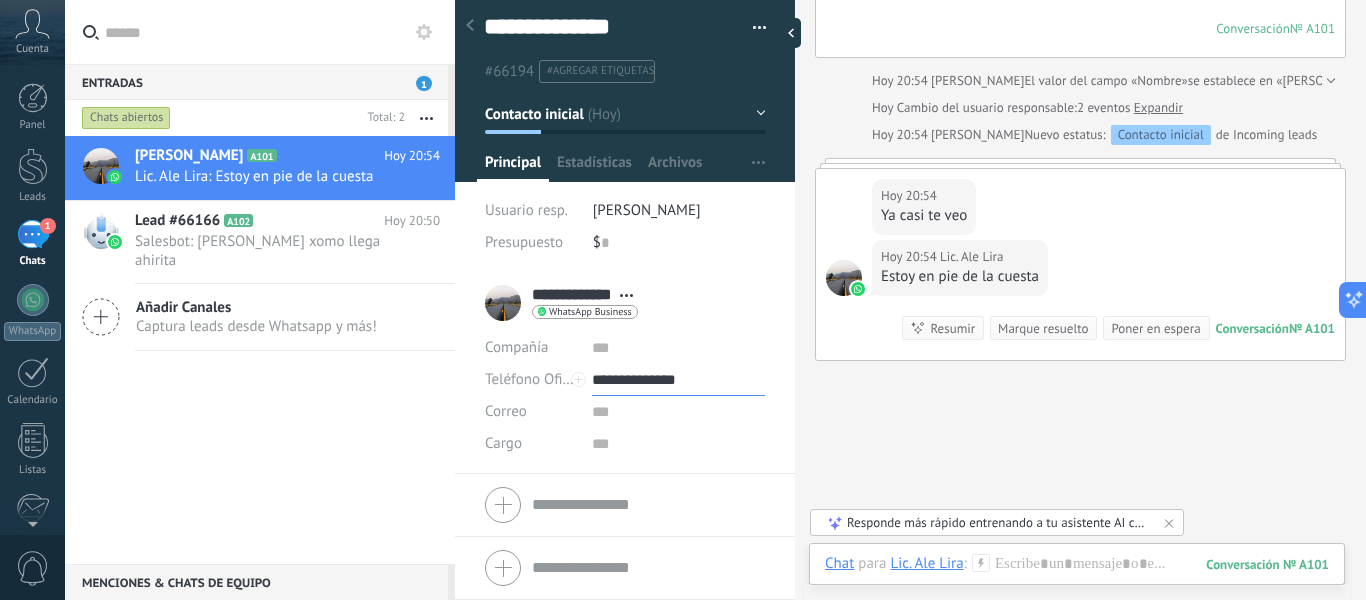 click on "**********" at bounding box center [678, 380] 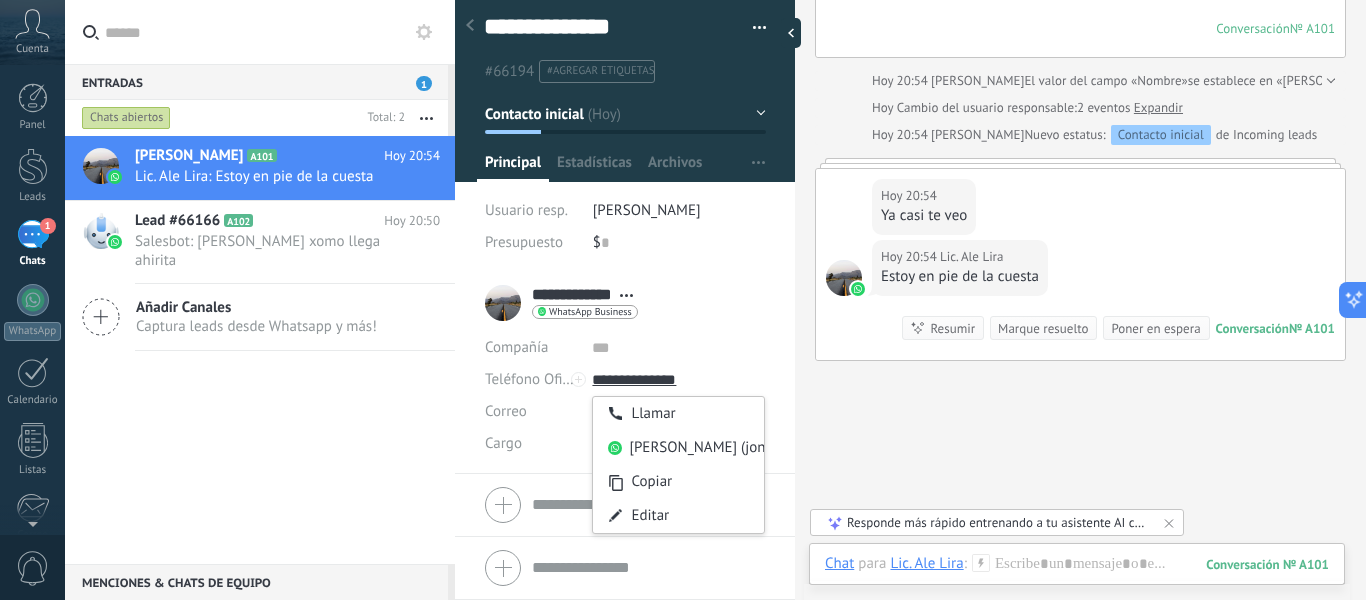 click on "Editar" at bounding box center [678, 516] 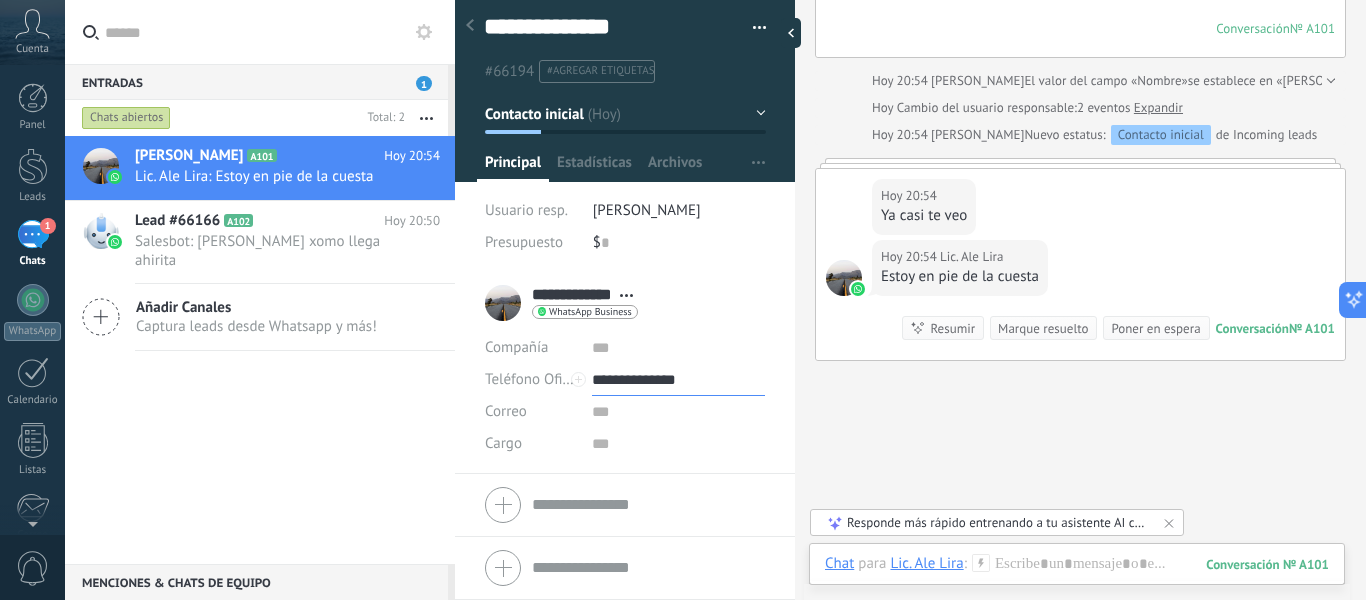 click on "**********" at bounding box center (678, 380) 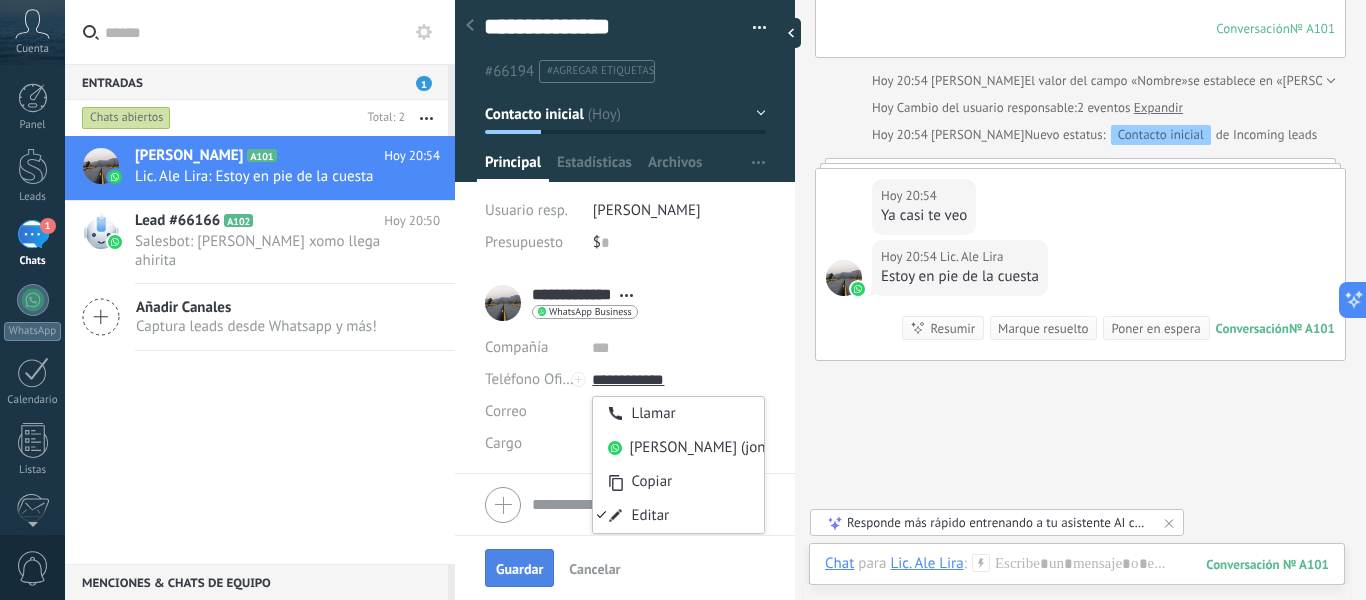 click on "Guardar" at bounding box center [519, 569] 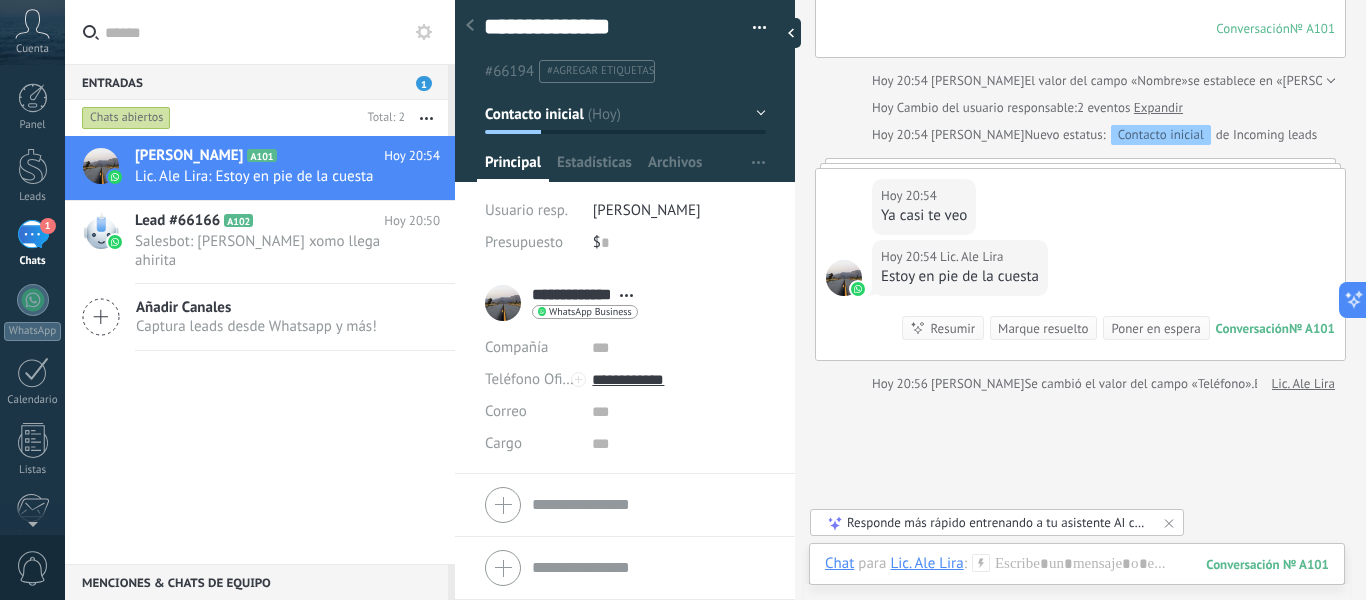 scroll, scrollTop: 847, scrollLeft: 0, axis: vertical 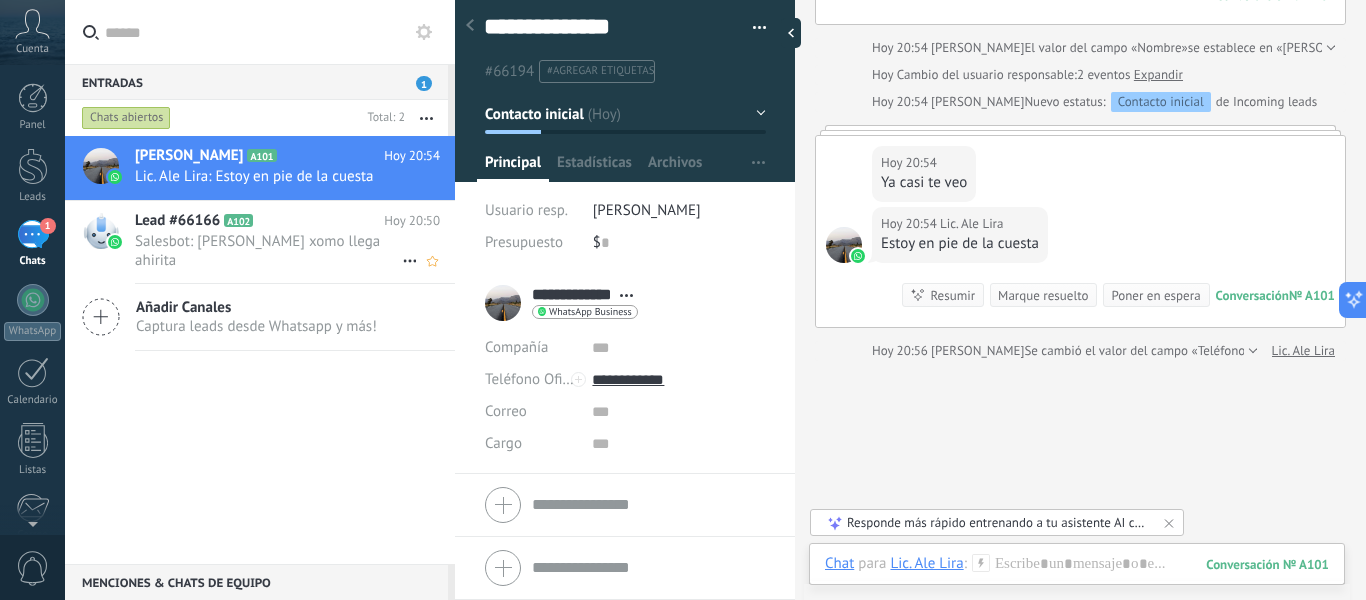 click on "Salesbot: [PERSON_NAME] xomo llega ahirita" at bounding box center [268, 251] 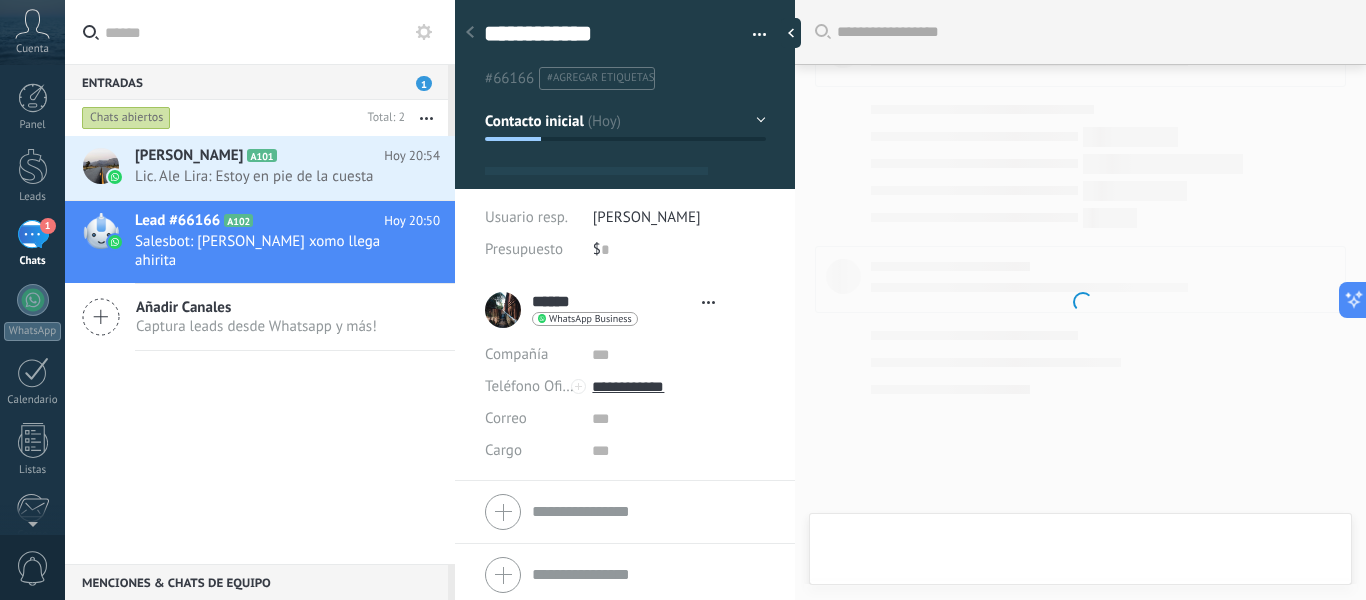 type on "**********" 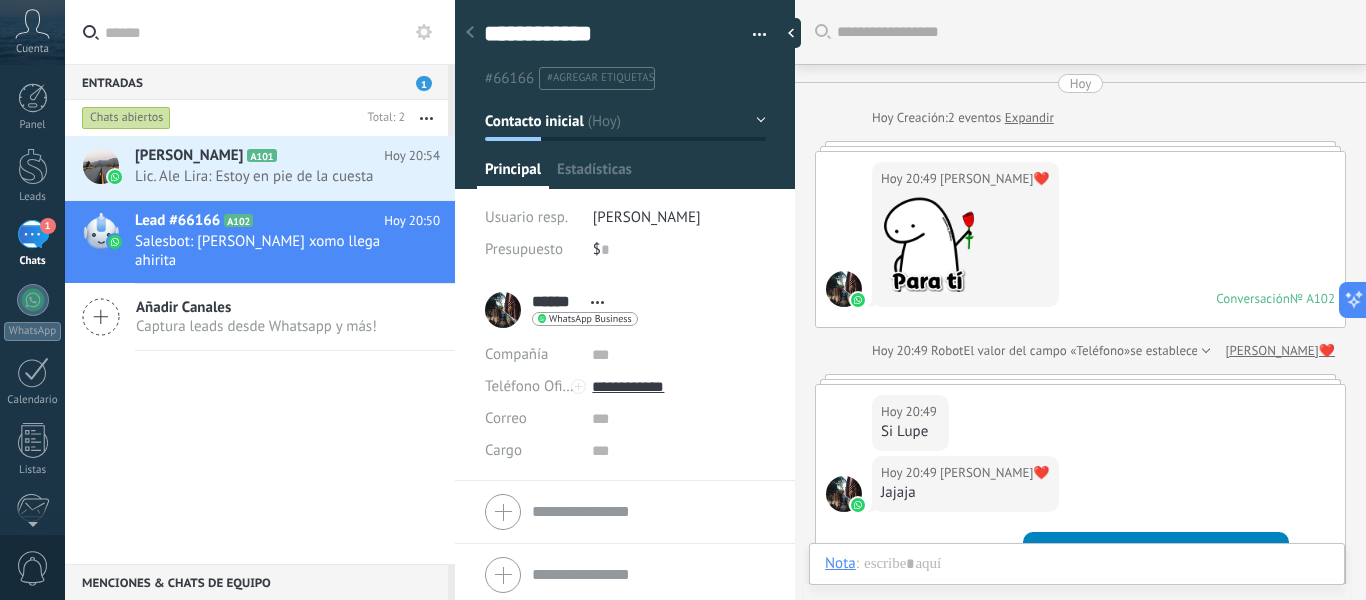 scroll, scrollTop: 289, scrollLeft: 0, axis: vertical 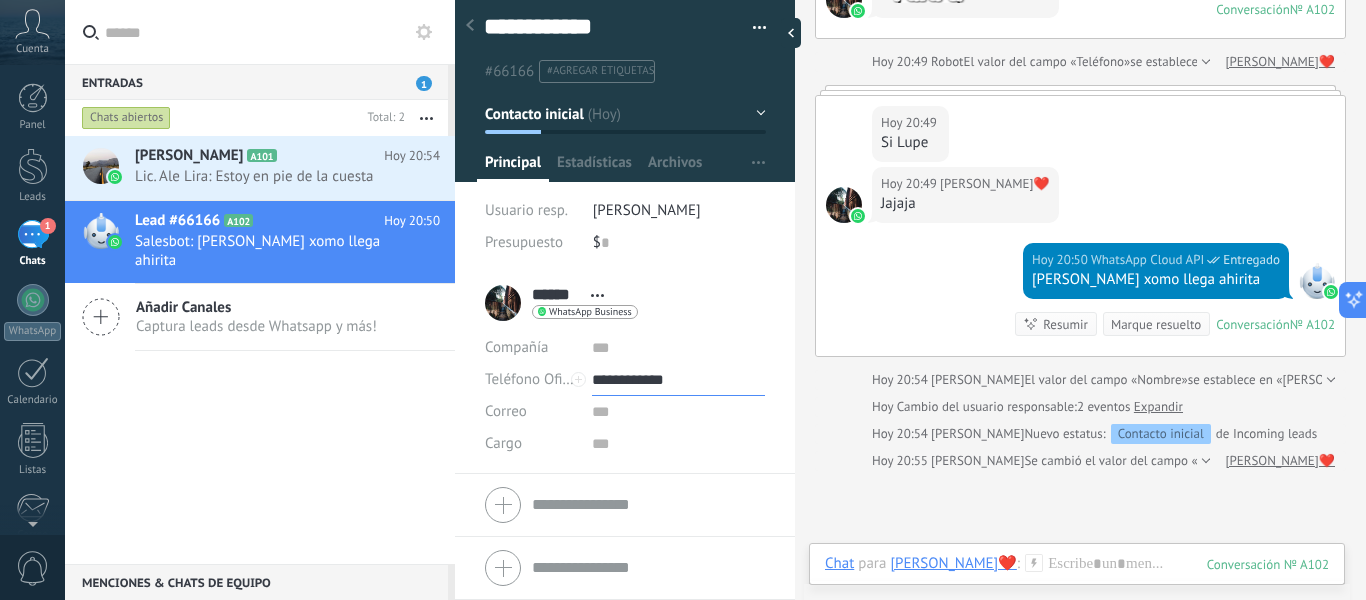 click on "**********" at bounding box center (678, 380) 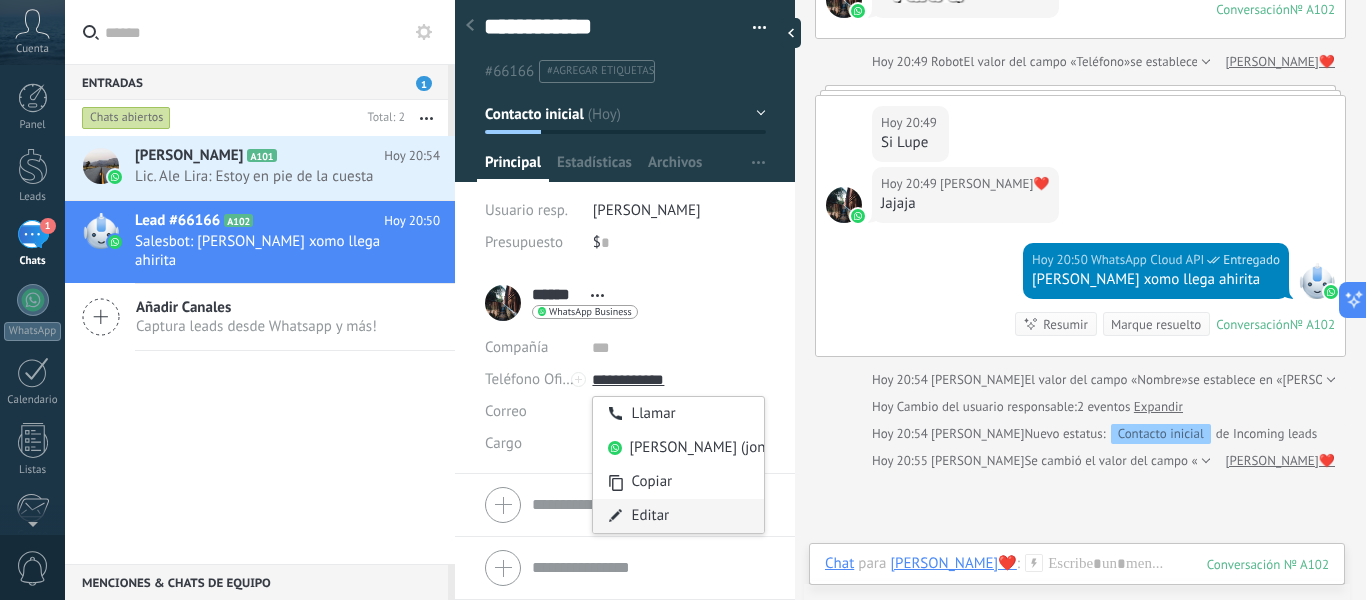 click on "Editar" at bounding box center [678, 516] 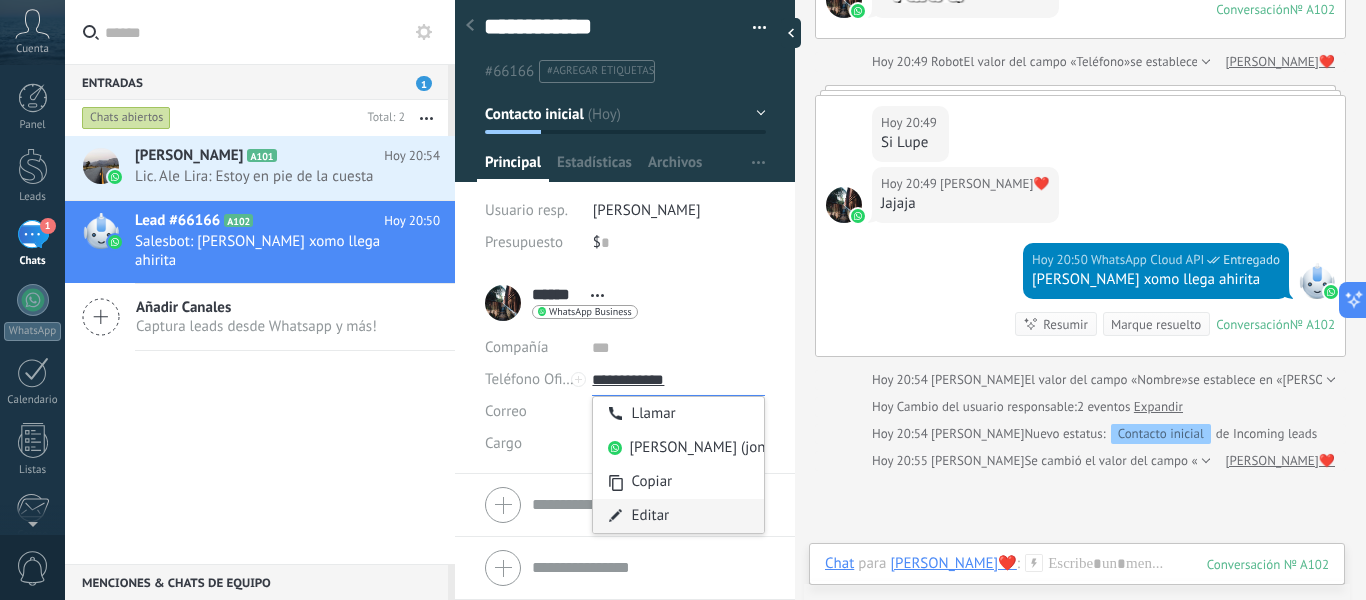 type on "**********" 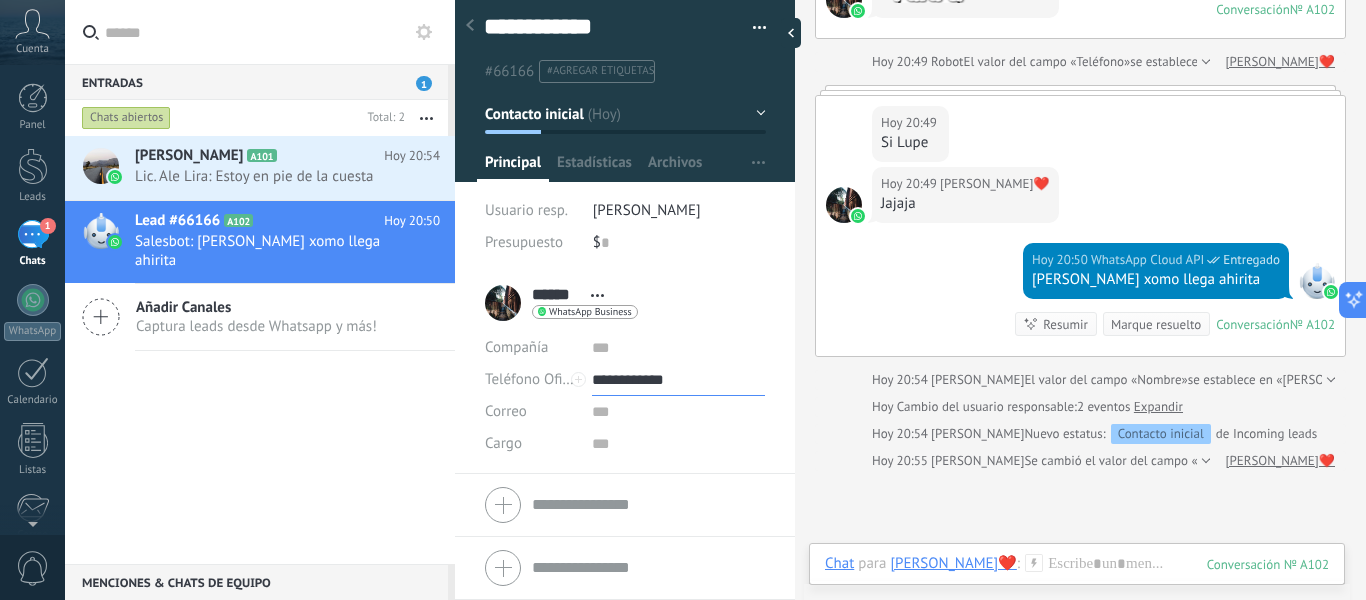 click on "**********" at bounding box center (678, 380) 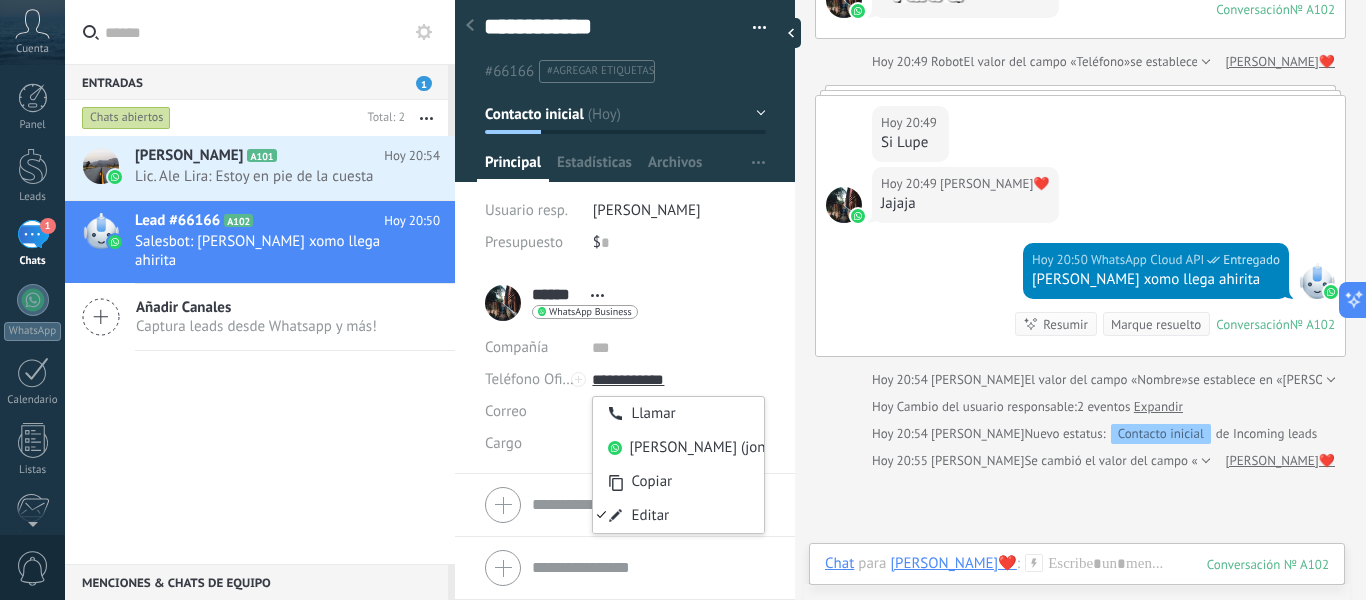 click at bounding box center [648, 567] 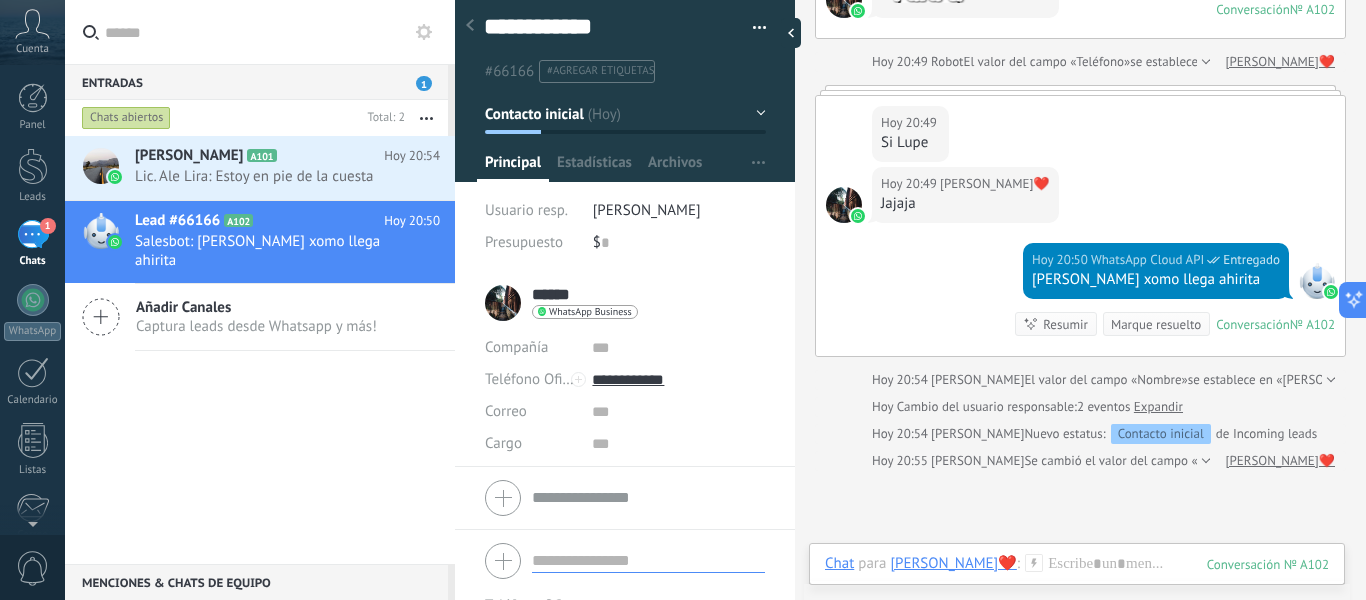 scroll, scrollTop: 0, scrollLeft: 0, axis: both 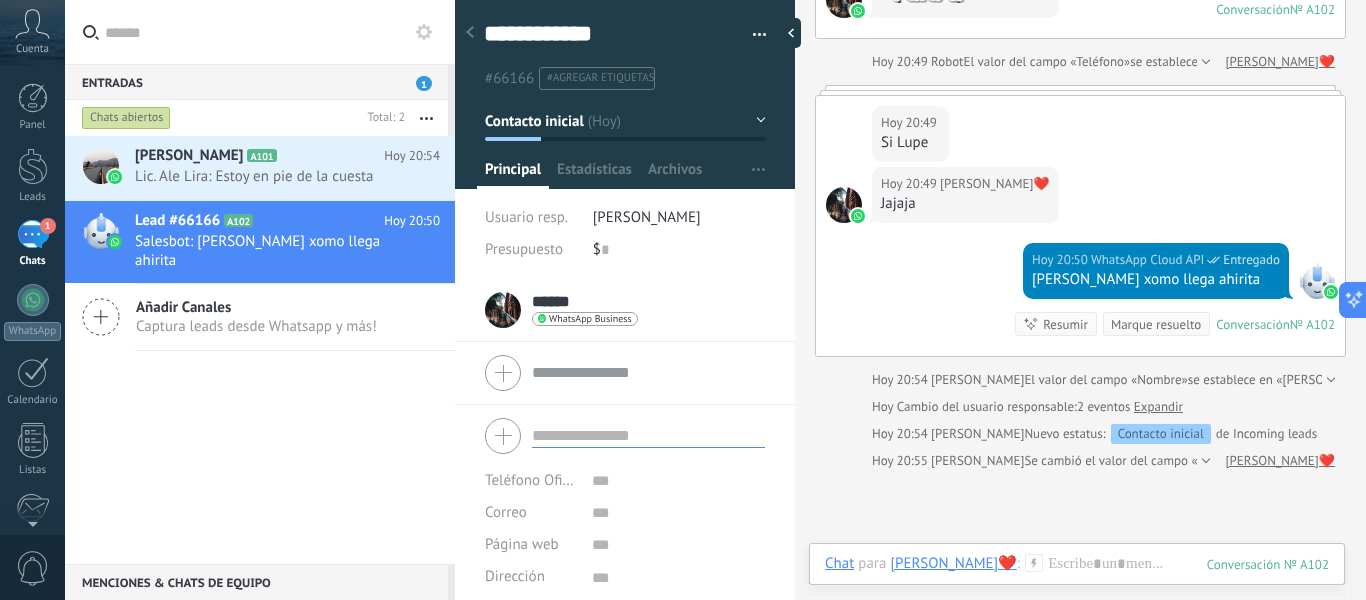 click at bounding box center (648, 435) 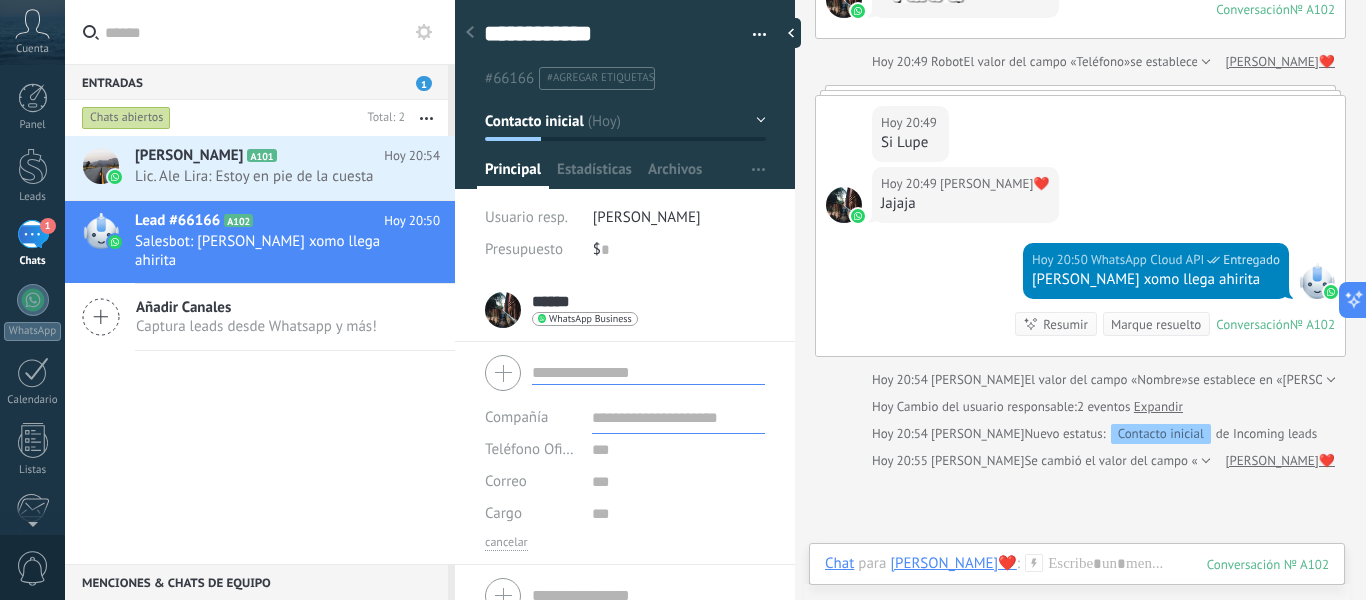 scroll, scrollTop: 20, scrollLeft: 0, axis: vertical 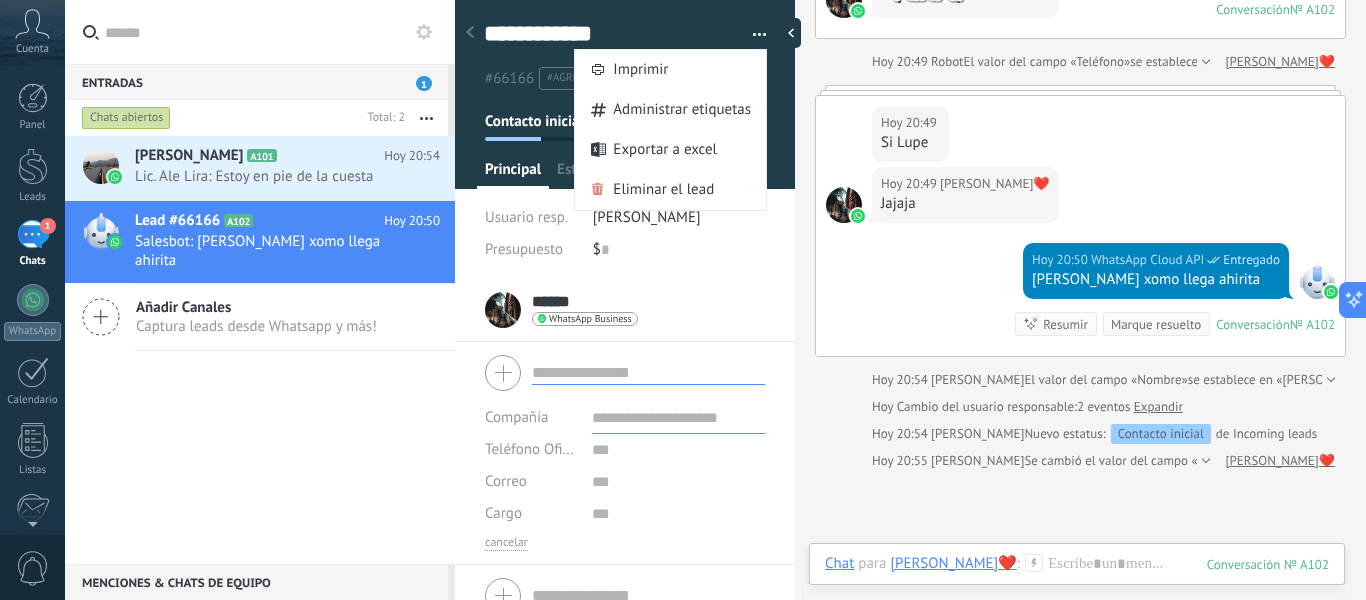 click on "$
0" at bounding box center [679, 250] 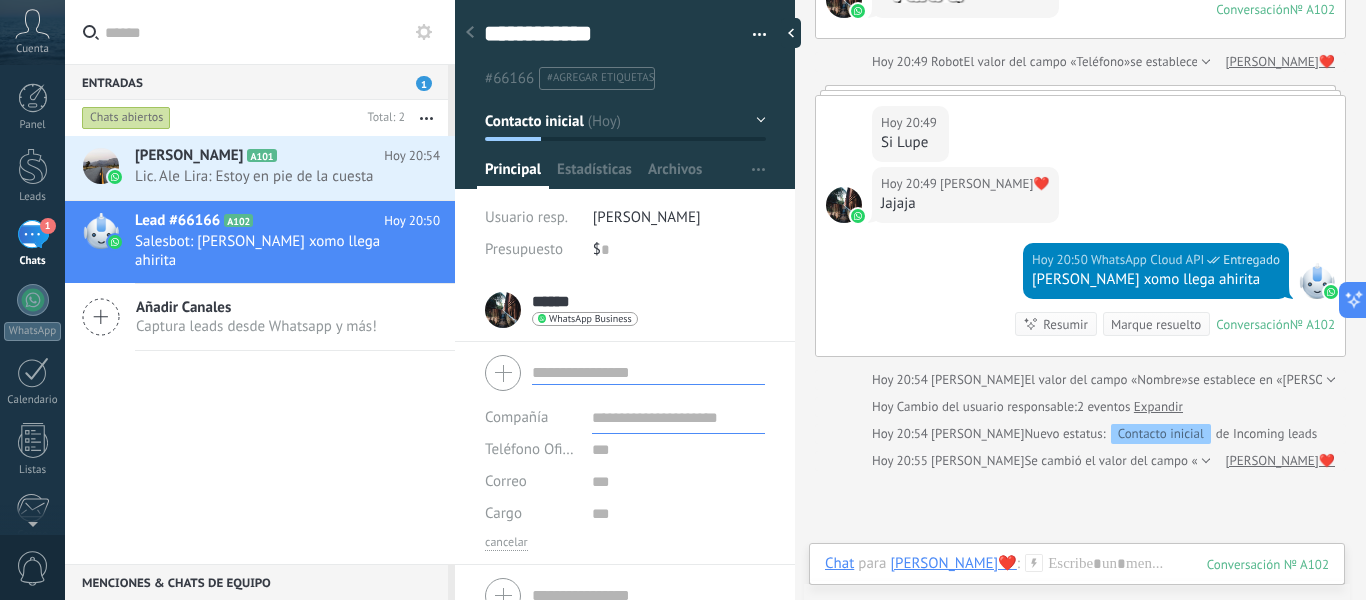 click on "Añadir Canales" at bounding box center [256, 307] 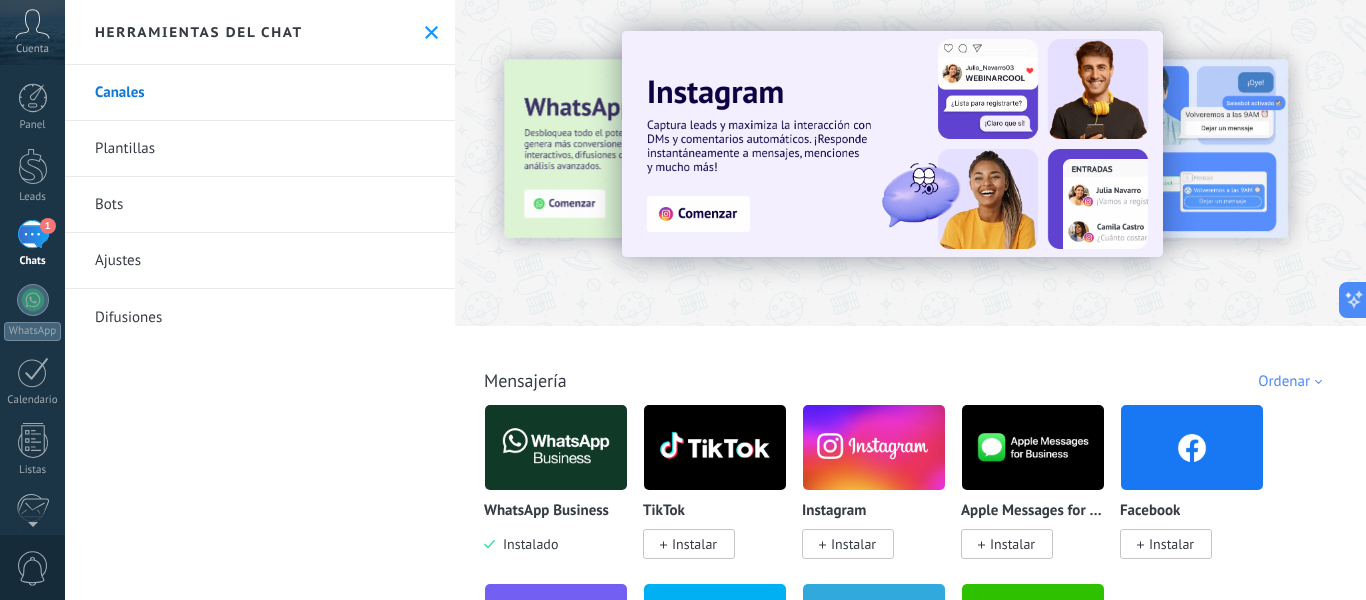 click 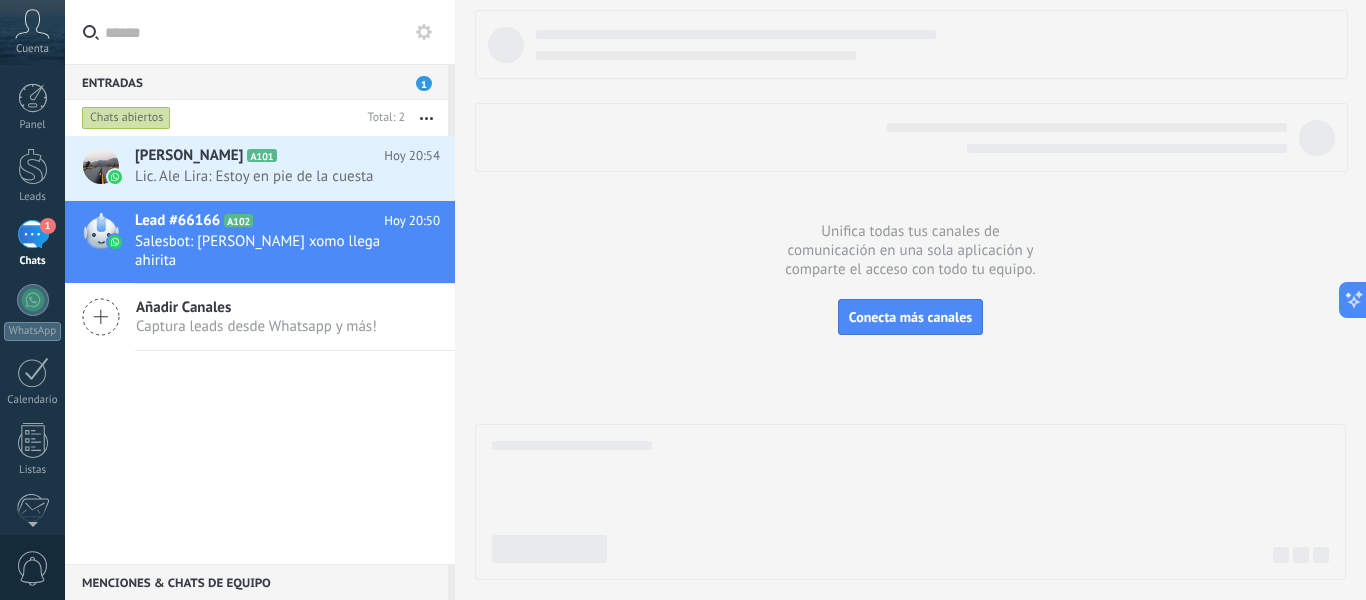 click on "1" at bounding box center (33, 234) 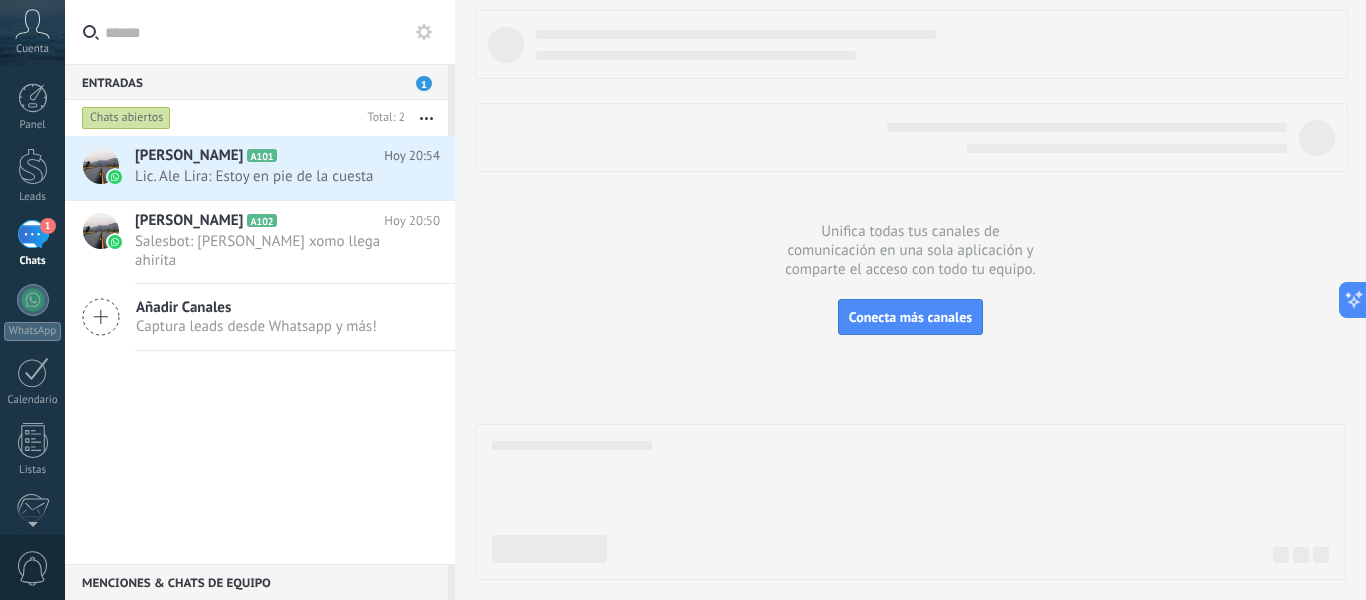 click on "1" at bounding box center [33, 234] 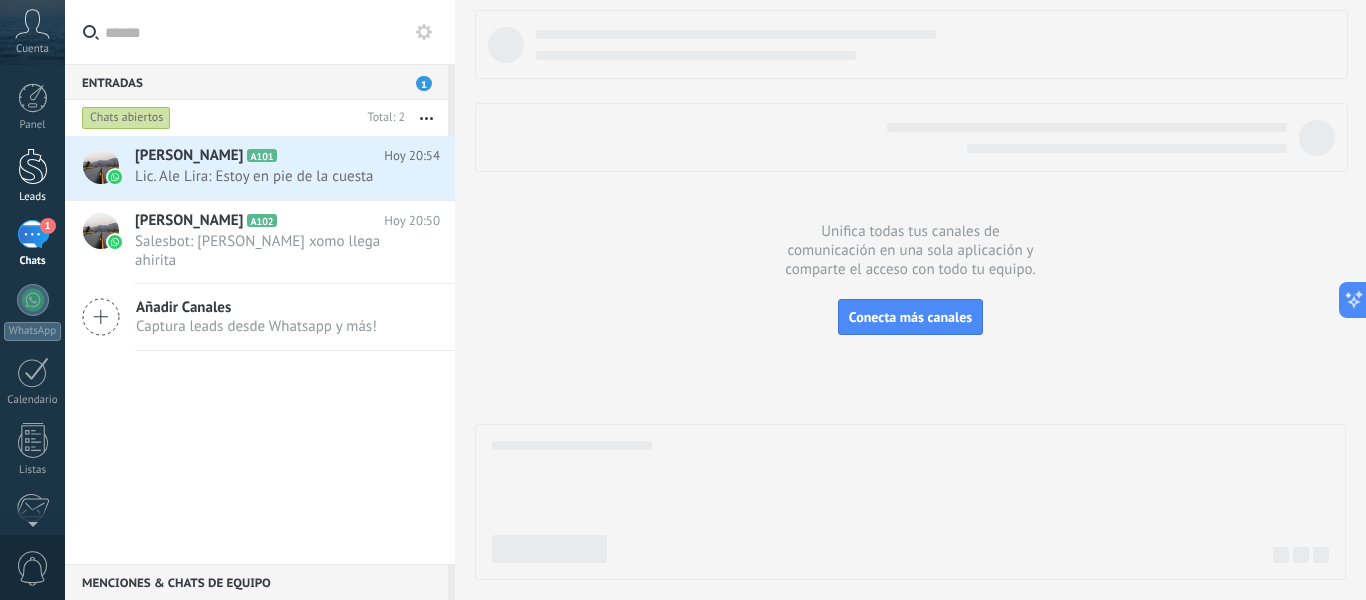 click at bounding box center (33, 166) 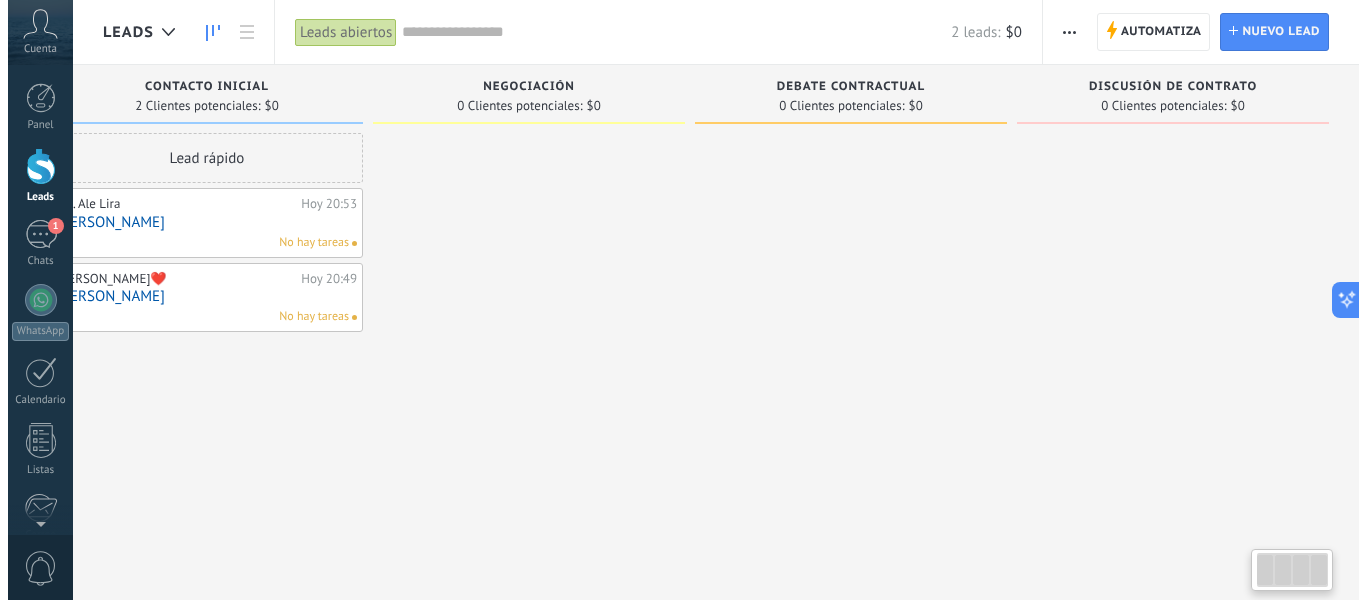 scroll, scrollTop: 0, scrollLeft: 0, axis: both 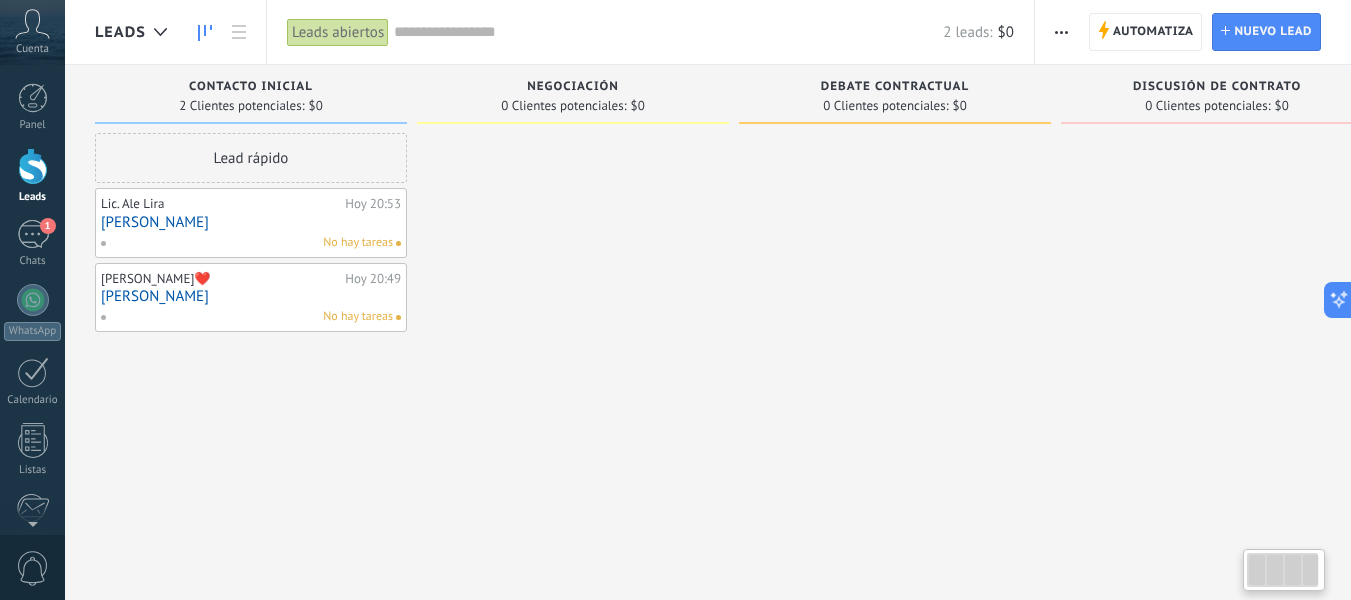 drag, startPoint x: 1224, startPoint y: 169, endPoint x: 1258, endPoint y: 217, distance: 58.821766 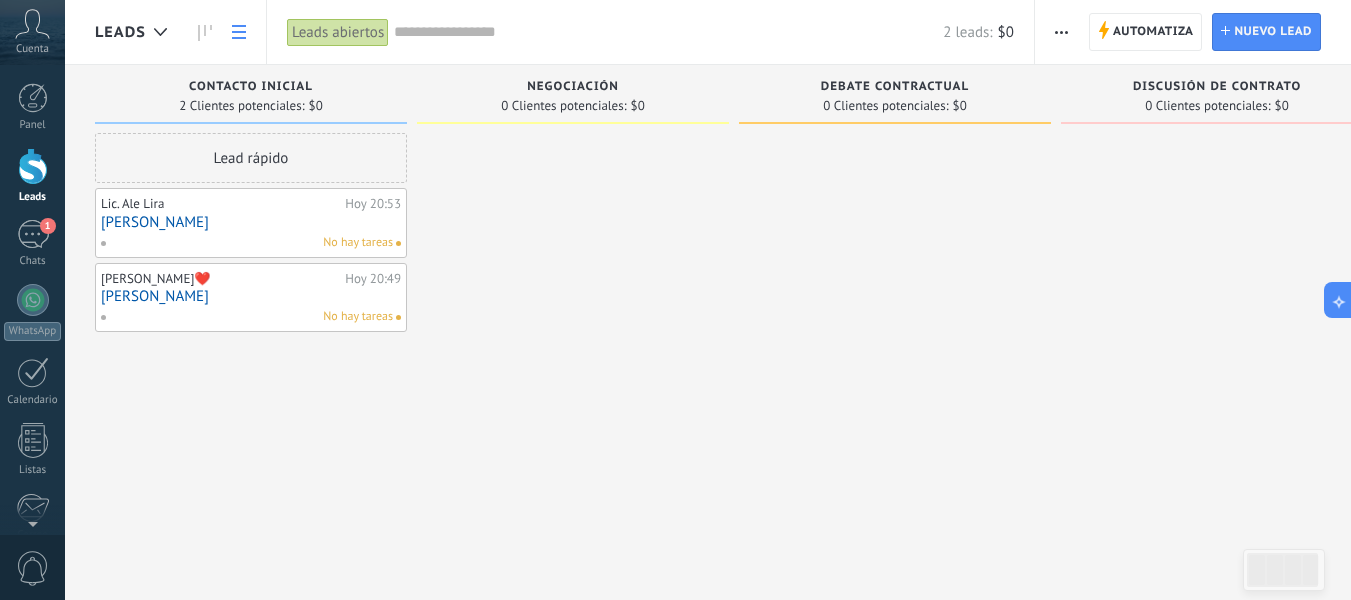 click 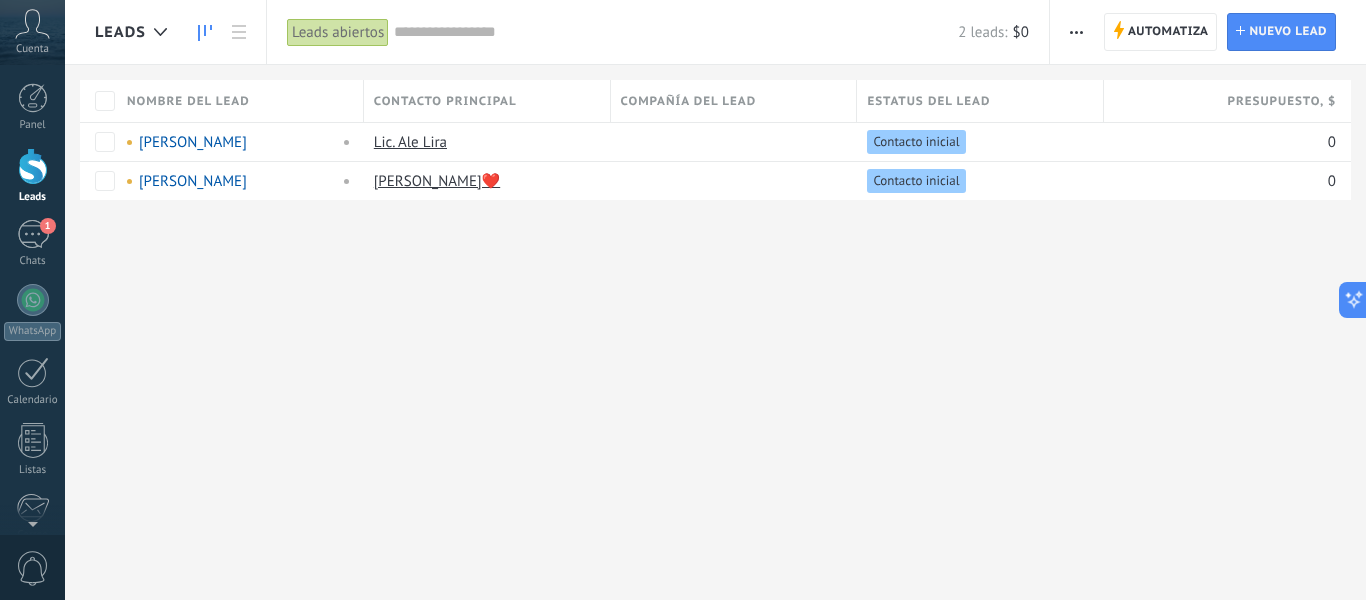 click 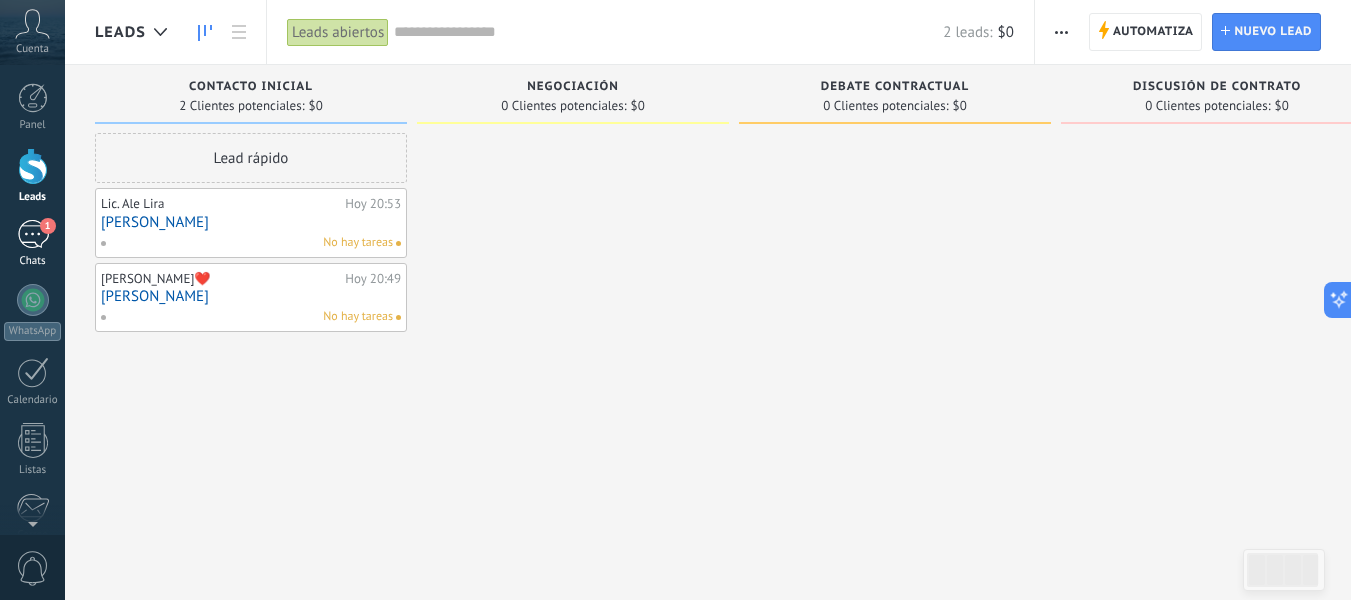 click on "1
Chats" at bounding box center [32, 244] 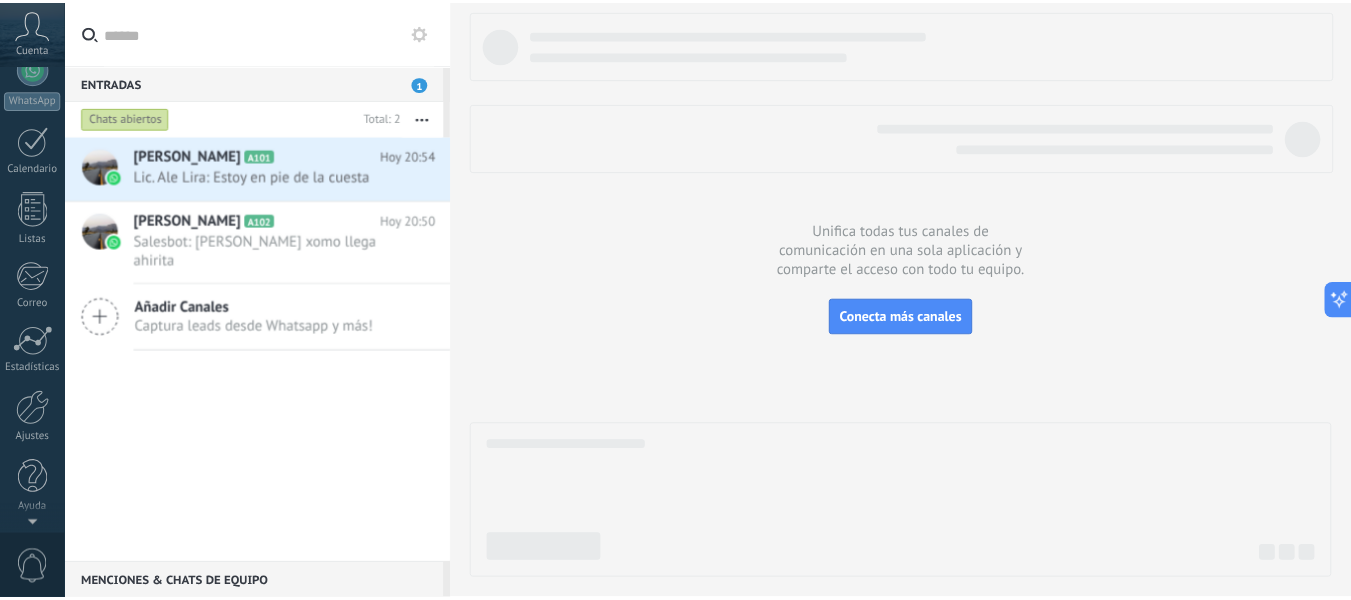 scroll, scrollTop: 0, scrollLeft: 0, axis: both 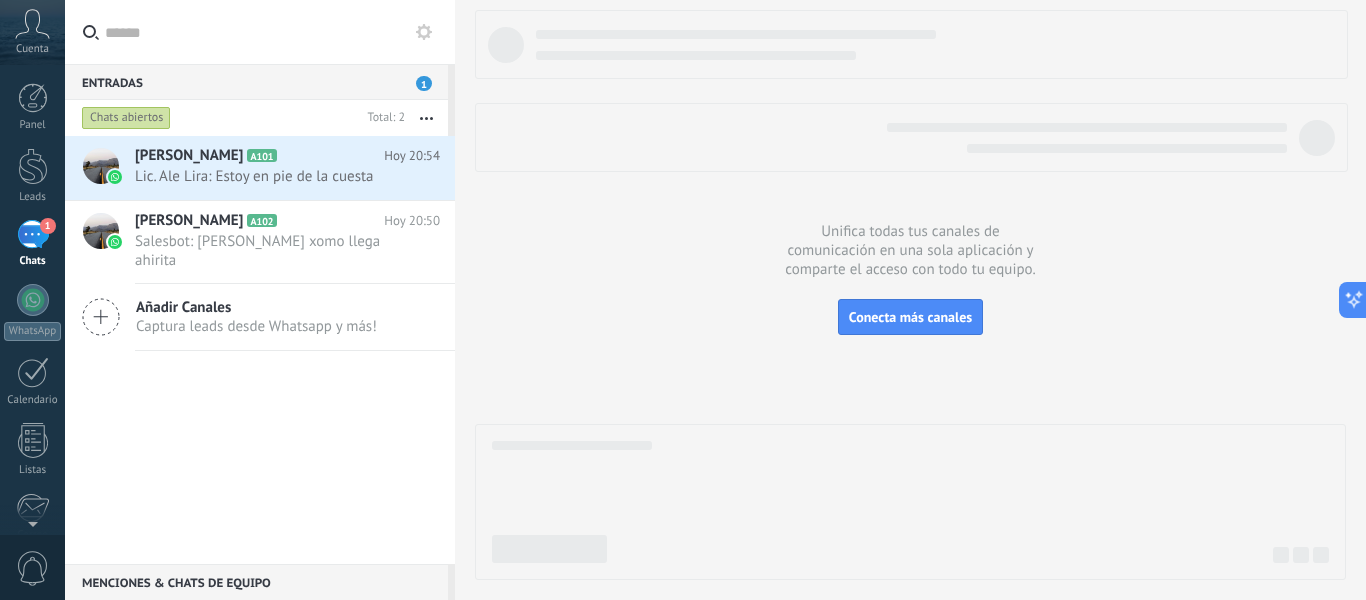 click on "1" at bounding box center (33, 234) 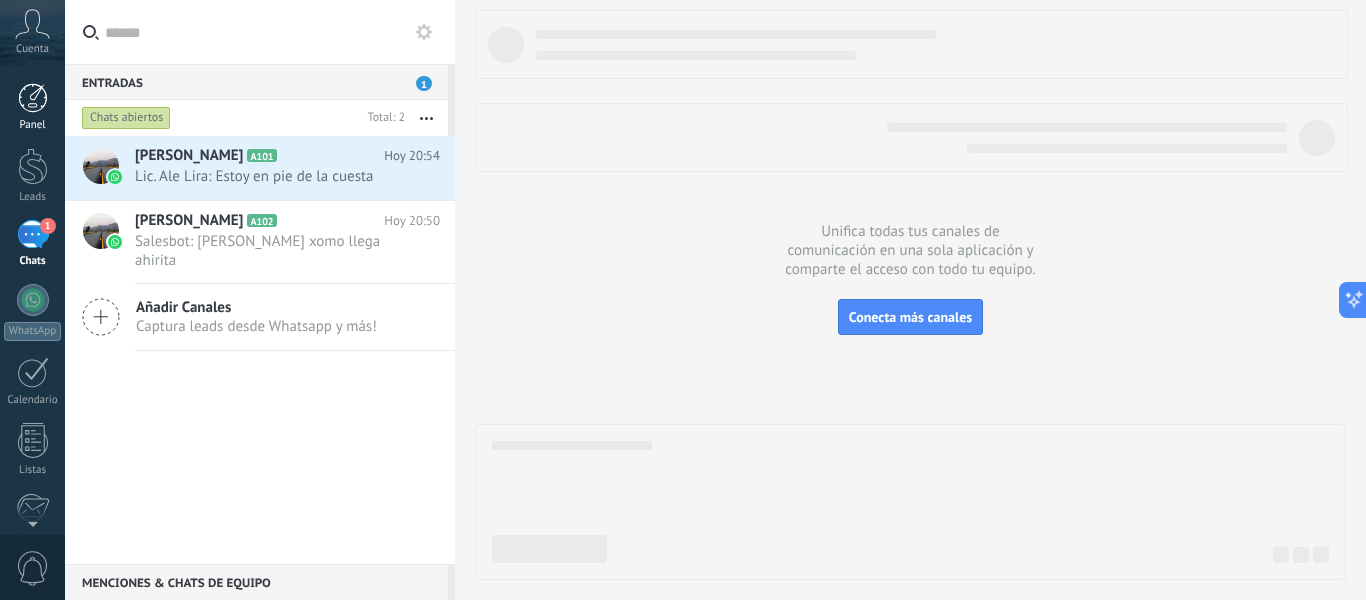 click at bounding box center (33, 98) 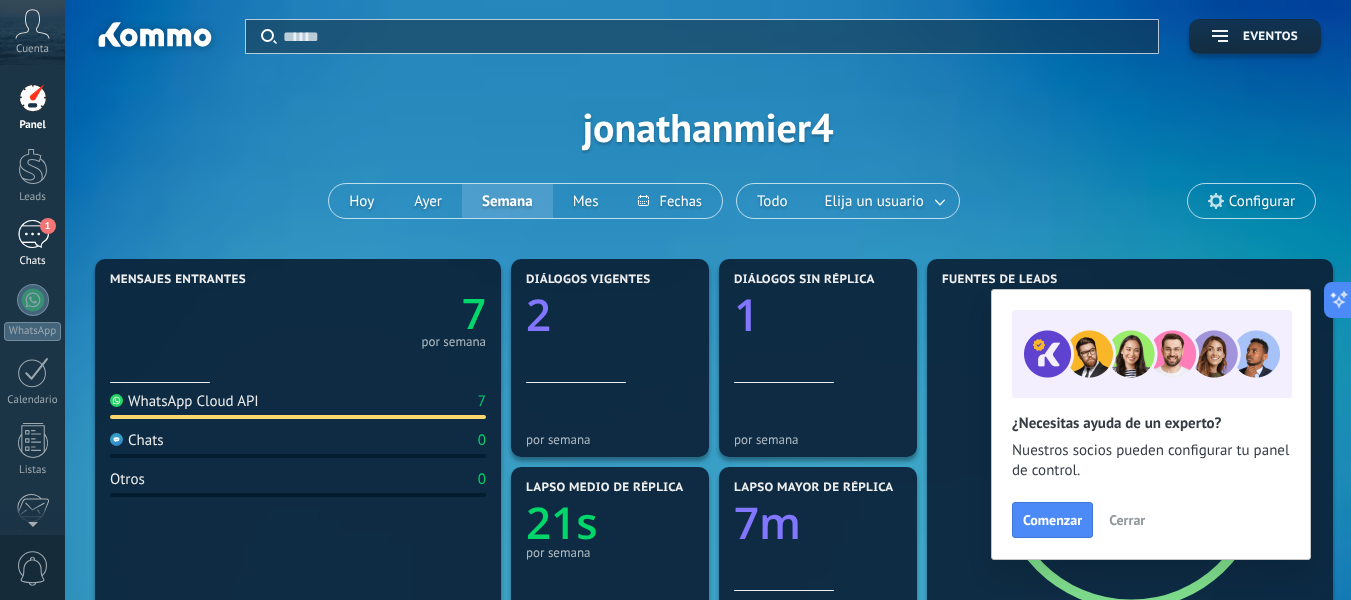click on "1" at bounding box center [33, 234] 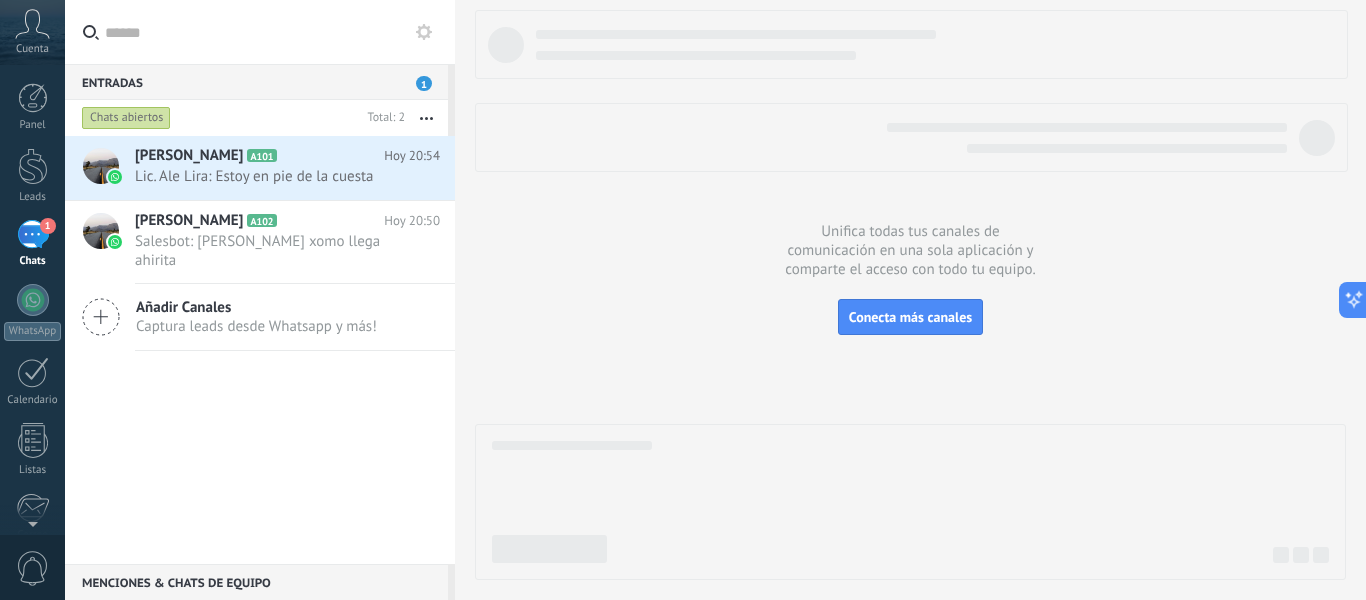 click on "Cuenta" at bounding box center (32, 49) 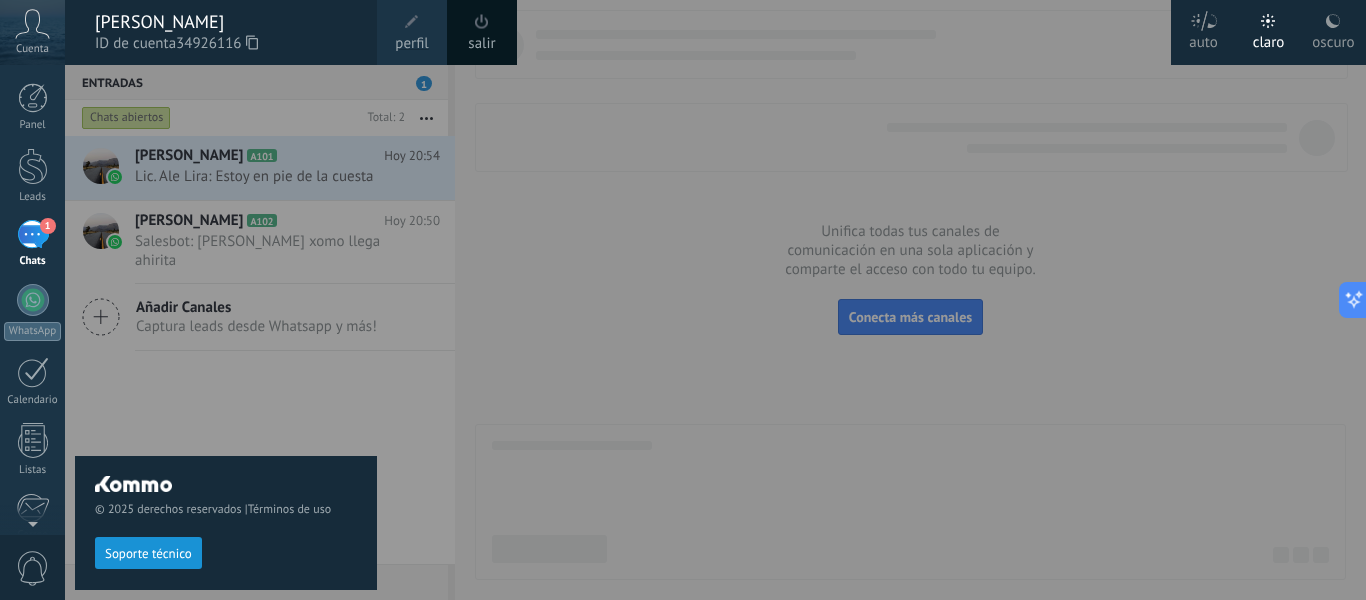 click on "Cuenta" at bounding box center (32, 49) 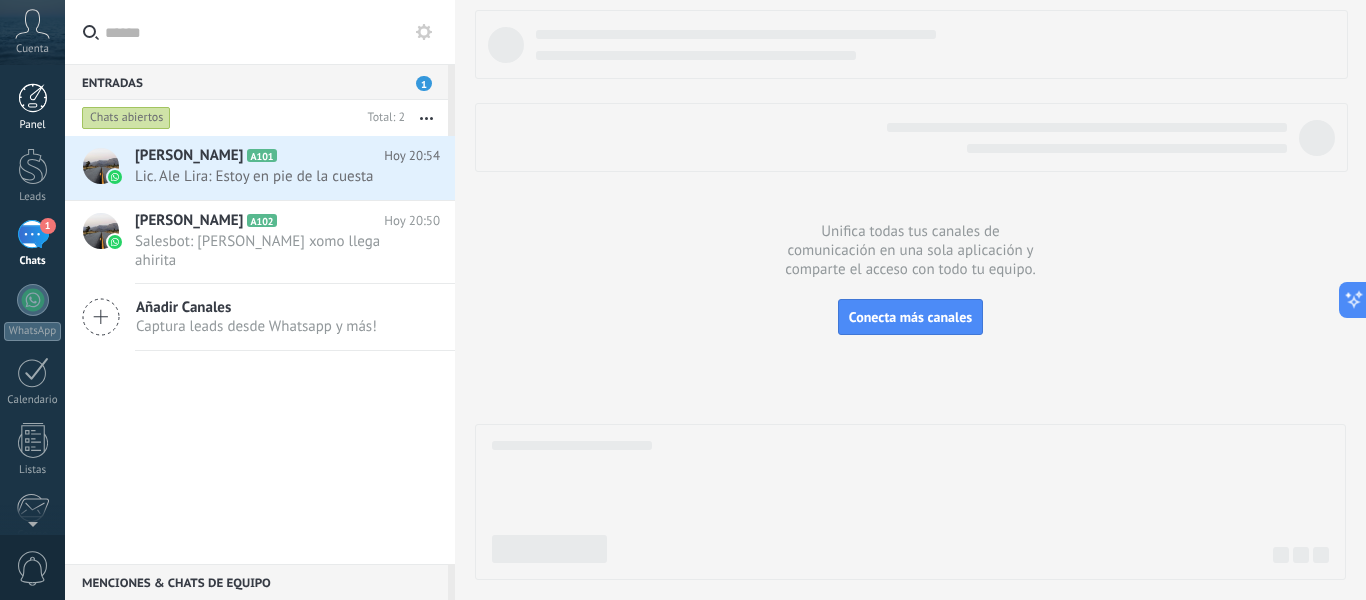click at bounding box center (33, 98) 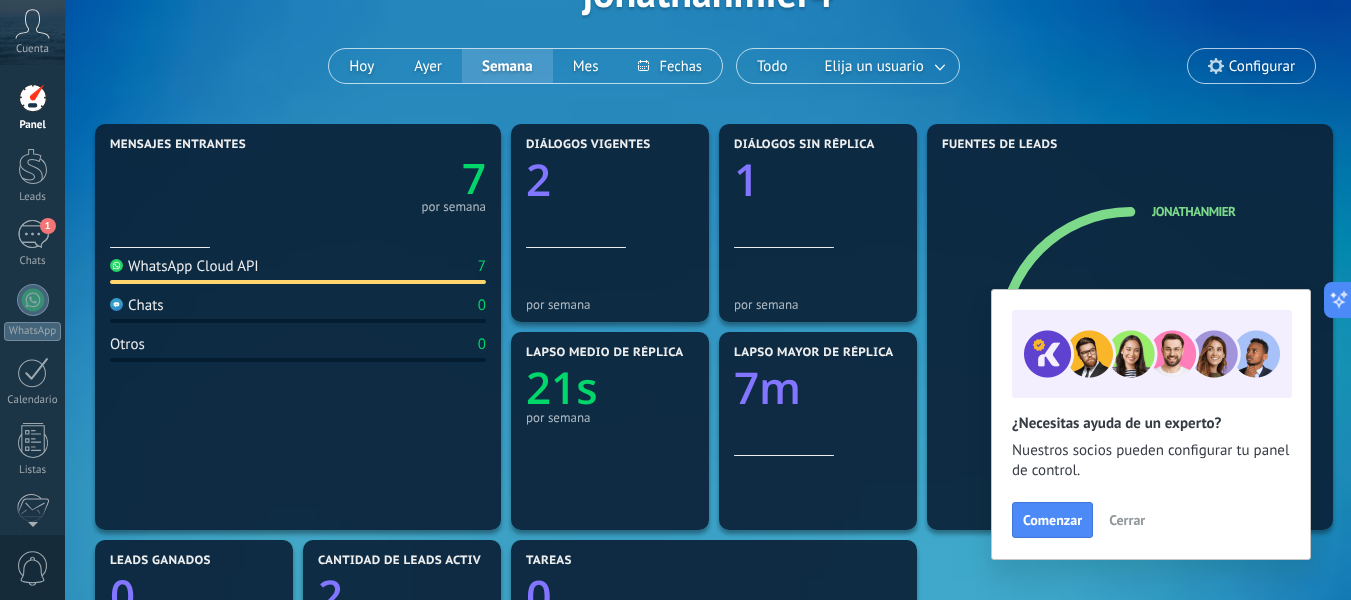 scroll, scrollTop: 200, scrollLeft: 0, axis: vertical 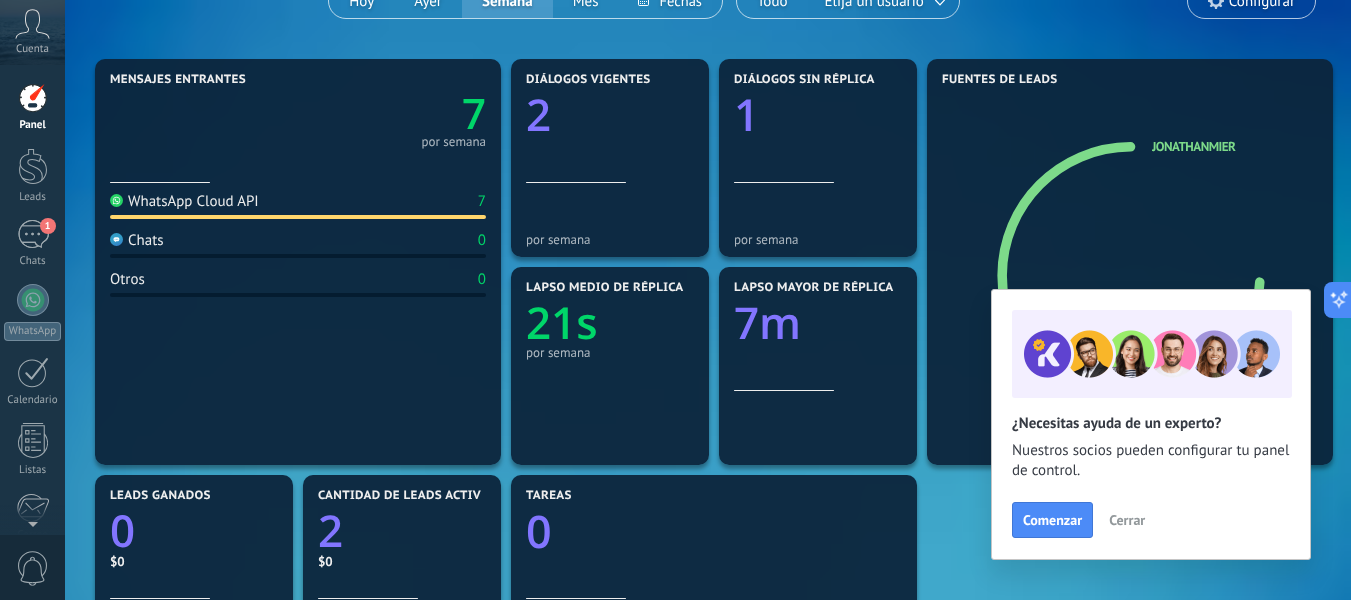 click on "Cerrar" at bounding box center (1127, 520) 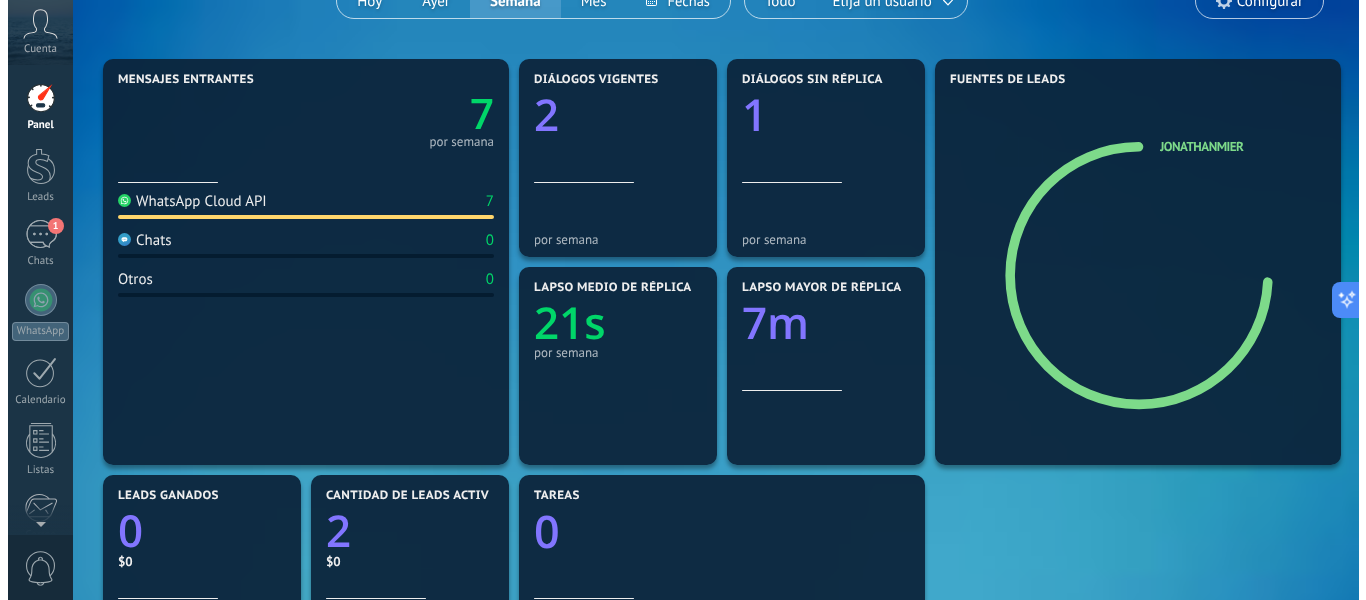 scroll, scrollTop: 0, scrollLeft: 0, axis: both 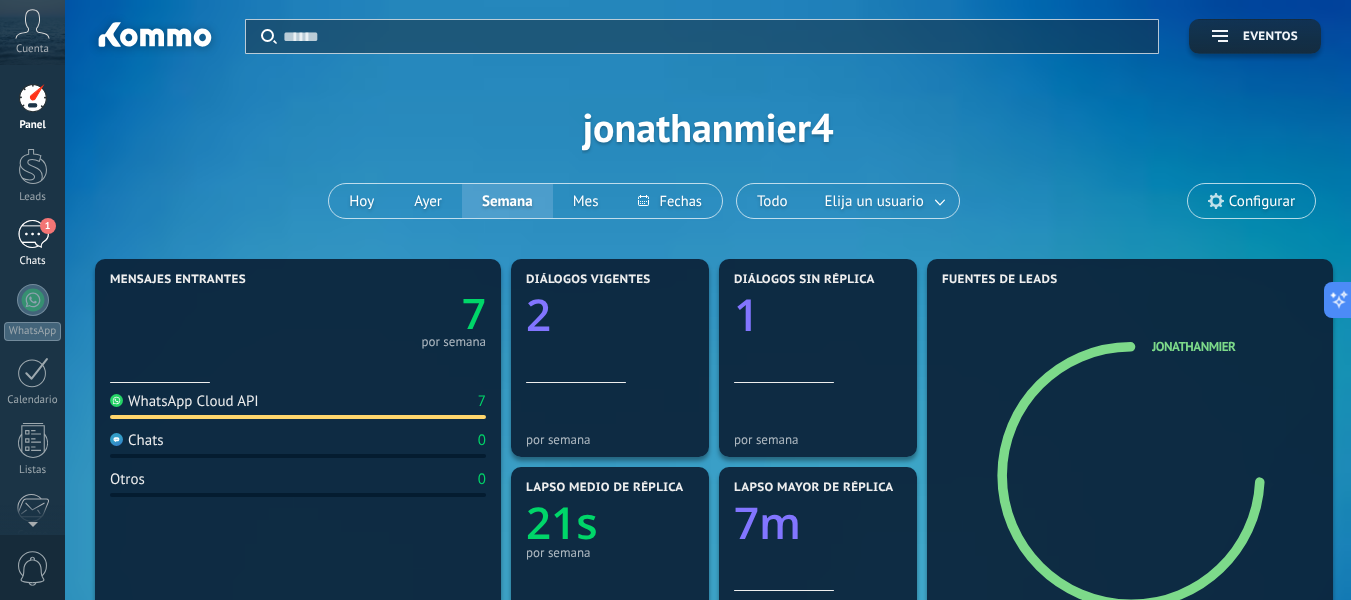 click on "1" at bounding box center (33, 234) 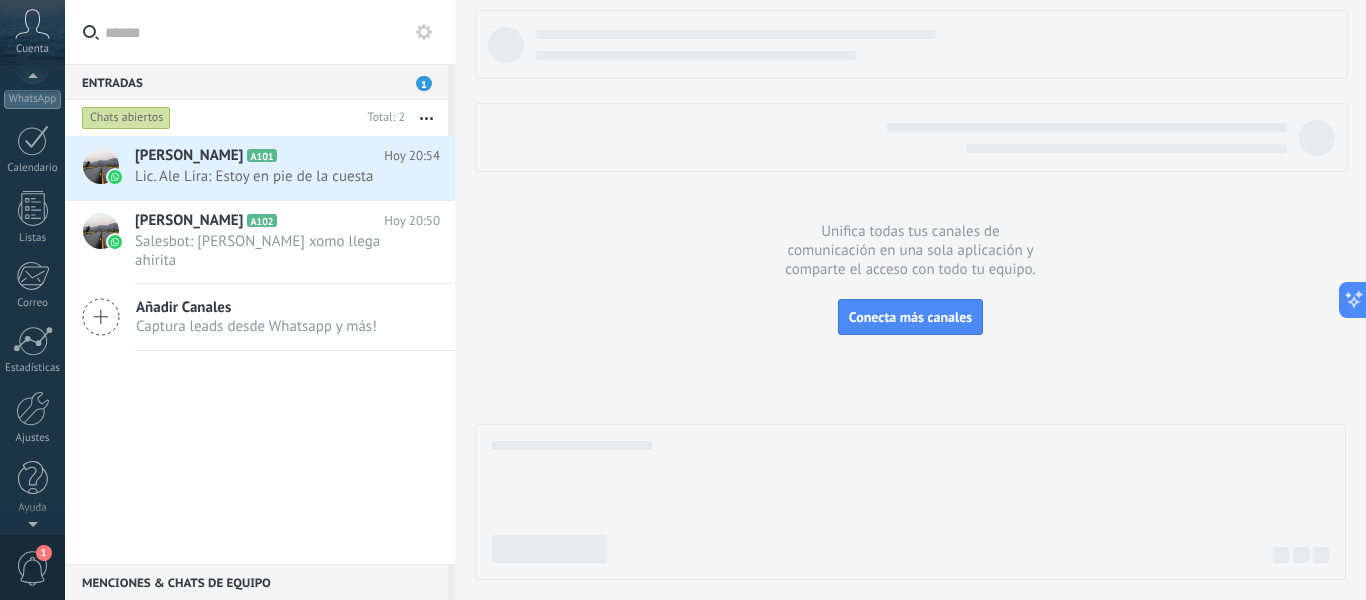 scroll, scrollTop: 0, scrollLeft: 0, axis: both 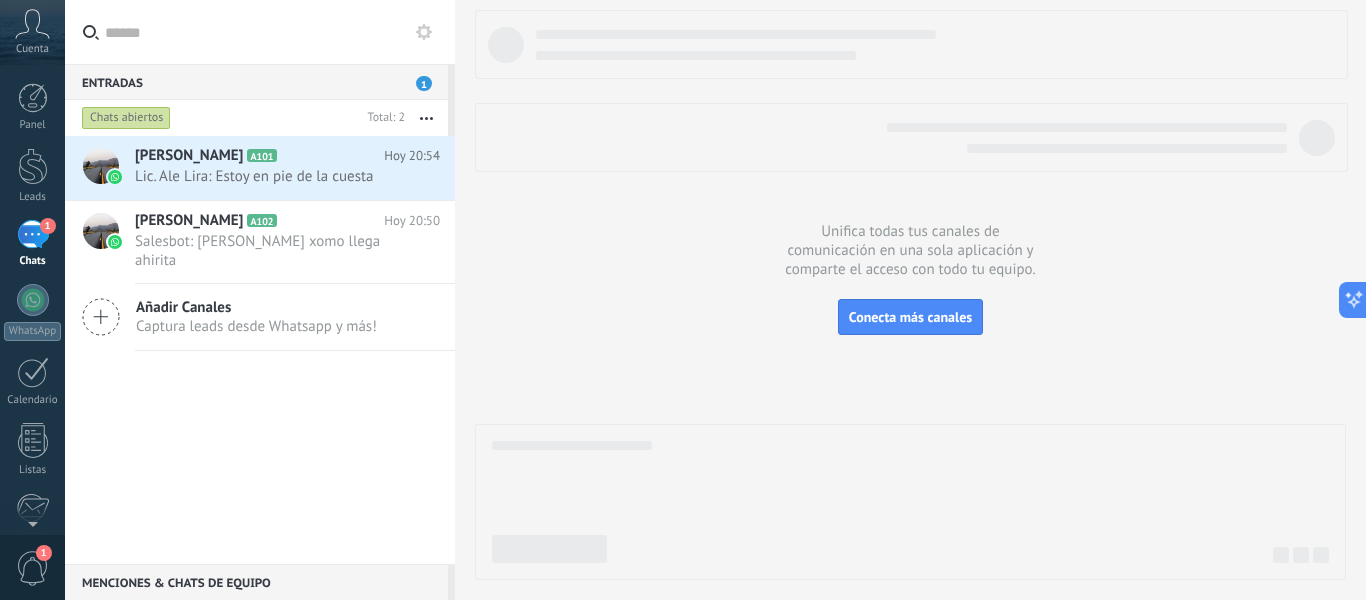 click on "1" at bounding box center [33, 234] 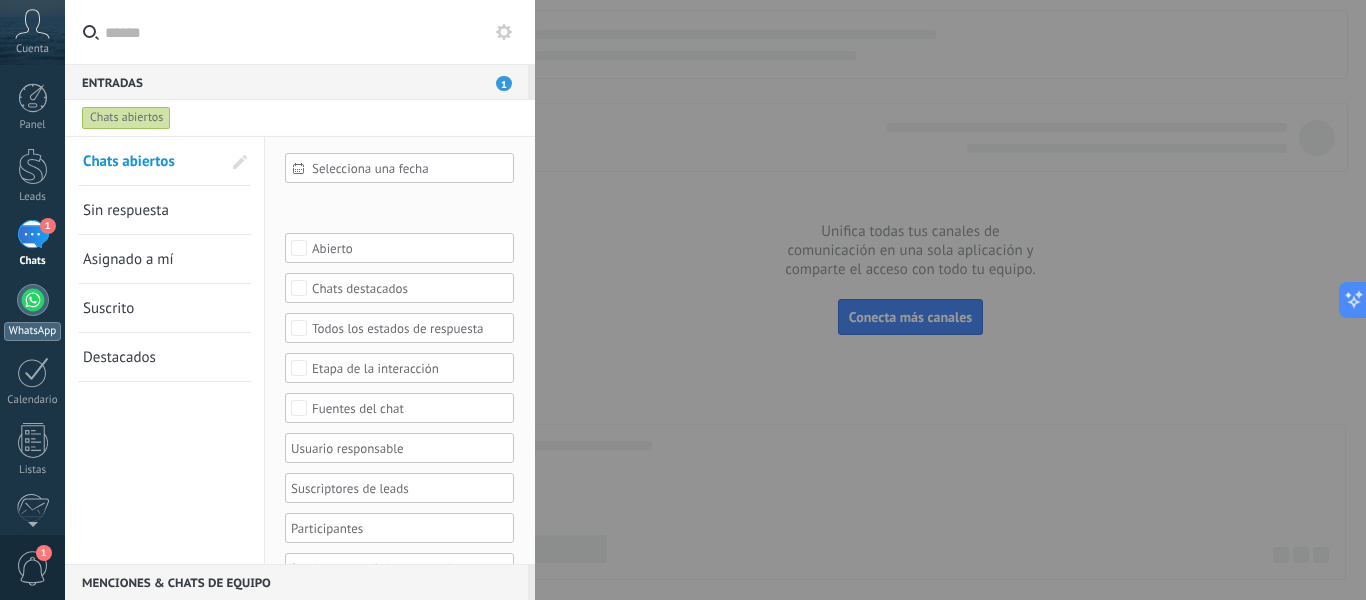 click at bounding box center (33, 300) 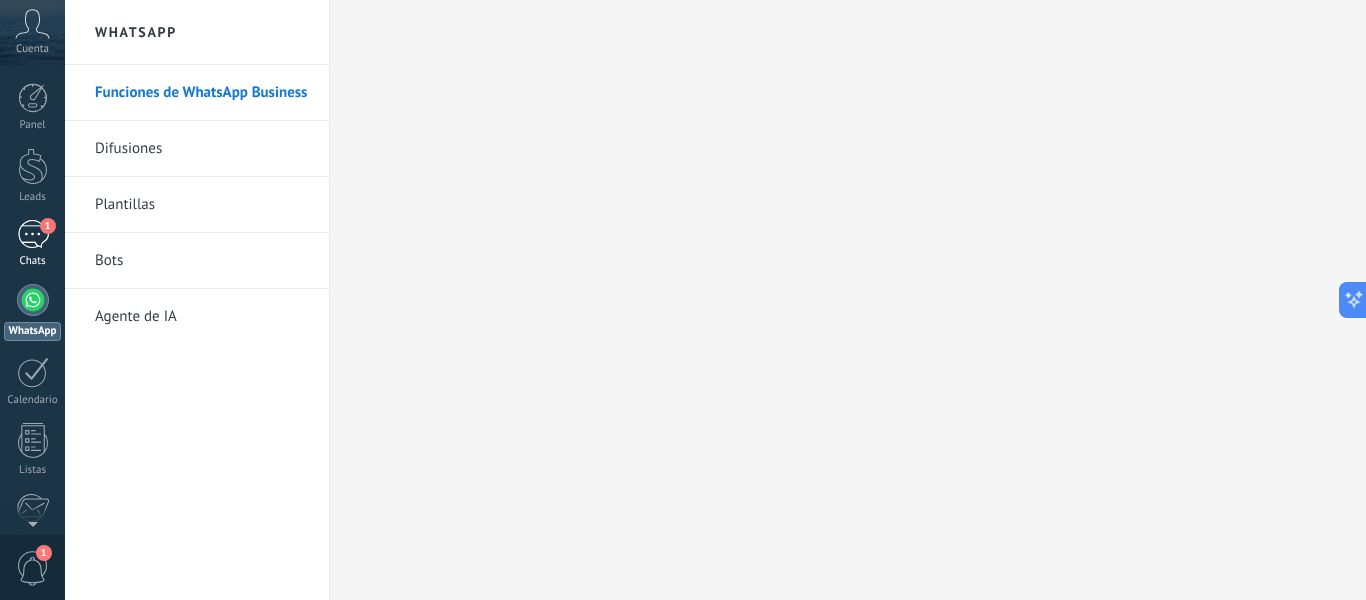 click on "1" at bounding box center (33, 234) 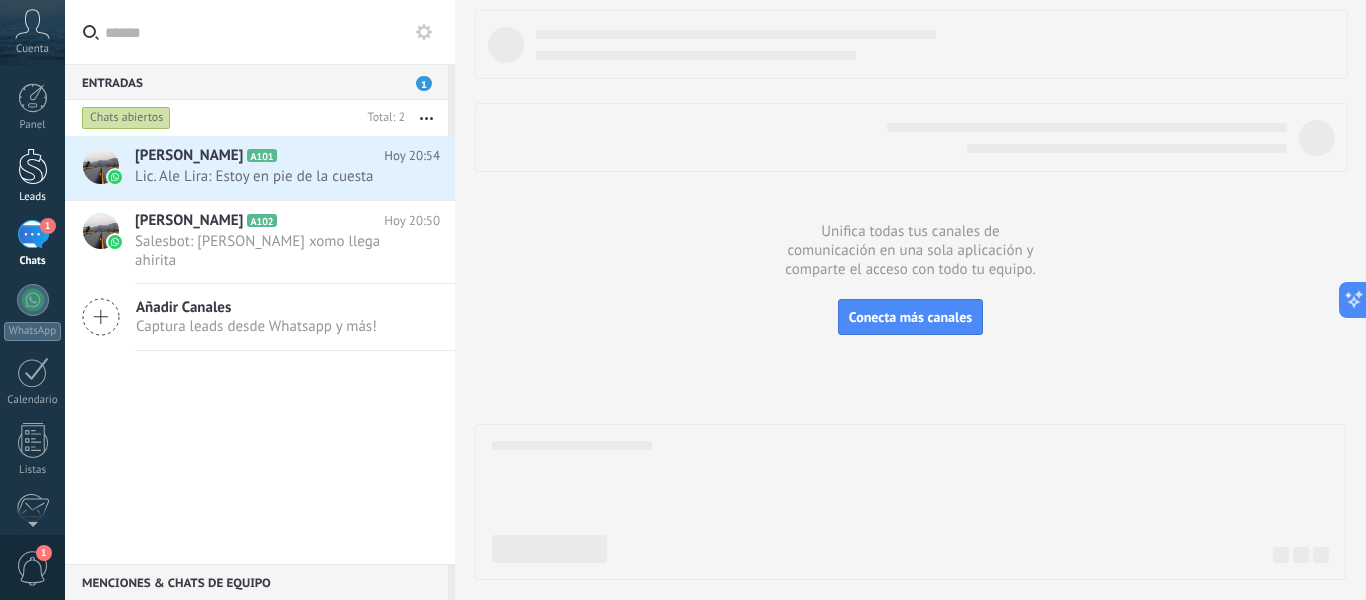click at bounding box center (33, 166) 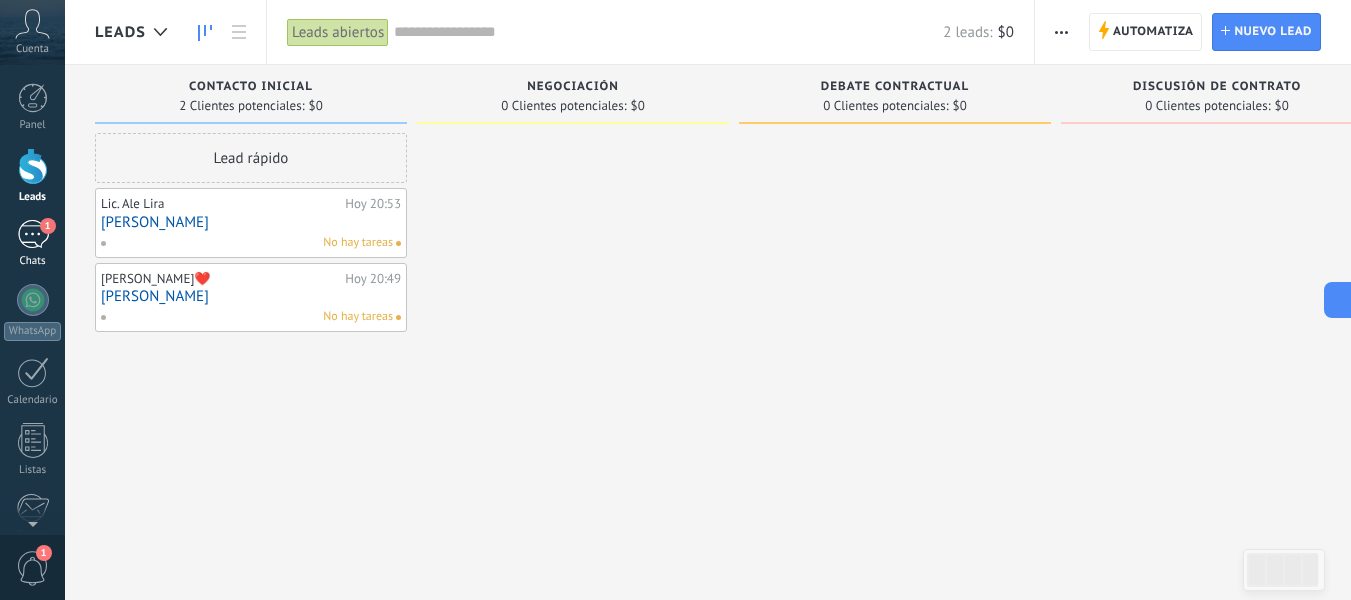 click on "1" at bounding box center (33, 234) 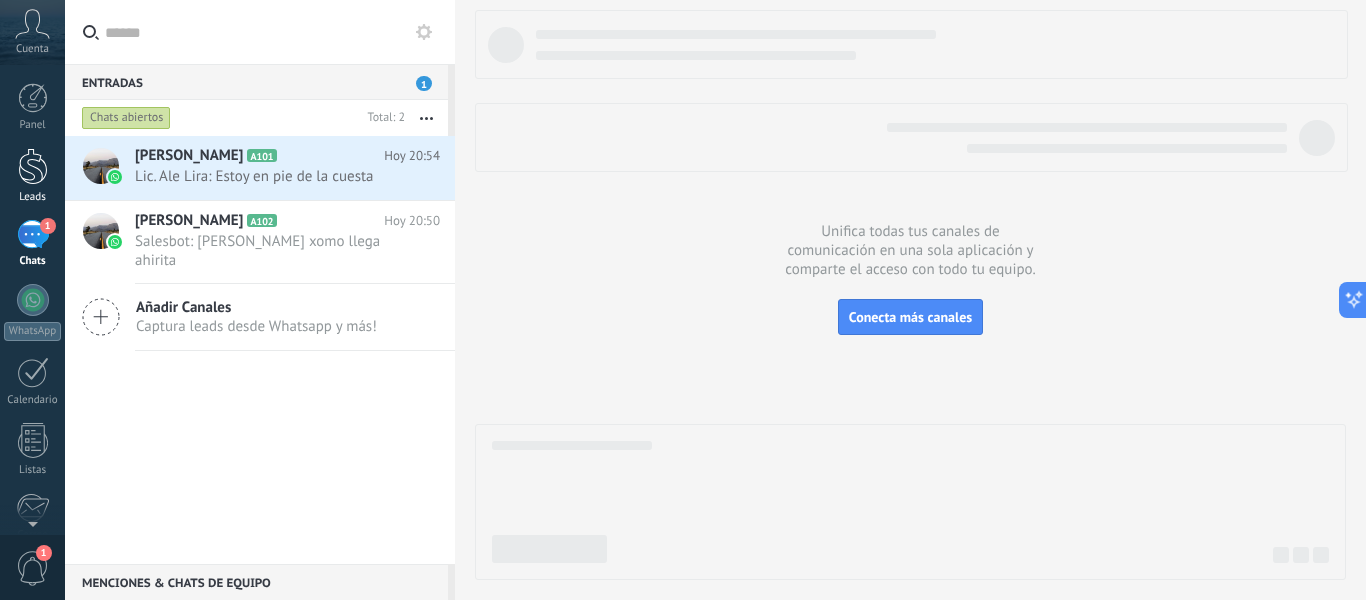 click at bounding box center [33, 166] 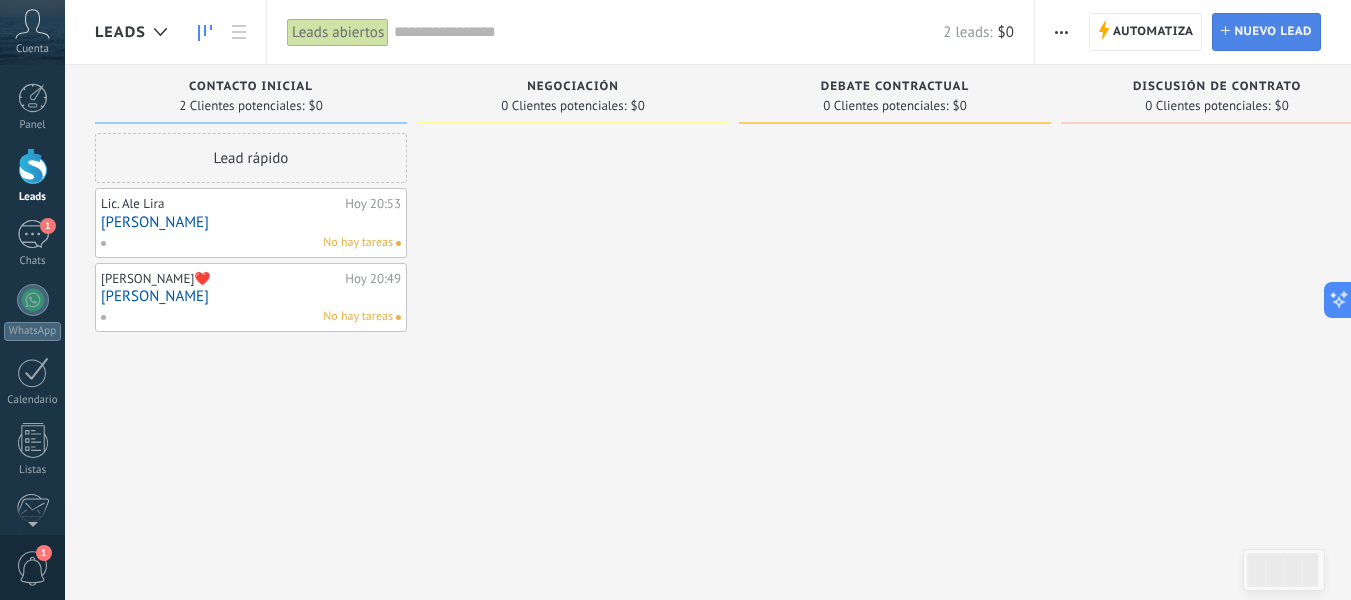 click on "Lead Nuevo lead" at bounding box center [1266, 32] 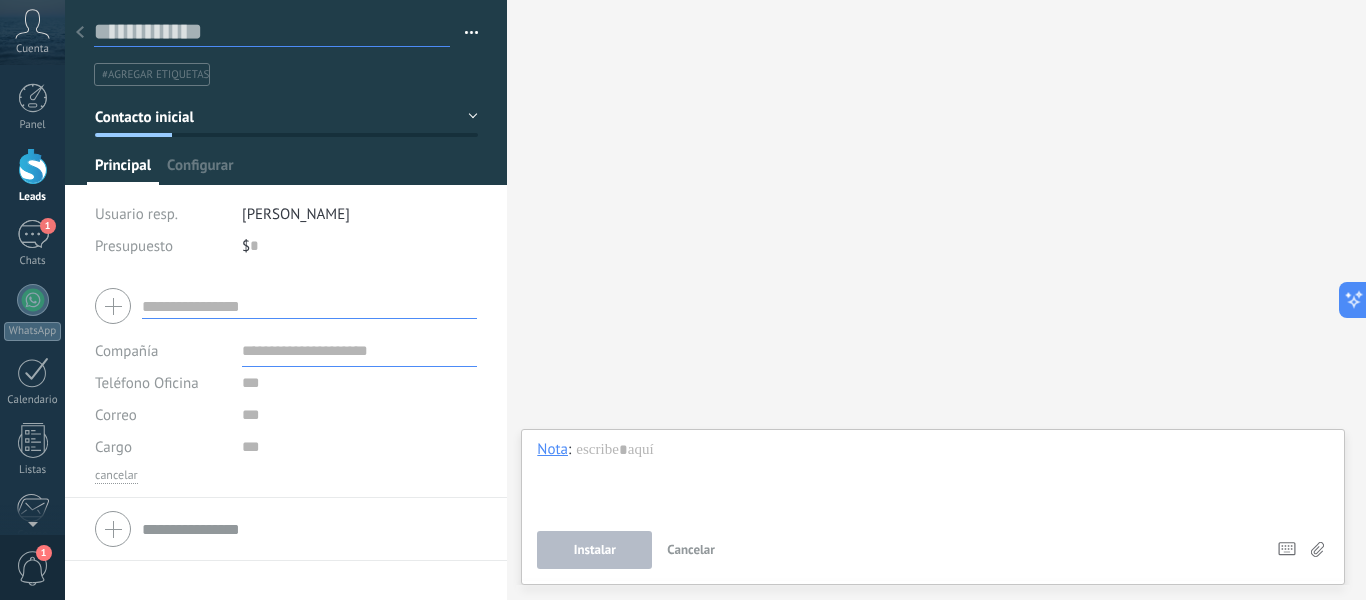 click at bounding box center (272, 32) 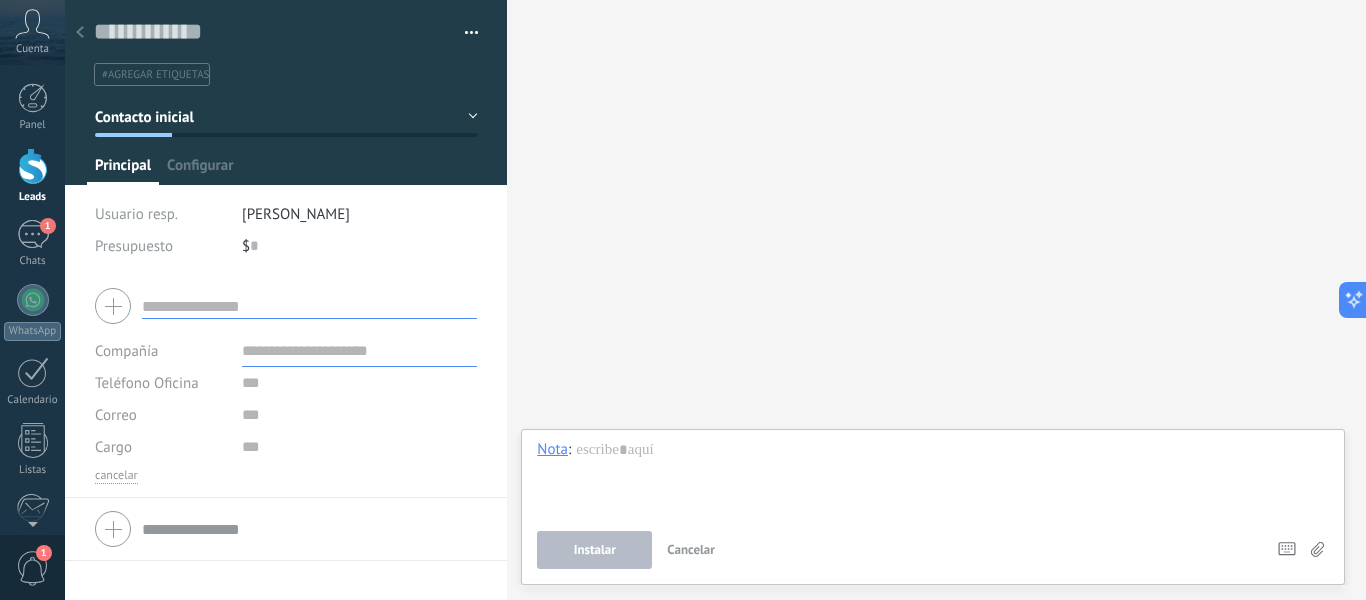 scroll, scrollTop: 0, scrollLeft: 0, axis: both 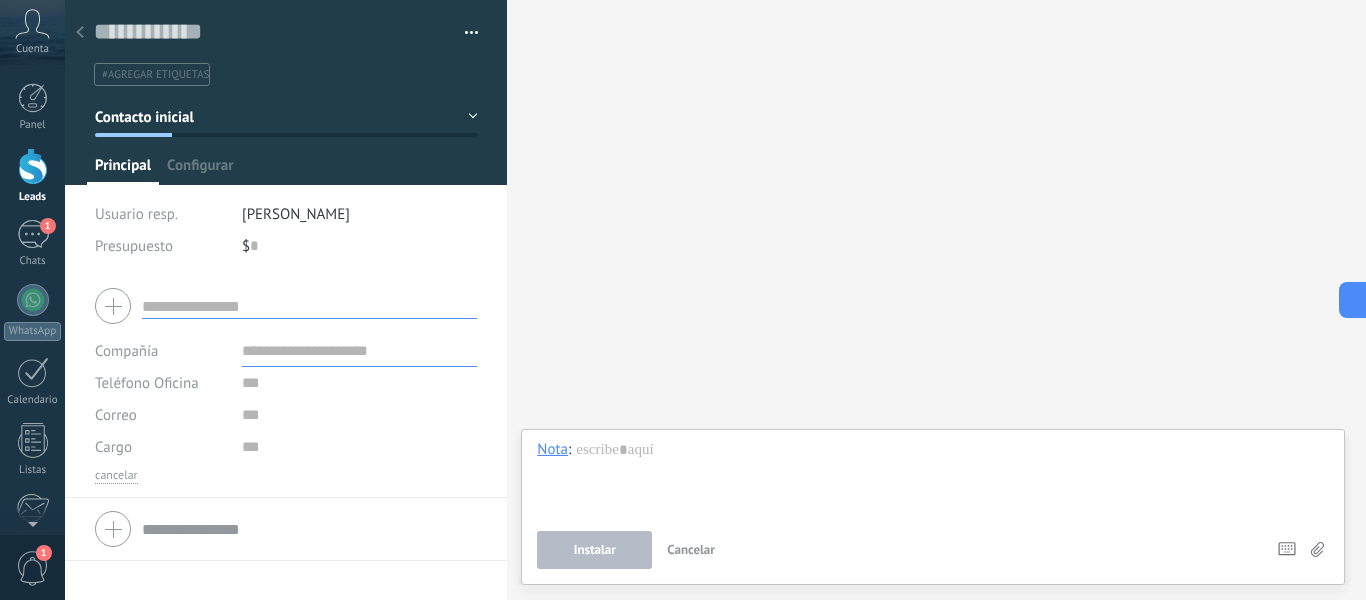 click on "Buscar Carga más Participantes:  0 Agregar usuario Bots:  0" at bounding box center [936, 300] 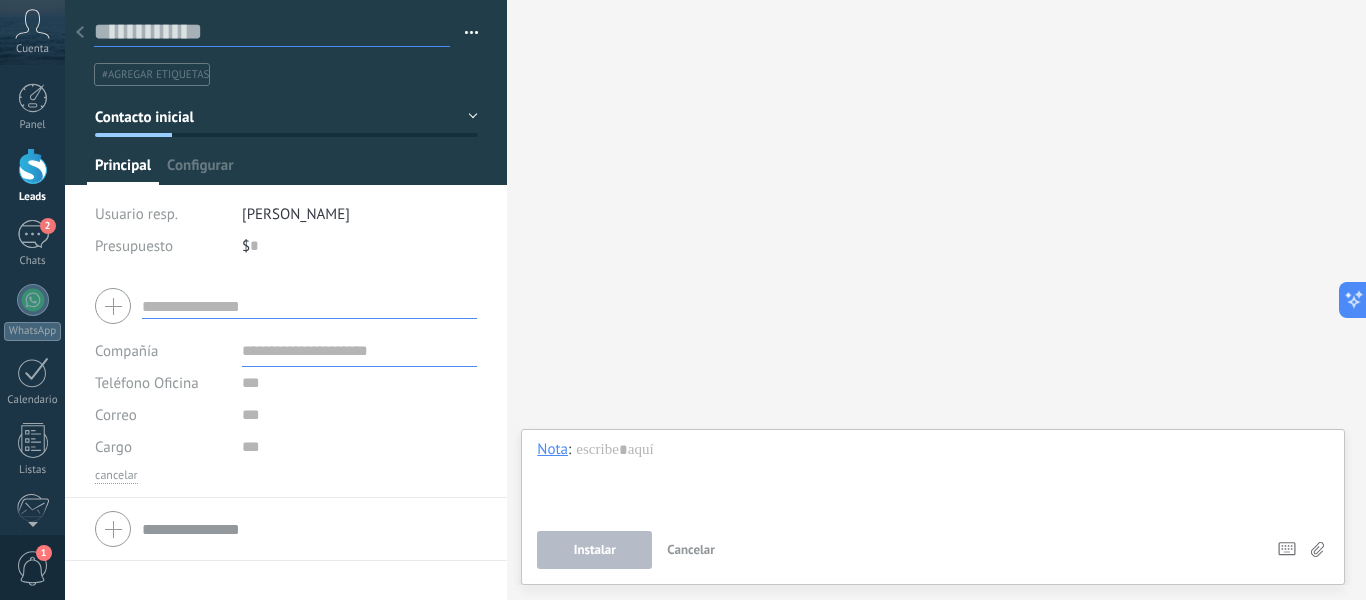 click at bounding box center (272, 32) 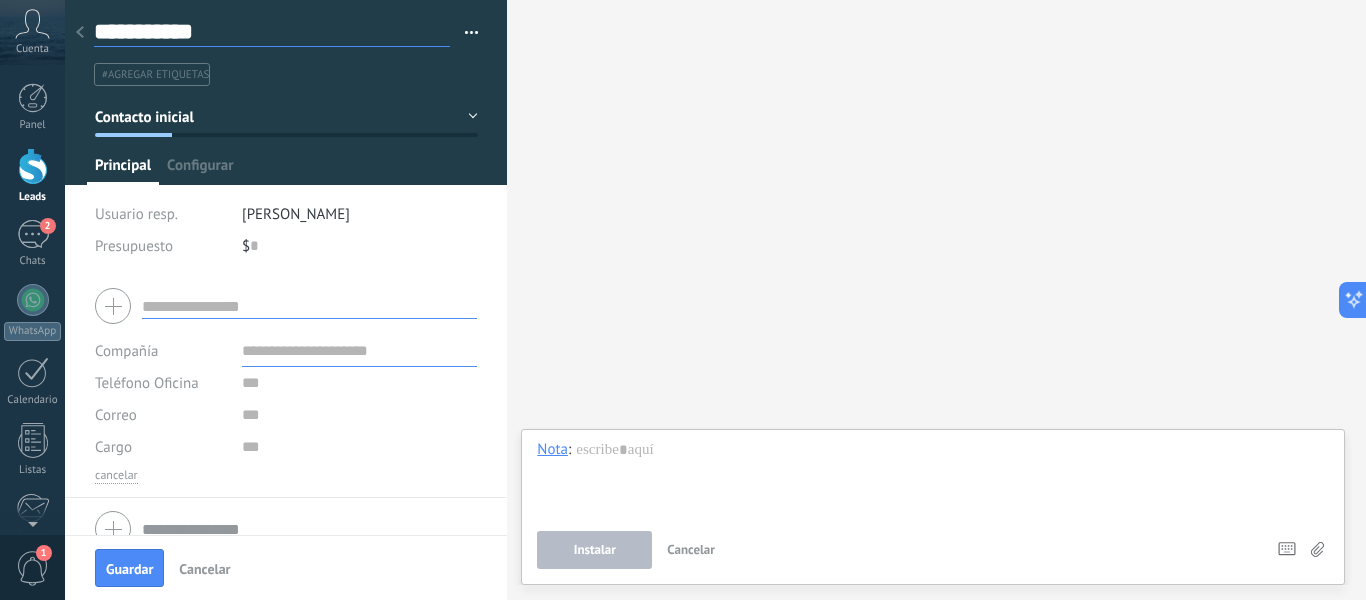 scroll, scrollTop: 26, scrollLeft: 0, axis: vertical 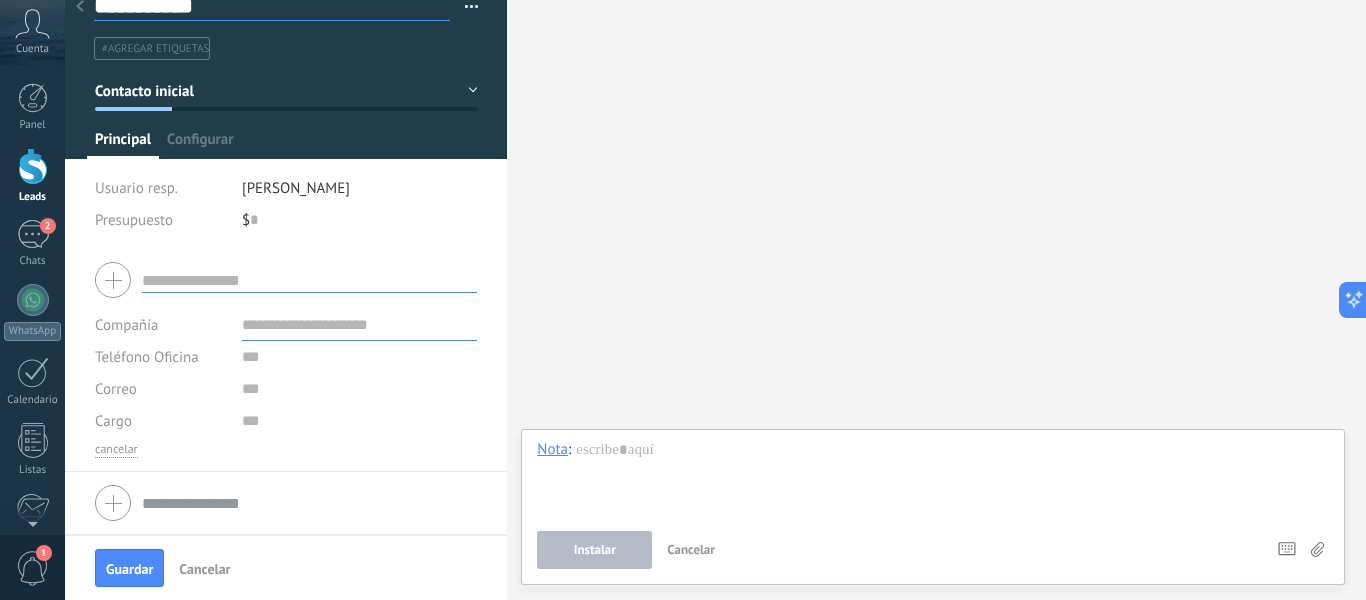 type on "**********" 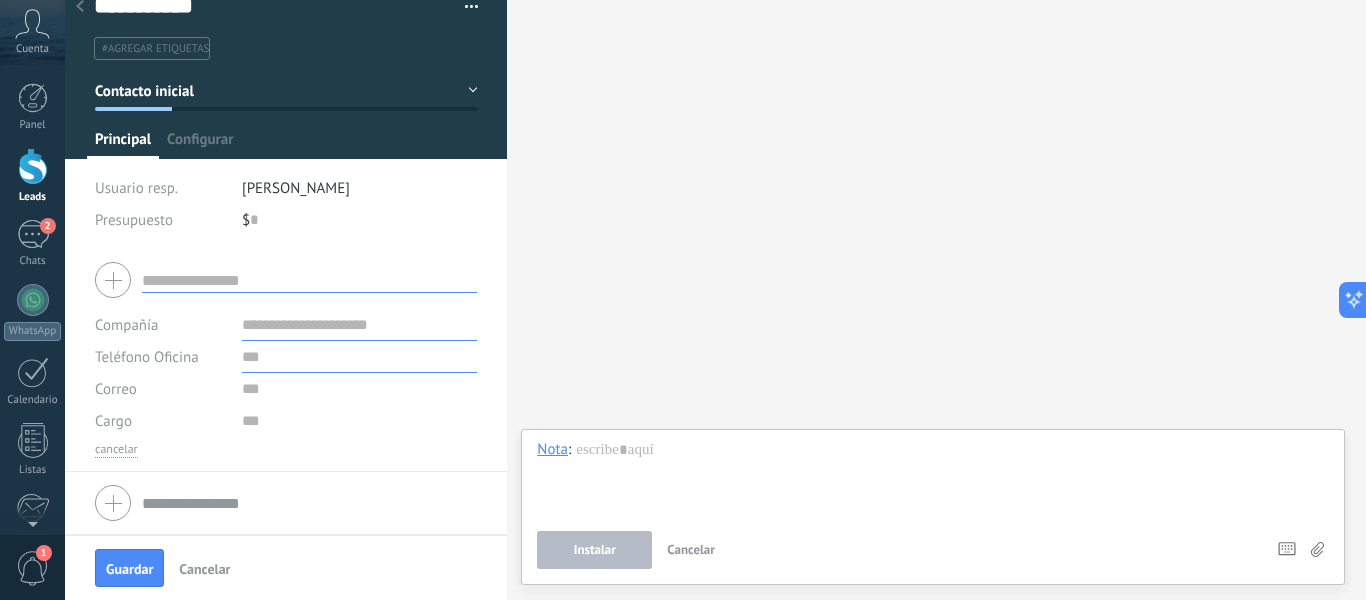 click at bounding box center (360, 357) 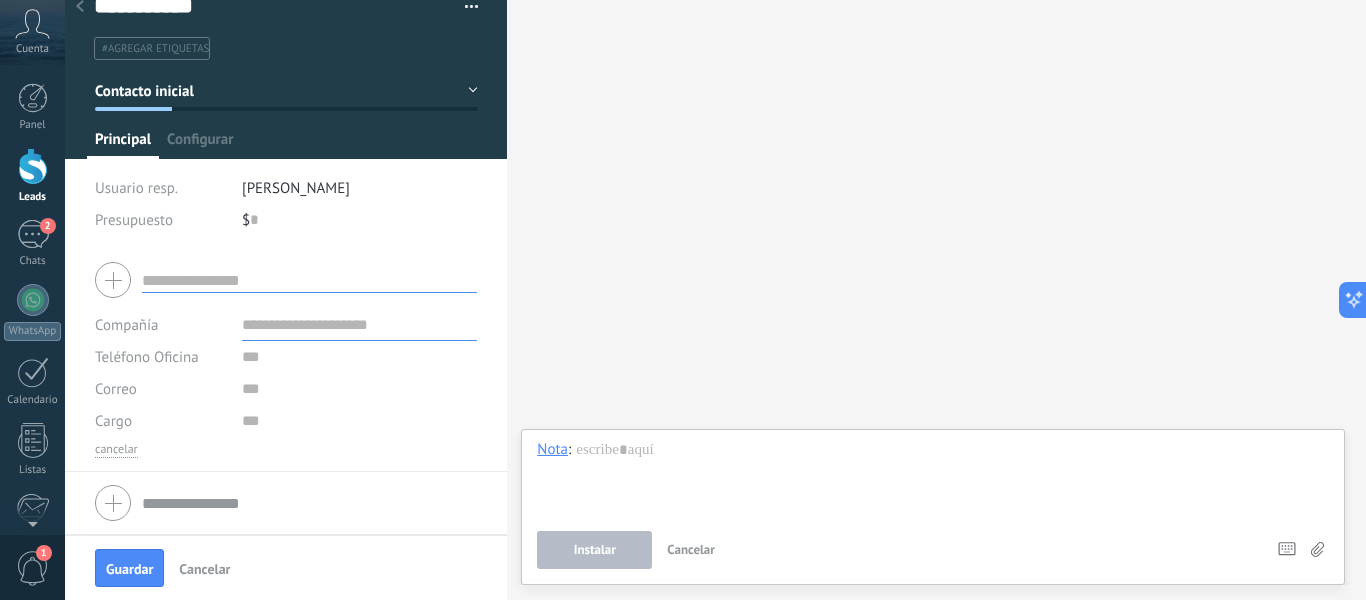 click at bounding box center [360, 325] 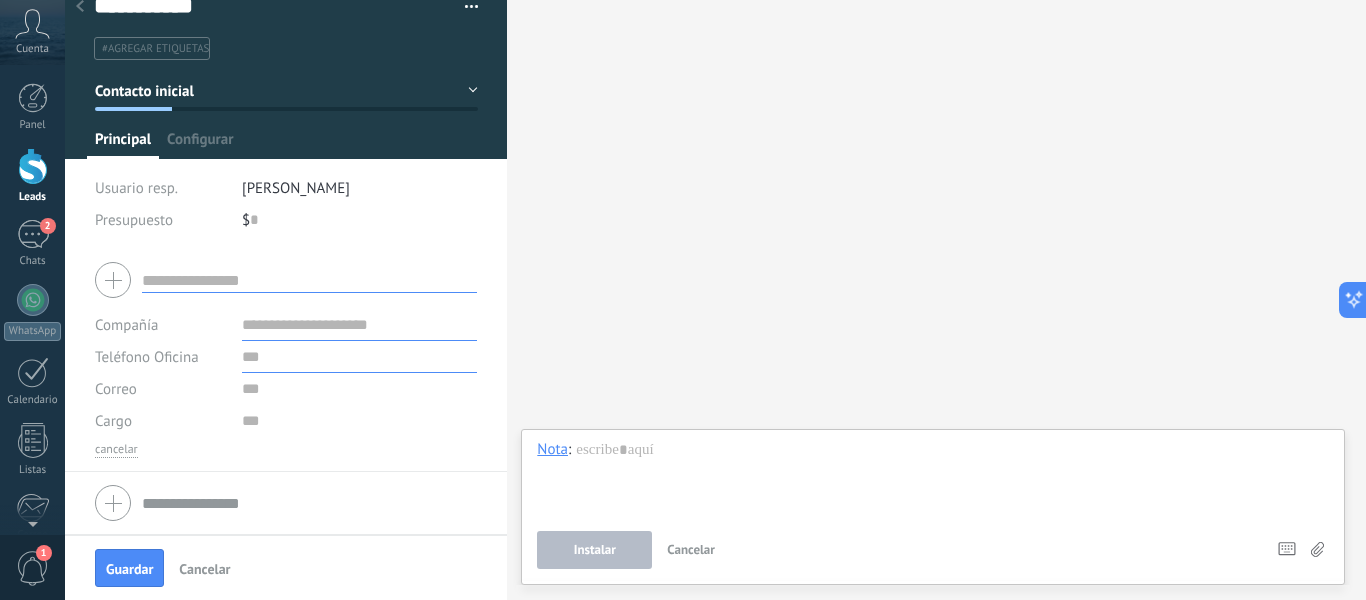 click at bounding box center [360, 357] 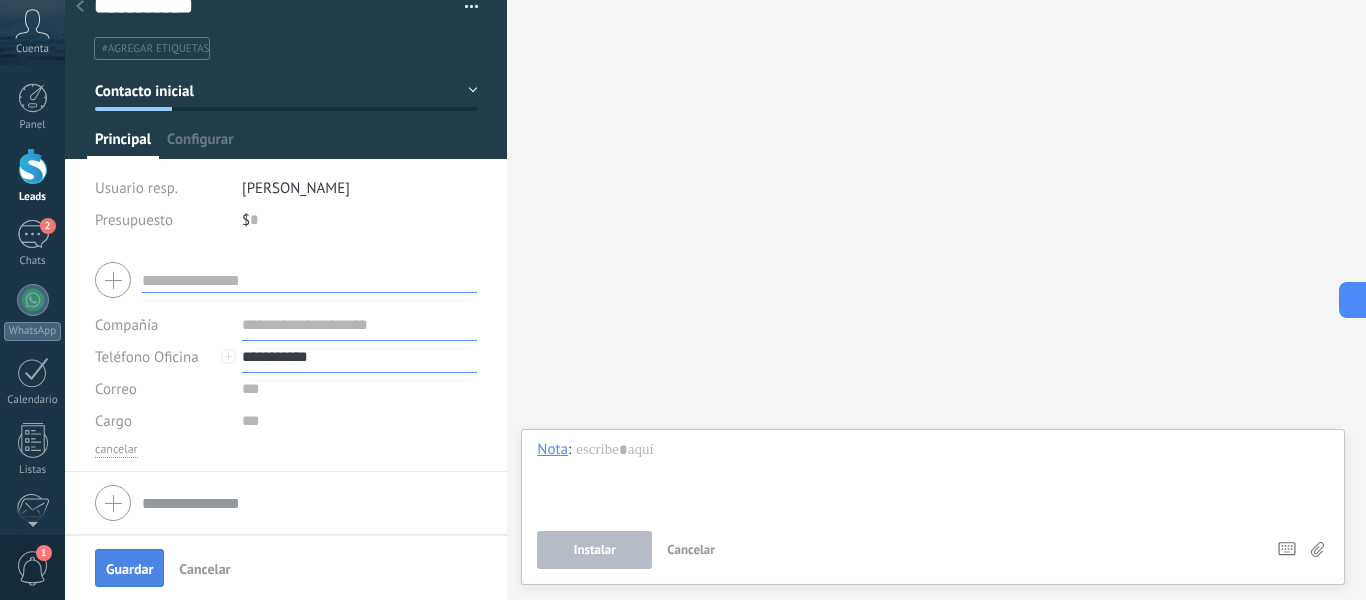 type on "**********" 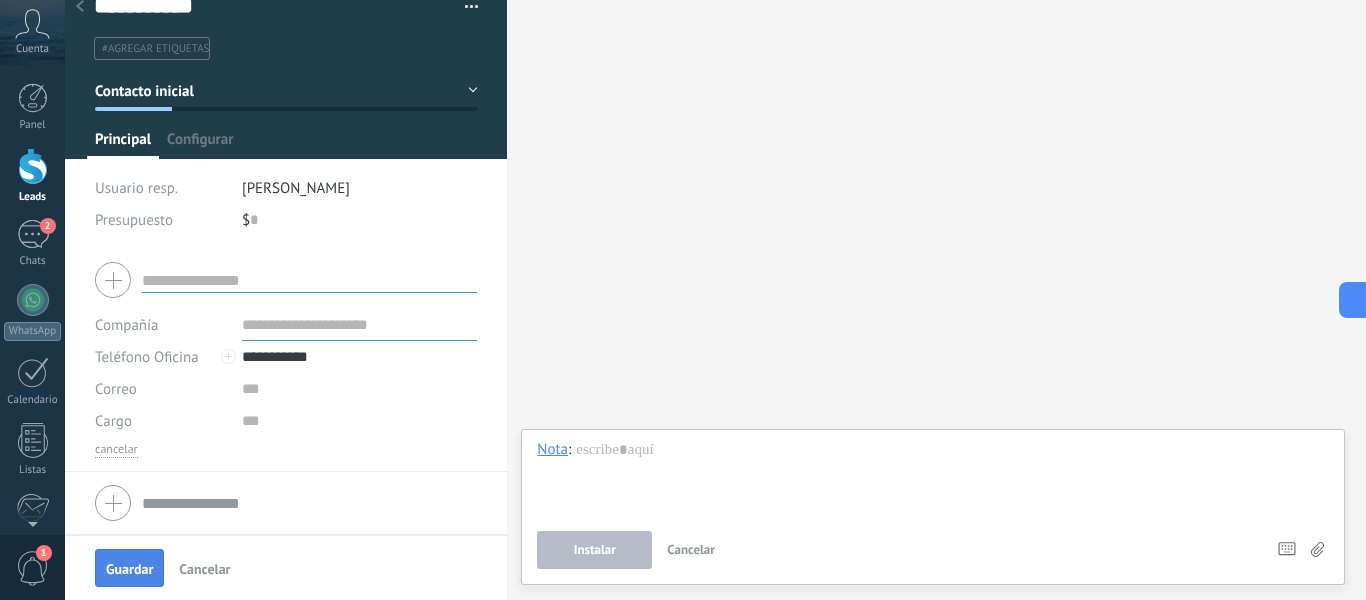 click on "Guardar" at bounding box center (129, 569) 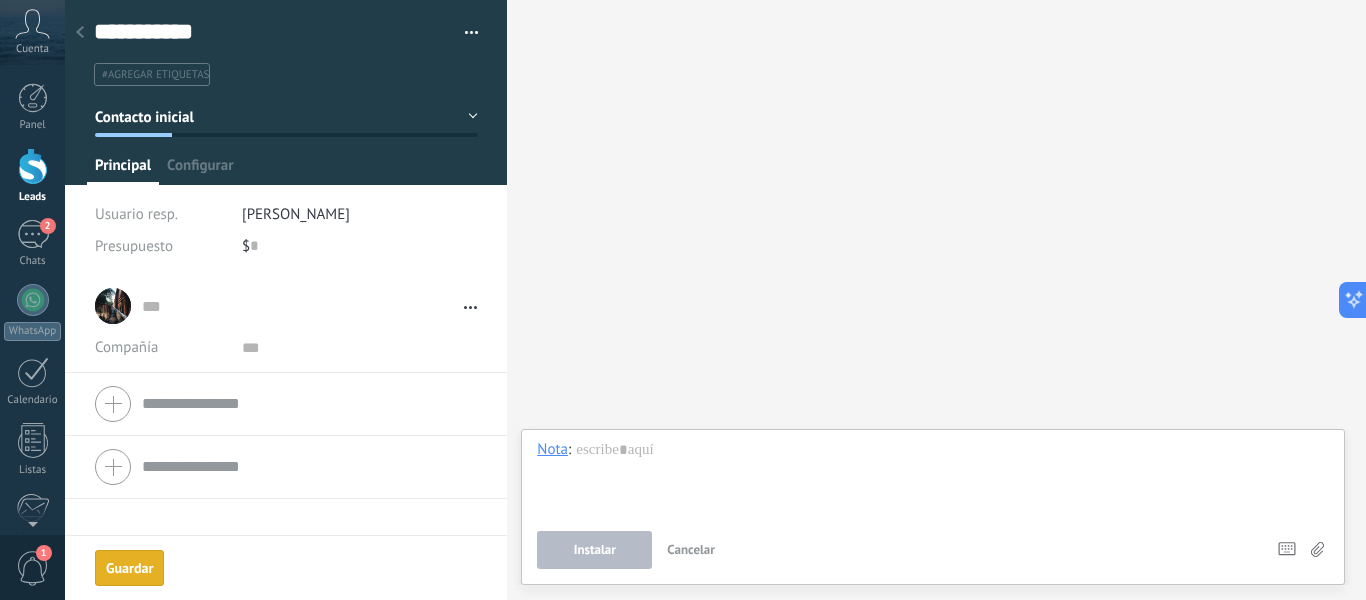 scroll, scrollTop: 0, scrollLeft: 0, axis: both 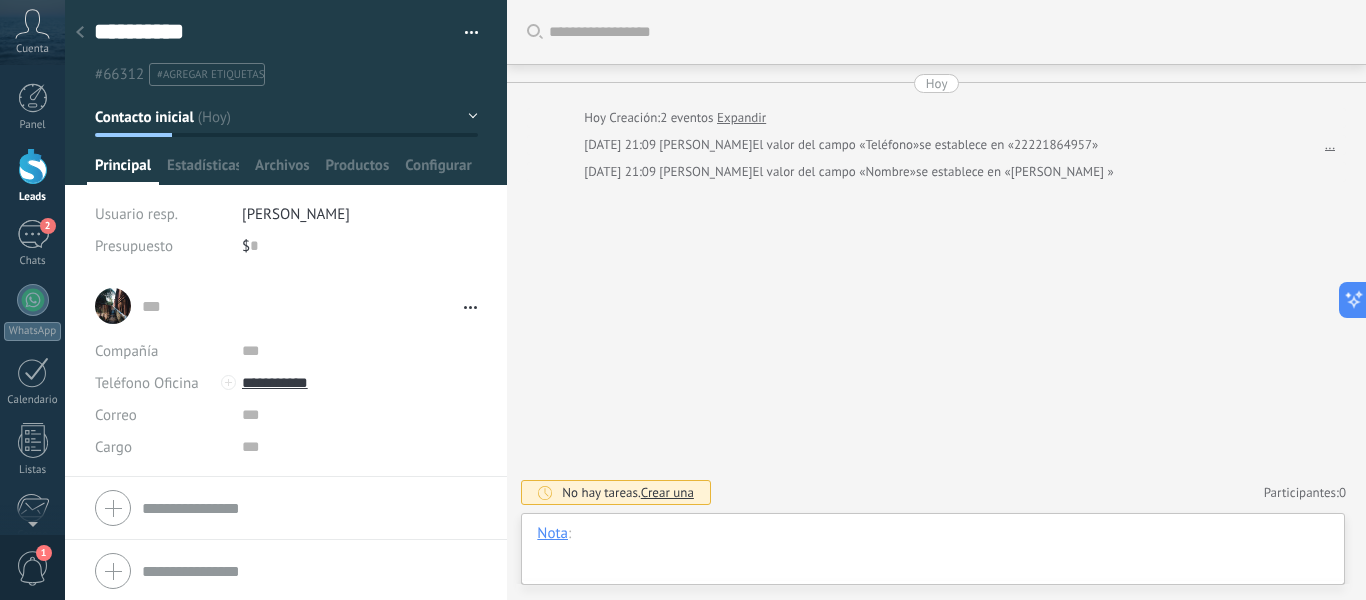 click at bounding box center (933, 554) 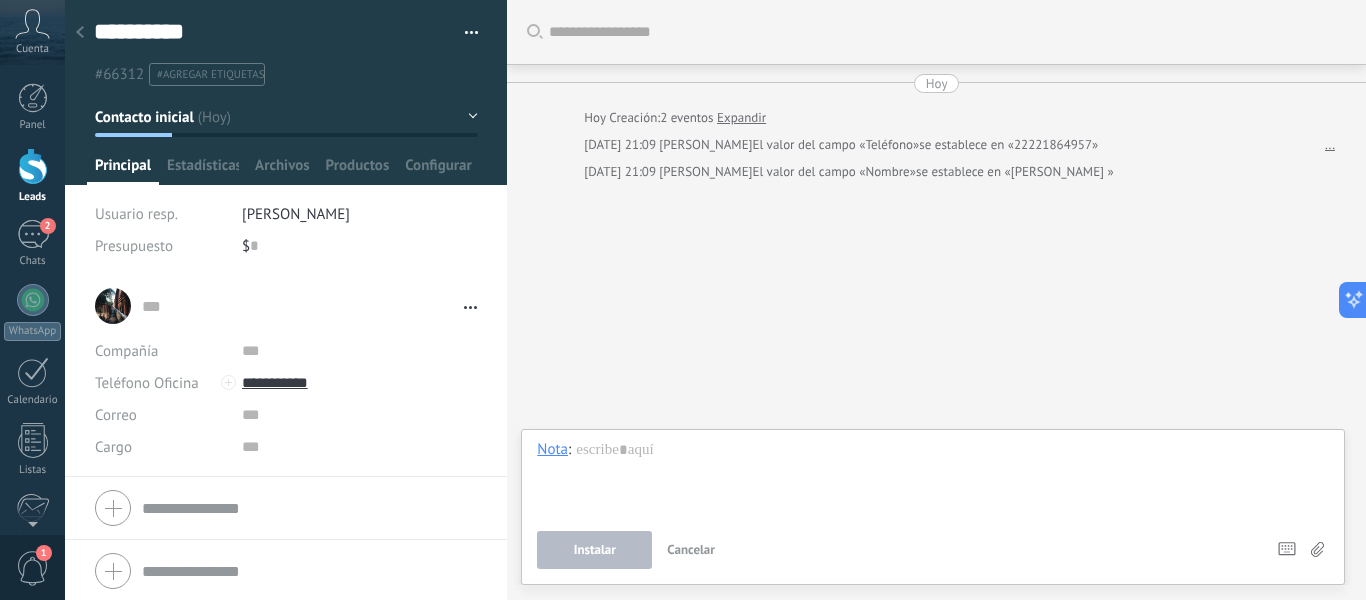 click on "Buscar Carga más Hoy Hoy Creación:  2  eventos   Expandir Hoy 21:09 jonathan  El valor del campo «Teléfono»  se establece en «22221864957» ... Hoy 21:09 jonathan  El valor del campo «Nombre»  se establece en «ANA GUERRA » No hay tareas.  Crear una Participantes:  0 Agregar usuario Bots:  0" at bounding box center [936, 300] 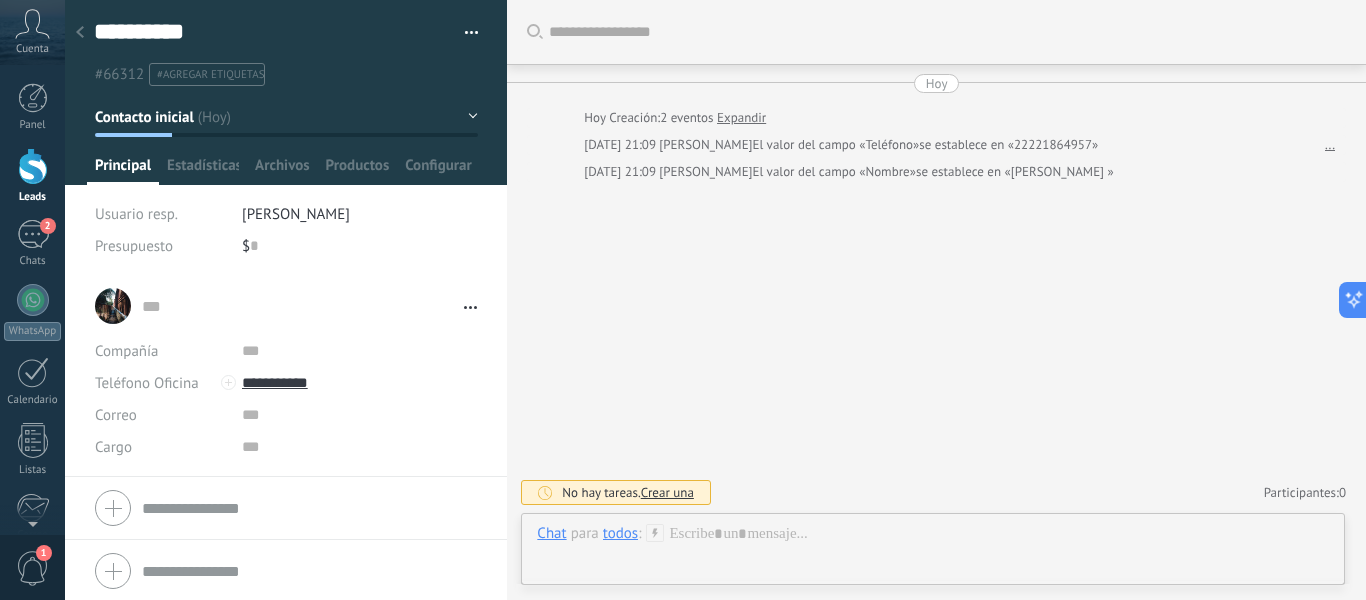 click 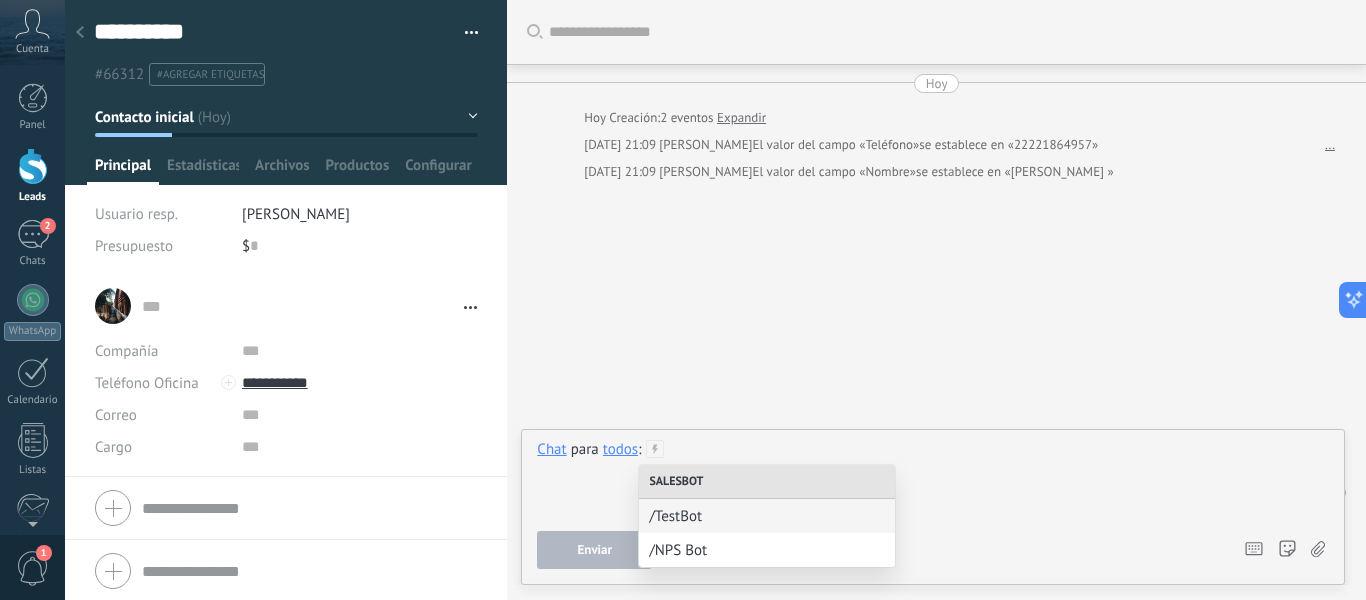click at bounding box center [933, 478] 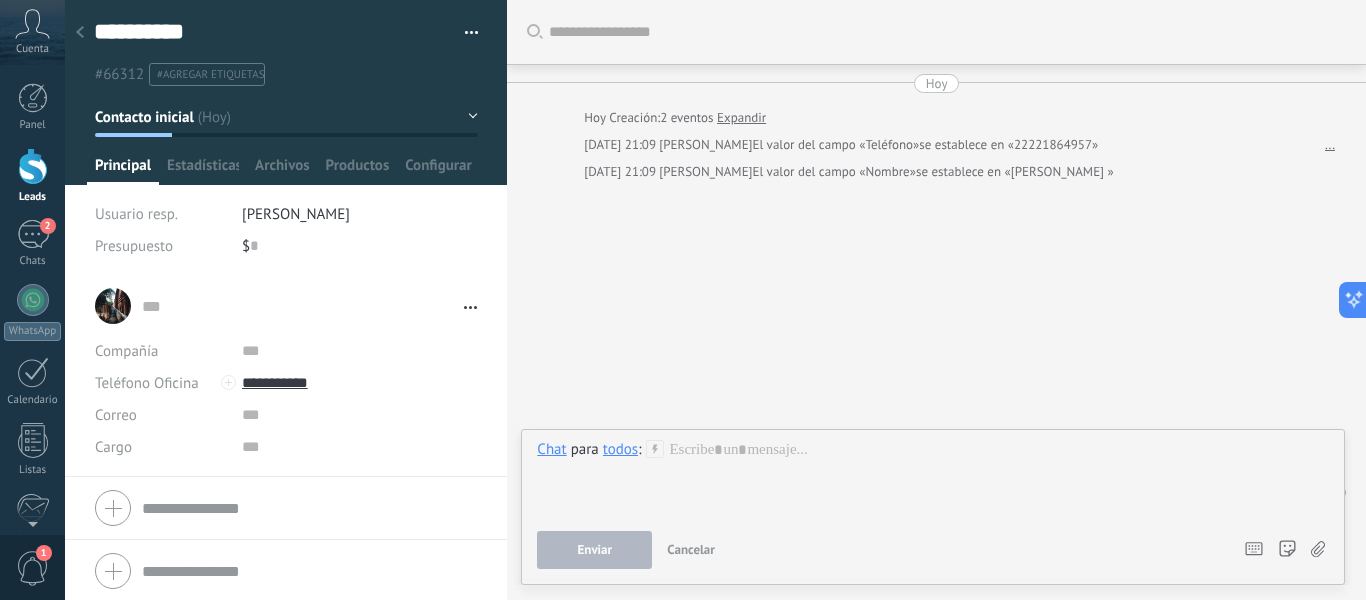 click 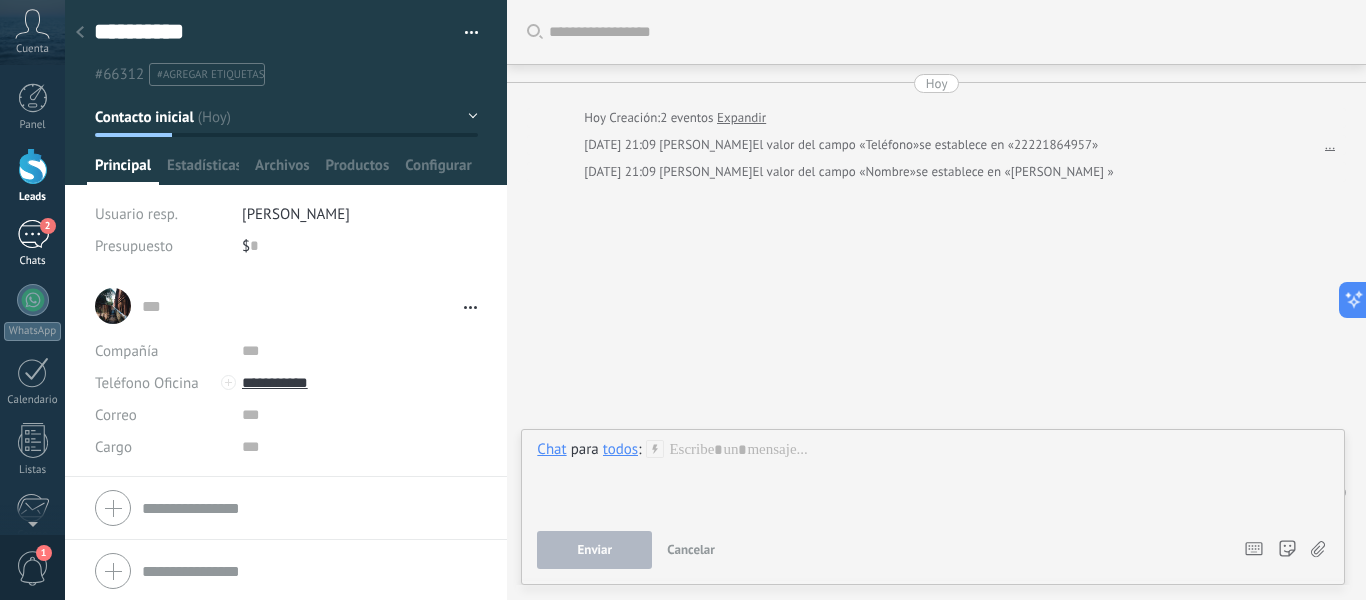 click on "2" at bounding box center (33, 234) 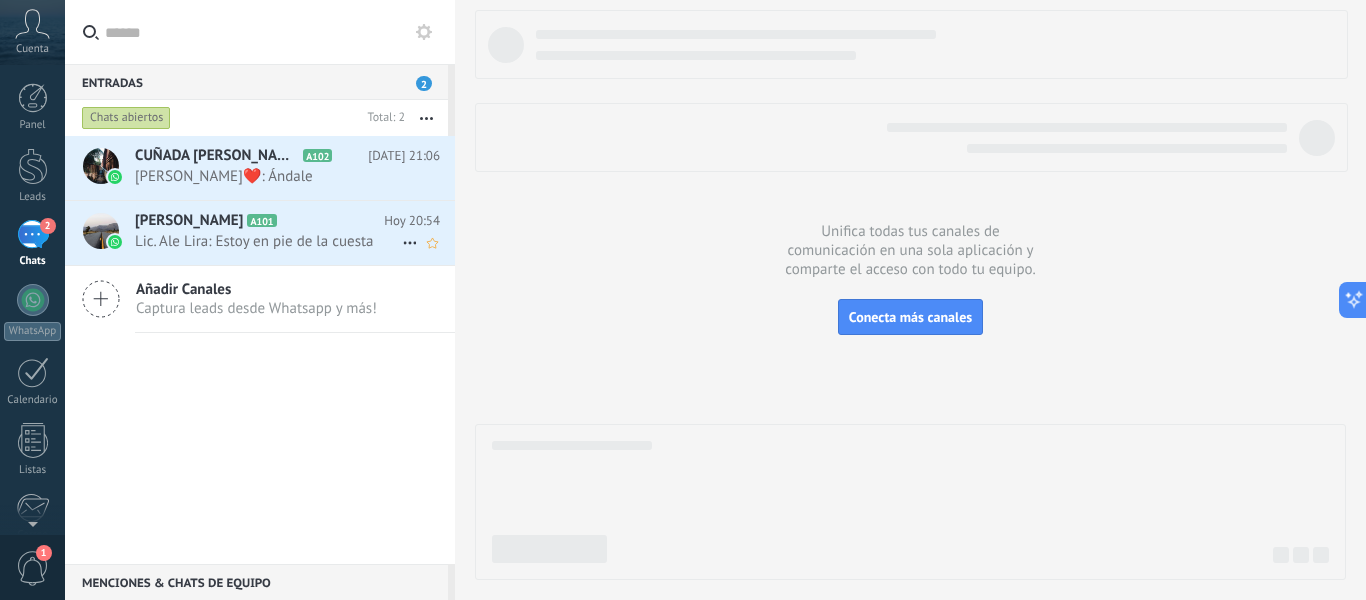 click on "[PERSON_NAME] AMOR
A101" at bounding box center [259, 221] 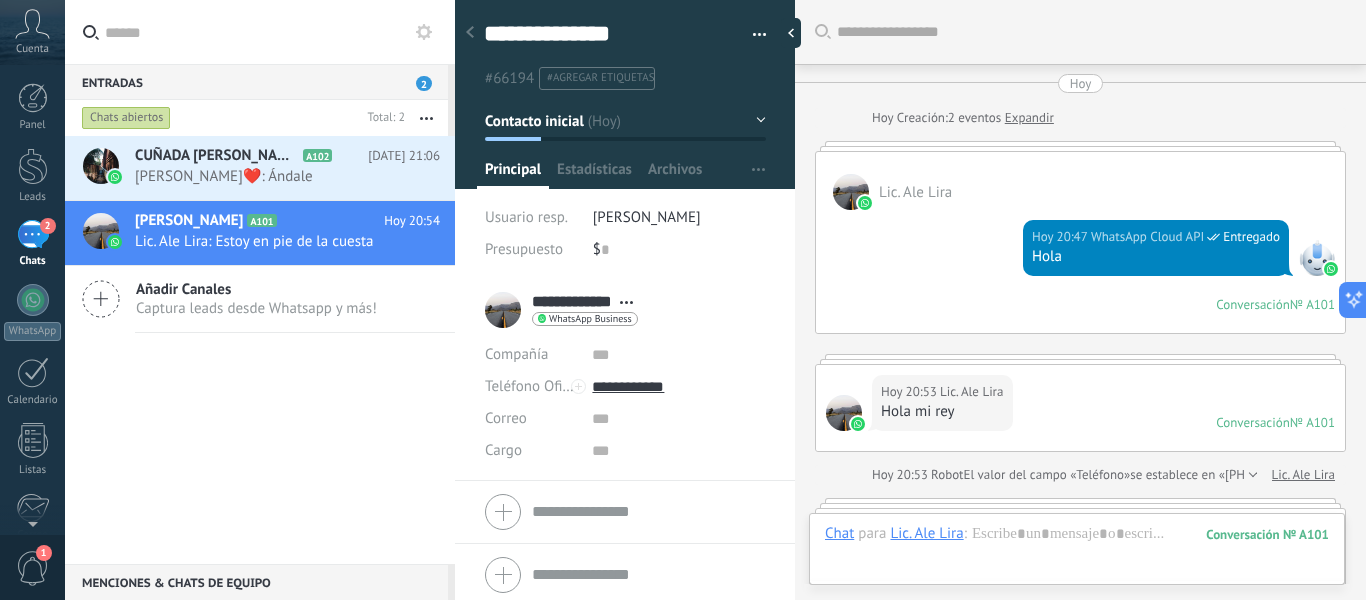 scroll, scrollTop: 30, scrollLeft: 0, axis: vertical 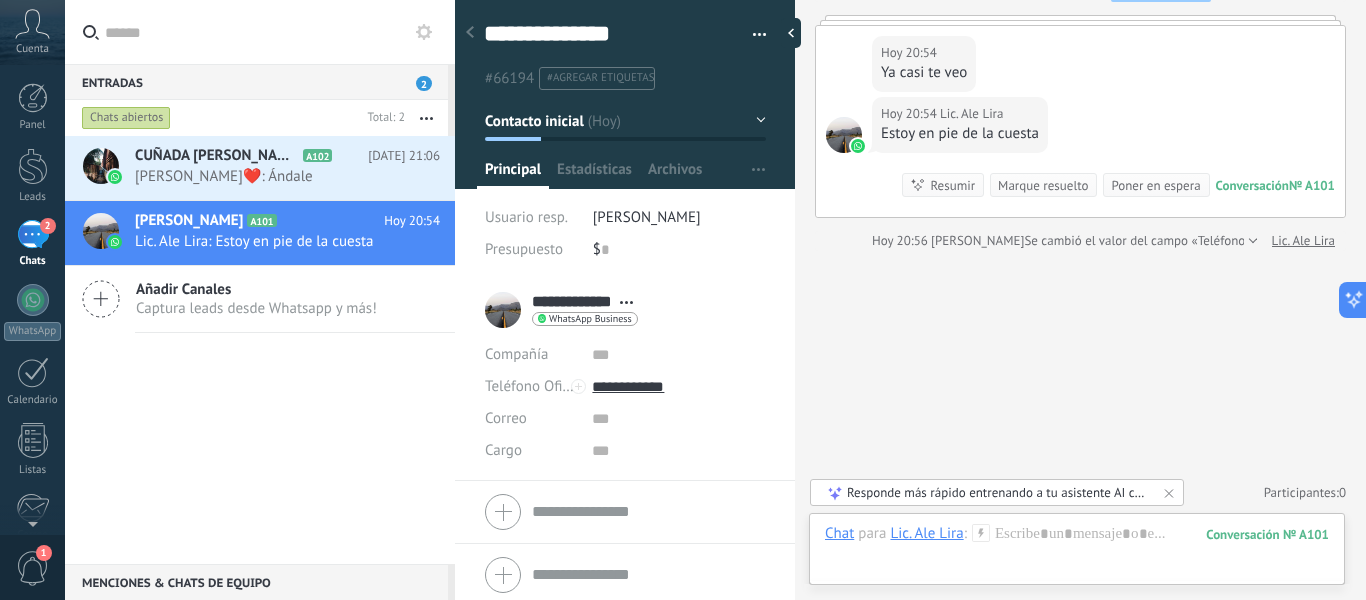 click on "Añadir Canales
Captura leads desde Whatsapp y más!" at bounding box center [260, 299] 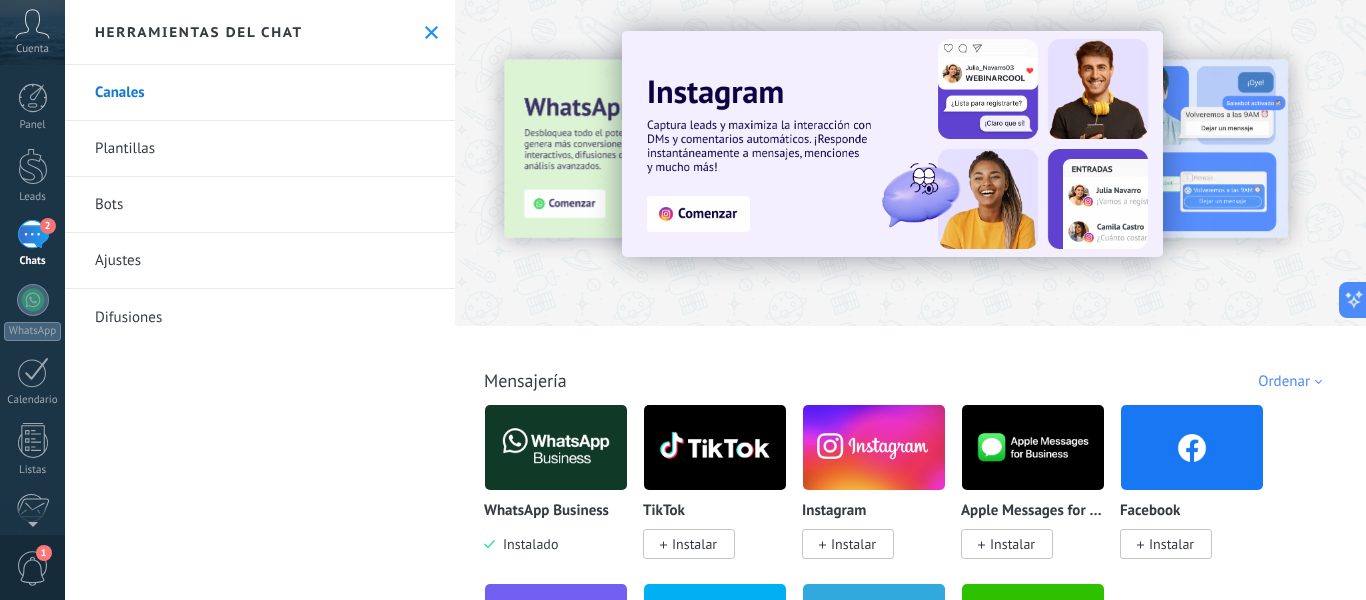click on "2" at bounding box center (33, 234) 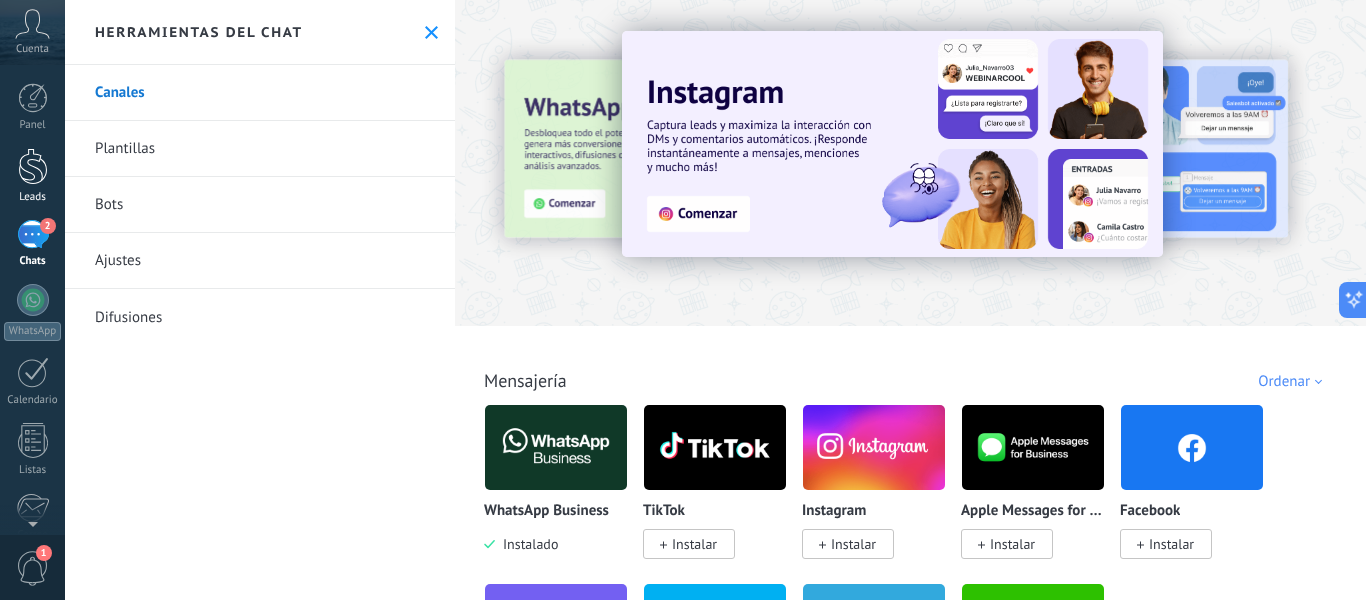 click at bounding box center [33, 166] 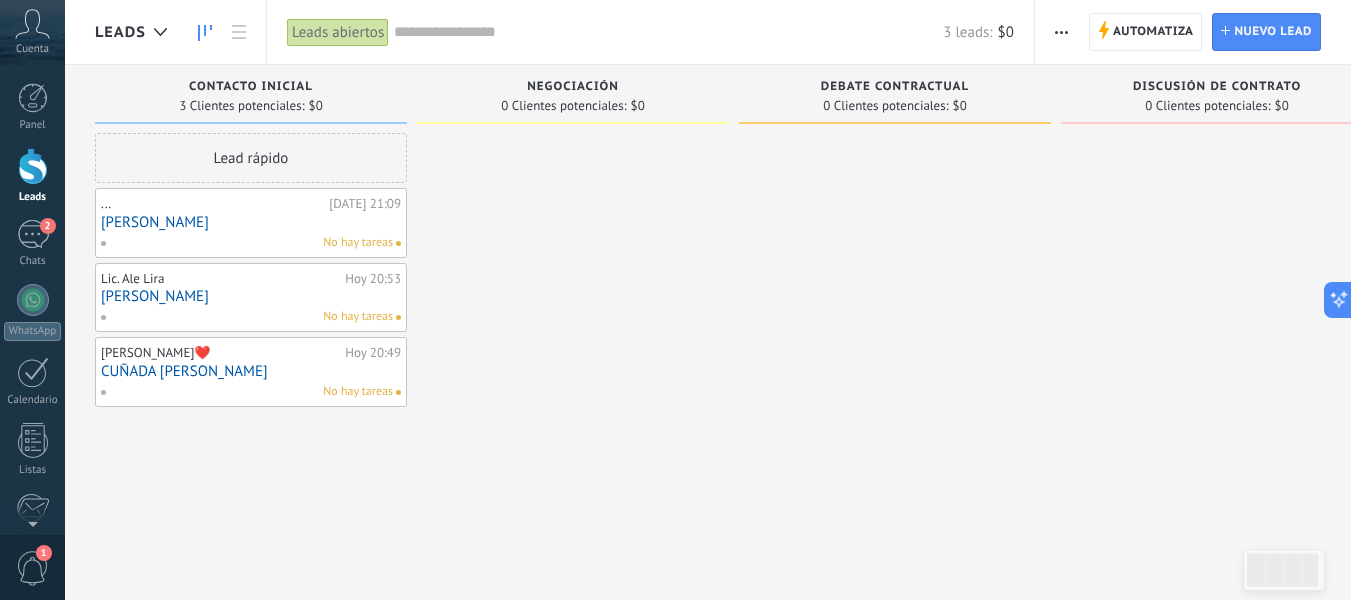 click on "Lic. Ale Lira Hoy 20:53 ALEJANDRA AMOR No hay tareas" at bounding box center [251, 298] 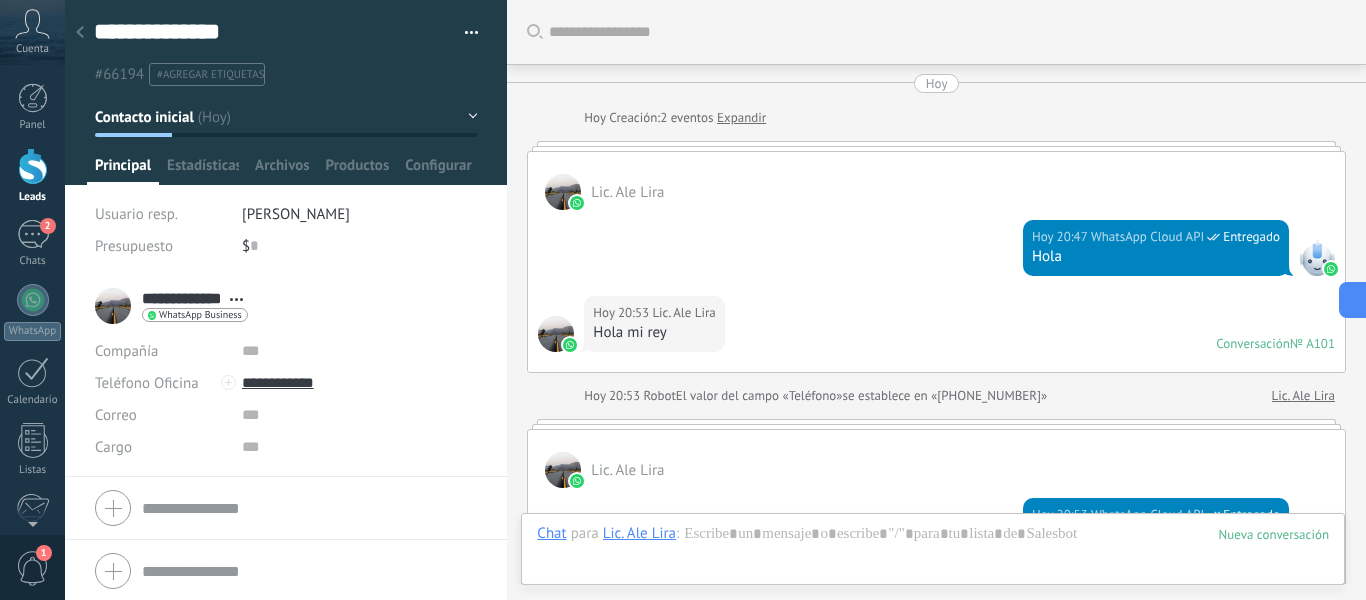 scroll, scrollTop: 30, scrollLeft: 0, axis: vertical 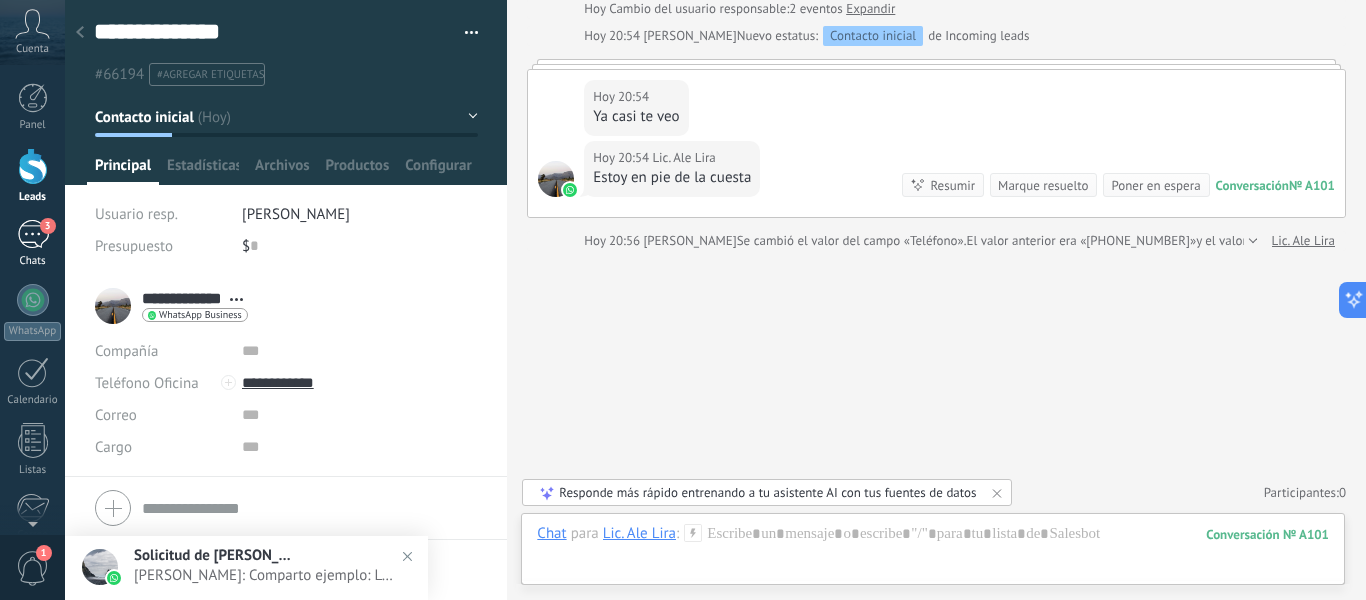 click on "3" at bounding box center [33, 234] 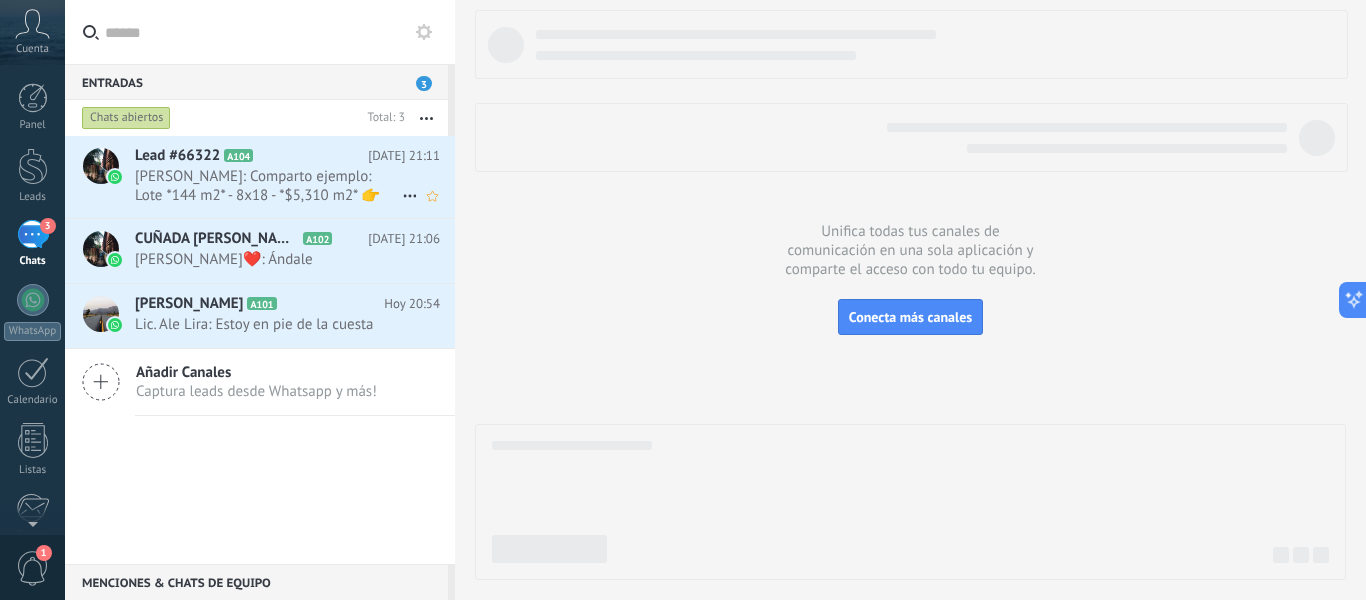 click on "Daniel Fernandez: Comparto ejemplo:
Lote *144 m2* - 8x18 - *$5,310 m2*
👉 Inversión total: *$764,640*
👉 Enganche 10%: *$76,464*..." at bounding box center (268, 186) 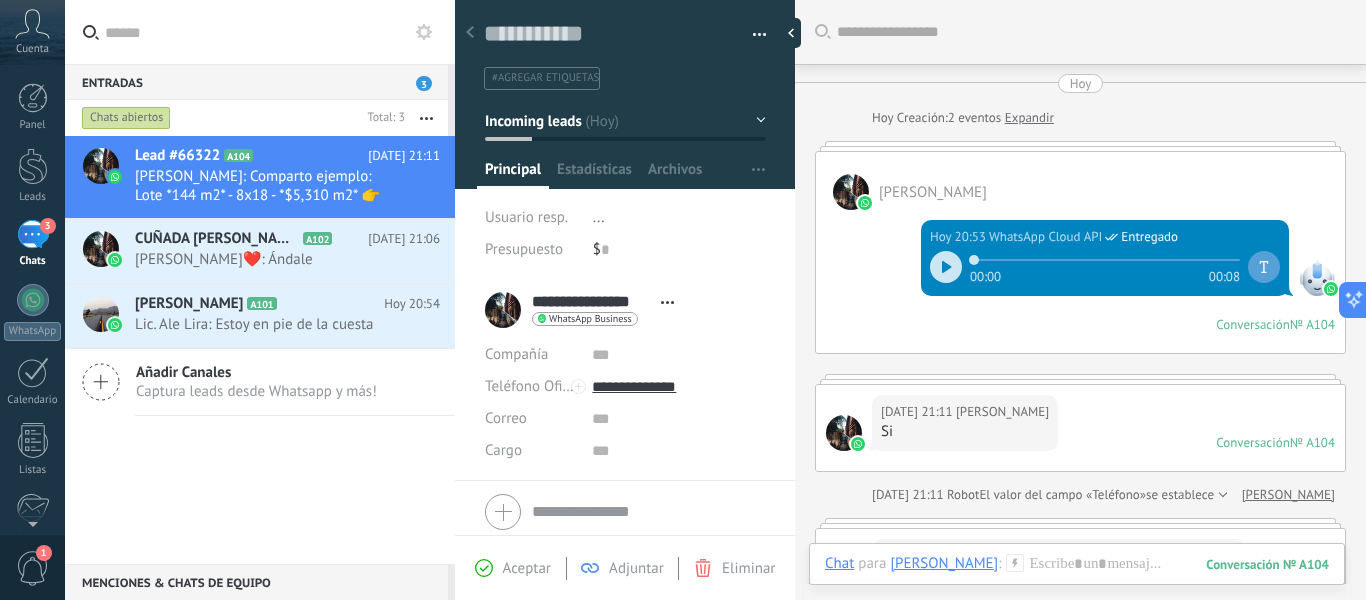 scroll, scrollTop: 30, scrollLeft: 0, axis: vertical 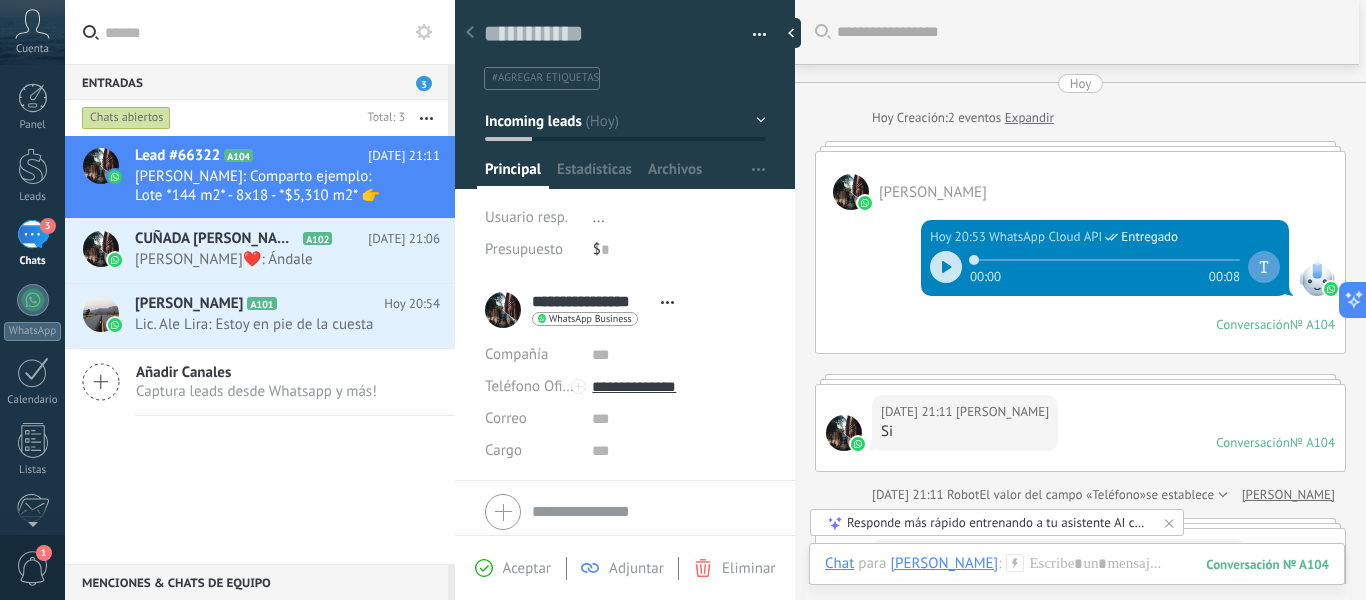 click 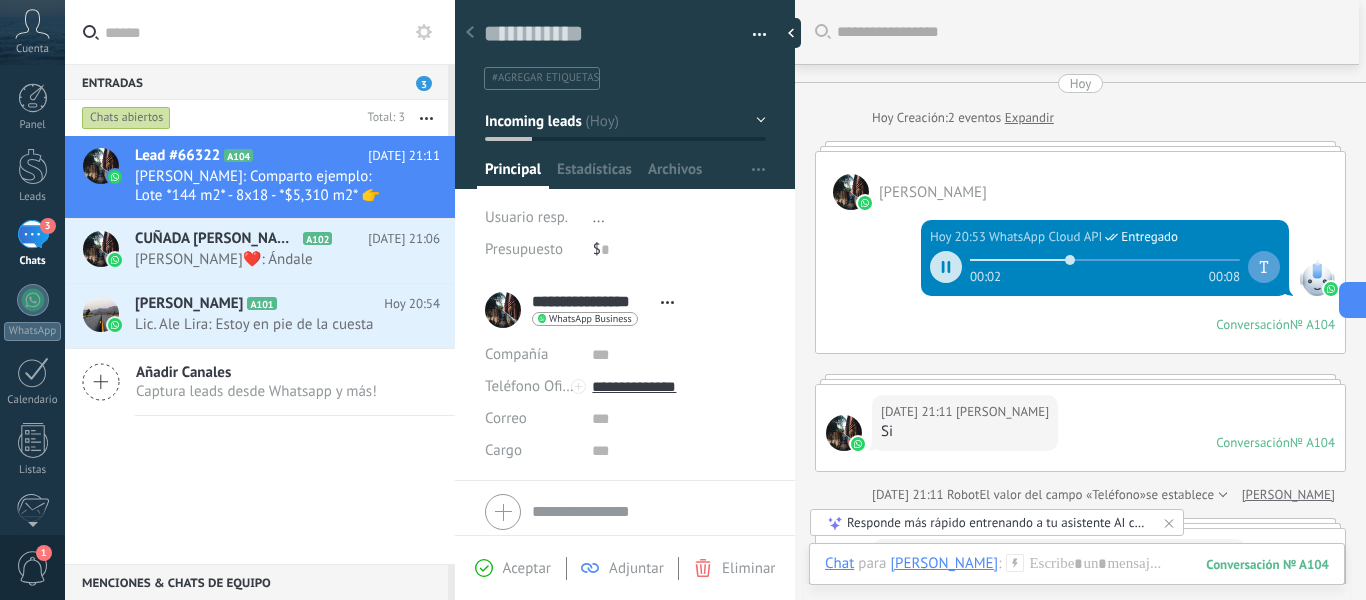 click 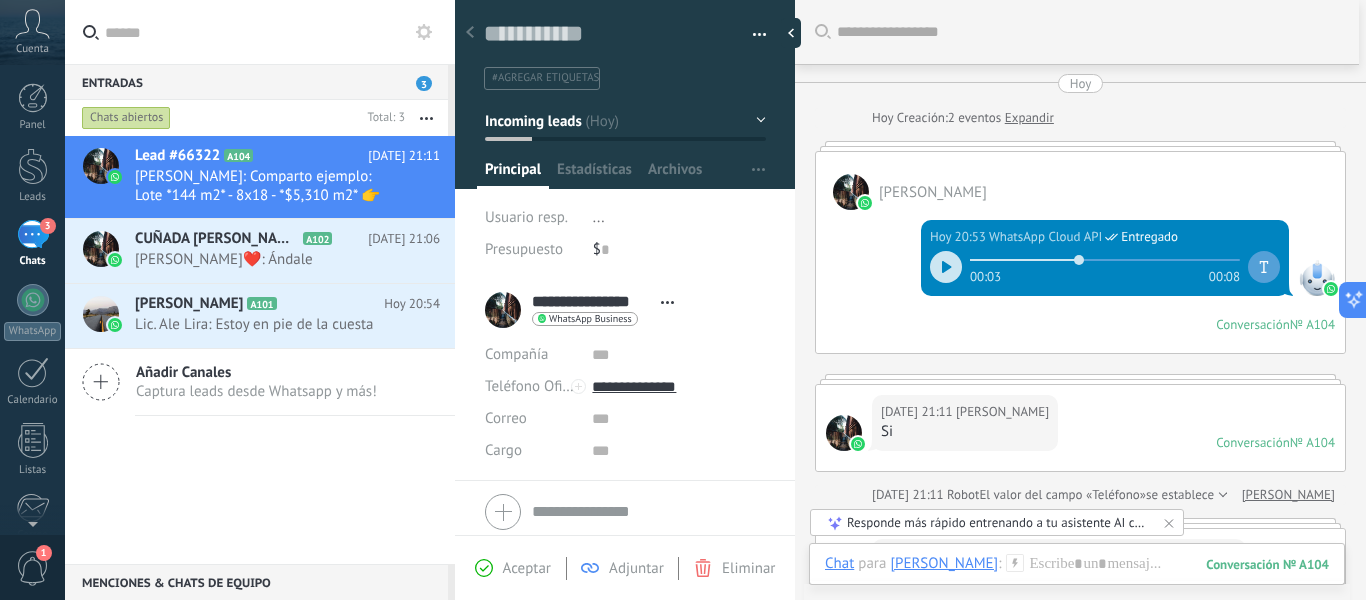 click on "Chats" at bounding box center [33, 261] 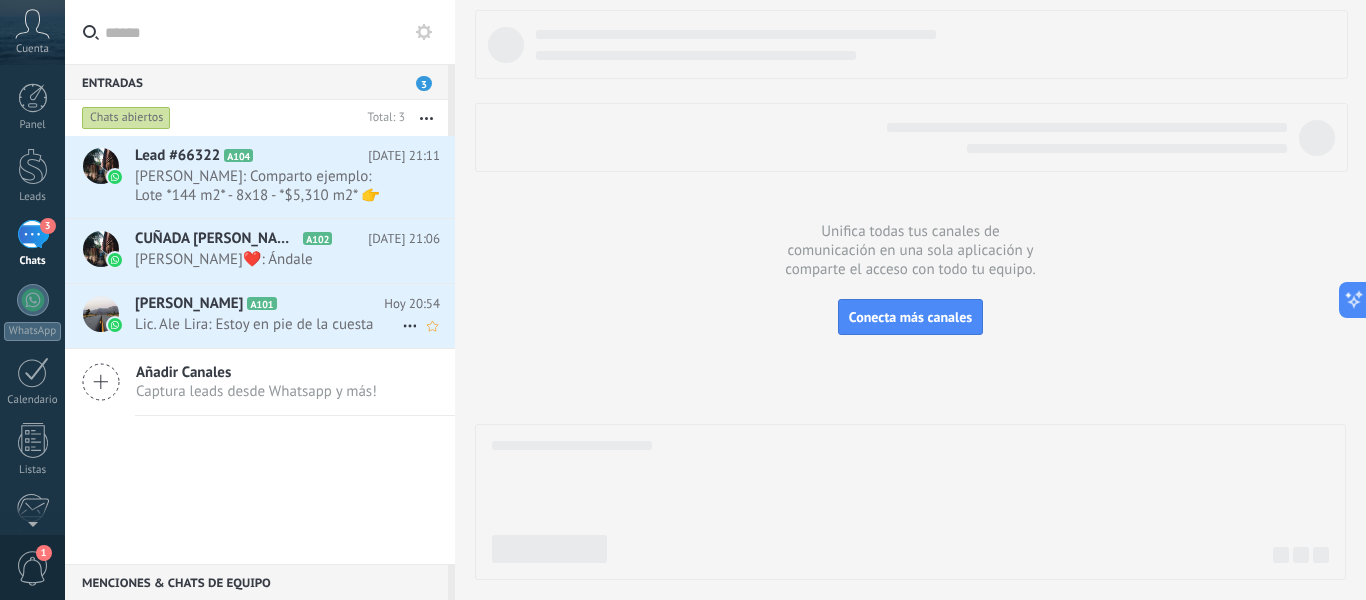 click on "[PERSON_NAME]" at bounding box center [189, 304] 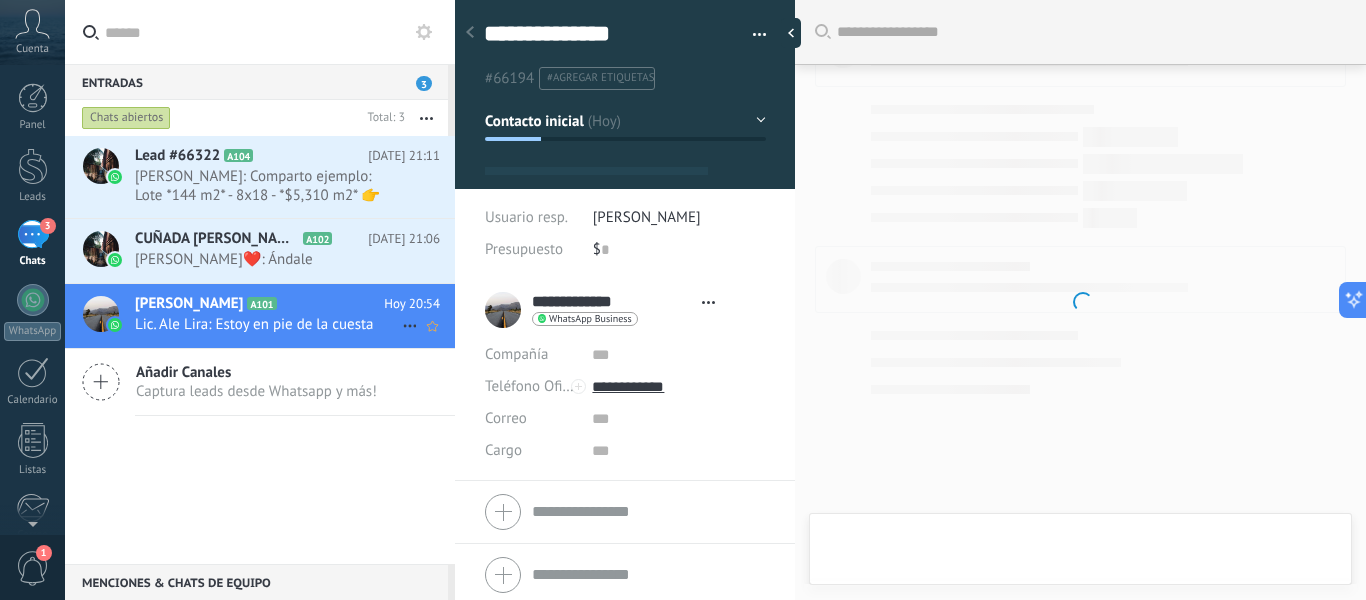 scroll, scrollTop: 814, scrollLeft: 0, axis: vertical 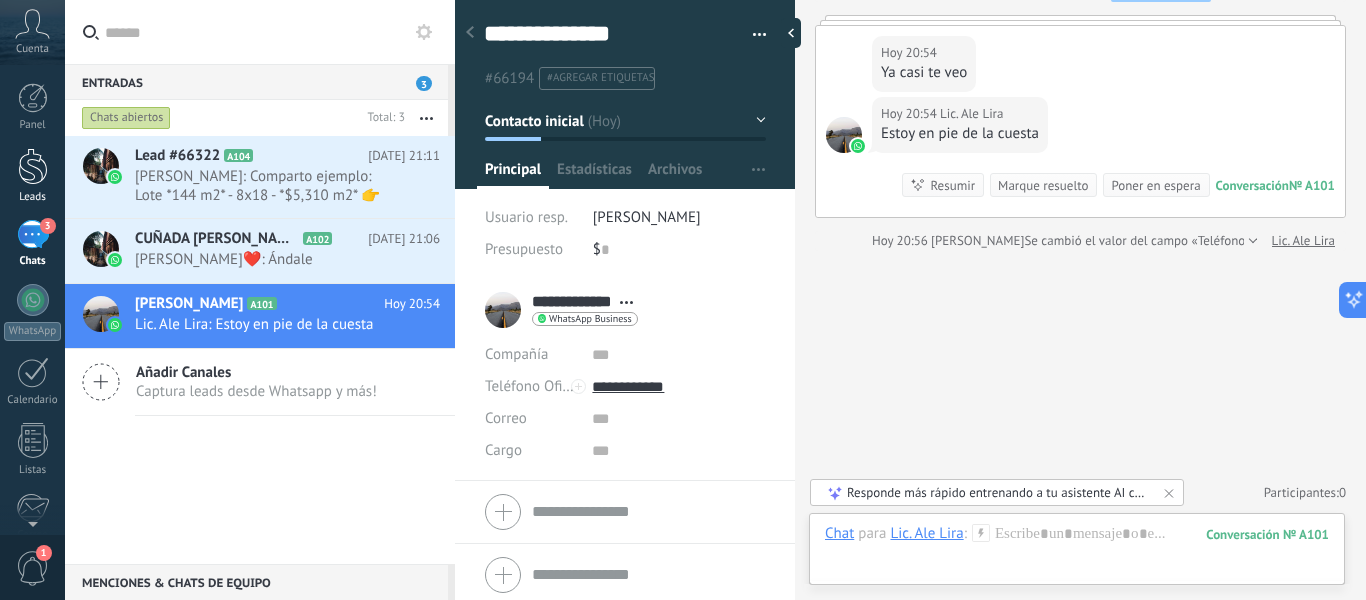 click on "Leads" at bounding box center (33, 197) 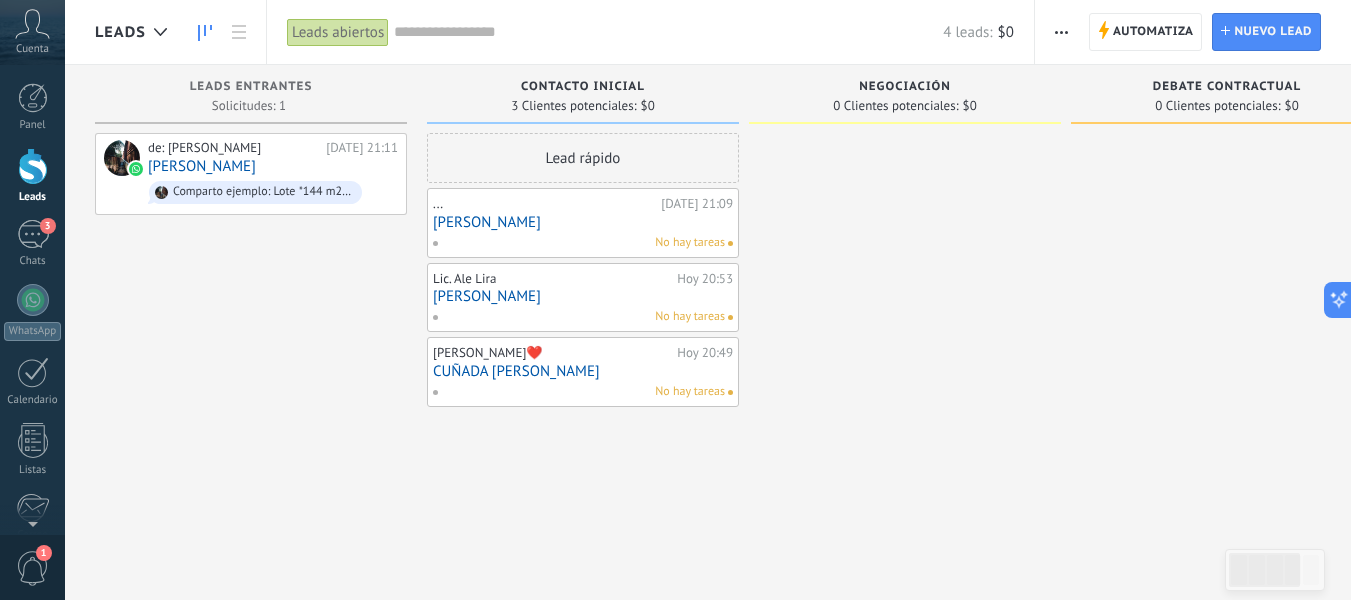 click on "ANA GUERRA" at bounding box center (583, 222) 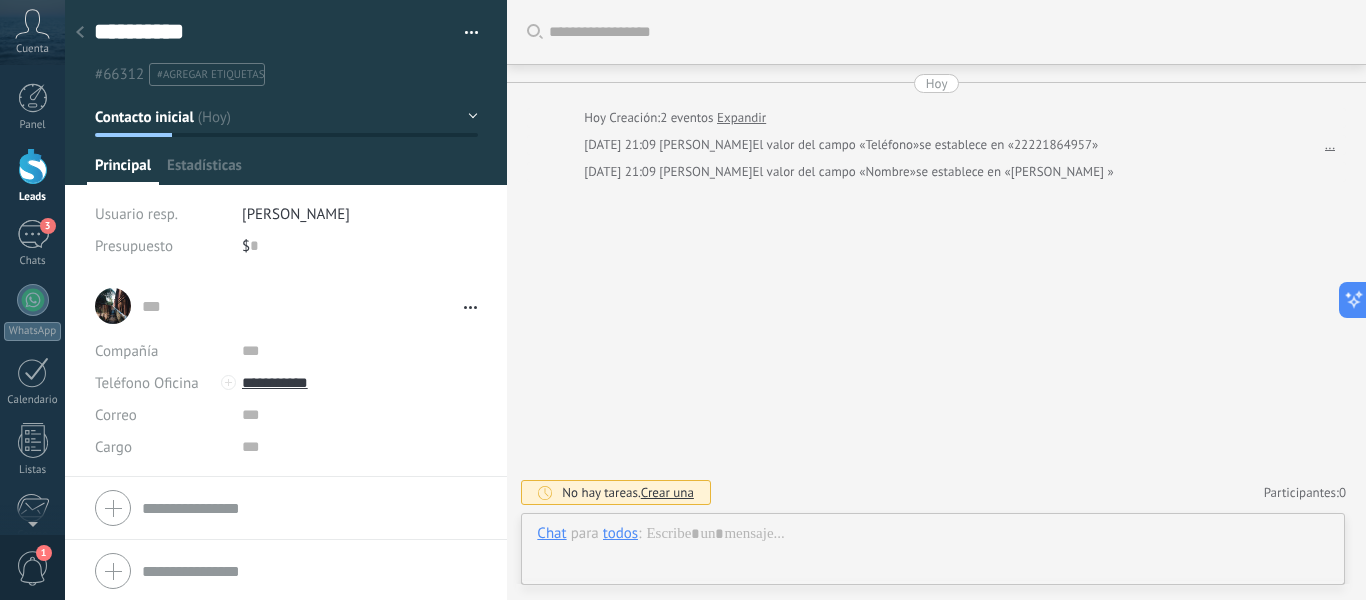 scroll, scrollTop: 30, scrollLeft: 0, axis: vertical 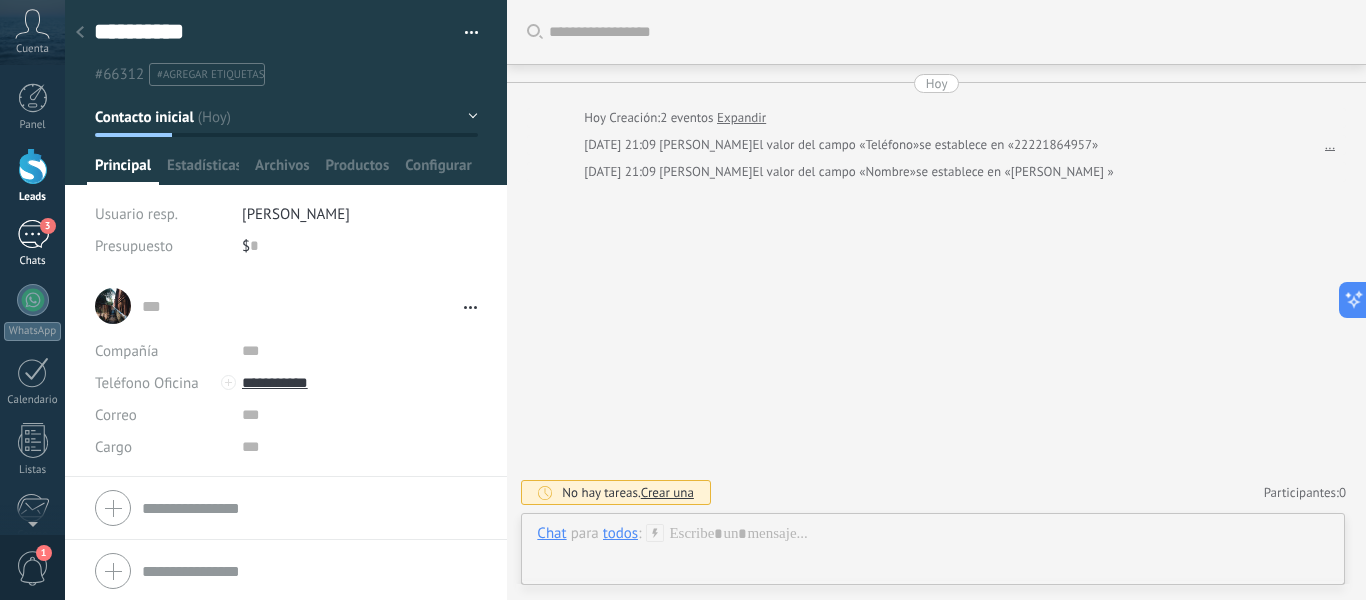 click on "3" at bounding box center [33, 234] 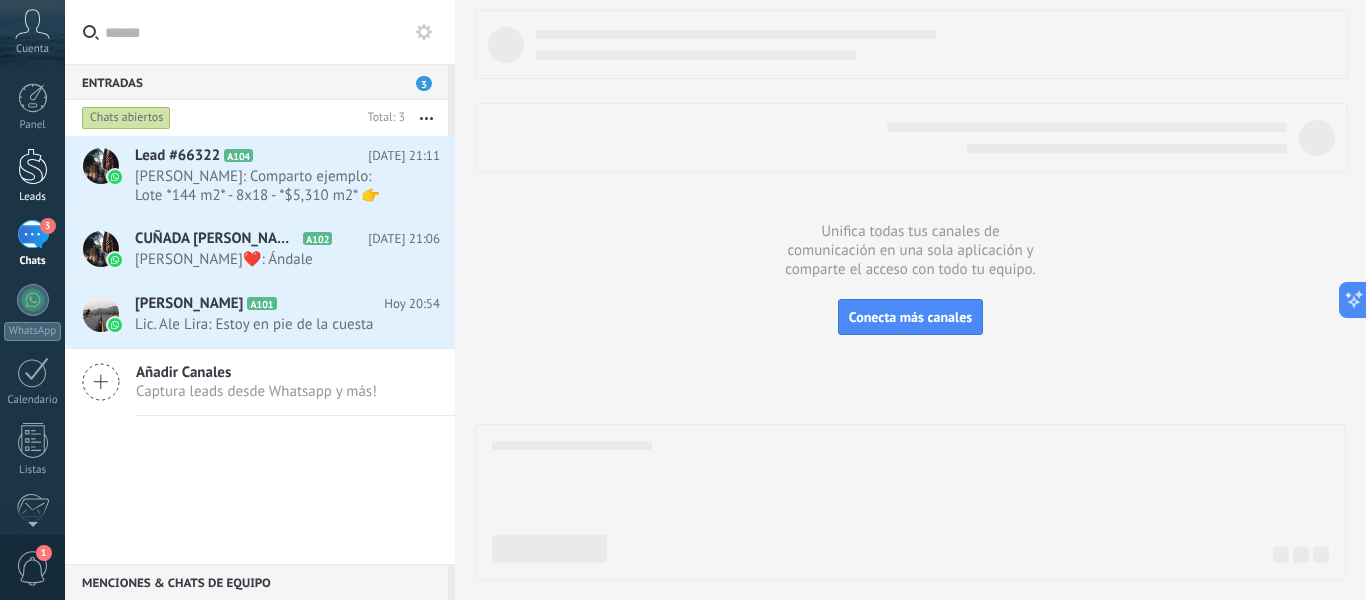 click at bounding box center (33, 166) 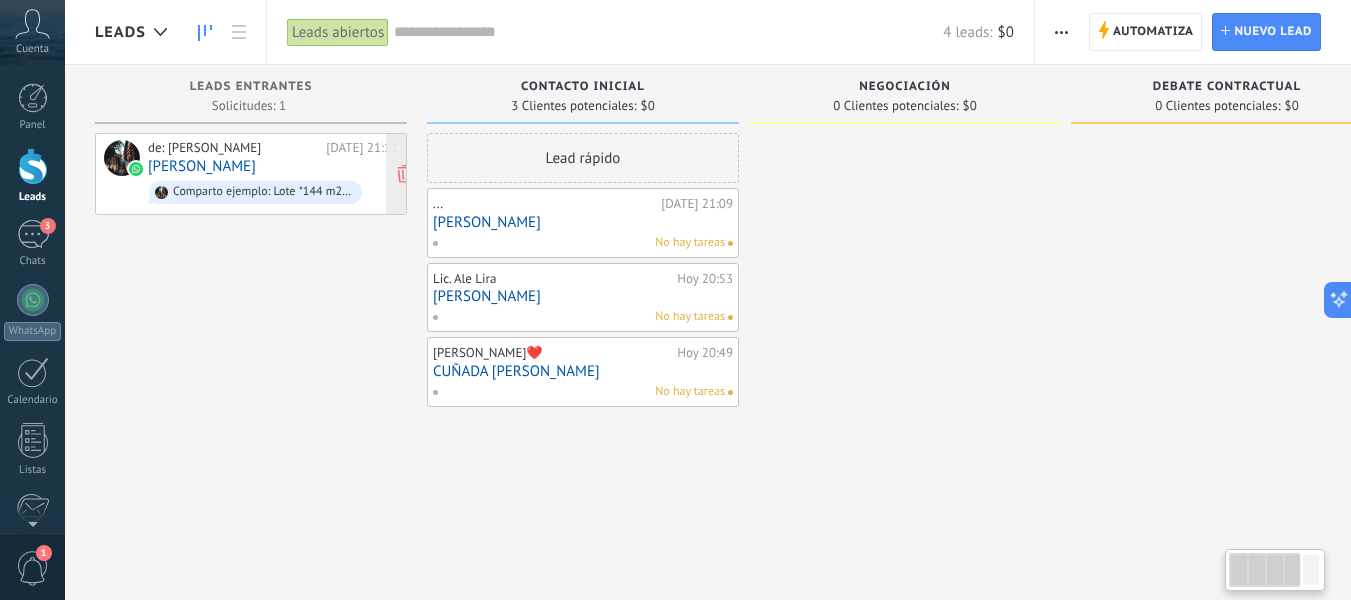 click on "de: jonathanmier" at bounding box center (233, 148) 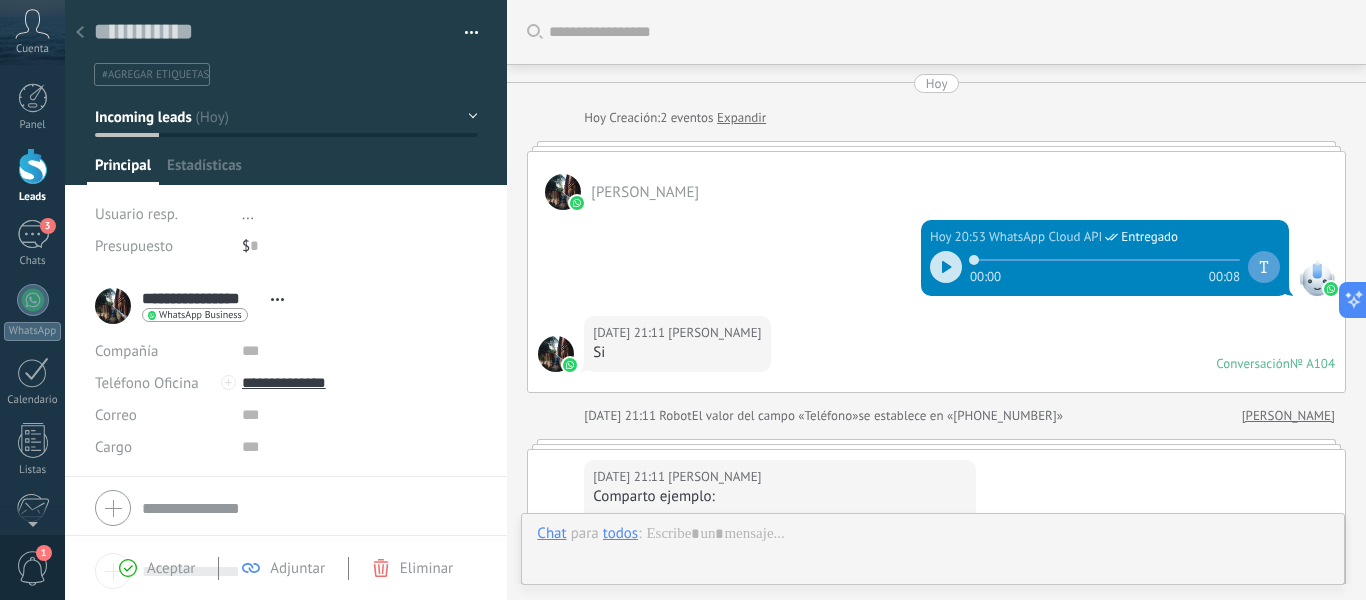 scroll, scrollTop: 530, scrollLeft: 0, axis: vertical 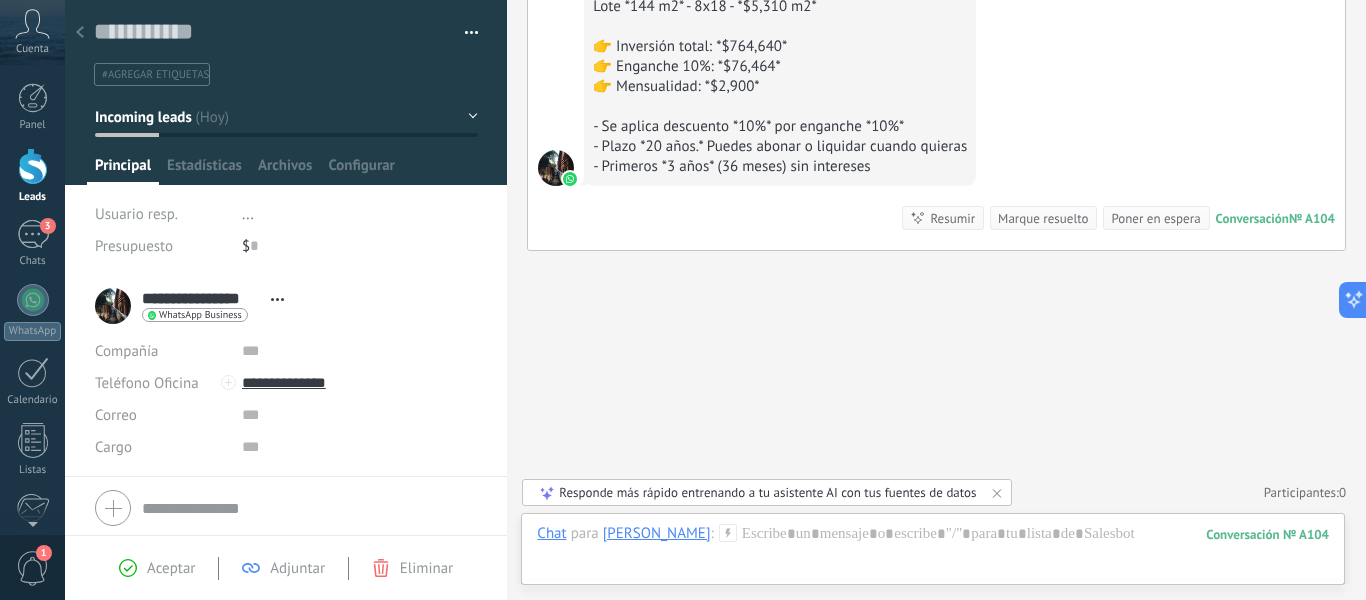 click on "Guardar y crear
Imprimir
Administrar etiquetas
Exportar a excel" at bounding box center [286, 43] 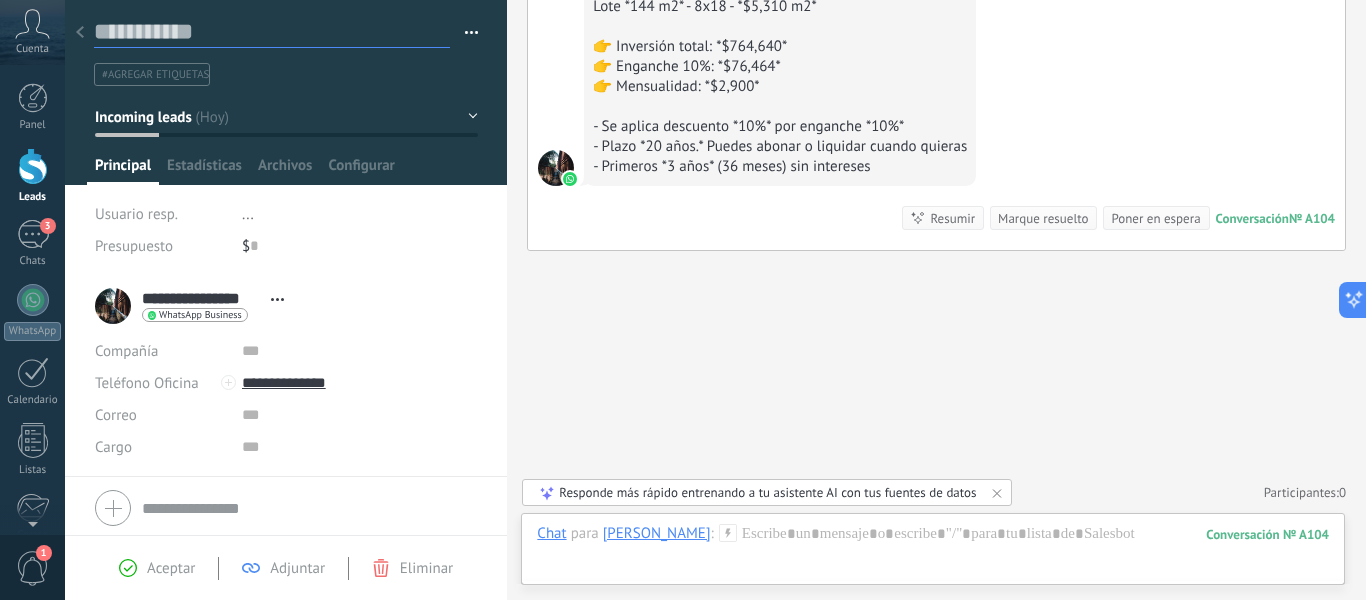 click at bounding box center [272, 32] 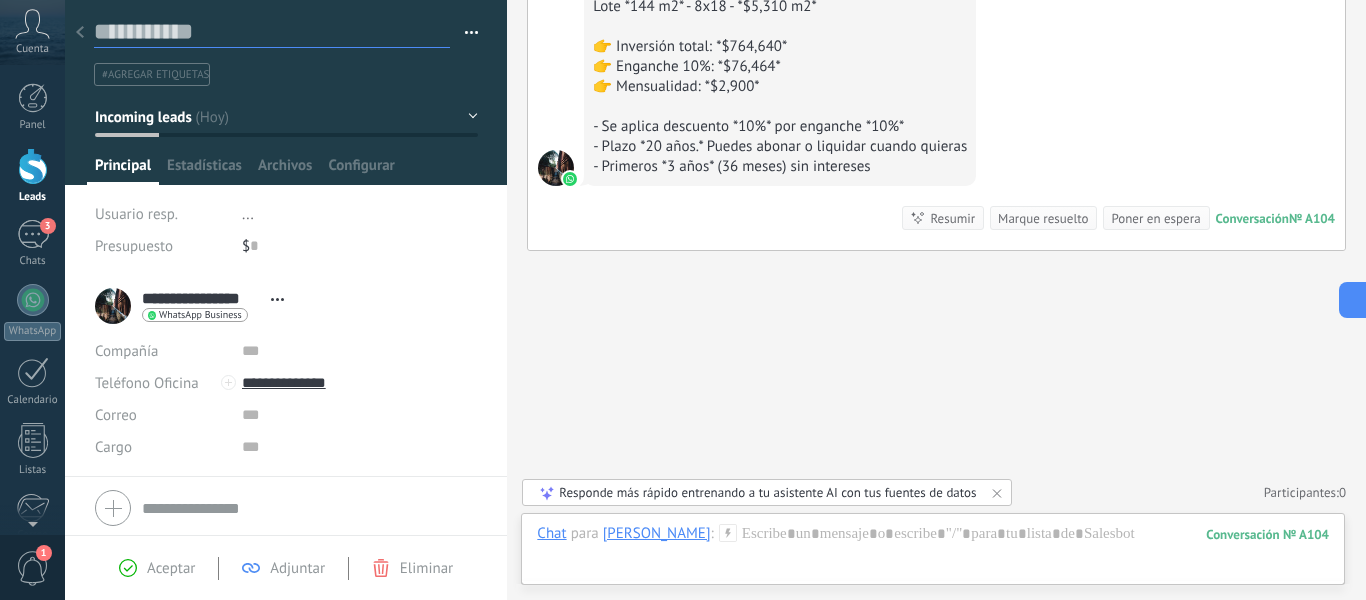 type on "*" 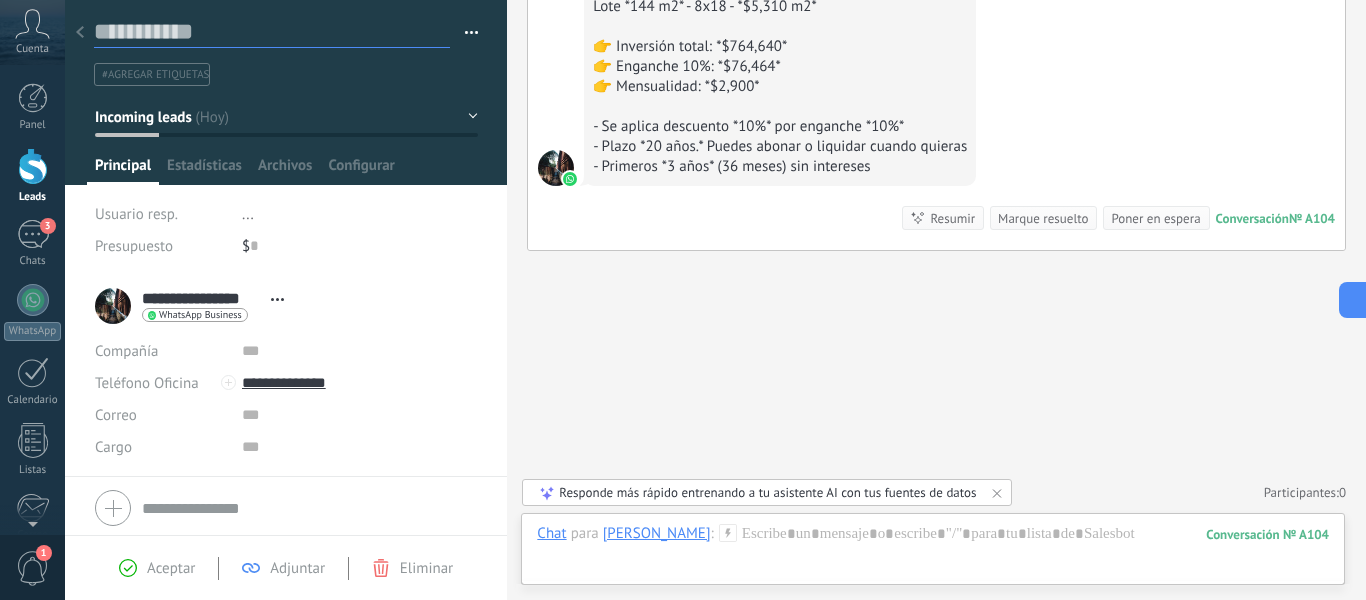 type on "*" 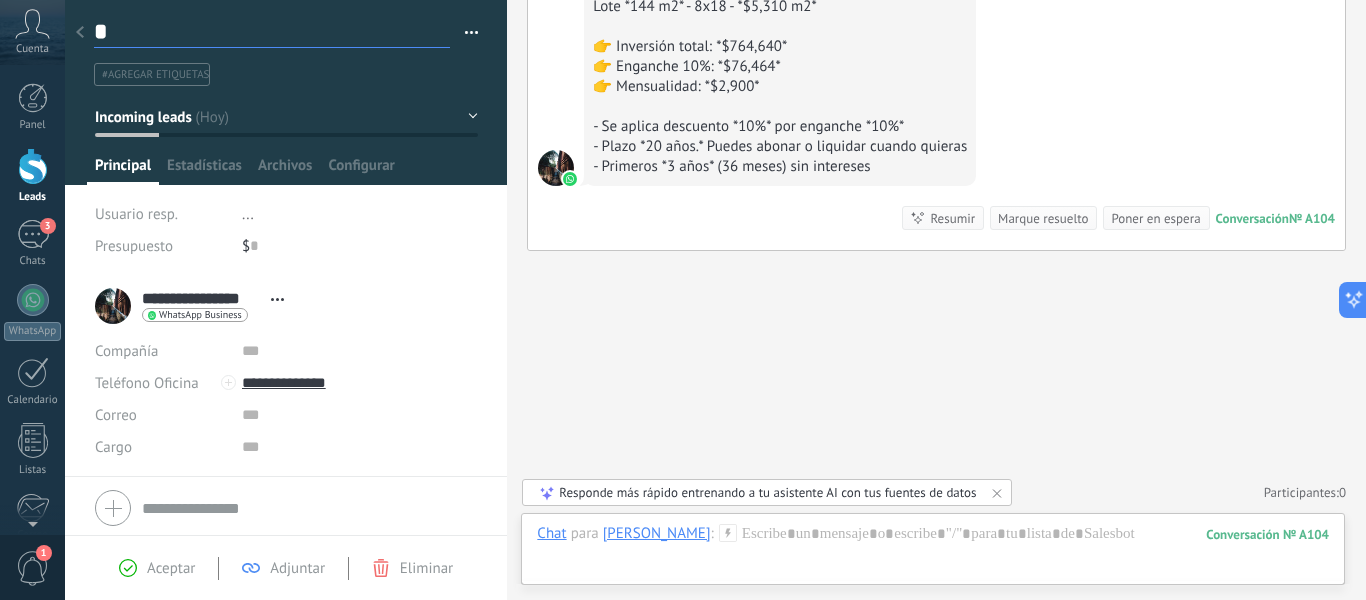 type on "**" 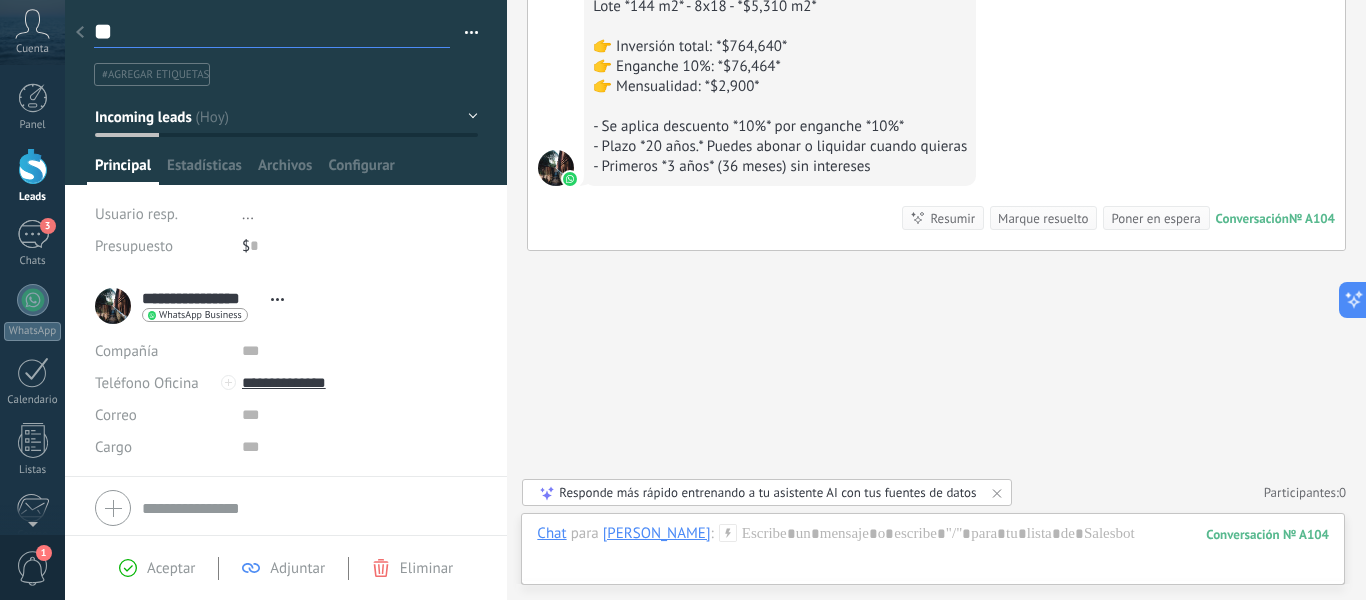 type on "***" 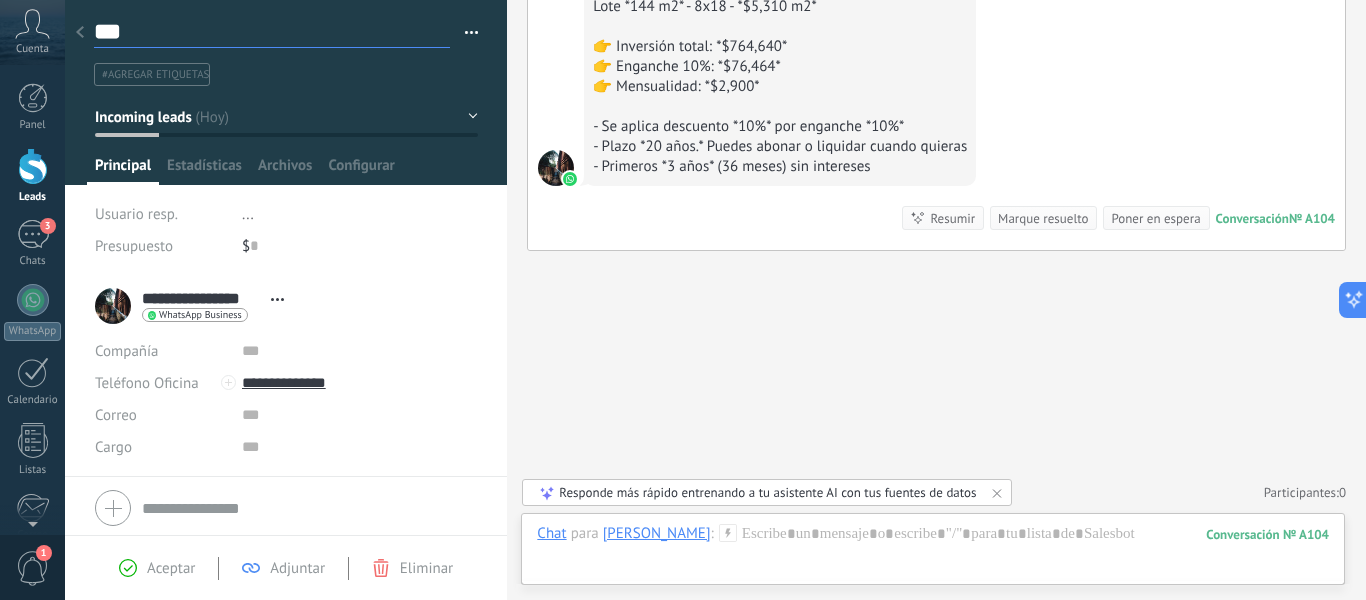 type on "****" 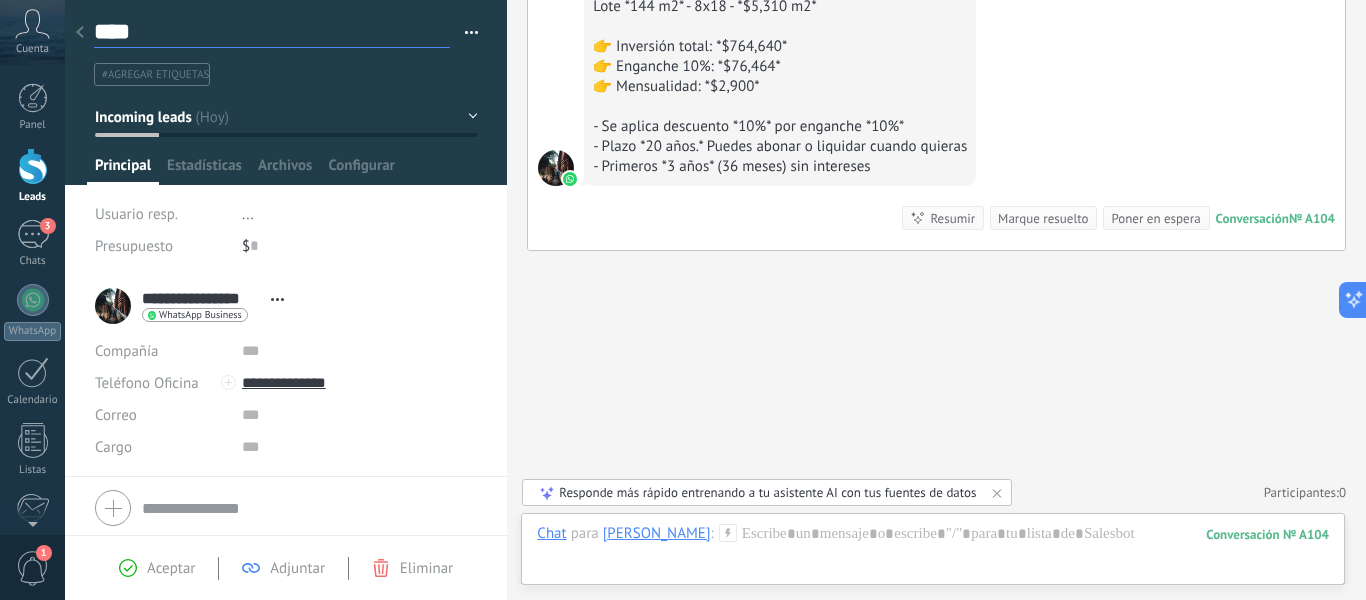 type on "*****" 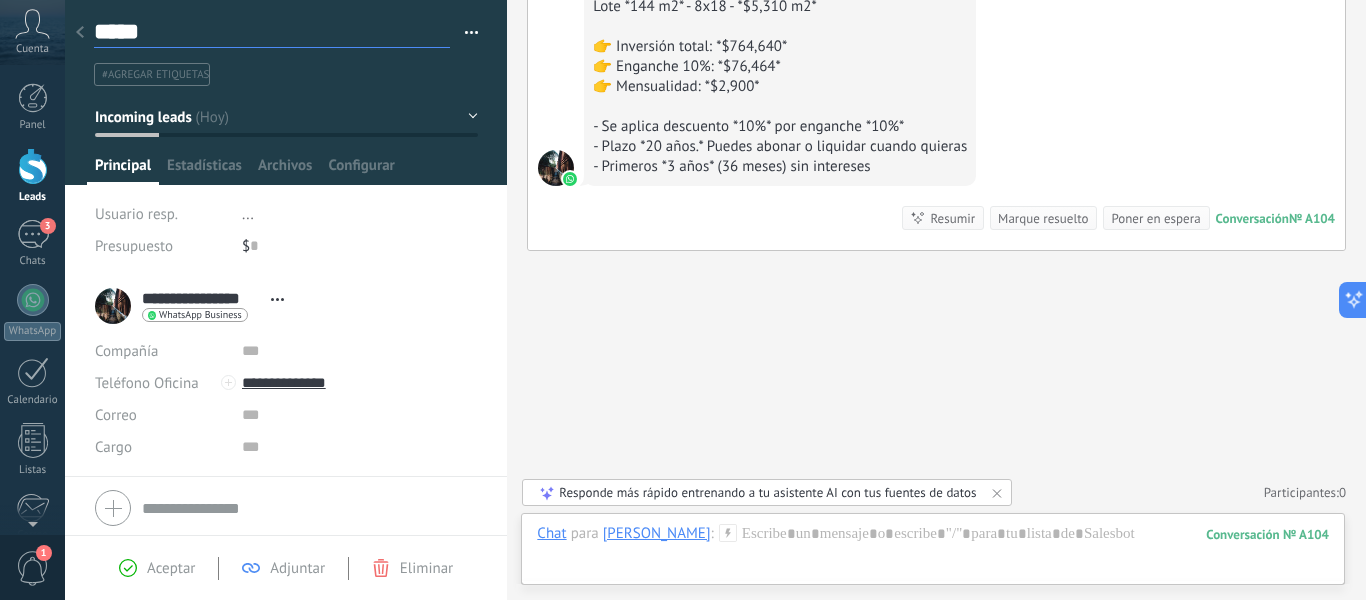 type on "******" 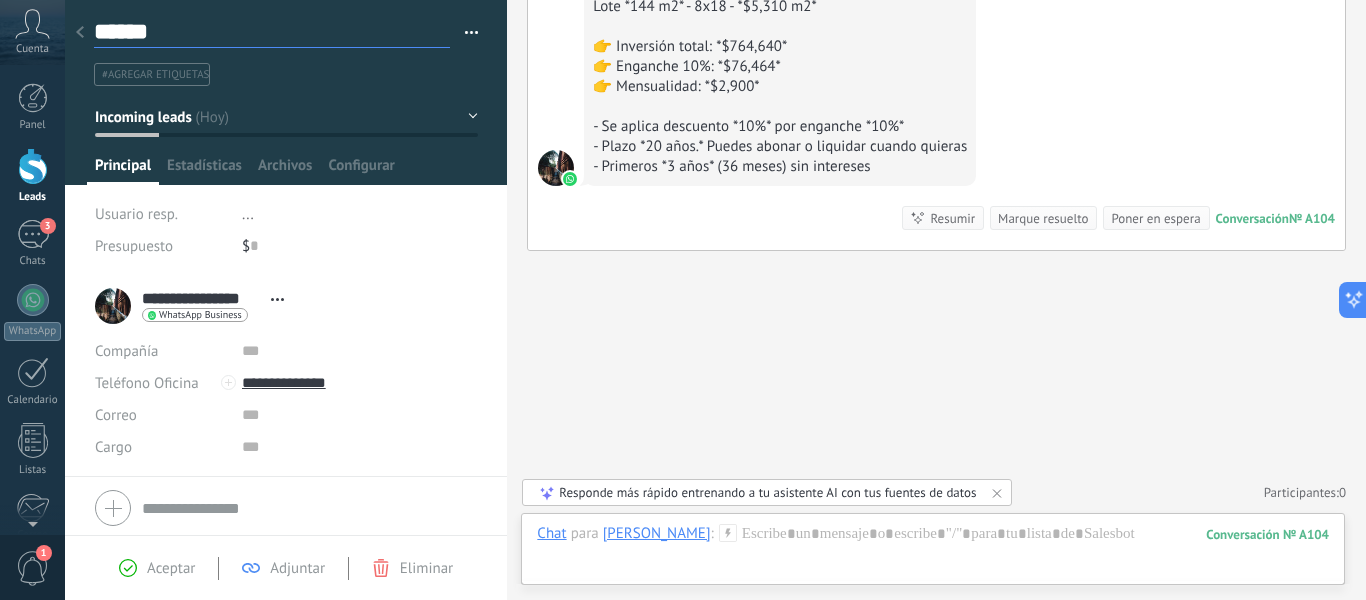 type on "******" 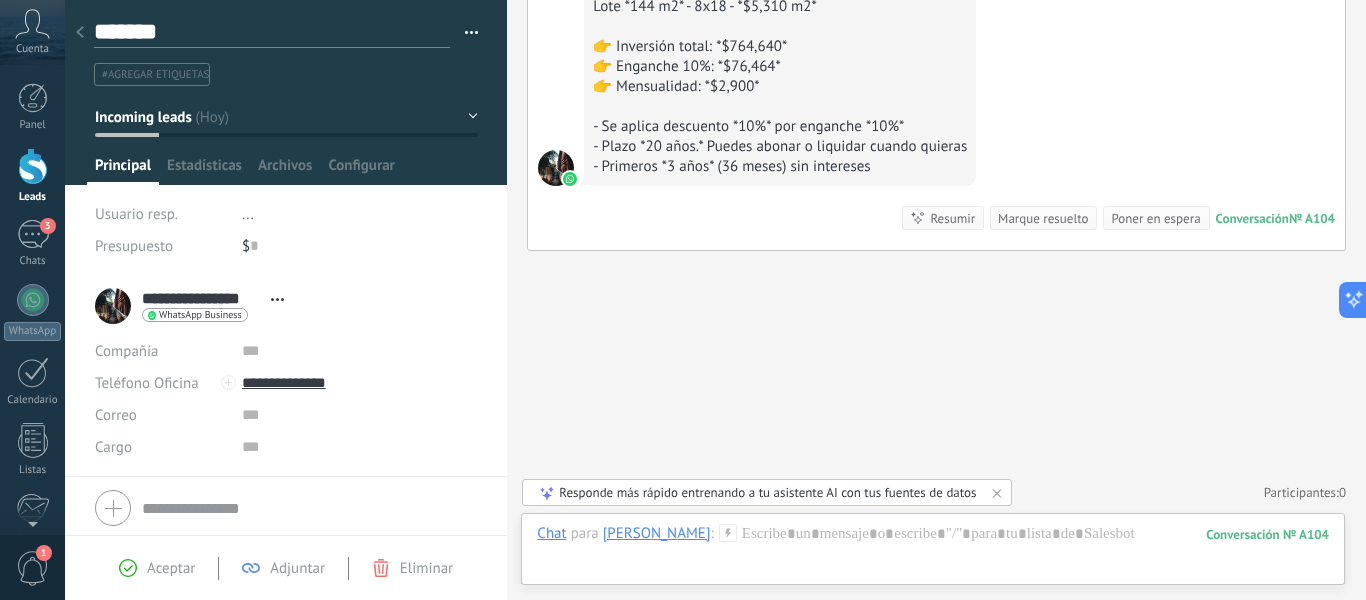 type on "********" 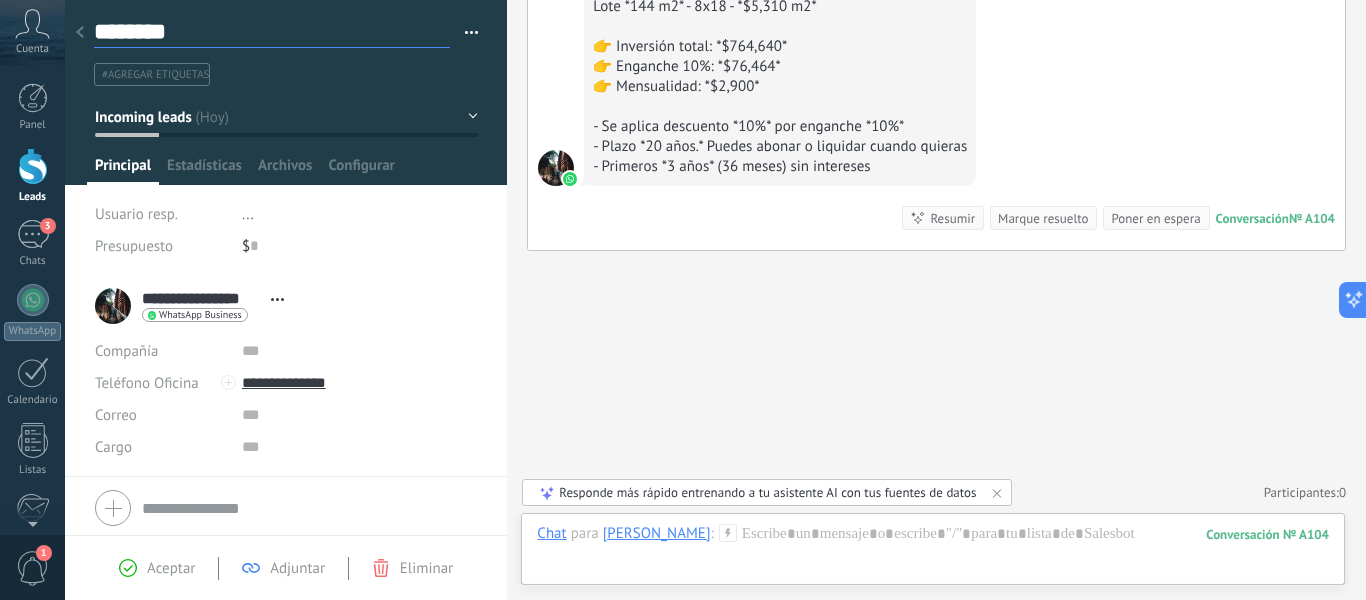 type on "*********" 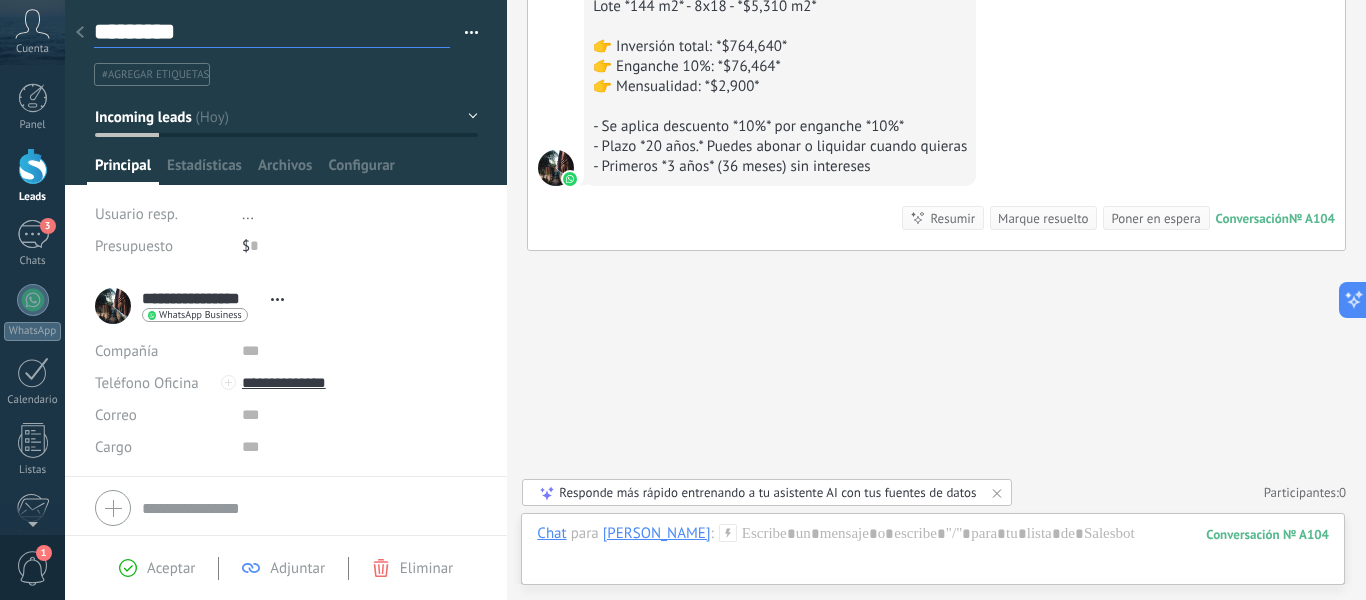 type on "**********" 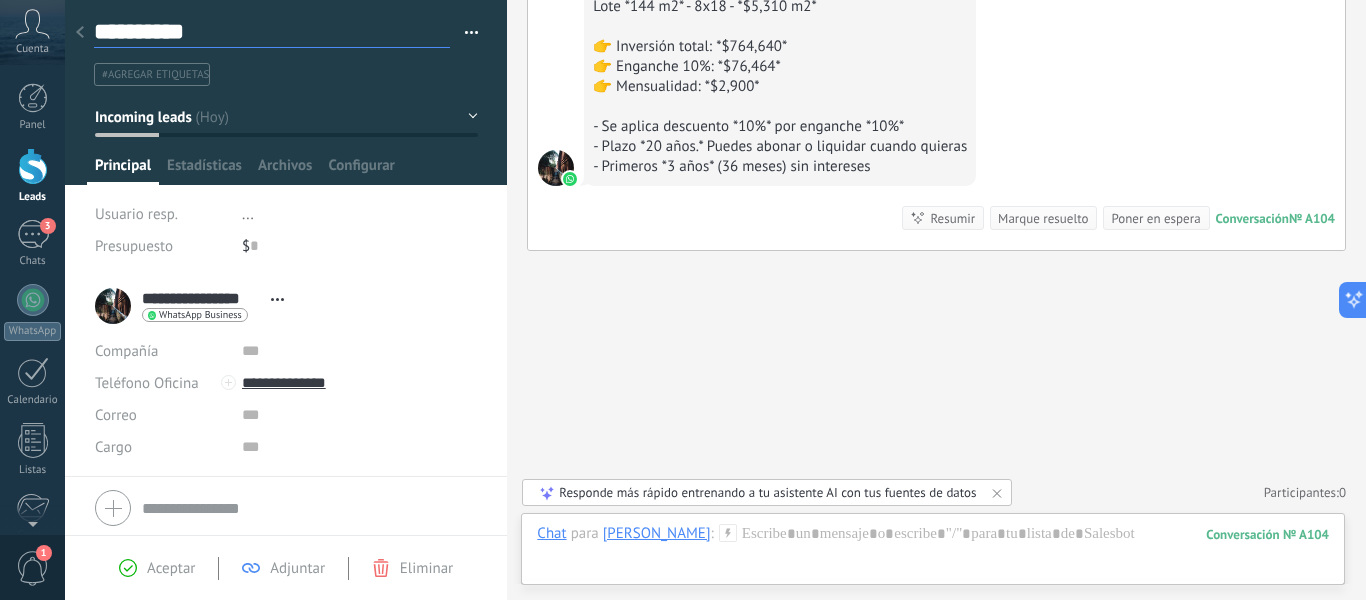 type on "**********" 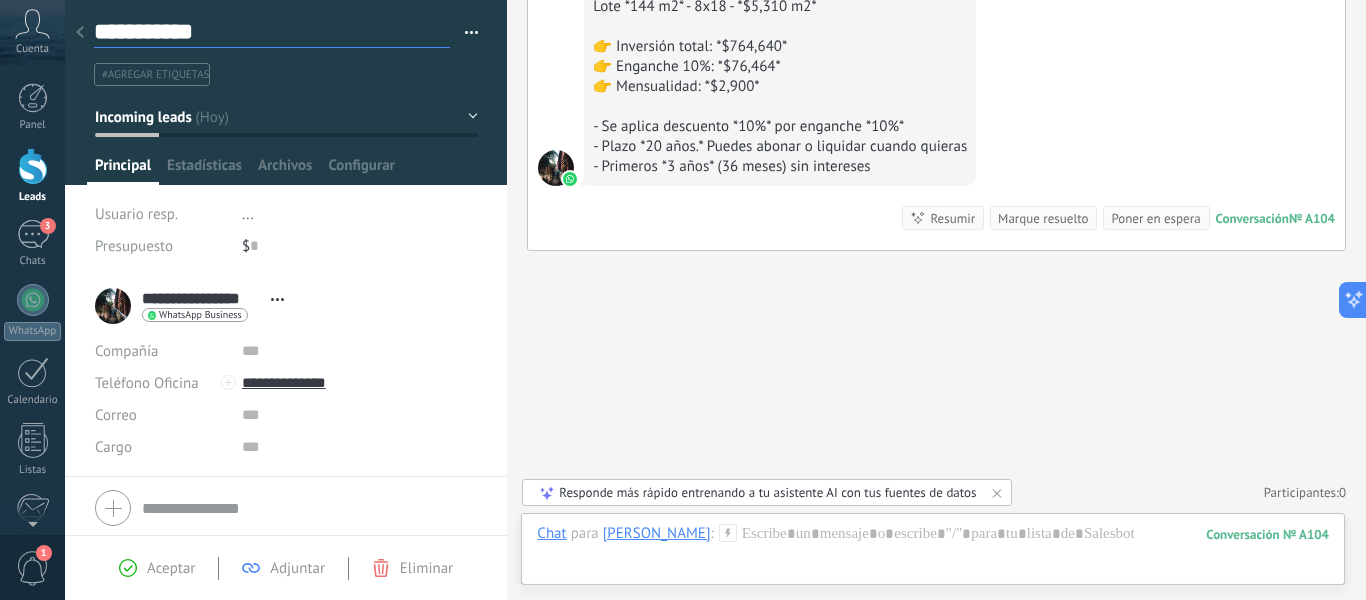 type on "**********" 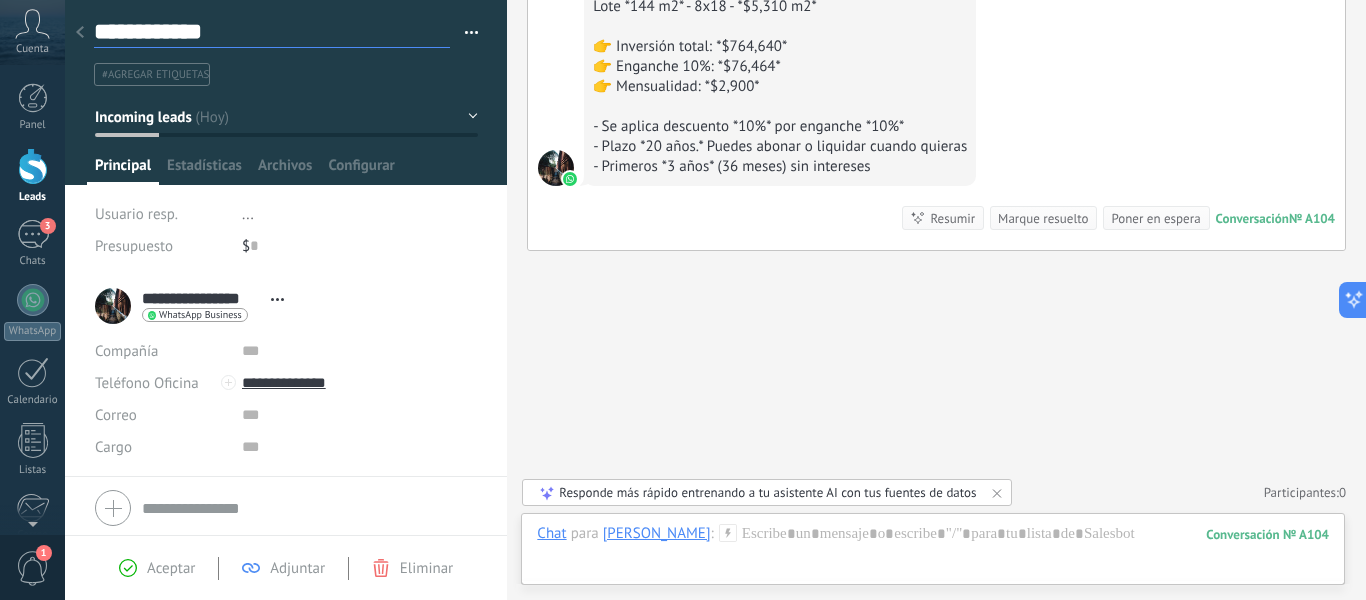 type on "**********" 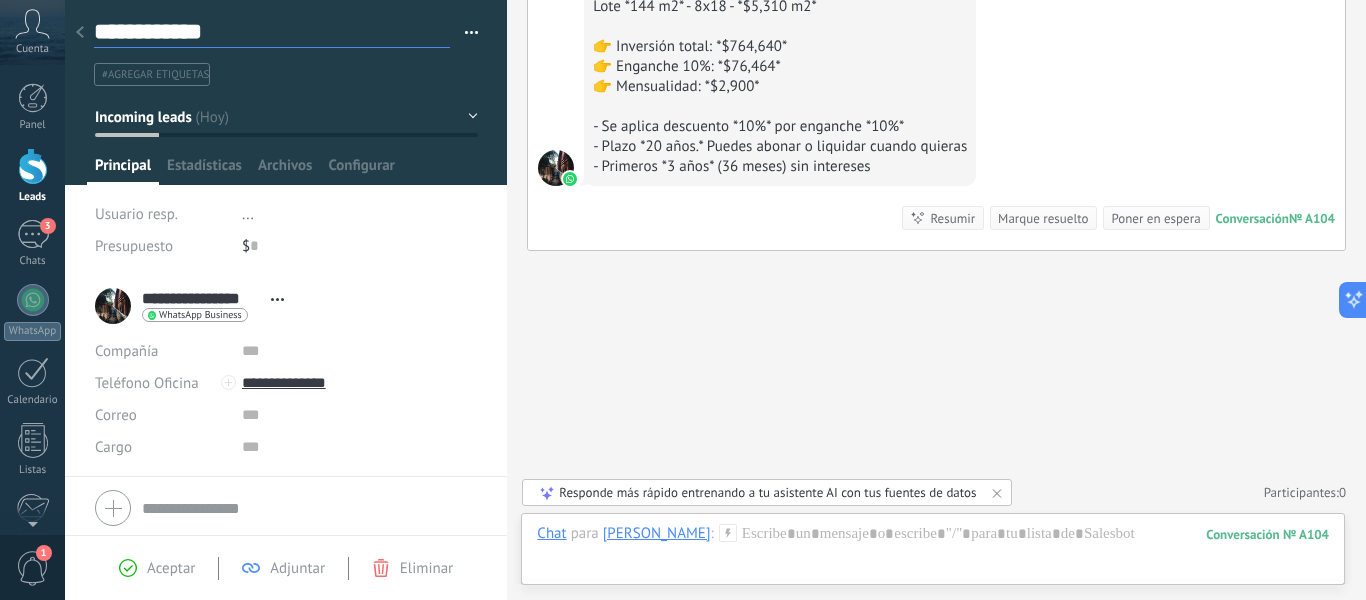 type on "**********" 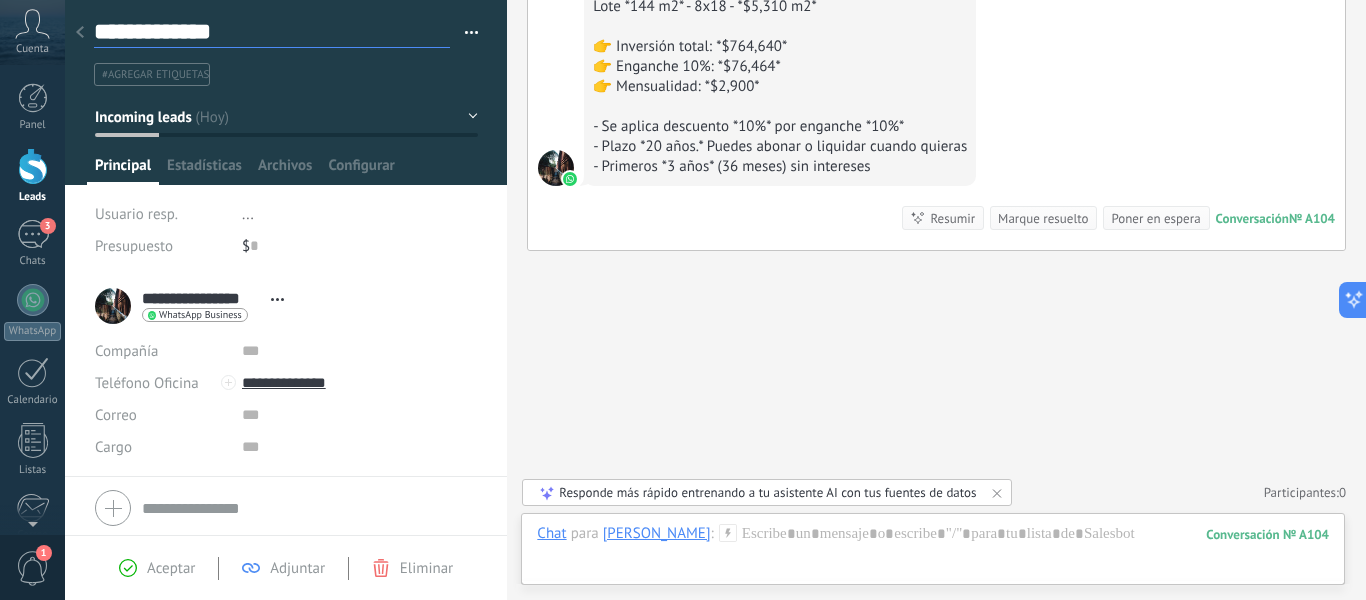 type on "**********" 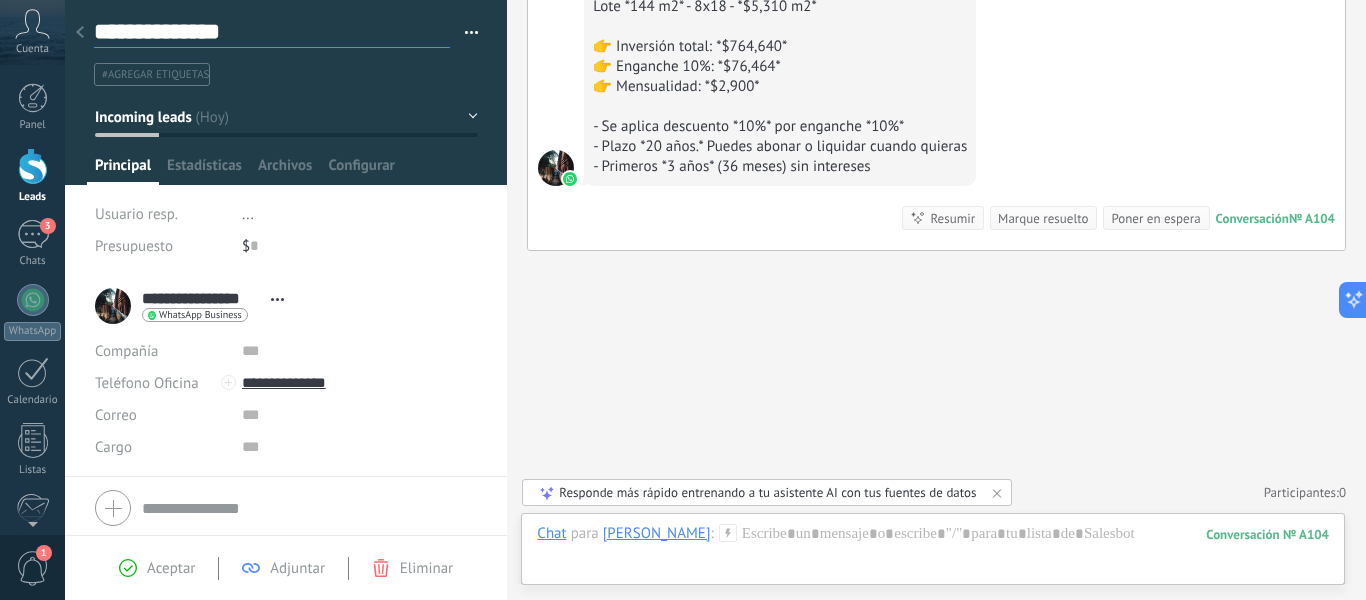 type on "**********" 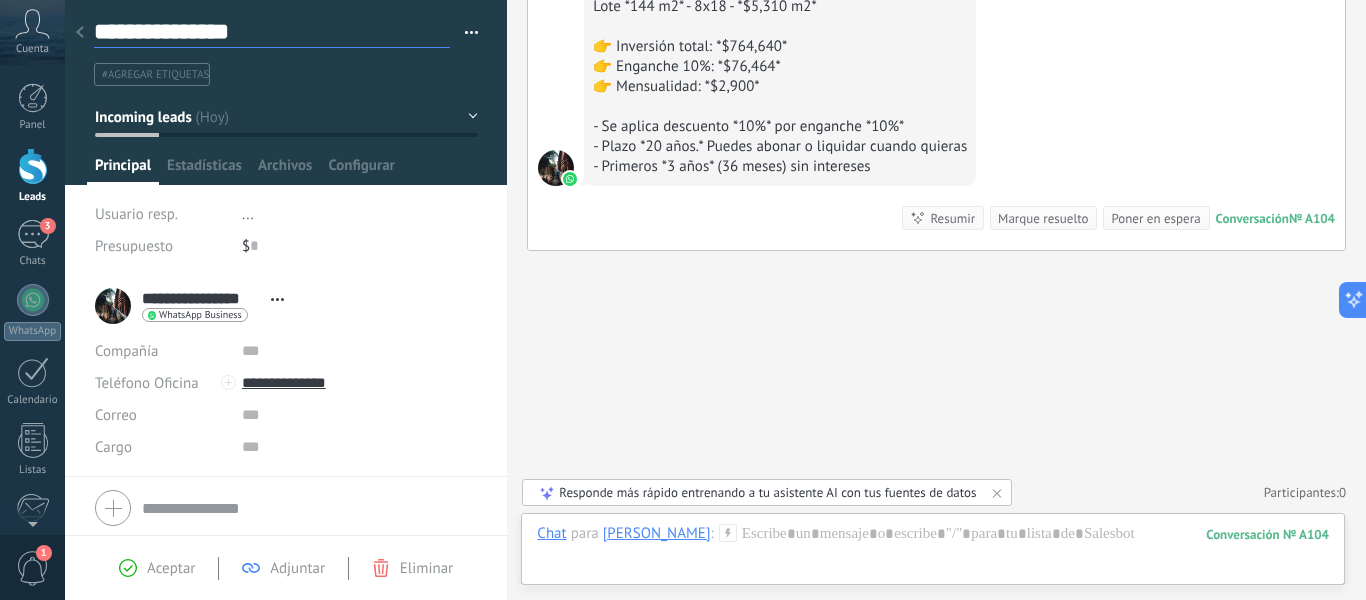 type on "**********" 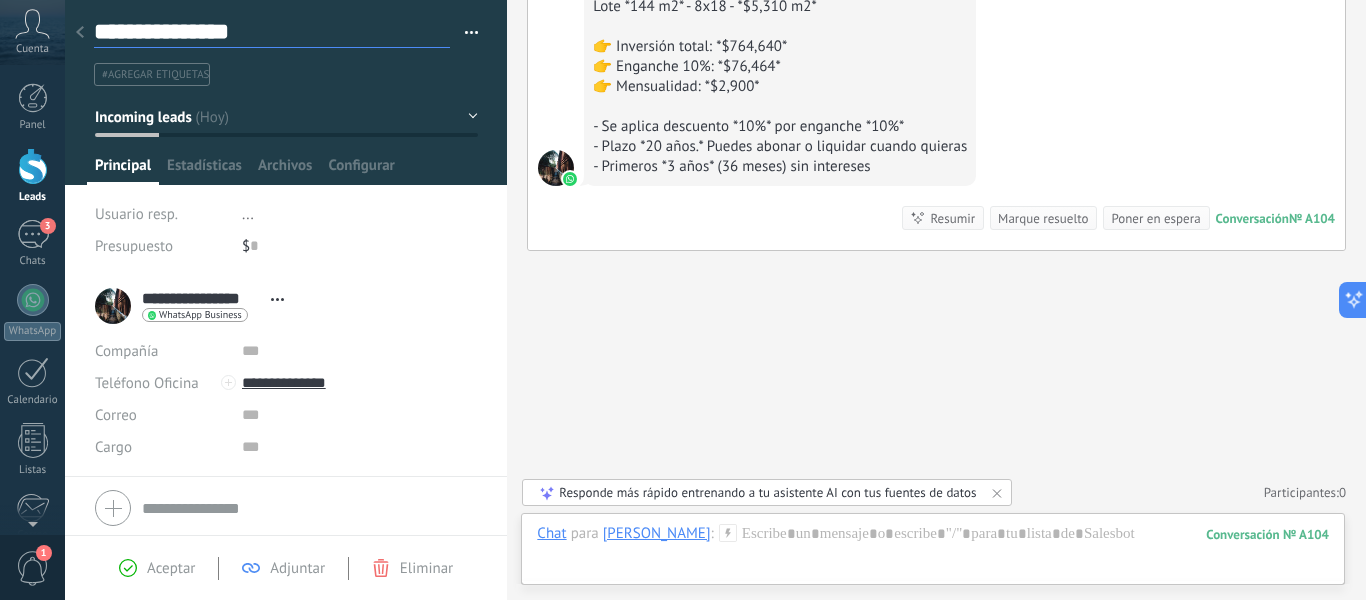 type on "**********" 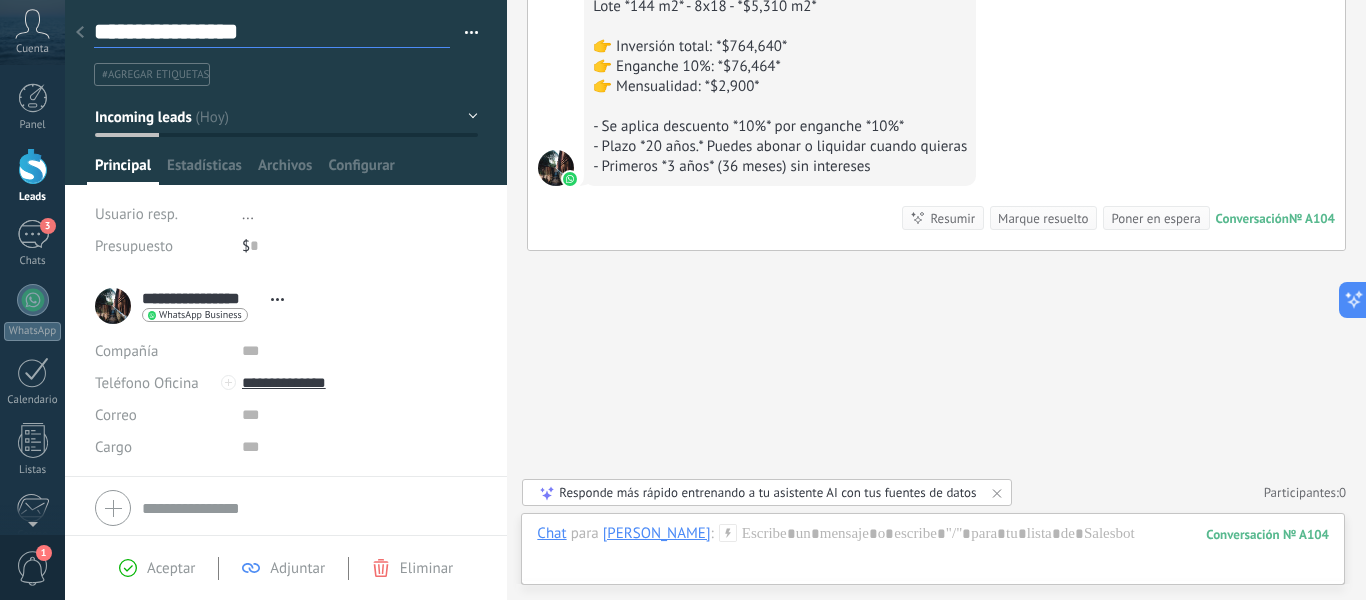 type on "**********" 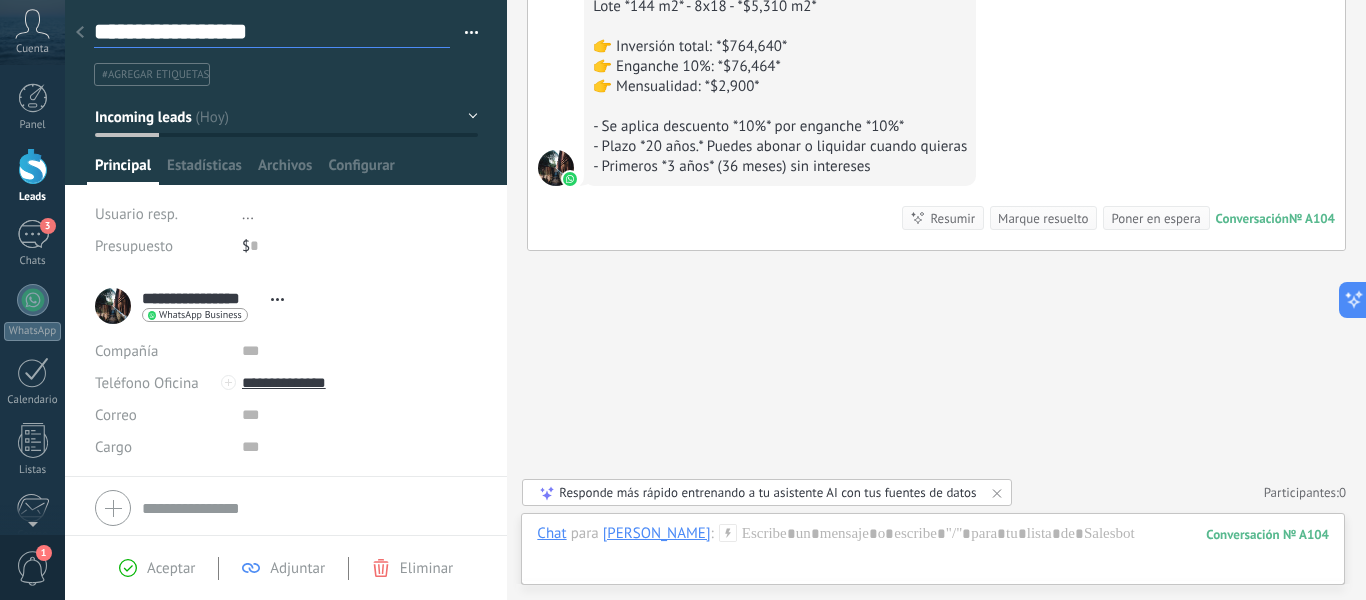scroll, scrollTop: 30, scrollLeft: 0, axis: vertical 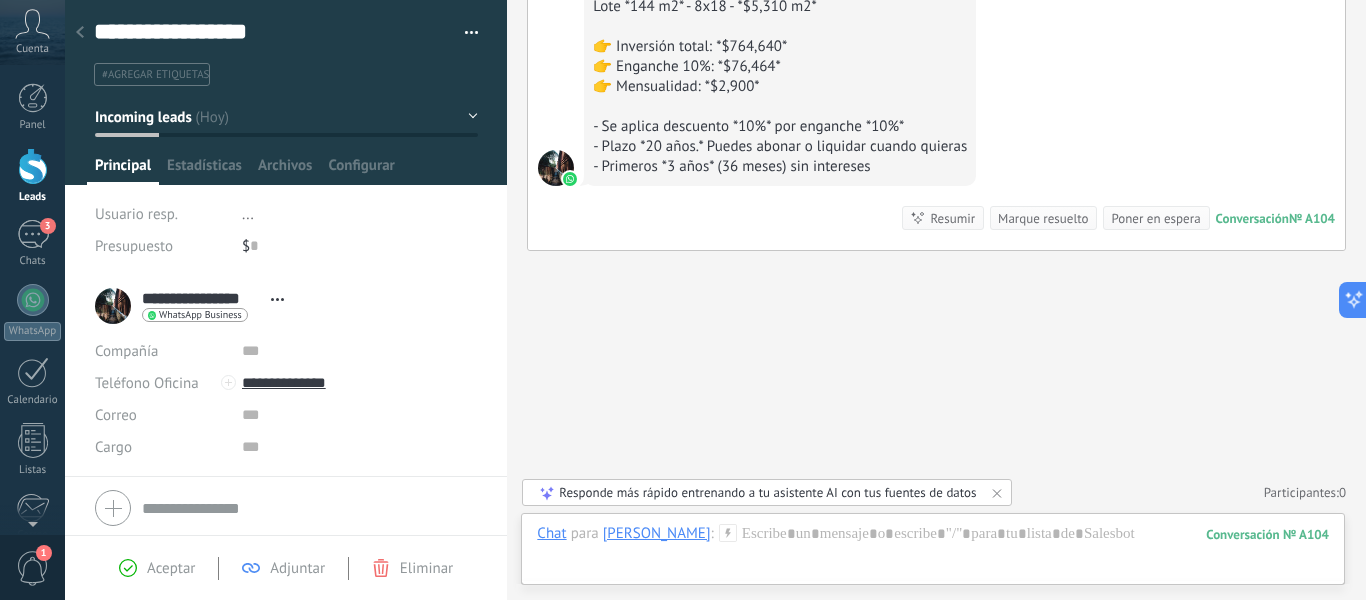 click on "Aceptar" at bounding box center [171, 568] 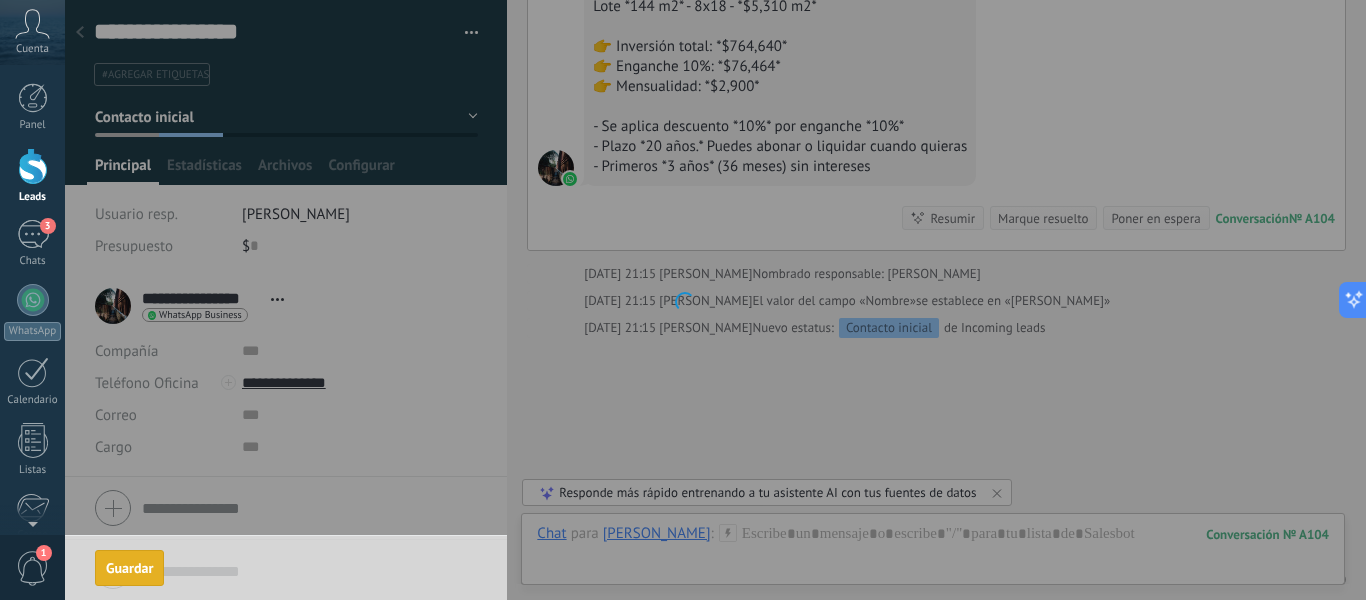 scroll, scrollTop: 30, scrollLeft: 0, axis: vertical 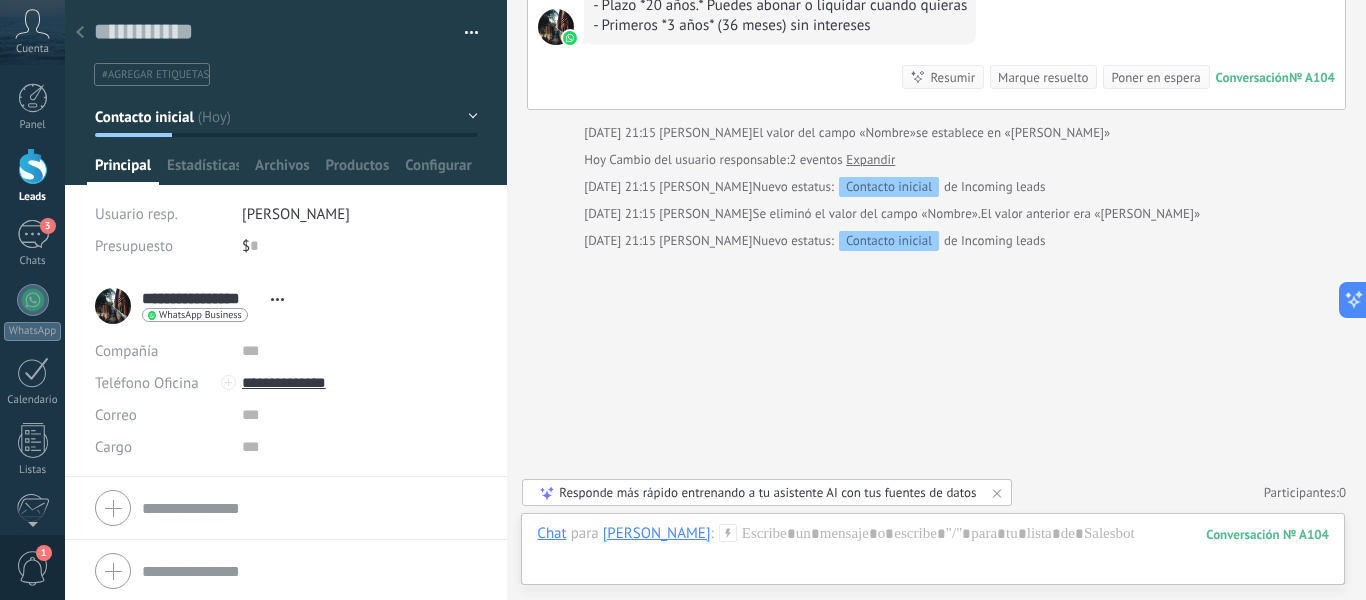 click on "Leads" at bounding box center (32, 176) 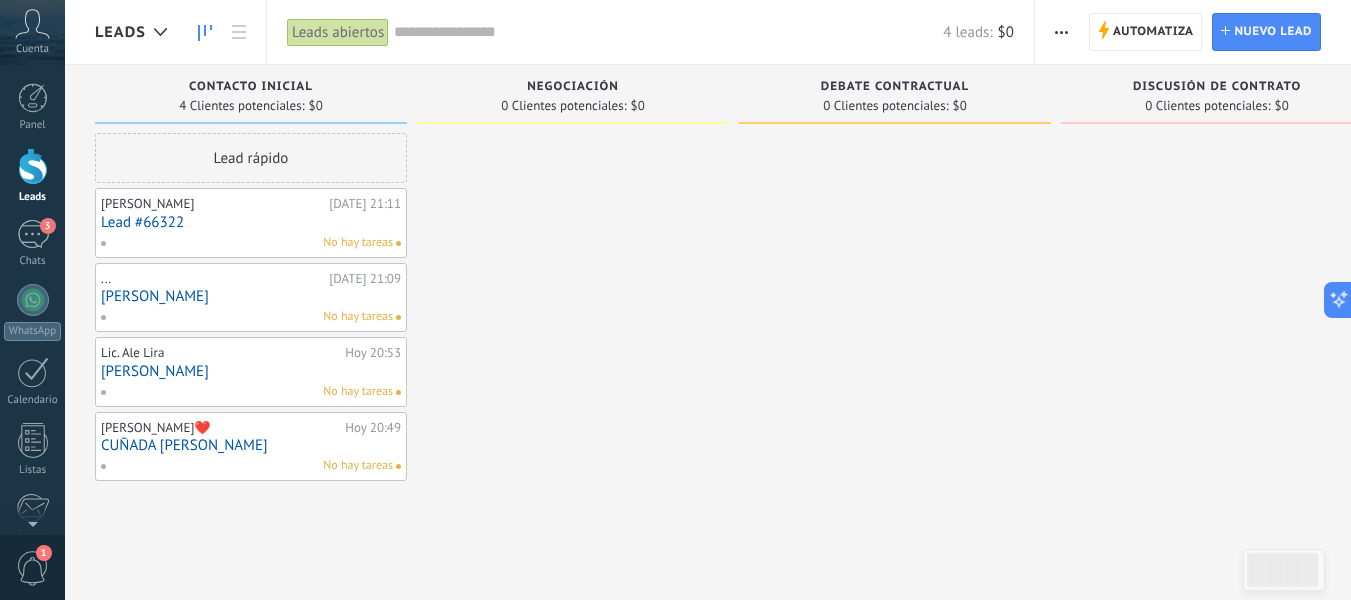 drag, startPoint x: 234, startPoint y: 457, endPoint x: 159, endPoint y: 441, distance: 76.687675 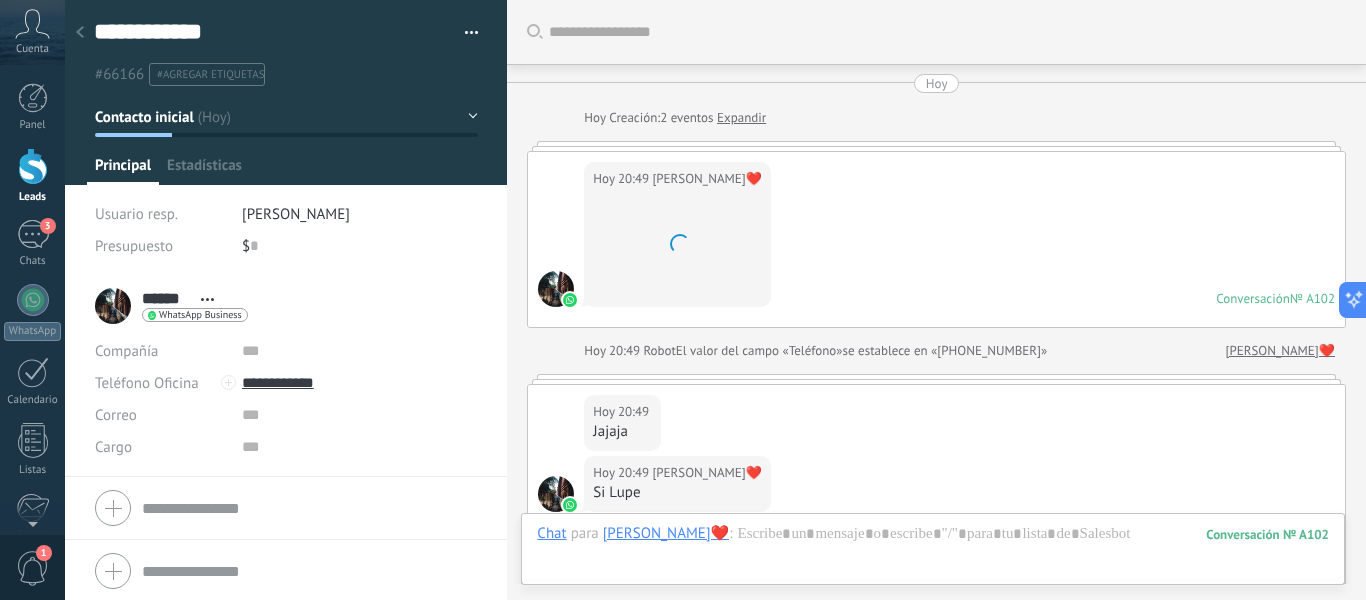 scroll, scrollTop: 30, scrollLeft: 0, axis: vertical 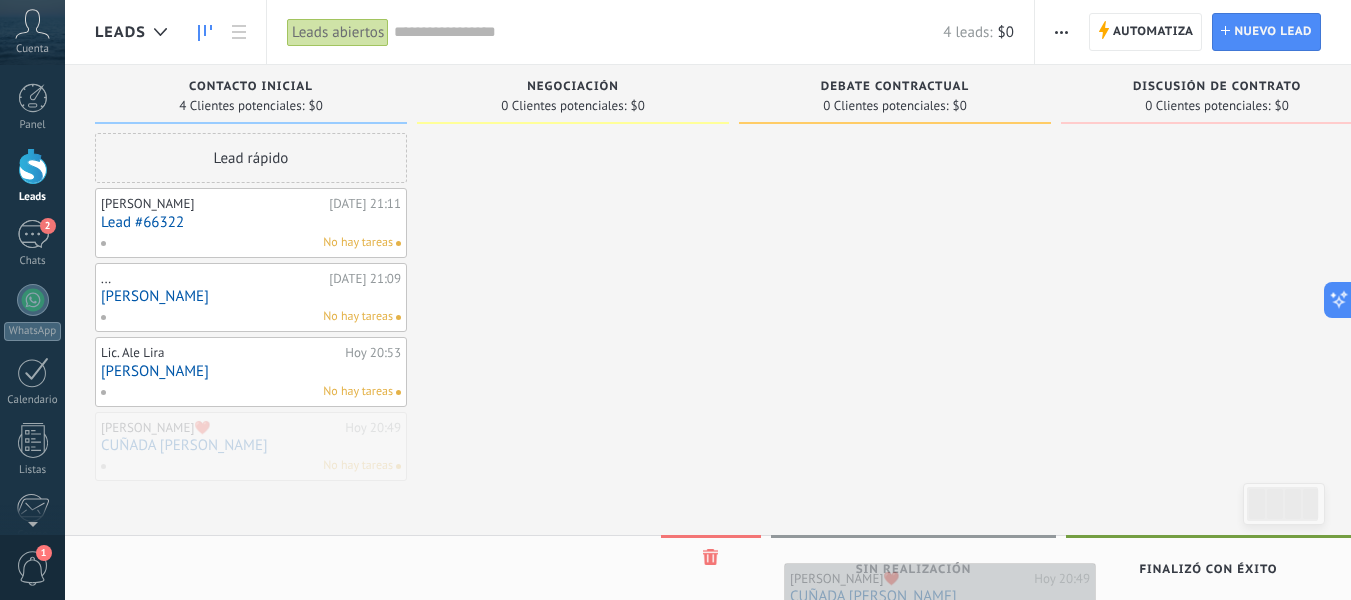 drag, startPoint x: 319, startPoint y: 431, endPoint x: 1008, endPoint y: 582, distance: 705.3524 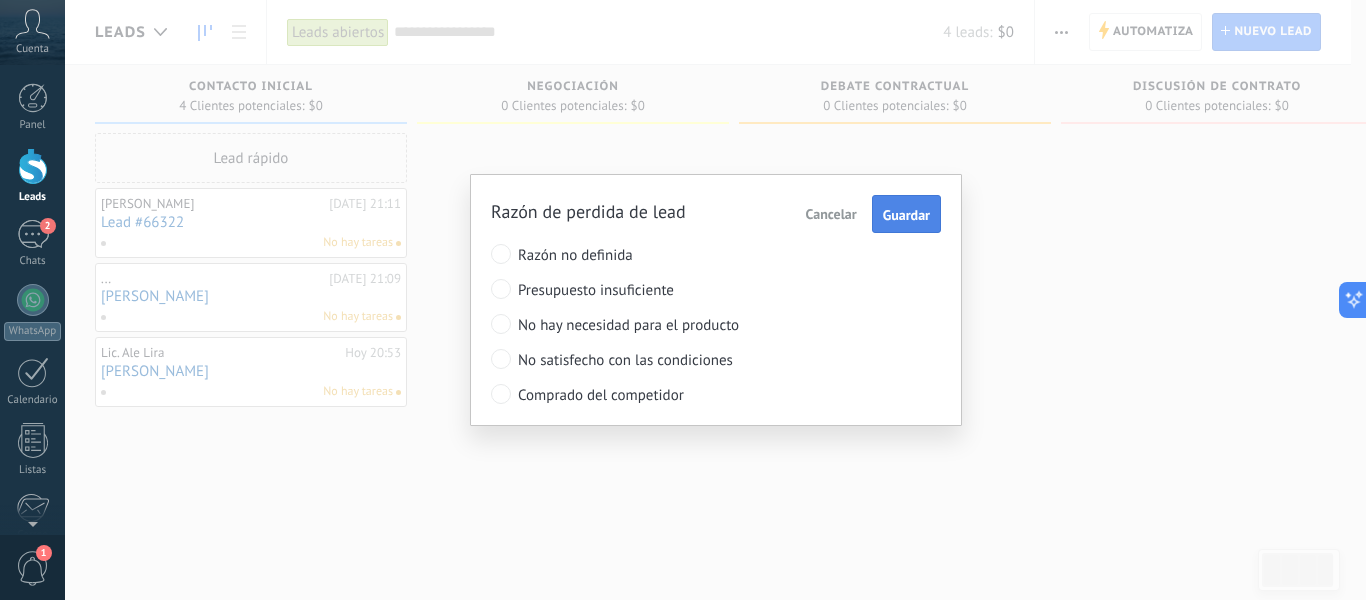 click on "Guardar" at bounding box center [906, 215] 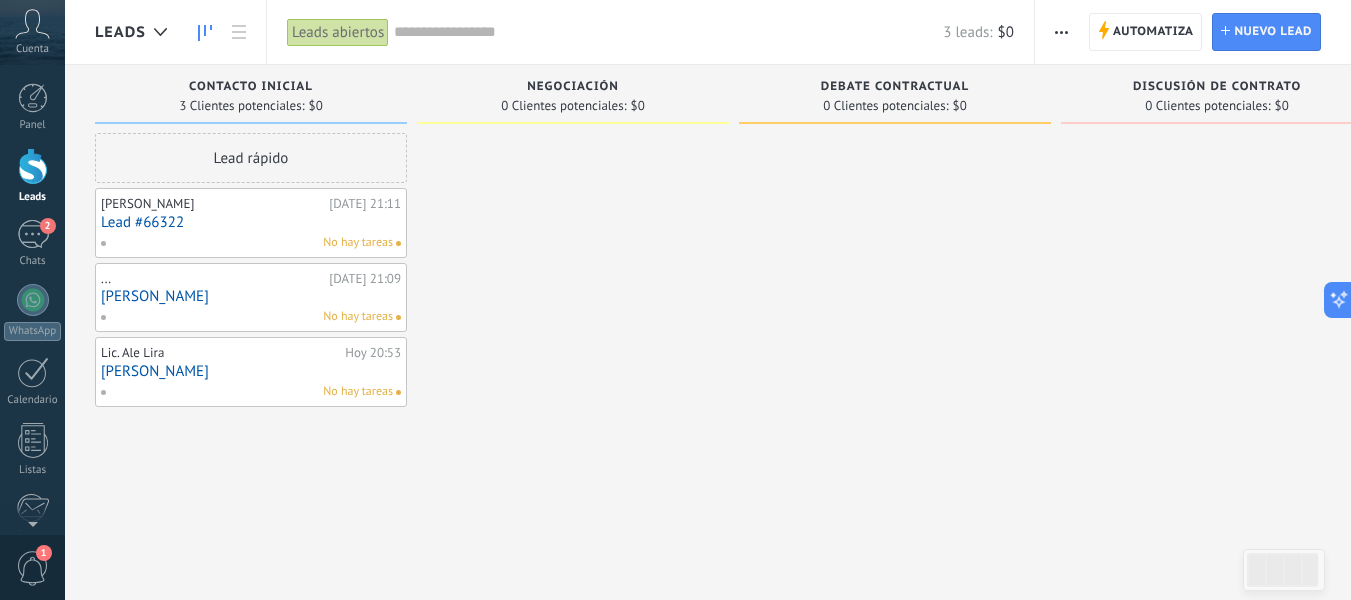 click on "Lead #66322" at bounding box center (251, 222) 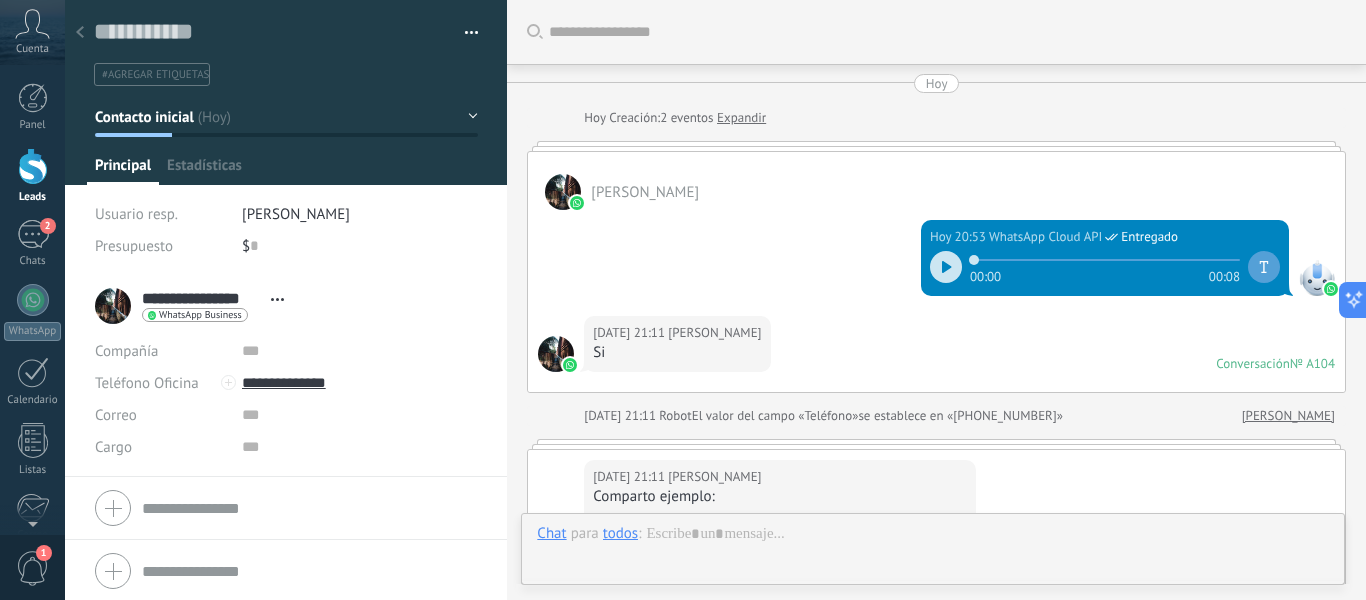 scroll, scrollTop: 671, scrollLeft: 0, axis: vertical 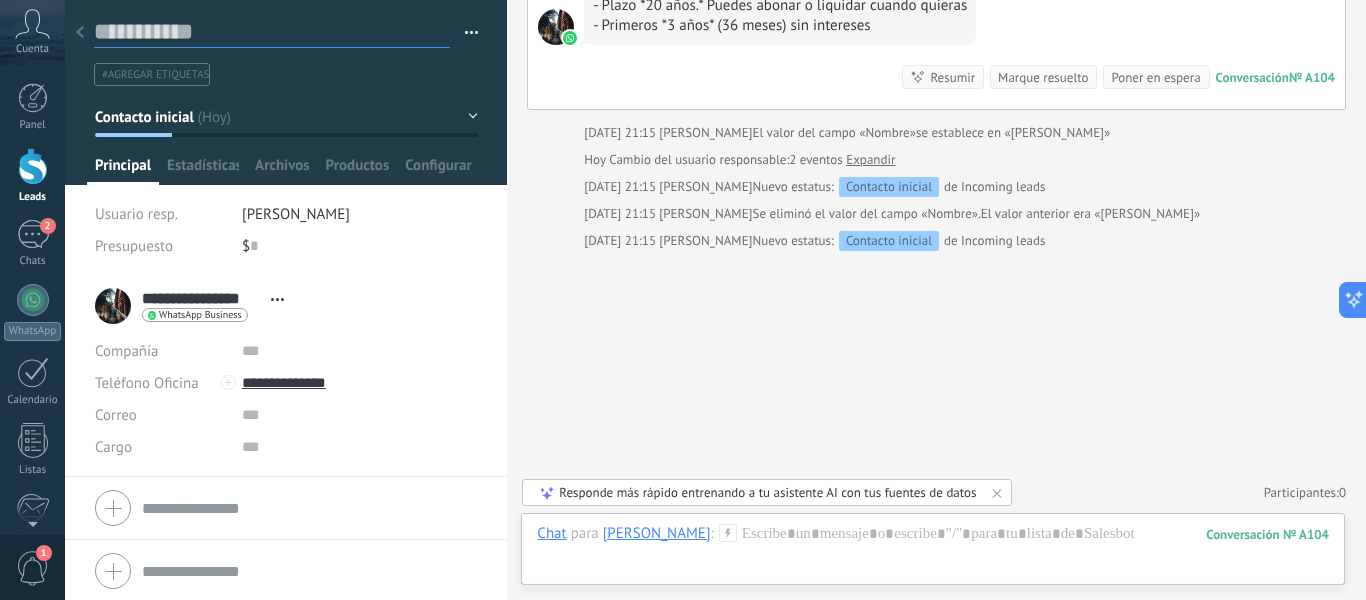 click at bounding box center [272, 32] 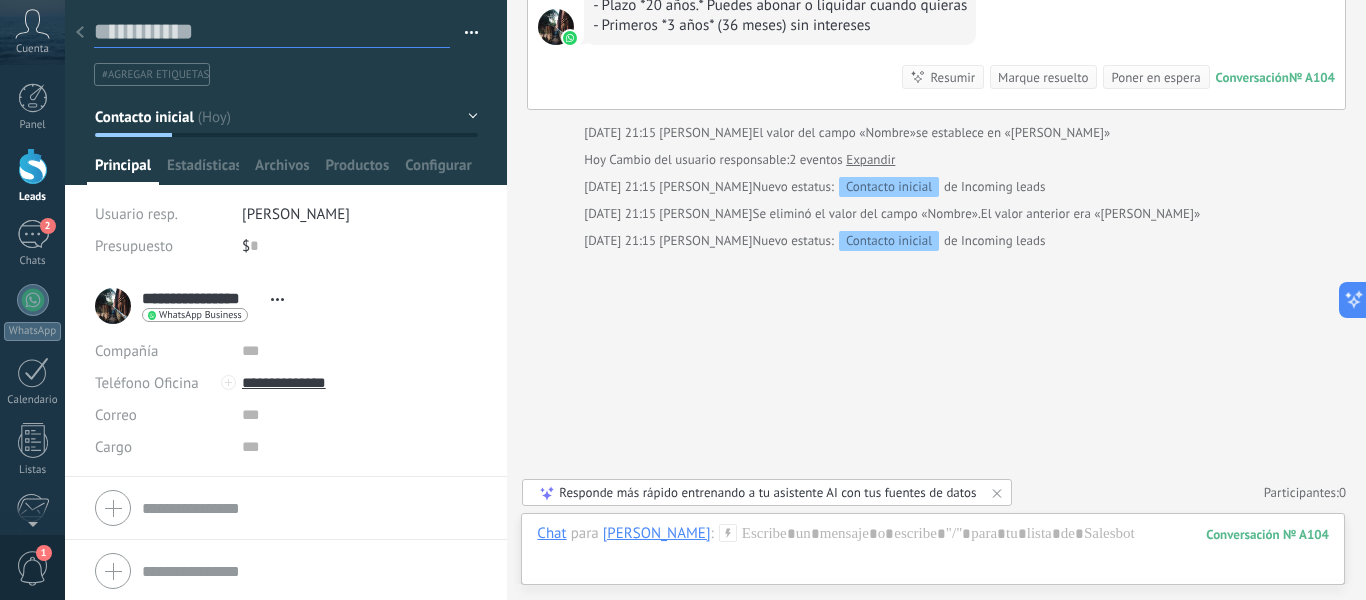 type on "*" 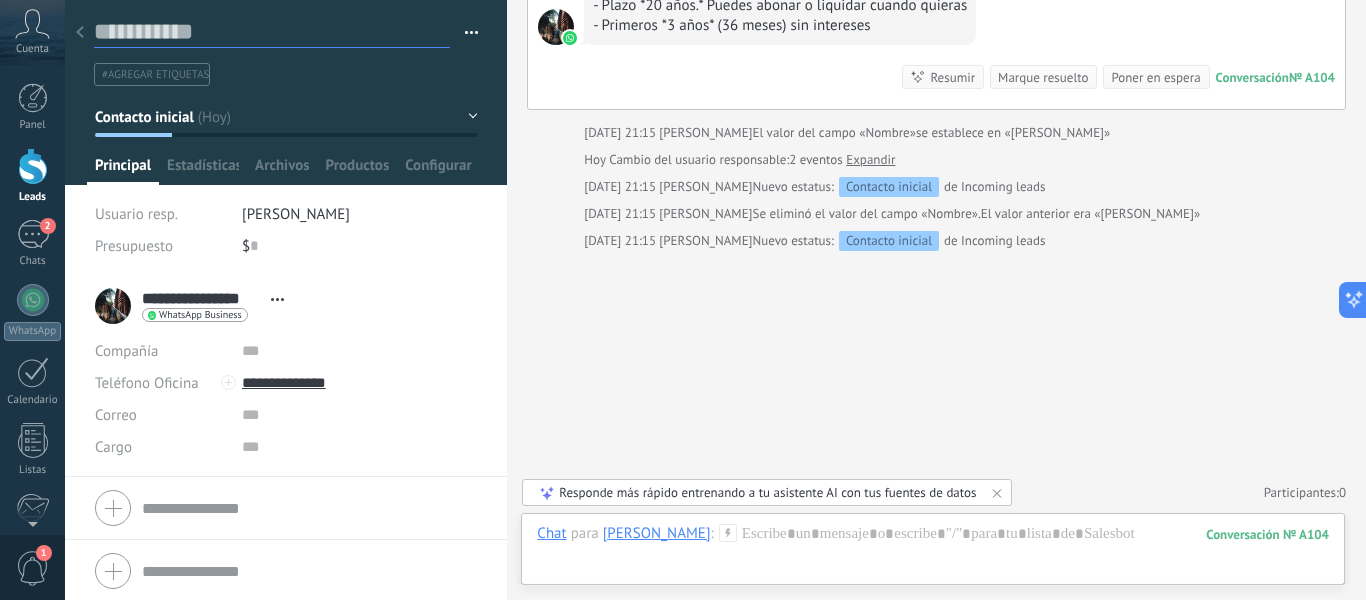 type on "*" 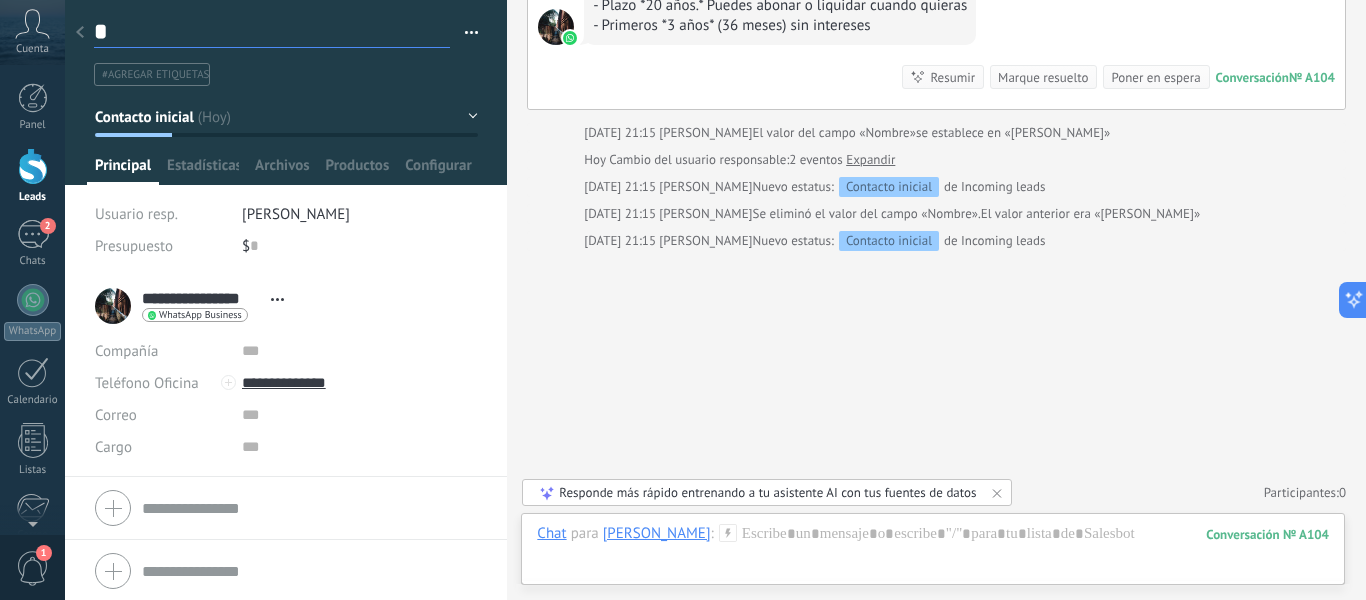 type on "**" 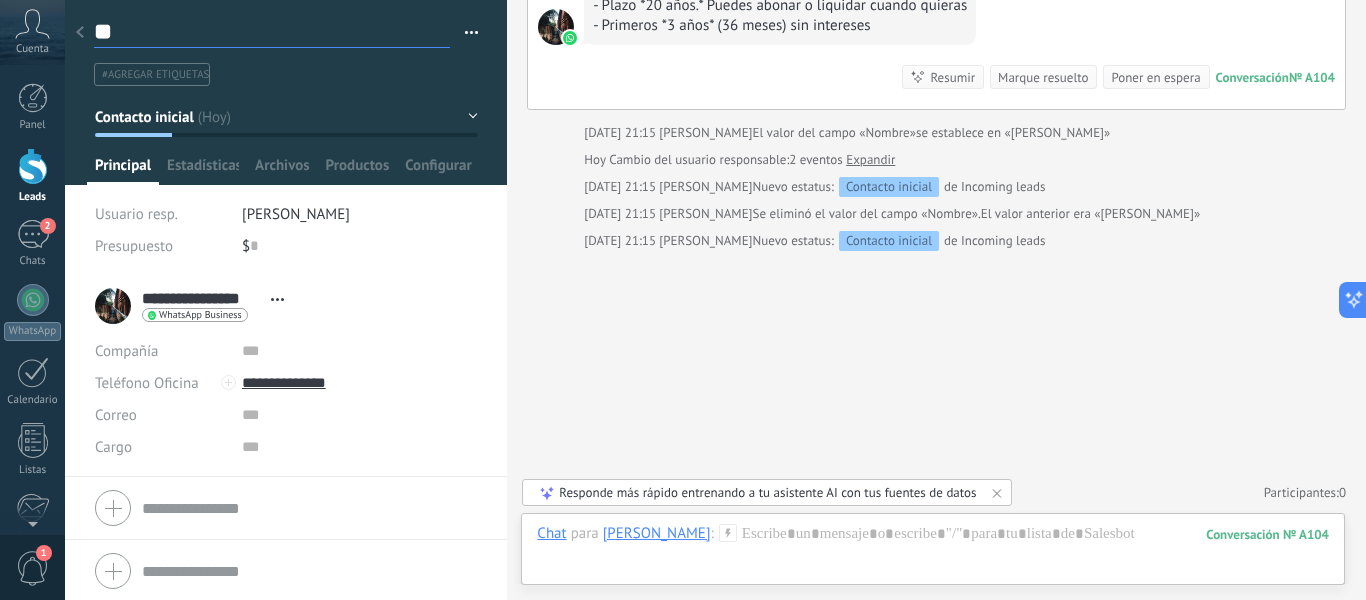 type on "***" 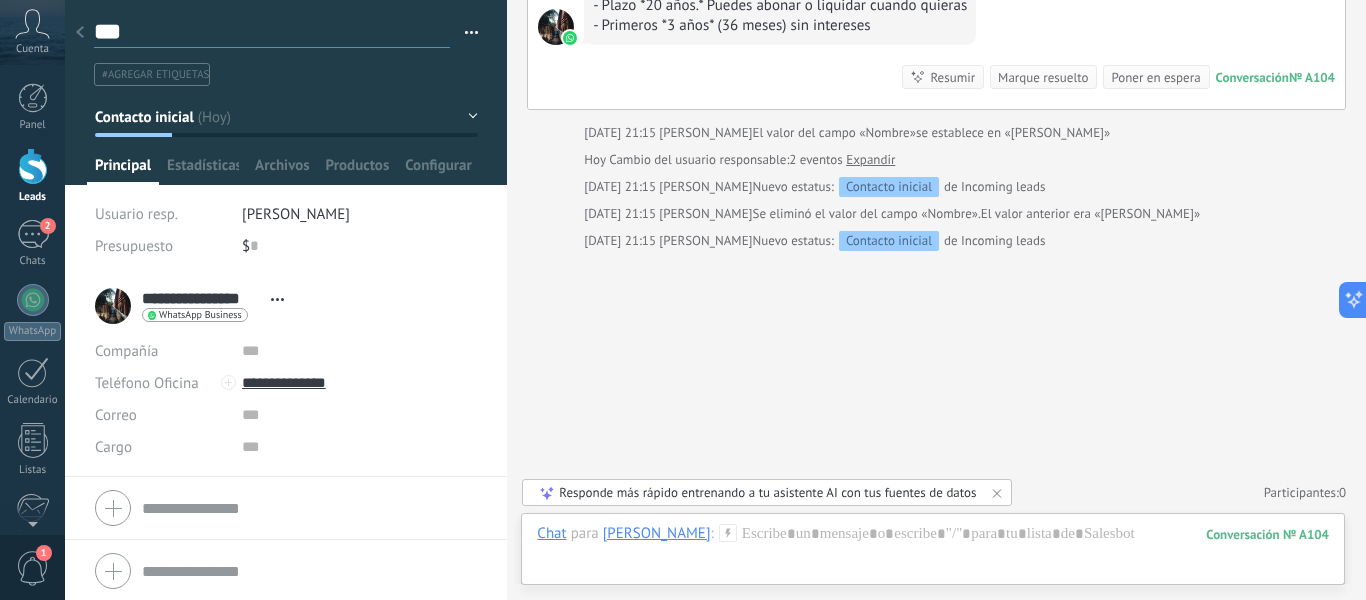 type on "****" 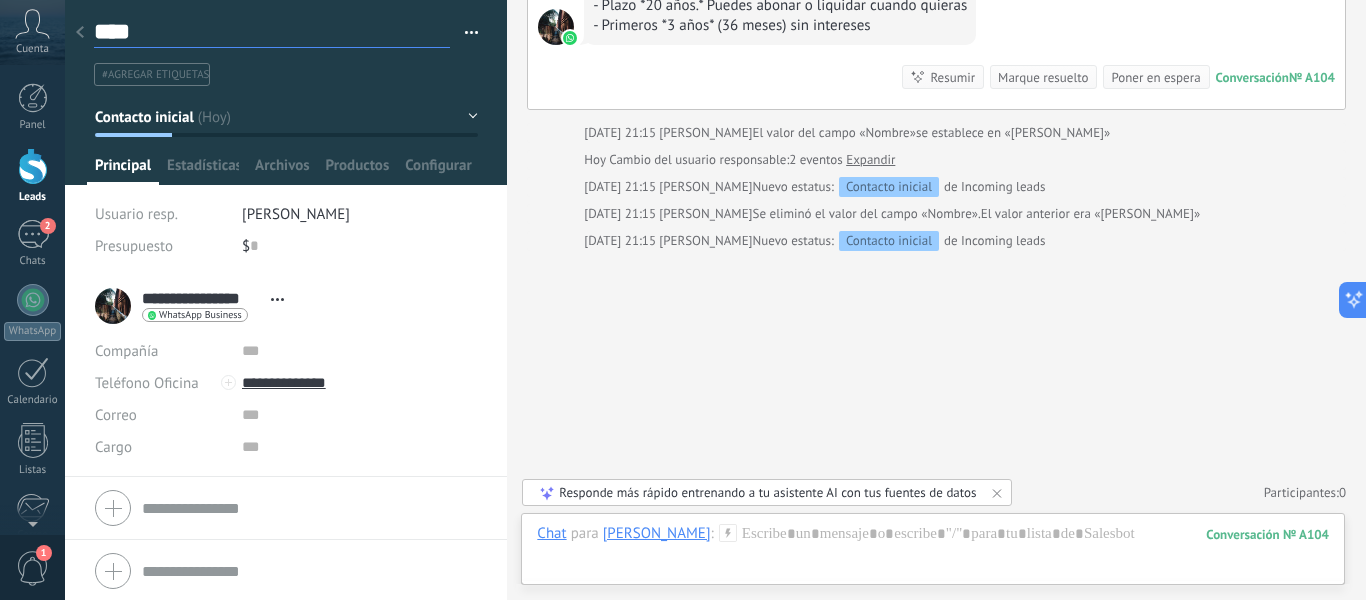 type on "*****" 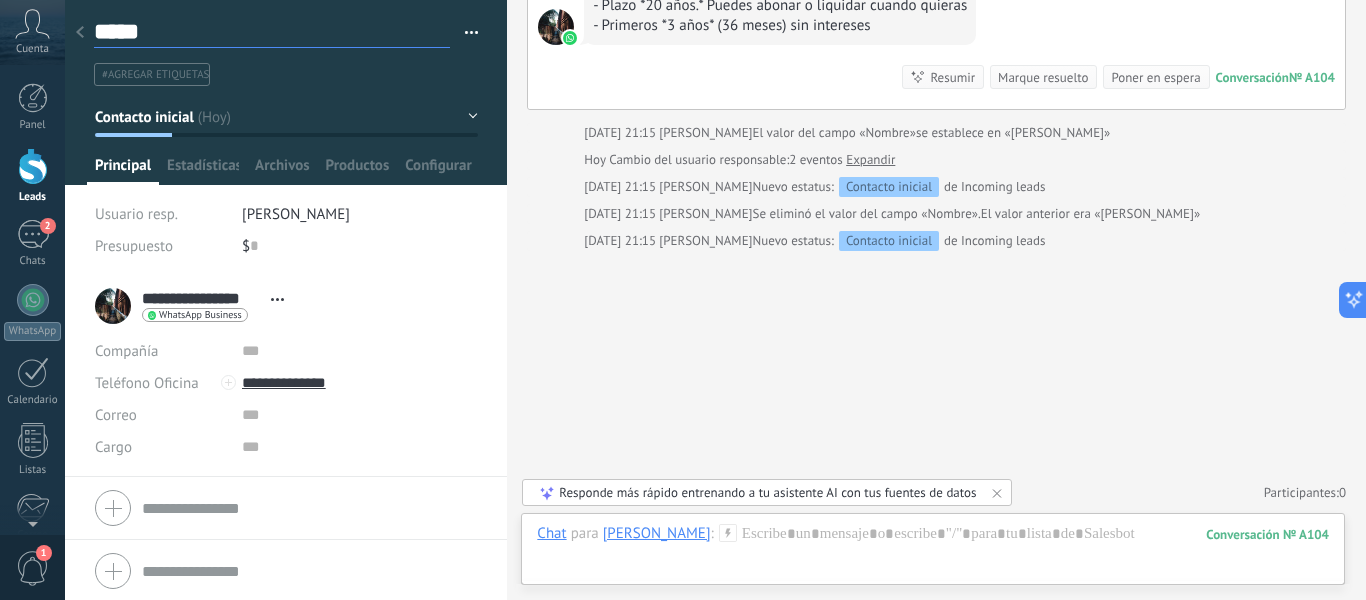 type on "******" 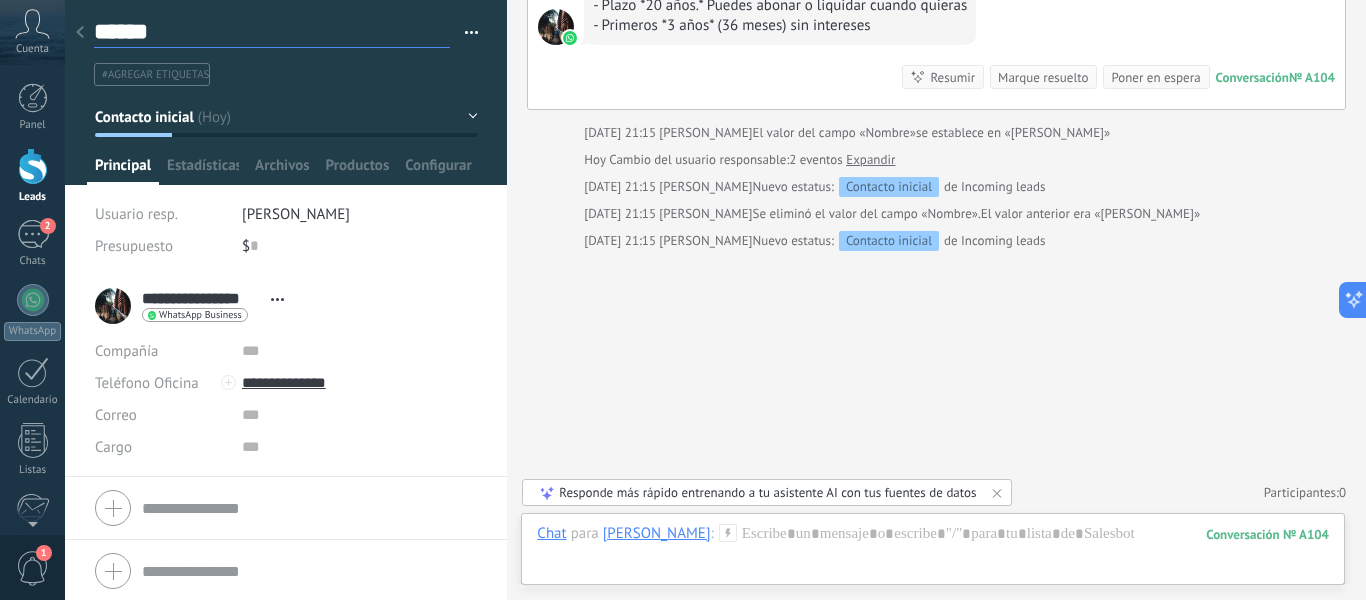 type on "******" 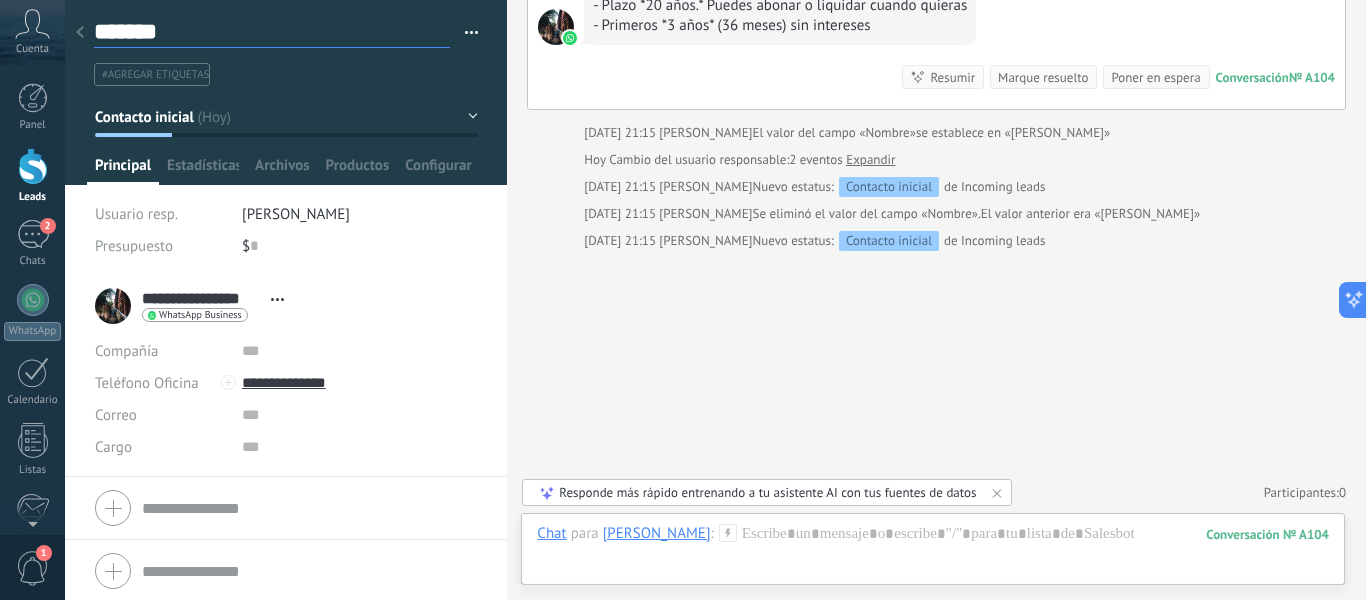 type on "********" 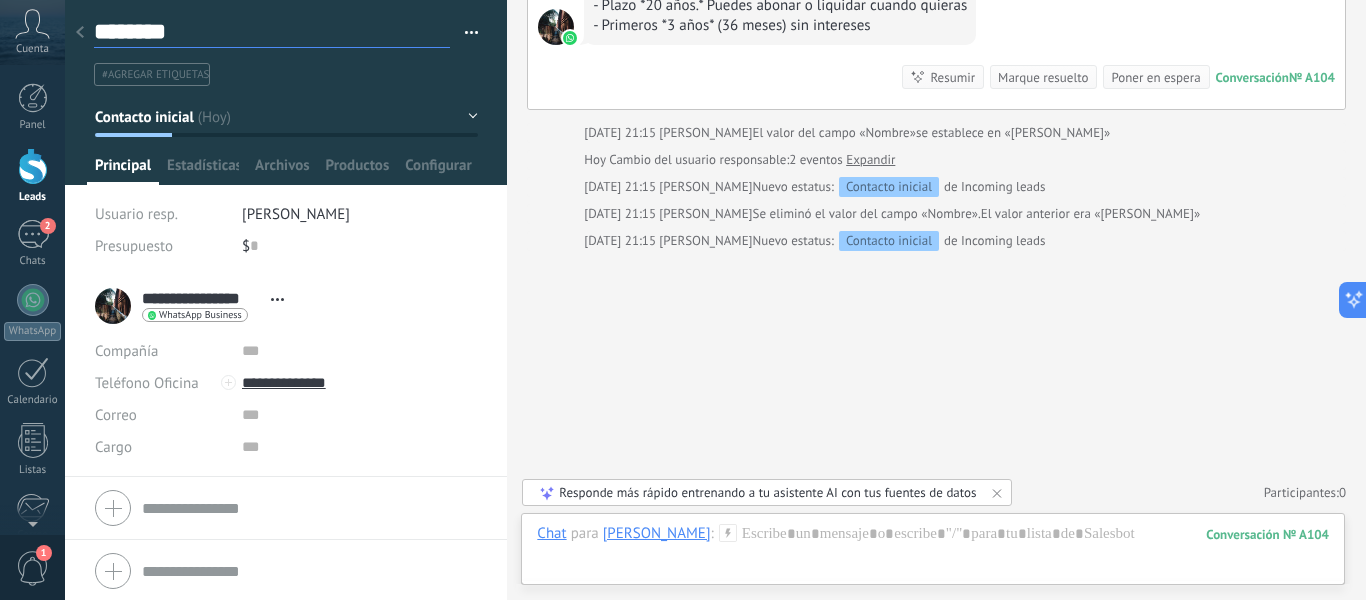 type on "*********" 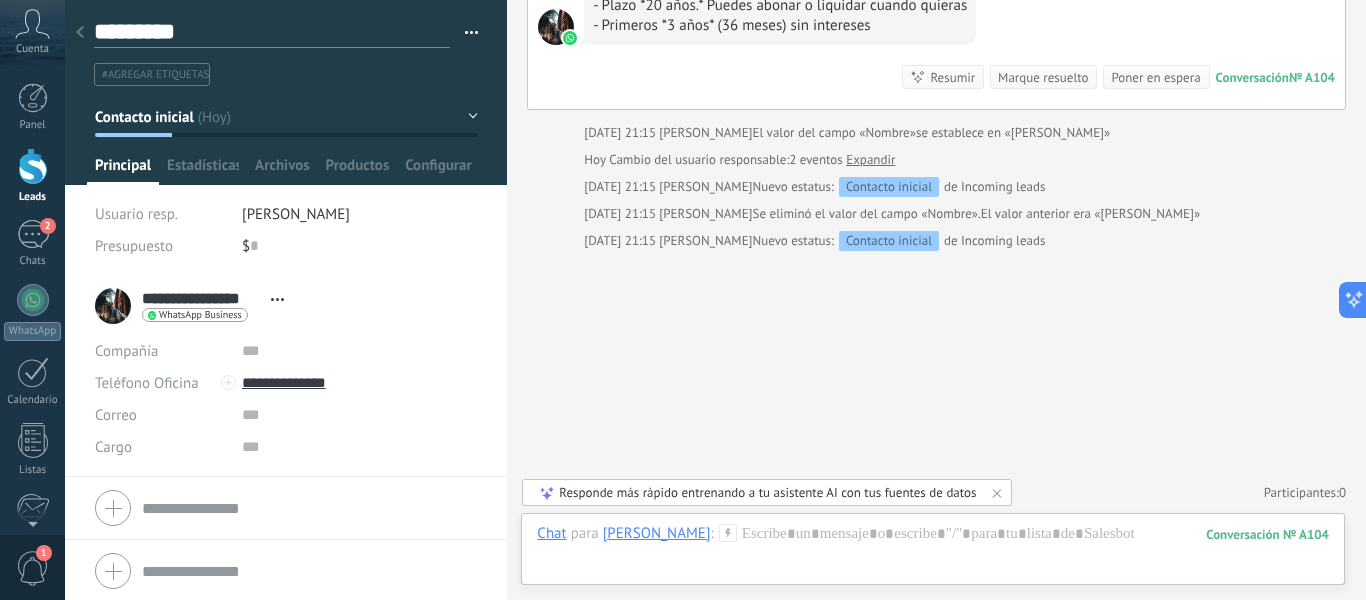 type on "**********" 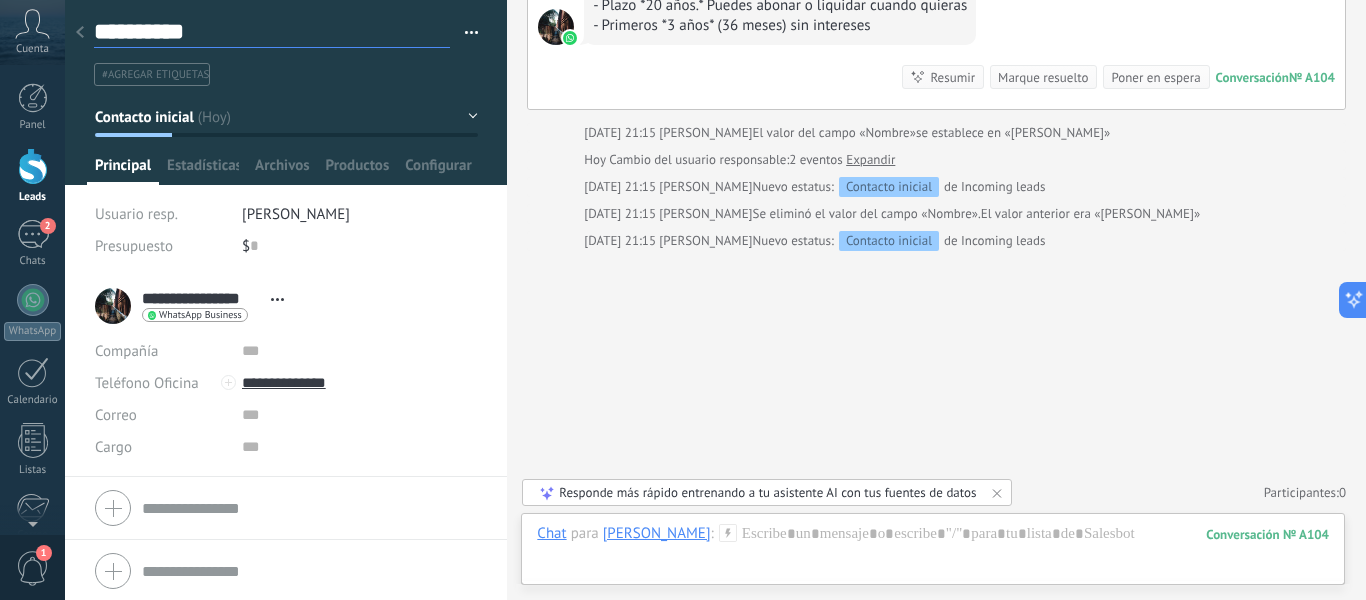 type on "**********" 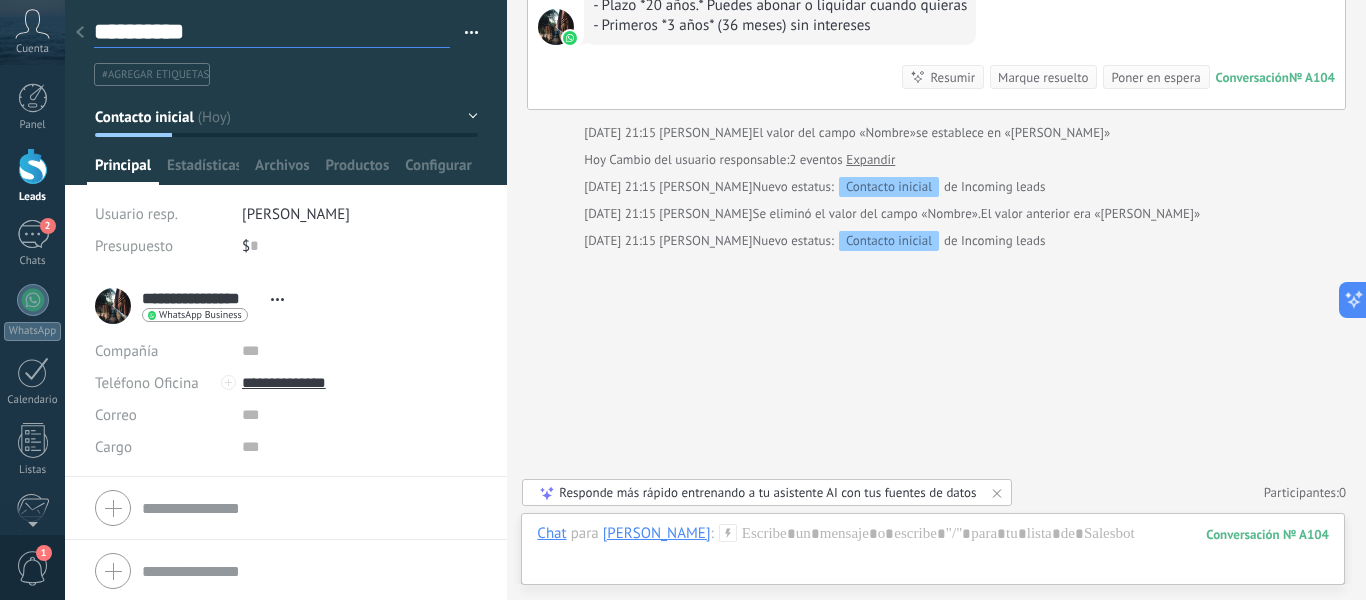 type on "**********" 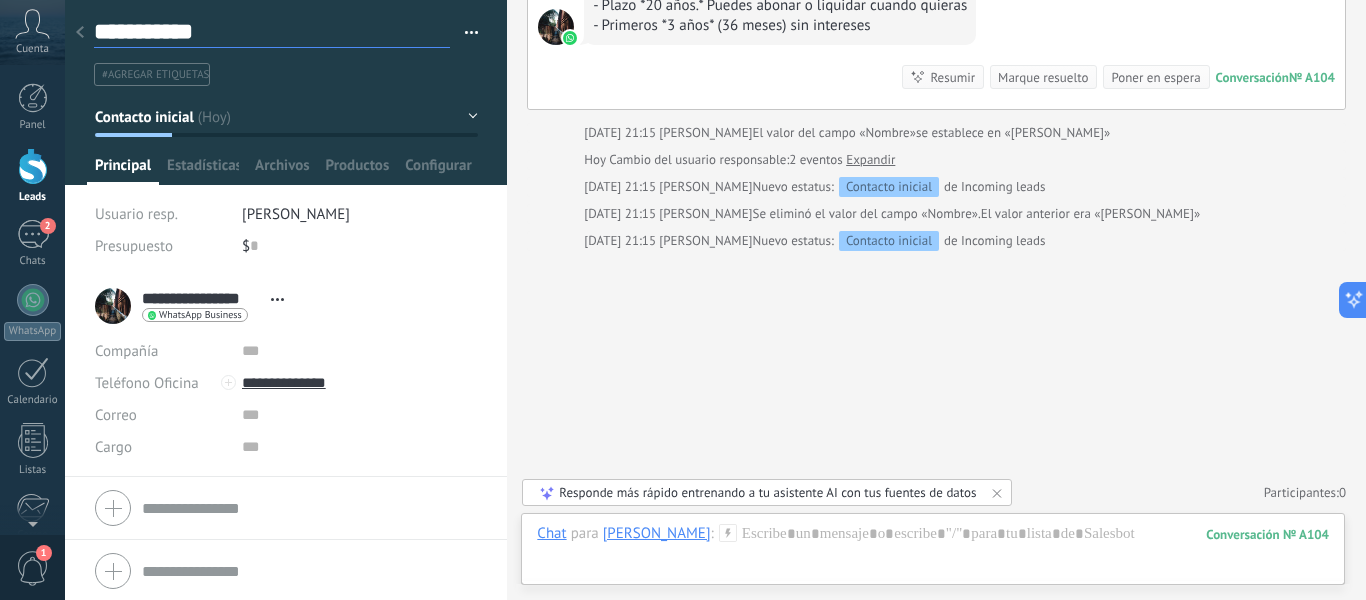 type on "**********" 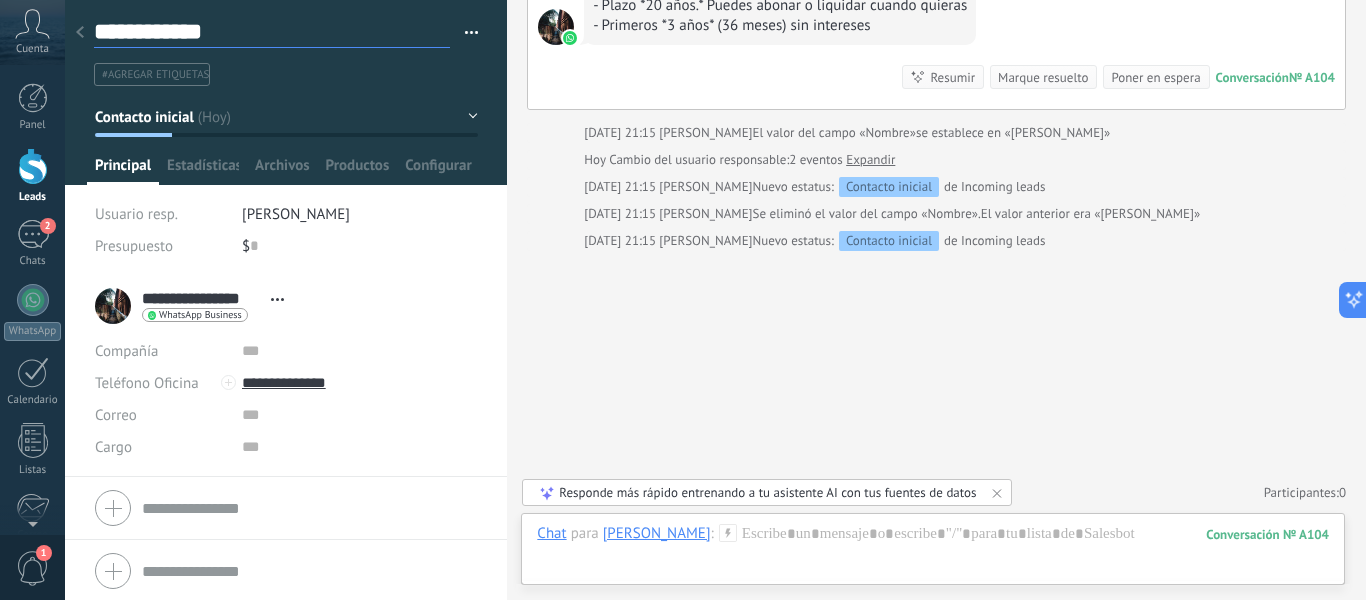 type on "**********" 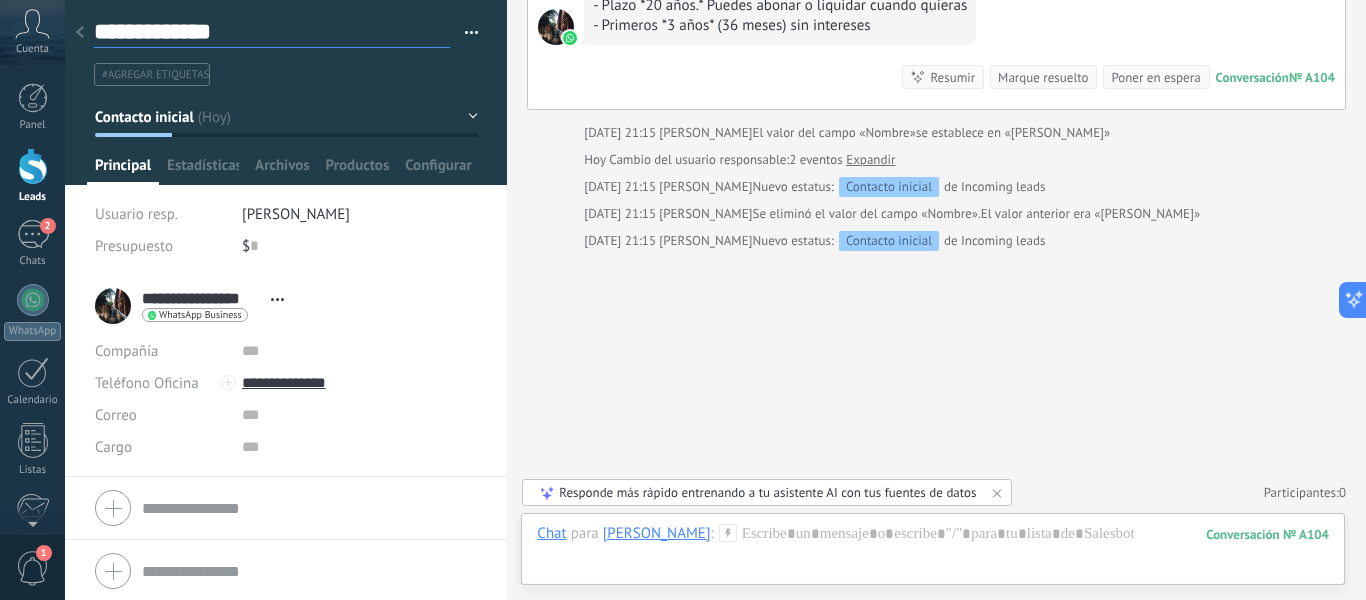 type on "**********" 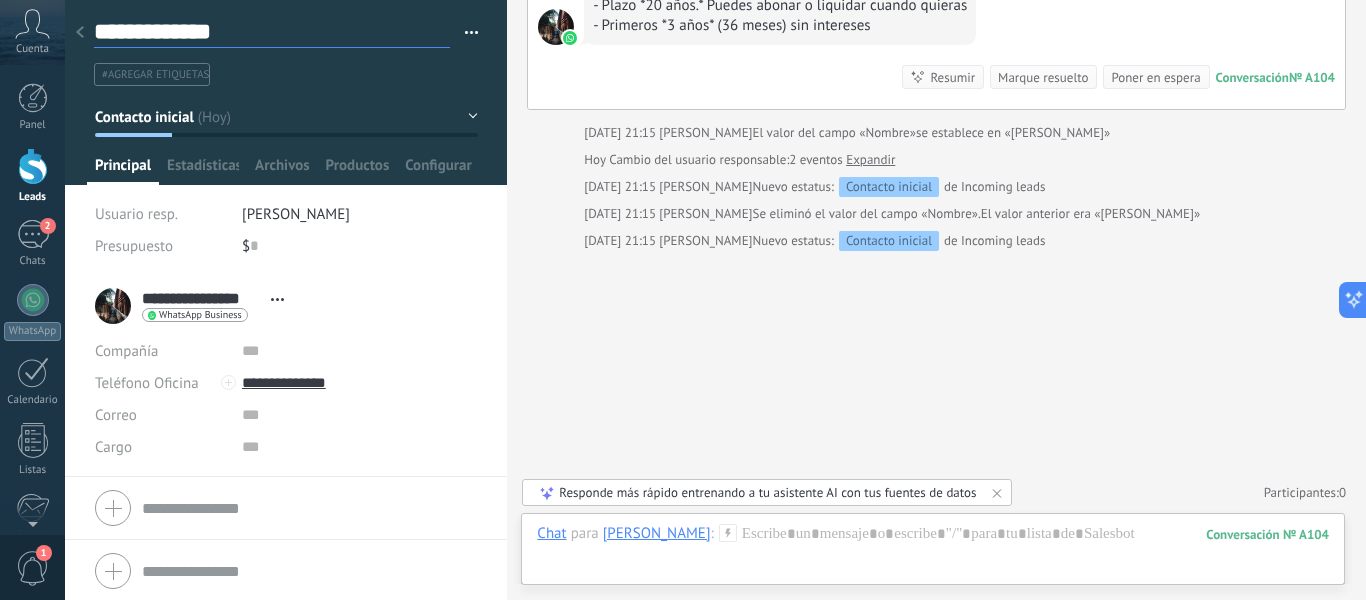 type on "**********" 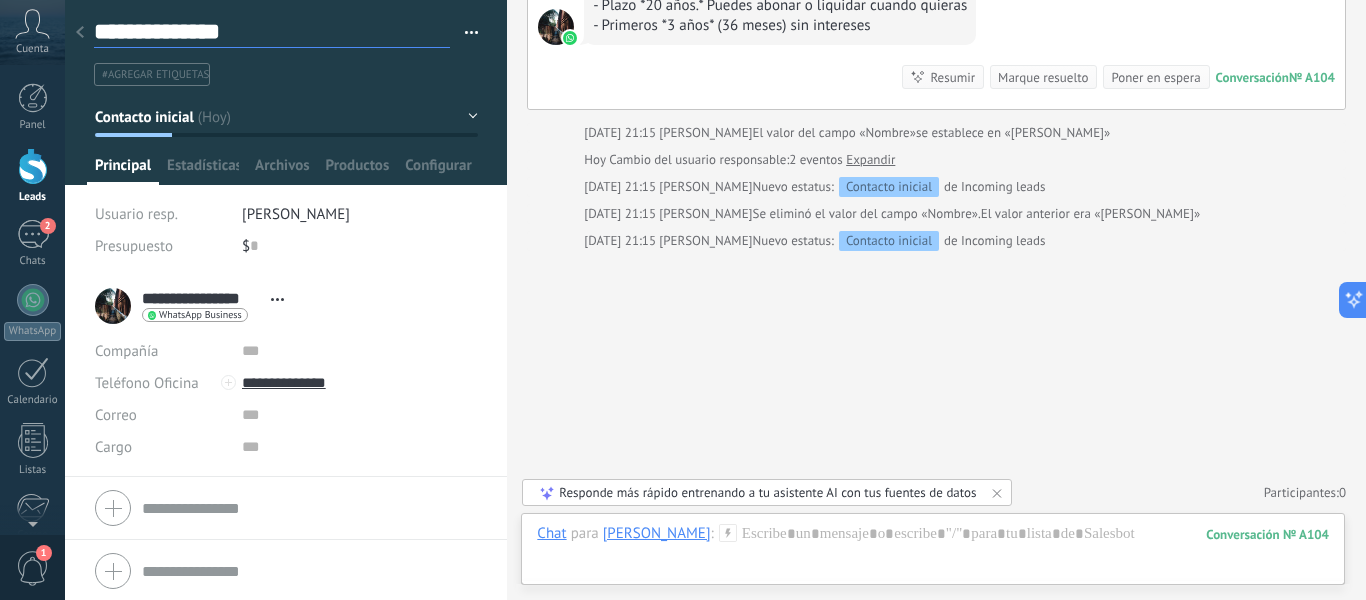 type on "**********" 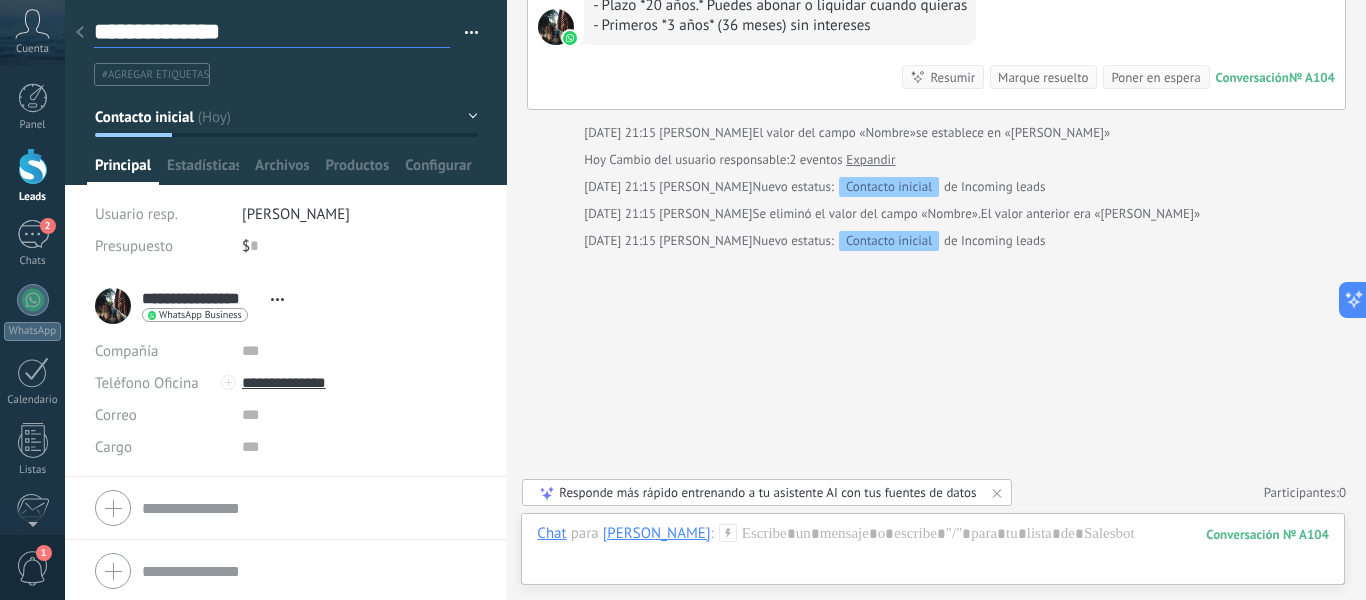 type on "**********" 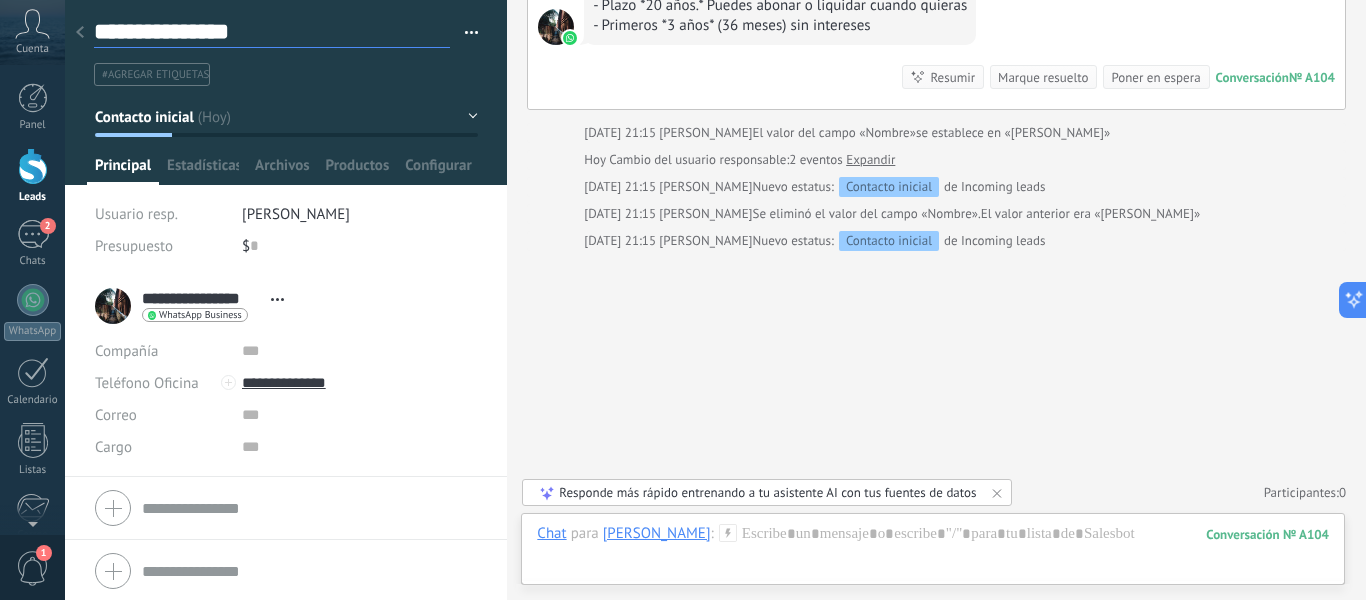 type on "**********" 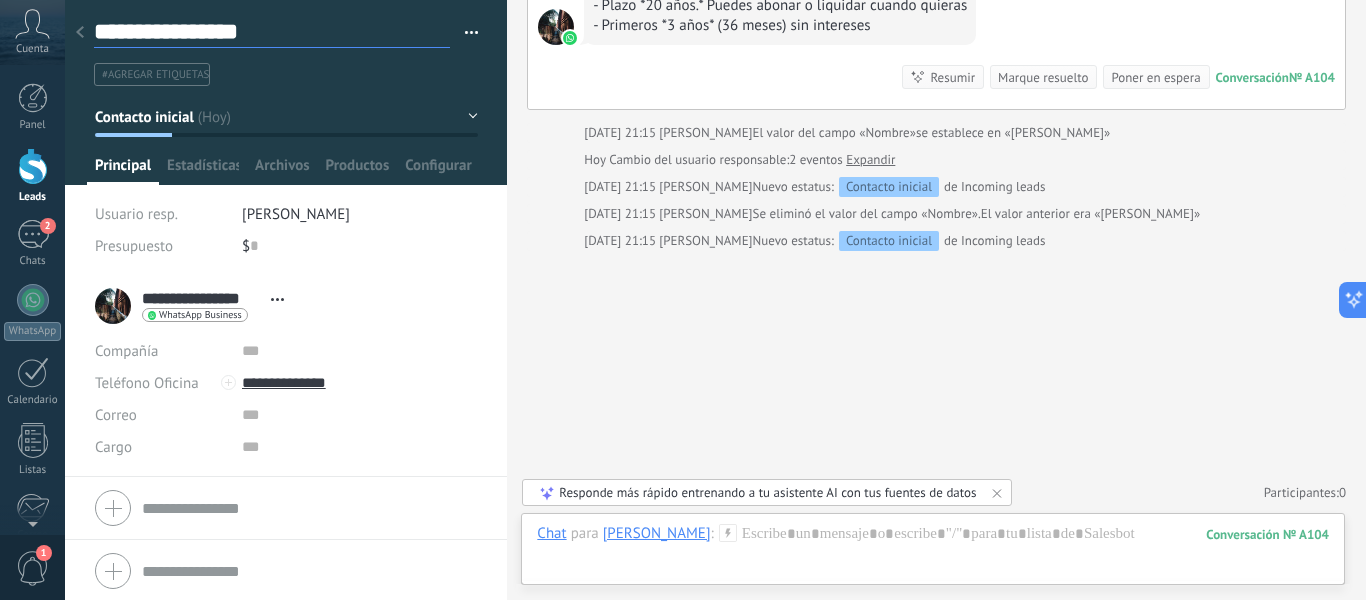 scroll, scrollTop: 30, scrollLeft: 0, axis: vertical 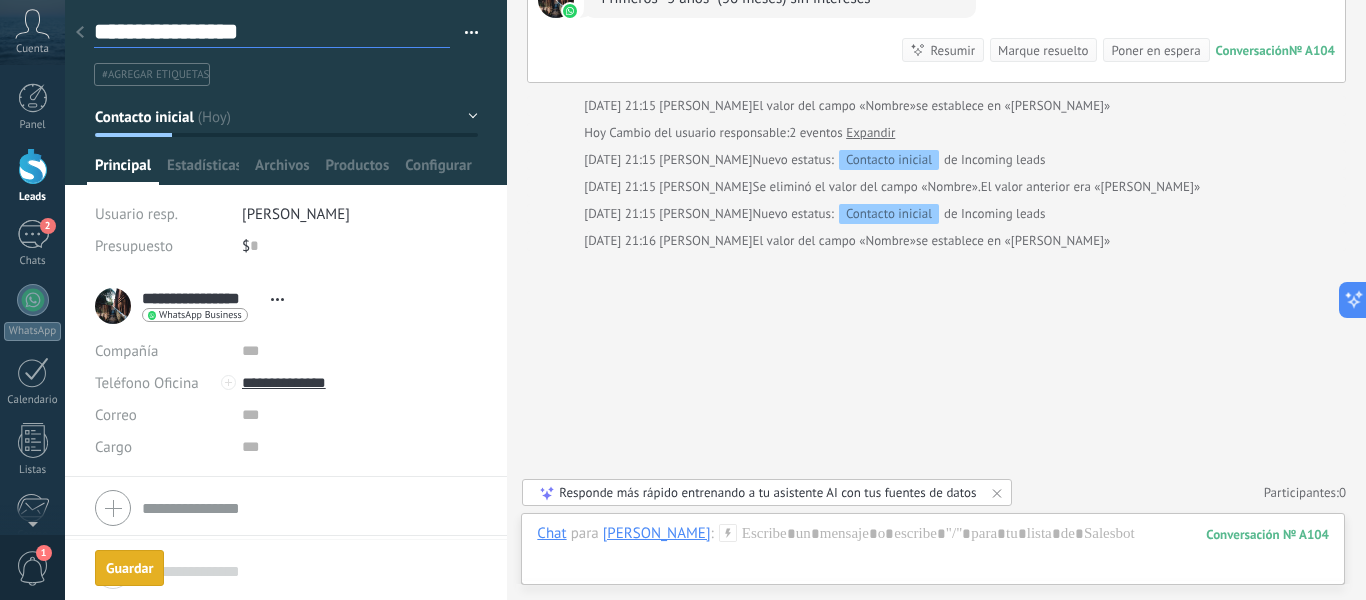 type on "**********" 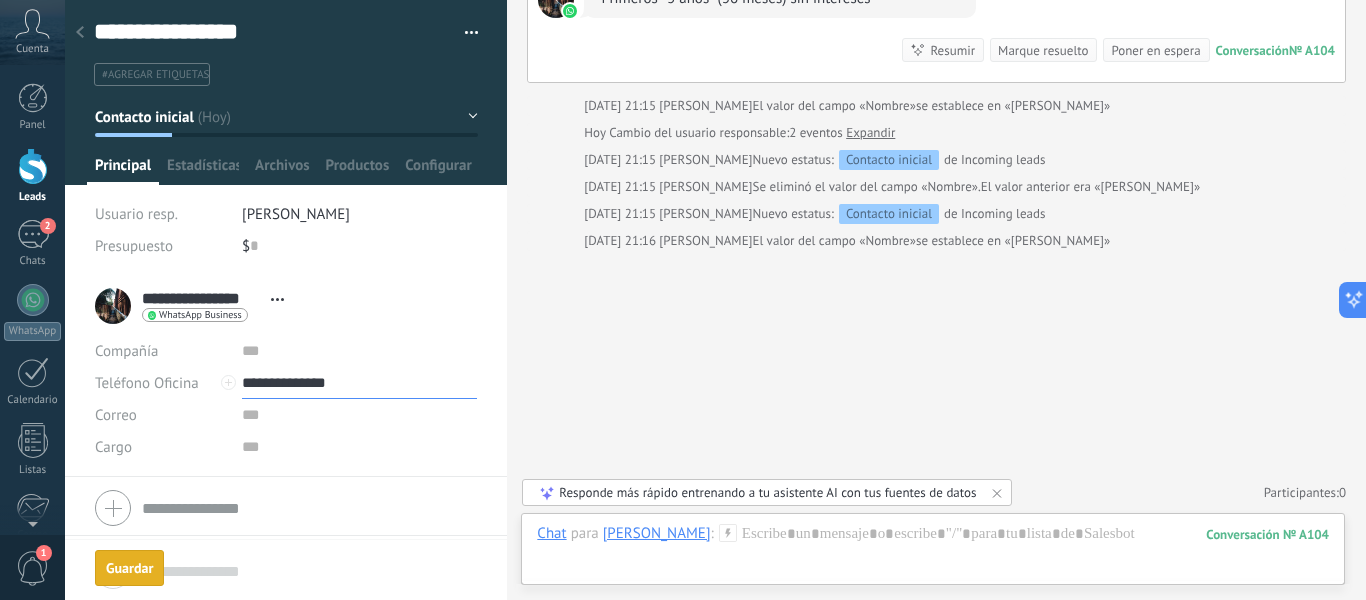 click on "**********" at bounding box center [360, 383] 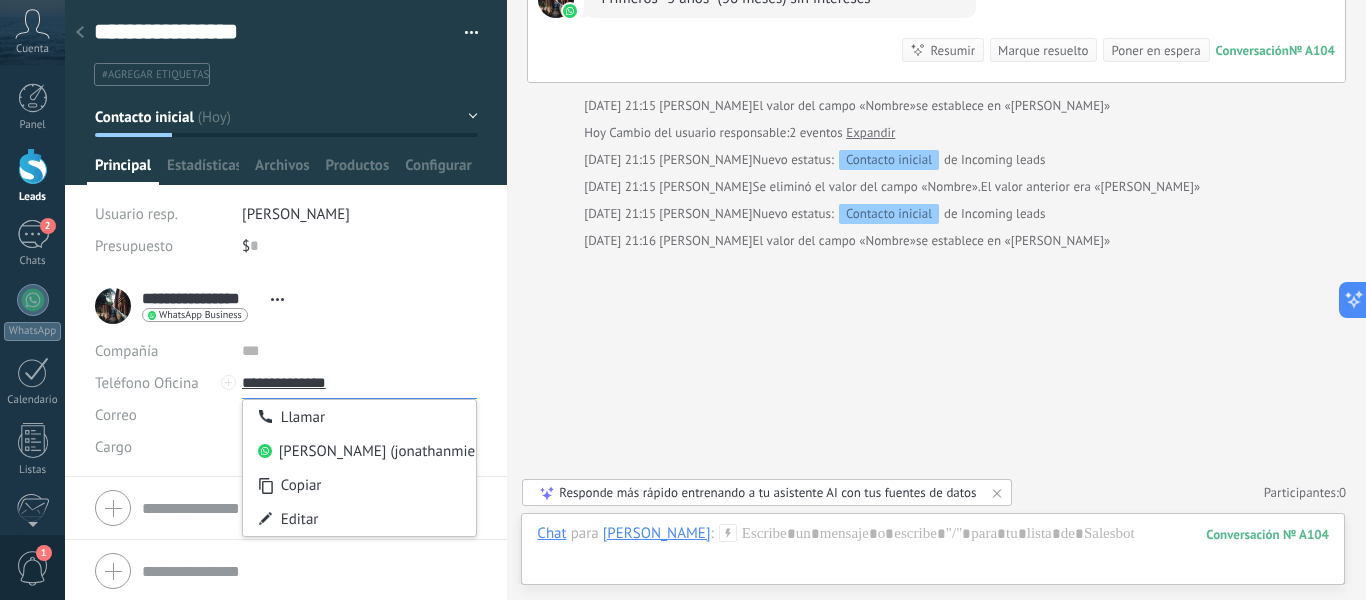 click on "**********" at bounding box center (360, 383) 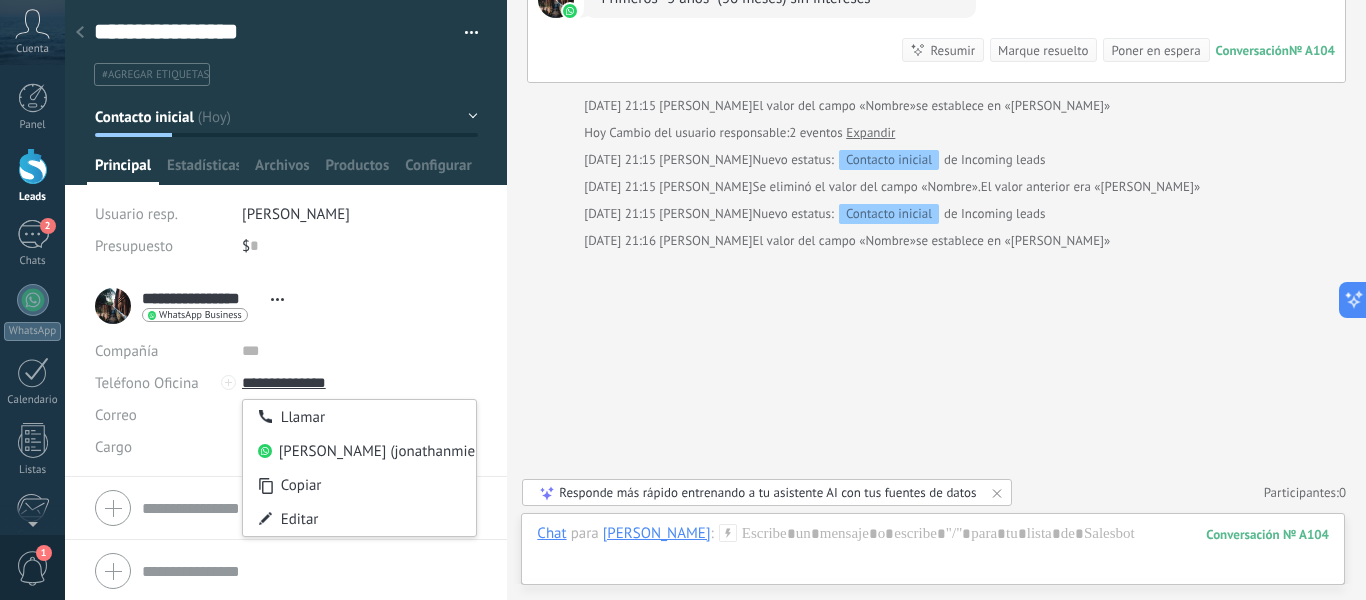 click on "Cargo" at bounding box center (161, 447) 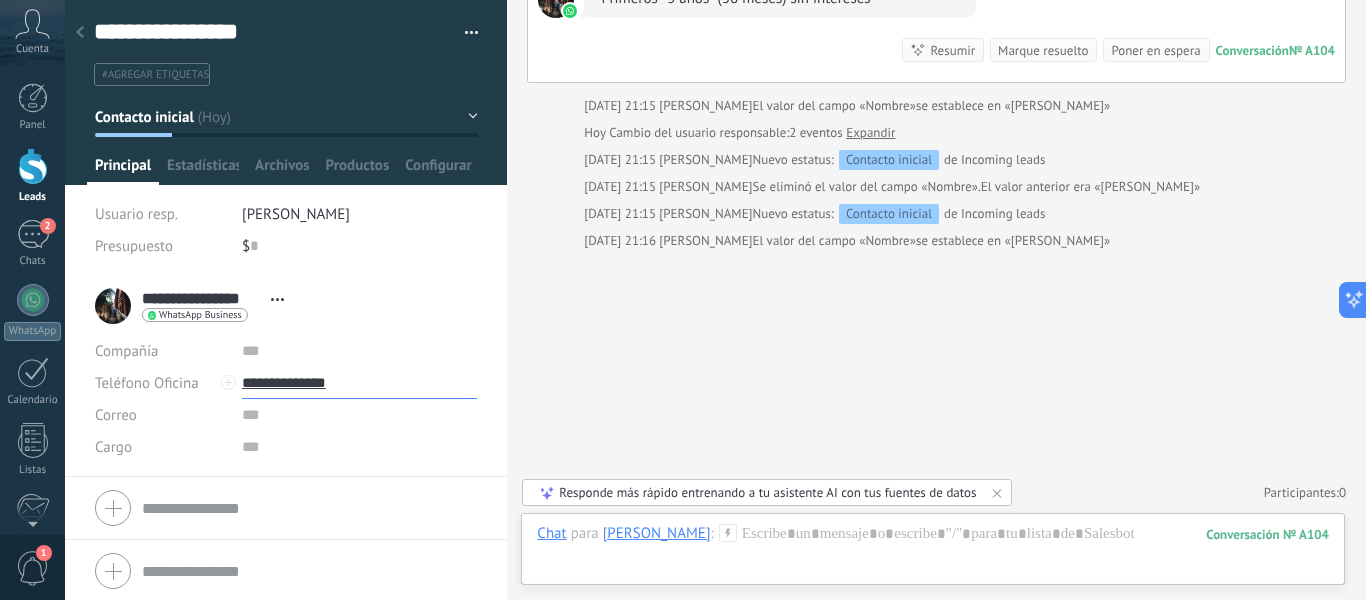 click on "**********" at bounding box center [360, 383] 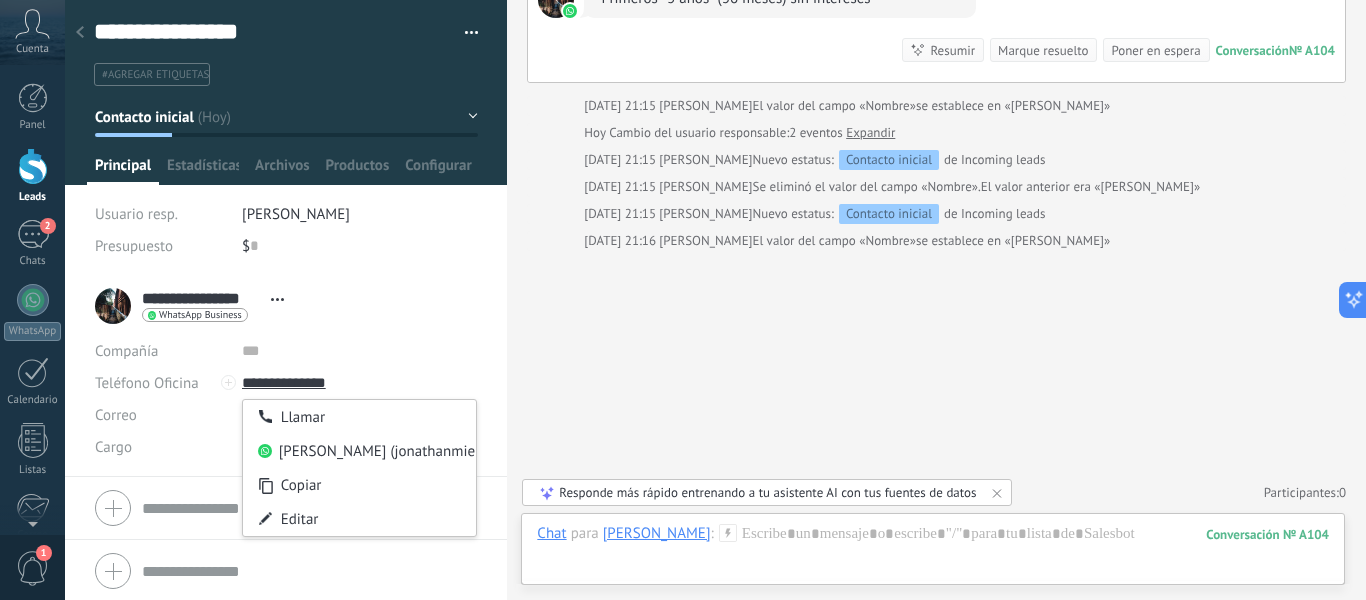 click at bounding box center [286, 508] 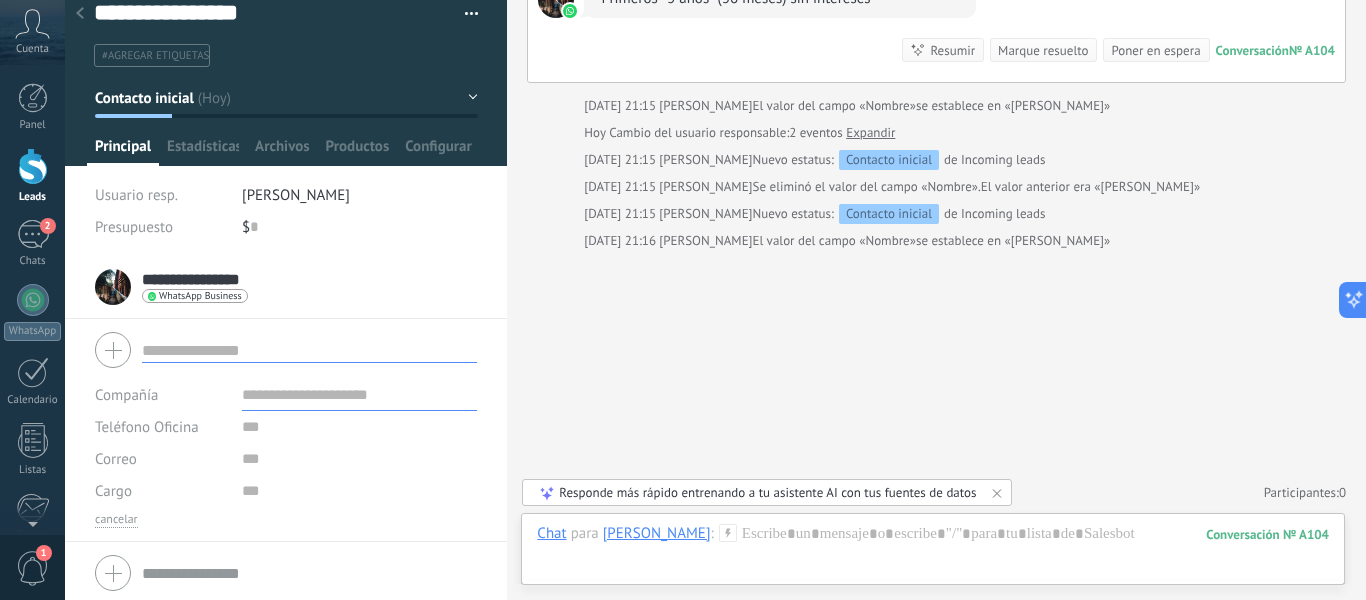 scroll, scrollTop: 24, scrollLeft: 0, axis: vertical 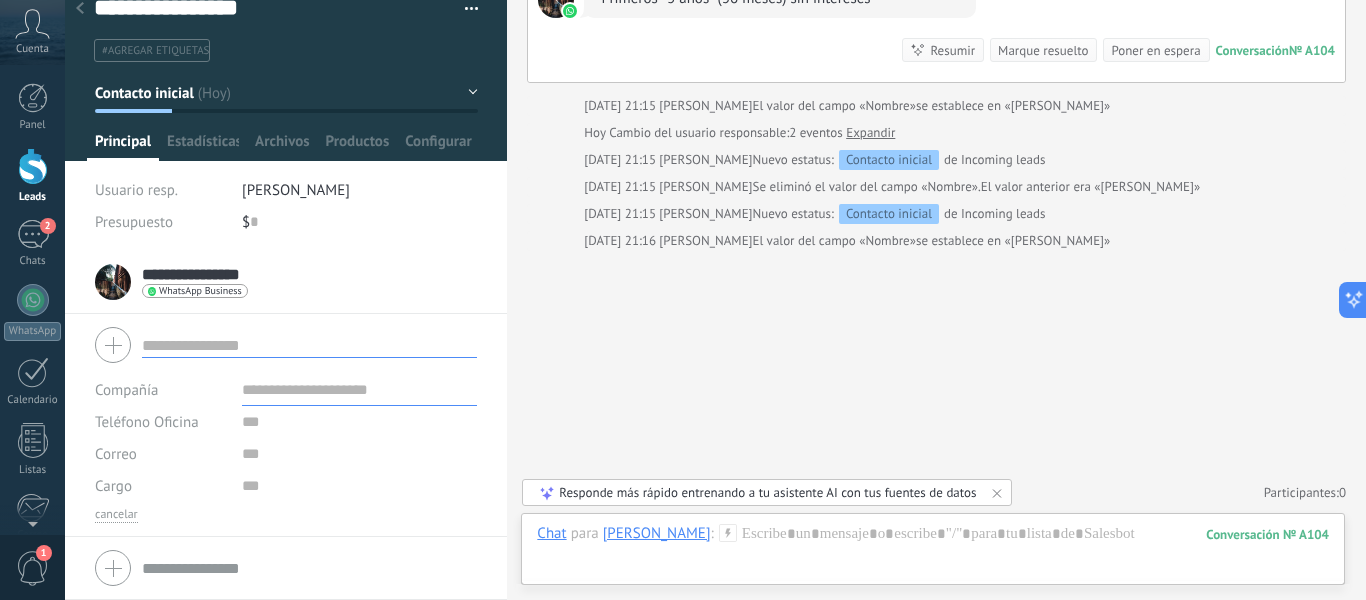 click on "Contacto inicial" at bounding box center (286, 93) 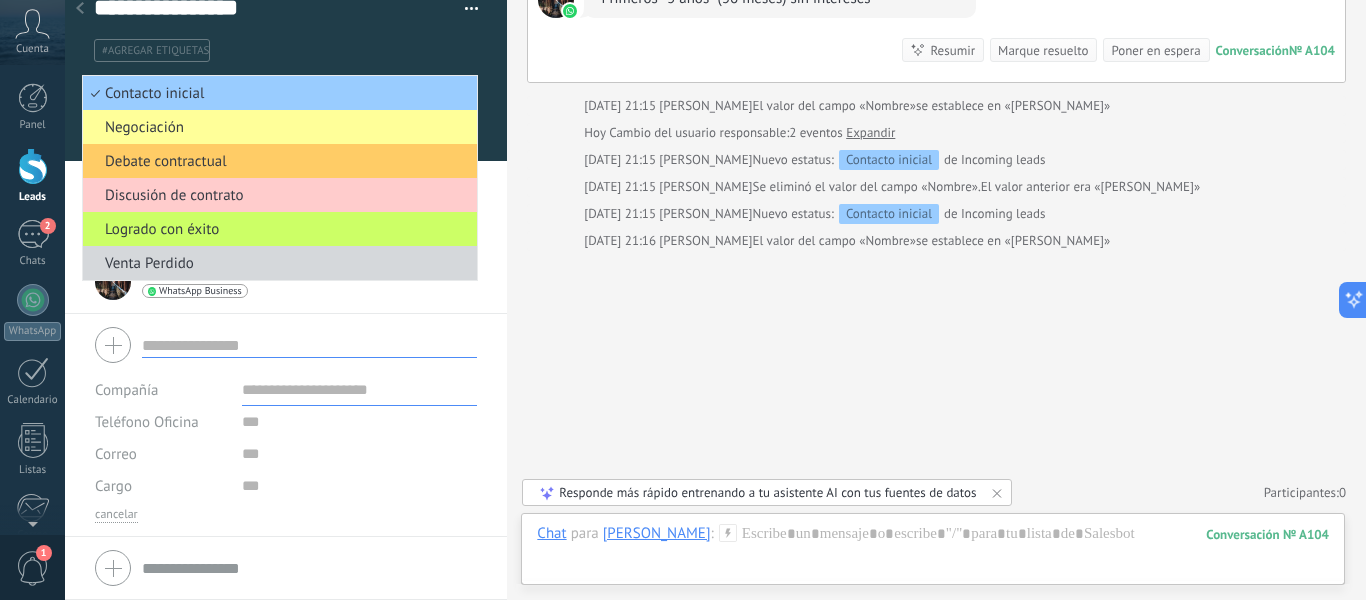 click on "#agregar etiquetas" at bounding box center [282, 50] 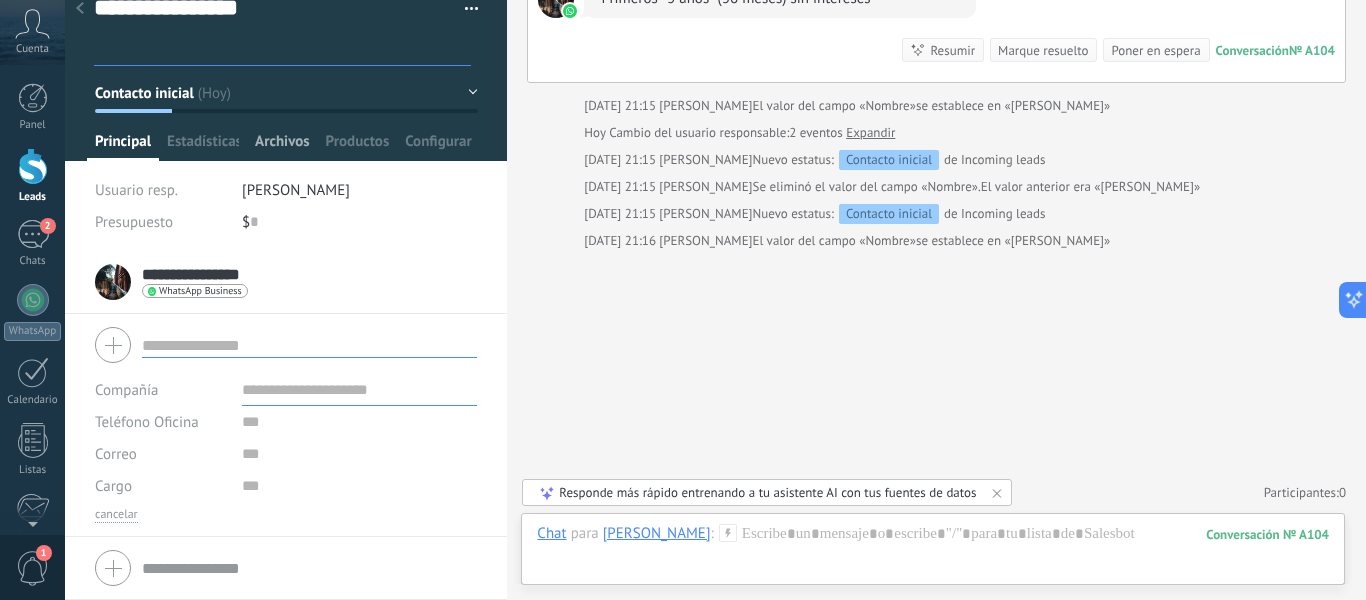scroll, scrollTop: 0, scrollLeft: 0, axis: both 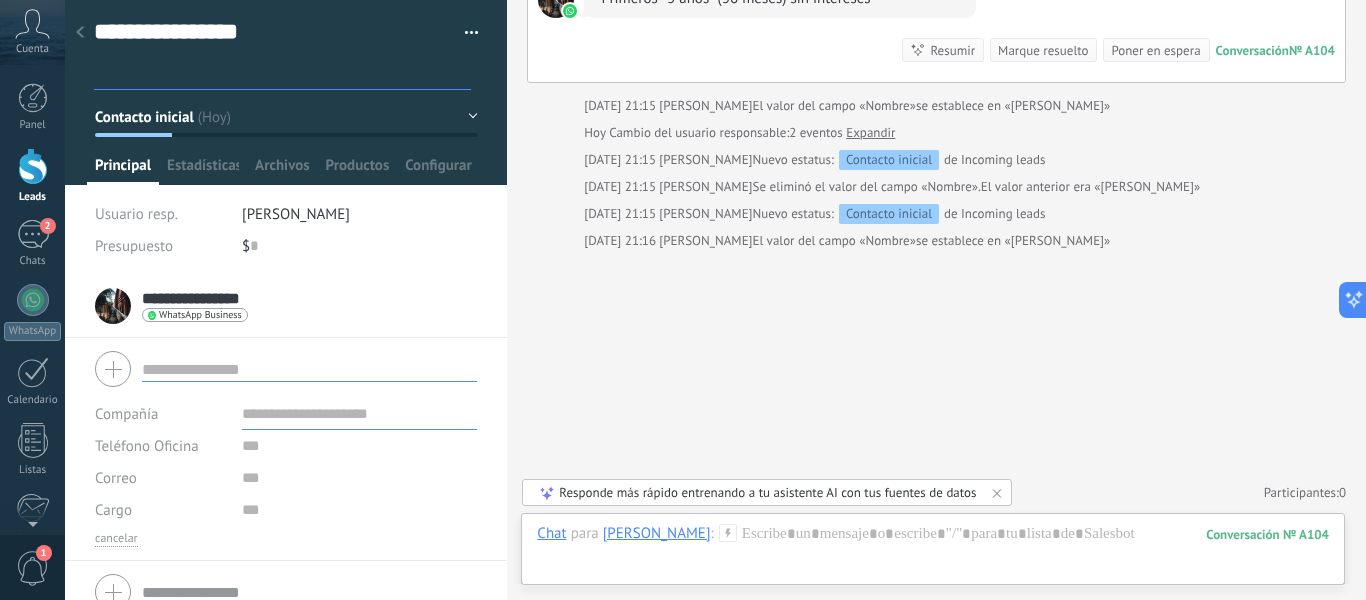 click at bounding box center [472, 36] 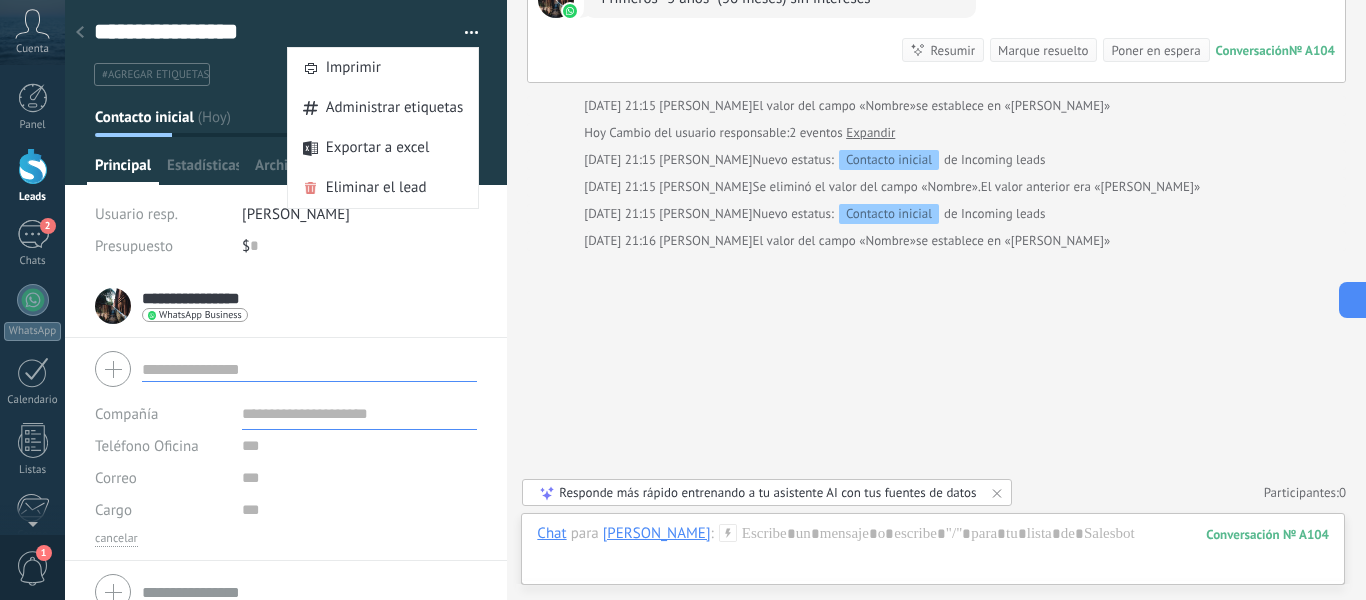 click on "**********" at bounding box center (286, 43) 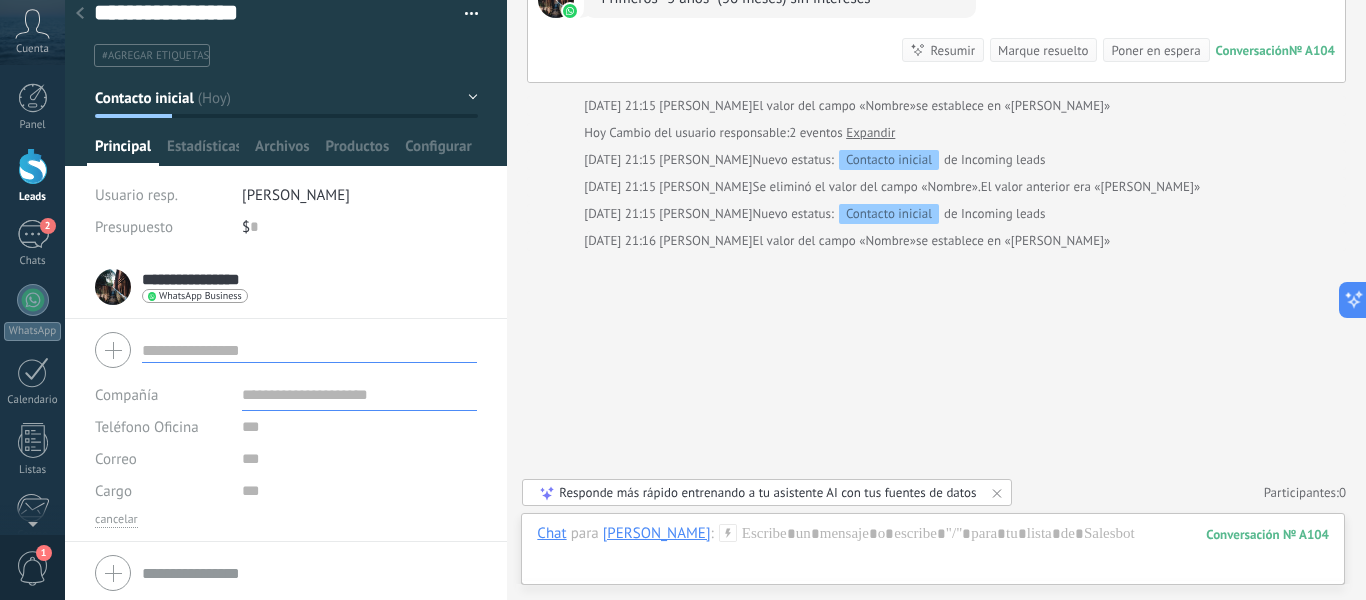 scroll, scrollTop: 24, scrollLeft: 0, axis: vertical 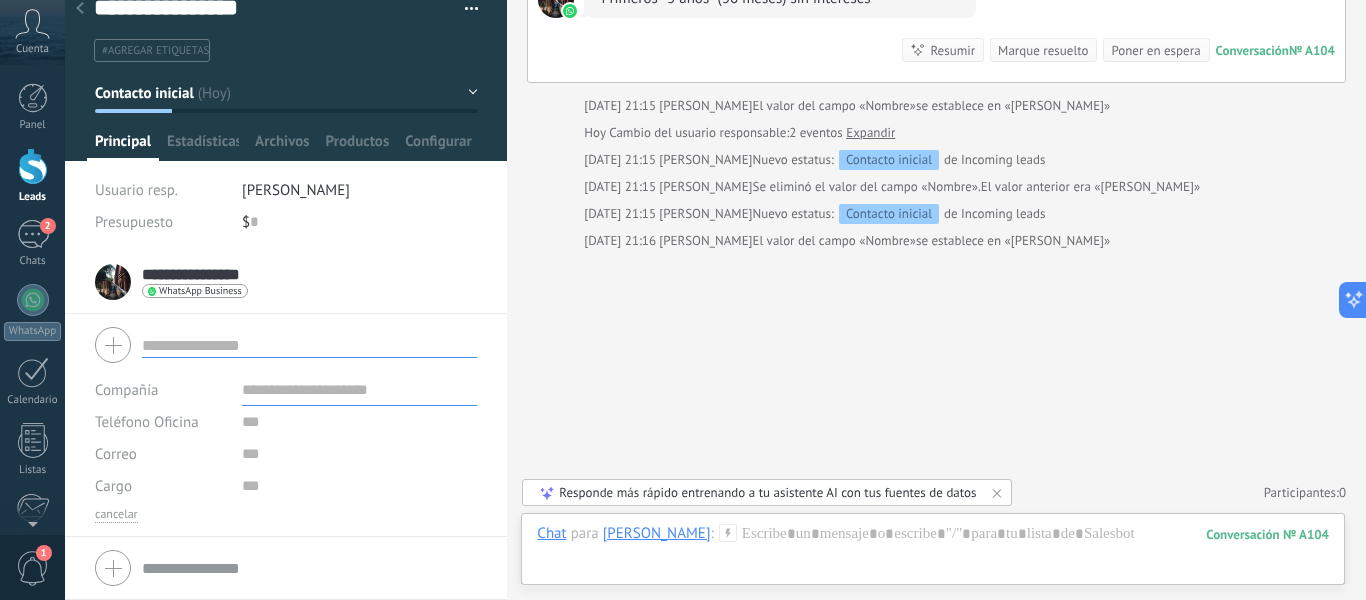 click on "Buscar Carga más Hoy Hoy Creación:  2  eventos   Expandir Daniel Fernandez  Hoy 20:53 WhatsApp Cloud API  Entregado 00:00 00:08 Hoy 21:11 Daniel Fernandez  Si Conversación  № A104 Conversación № A104 Hoy 21:11 Robot  El valor del campo «Teléfono»  se establece en «+5214425825265» Daniel Fernandez Hoy 21:11 Daniel Fernandez  Comparto ejemplo:   Lote *144 m2* - 8x18 - *$5,310 m2*   👉 Inversión total: *$764,640* 👉 Enganche 10%: *$76,464* 👉 Mensualidad: *$2,900*   - Se aplica descuento *10%* por enganche *10%* - Plazo *20 años.* Puedes abonar o liquidar cuando quieras - Primeros *3 años* (36 meses) sin intereses Conversación  № A104 Conversación № A104 Resumir Resumir Marque resuelto Poner en espera Hoy 21:11 Daniel Fernandez: Comparto ejemplo:
Lote *144 m2* - 8x18 - *$5,310 m2*
👉 Inversión total: *$764,640*
👉 Enganche 10%: *$76,464*... Conversación № A104 Hoy 21:15 jonathan  El valor del campo «Nombre»  se establece en «DANIEL FERNANDEZ» Hoy   0 0" at bounding box center [936, -49] 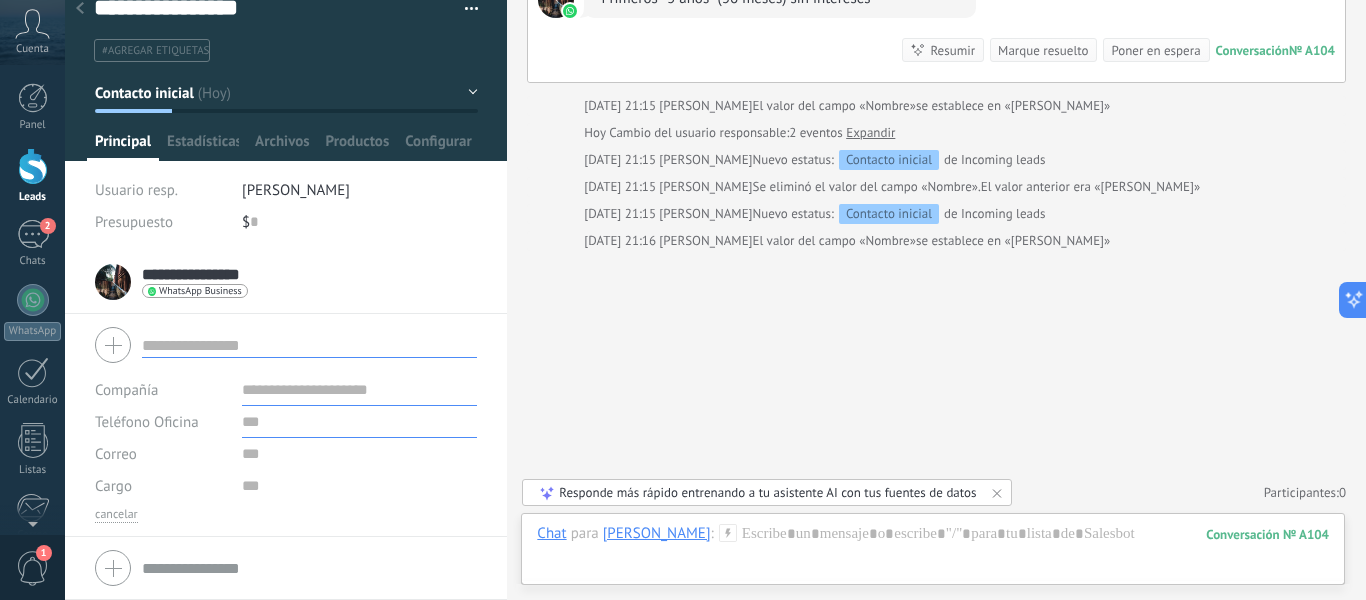 click at bounding box center [360, 422] 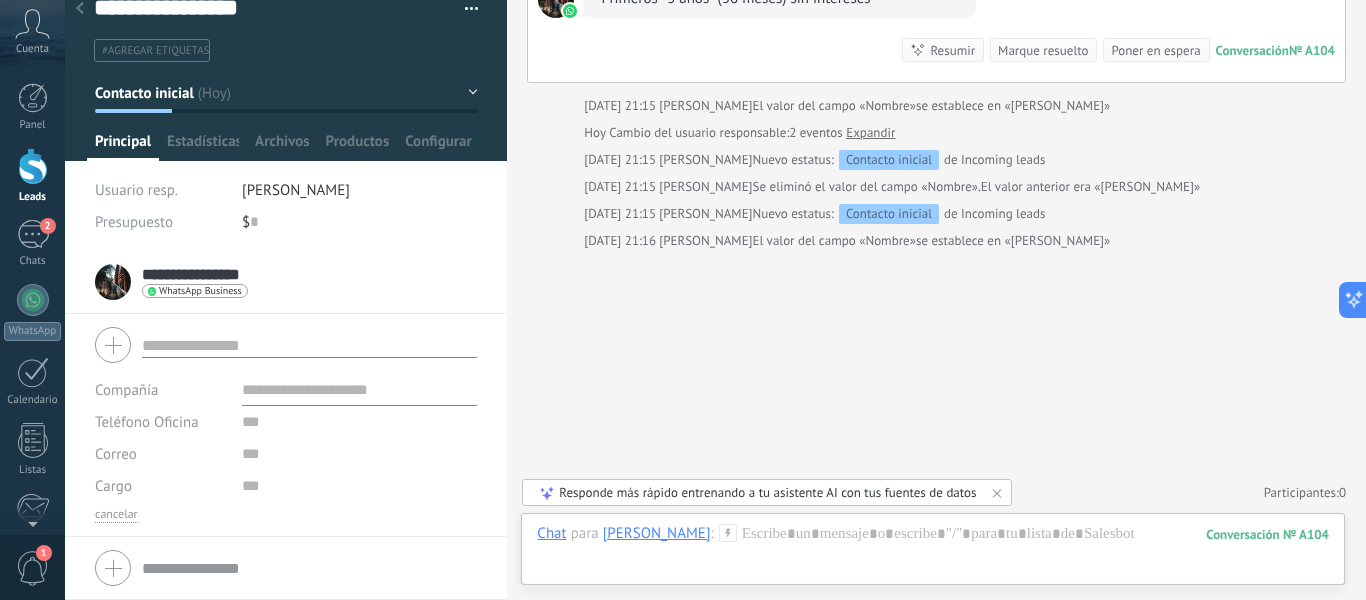 click on "#agregar etiquetas" at bounding box center [282, 50] 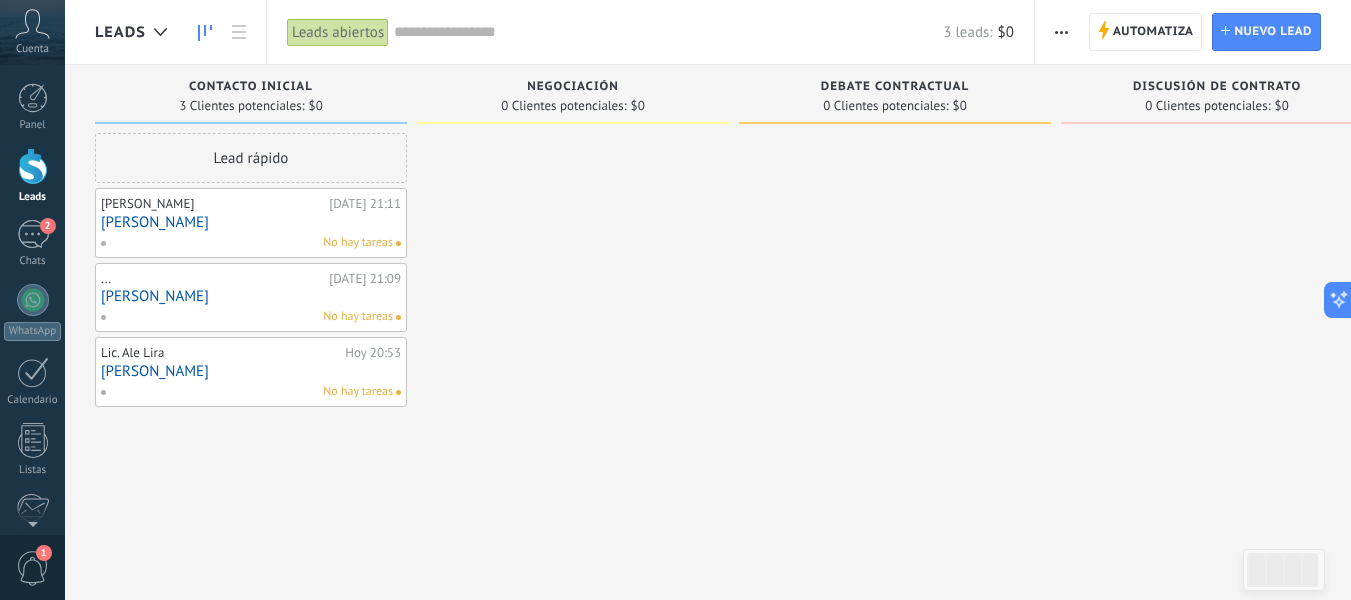 click on "ANA GUERRA" at bounding box center [251, 296] 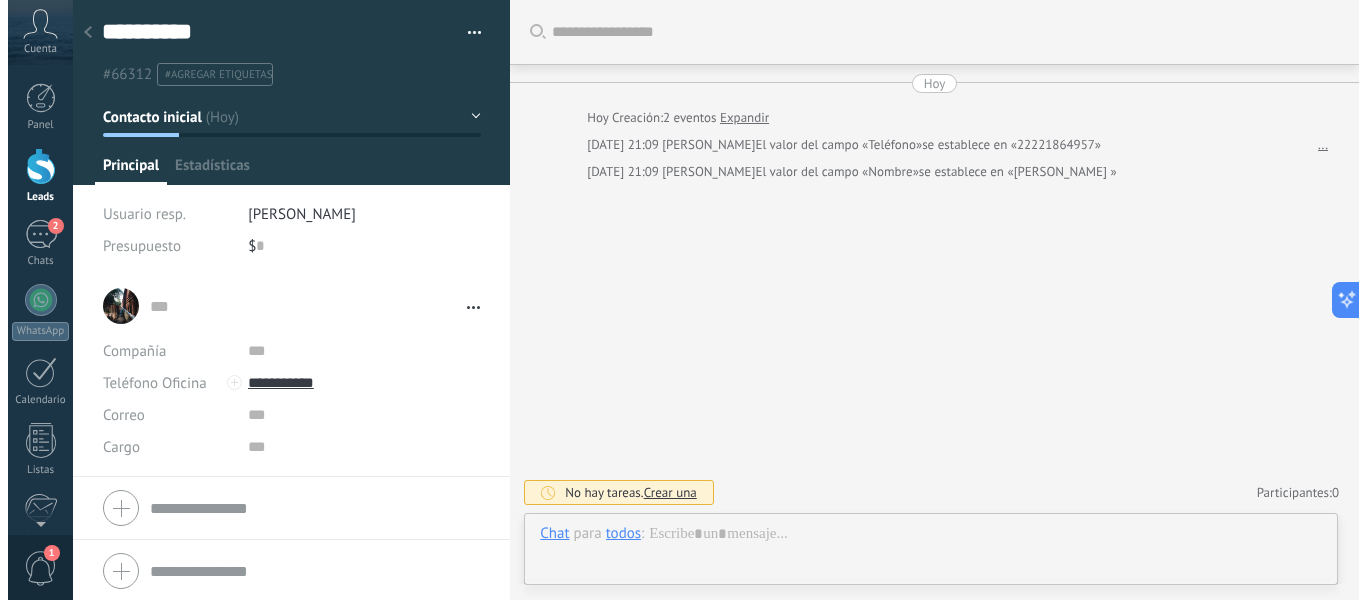 scroll, scrollTop: 30, scrollLeft: 0, axis: vertical 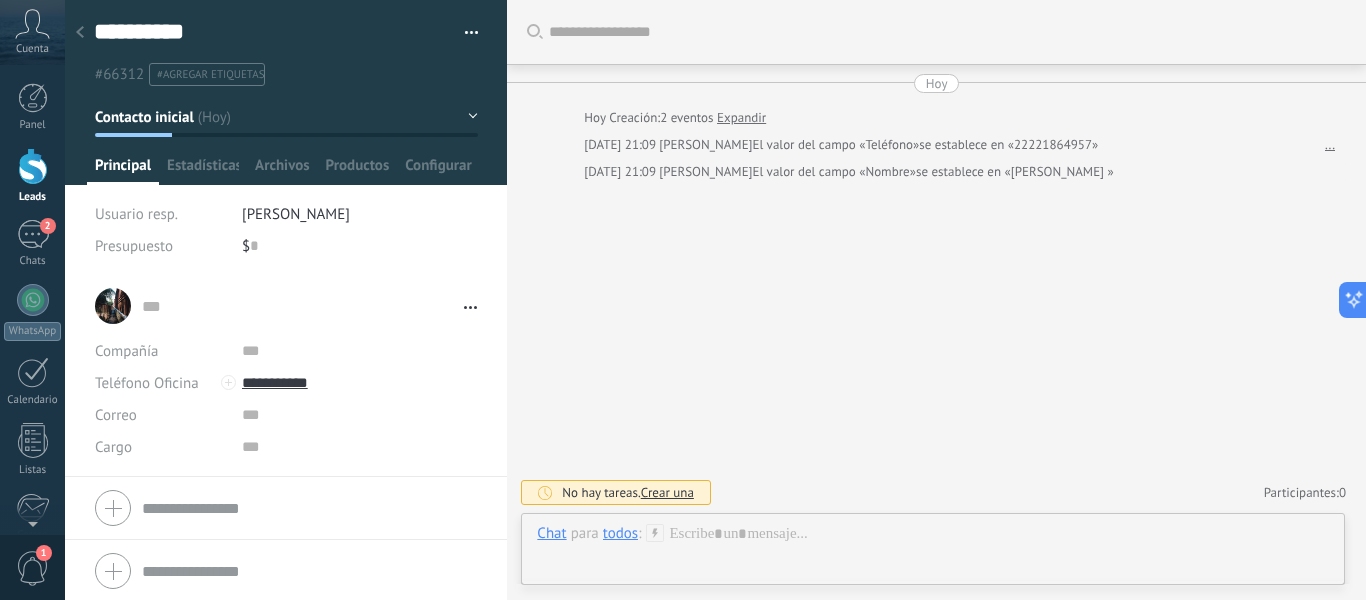 click on "Leads" at bounding box center (32, 176) 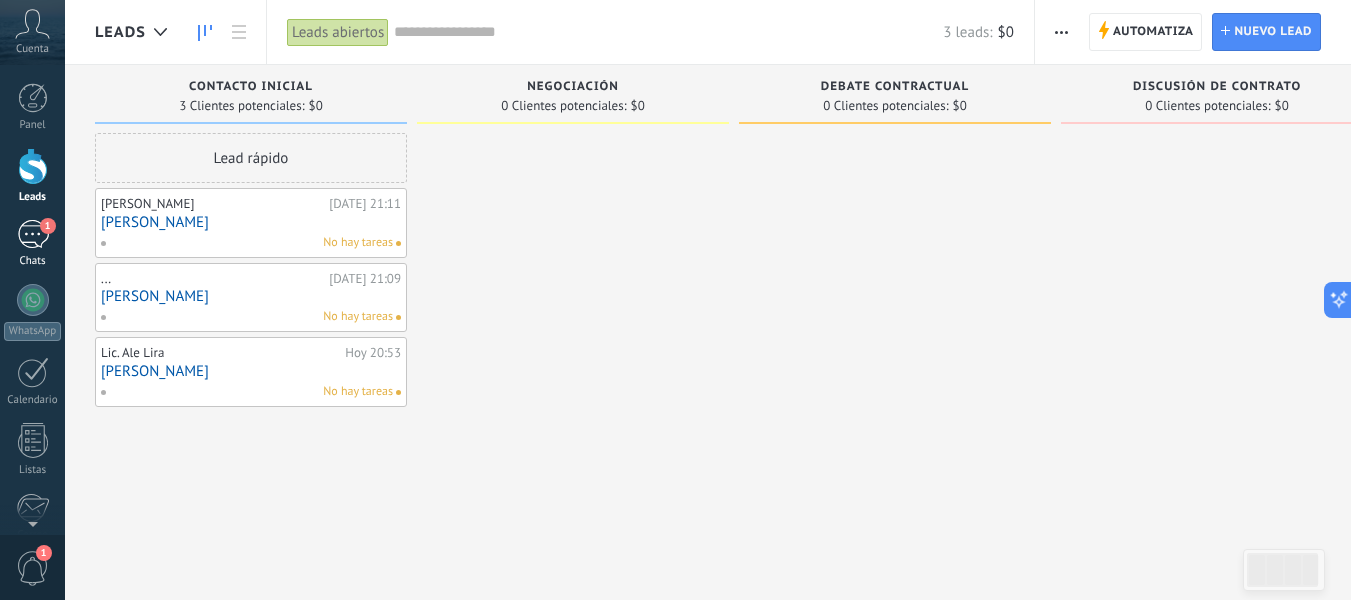 click on "1
Chats" at bounding box center [32, 244] 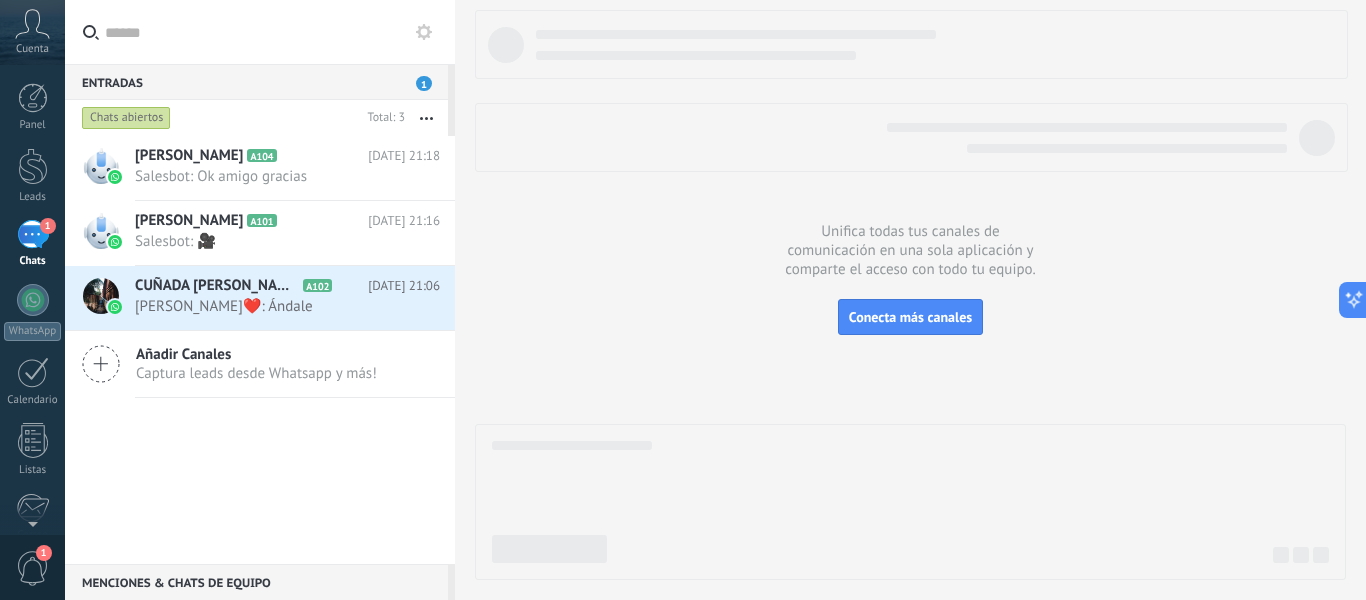 click 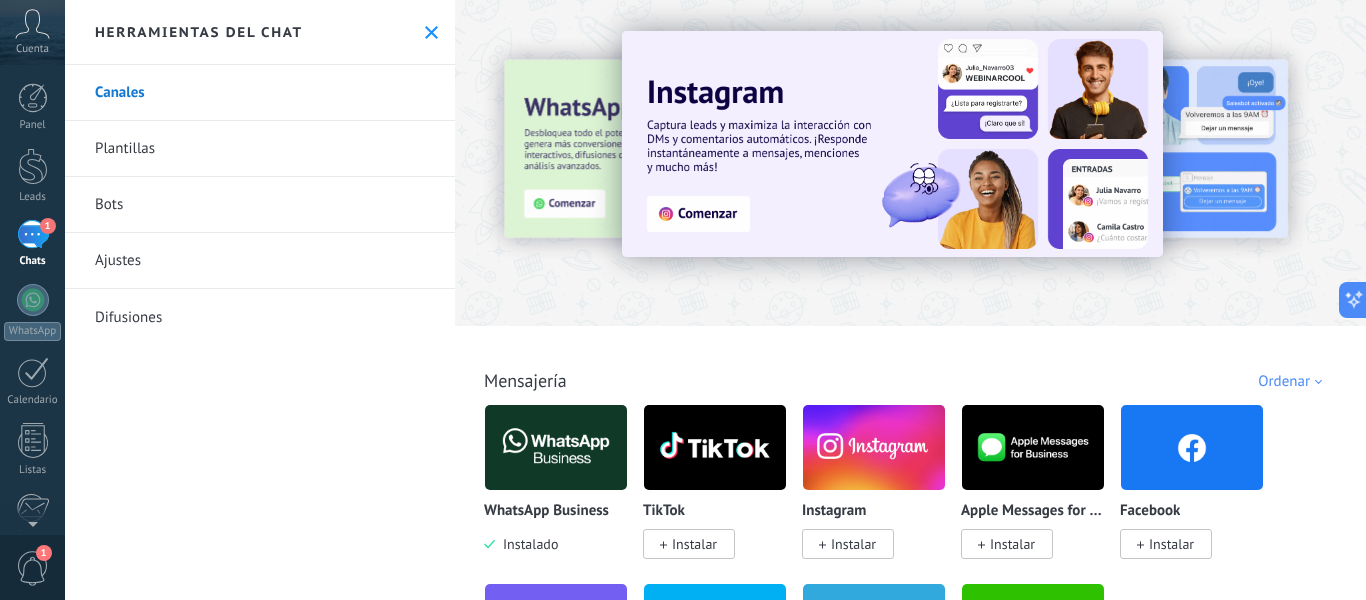 click on "Bots" at bounding box center (260, 205) 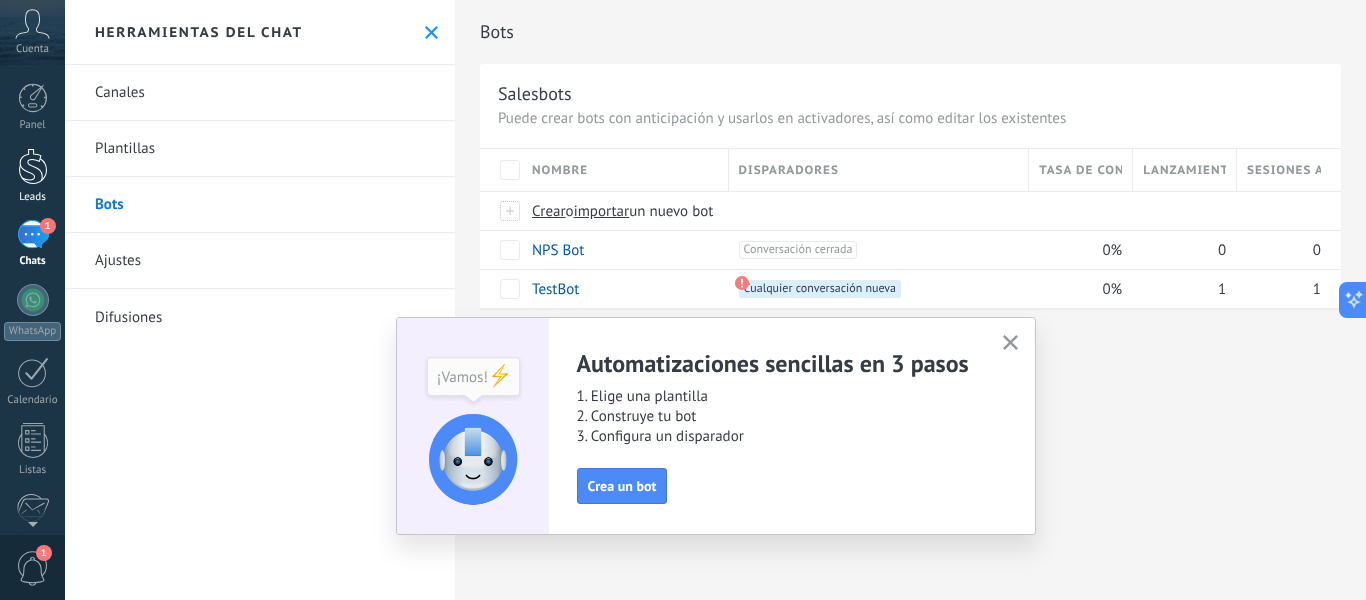 click at bounding box center [33, 166] 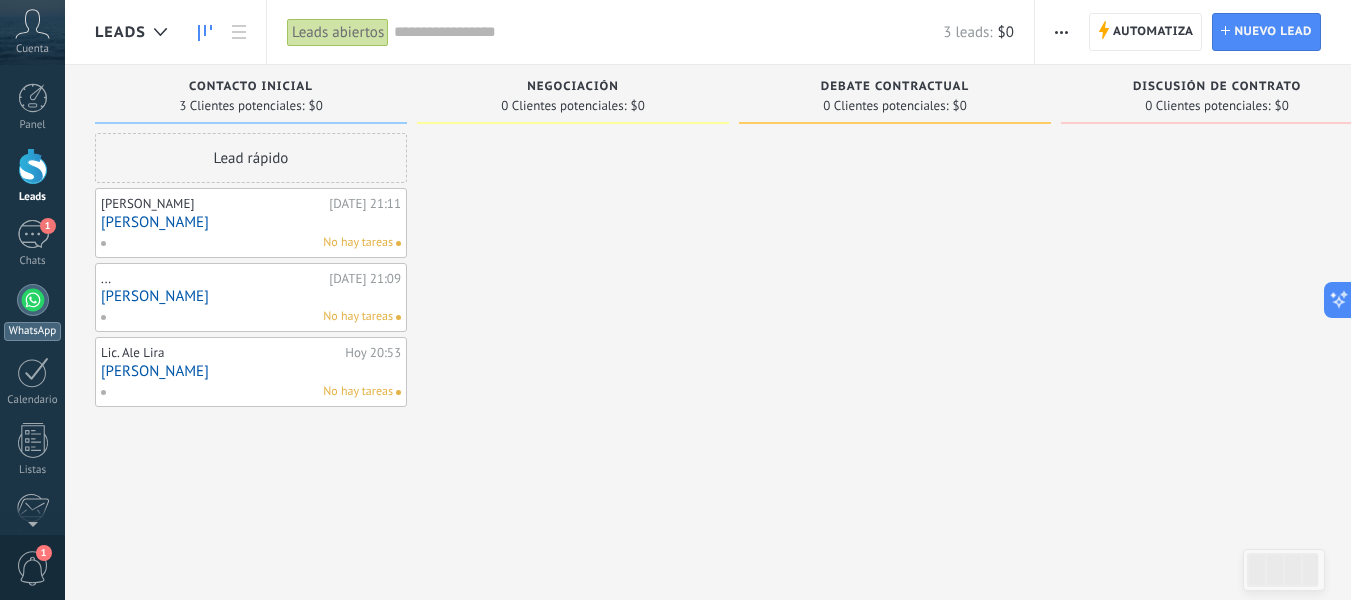 click at bounding box center [33, 300] 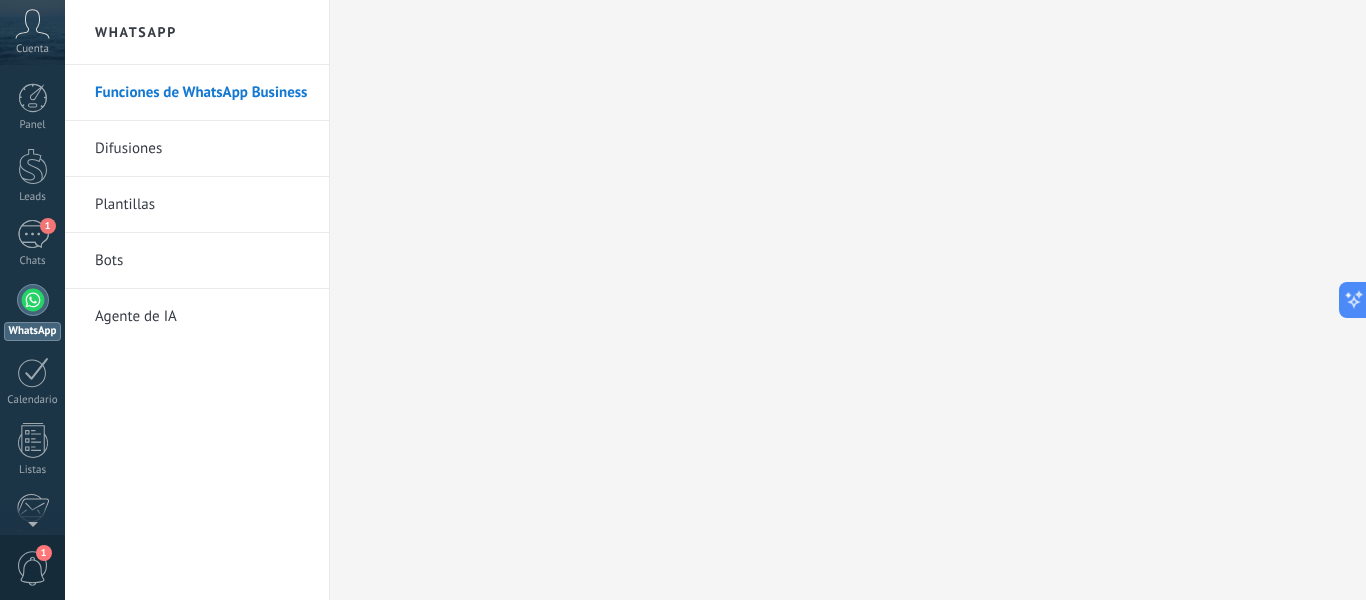 click on "Funciones de WhatsApp Business" at bounding box center (202, 93) 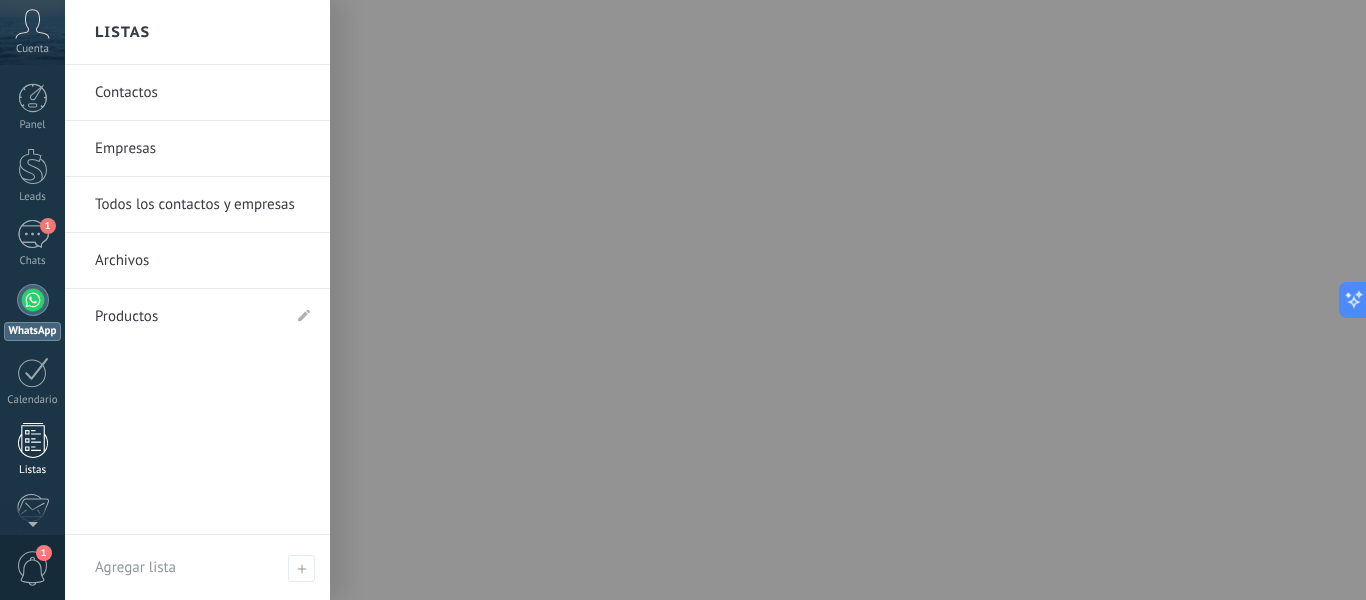 click on "Listas" at bounding box center (32, 450) 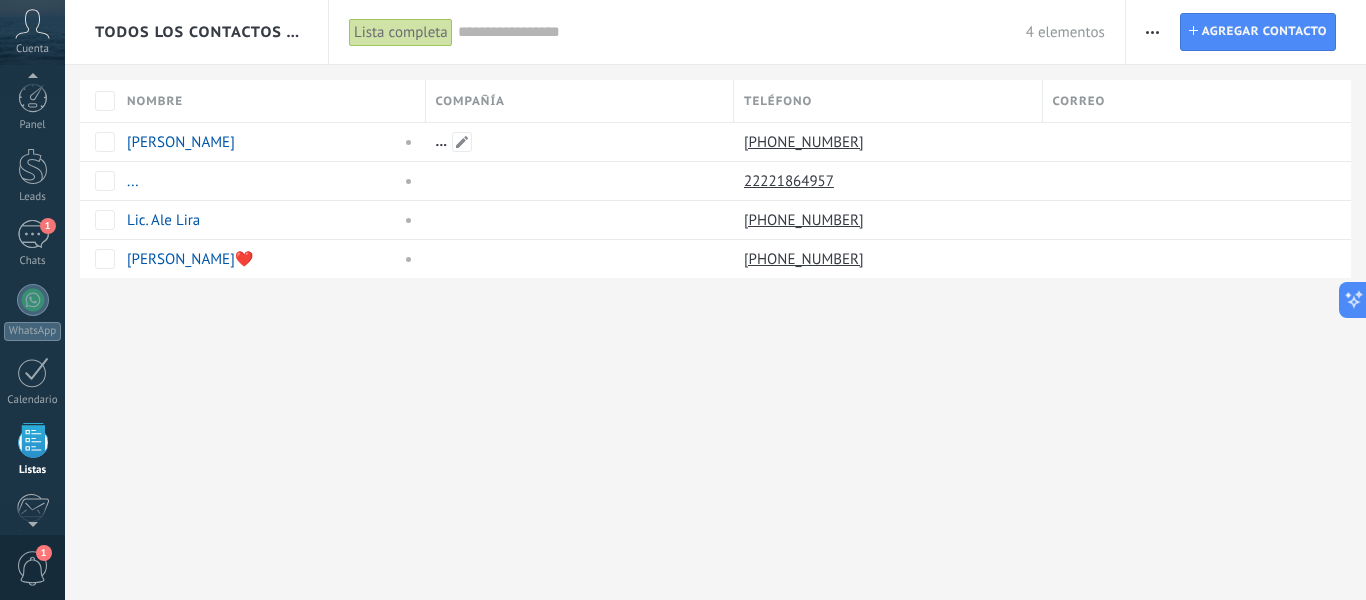 scroll, scrollTop: 124, scrollLeft: 0, axis: vertical 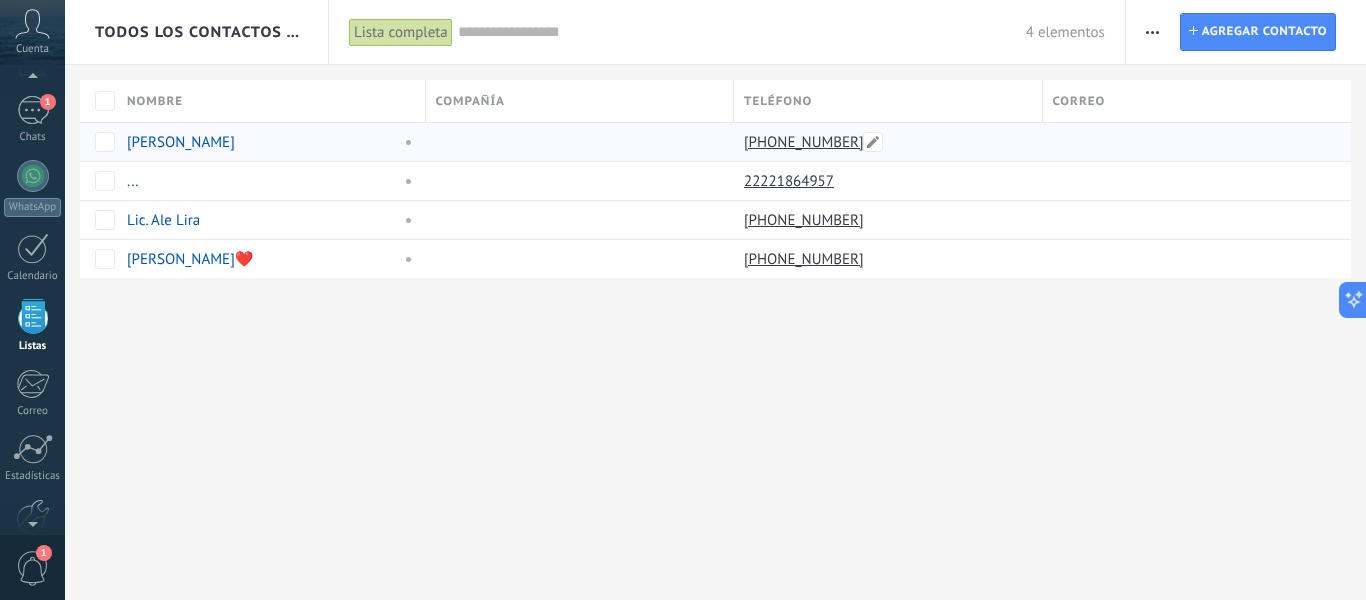 click on "+5214425825265" at bounding box center [806, 142] 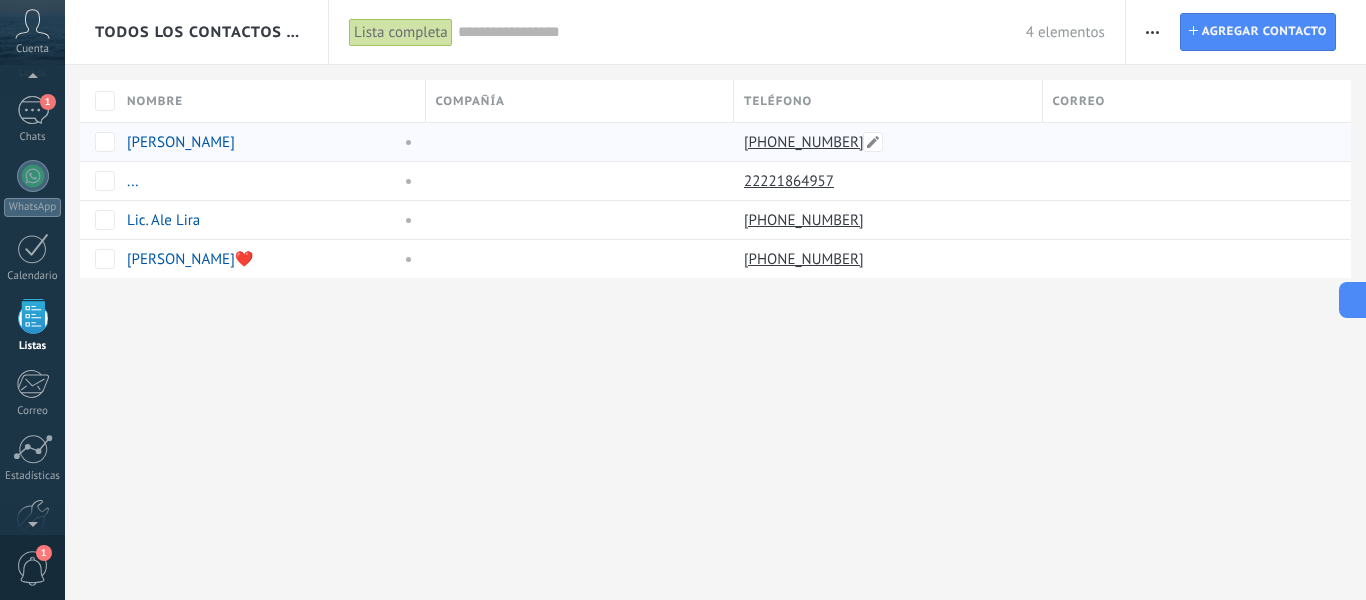 click on "+5214425825265" at bounding box center (806, 142) 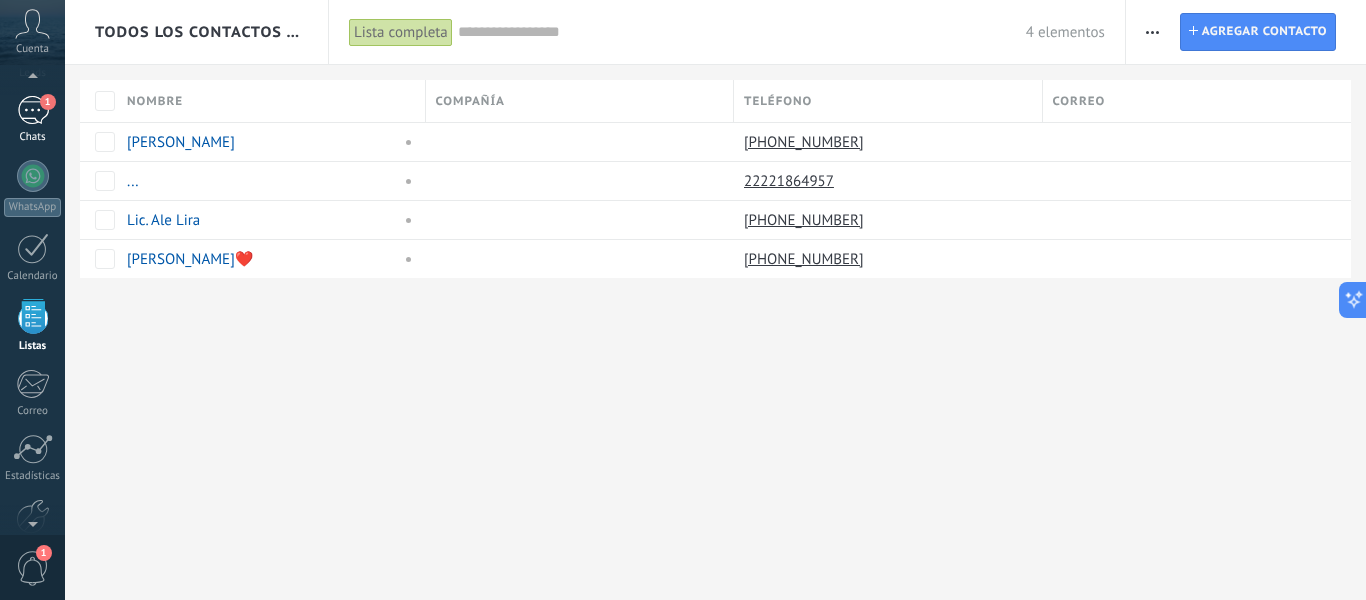 click on "1" at bounding box center (33, 110) 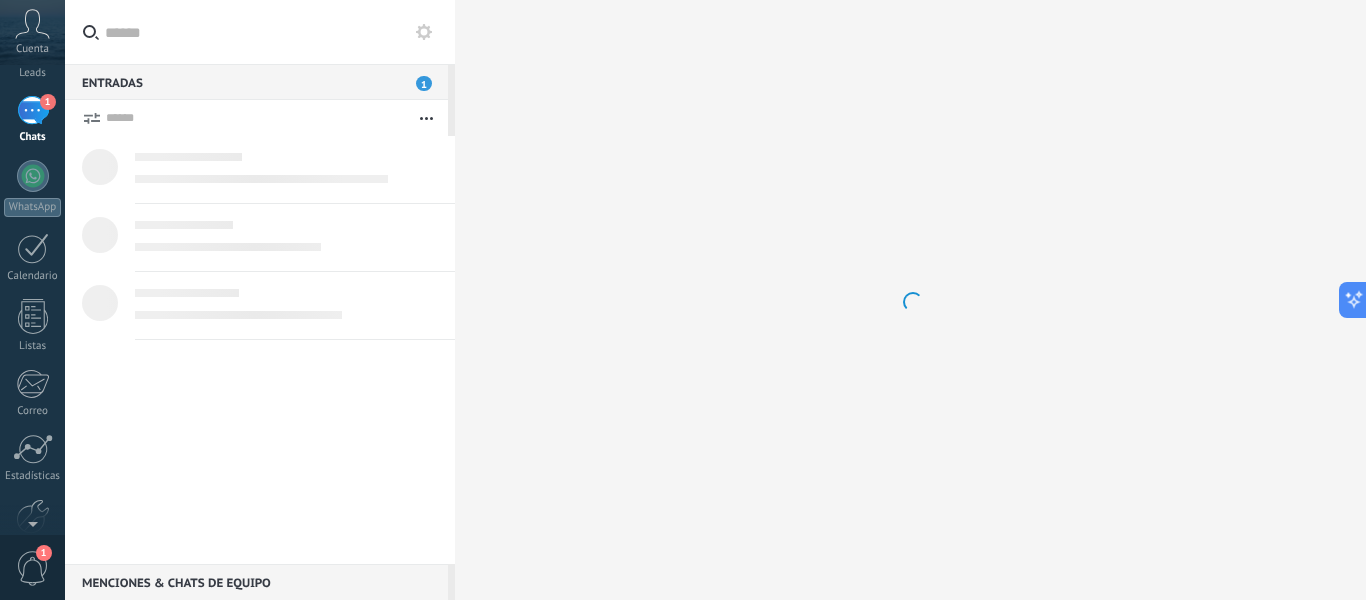 scroll, scrollTop: 0, scrollLeft: 0, axis: both 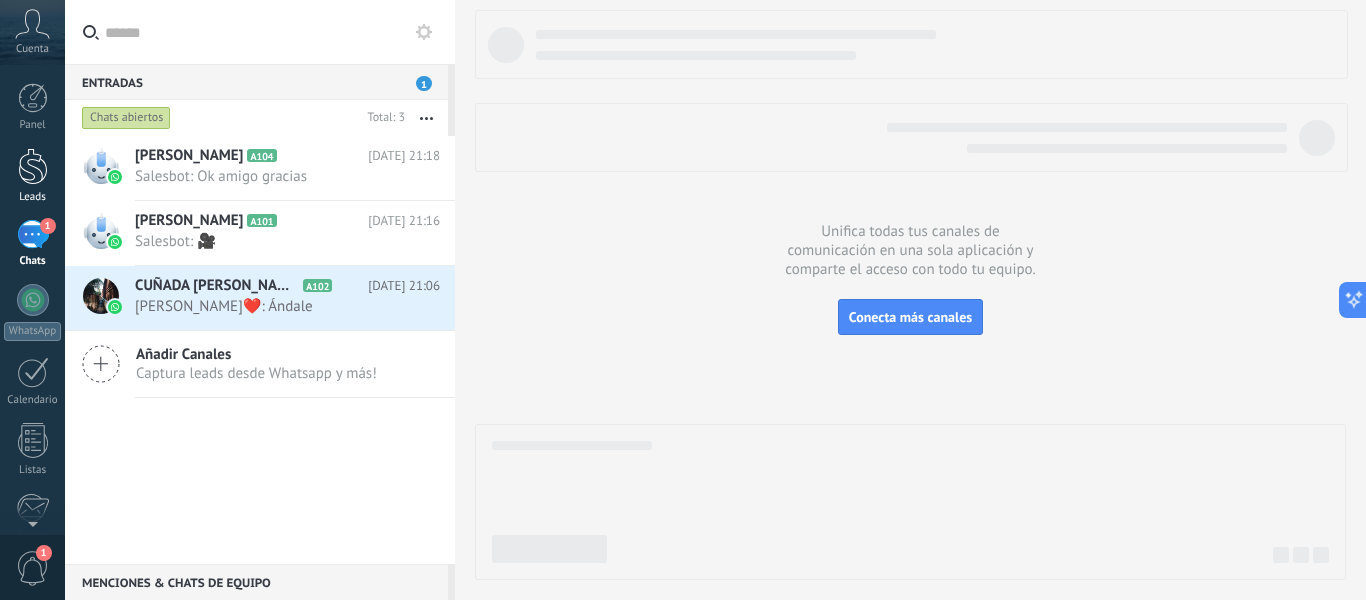 click at bounding box center (33, 166) 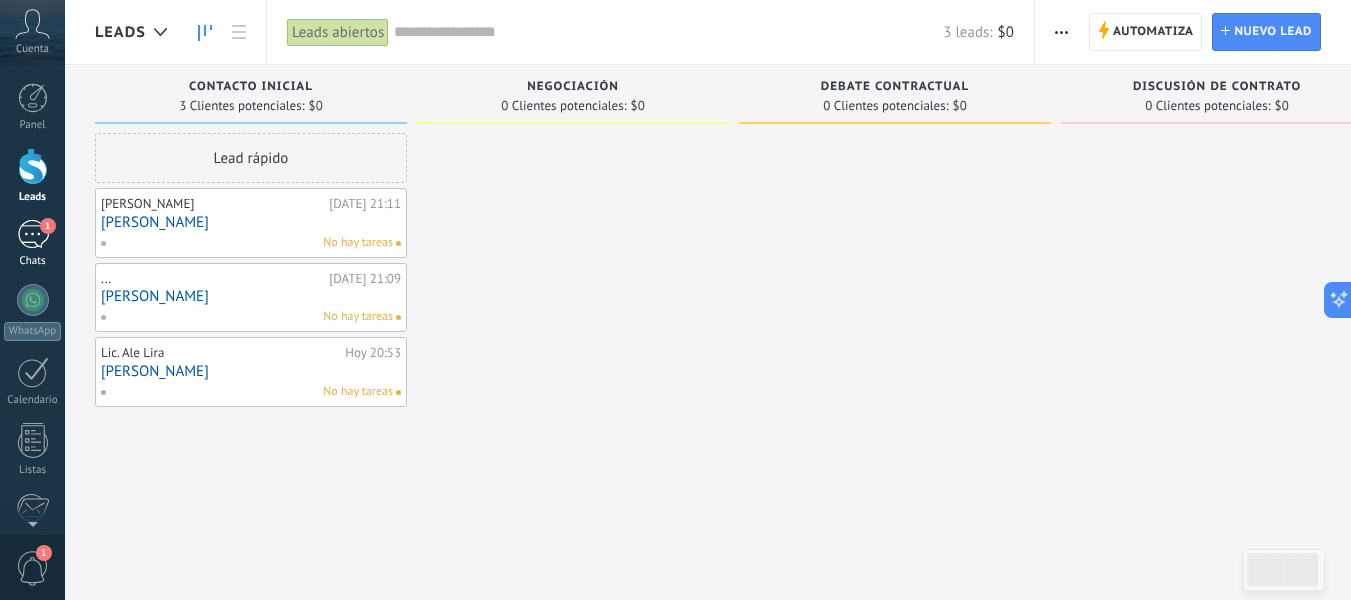 click on "1" at bounding box center (33, 234) 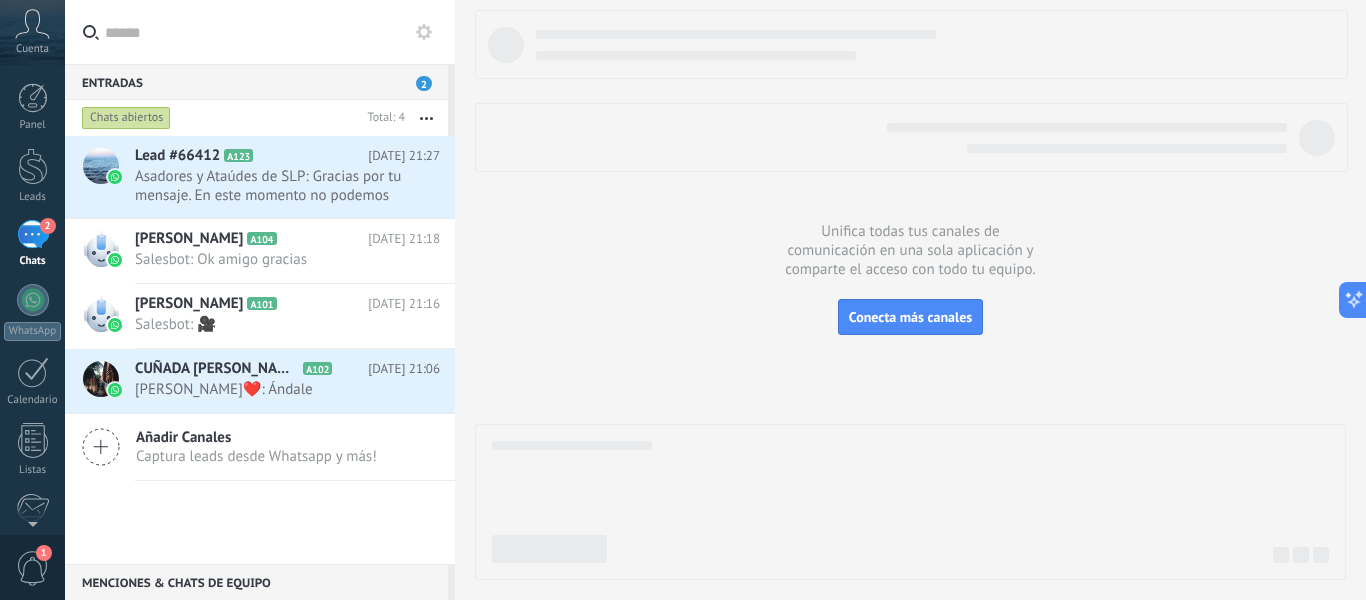 click on "2
Chats" at bounding box center [32, 244] 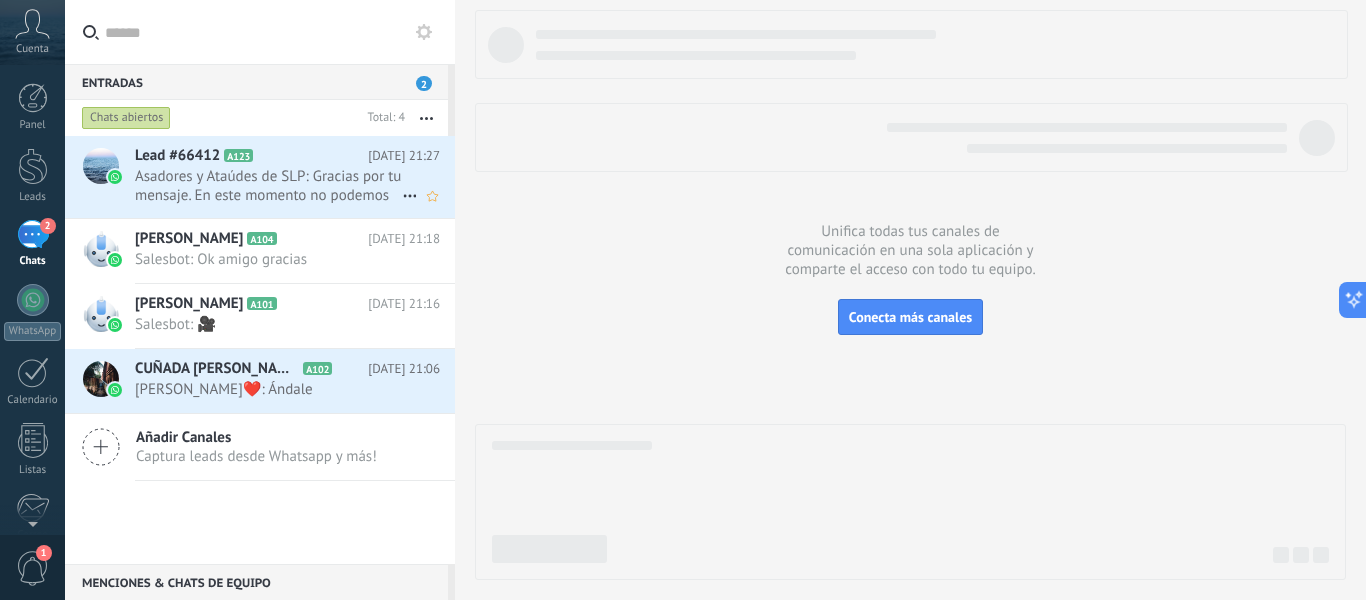 click on "Lead #66412
A123
Hoy 21:27
Asadores y Ataúdes de SLP: Gracias por tu mensaje. En este momento no podemos responder, pero lo haremos lo antes posible, o bien puedes ..." at bounding box center (295, 177) 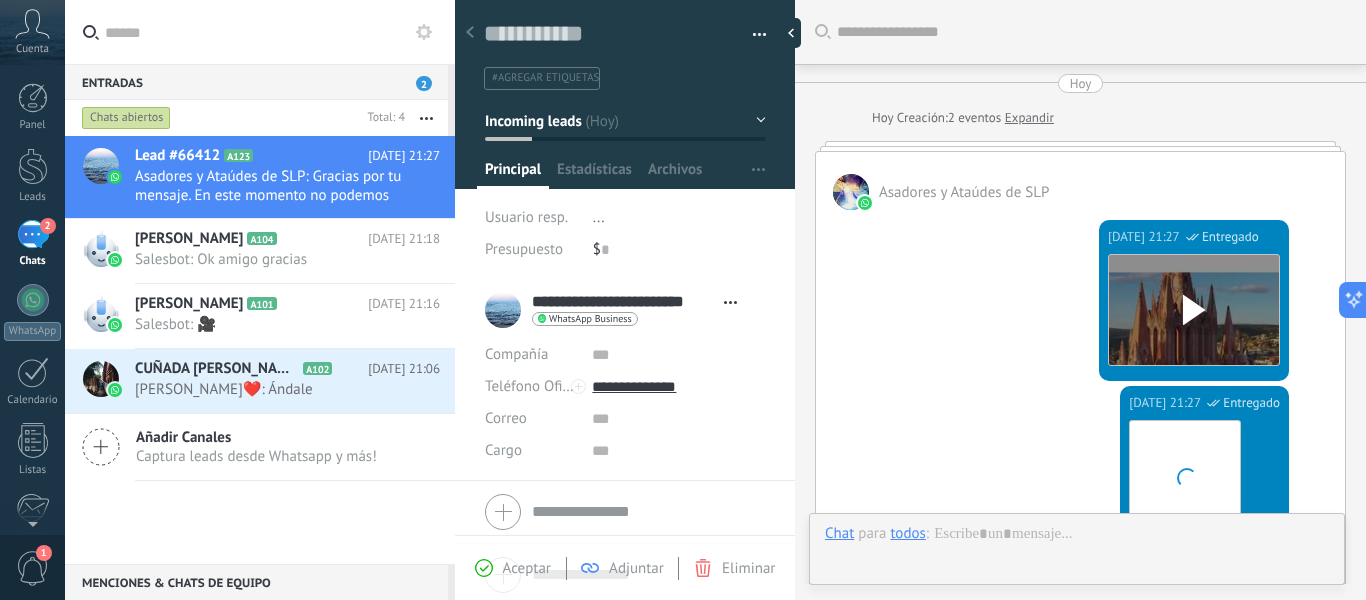 scroll, scrollTop: 30, scrollLeft: 0, axis: vertical 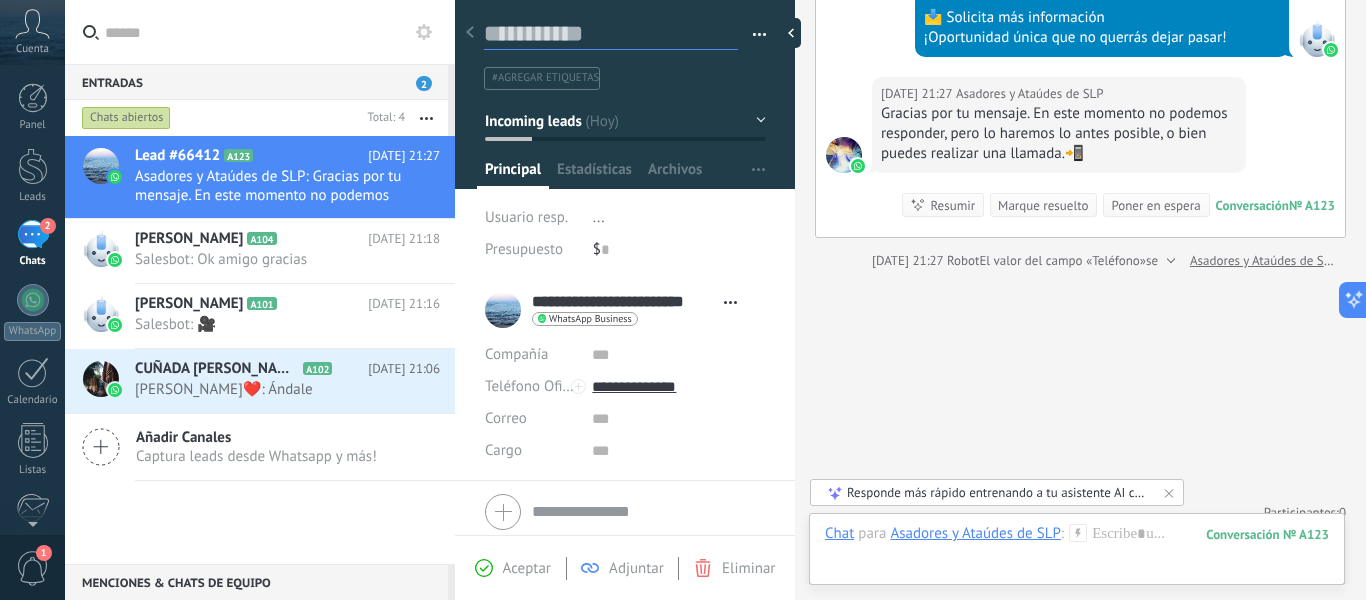 click at bounding box center (611, 34) 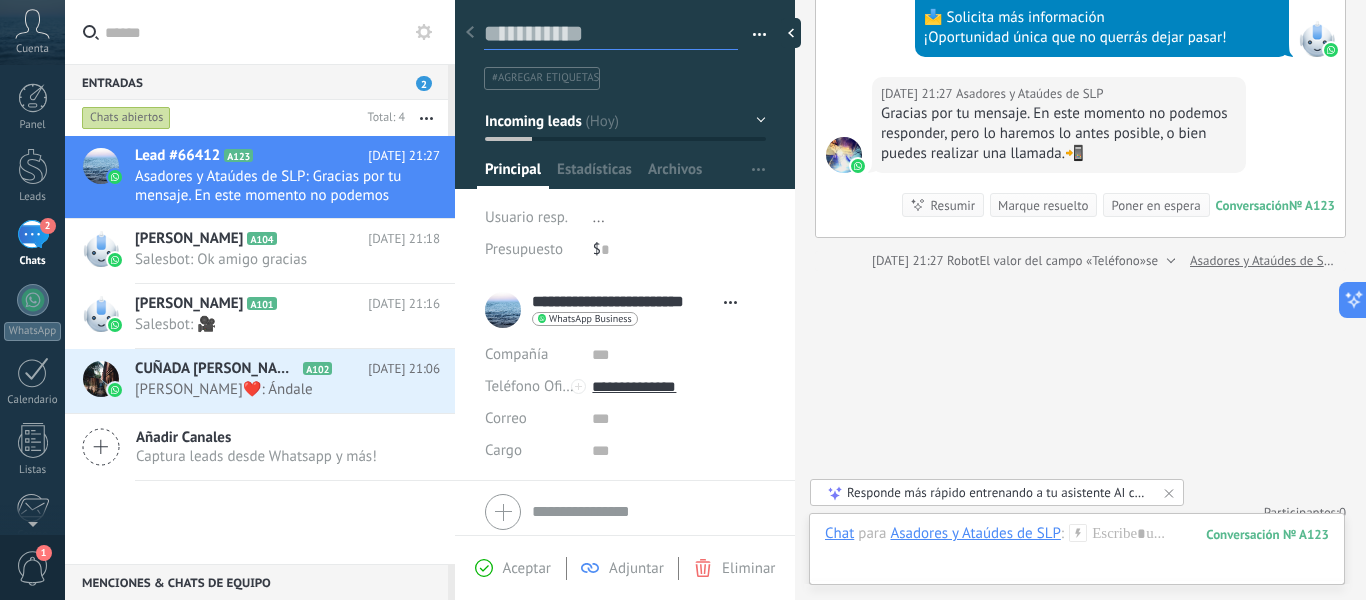 type on "*" 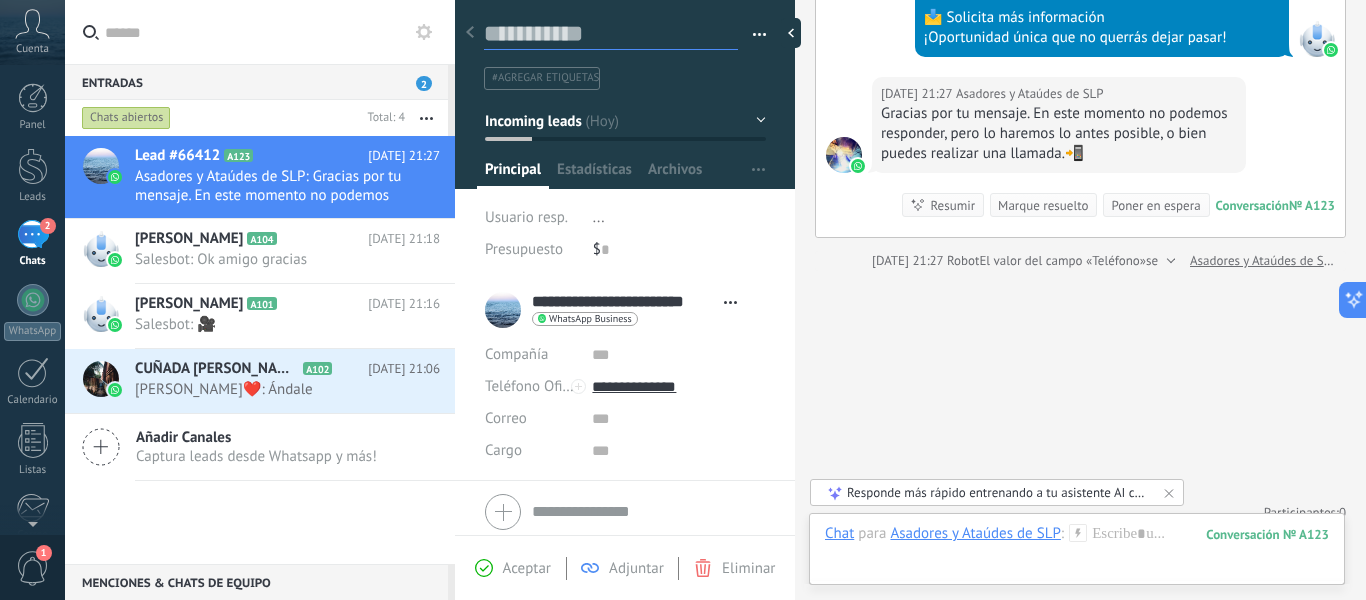 type on "*" 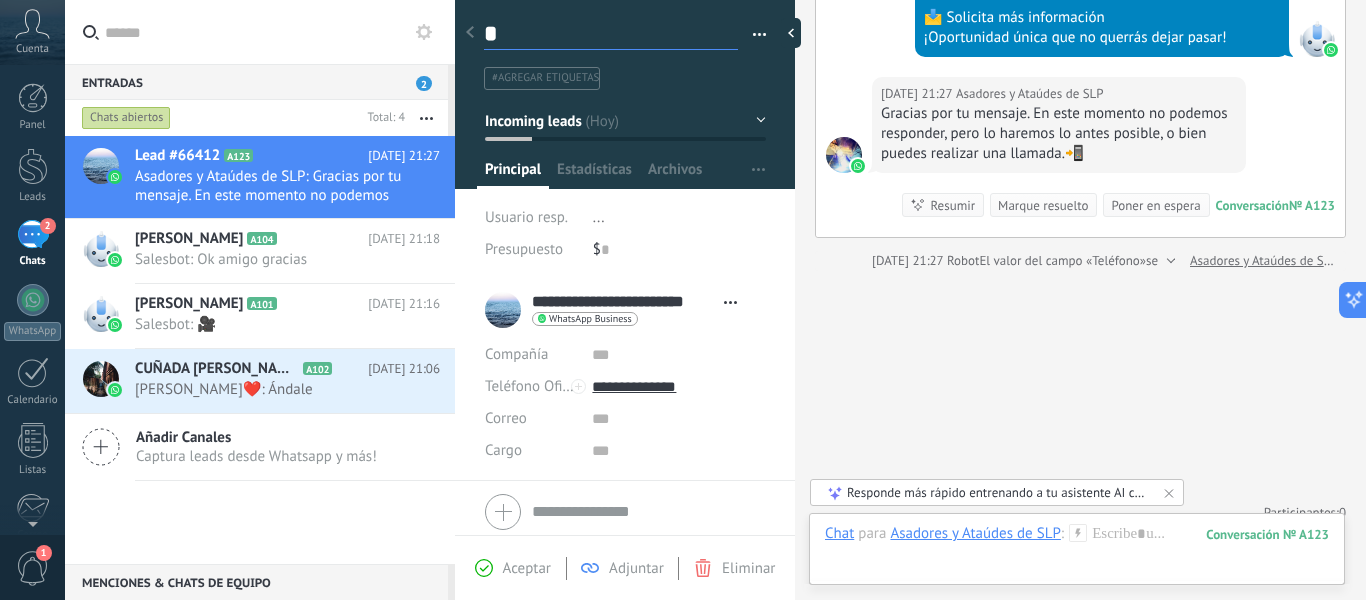 type on "**" 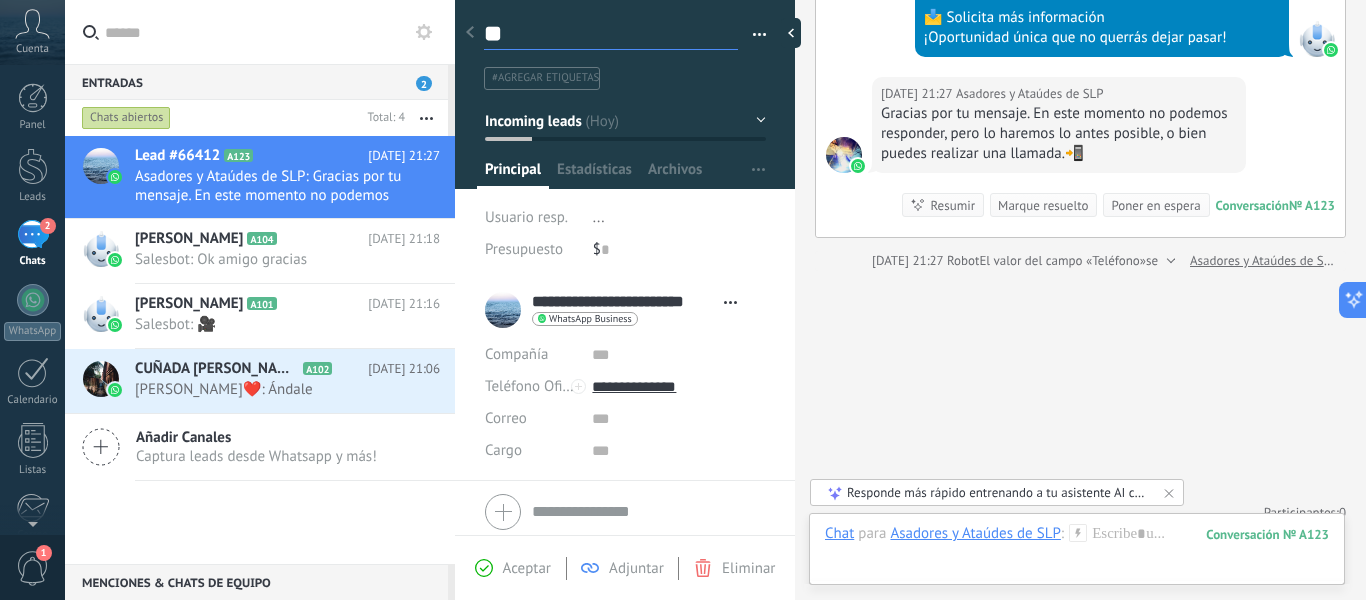 type on "***" 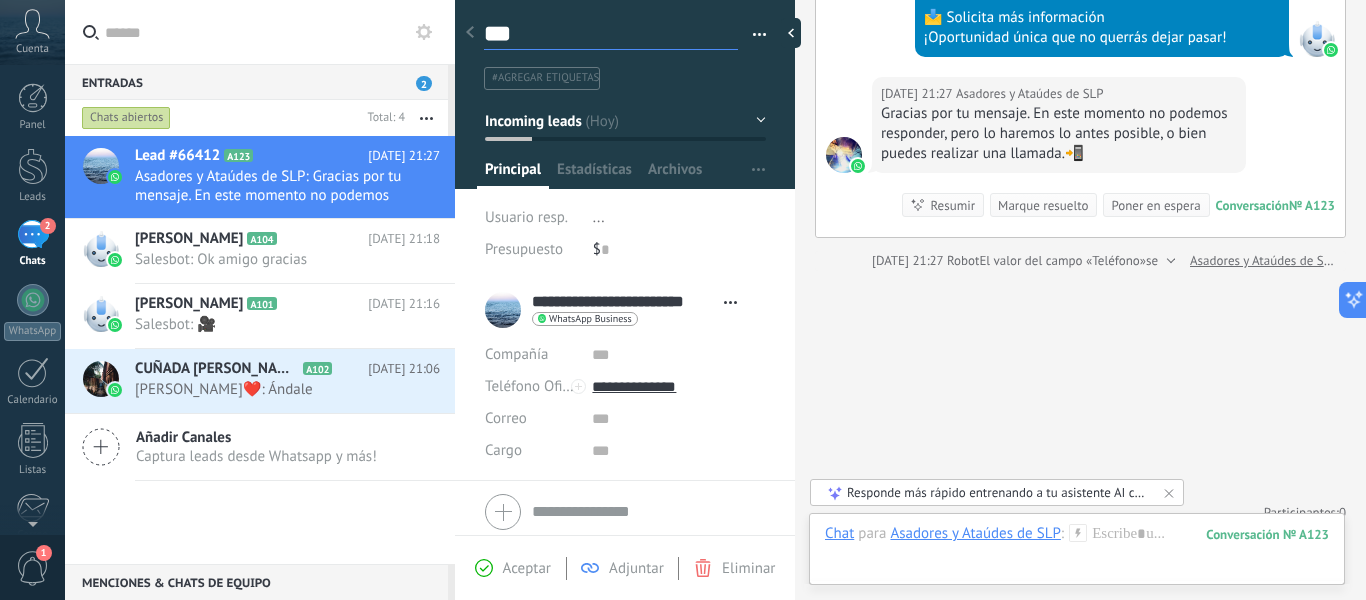 type on "****" 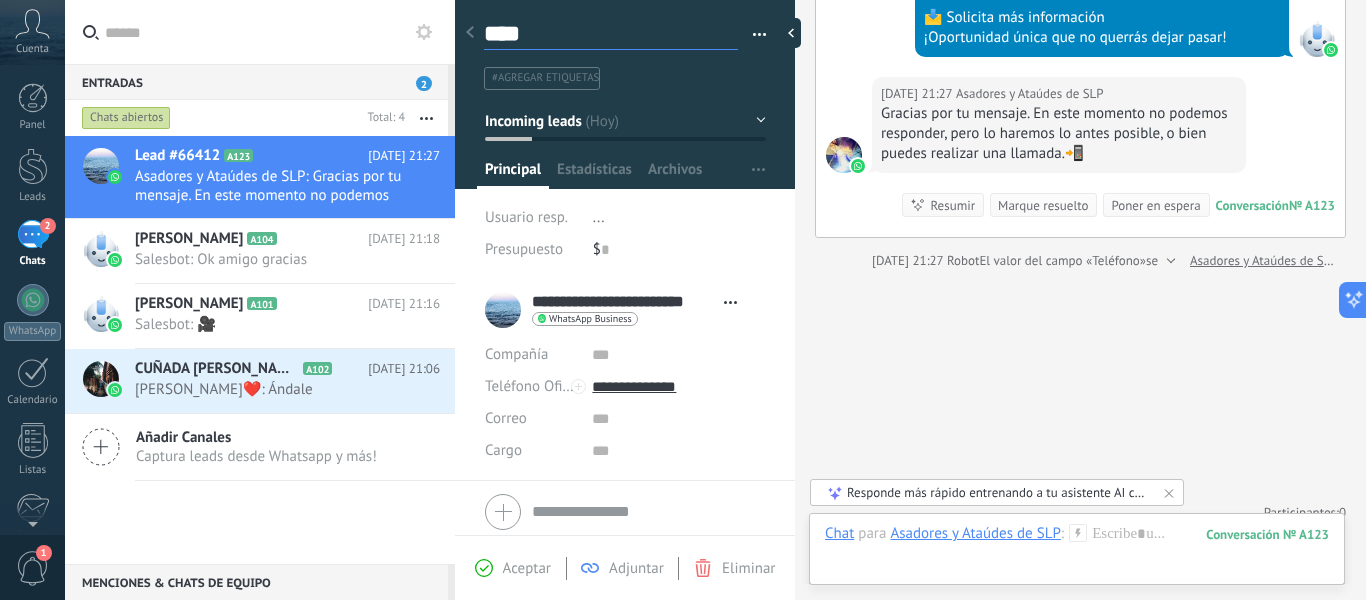 type on "****" 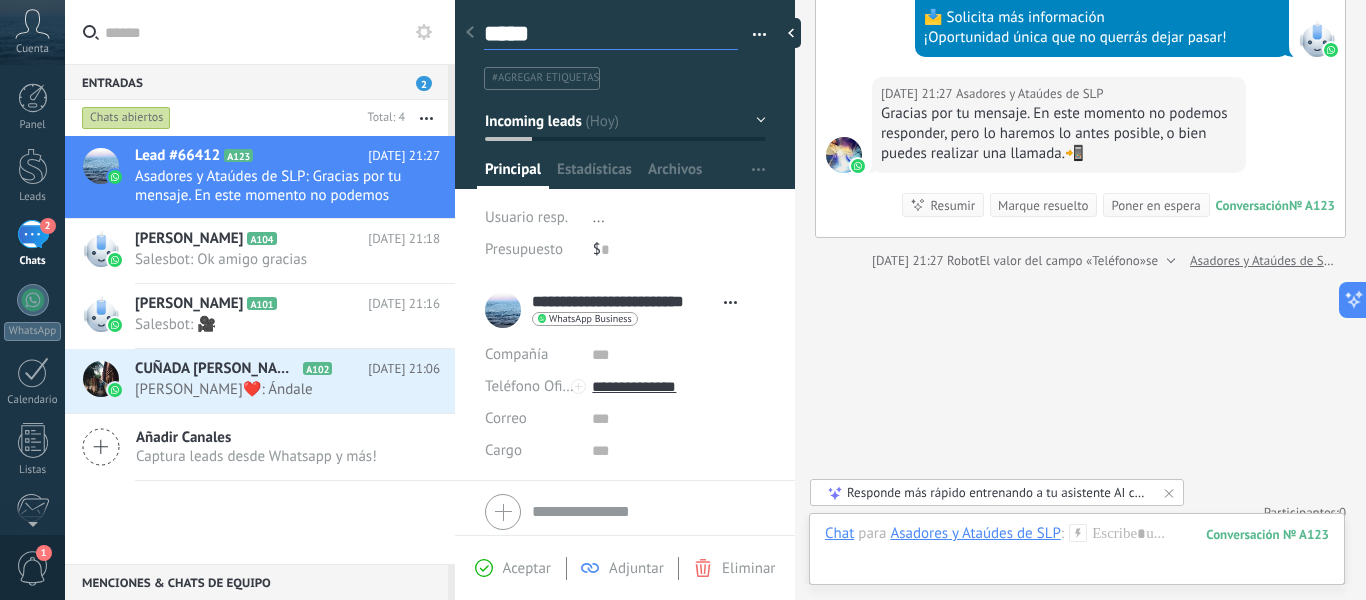 type on "******" 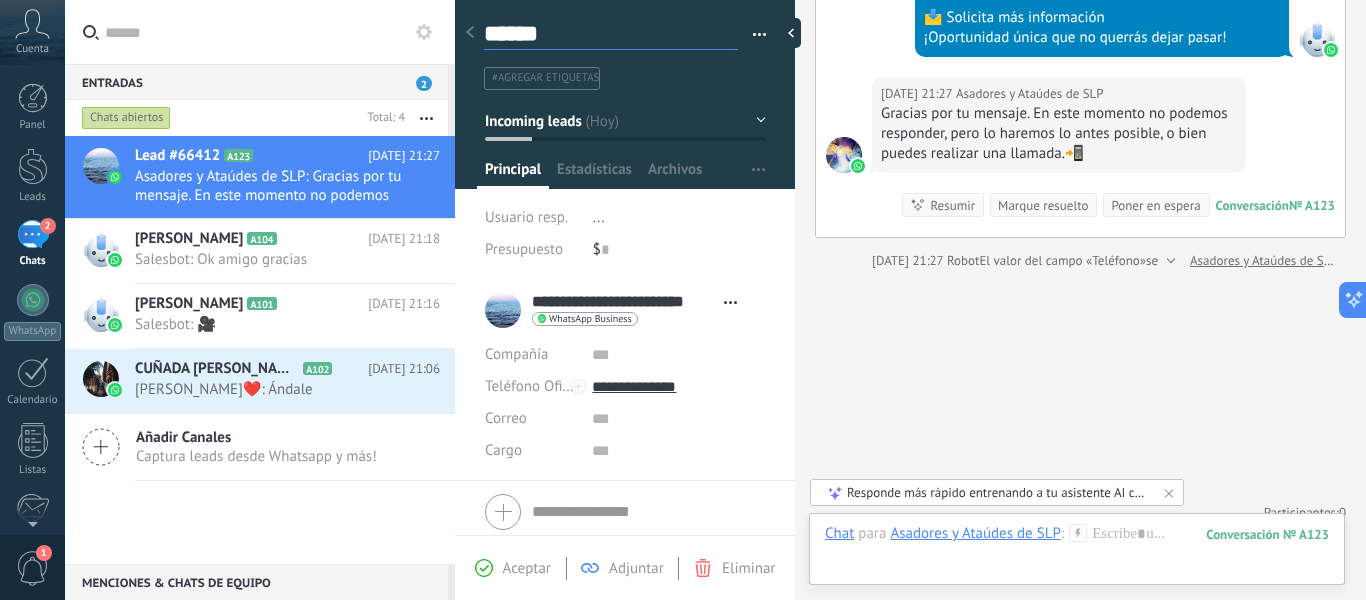 type on "*******" 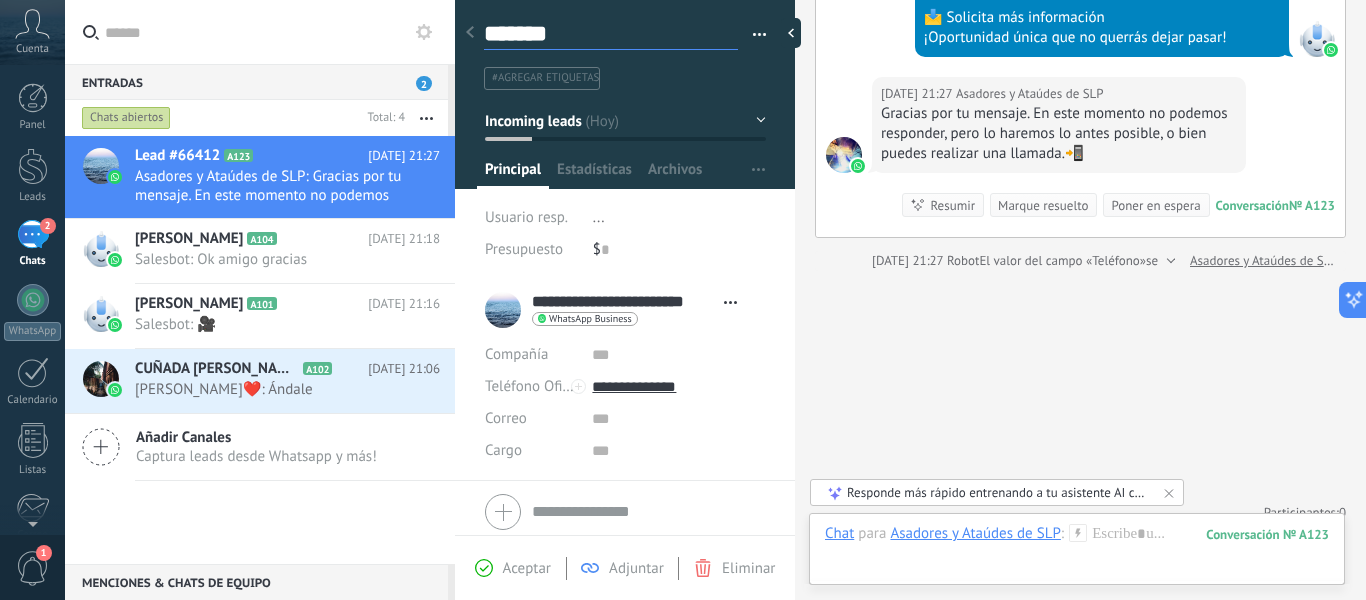 type on "********" 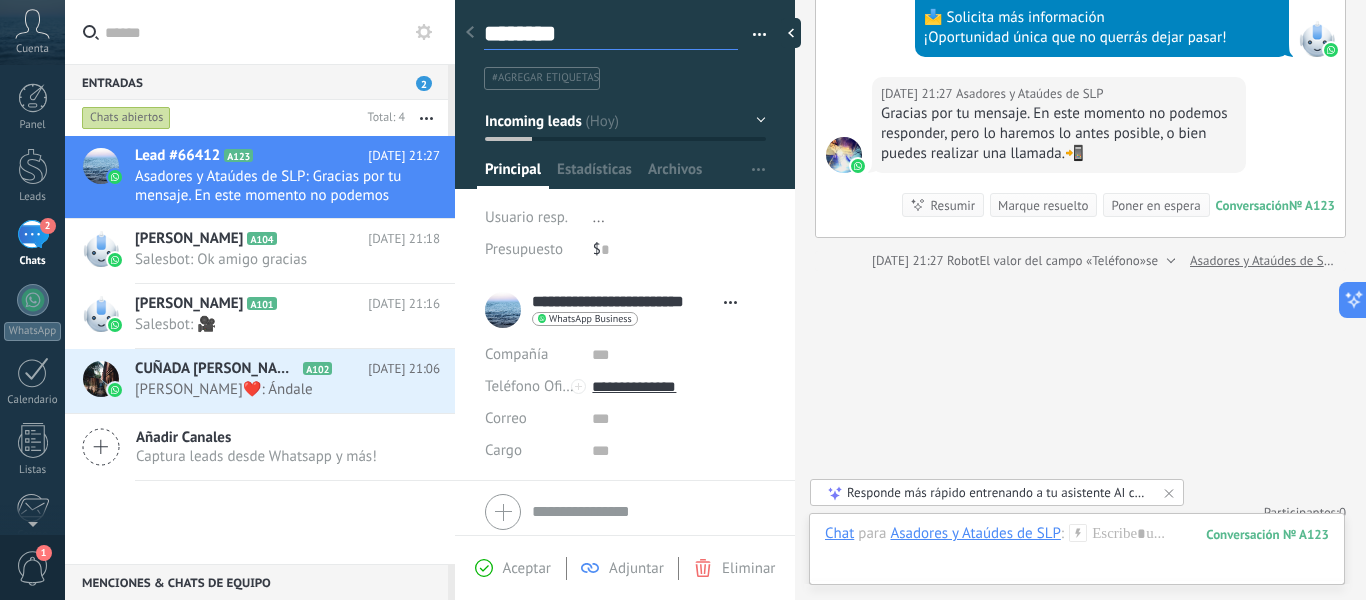 type on "*********" 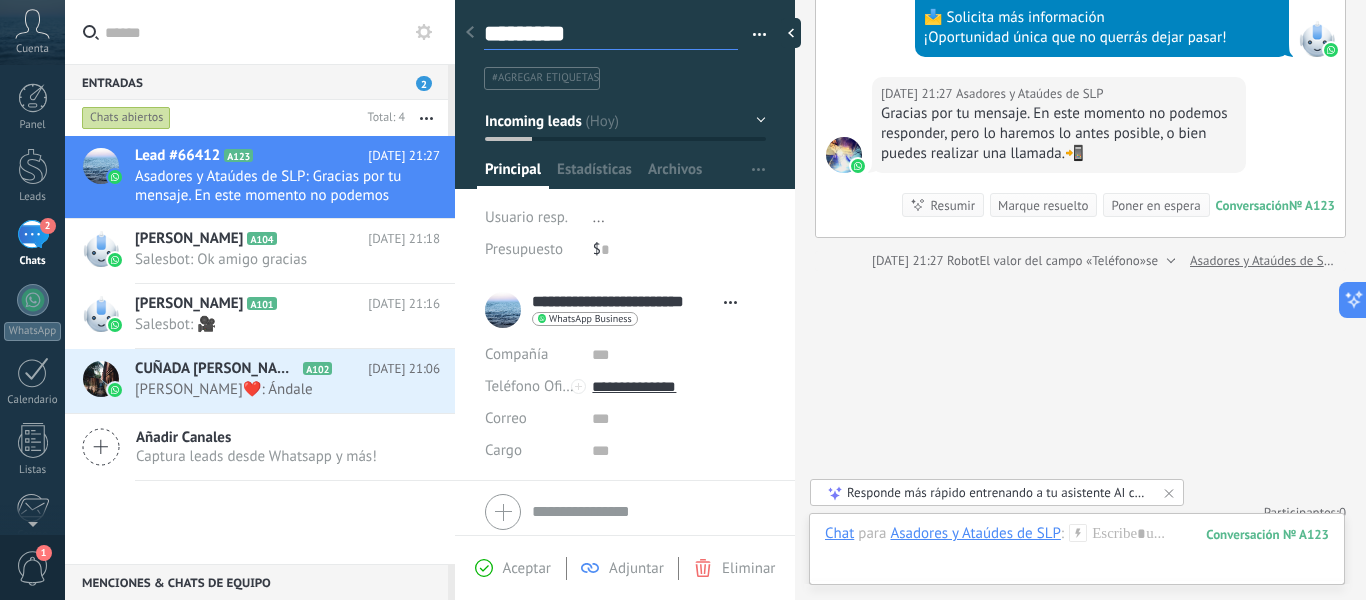 type on "**********" 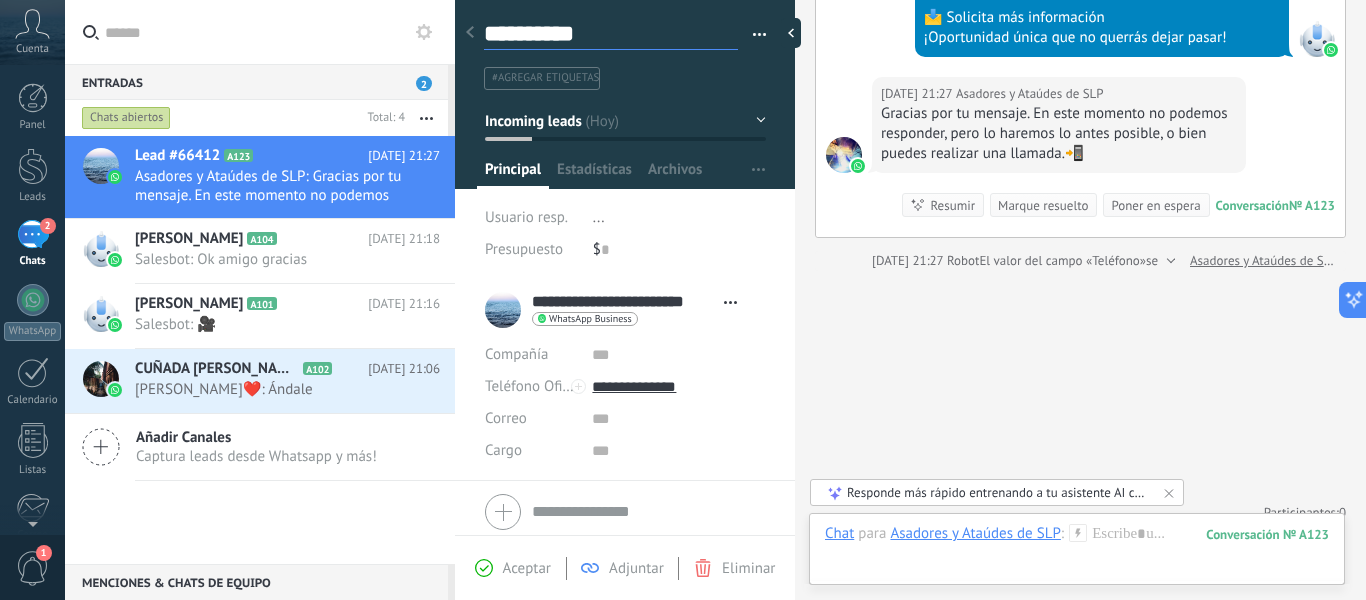 type on "**********" 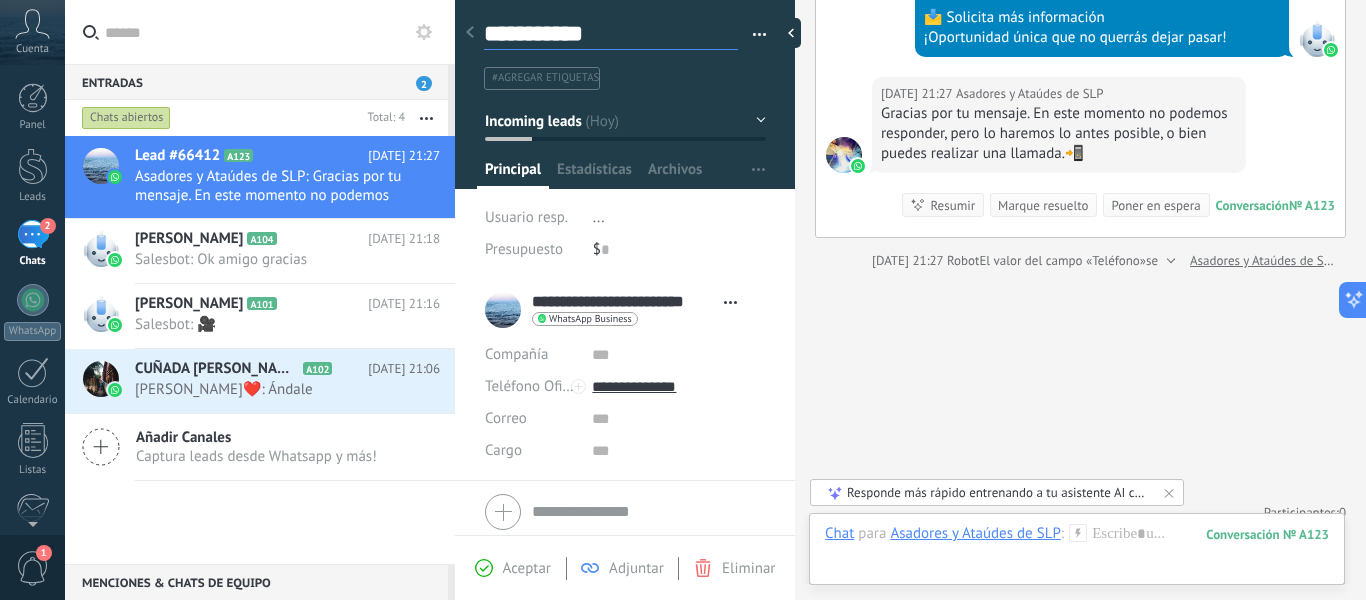 type on "**********" 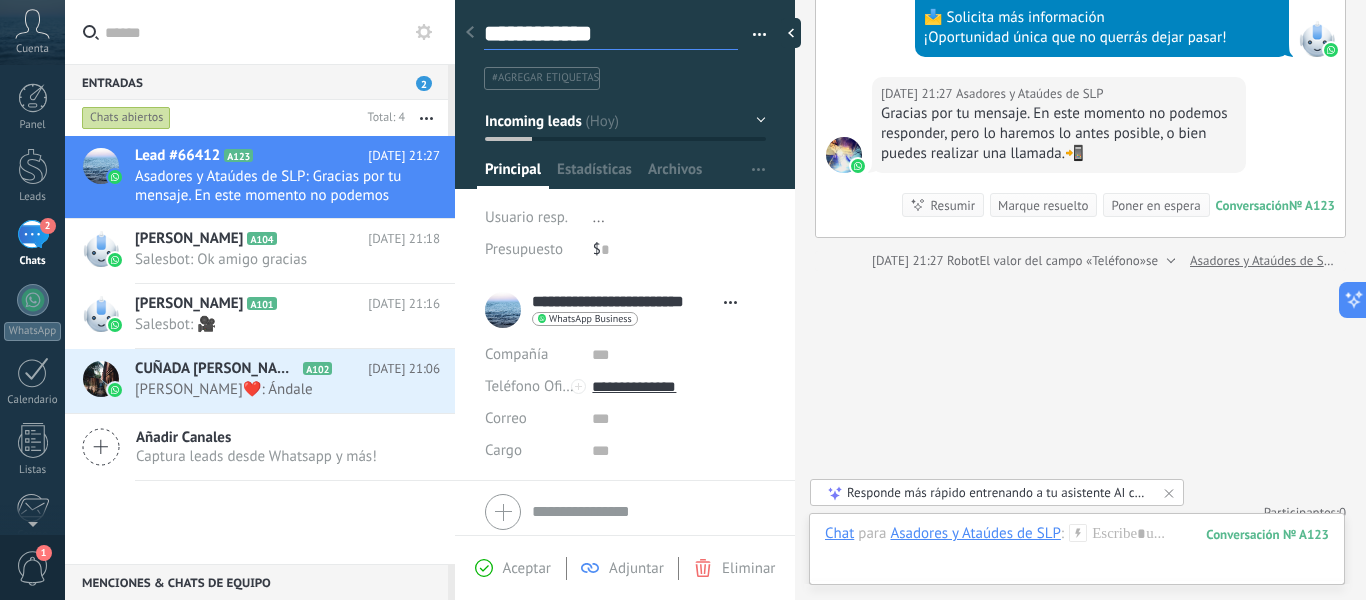 type on "**********" 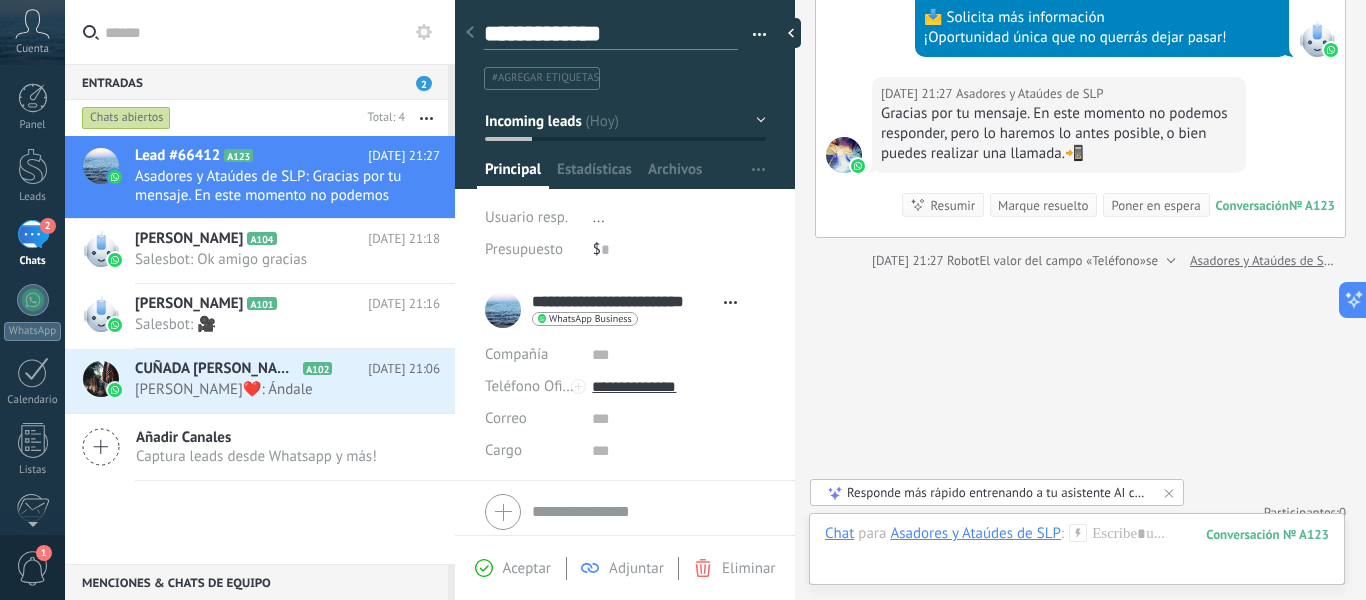 scroll, scrollTop: 30, scrollLeft: 0, axis: vertical 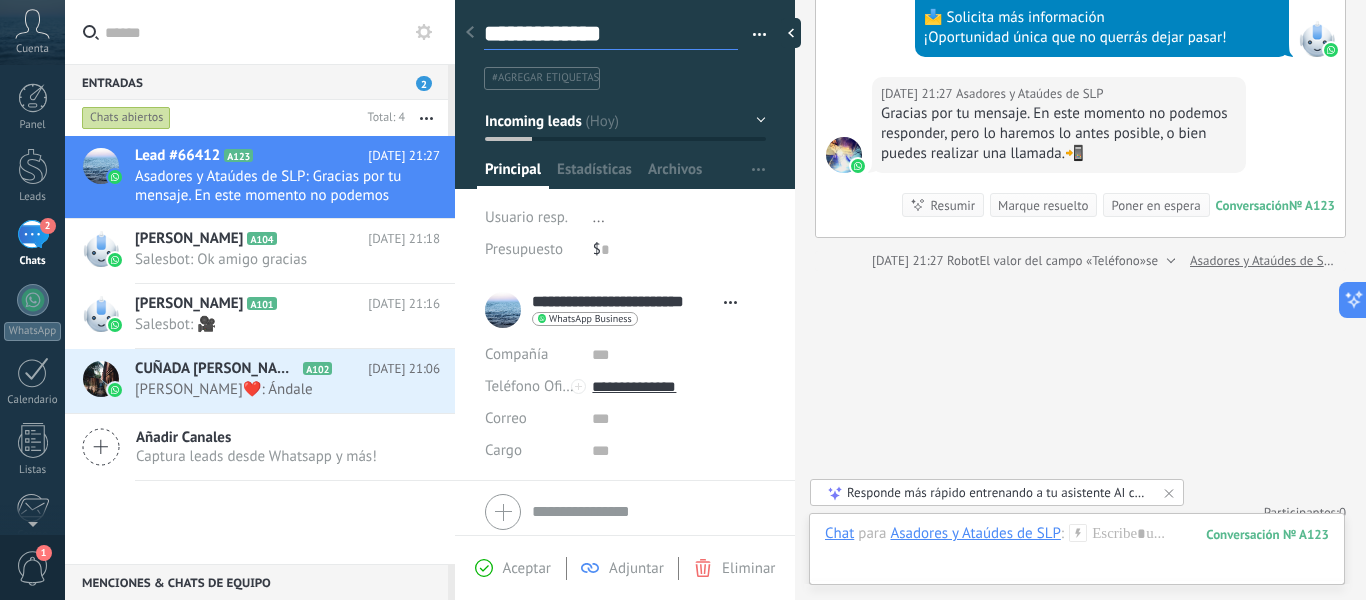 type on "**********" 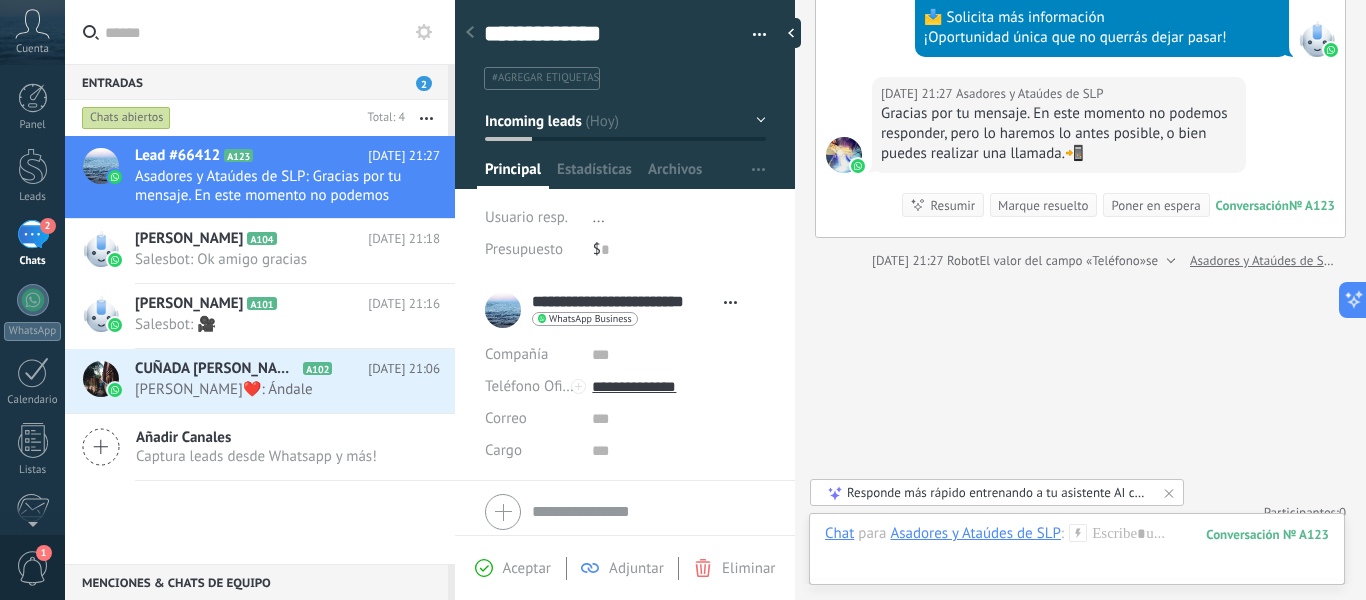 click on "Aceptar" at bounding box center (527, 568) 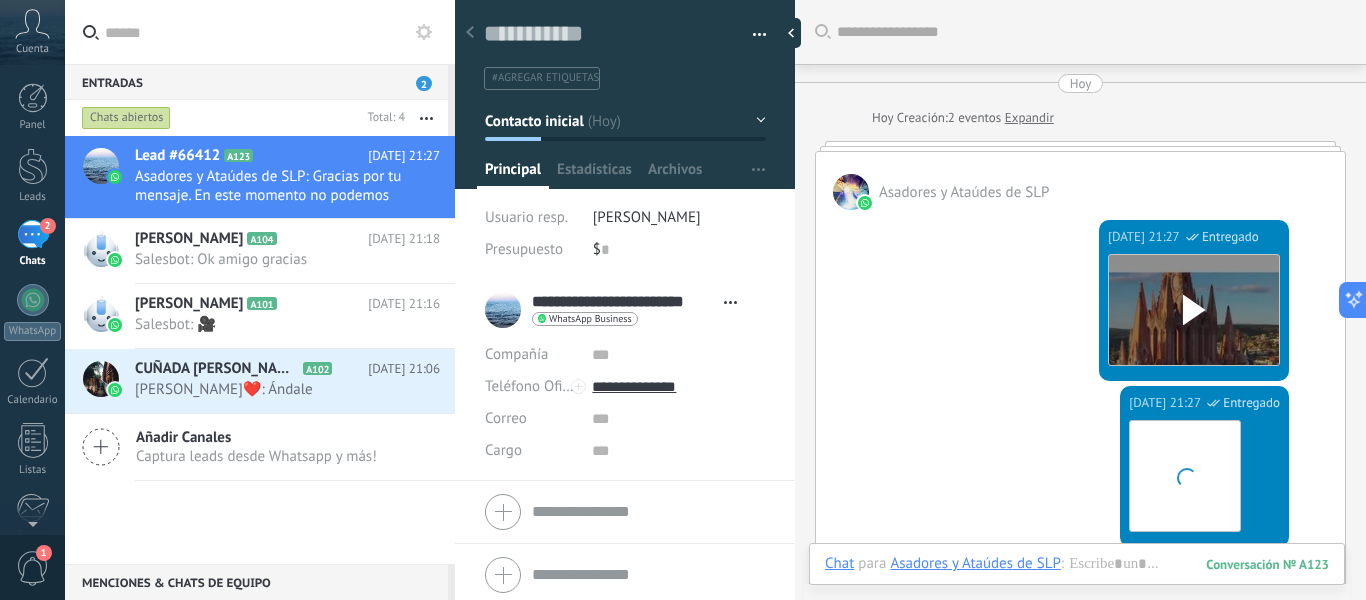 scroll, scrollTop: 30, scrollLeft: 0, axis: vertical 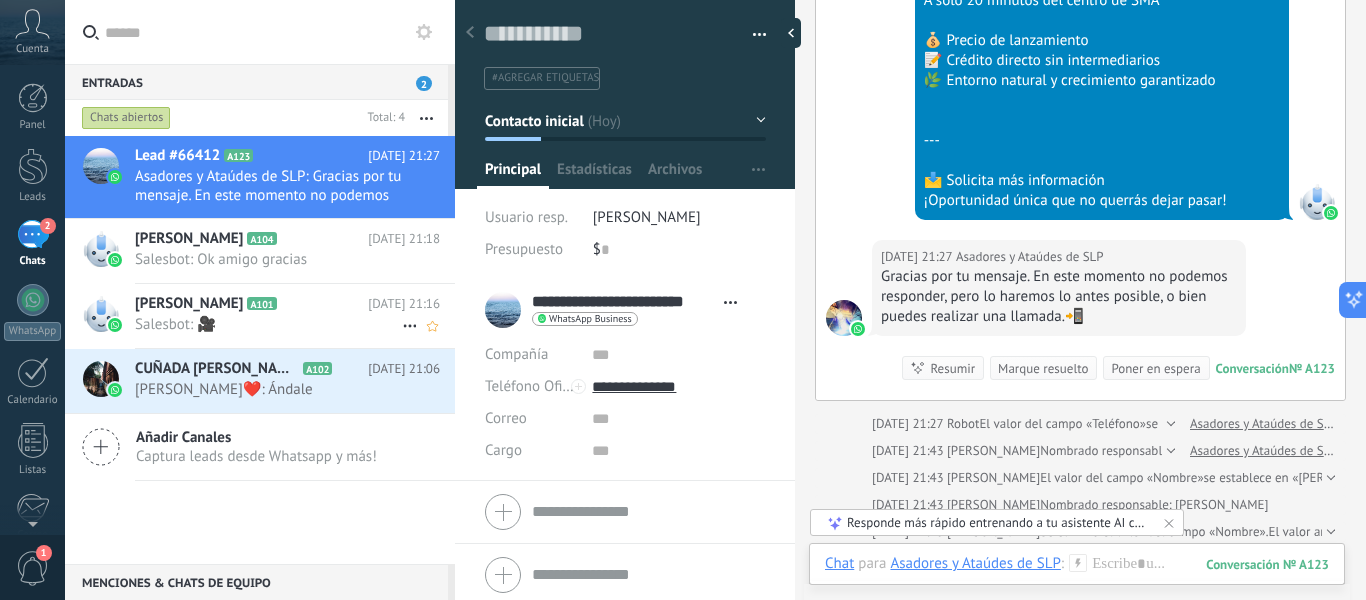 click on "Salesbot: 🎥" at bounding box center (268, 324) 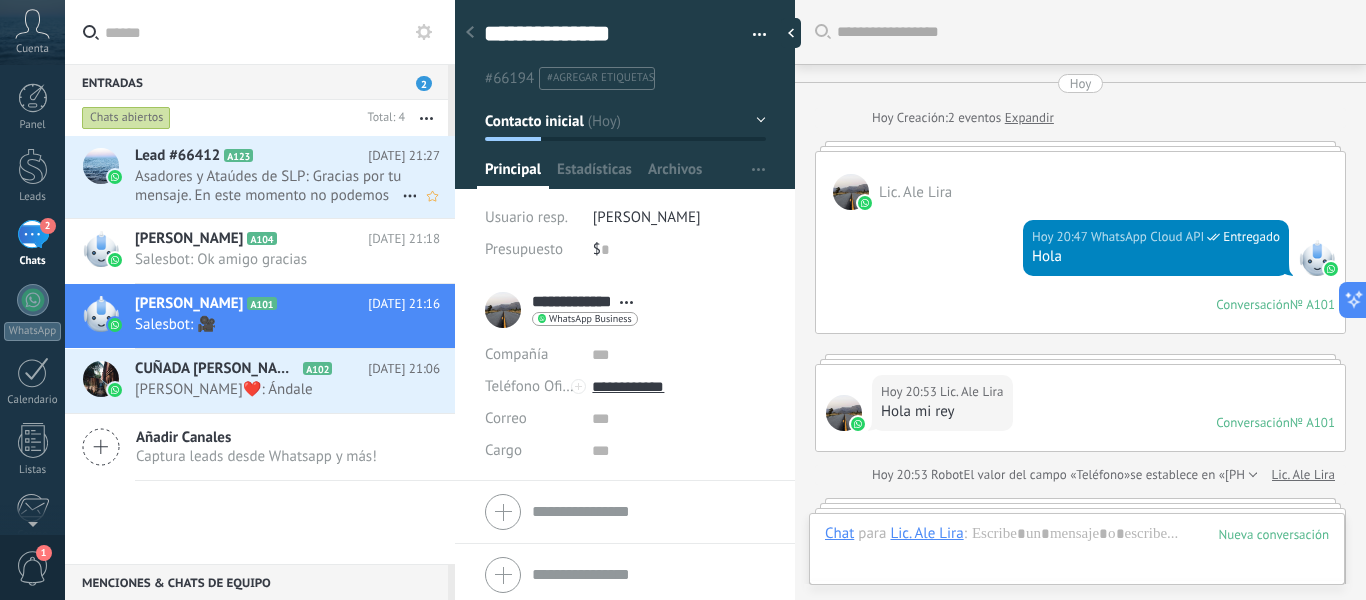 scroll, scrollTop: 30, scrollLeft: 0, axis: vertical 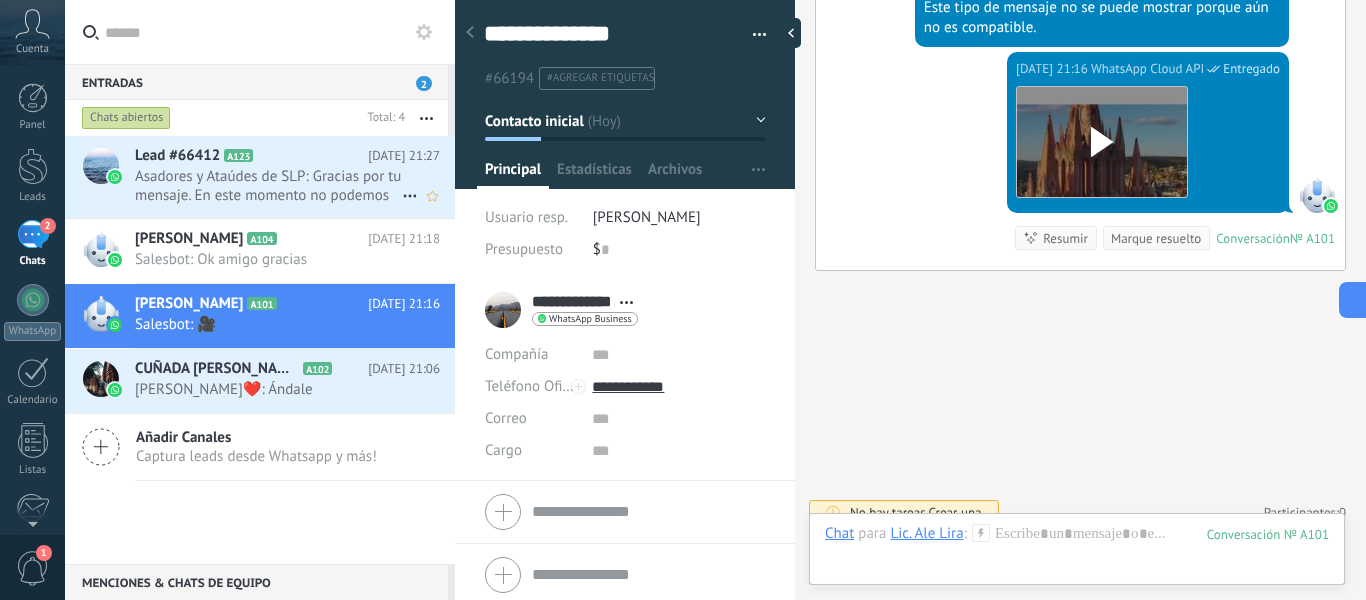 click on "Asadores y Ataúdes de SLP: Gracias por tu mensaje. En este momento no podemos responder, pero lo haremos lo antes posible, o bien puedes ..." at bounding box center (268, 186) 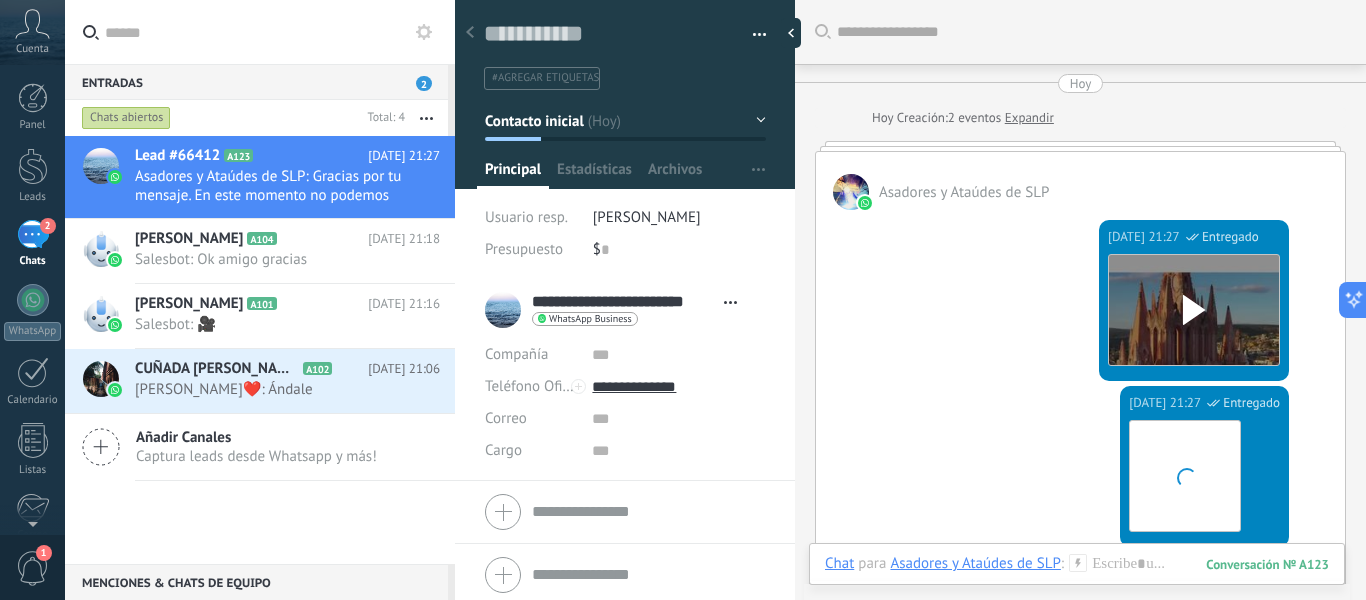 scroll, scrollTop: 30, scrollLeft: 0, axis: vertical 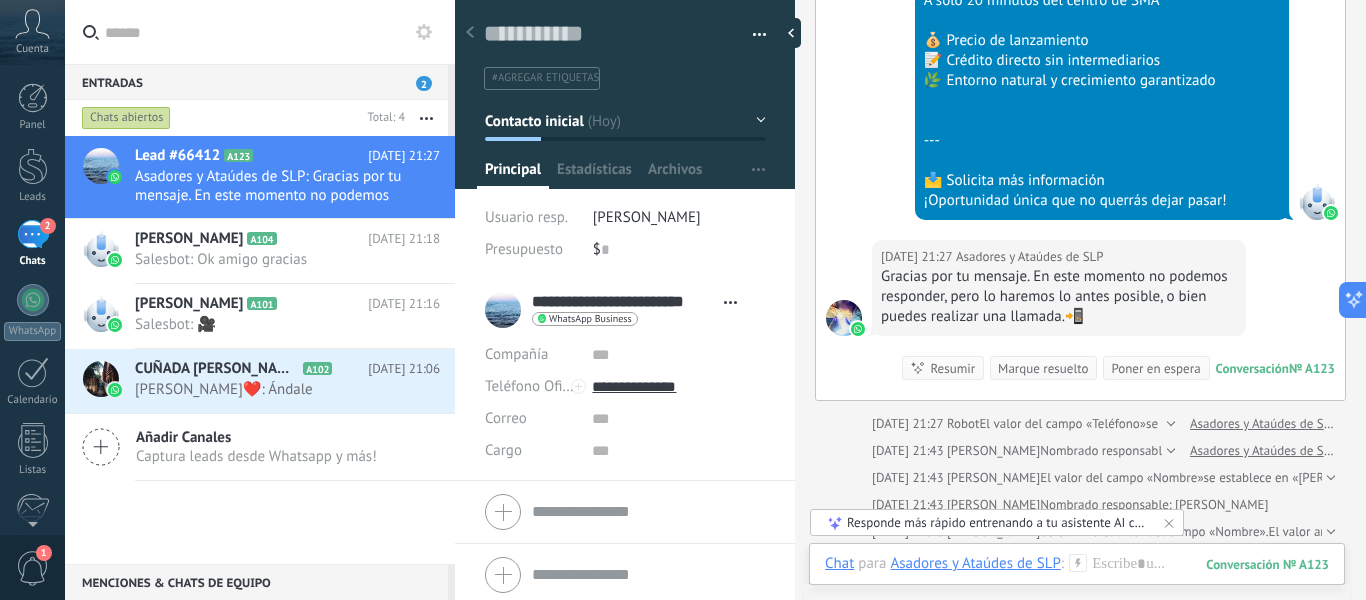 click at bounding box center [760, 38] 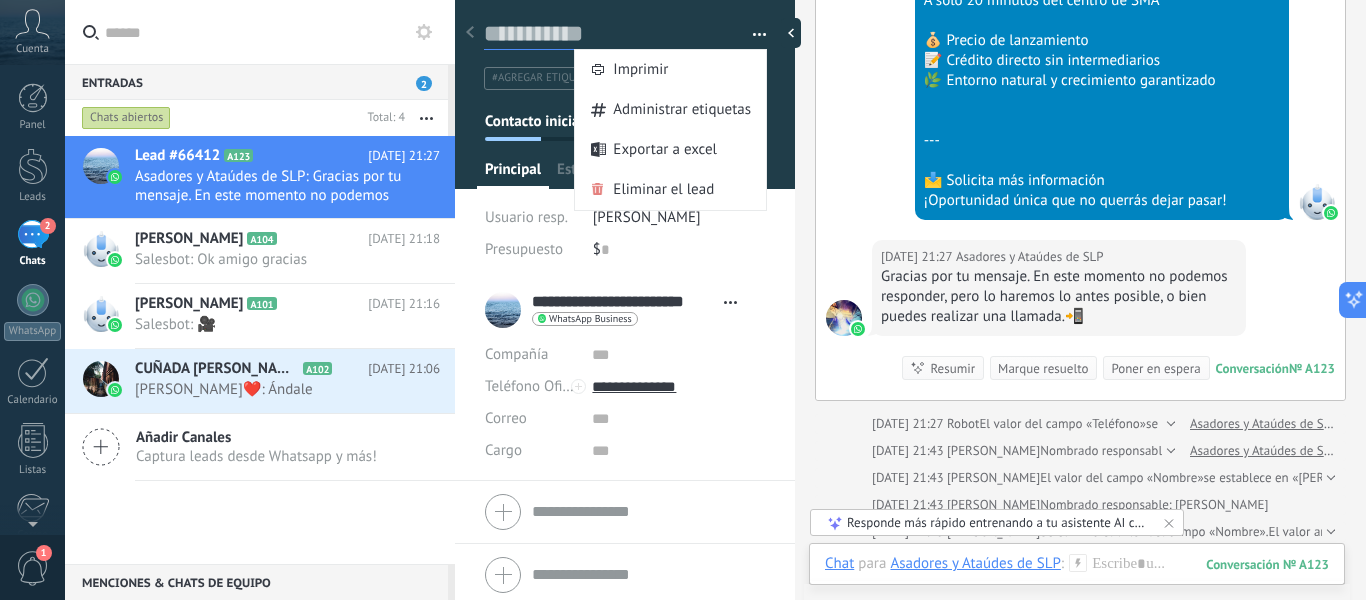 click at bounding box center [611, 34] 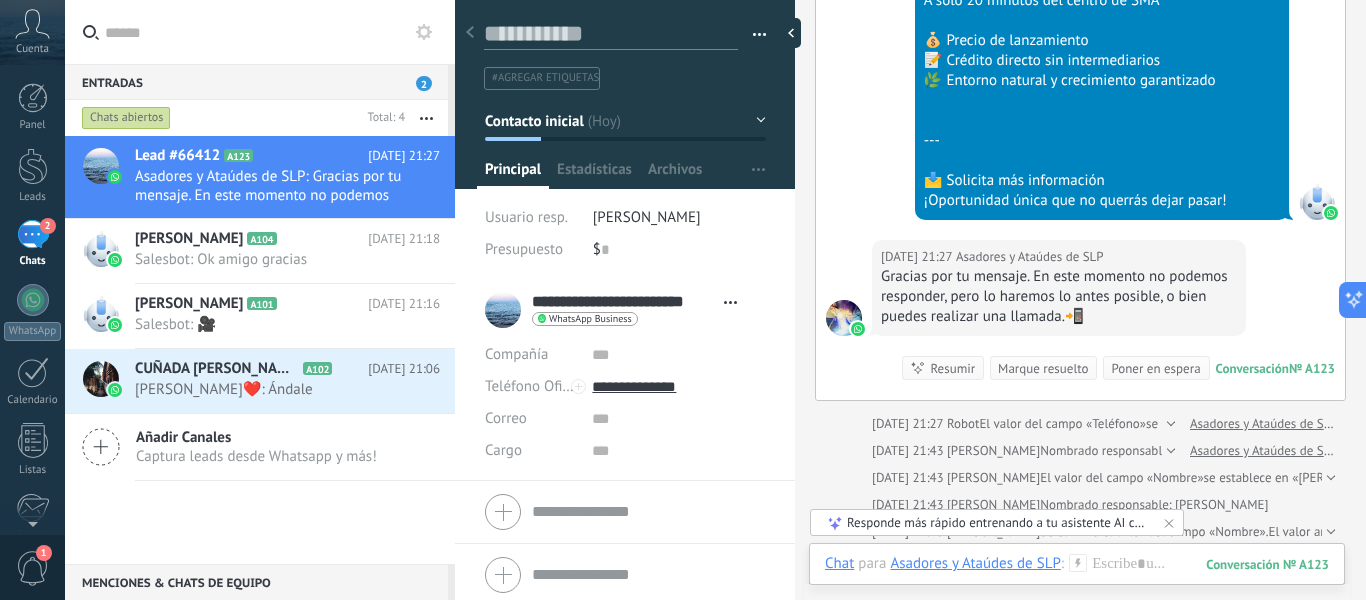 type on "*" 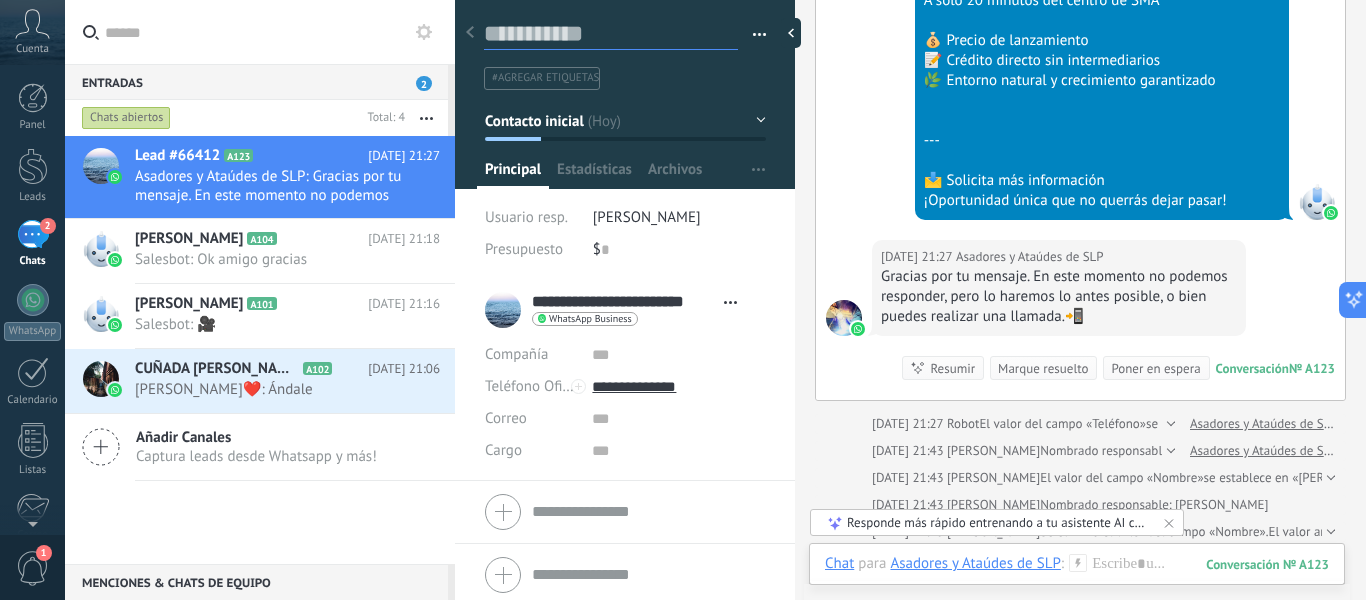 type on "*" 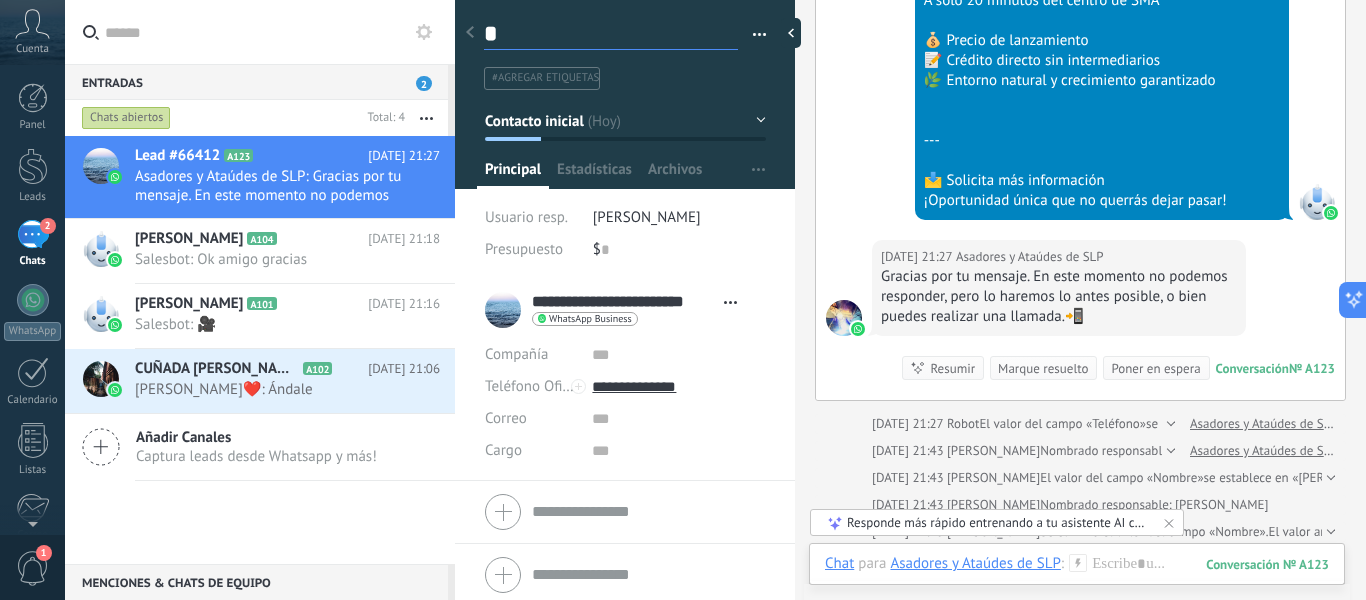 type on "**" 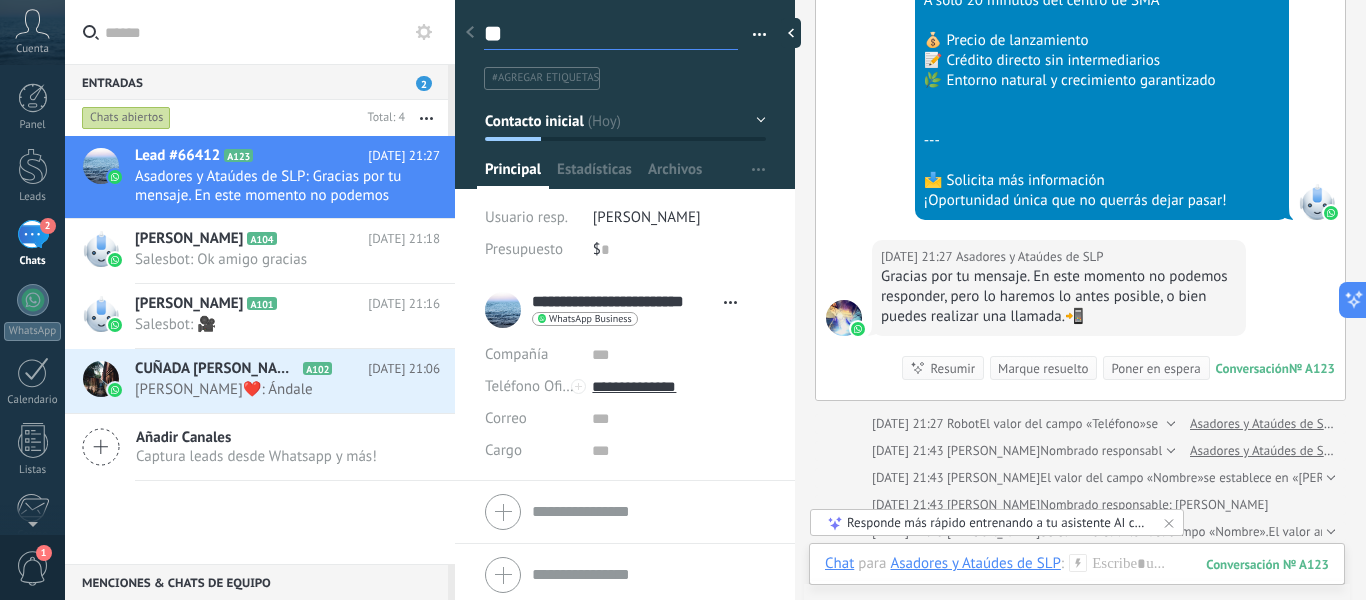 type on "***" 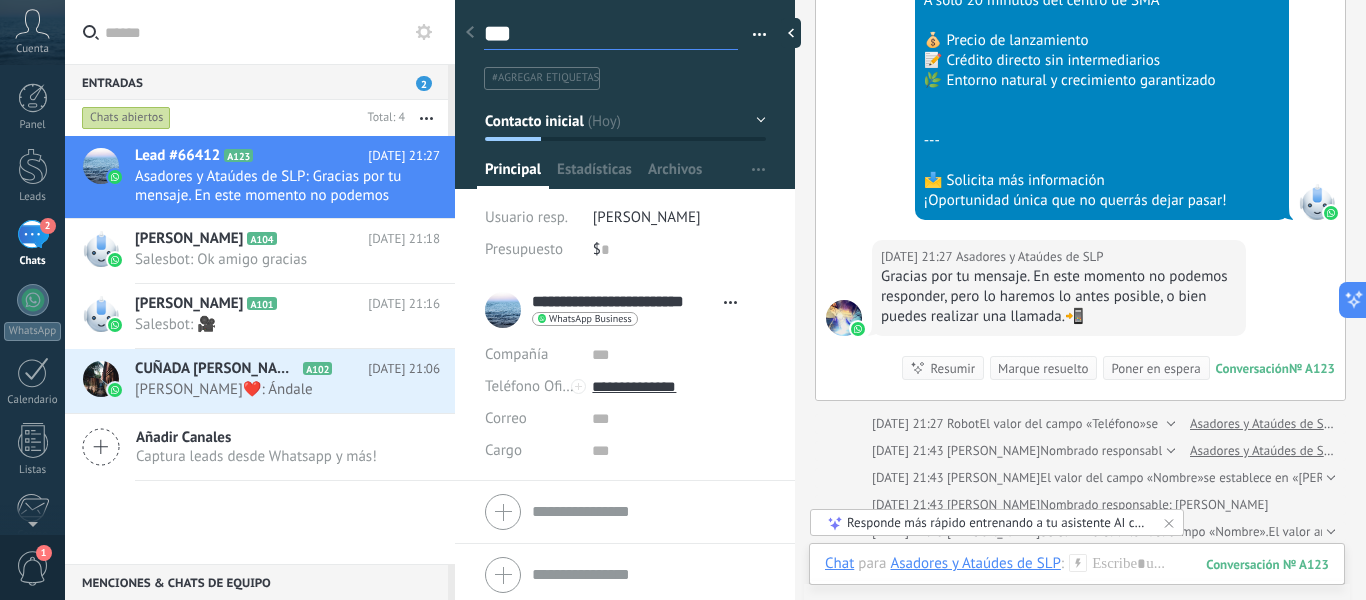 type on "****" 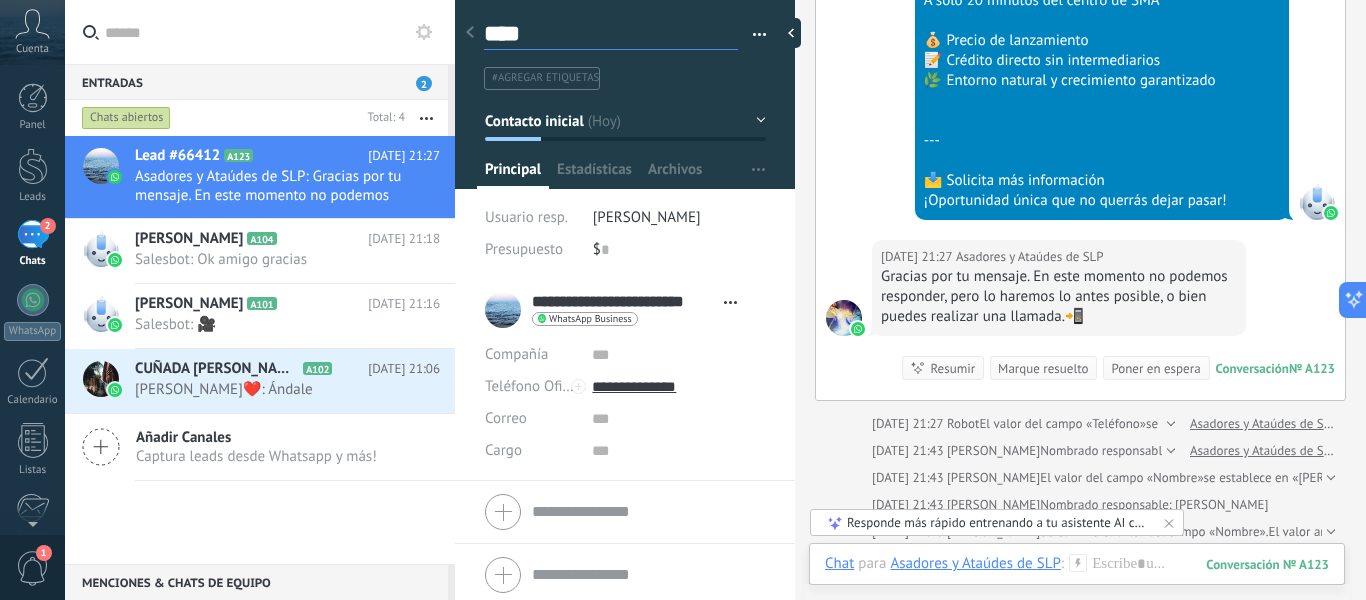 type on "****" 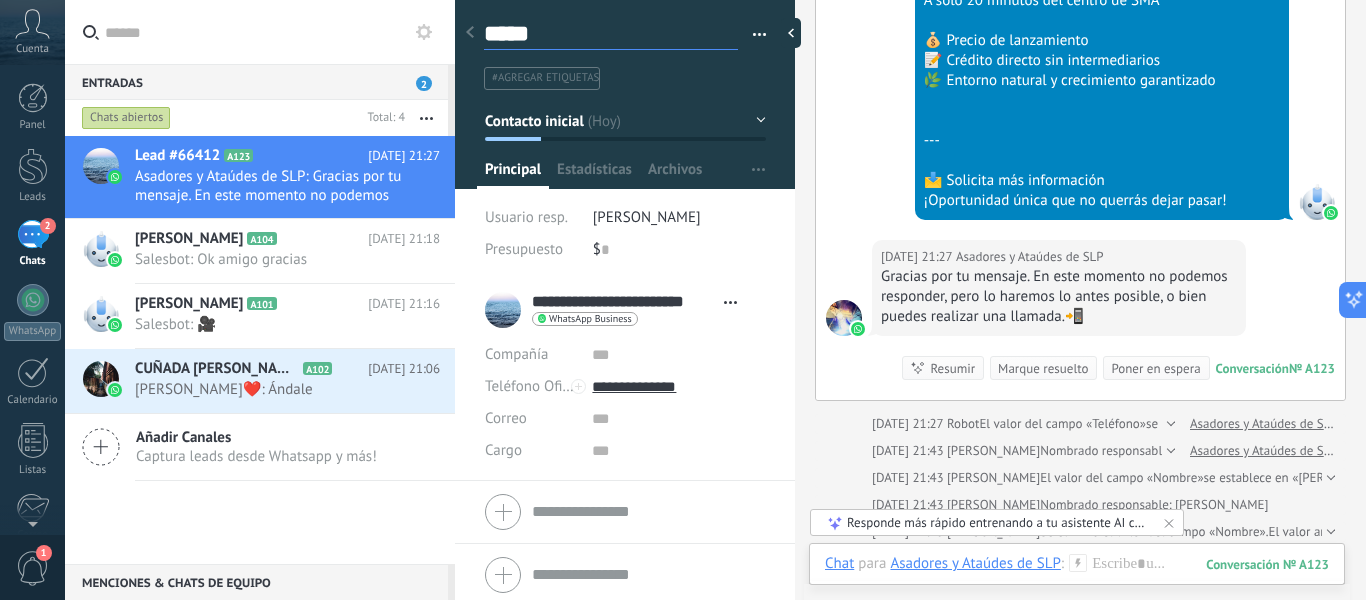 type on "******" 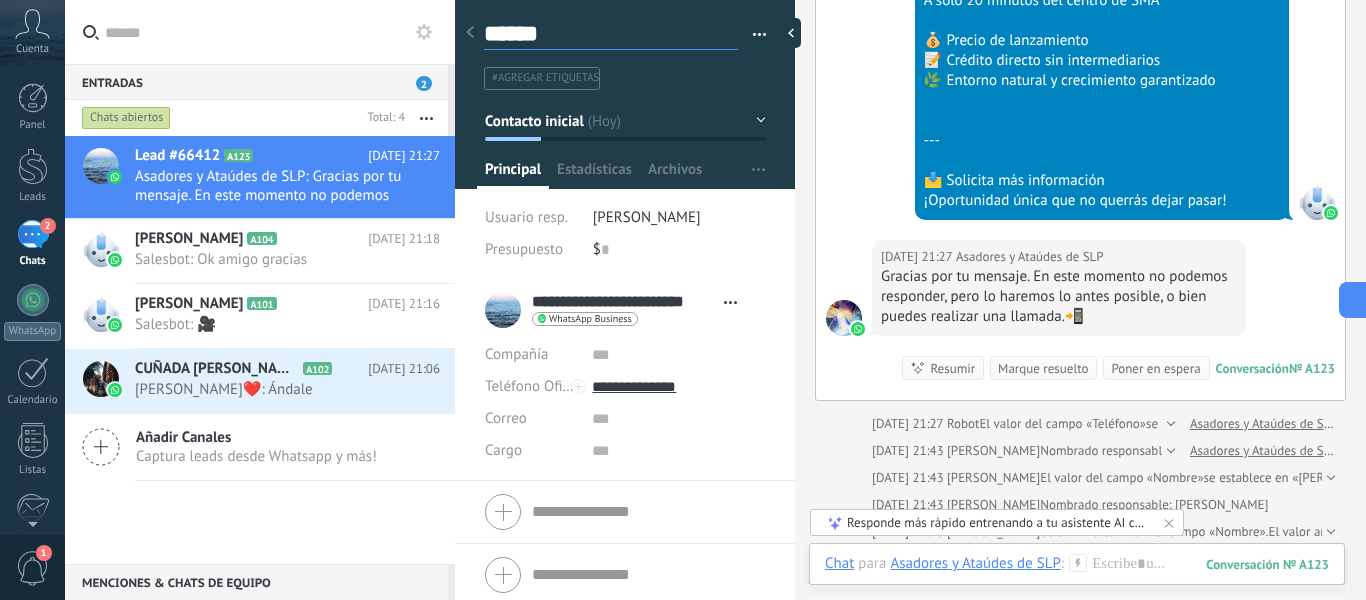 type on "*******" 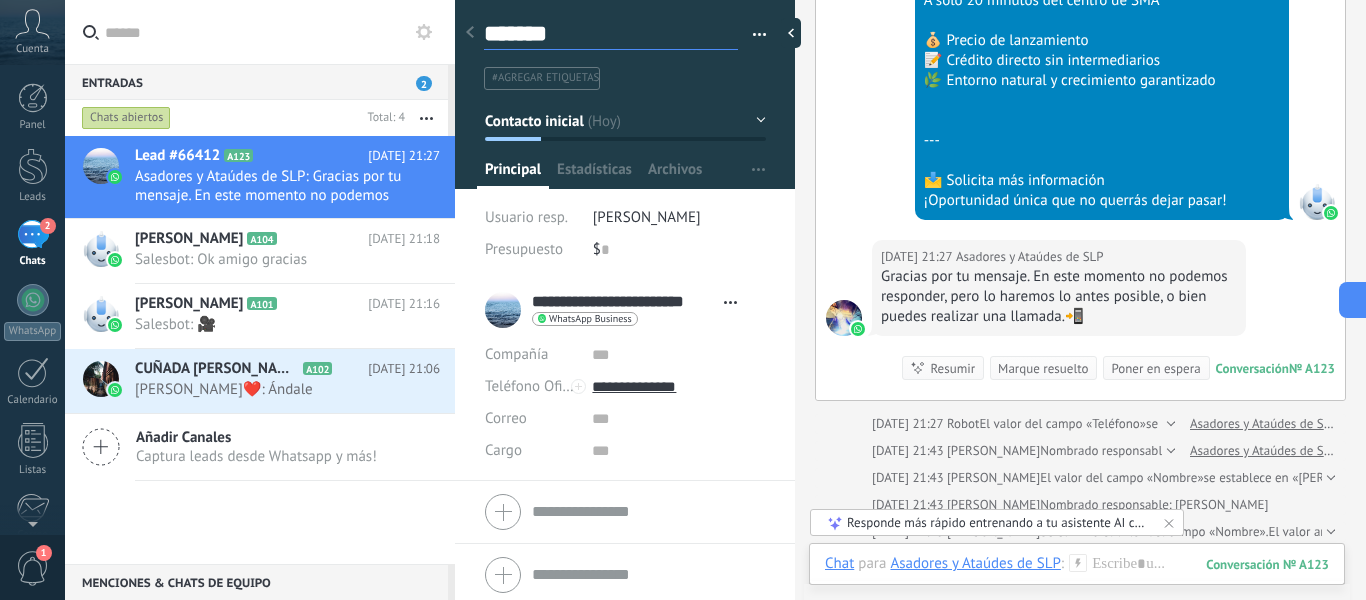 type on "********" 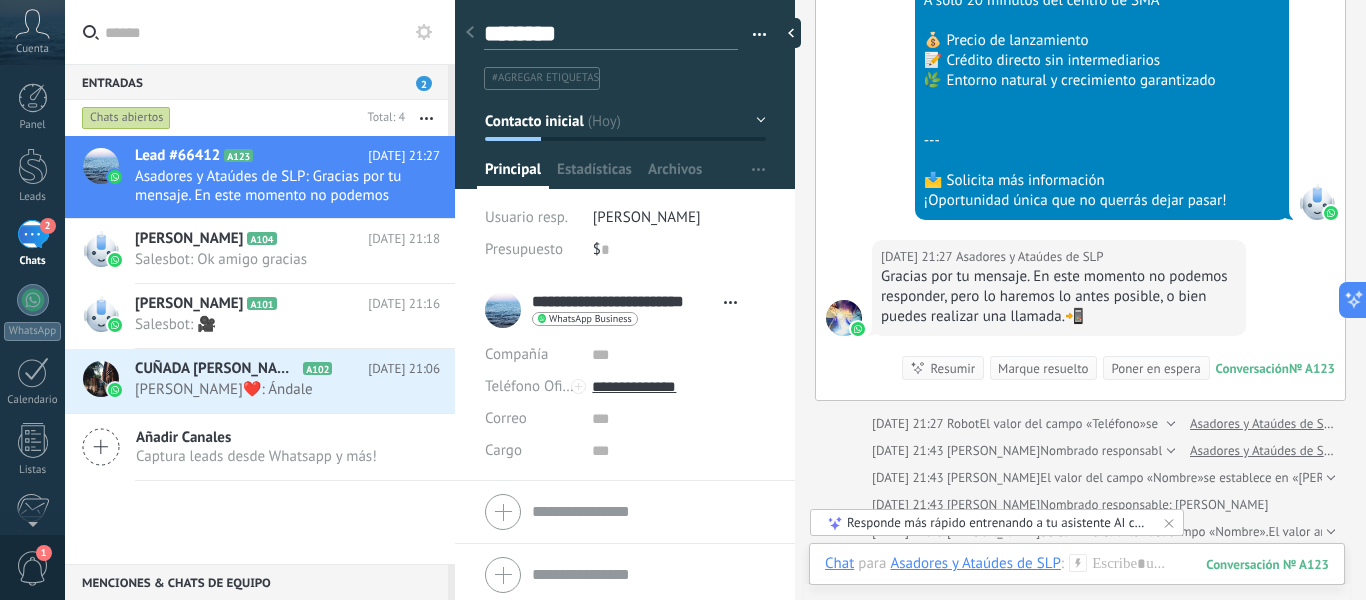 type on "*********" 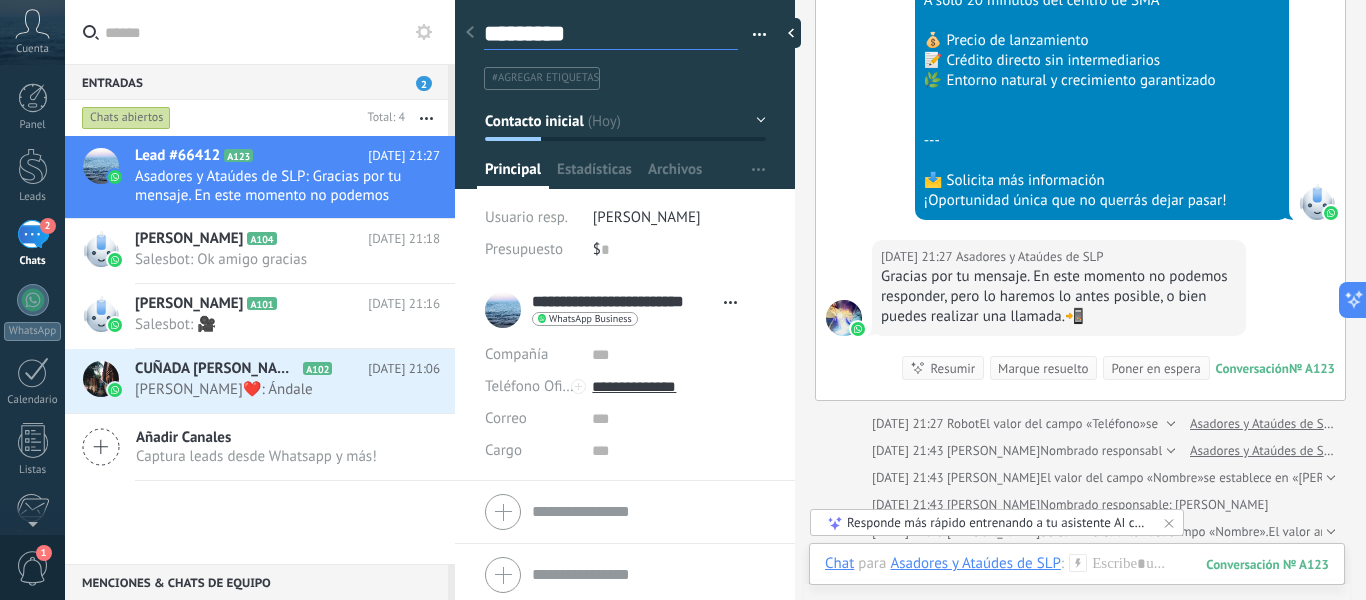 type on "**********" 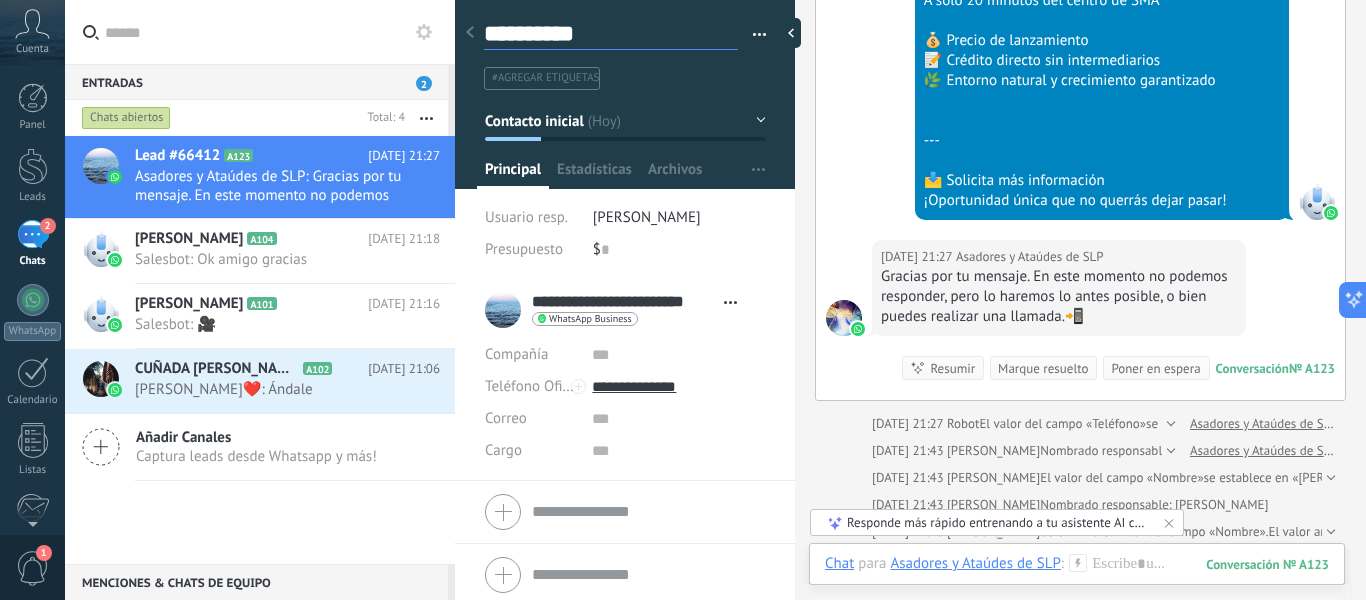 type on "**********" 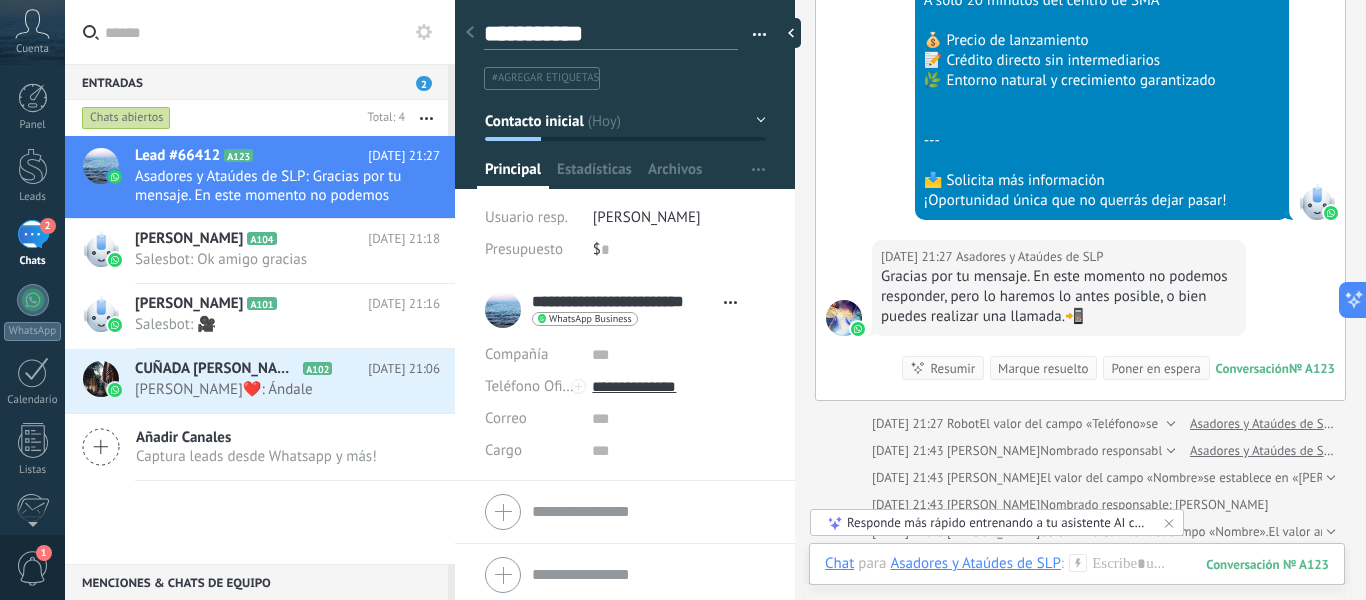type on "**********" 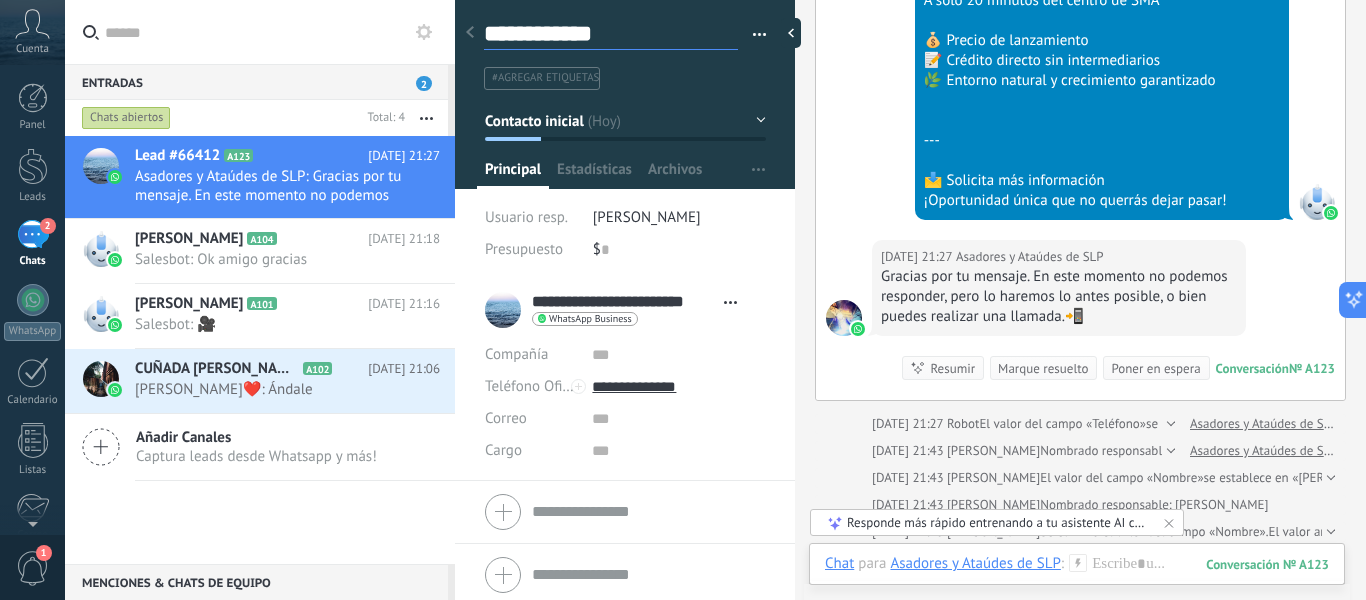 type on "**********" 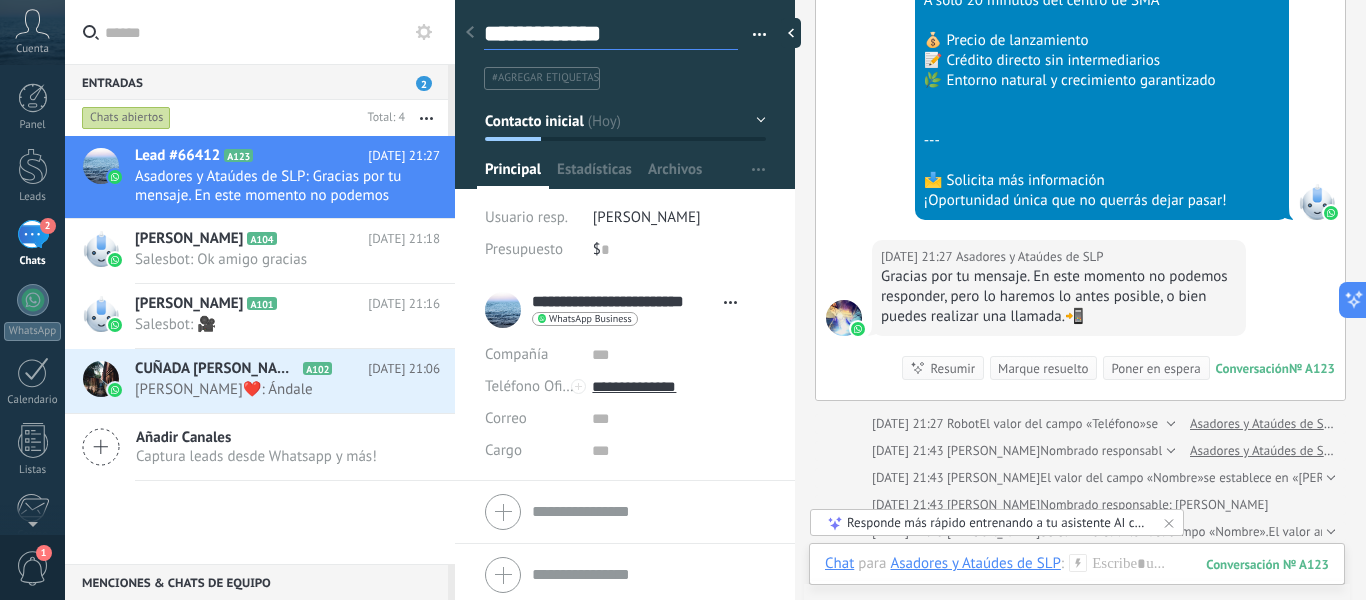 scroll, scrollTop: 30, scrollLeft: 0, axis: vertical 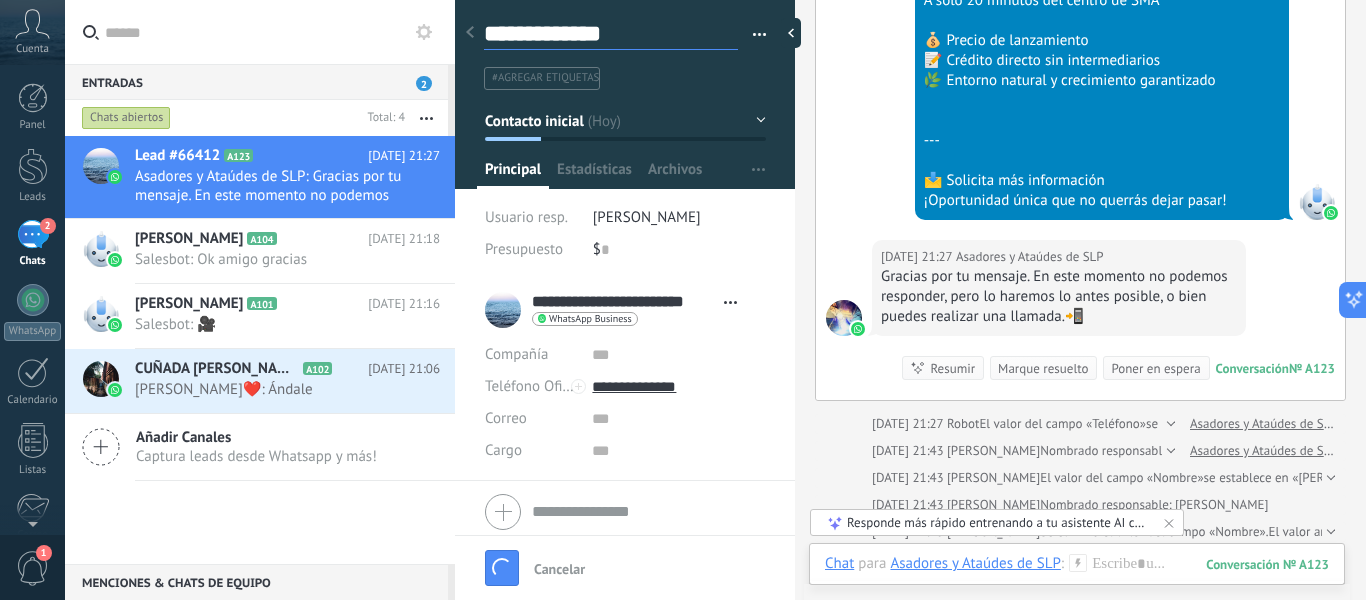 type on "**********" 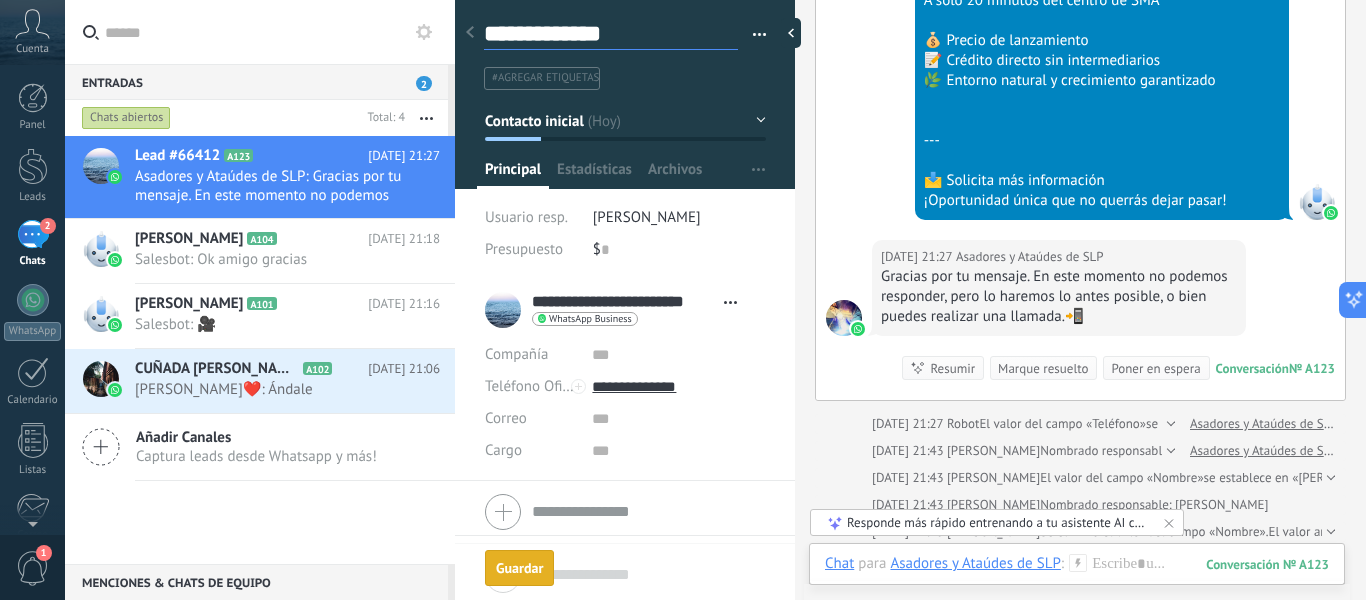 scroll, scrollTop: 30, scrollLeft: 0, axis: vertical 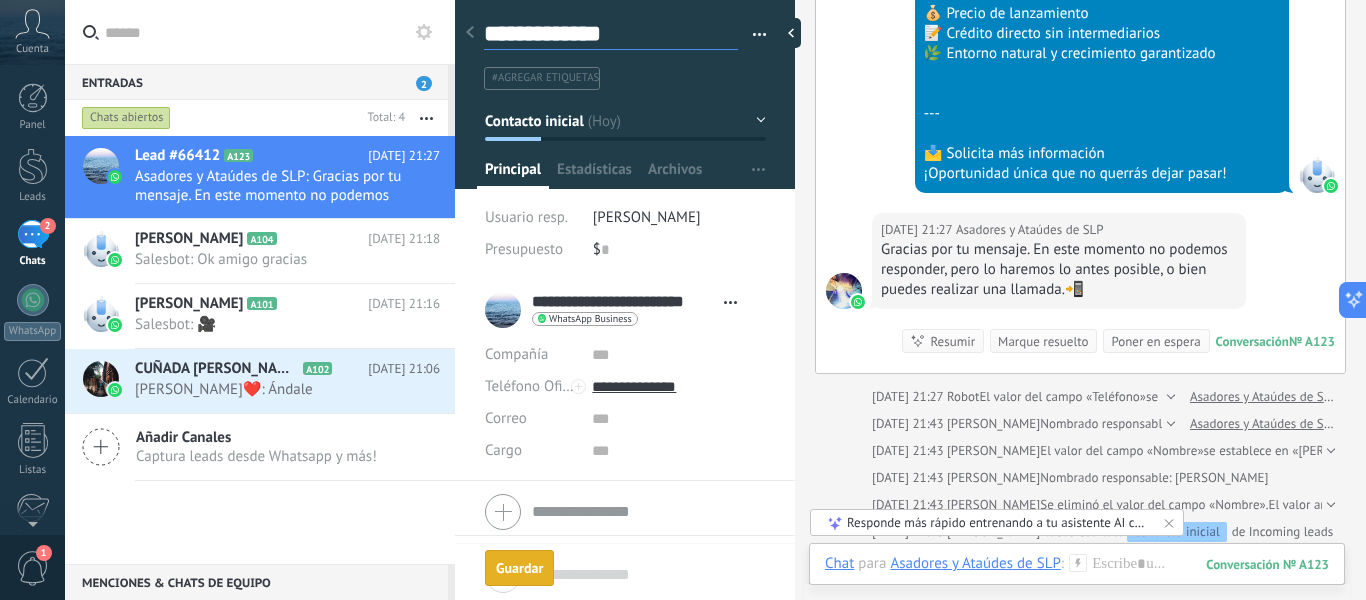type on "**********" 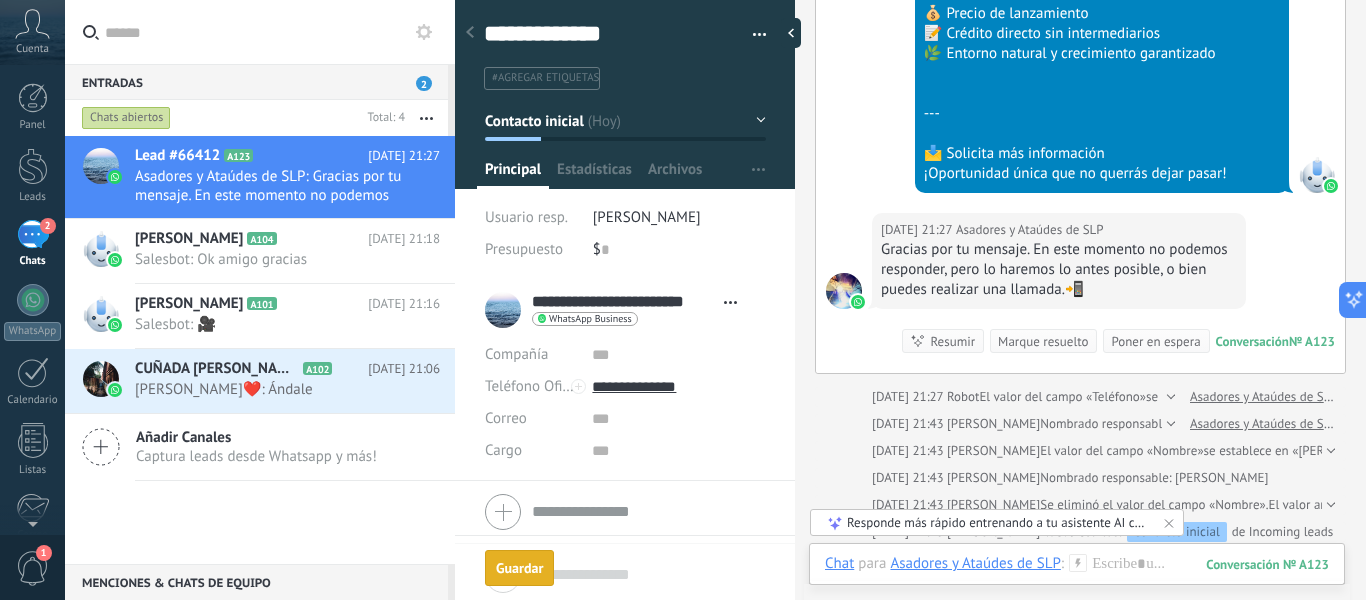 click at bounding box center [625, 512] 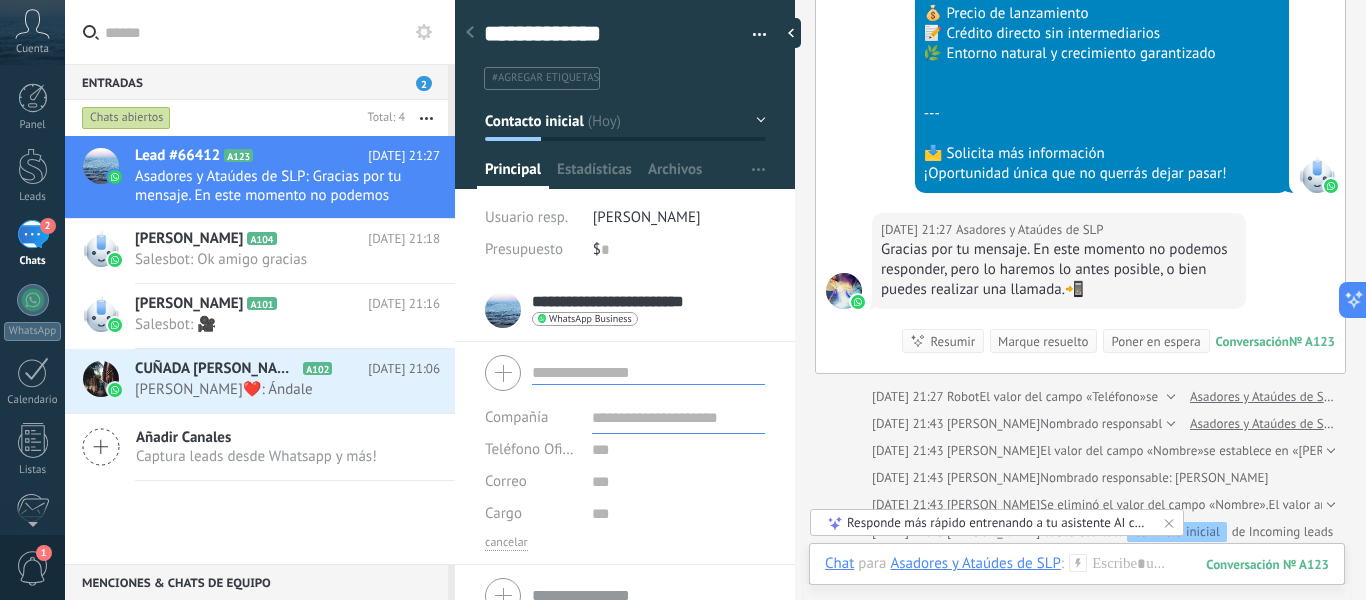 click at bounding box center [625, 596] 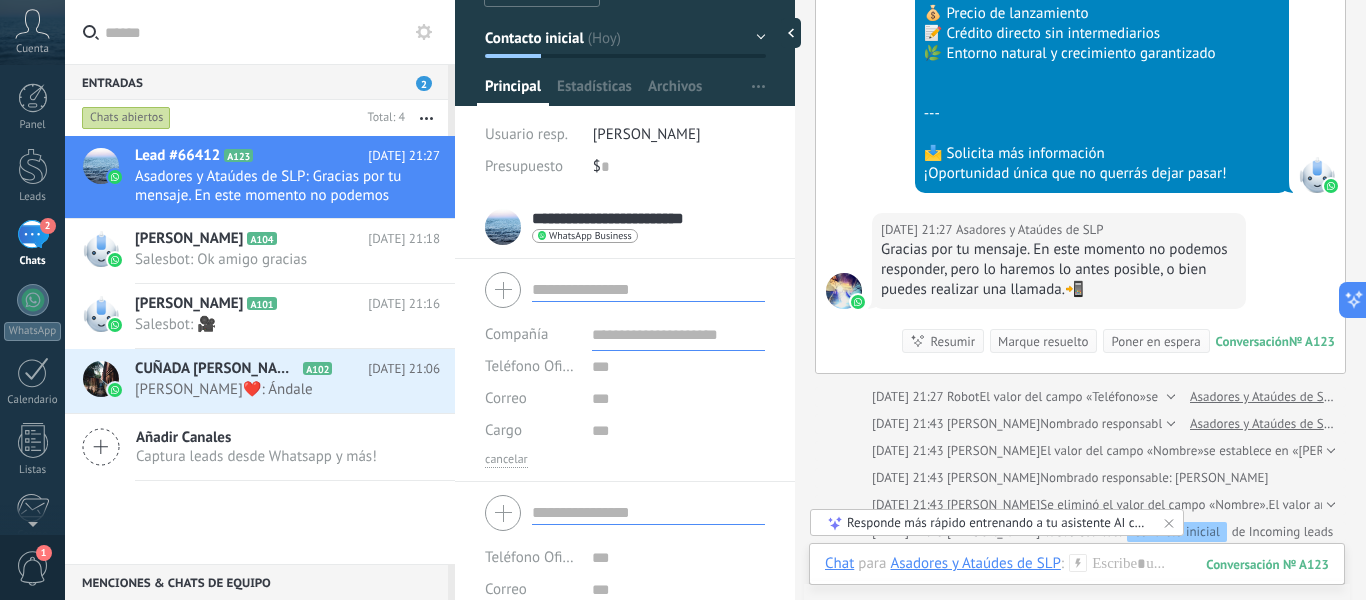 scroll, scrollTop: 0, scrollLeft: 0, axis: both 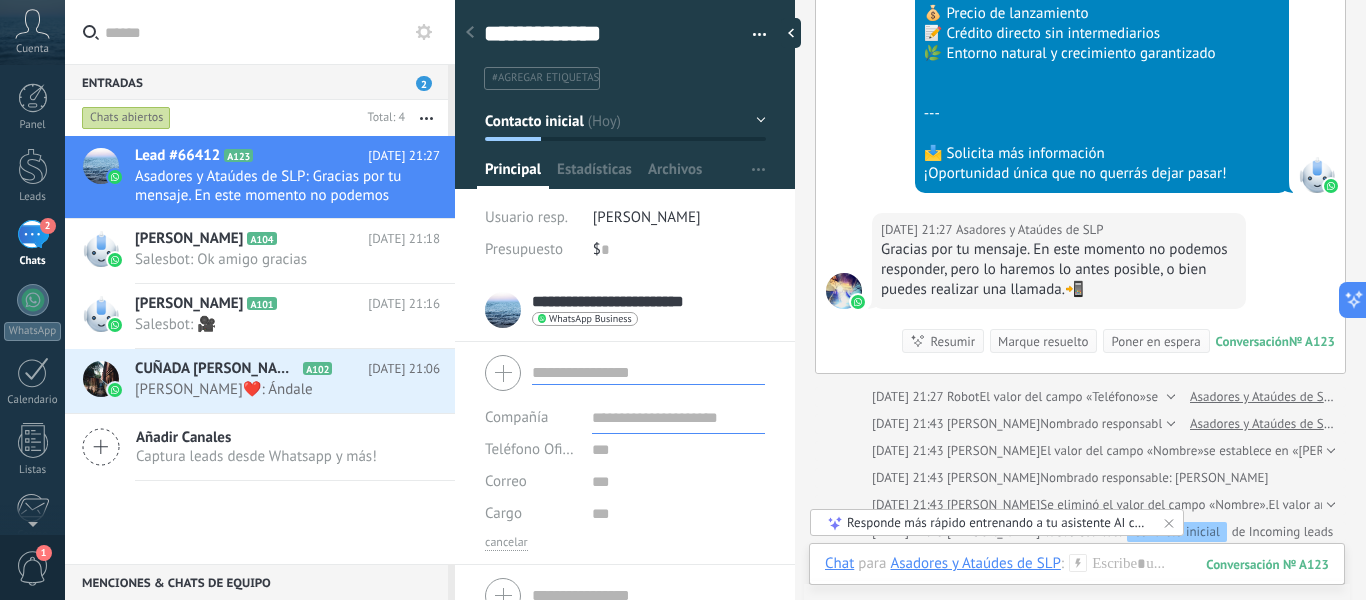 click on "**********" at bounding box center (625, 133) 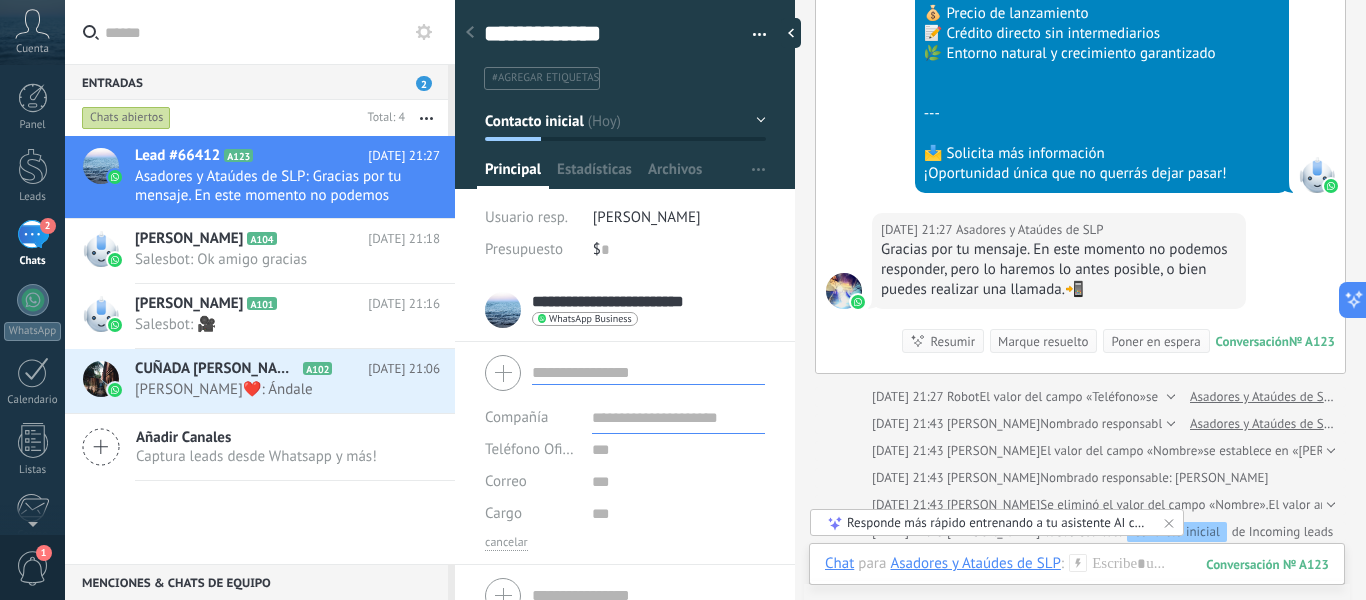 click on "Buscar Carga más Hoy Hoy Creación:  2  eventos   Expandir Asadores y Ataúdes de SLP  Hoy 21:27 WhatsApp Cloud API  Entregado Descargar Hoy 21:27 WhatsApp Cloud API  Entregado Descargar Hoy 21:27 WhatsApp Cloud API  Entregado 🌄 Lanzamiento Exclusivo   Terrenos en San Miguel de Allende – Ciudad Maderas   📍 Ubicación privilegiada: A solo 20 minutos del centro de SMA   💰 Precio de lanzamiento 📝 Crédito directo sin intermediarios 🌿 Entorno natural y crecimiento garantizado     ---   📩 Solicita más información ¡Oportunidad única que no querrás dejar pasar! Hoy 21:27 Asadores y Ataúdes de SLP  Gracias por tu mensaje. En este momento no podemos responder, pero lo haremos lo antes posible, o bien puedes realizar una llamada.📲 Conversación  № A123 Conversación № A123 Resumir Resumir Marque resuelto Poner en espera Hoy 21:27 Asadores y Ataúdes de SLP: Gracias por tu mensaje. En este momento no podemos responder, pero lo haremos lo antes posible, o bien puedes ... 0" at bounding box center [1080, 105] 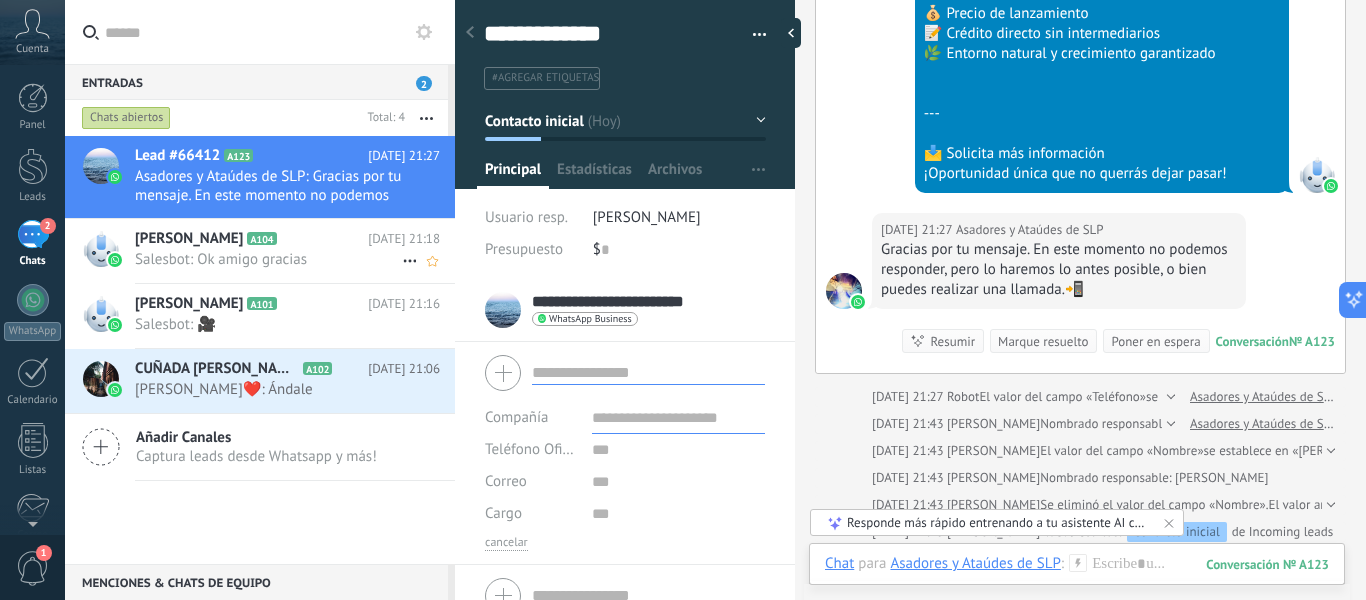 click on "Salesbot: Ok amigo gracias" at bounding box center [268, 259] 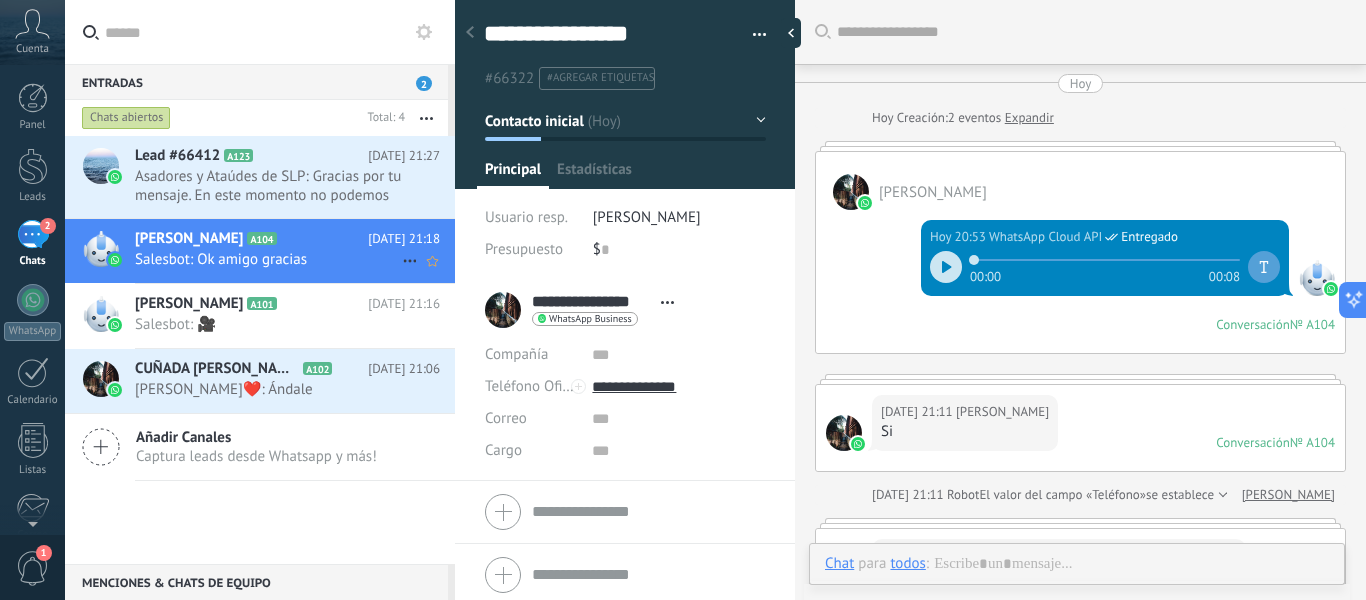 scroll, scrollTop: 30, scrollLeft: 0, axis: vertical 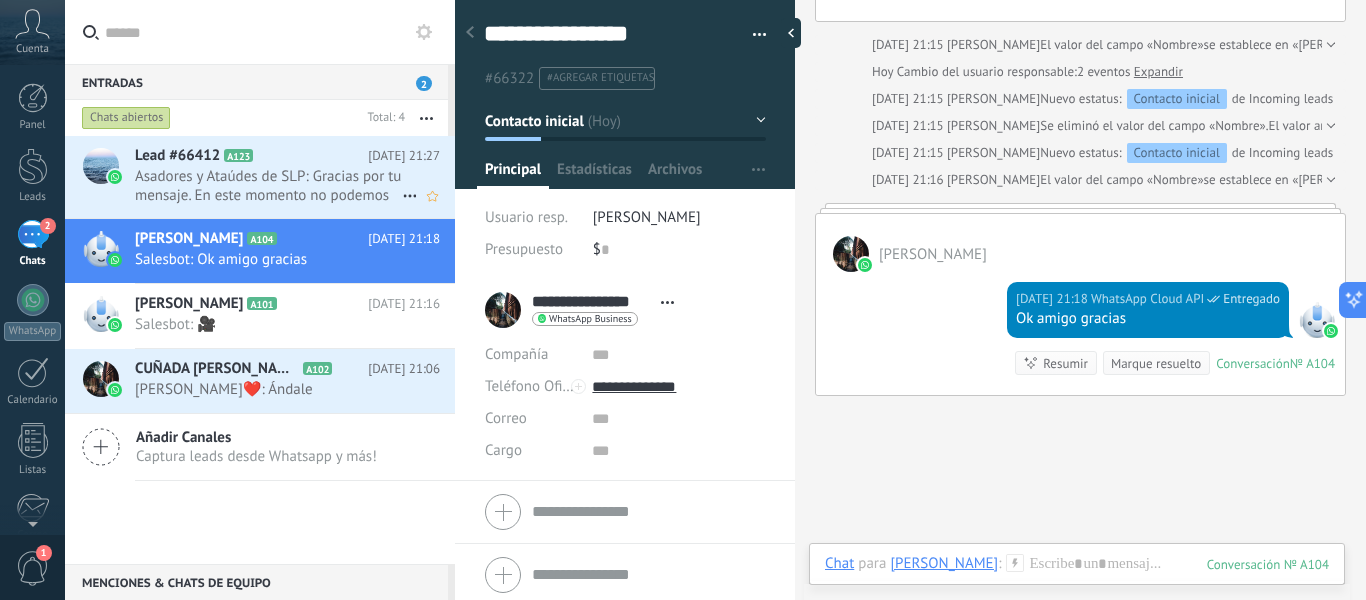 click on "Asadores y Ataúdes de SLP: Gracias por tu mensaje. En este momento no podemos responder, pero lo haremos lo antes posible, o bien puedes ..." at bounding box center [268, 186] 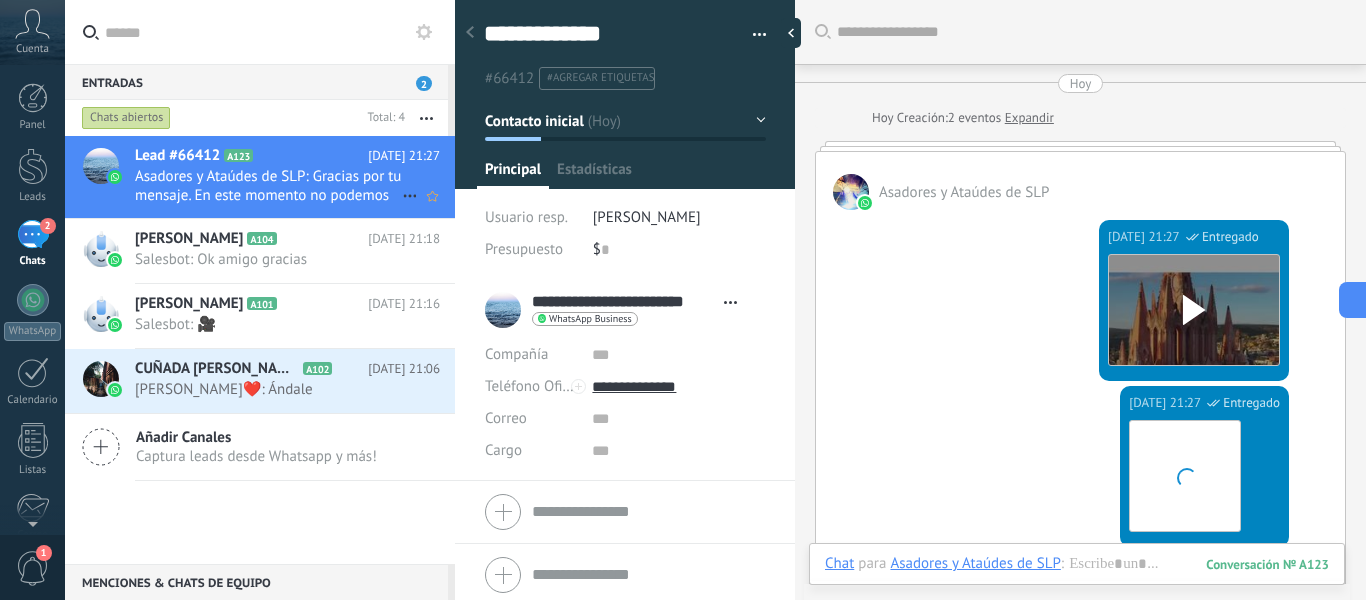 scroll, scrollTop: 30, scrollLeft: 0, axis: vertical 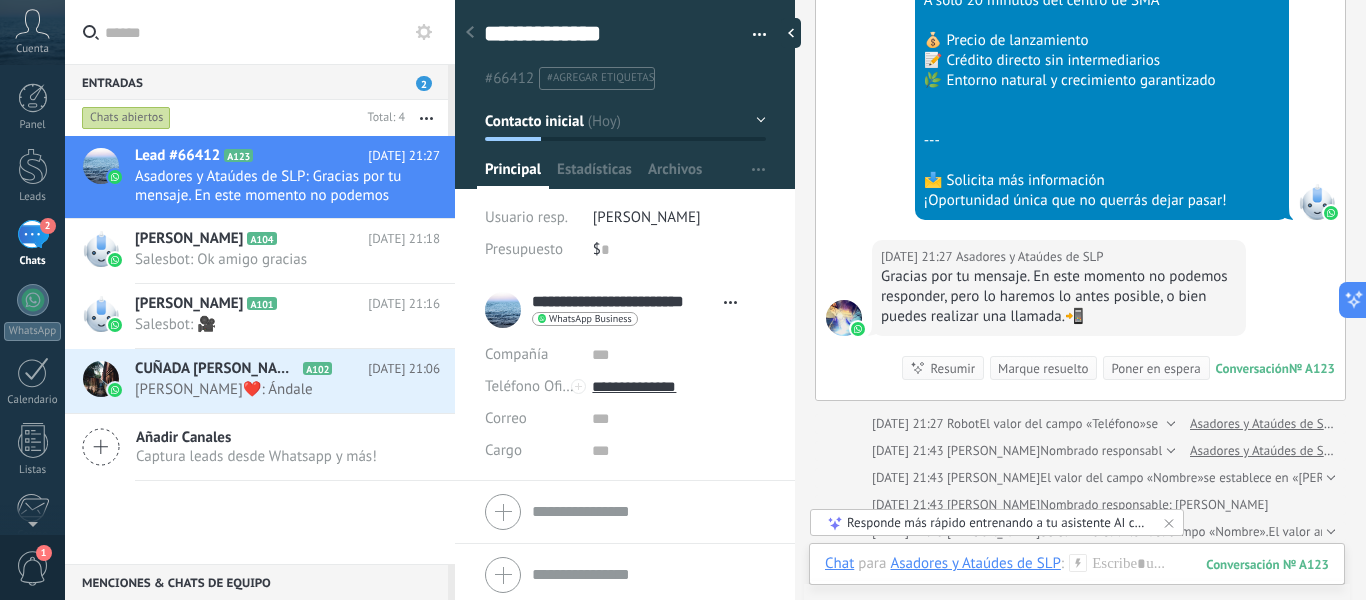 drag, startPoint x: 517, startPoint y: 77, endPoint x: 542, endPoint y: 76, distance: 25.019993 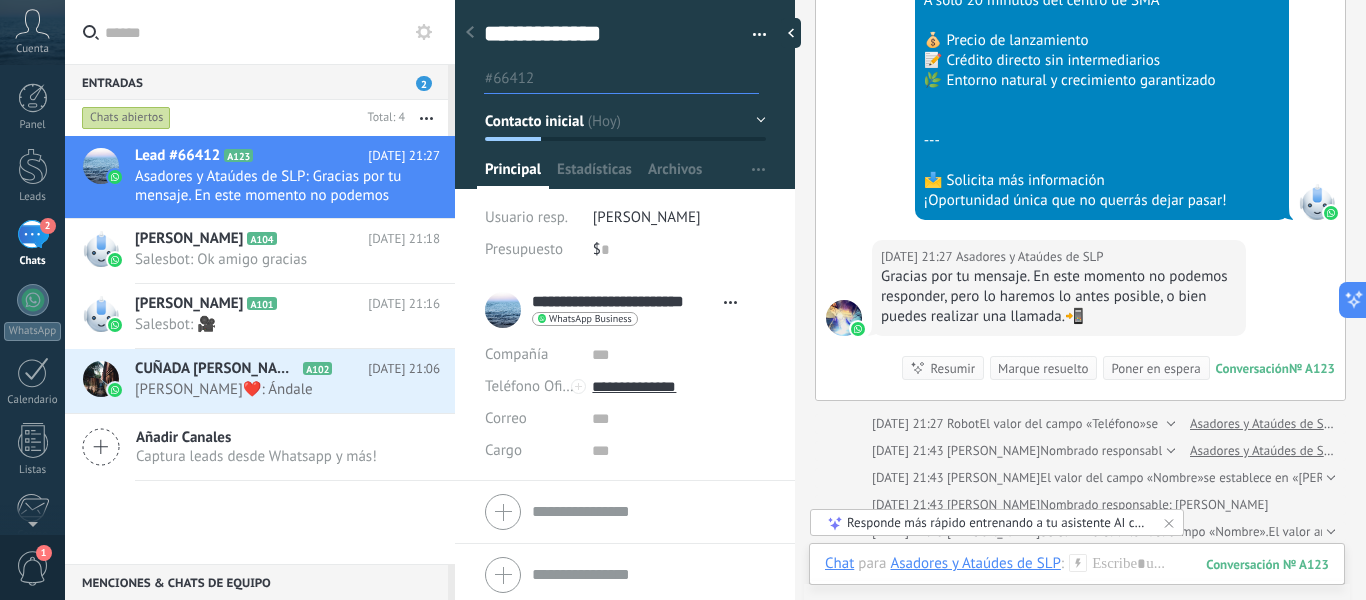 click at bounding box center (625, 512) 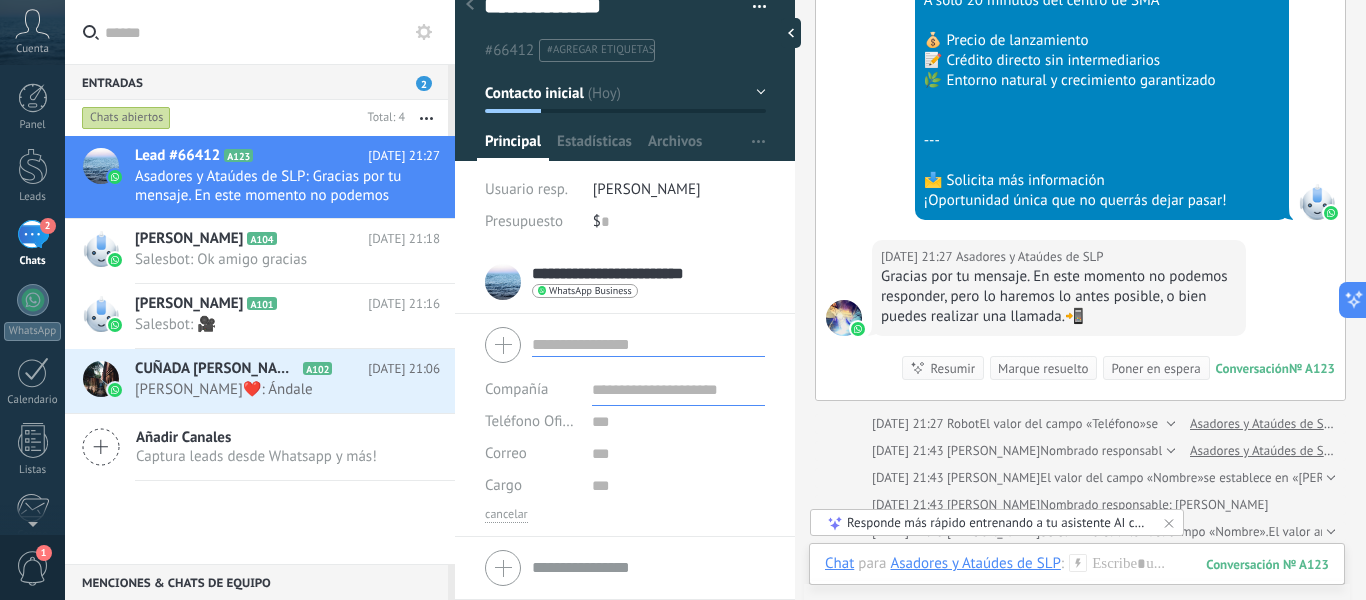 scroll, scrollTop: 0, scrollLeft: 0, axis: both 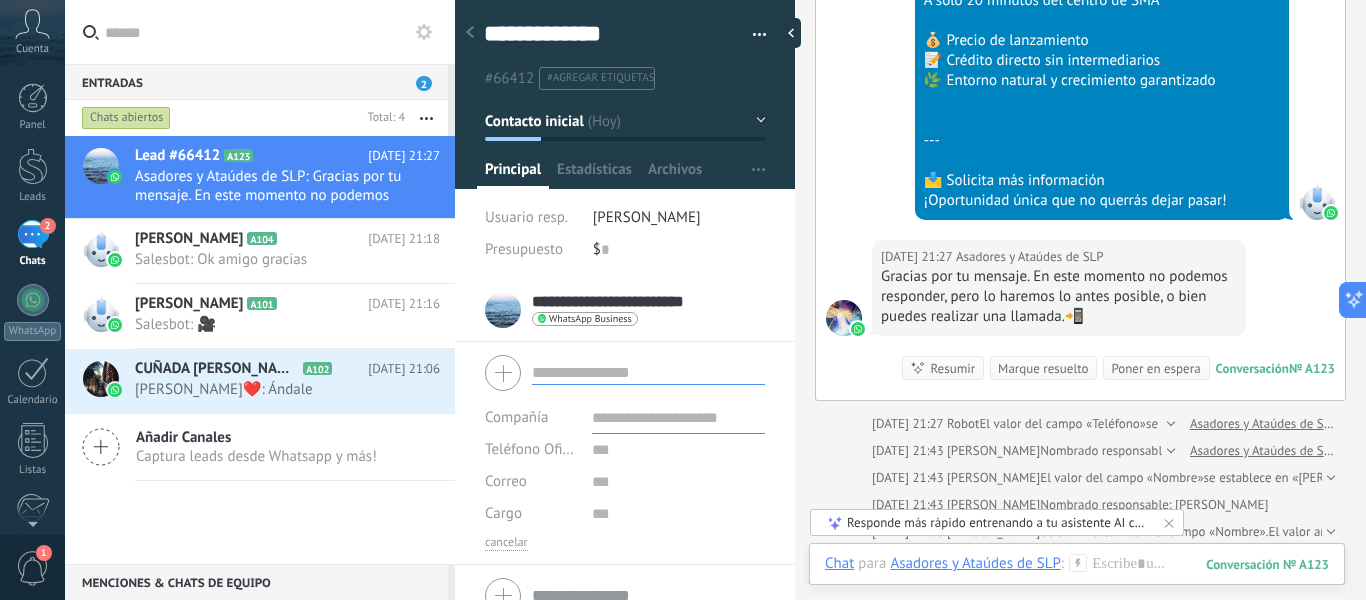 click on "**********" at bounding box center [625, 133] 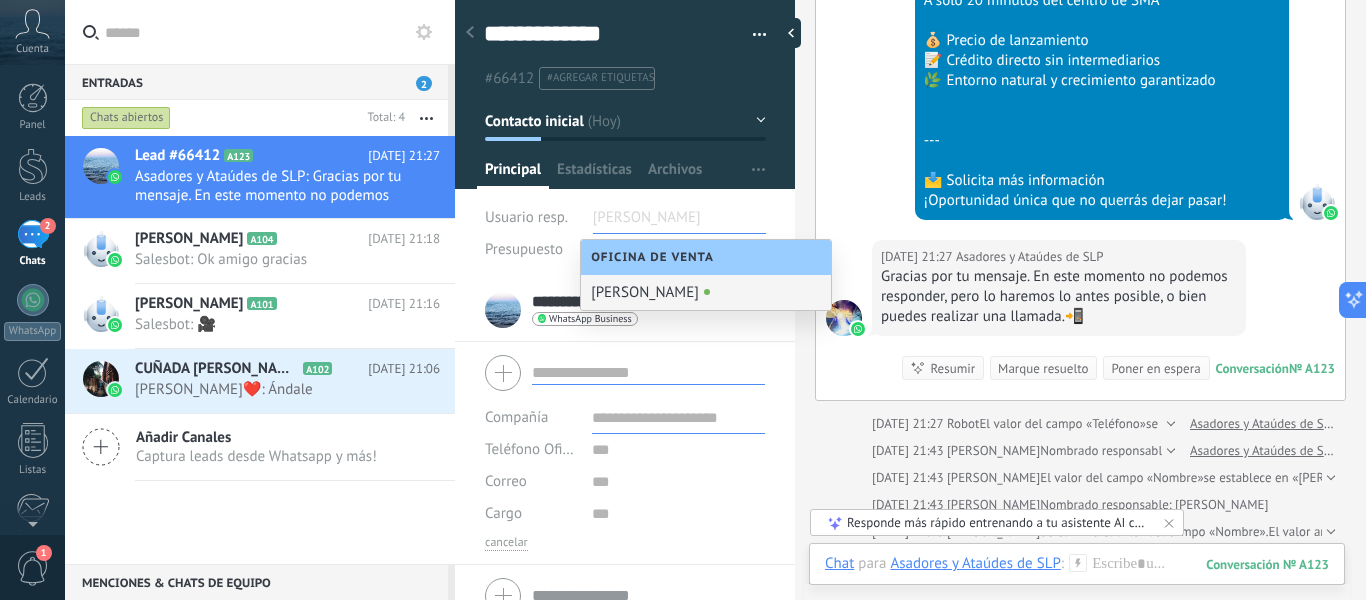 click on "Lead #66412
A123
Hoy 21:27
Asadores y Ataúdes de SLP: Gracias por tu mensaje. En este momento no podemos responder, pero lo haremos lo antes posible, o bien puedes ...
A104" at bounding box center [260, 350] 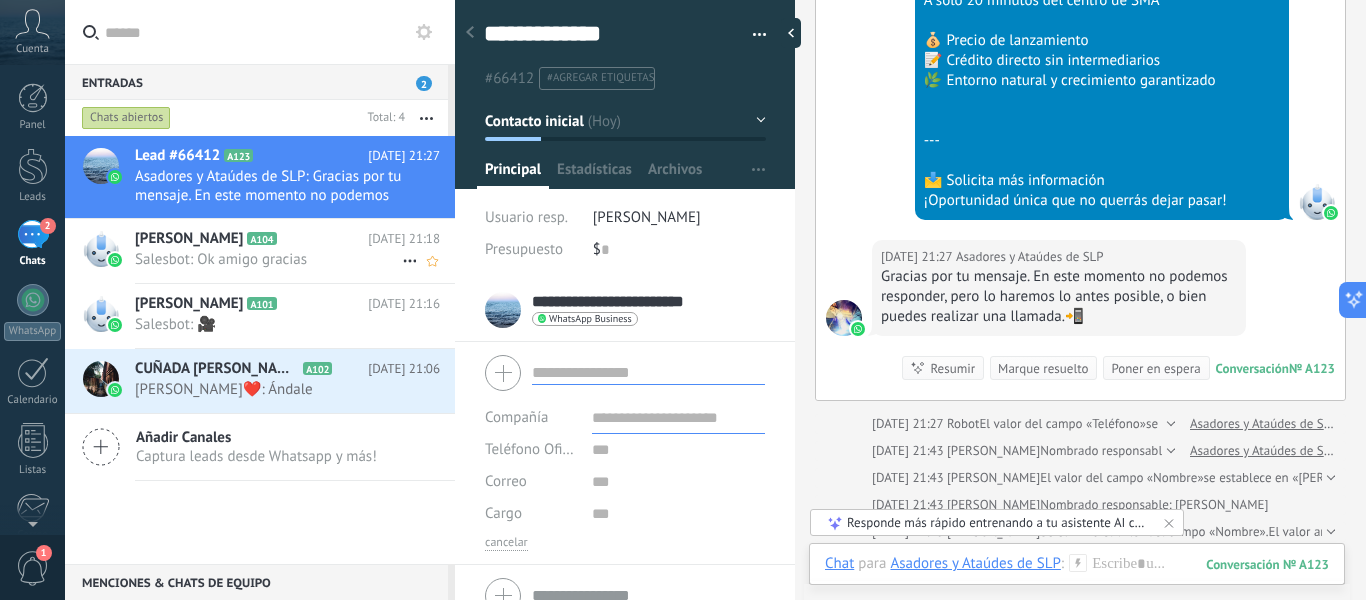 click on "DANIEL FERNANDEZ
A104
Hoy 21:18
Salesbot: Ok amigo gracias" at bounding box center (295, 250) 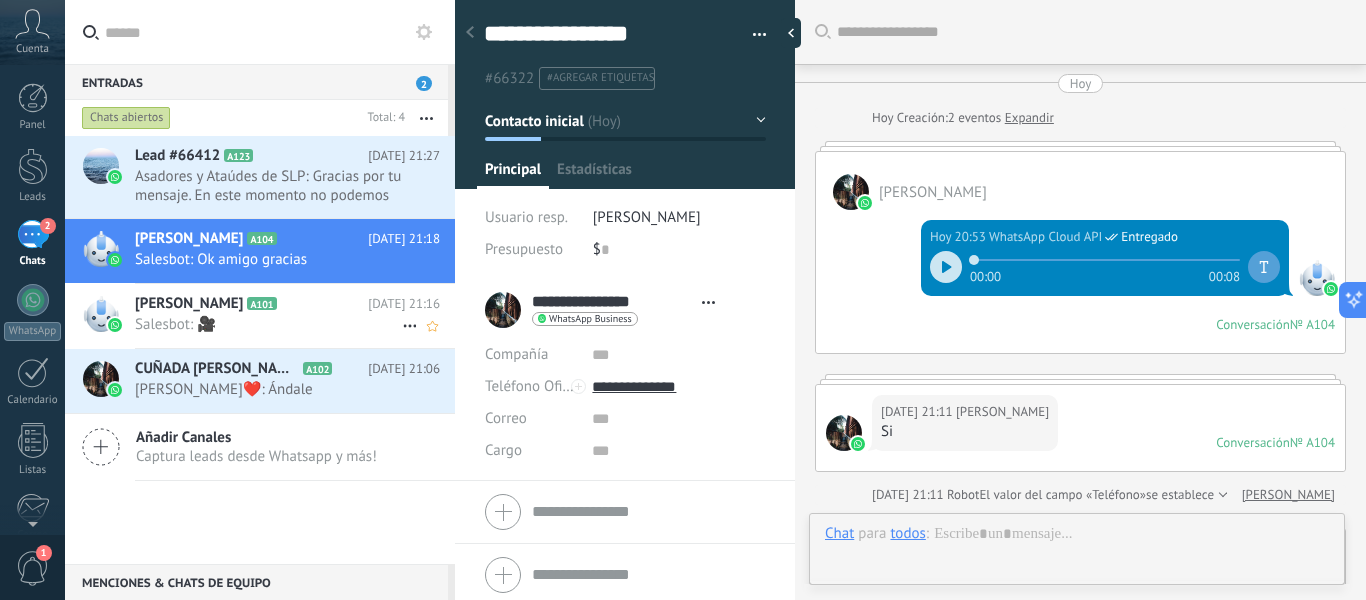 click on "ALEJANDRA AMOR
A101
Hoy 21:16
Salesbot: 🎥" at bounding box center (295, 315) 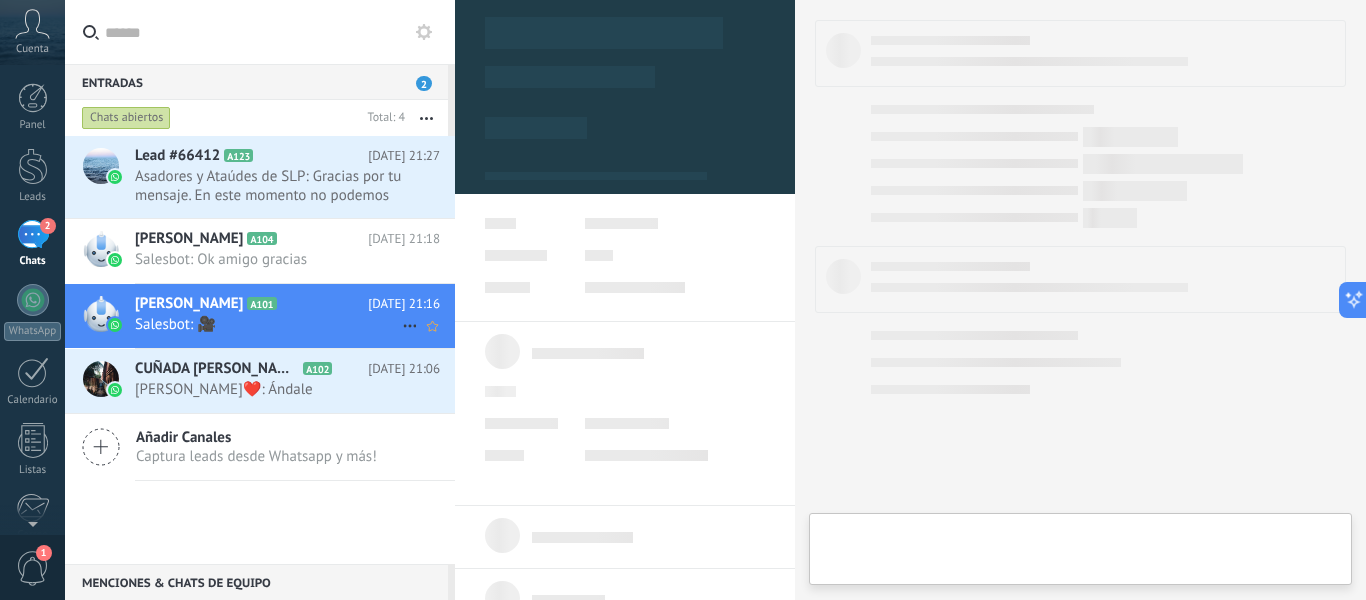 scroll, scrollTop: 30, scrollLeft: 0, axis: vertical 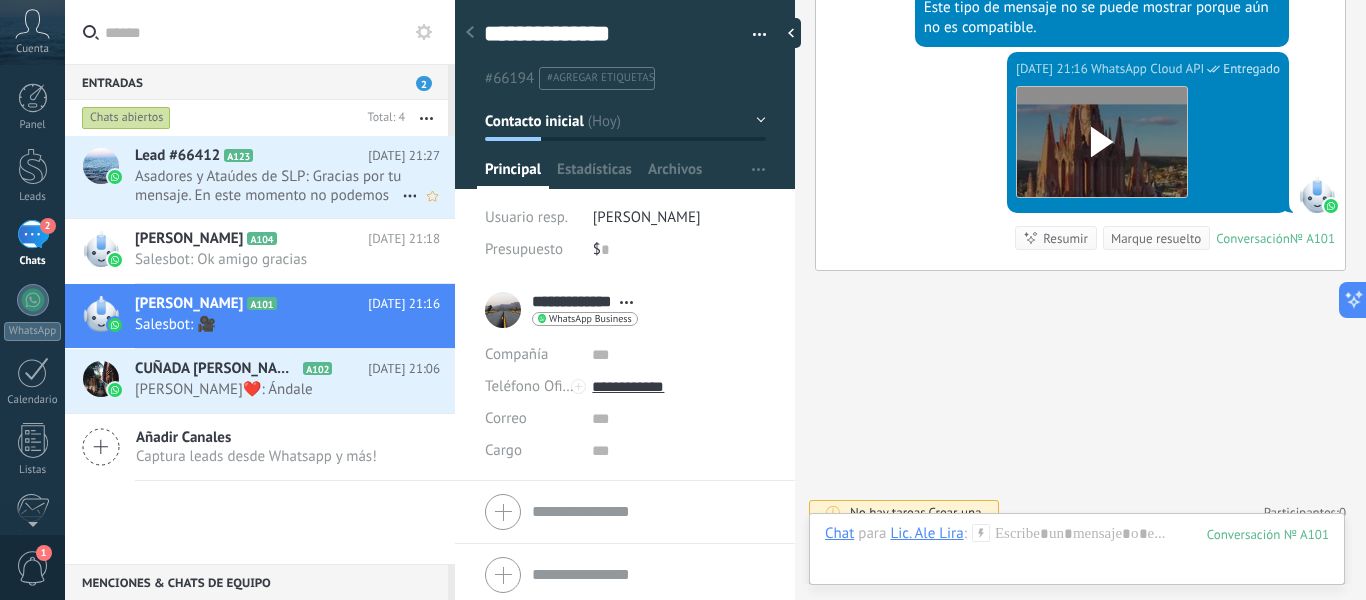 click on "Asadores y Ataúdes de SLP: Gracias por tu mensaje. En este momento no podemos responder, pero lo haremos lo antes posible, o bien puedes ..." at bounding box center (268, 186) 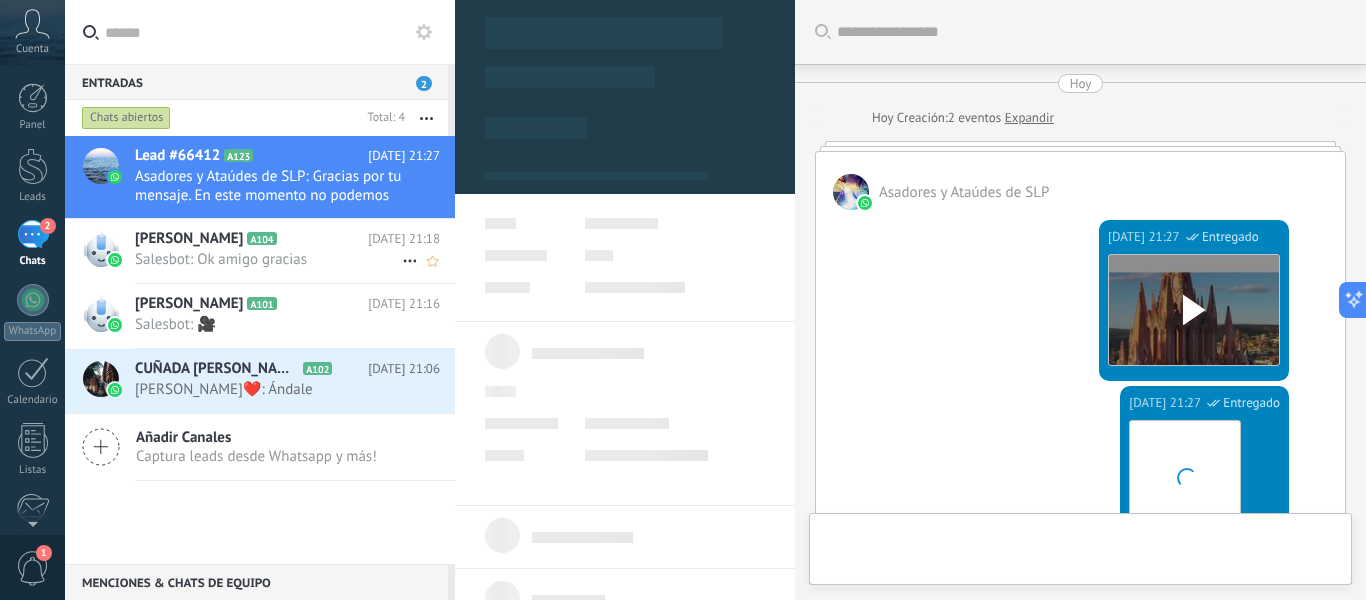 type on "**********" 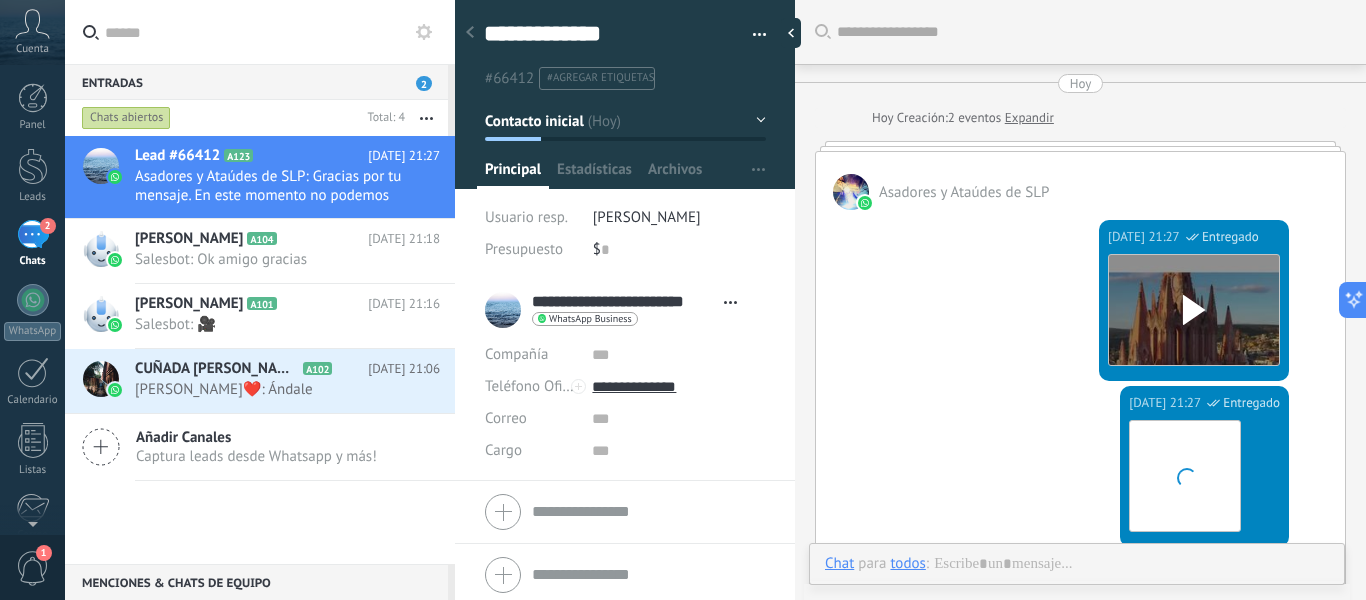 scroll, scrollTop: 30, scrollLeft: 0, axis: vertical 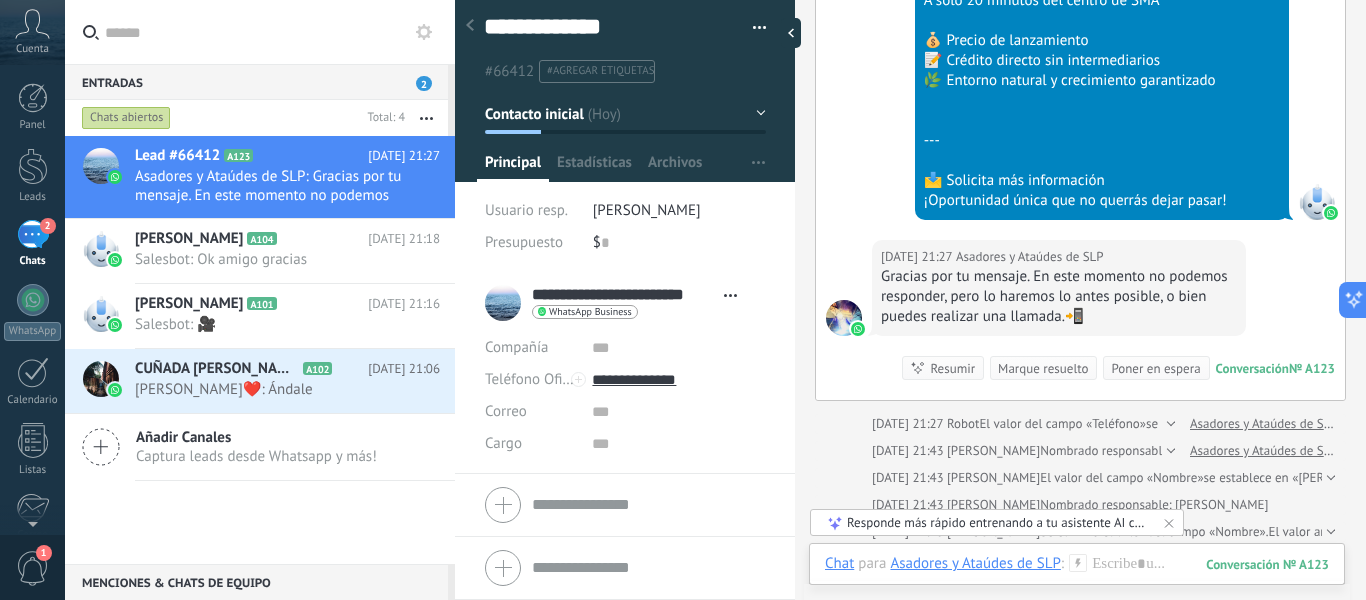 click on "Abrir detalle
Copie el nombre
Desatar
Contacto principal" at bounding box center (730, 295) 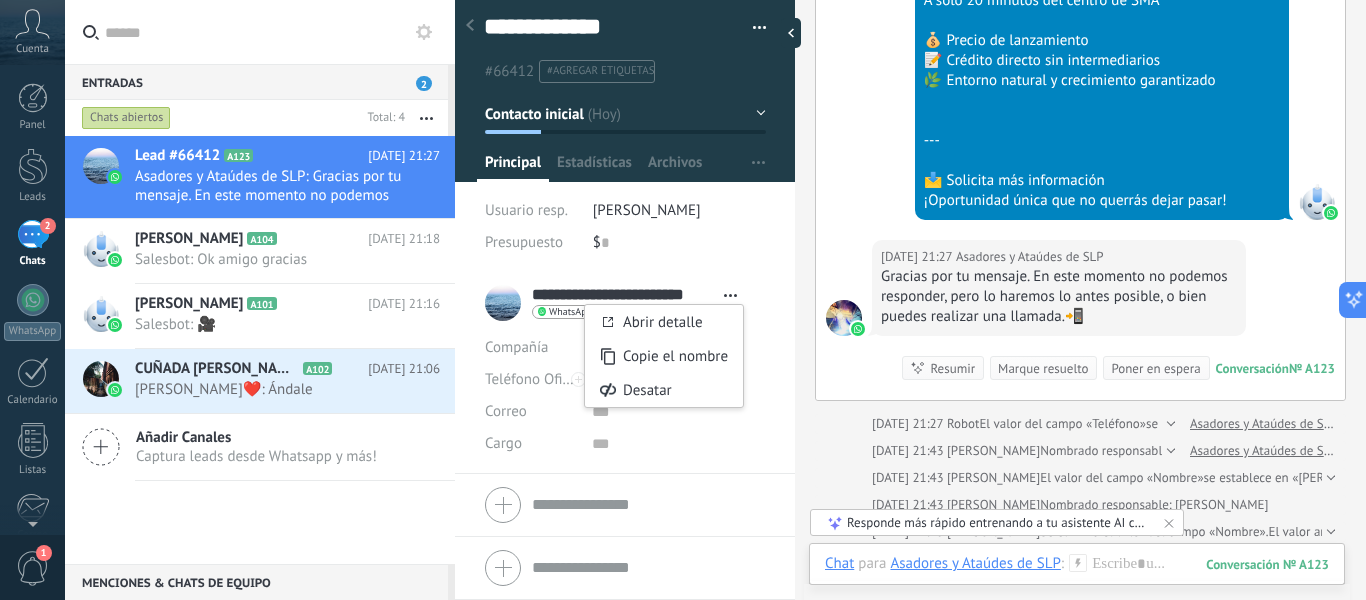 click on "**********" at bounding box center [623, 295] 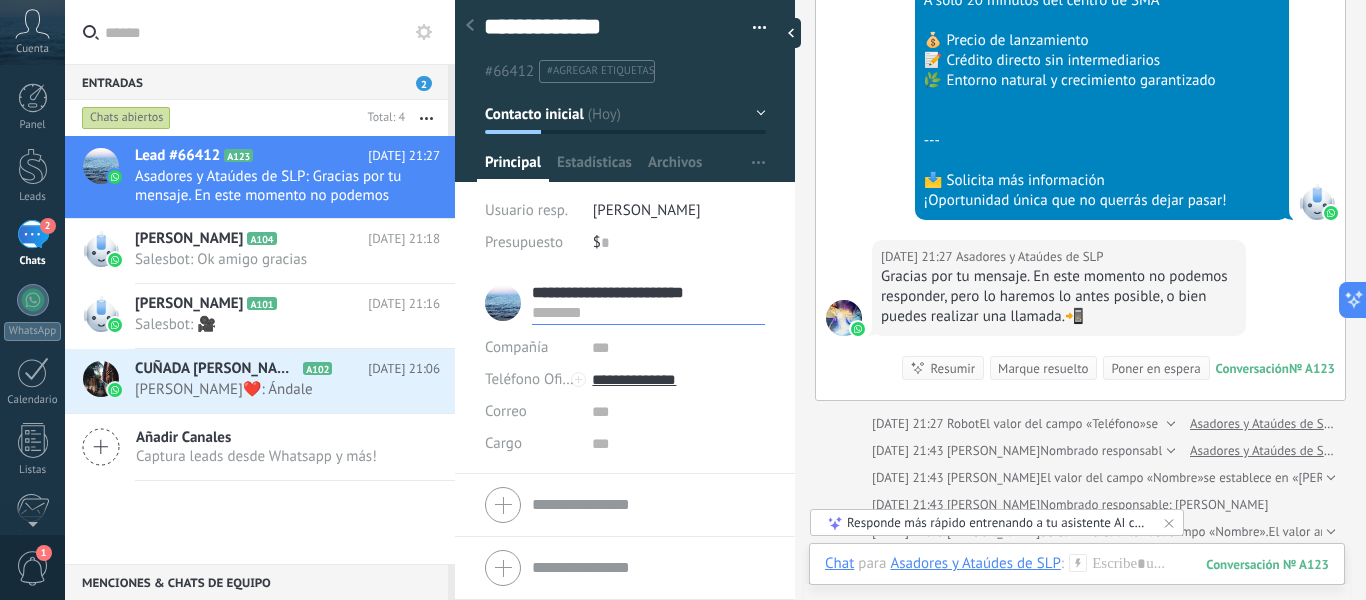click on "**********" at bounding box center [648, 293] 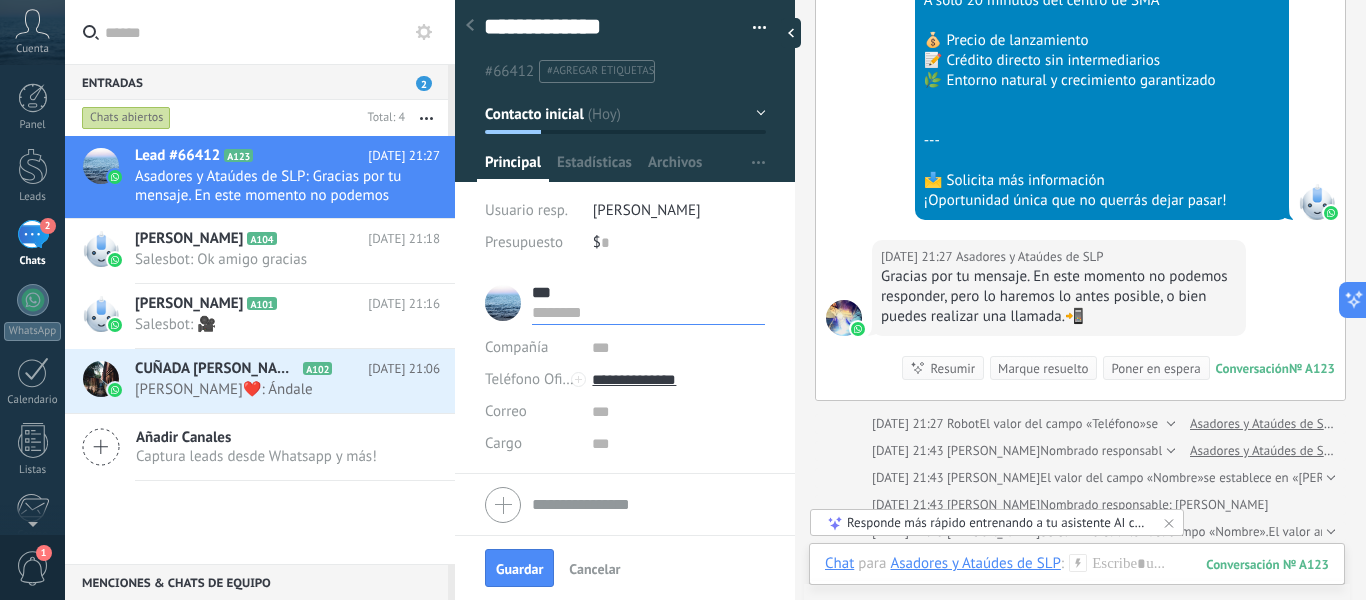 type on "**" 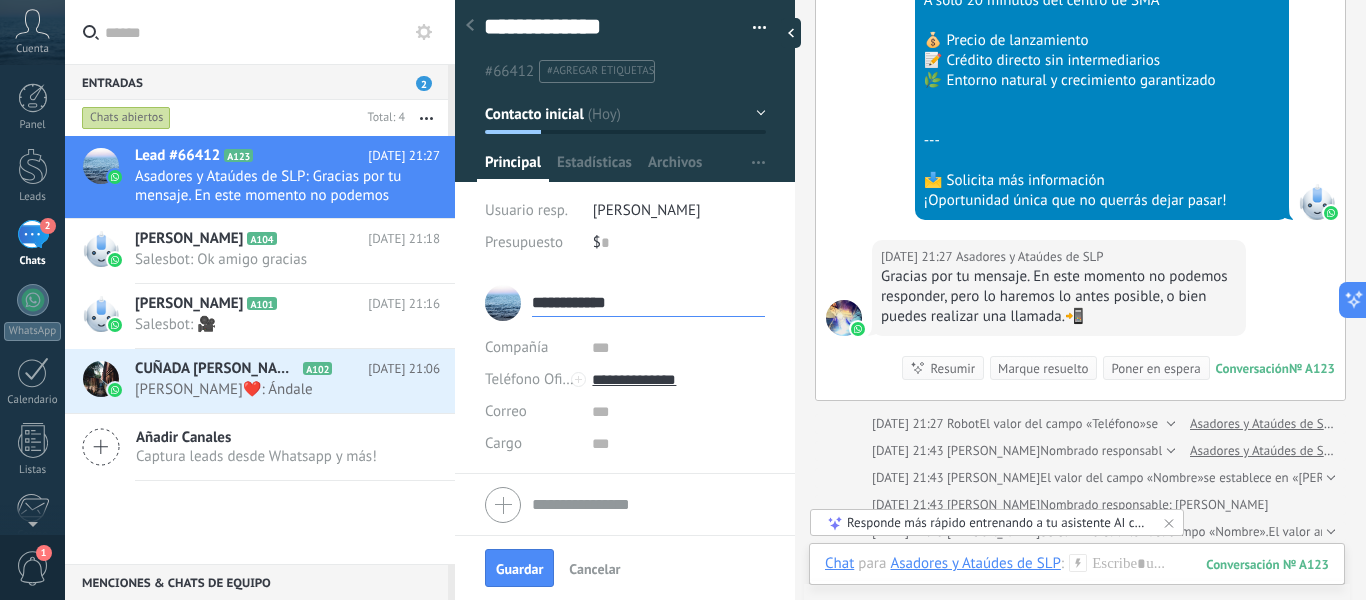 type on "**********" 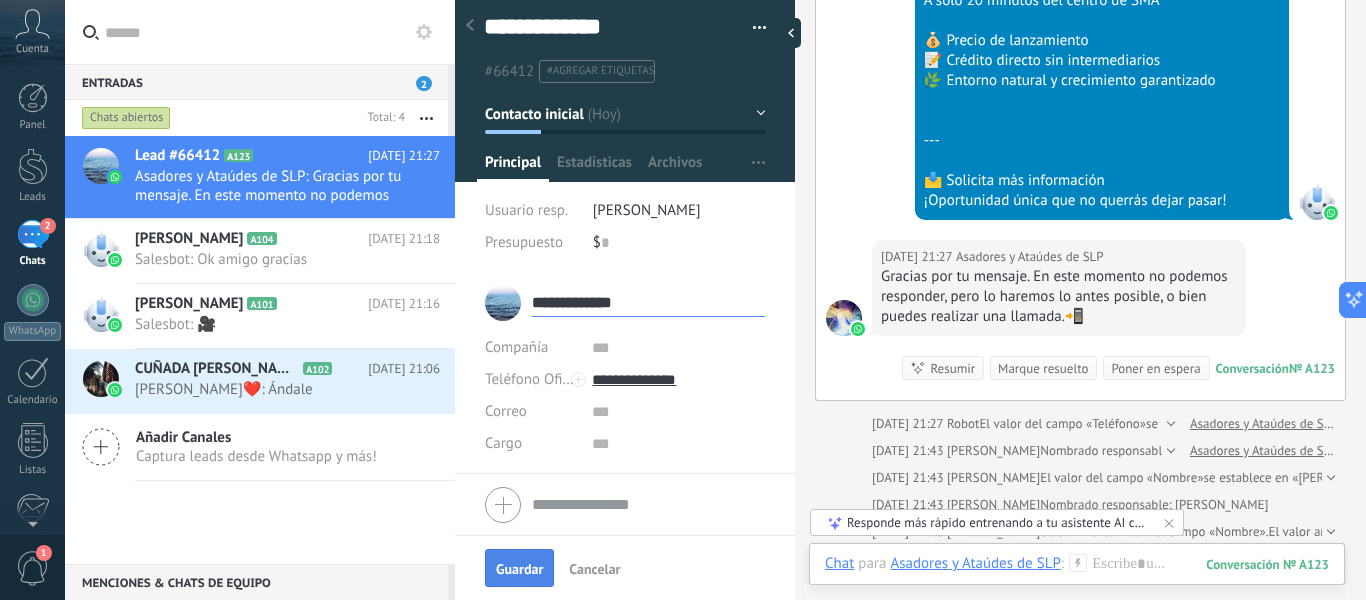 type on "**********" 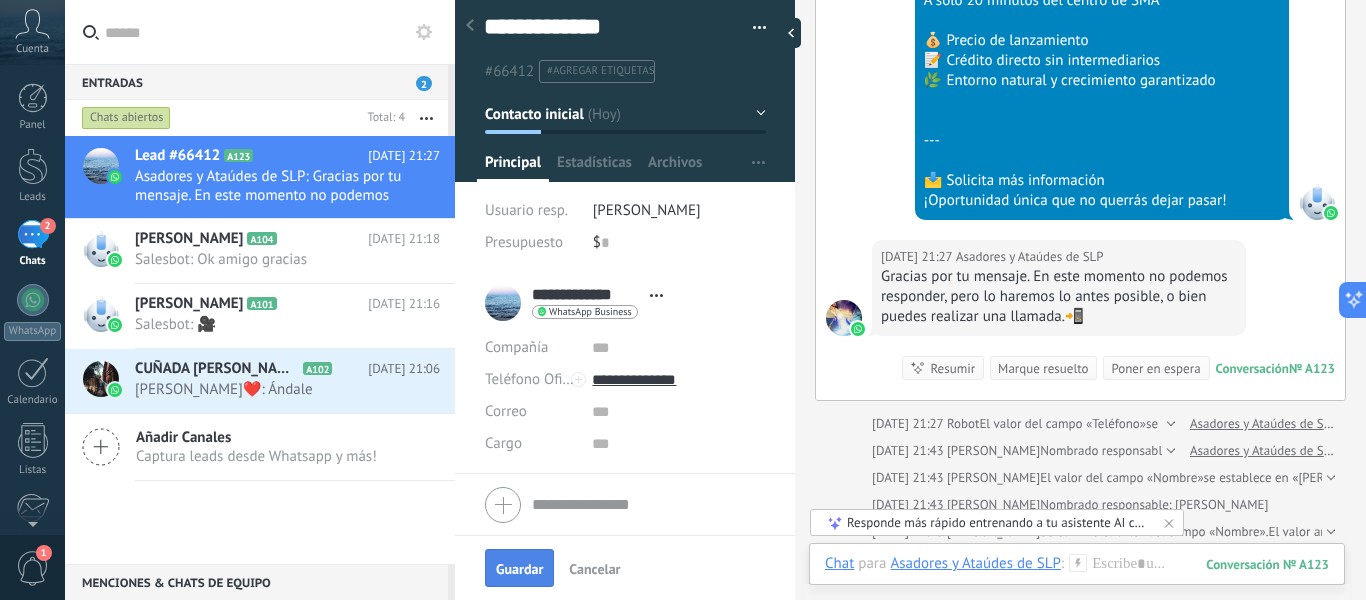 click on "Guardar" at bounding box center (519, 569) 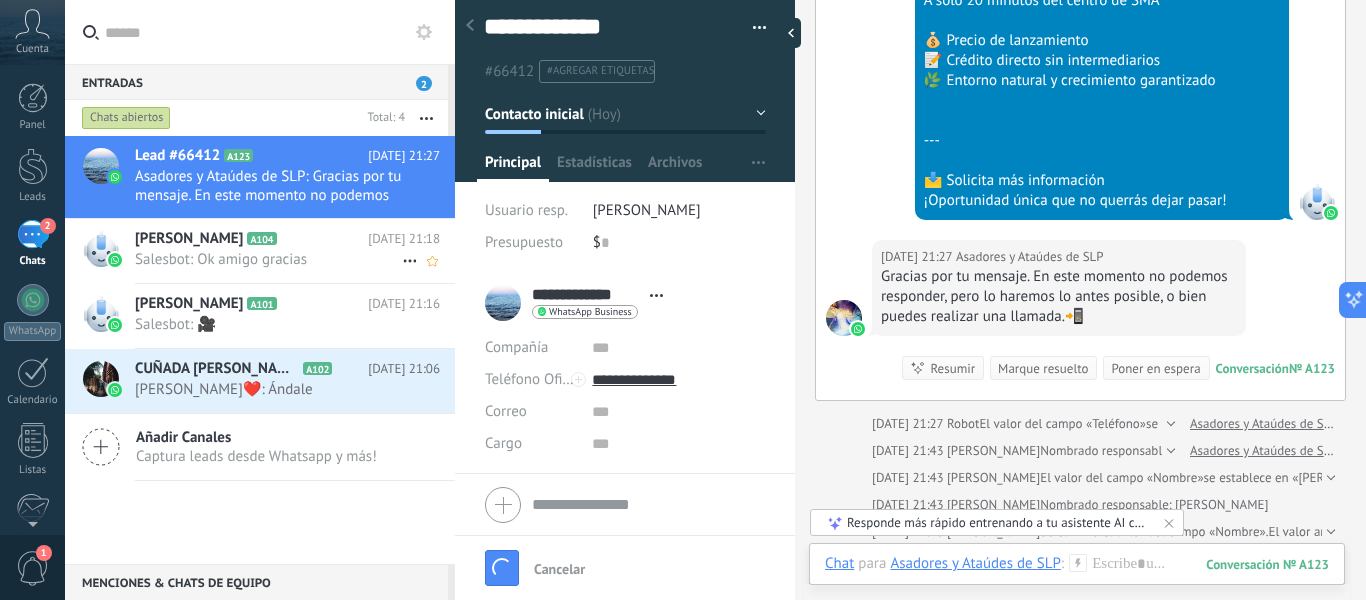 scroll, scrollTop: 735, scrollLeft: 0, axis: vertical 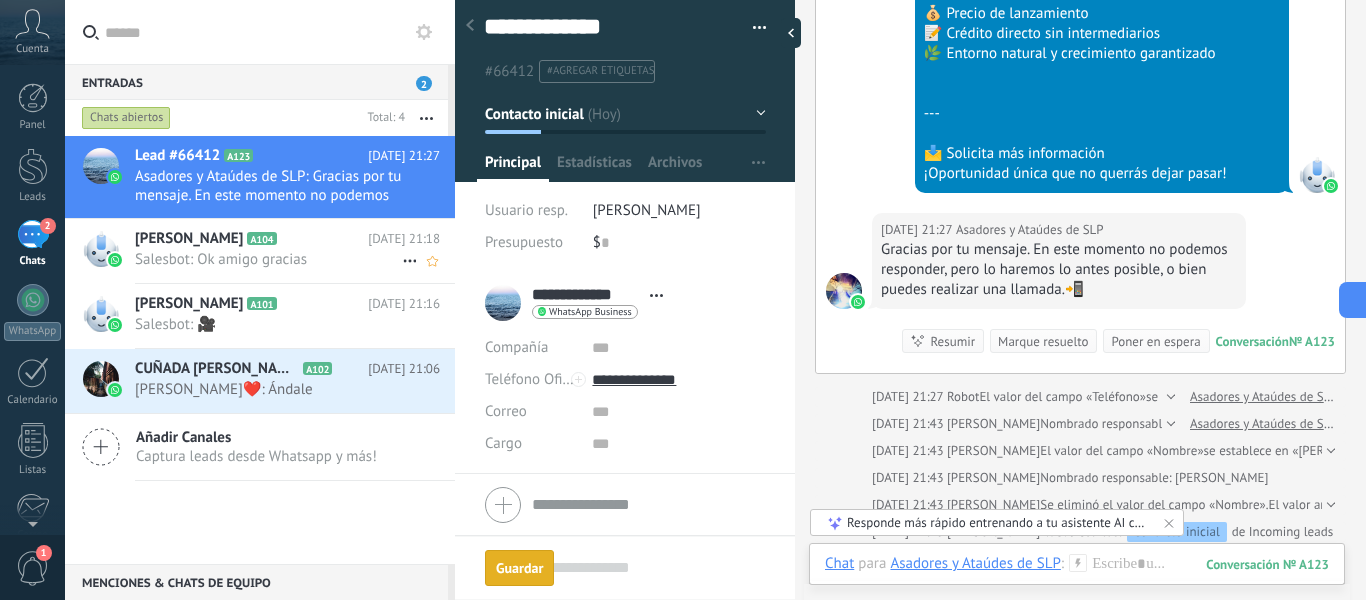 click on "DANIEL FERNANDEZ
A104
Hoy 21:18
Salesbot: Ok amigo gracias" at bounding box center (295, 250) 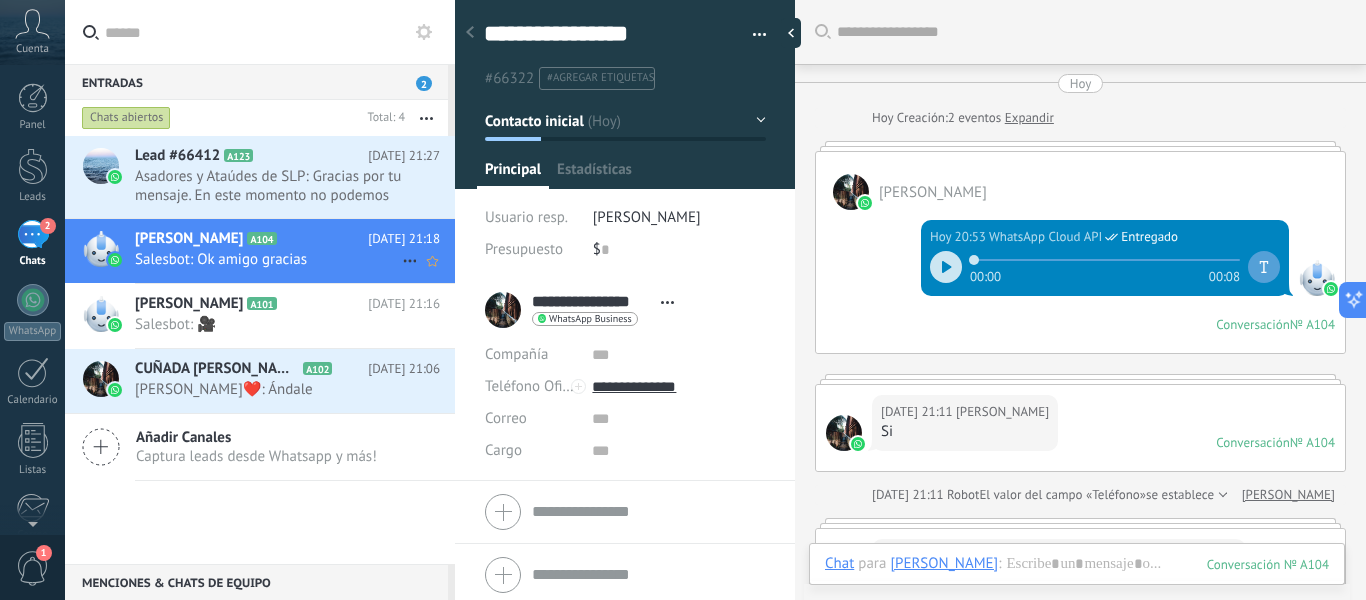 scroll, scrollTop: 851, scrollLeft: 0, axis: vertical 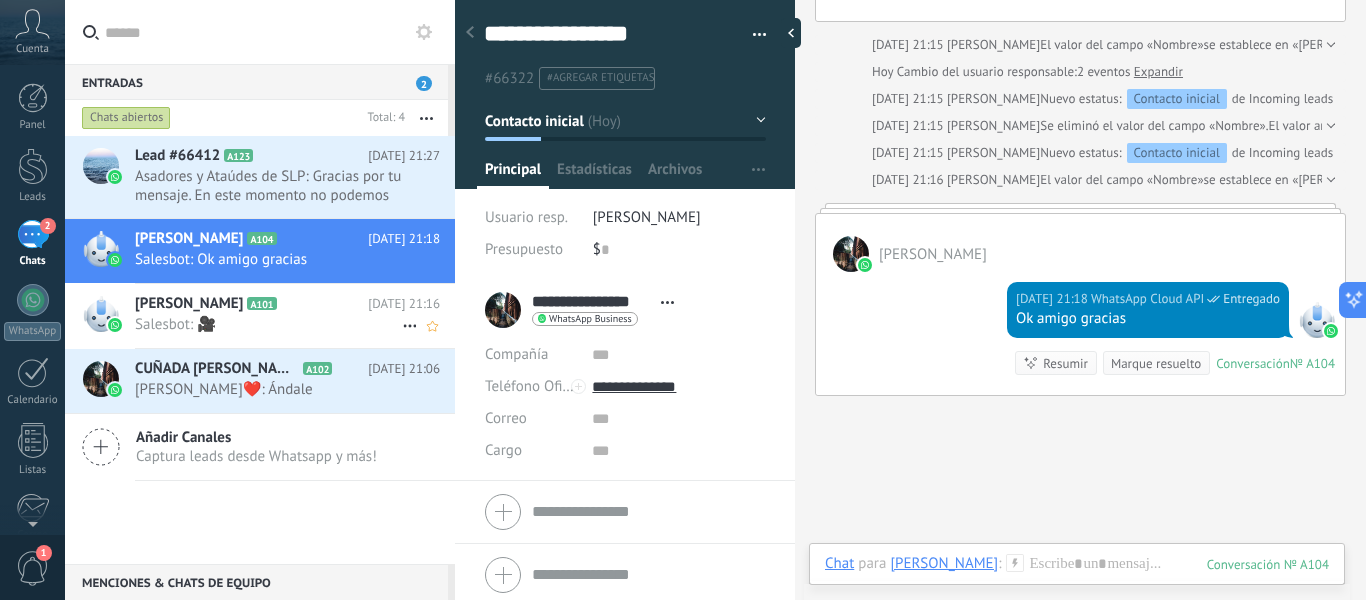 click on "[PERSON_NAME]" at bounding box center (189, 304) 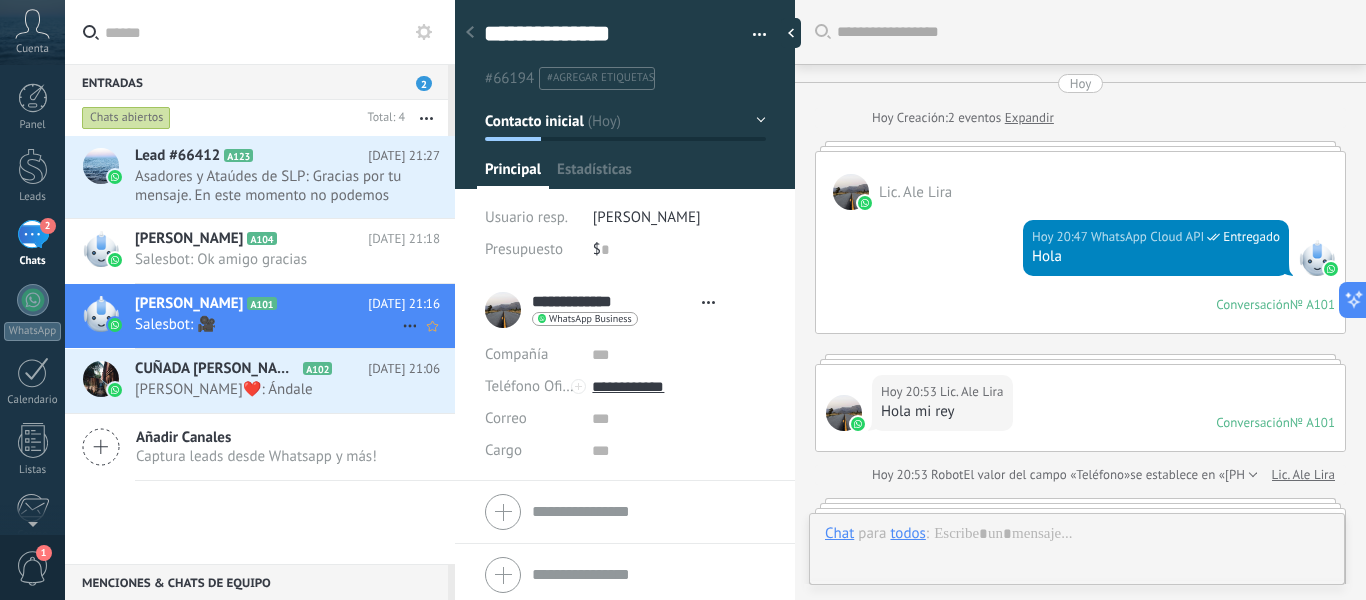 type on "**********" 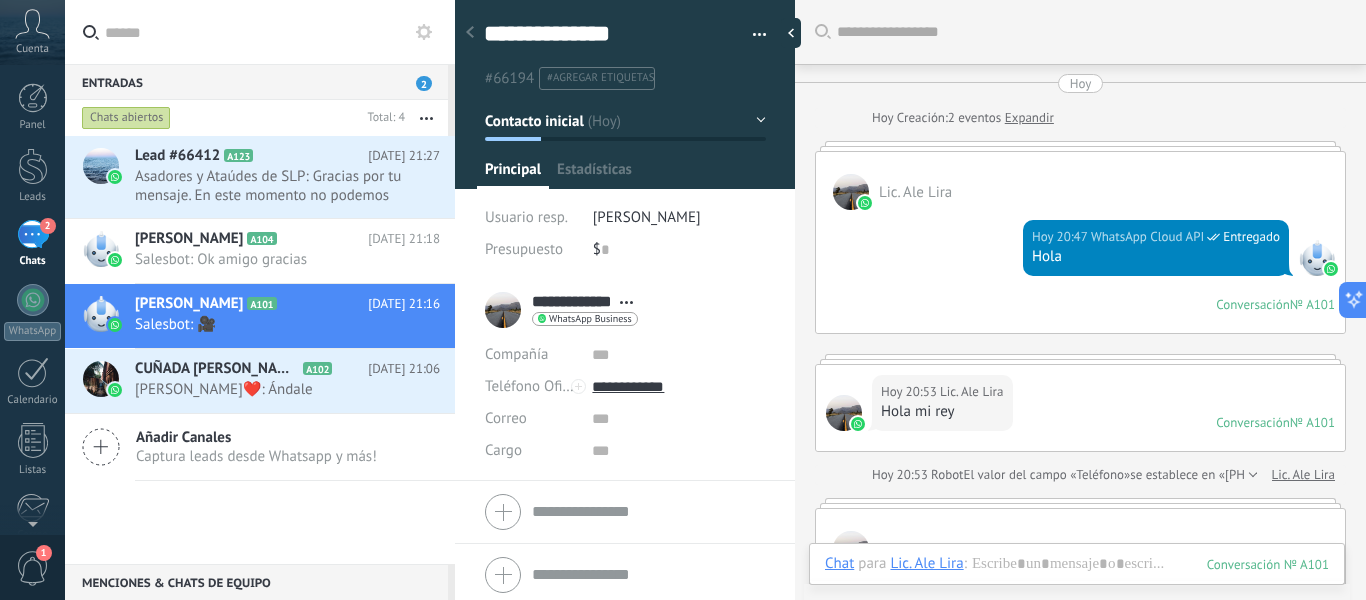 scroll, scrollTop: 30, scrollLeft: 0, axis: vertical 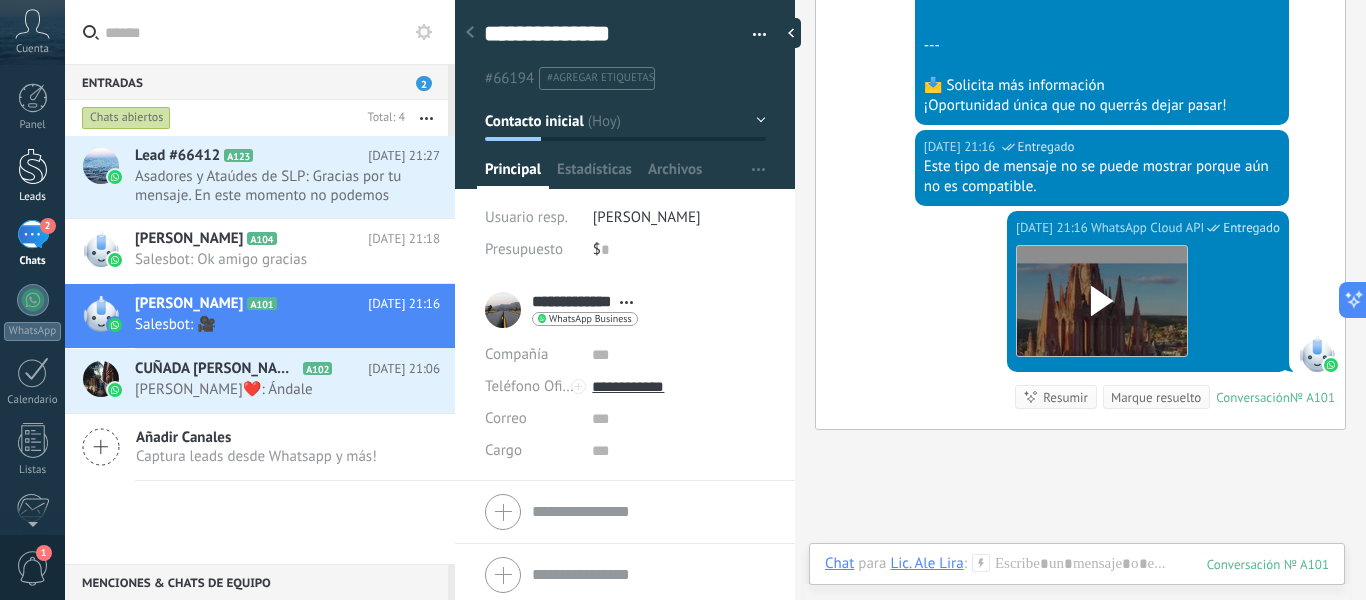 click at bounding box center [33, 166] 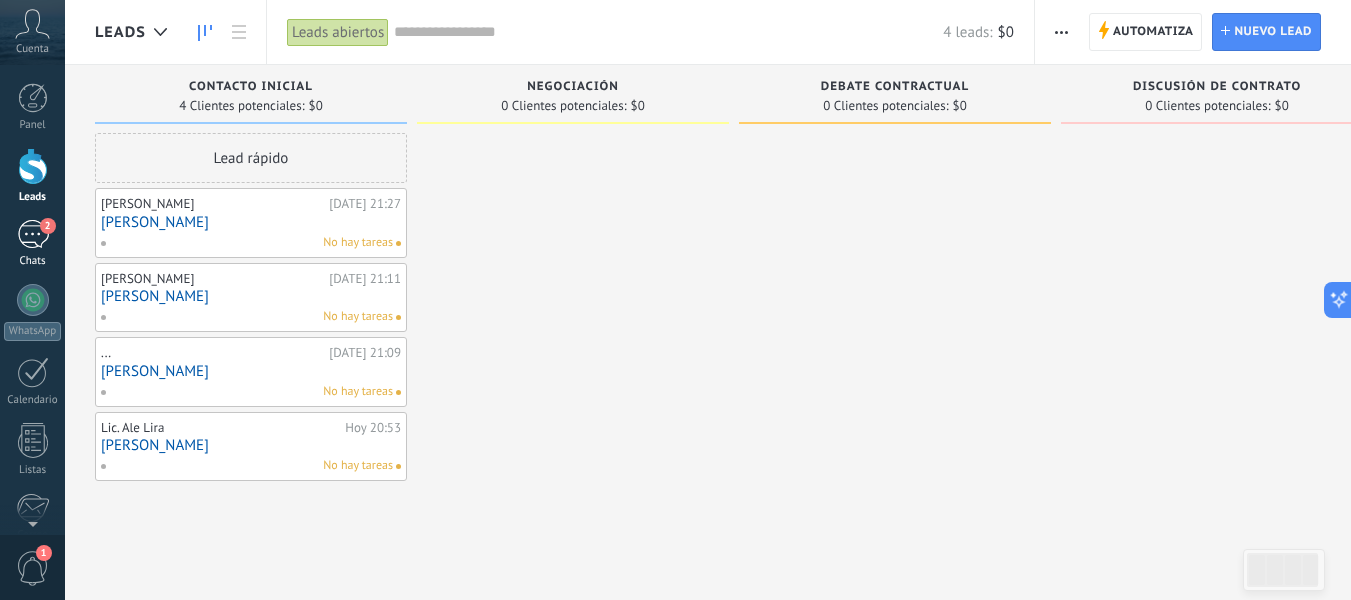click on "2" at bounding box center [33, 234] 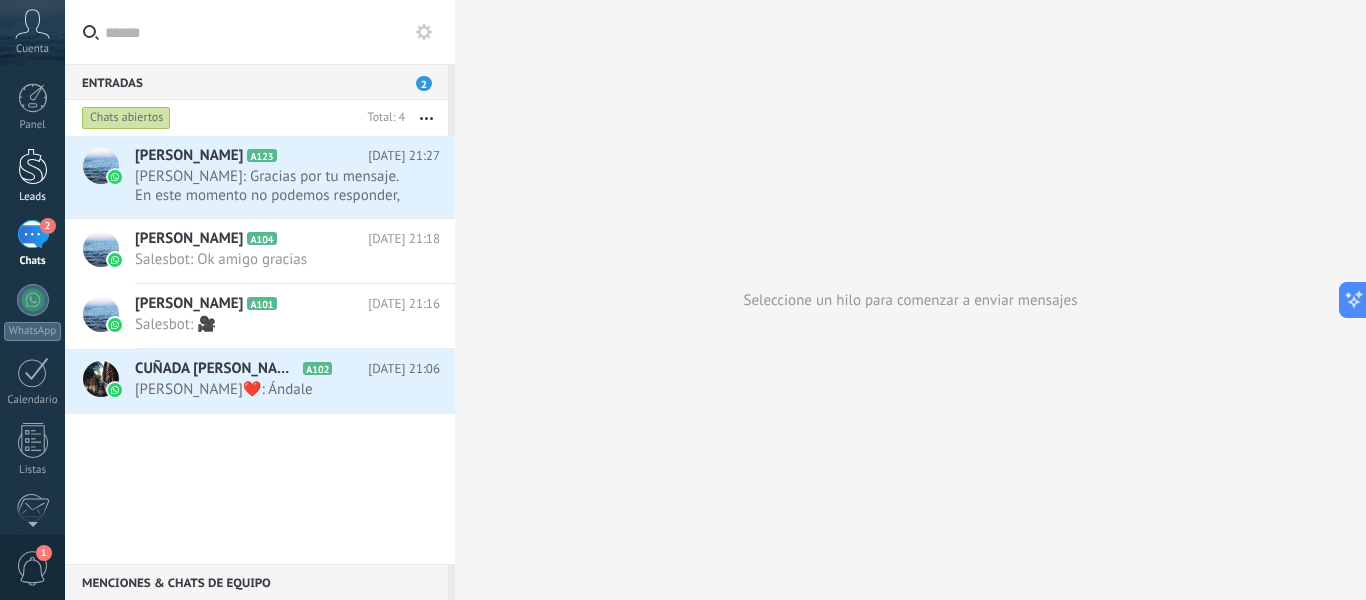 click at bounding box center (33, 166) 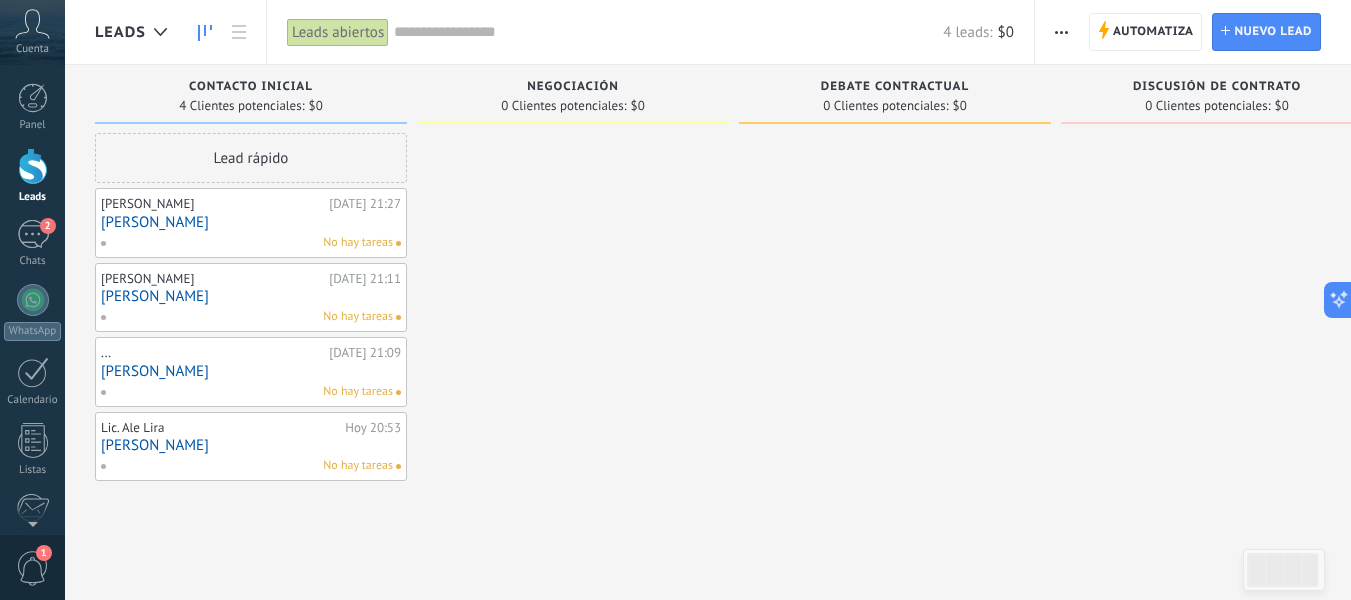 scroll, scrollTop: 232, scrollLeft: 0, axis: vertical 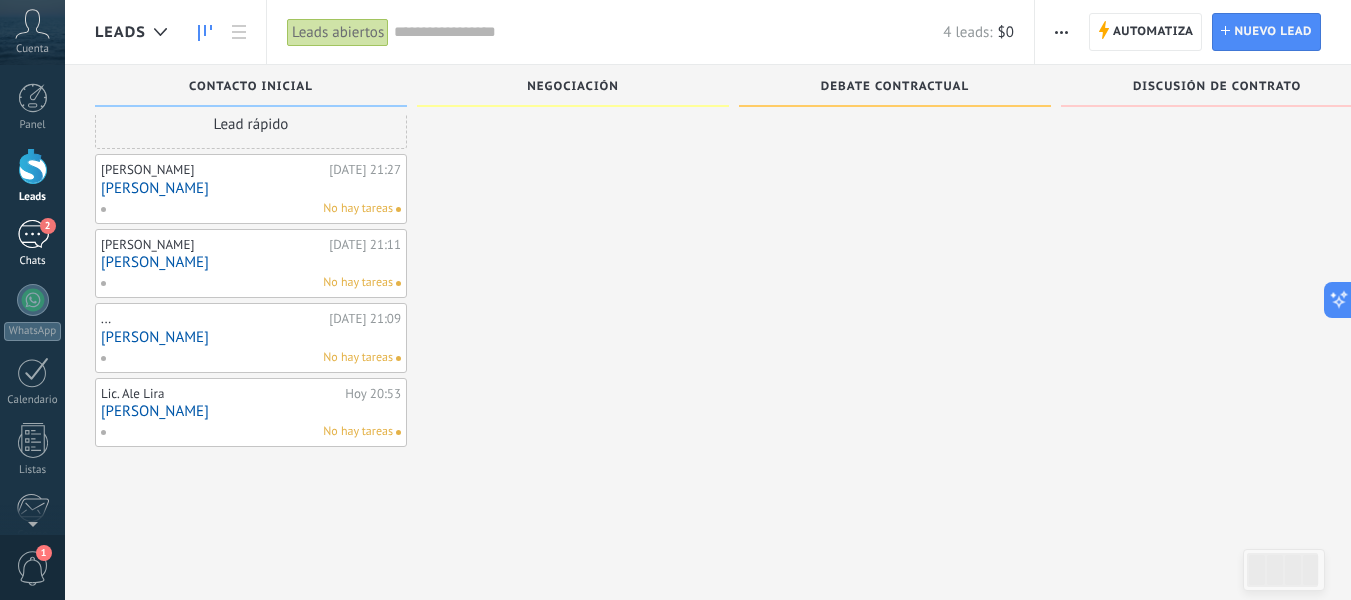 click on "2" at bounding box center (33, 234) 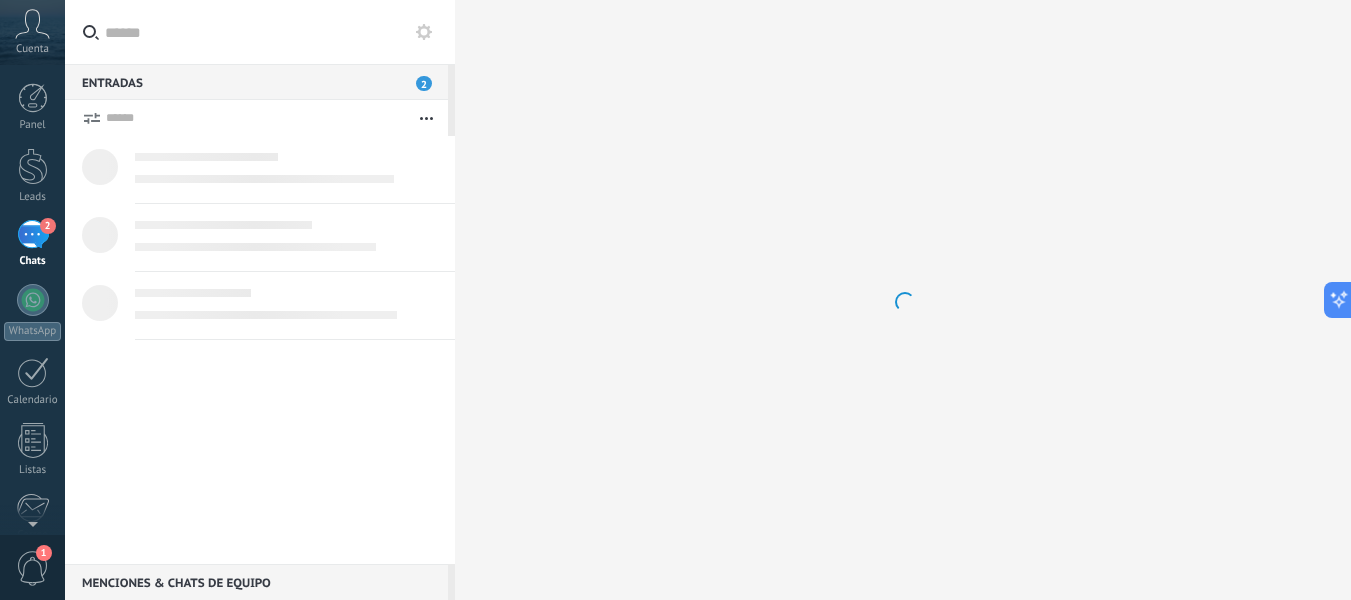 scroll, scrollTop: 0, scrollLeft: 0, axis: both 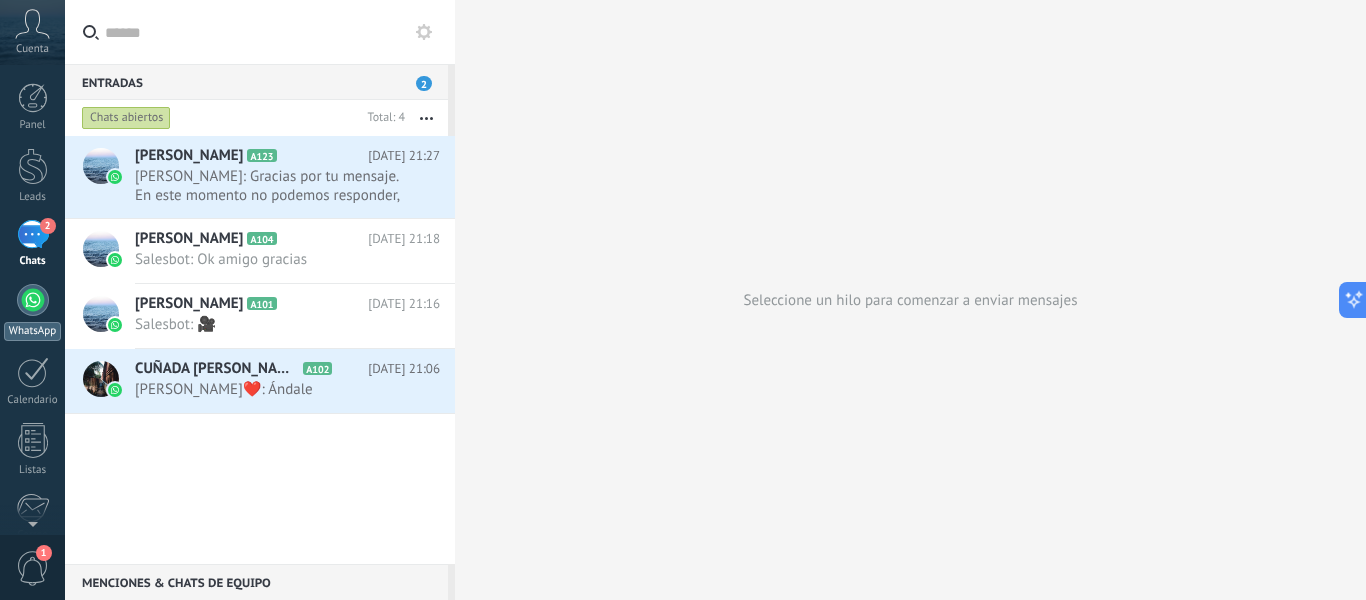 click at bounding box center [33, 300] 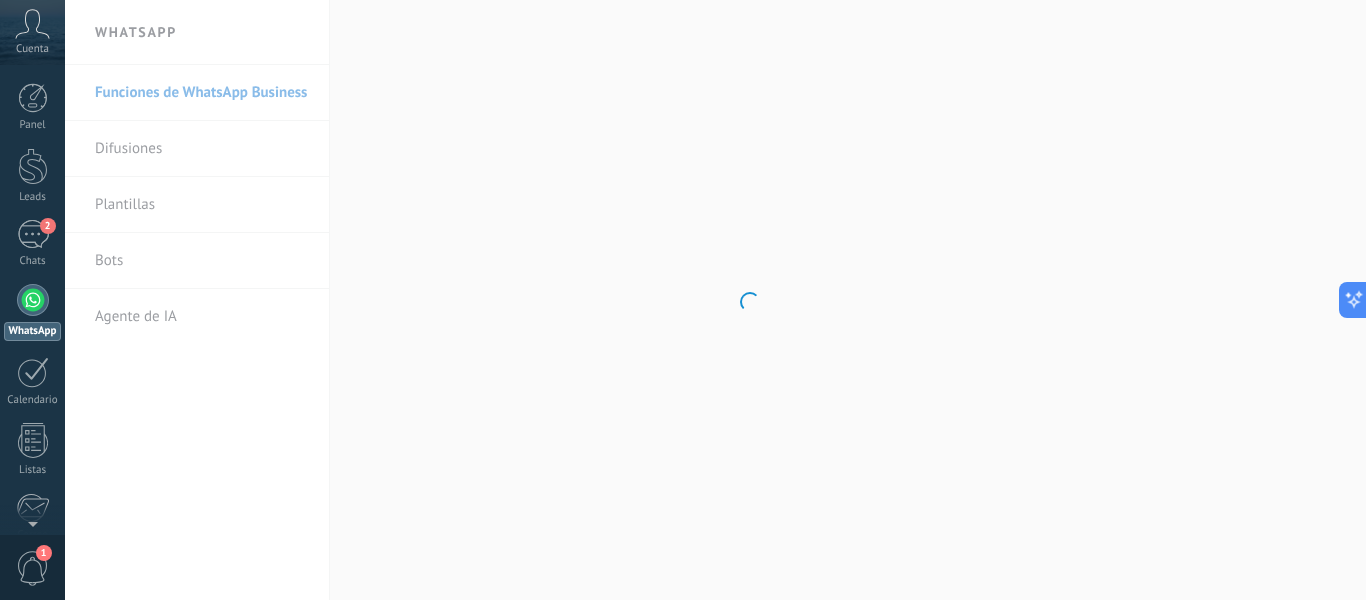 click on ".abccls-1,.abccls-2{fill-rule:evenodd}.abccls-2{fill:#fff} .abfcls-1{fill:none}.abfcls-2{fill:#fff} .abncls-1{isolation:isolate}.abncls-2{opacity:.06}.abncls-2,.abncls-3,.abncls-6{mix-blend-mode:multiply}.abncls-3{opacity:.15}.abncls-4,.abncls-8{fill:#fff}.abncls-5{fill:url(#abnlinear-gradient)}.abncls-6{opacity:.04}.abncls-7{fill:url(#abnlinear-gradient-2)}.abncls-8{fill-rule:evenodd} .abqst0{fill:#ffa200} .abwcls-1{fill:#252525} .cls-1{isolation:isolate} .acicls-1{fill:none} .aclcls-1{fill:#232323} .acnst0{display:none} .addcls-1,.addcls-2{fill:none;stroke-miterlimit:10}.addcls-1{stroke:#dfe0e5}.addcls-2{stroke:#a1a7ab} .adecls-1,.adecls-2{fill:none;stroke-miterlimit:10}.adecls-1{stroke:#dfe0e5}.adecls-2{stroke:#a1a7ab} .adqcls-1{fill:#8591a5;fill-rule:evenodd} .aeccls-1{fill:#5c9f37} .aeecls-1{fill:#f86161} .aejcls-1{fill:#8591a5;fill-rule:evenodd} .aekcls-1{fill-rule:evenodd} .aelcls-1{fill-rule:evenodd;fill:currentColor} .aemcls-1{fill-rule:evenodd;fill:currentColor} .aencls-2{fill:#f86161;opacity:.3}" at bounding box center [683, 300] 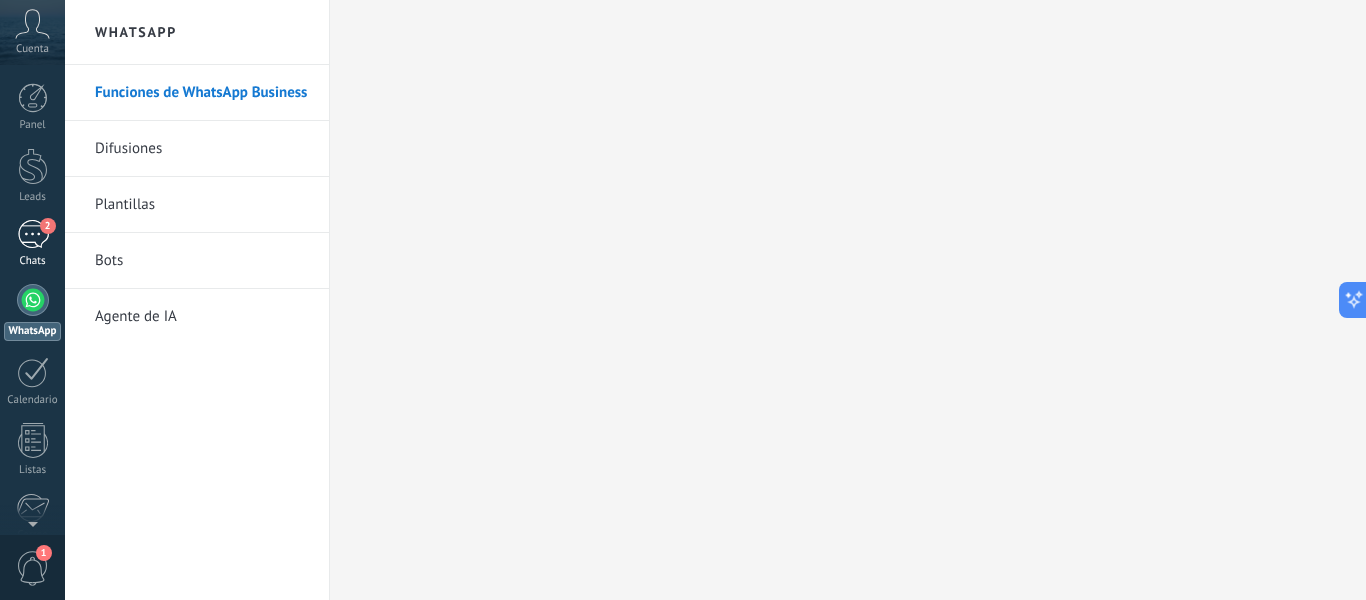 click on "2" at bounding box center [33, 234] 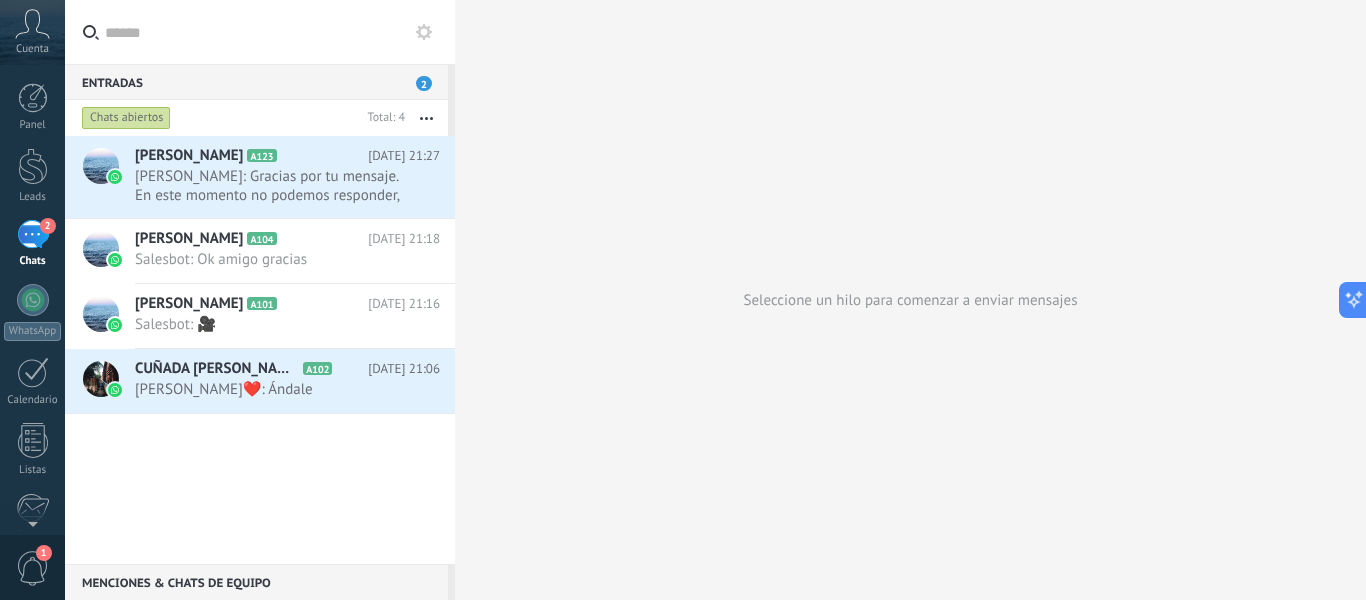 click 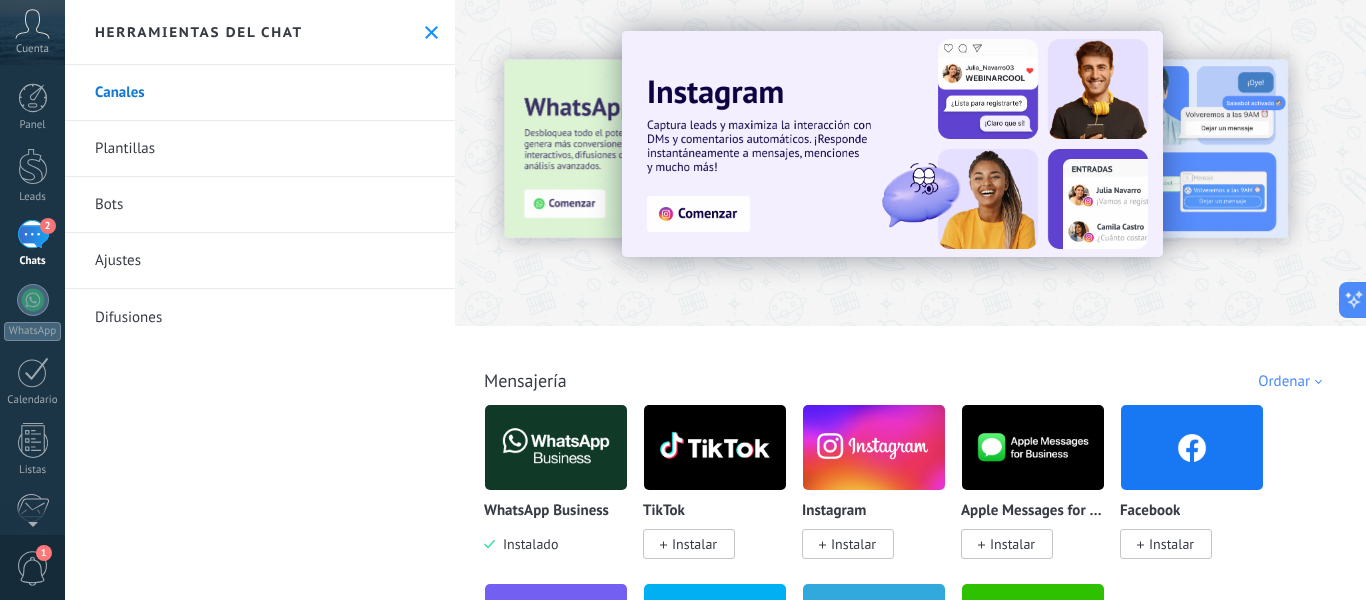 click at bounding box center (431, 32) 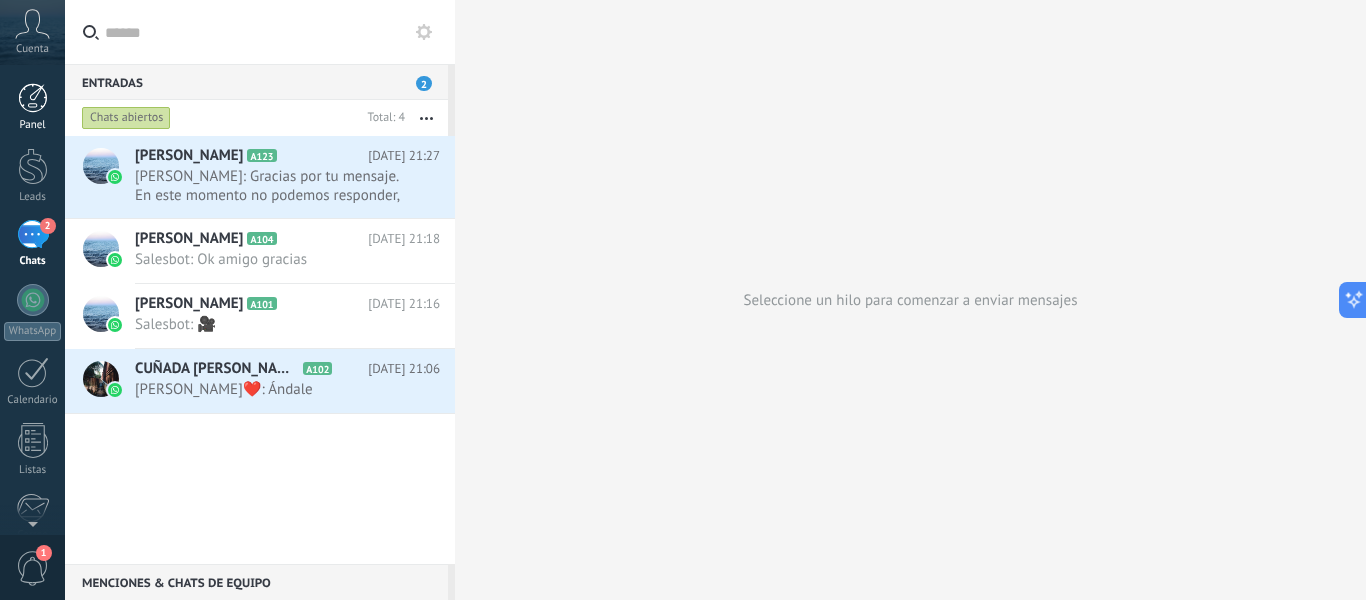 click on "Panel" at bounding box center [32, 107] 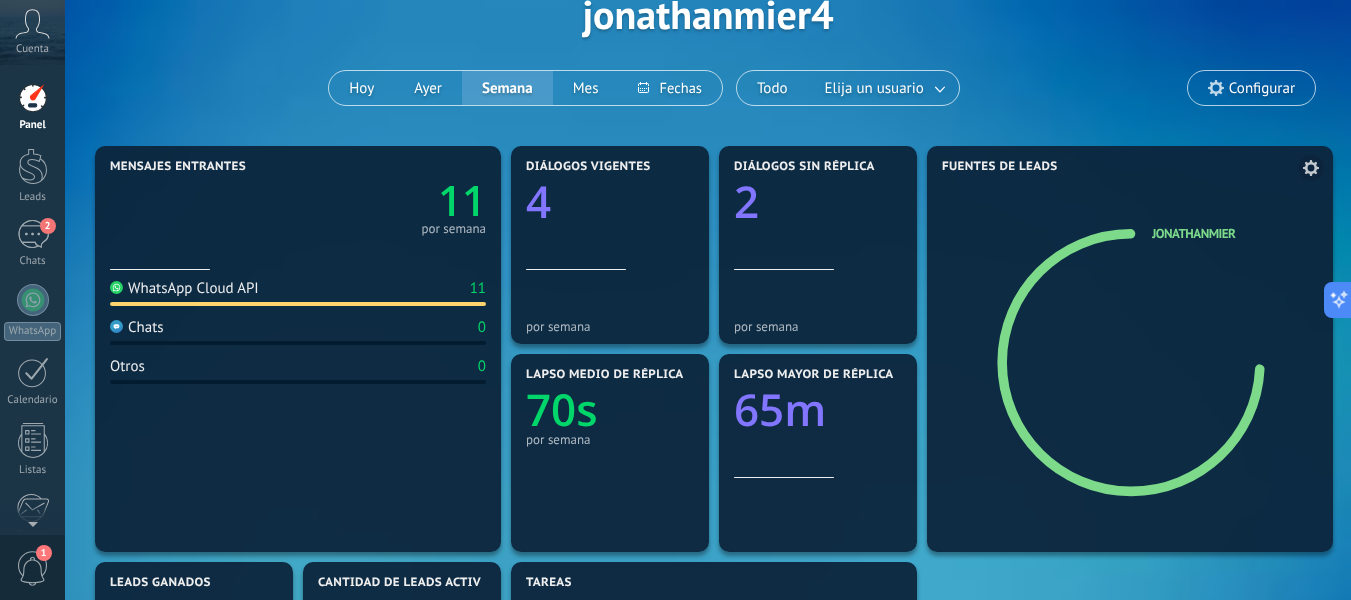 scroll, scrollTop: 100, scrollLeft: 0, axis: vertical 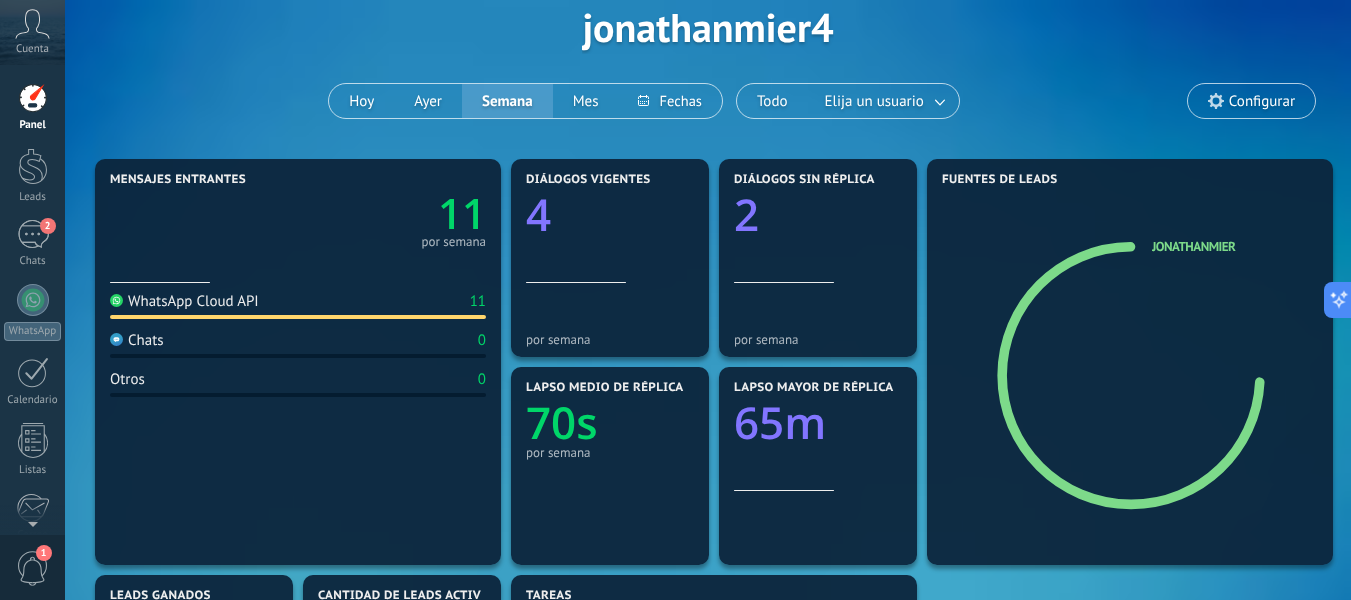 click on "Configurar" at bounding box center [1262, 101] 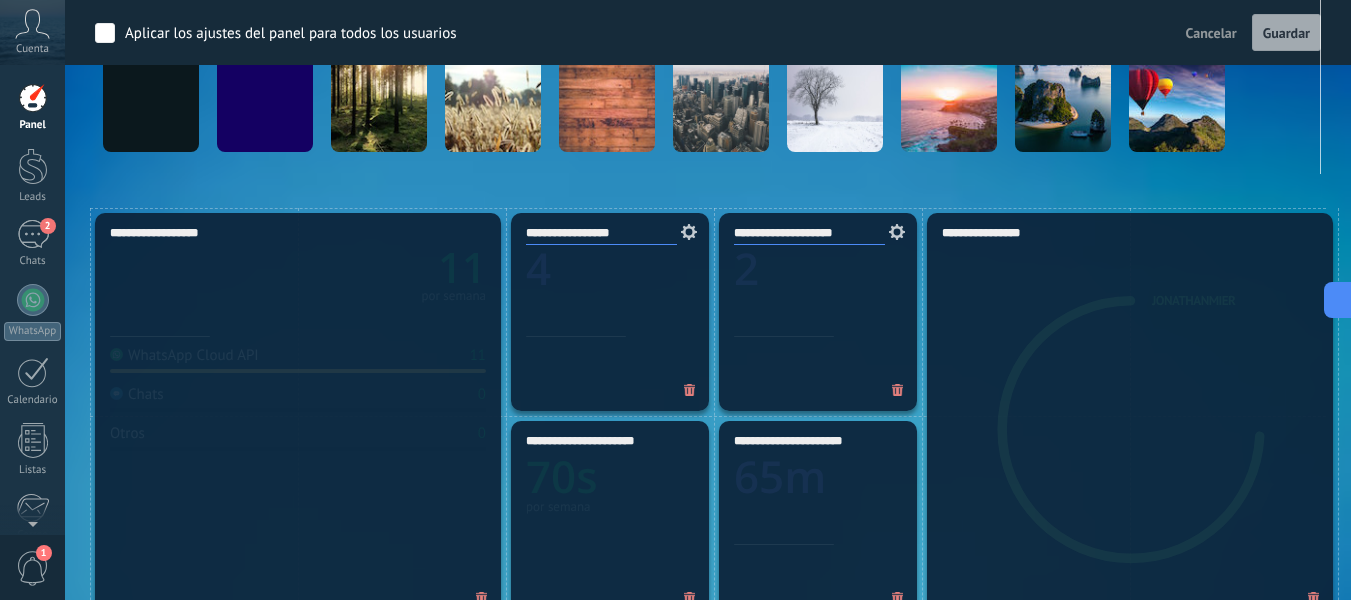 scroll, scrollTop: 0, scrollLeft: 0, axis: both 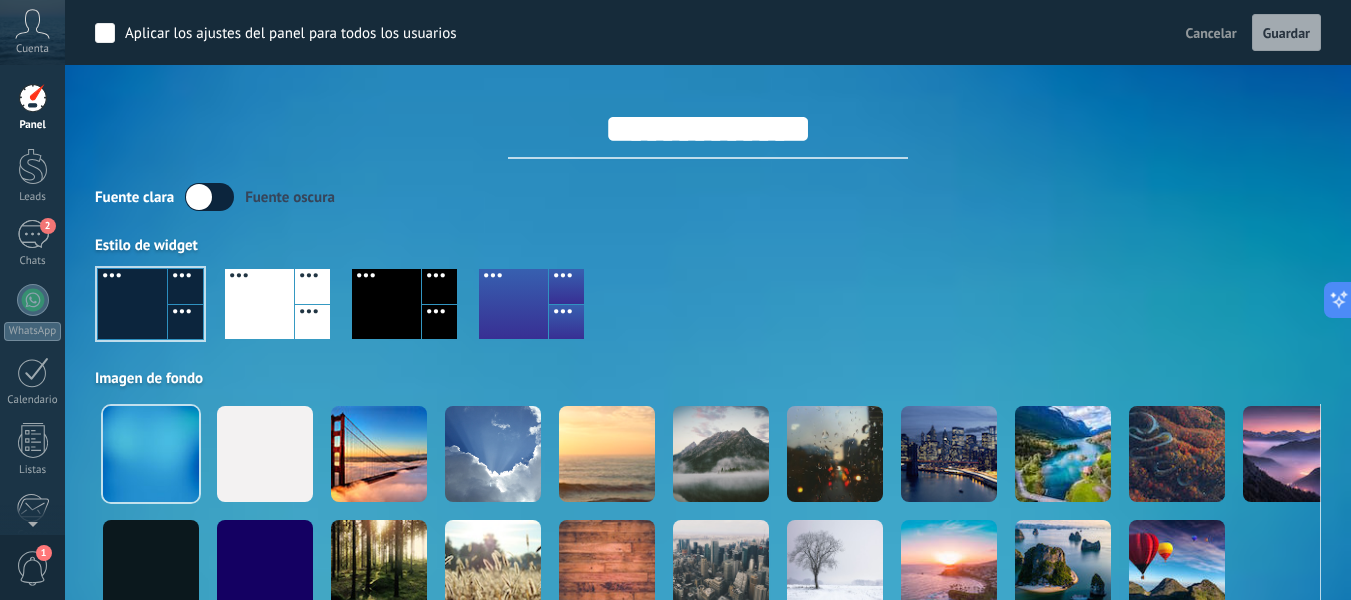 click at bounding box center (949, 454) 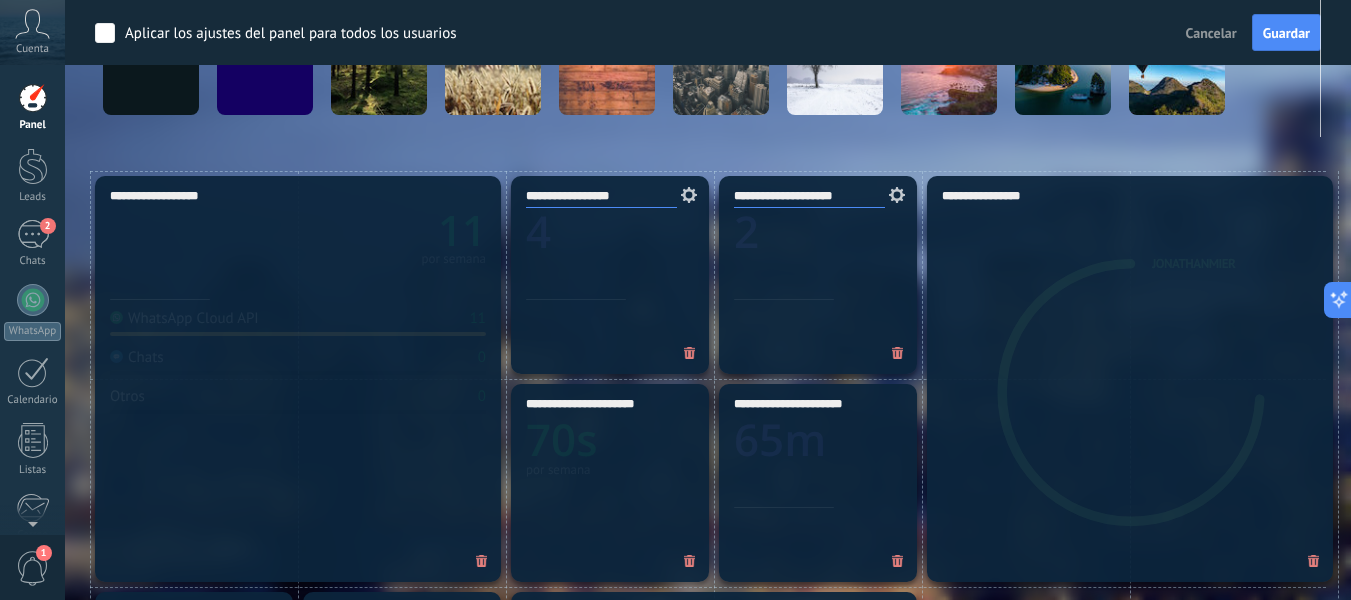scroll, scrollTop: 500, scrollLeft: 0, axis: vertical 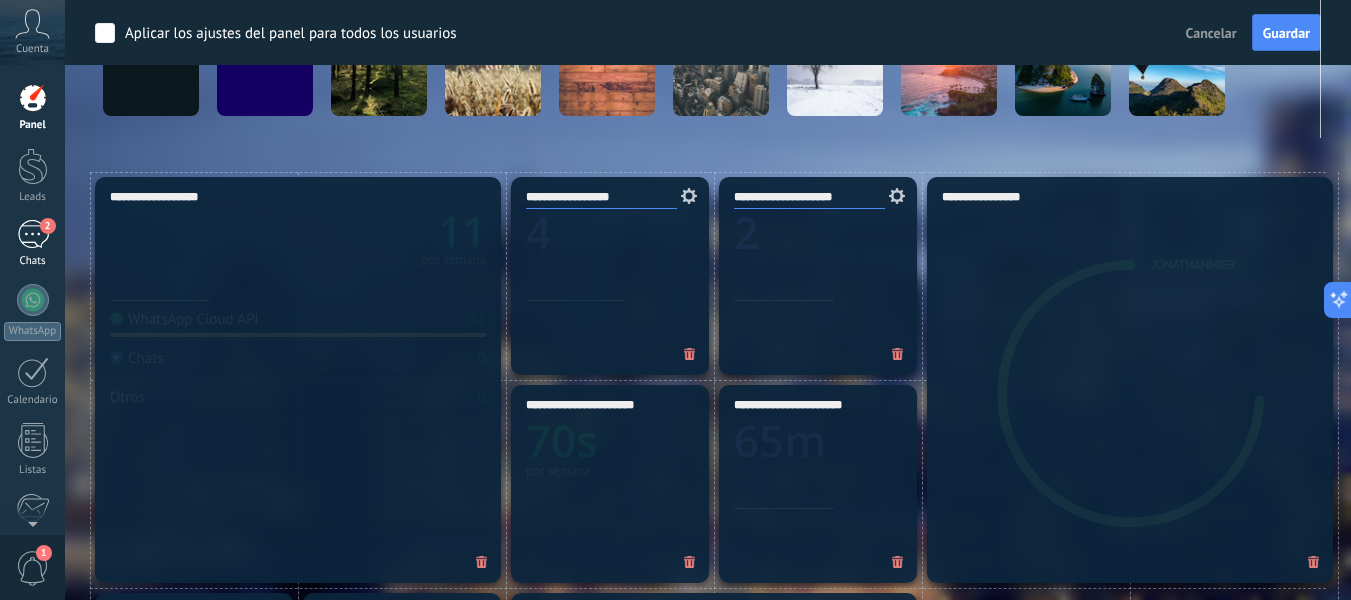click on "2" at bounding box center [33, 234] 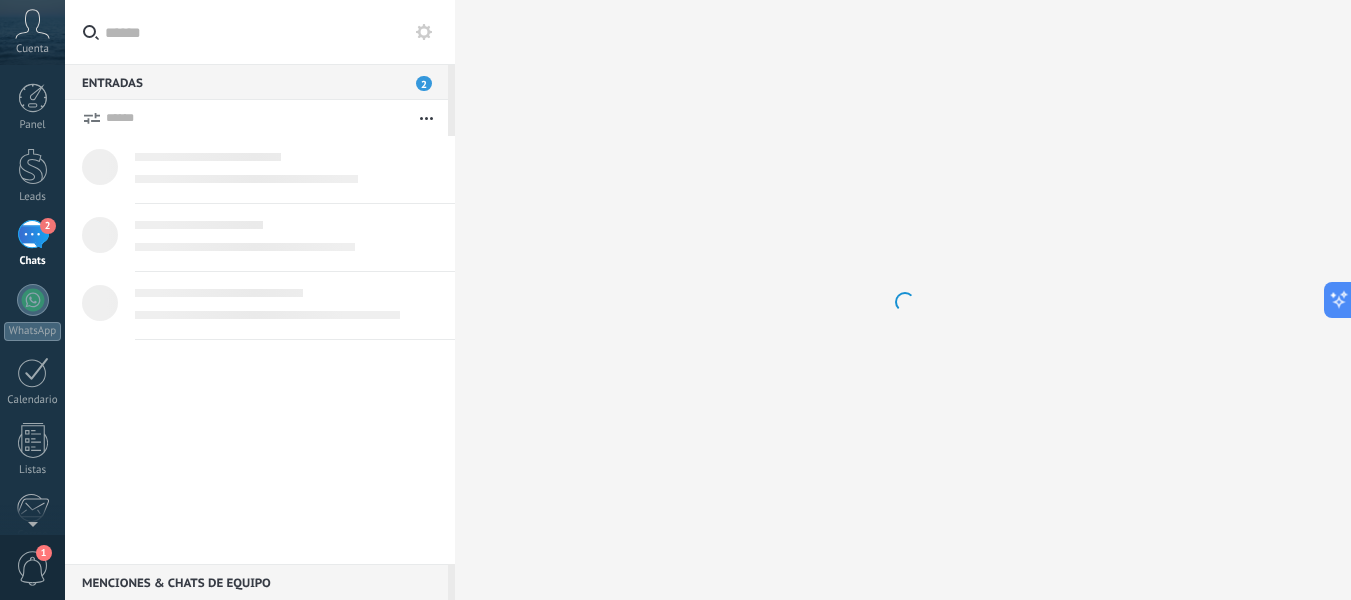 scroll, scrollTop: 0, scrollLeft: 0, axis: both 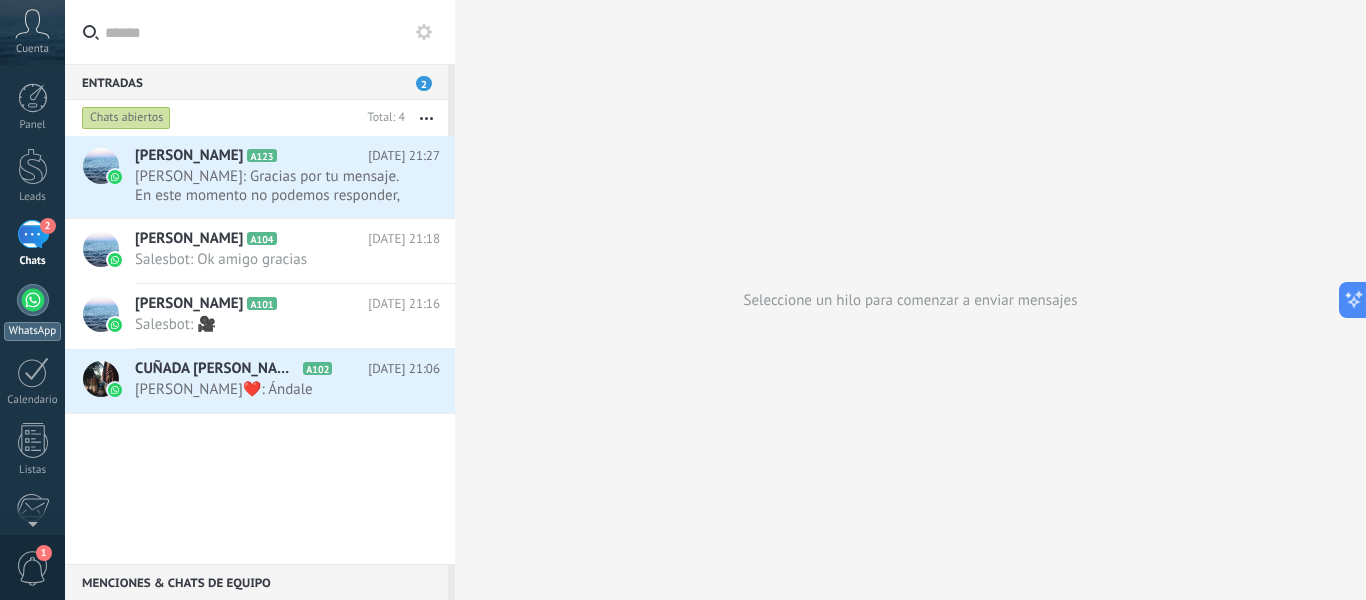 click at bounding box center [33, 300] 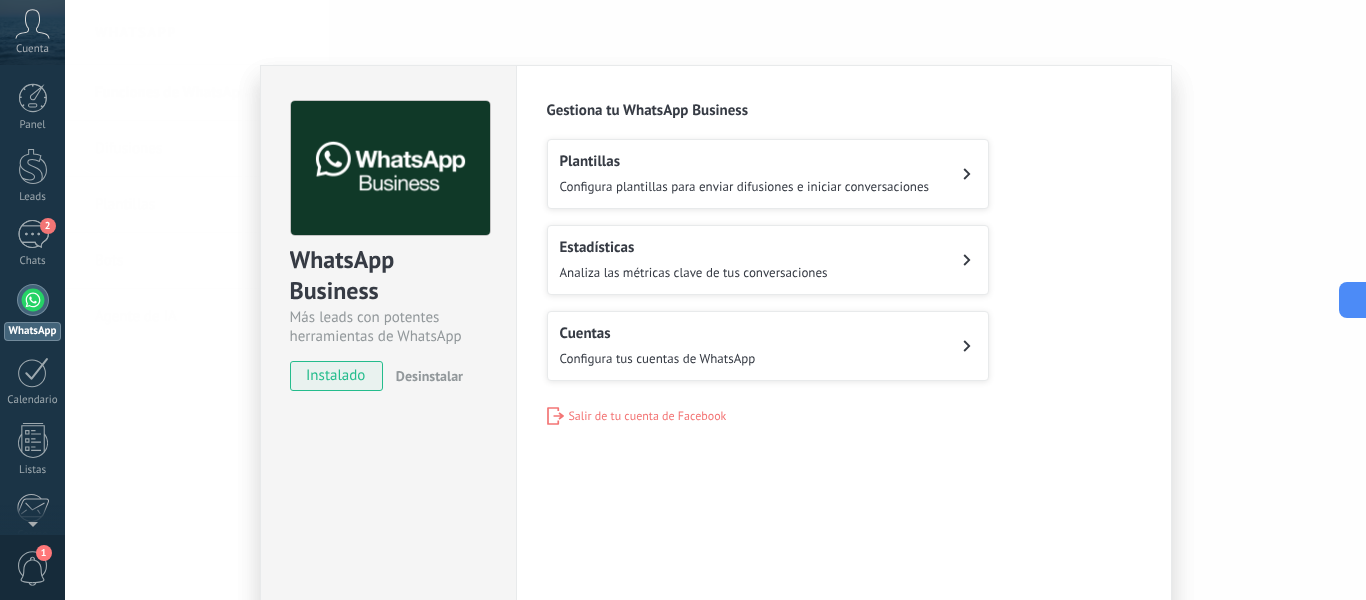 click on "Cuentas Configura tus cuentas de WhatsApp" at bounding box center [768, 346] 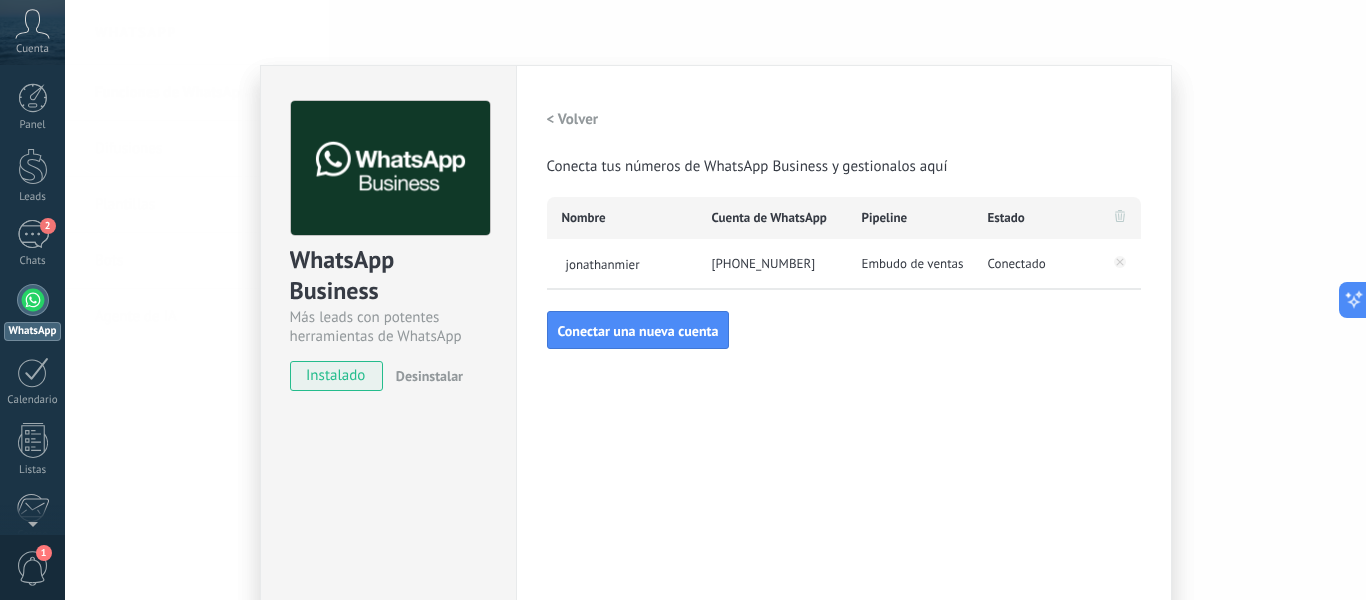 click on "Pipeline" at bounding box center [885, 218] 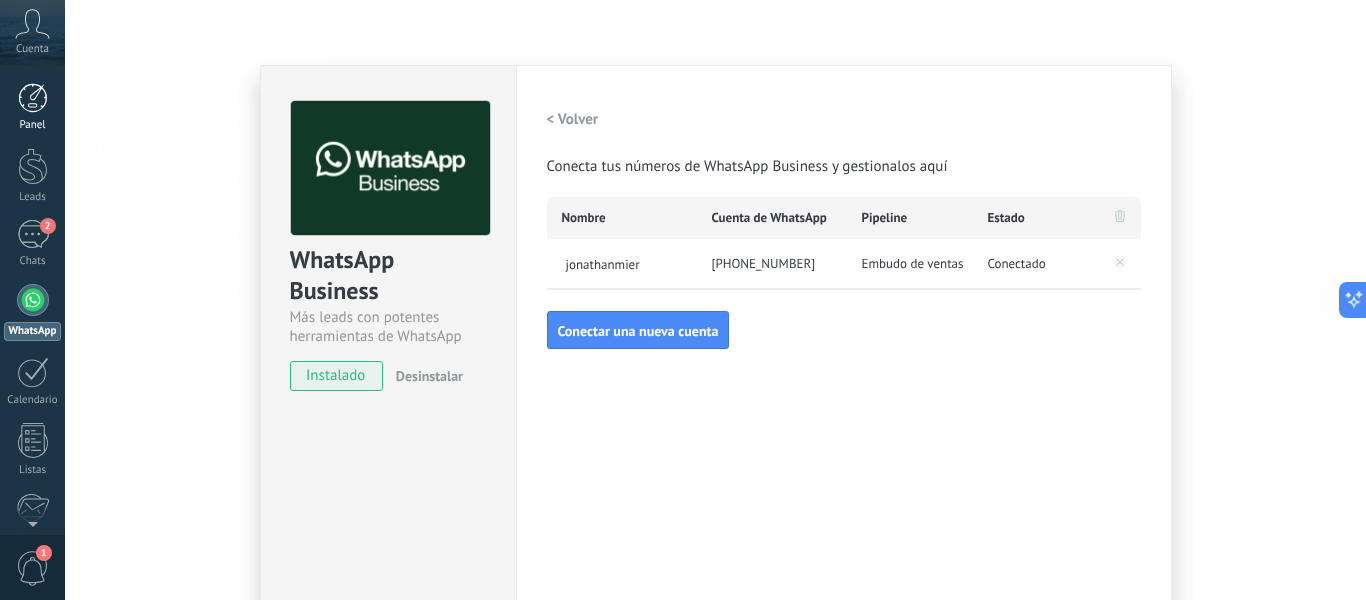 click at bounding box center [33, 98] 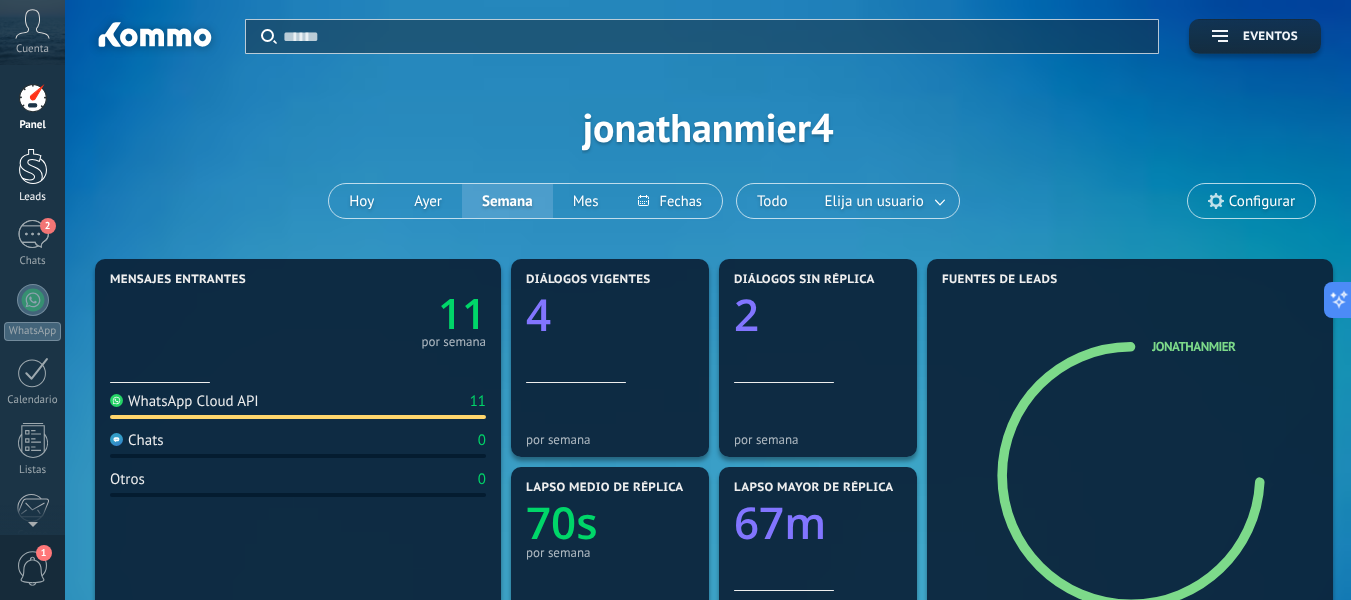 click at bounding box center [33, 166] 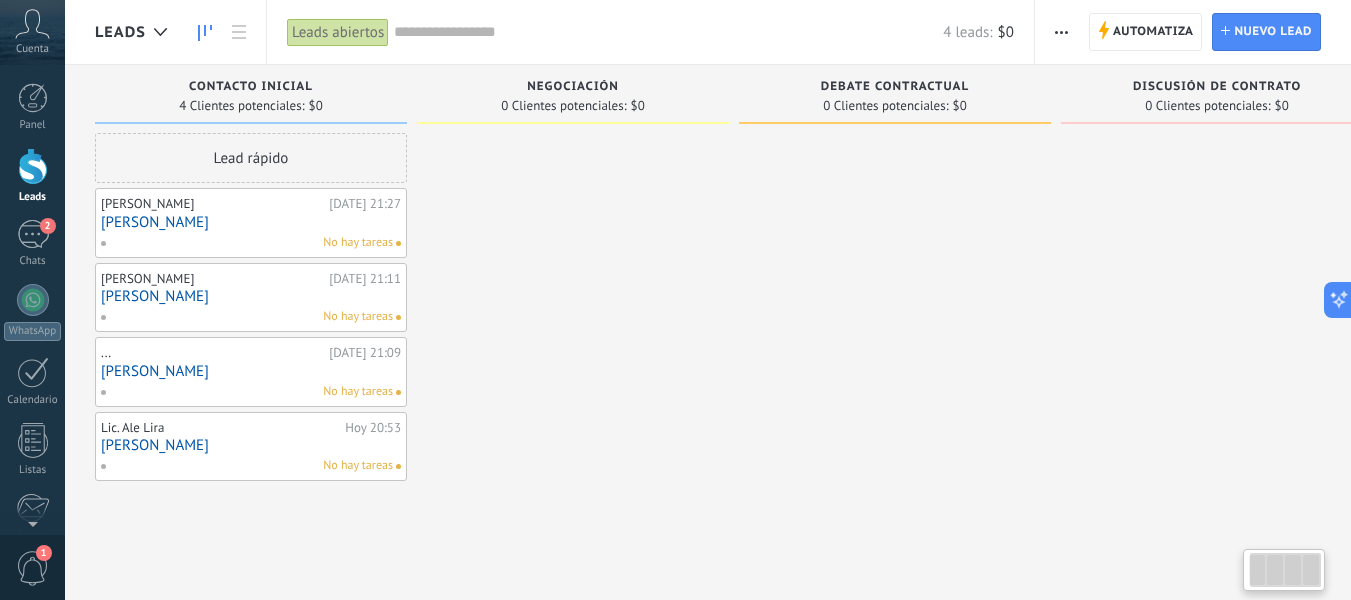 scroll, scrollTop: 0, scrollLeft: 52, axis: horizontal 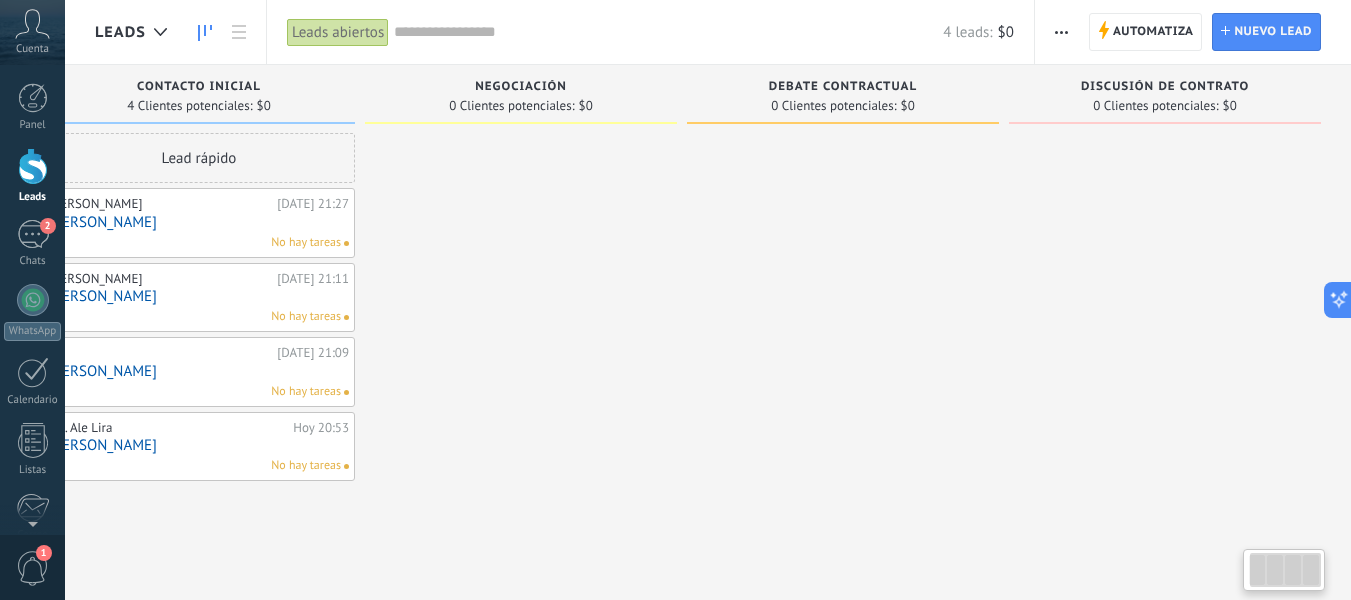 click at bounding box center [1165, 307] 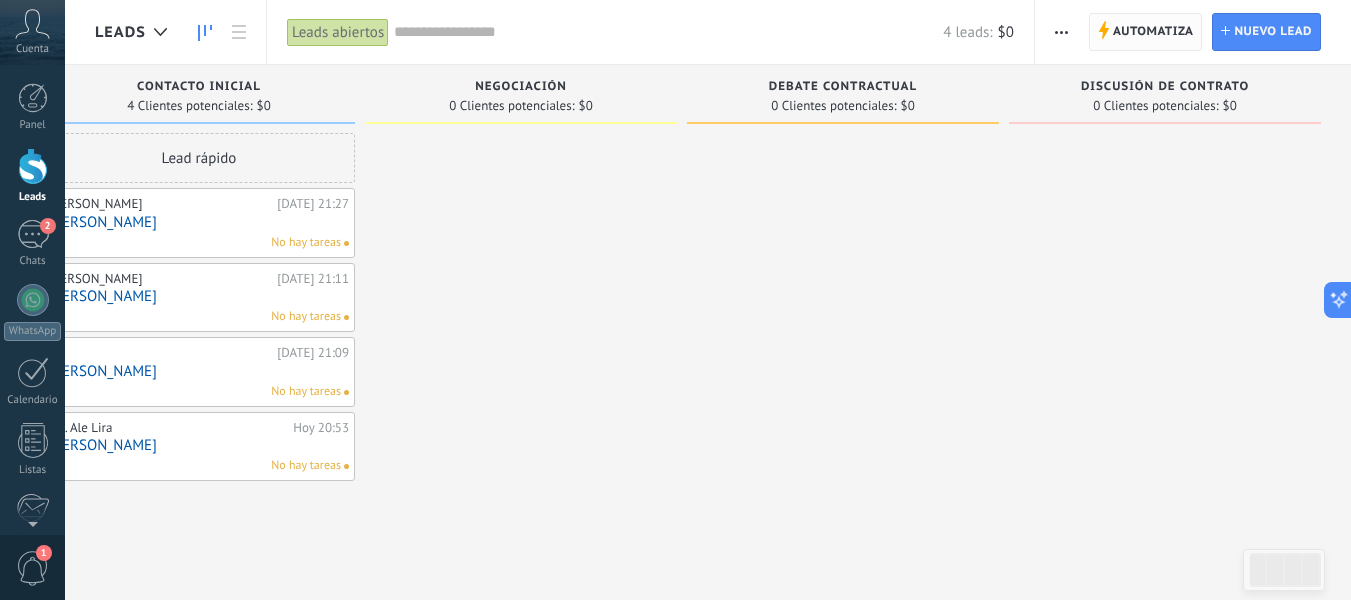 click on "Automatiza" at bounding box center [1153, 32] 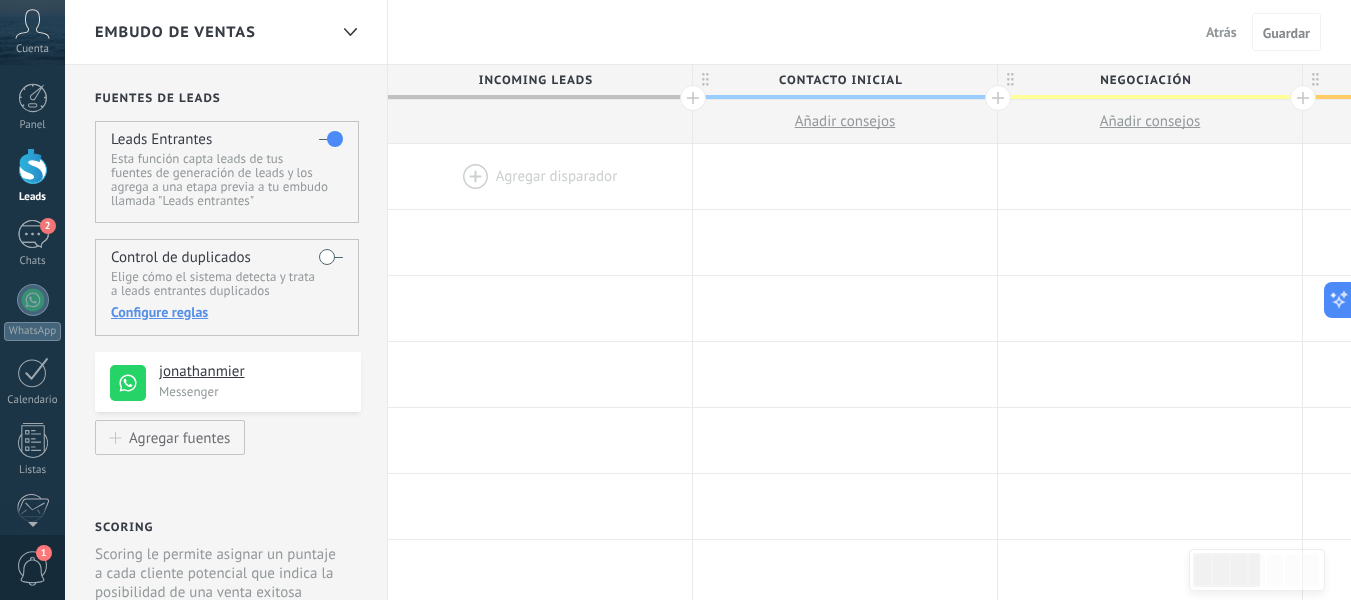 click on "Incoming leads" at bounding box center (535, 80) 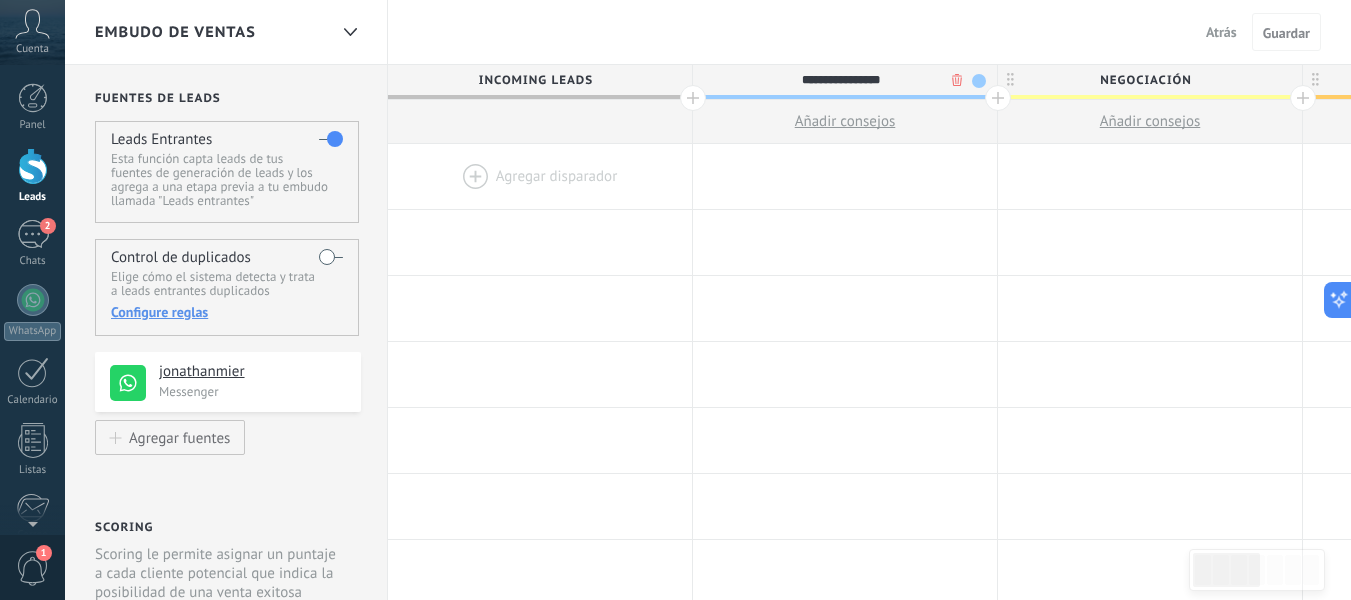drag, startPoint x: 908, startPoint y: 80, endPoint x: 893, endPoint y: 80, distance: 15 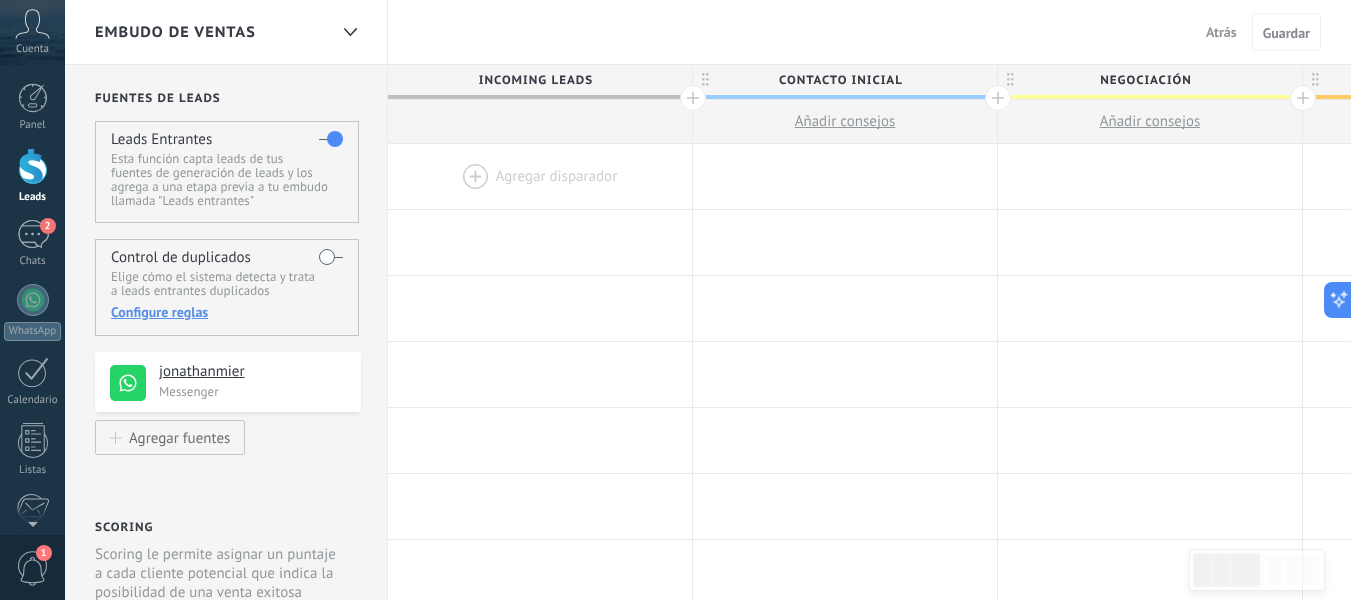 click on "Contacto inicial" at bounding box center (840, 80) 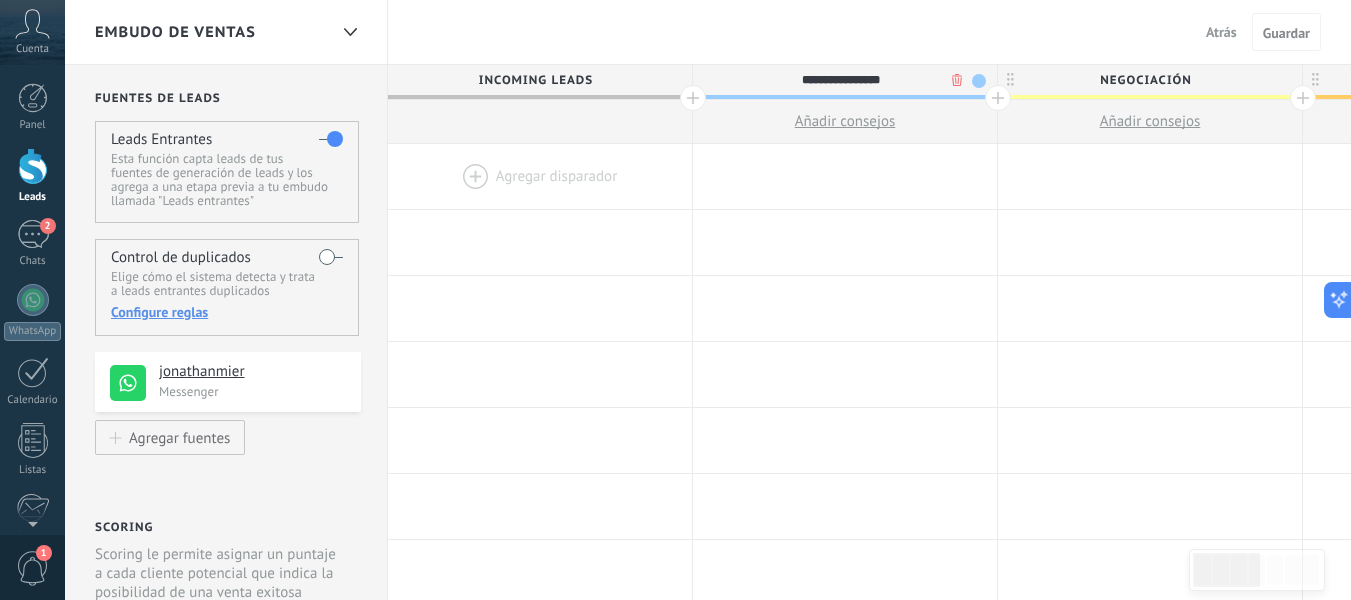 click on "Negociación" at bounding box center [1145, 80] 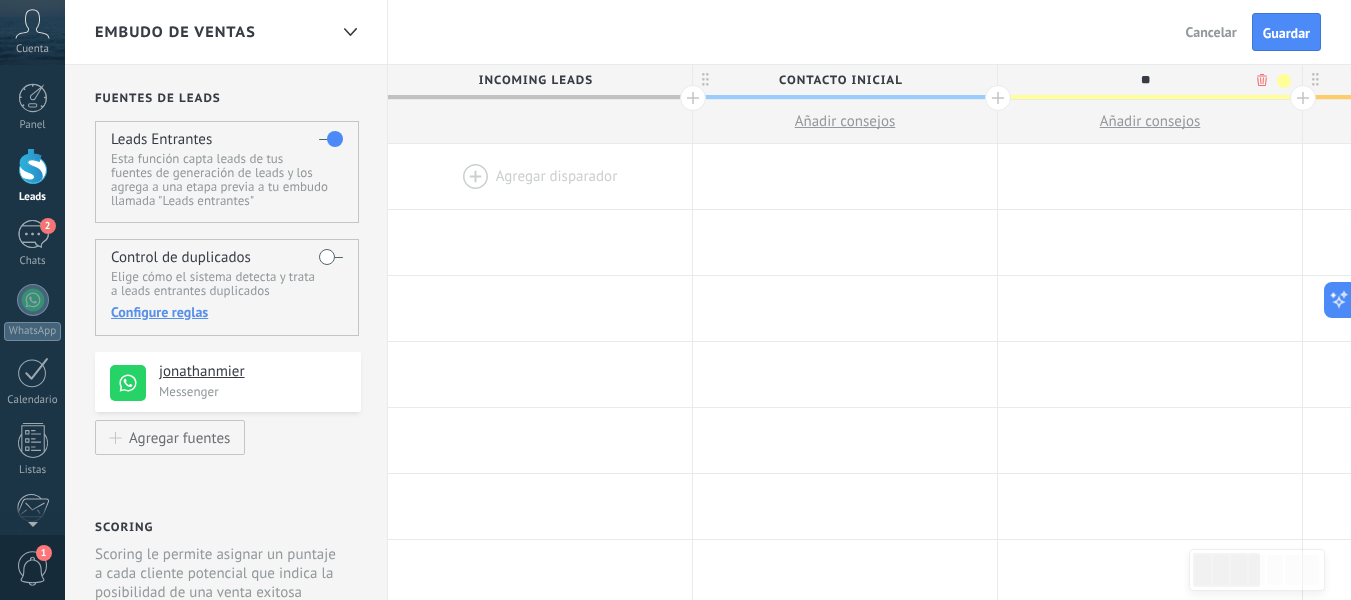 type on "*" 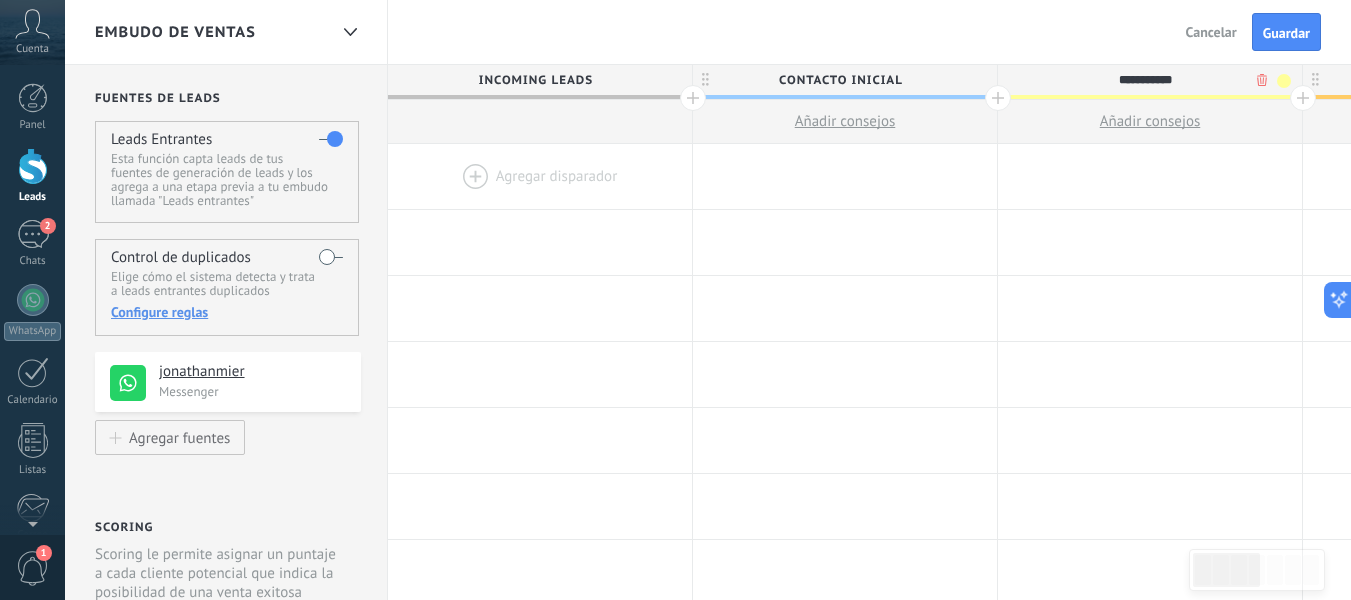 click on "**********" at bounding box center (1145, 80) 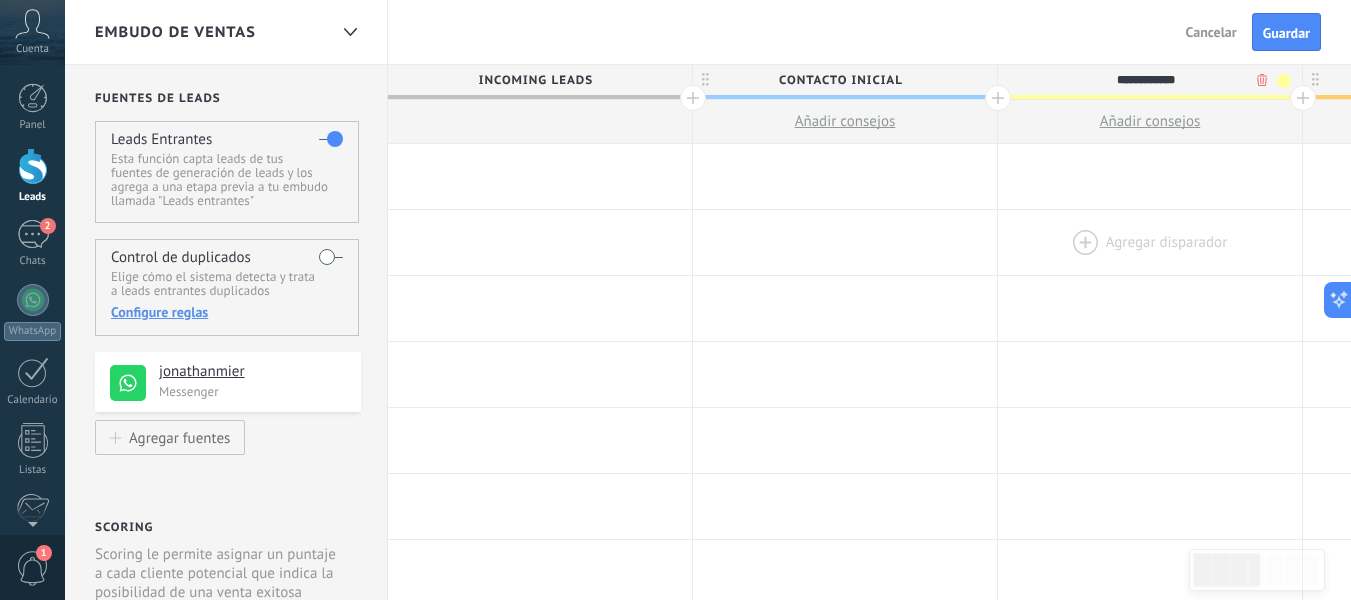 type on "**********" 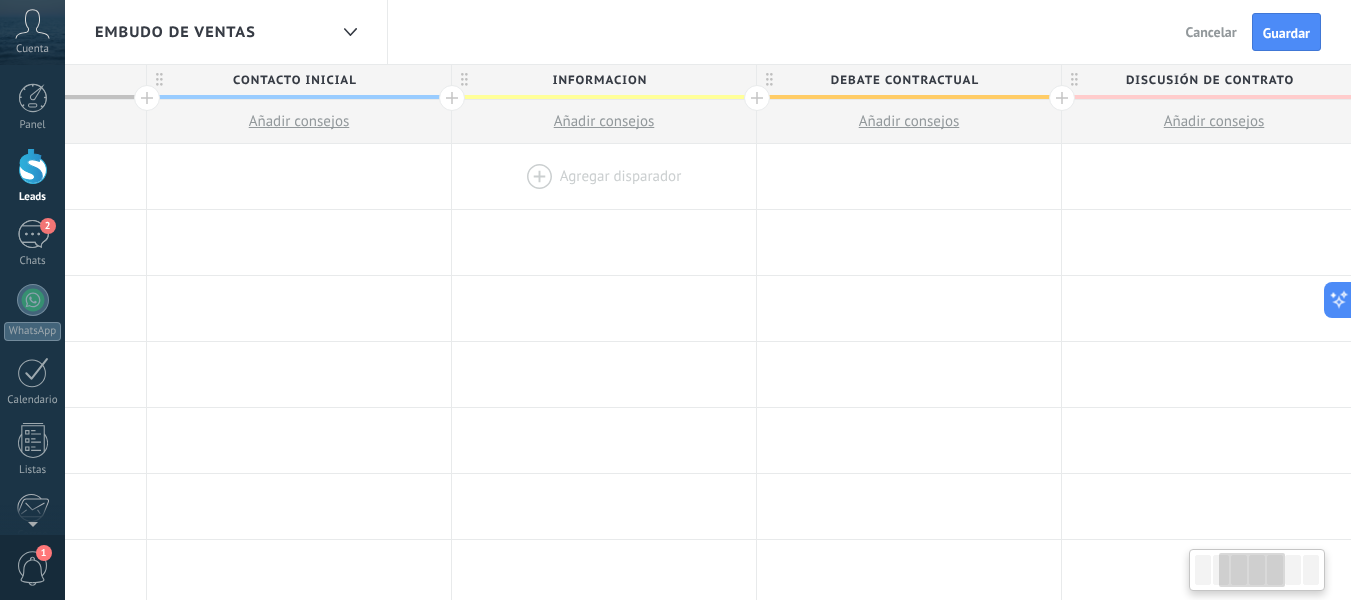 scroll, scrollTop: 0, scrollLeft: 582, axis: horizontal 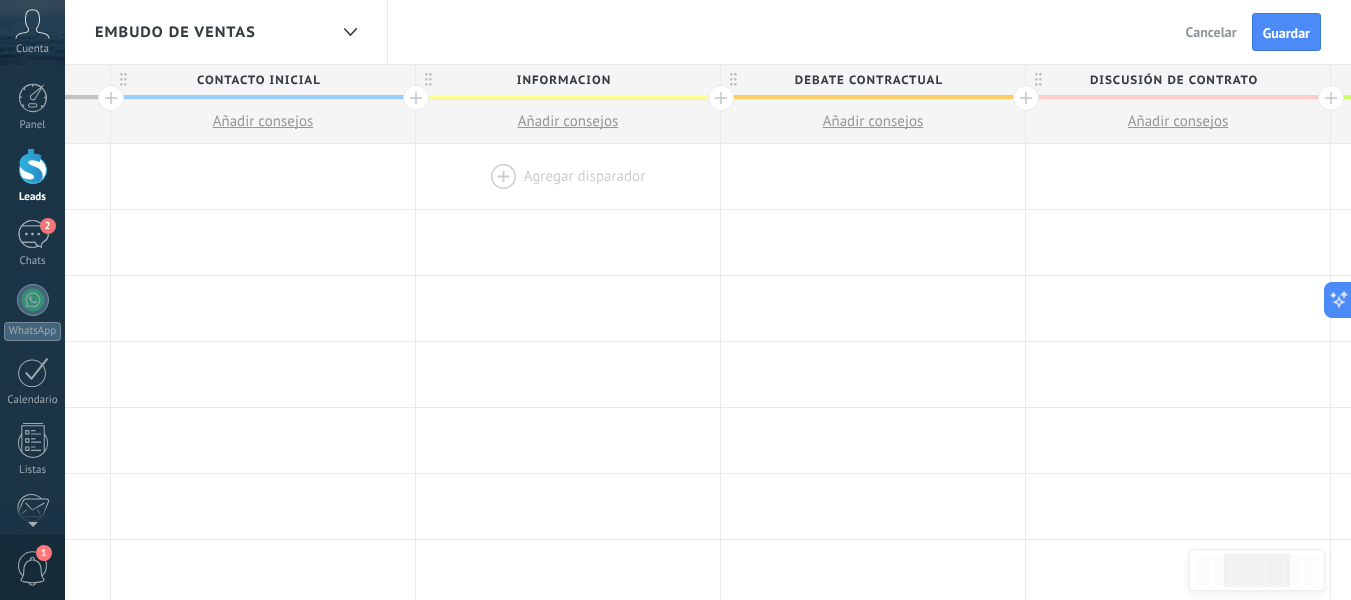 drag, startPoint x: 1050, startPoint y: 238, endPoint x: 468, endPoint y: 196, distance: 583.5135 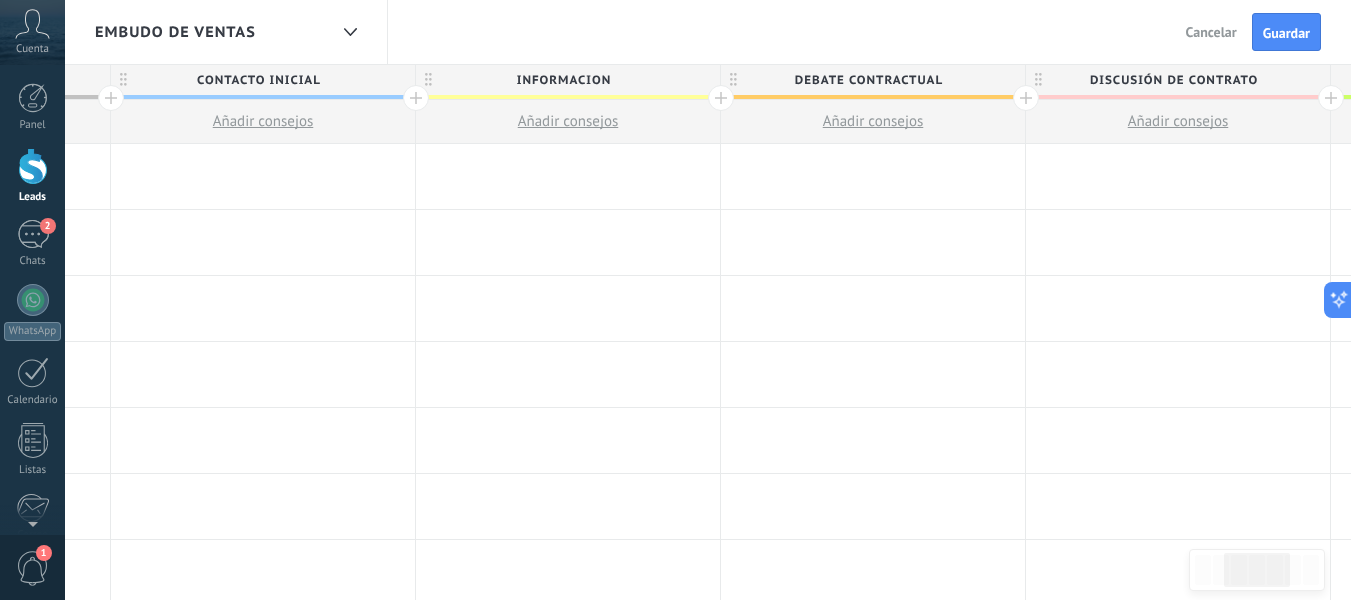 click on "Debate contractual" at bounding box center [868, 80] 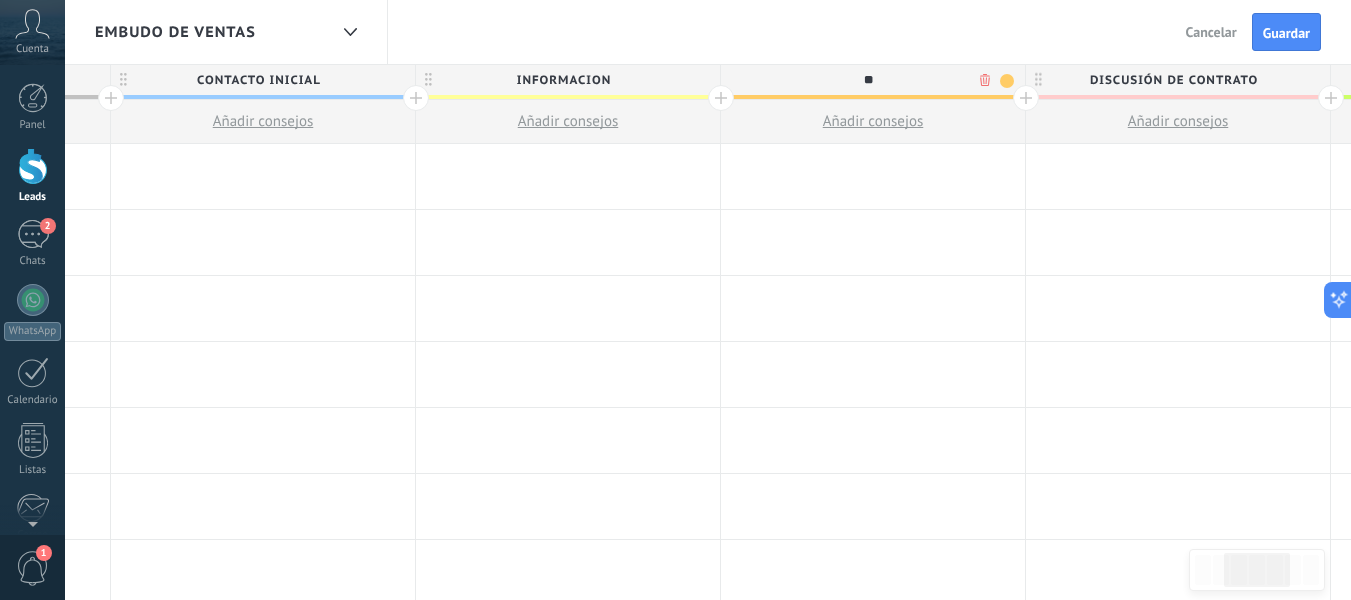 type on "*" 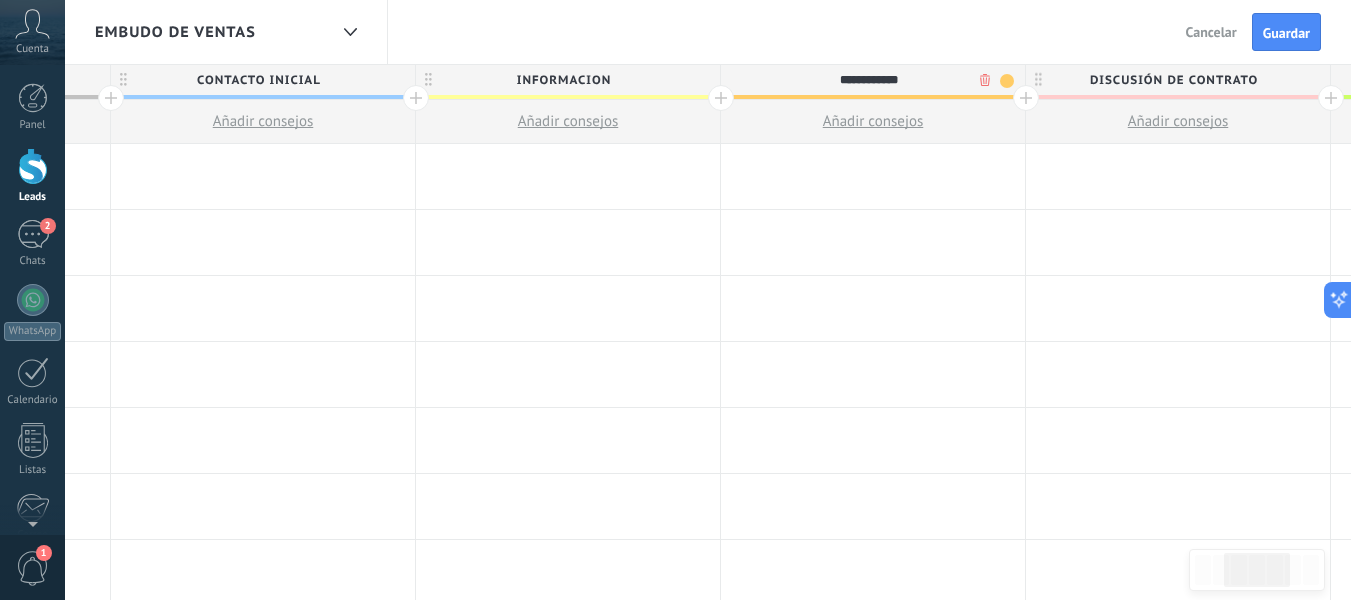 type on "**********" 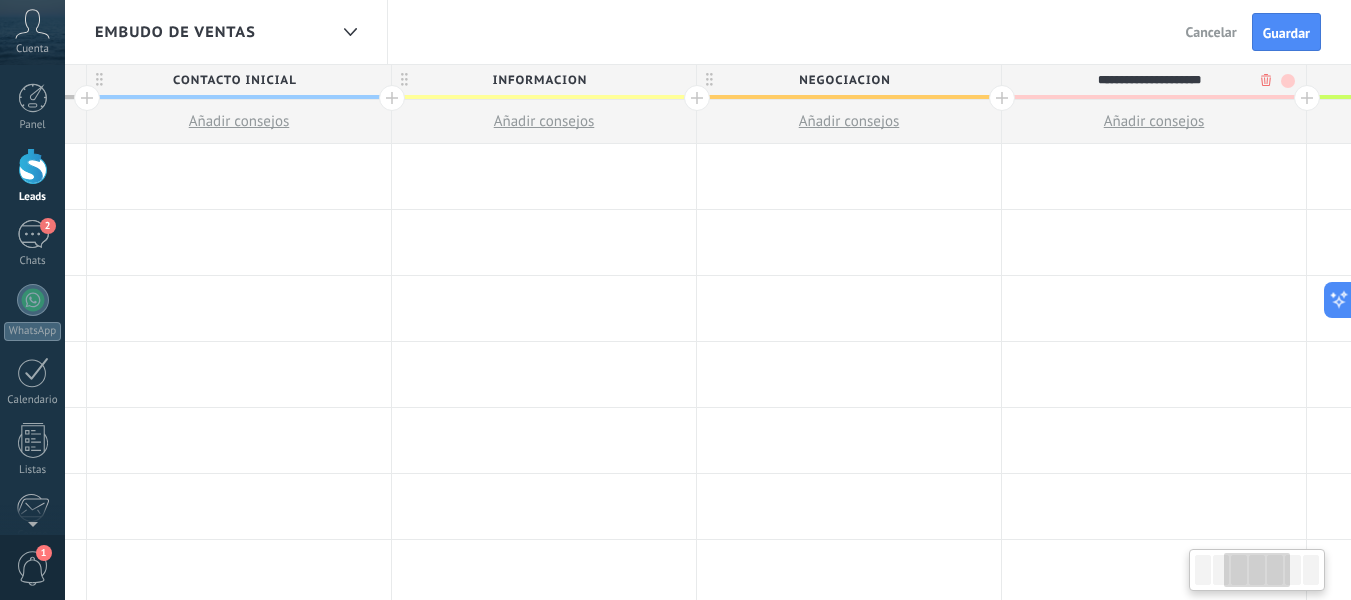 scroll, scrollTop: 0, scrollLeft: 652, axis: horizontal 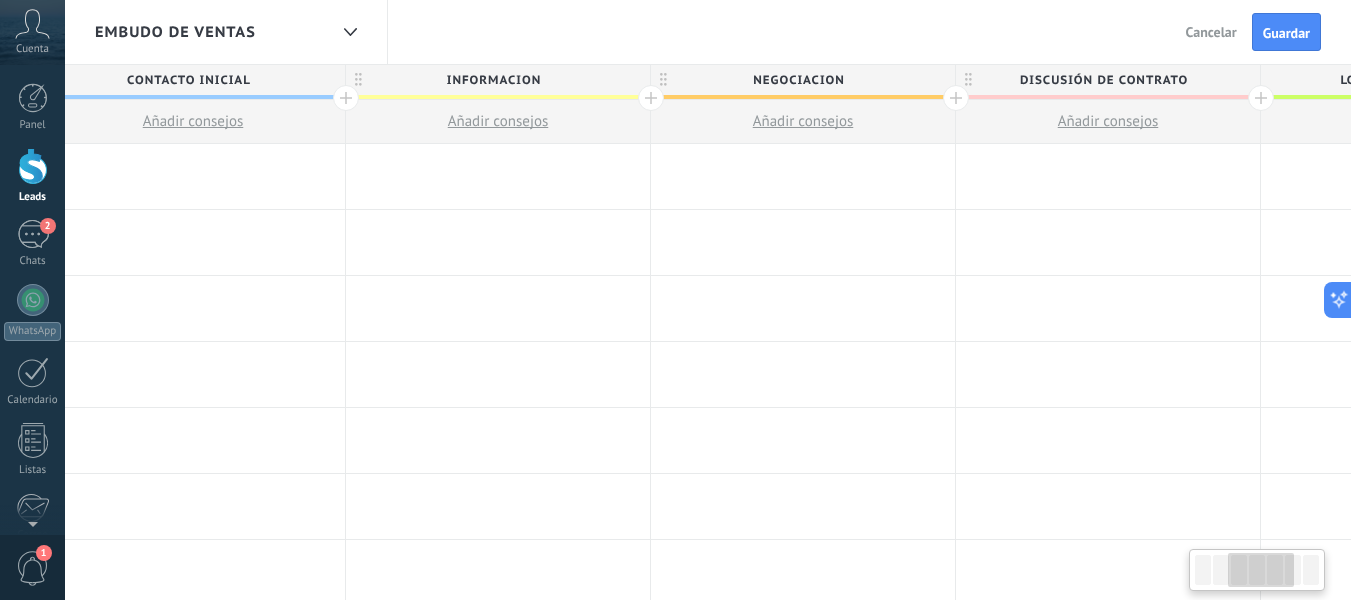 drag, startPoint x: 915, startPoint y: 77, endPoint x: 798, endPoint y: 58, distance: 118.5327 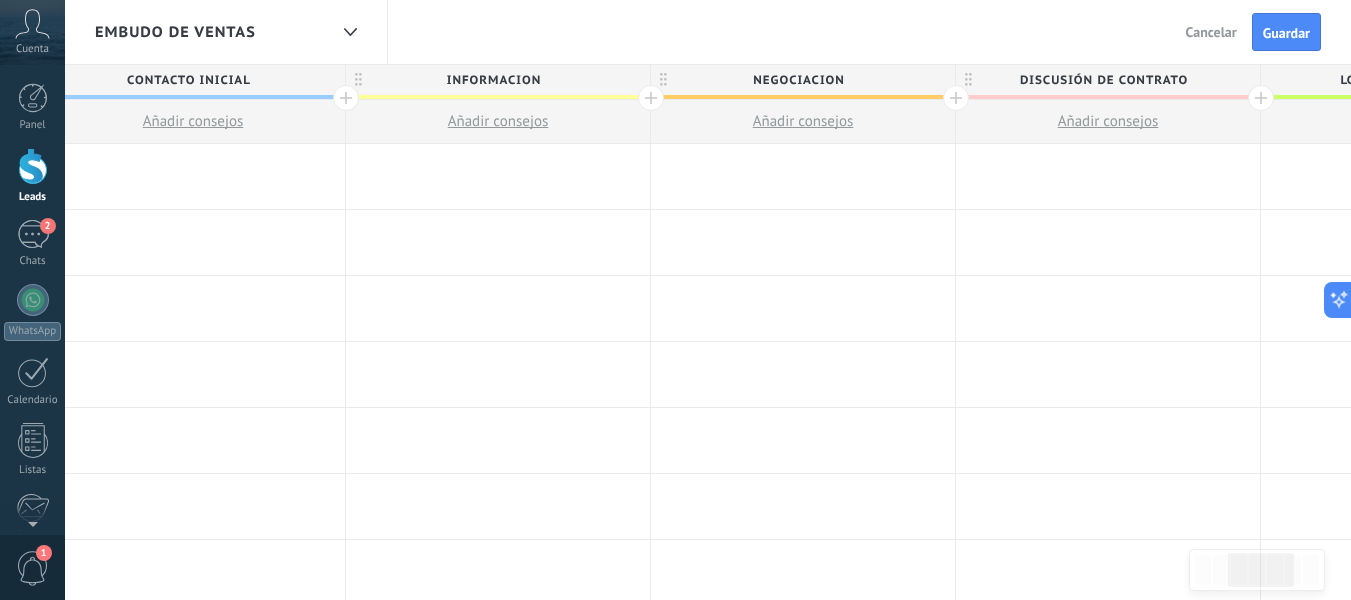 drag, startPoint x: 827, startPoint y: 78, endPoint x: 760, endPoint y: 80, distance: 67.02985 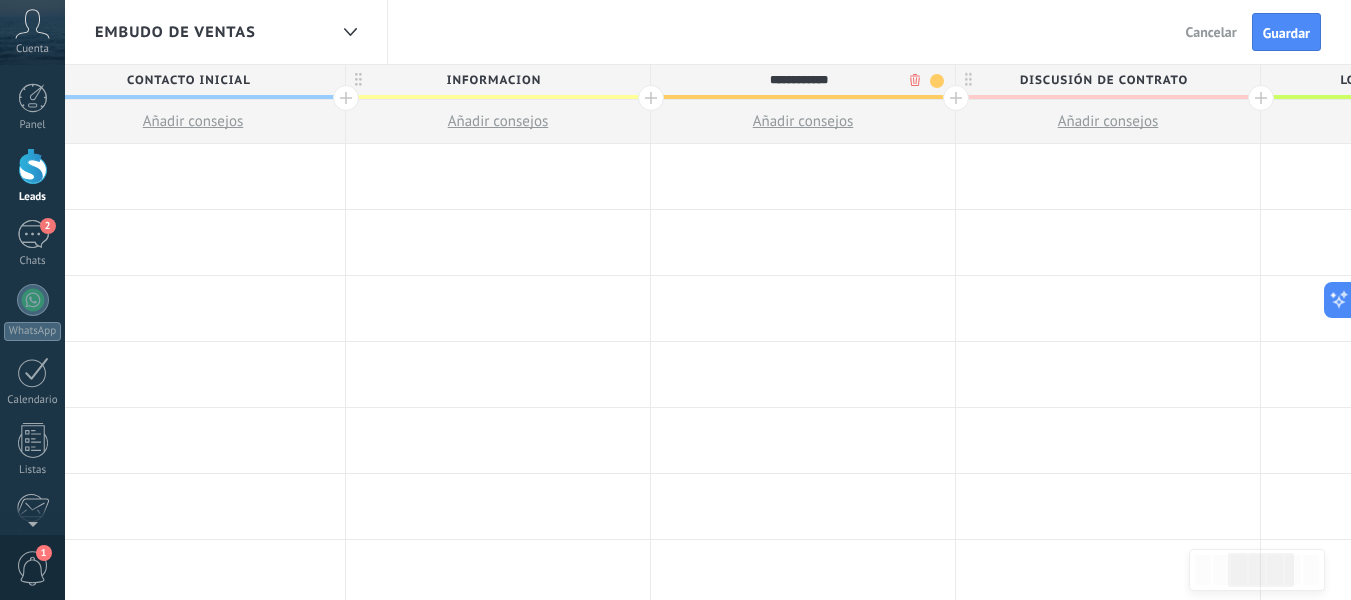 click on "**********" at bounding box center (803, 82) 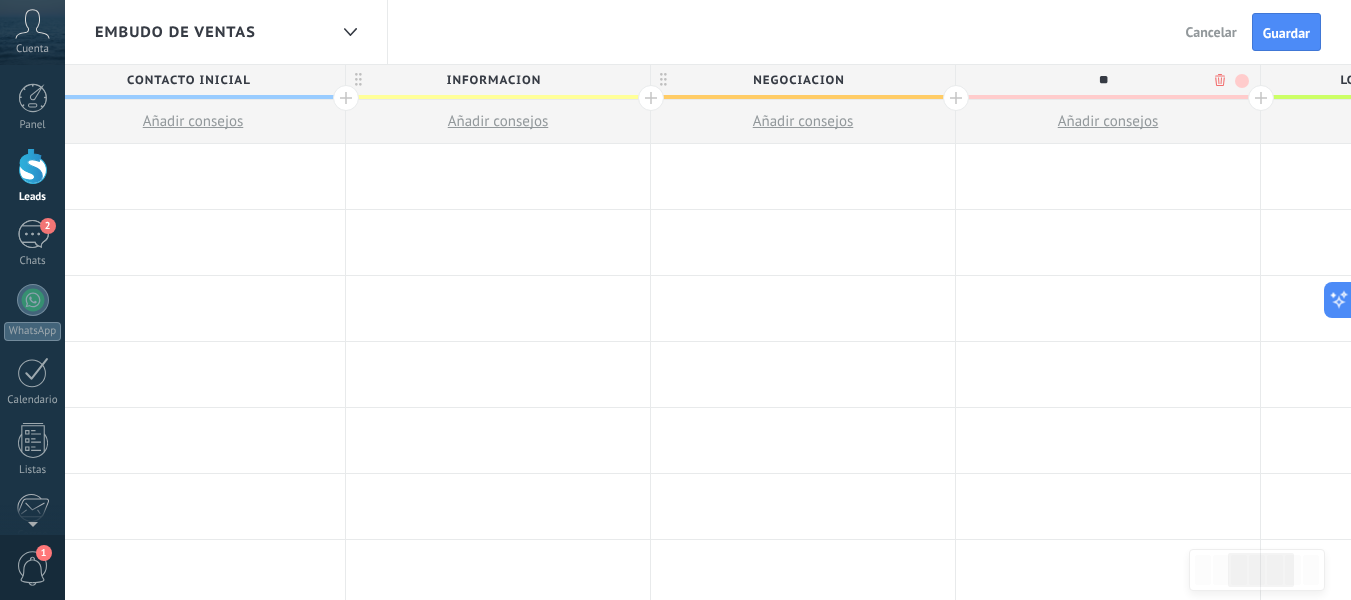 type on "*" 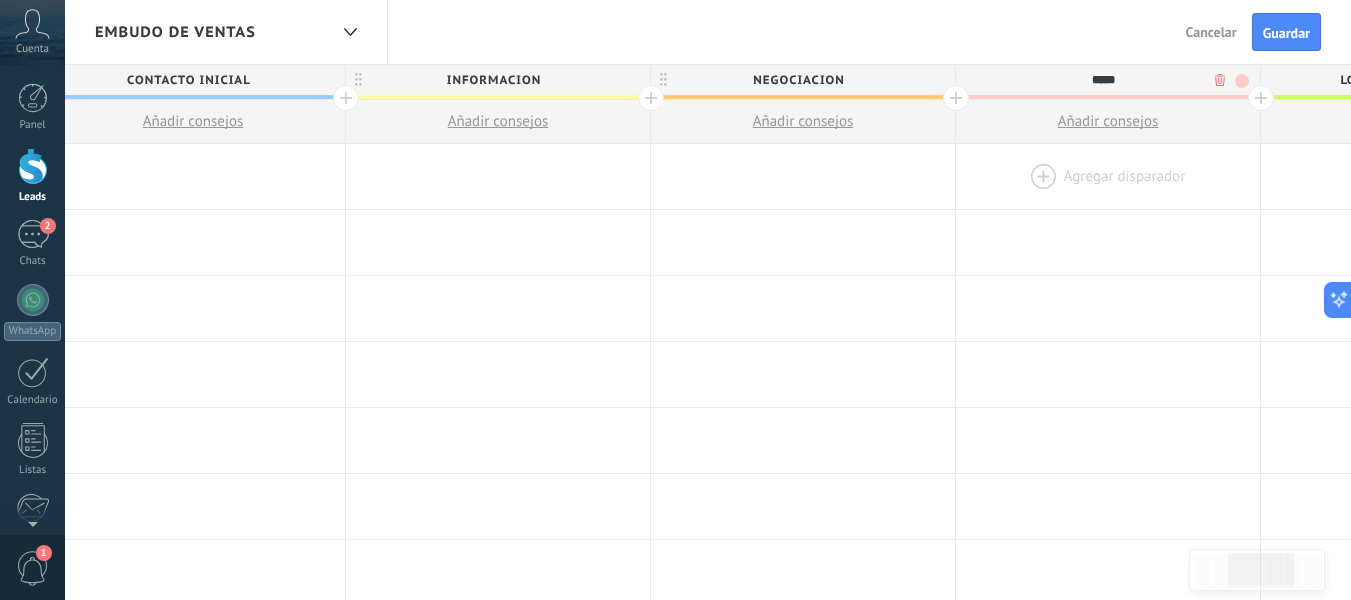 type on "****" 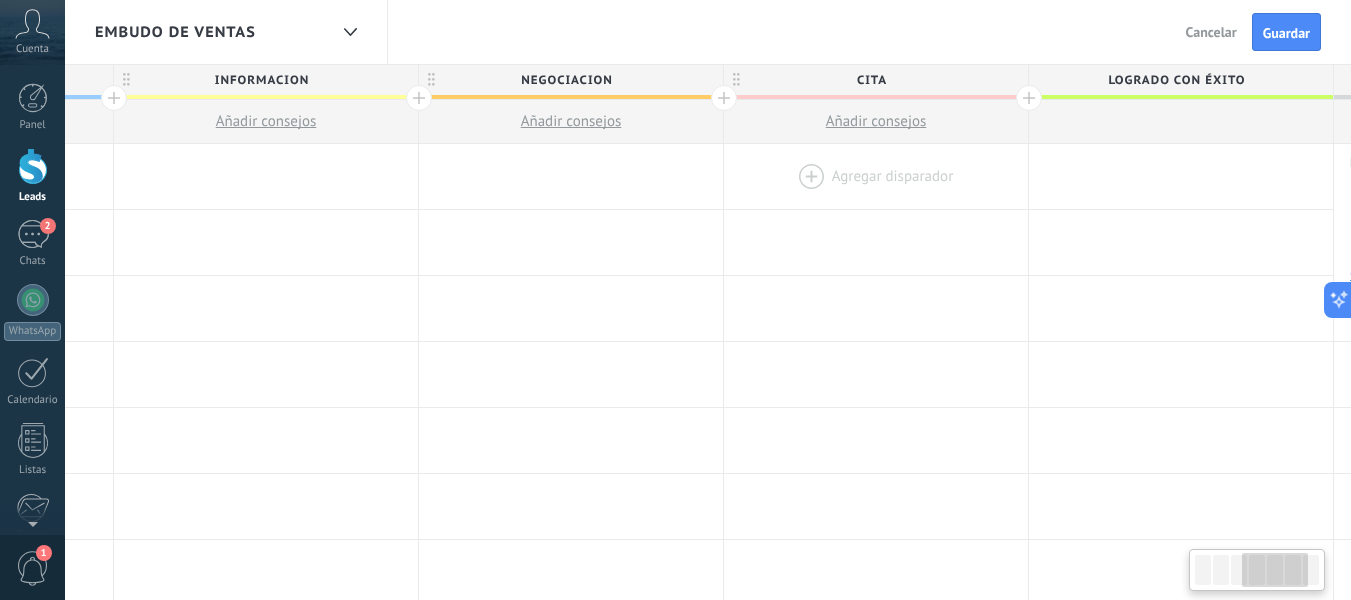 scroll, scrollTop: 0, scrollLeft: 948, axis: horizontal 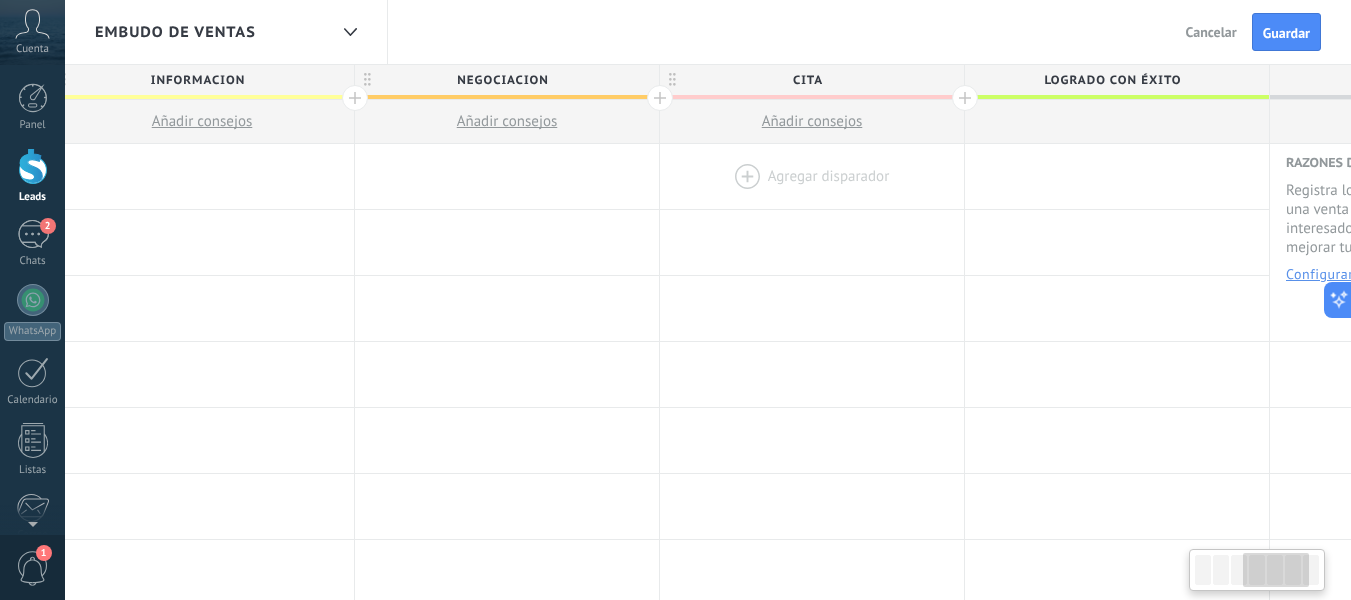 drag, startPoint x: 1174, startPoint y: 205, endPoint x: 878, endPoint y: 207, distance: 296.00674 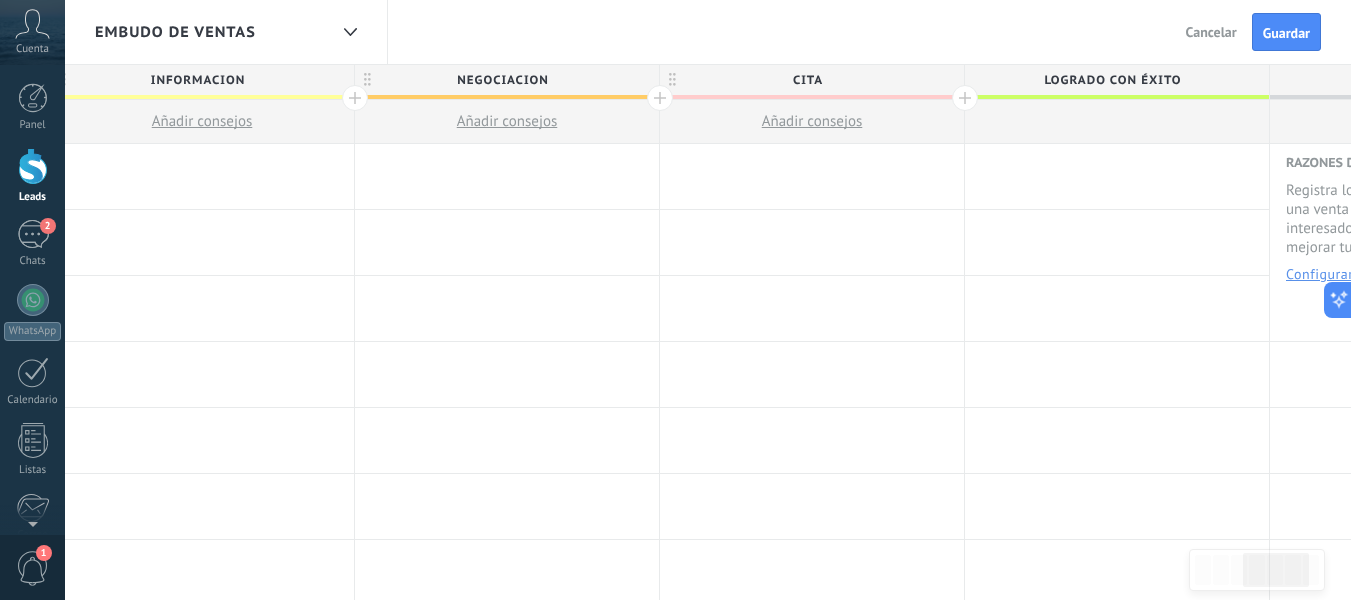 click on "CITA" at bounding box center (807, 80) 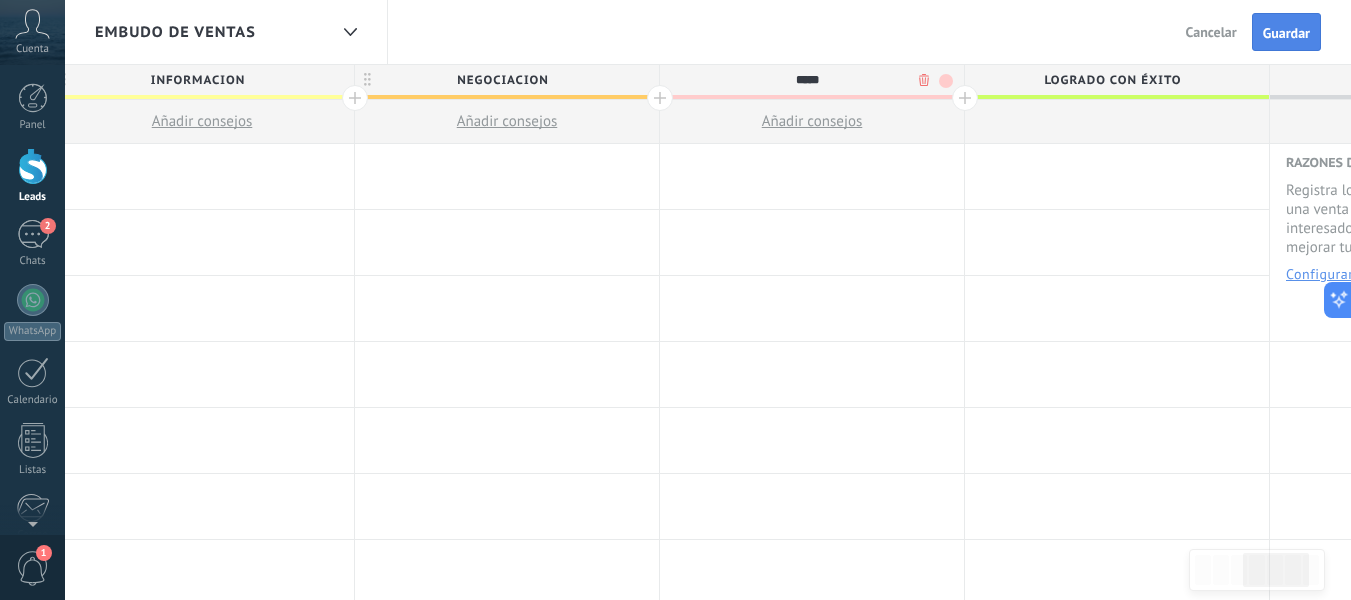 click on "Guardar" at bounding box center (1286, 32) 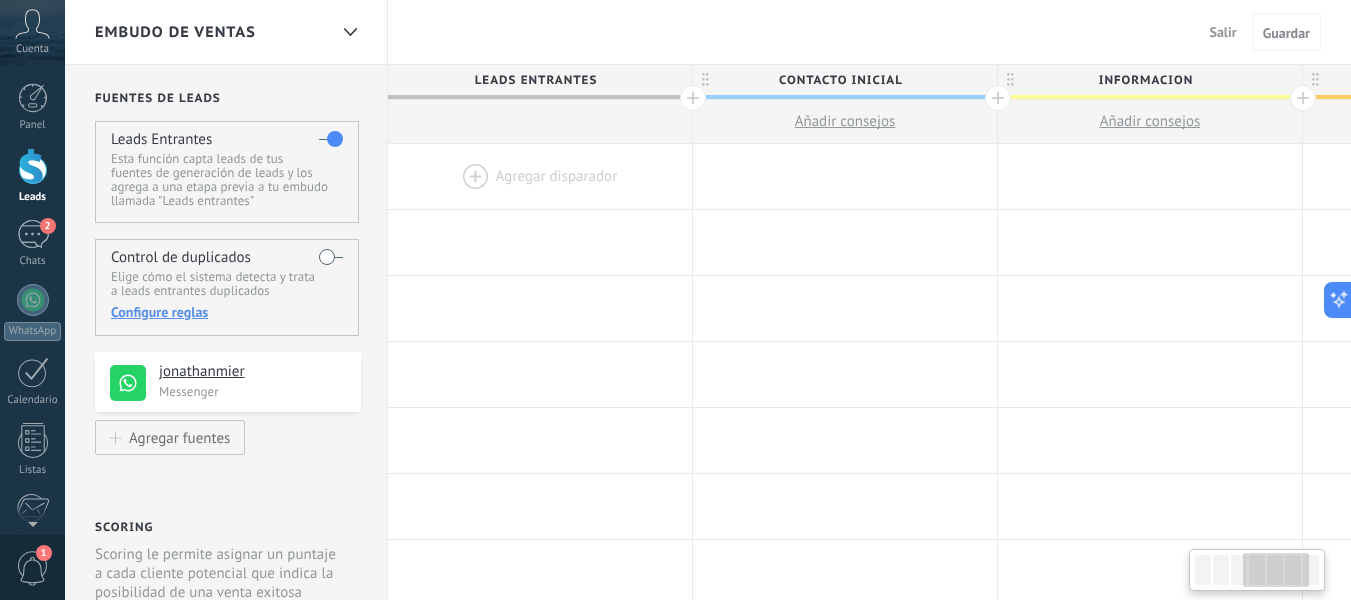 scroll, scrollTop: 0, scrollLeft: 948, axis: horizontal 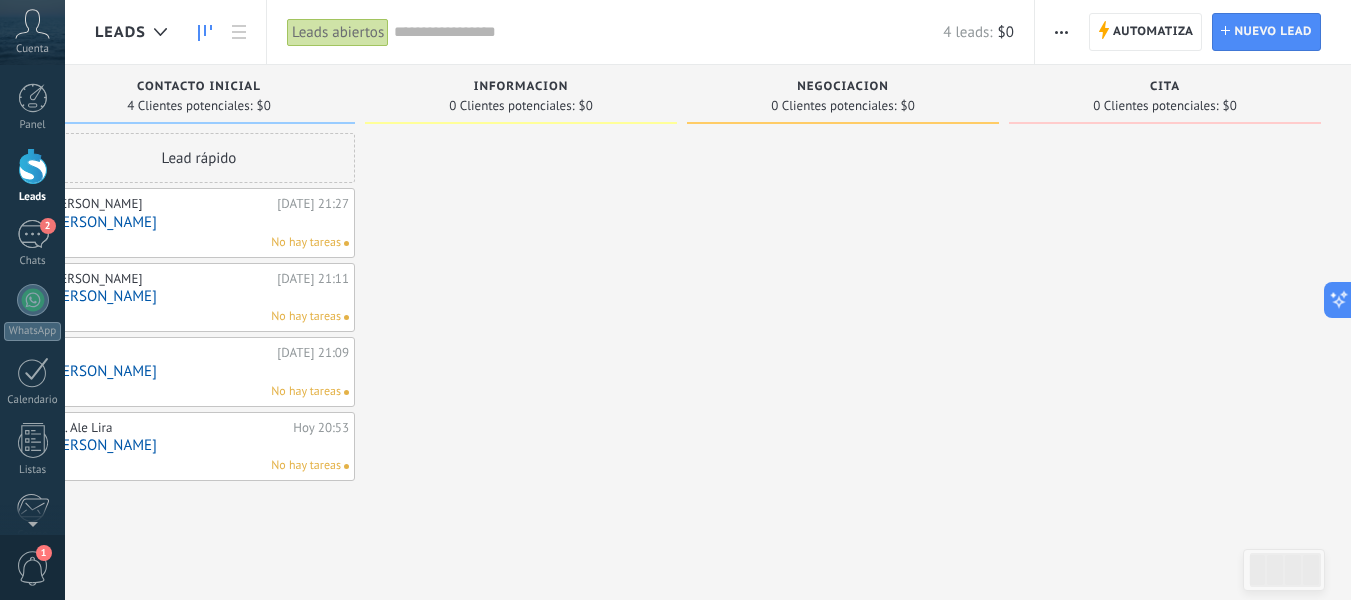 click on "Leads Entrantes Solicitudes: 0 0 0 0 0 0 0 0 0 Contacto inicial 4  Clientes potenciales:  $0 Lead rápido JOEL MARTINEZ Hoy 21:27 JOEL MARTINEZ No hay tareas Daniel Fernandez Hoy 21:11 DANIEL FERNANDEZ No hay tareas ... Hoy 21:09 ANA GUERRA No hay tareas Lic. Ale Lira Hoy 20:53 ALEJANDRA AMOR No hay tareas INFORMACION 0  Clientes potenciales:  $0 NEGOCIACION 0  Clientes potenciales:  $0 CITA 0  Clientes potenciales:  $0" at bounding box center [697, 273] 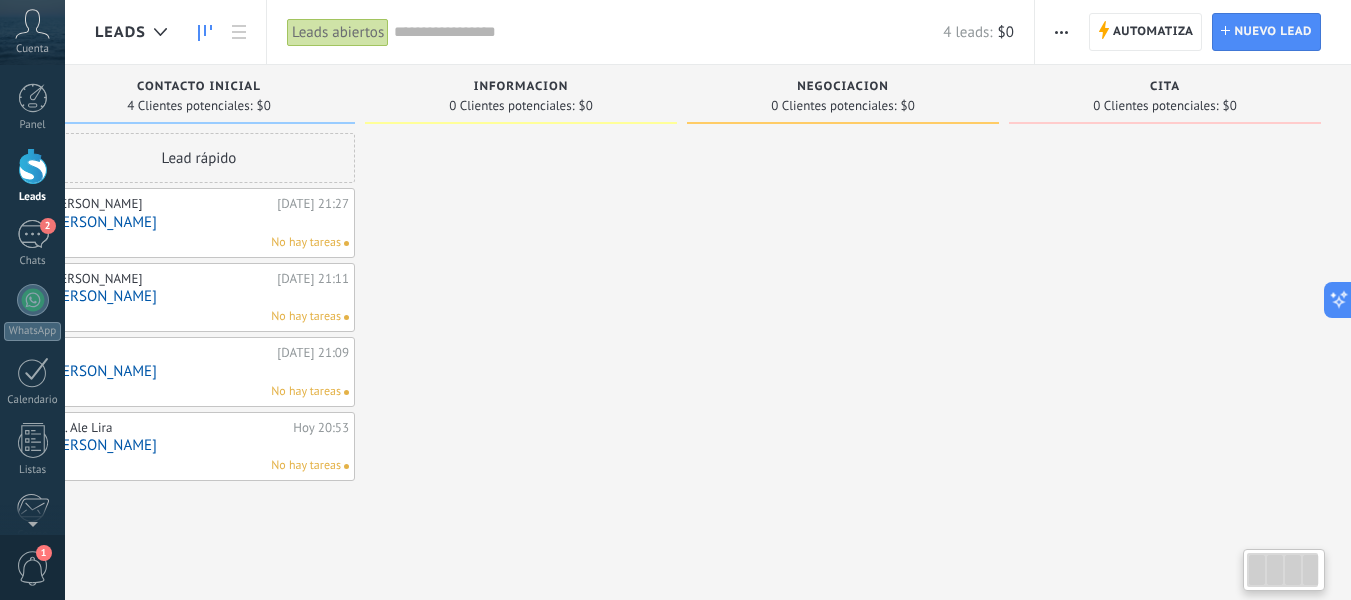 scroll, scrollTop: 0, scrollLeft: 0, axis: both 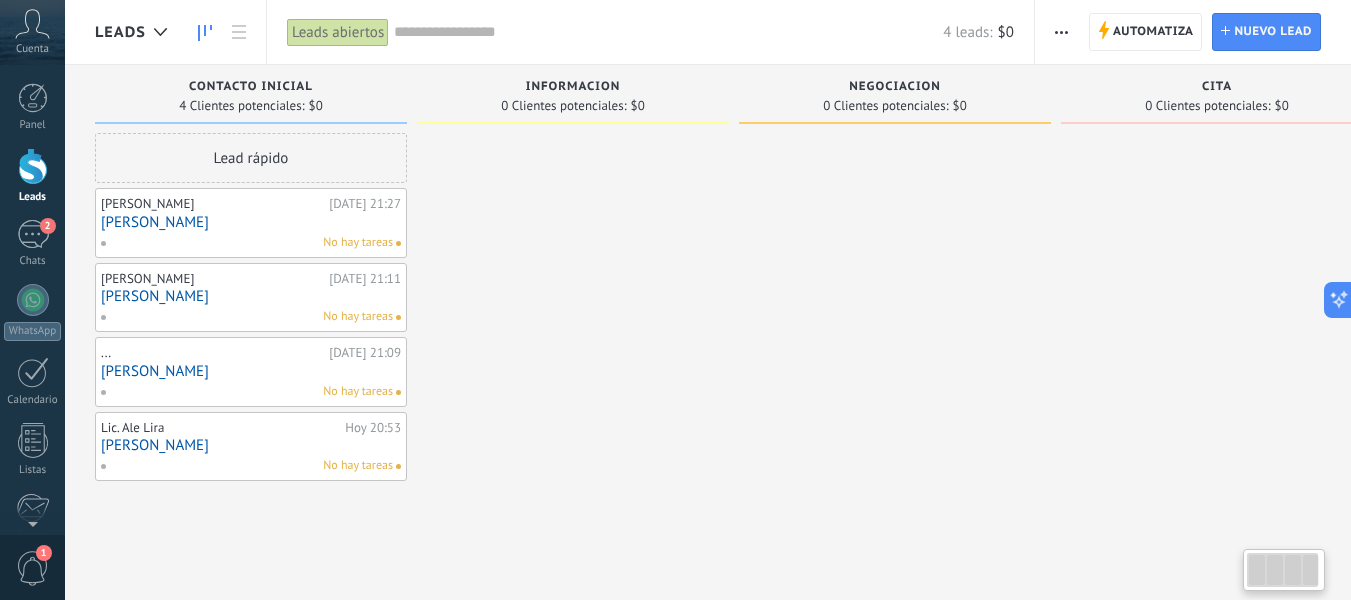 drag, startPoint x: 805, startPoint y: 355, endPoint x: 821, endPoint y: 360, distance: 16.763054 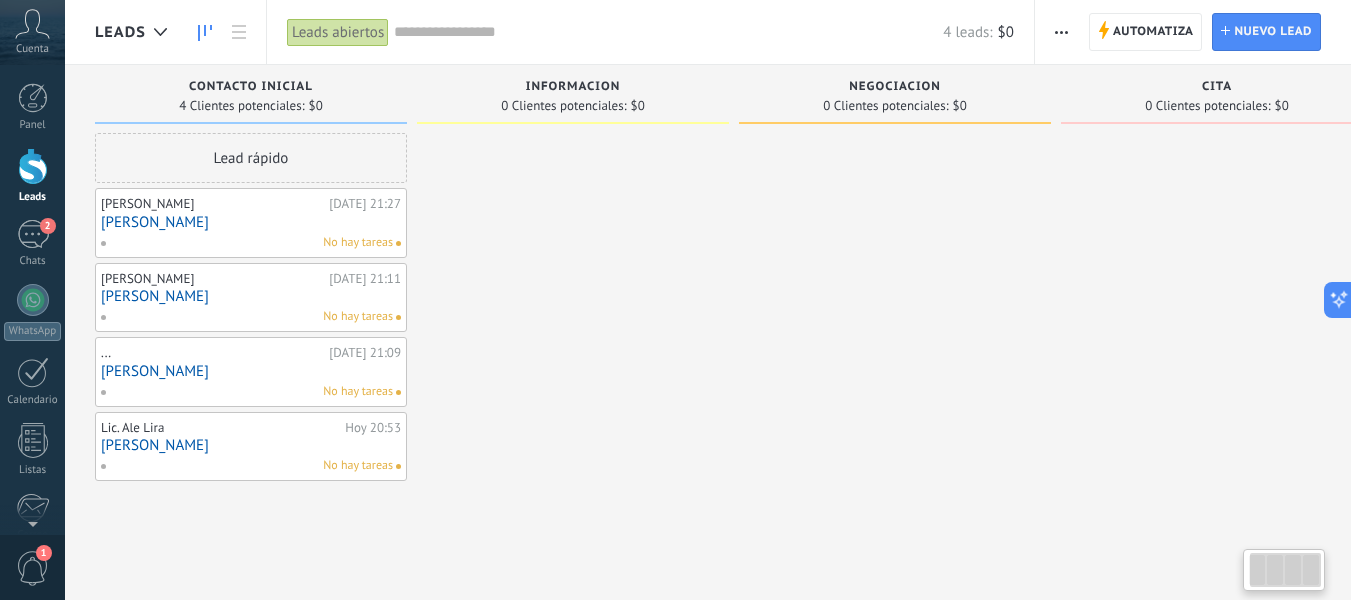 scroll, scrollTop: 0, scrollLeft: 52, axis: horizontal 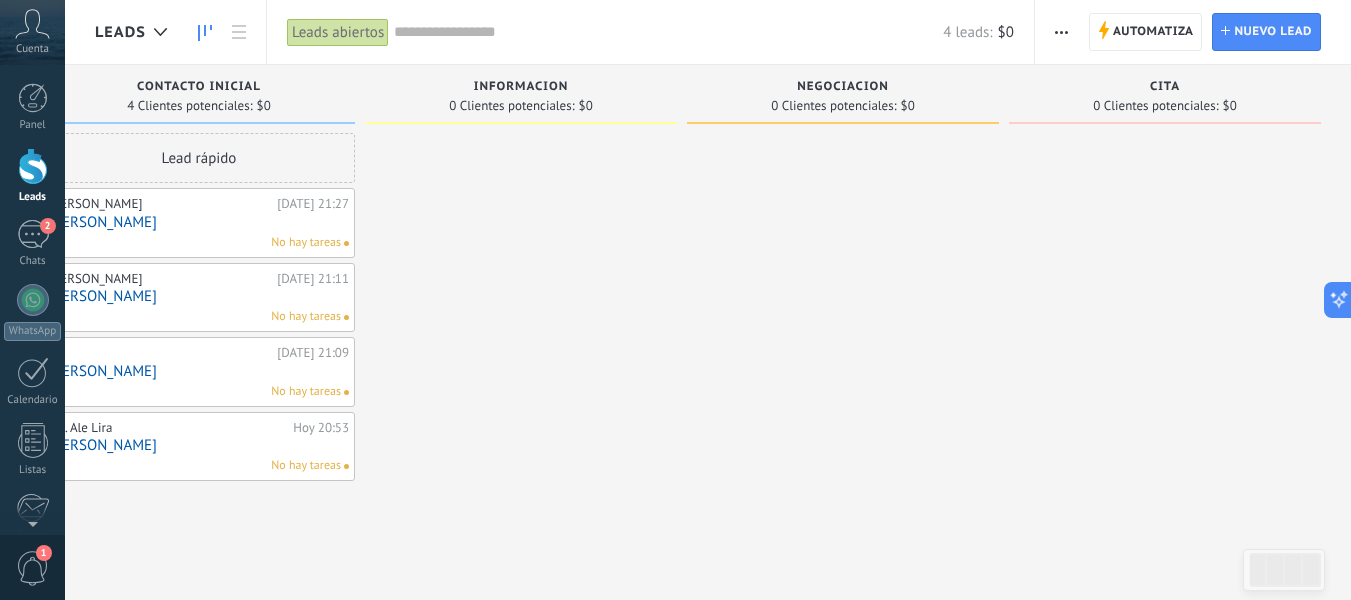 drag, startPoint x: 938, startPoint y: 328, endPoint x: 637, endPoint y: 355, distance: 302.20853 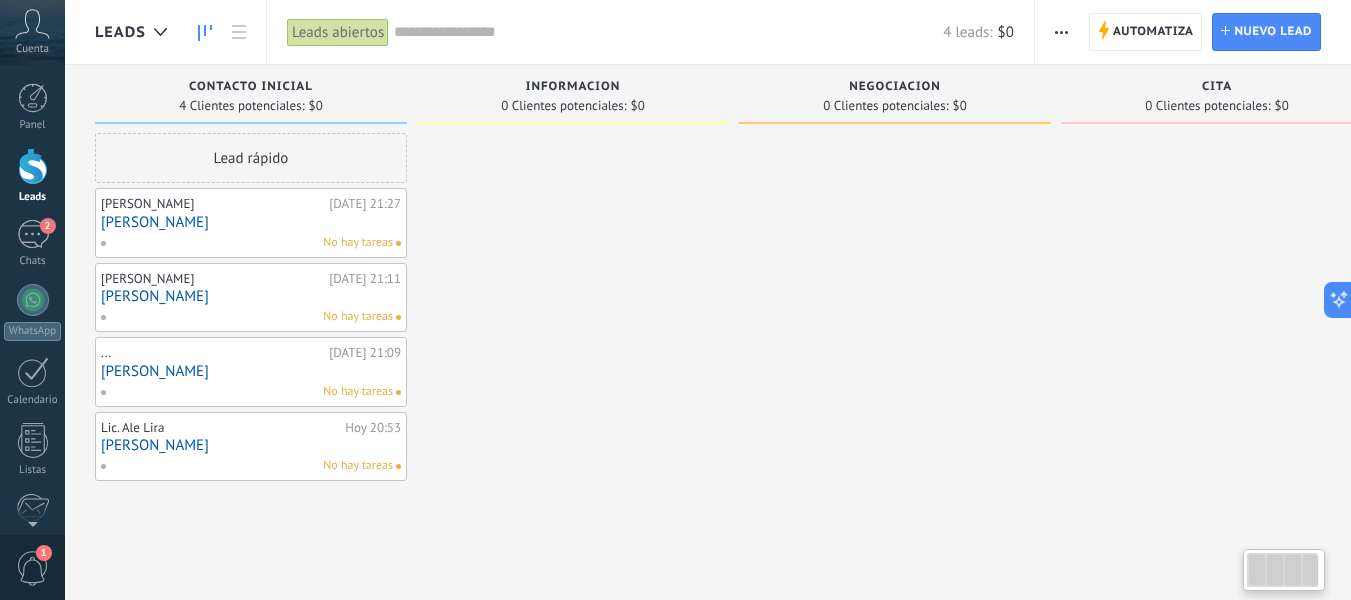 scroll, scrollTop: 0, scrollLeft: 52, axis: horizontal 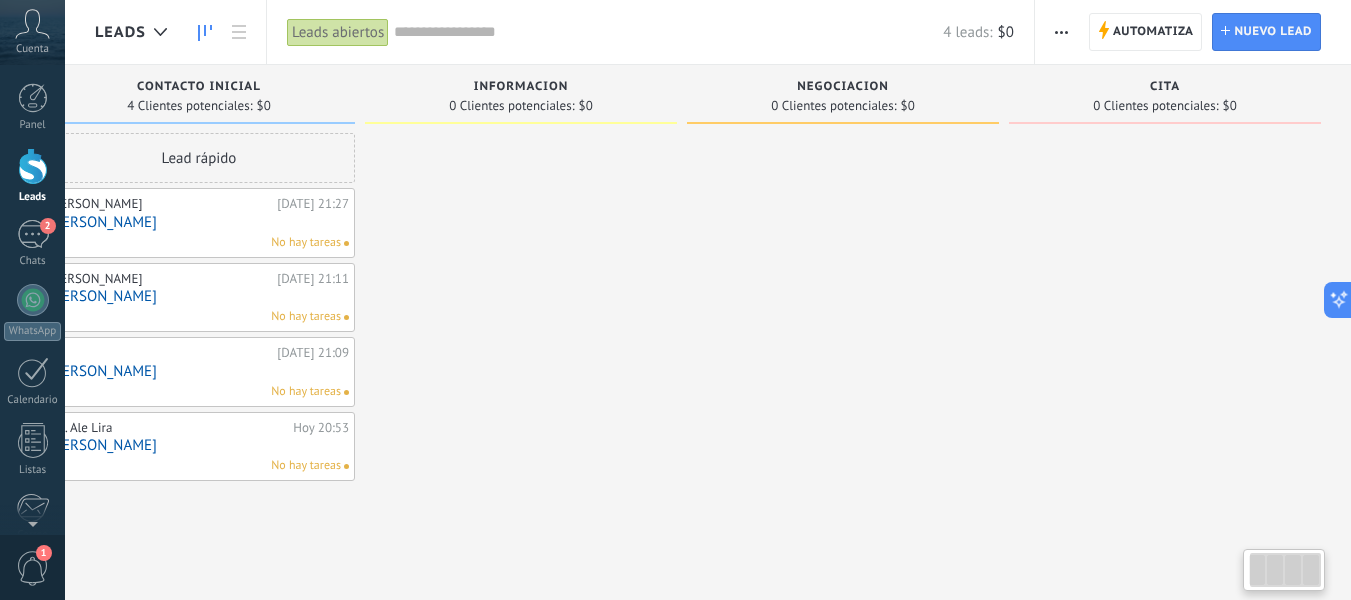 drag, startPoint x: 775, startPoint y: 246, endPoint x: 751, endPoint y: 280, distance: 41.617306 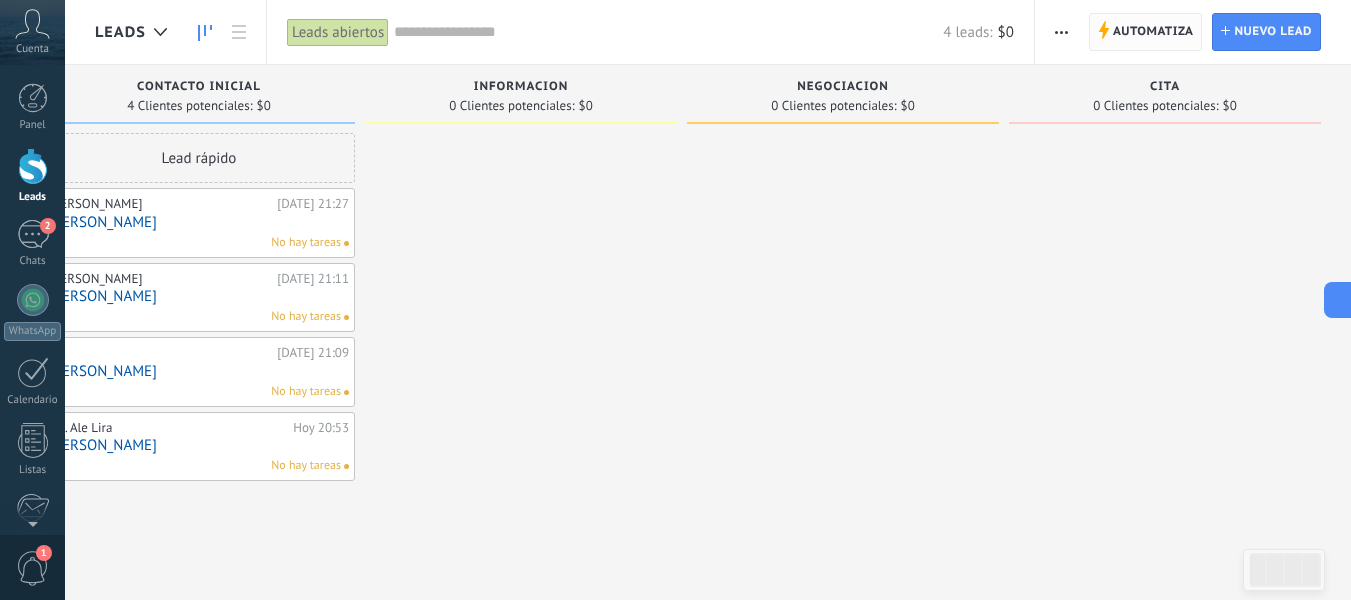 click on "Automatiza" at bounding box center [1153, 32] 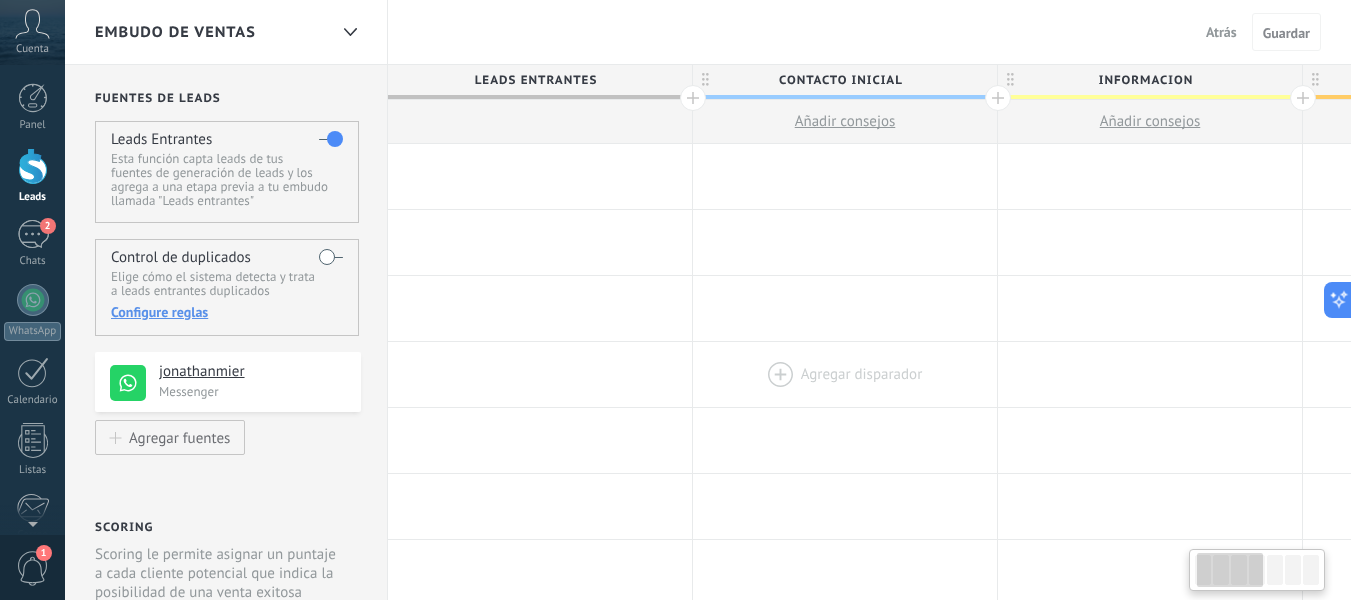 scroll, scrollTop: 0, scrollLeft: 79, axis: horizontal 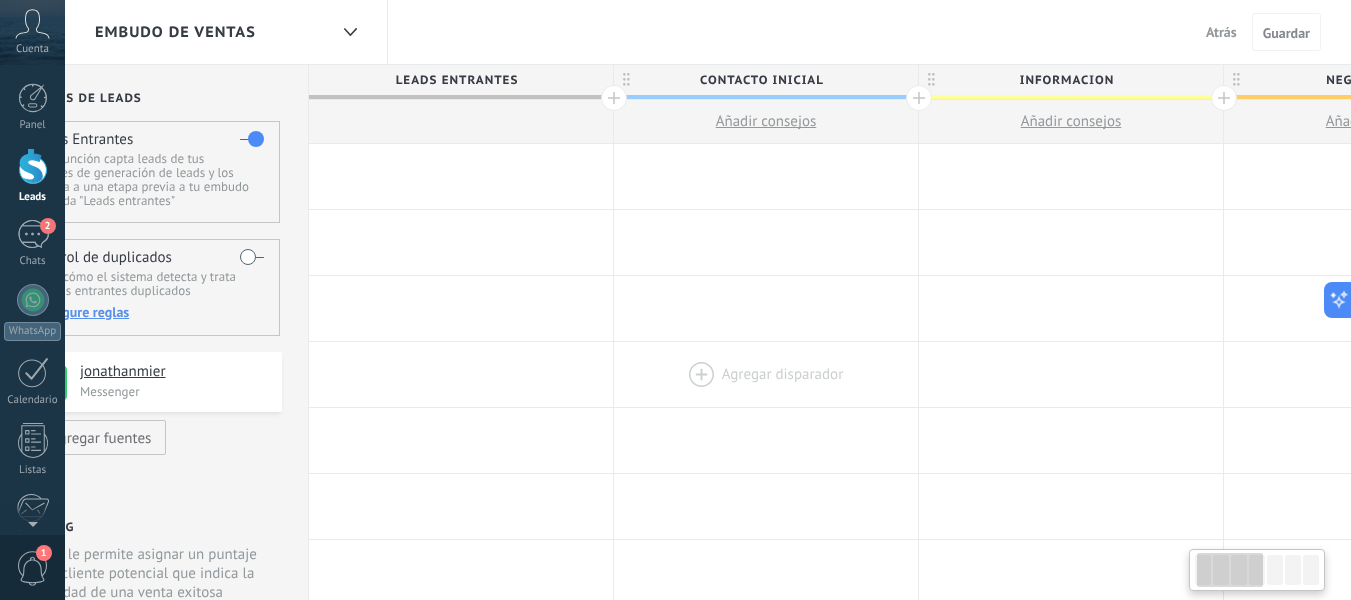 drag, startPoint x: 981, startPoint y: 376, endPoint x: 902, endPoint y: 385, distance: 79.51101 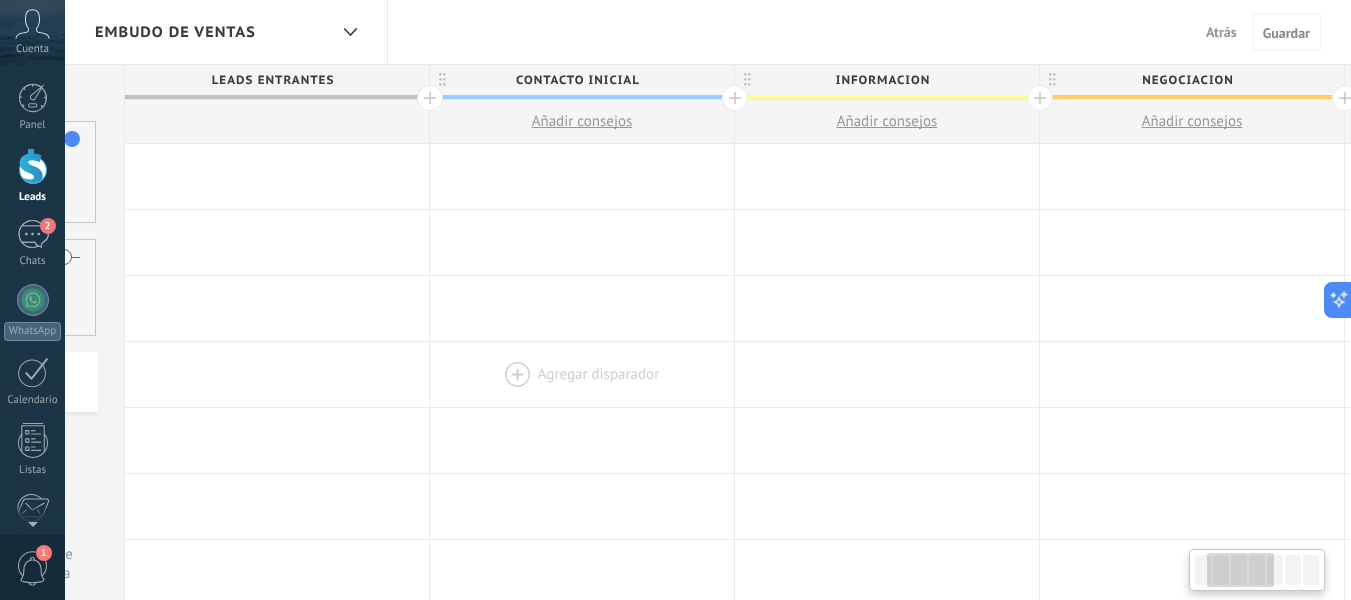 scroll, scrollTop: 0, scrollLeft: 269, axis: horizontal 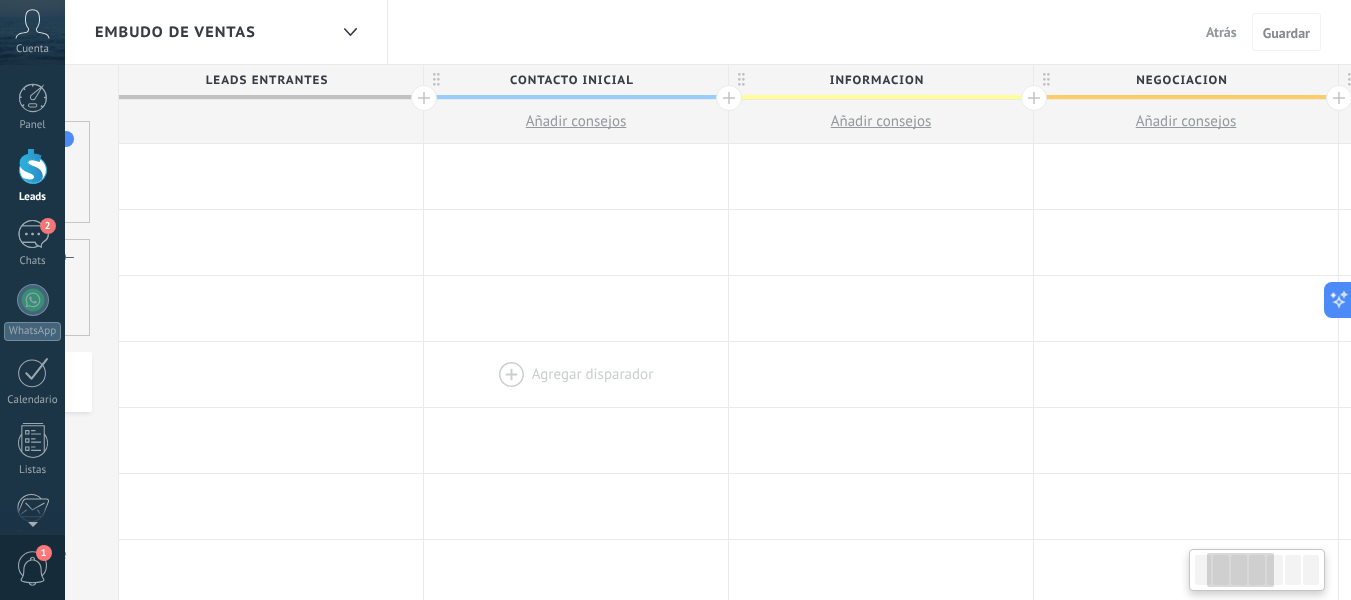 drag, startPoint x: 869, startPoint y: 315, endPoint x: 679, endPoint y: 359, distance: 195.0282 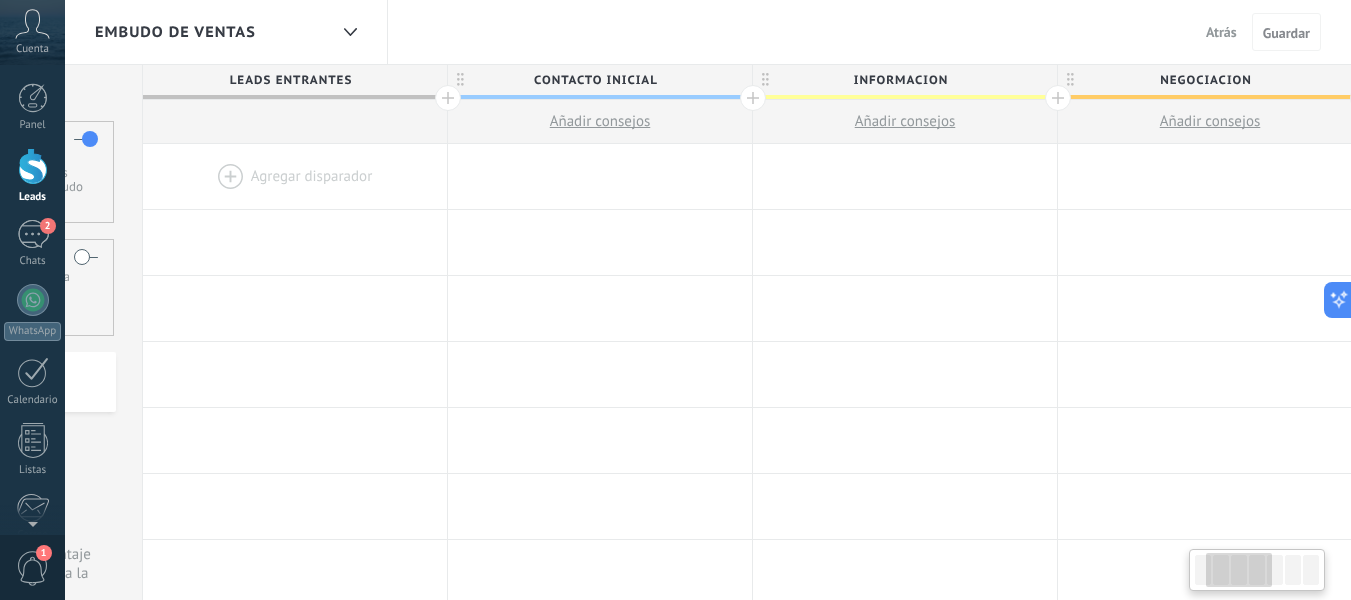 scroll, scrollTop: 0, scrollLeft: 239, axis: horizontal 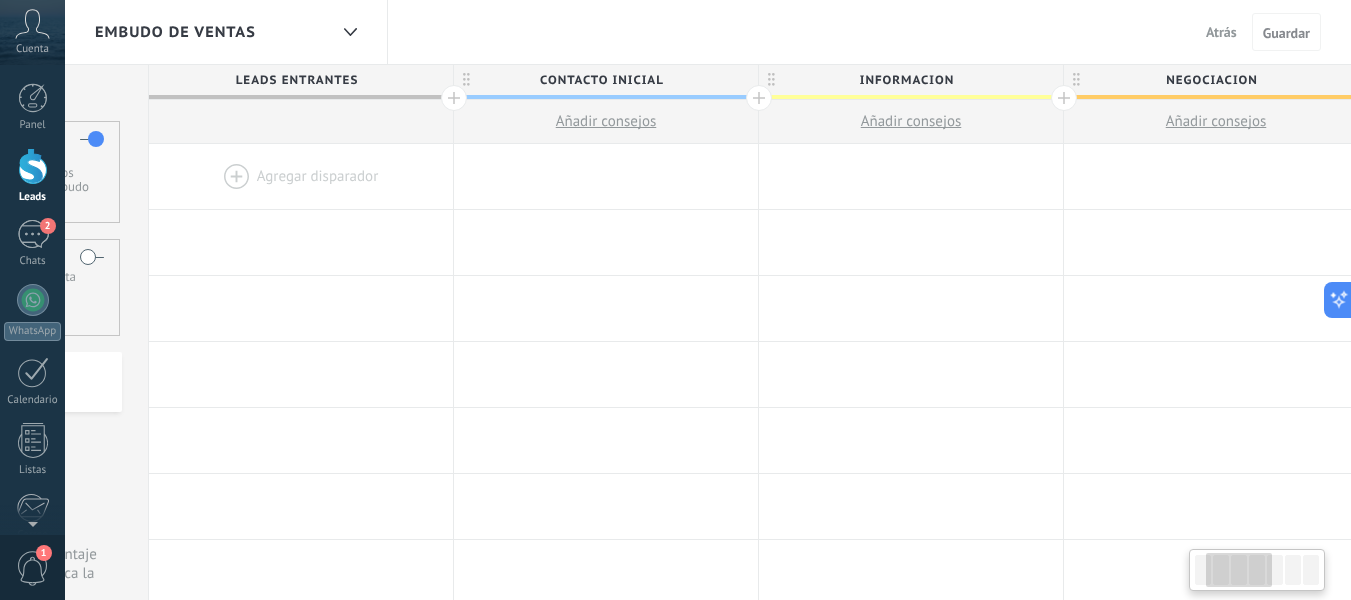 drag, startPoint x: 421, startPoint y: 103, endPoint x: 451, endPoint y: 137, distance: 45.343136 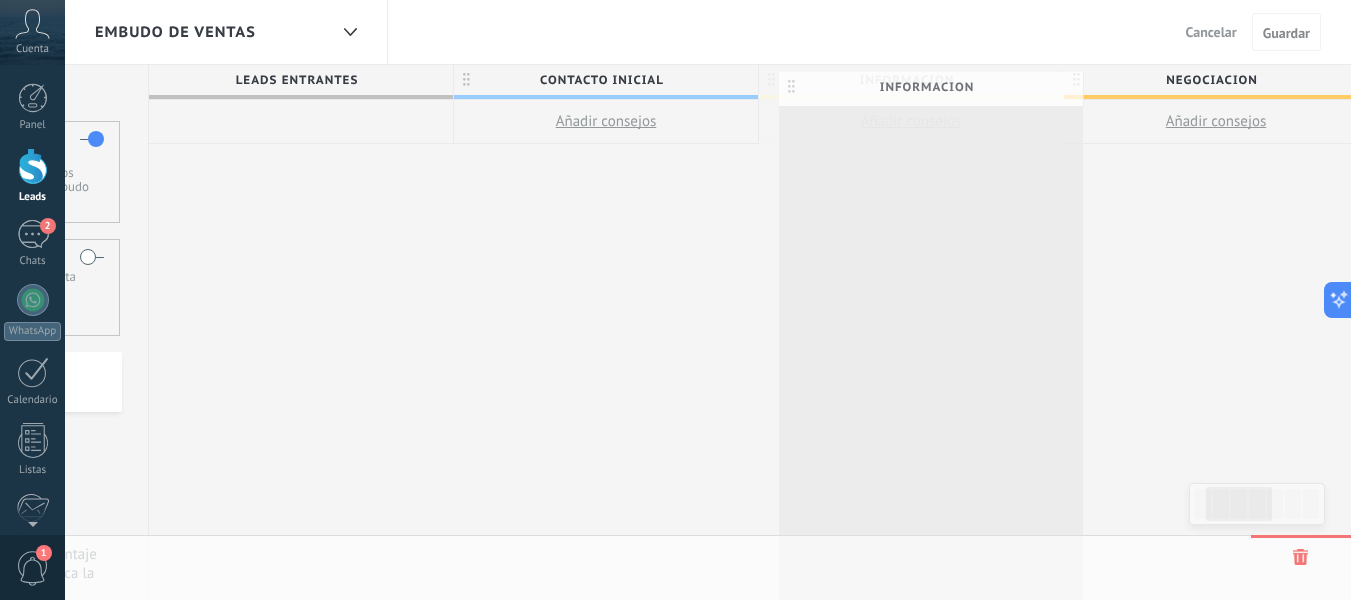 scroll, scrollTop: 0, scrollLeft: 224, axis: horizontal 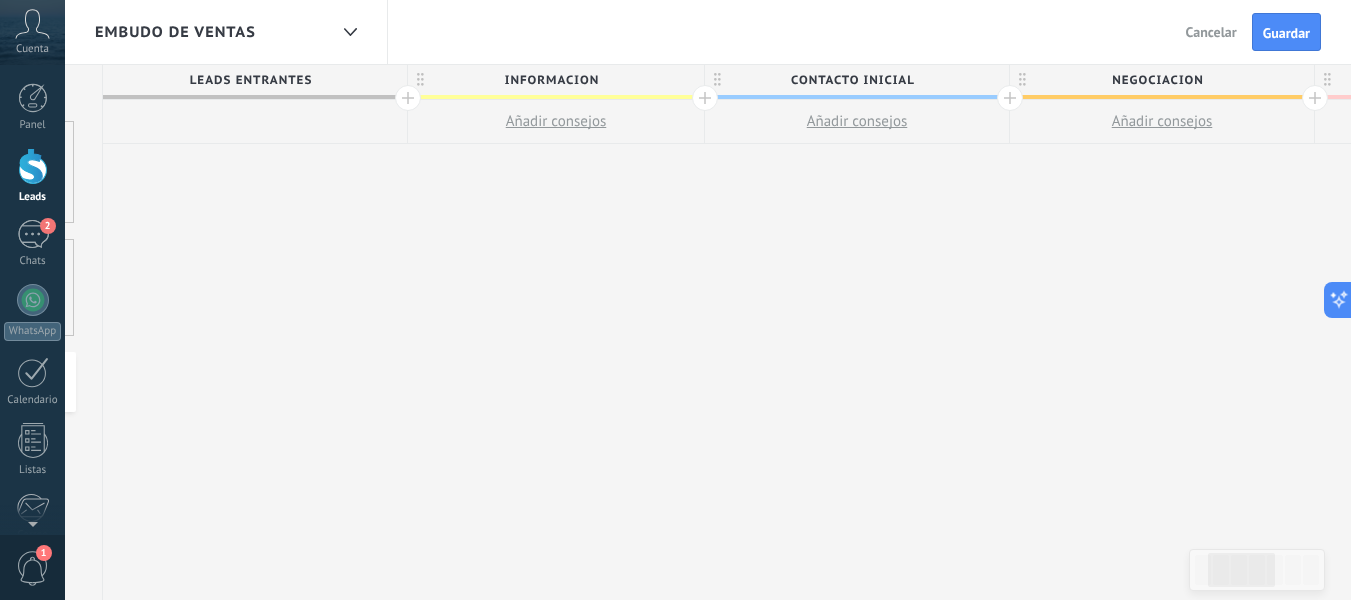drag, startPoint x: 878, startPoint y: 224, endPoint x: 817, endPoint y: 245, distance: 64.513565 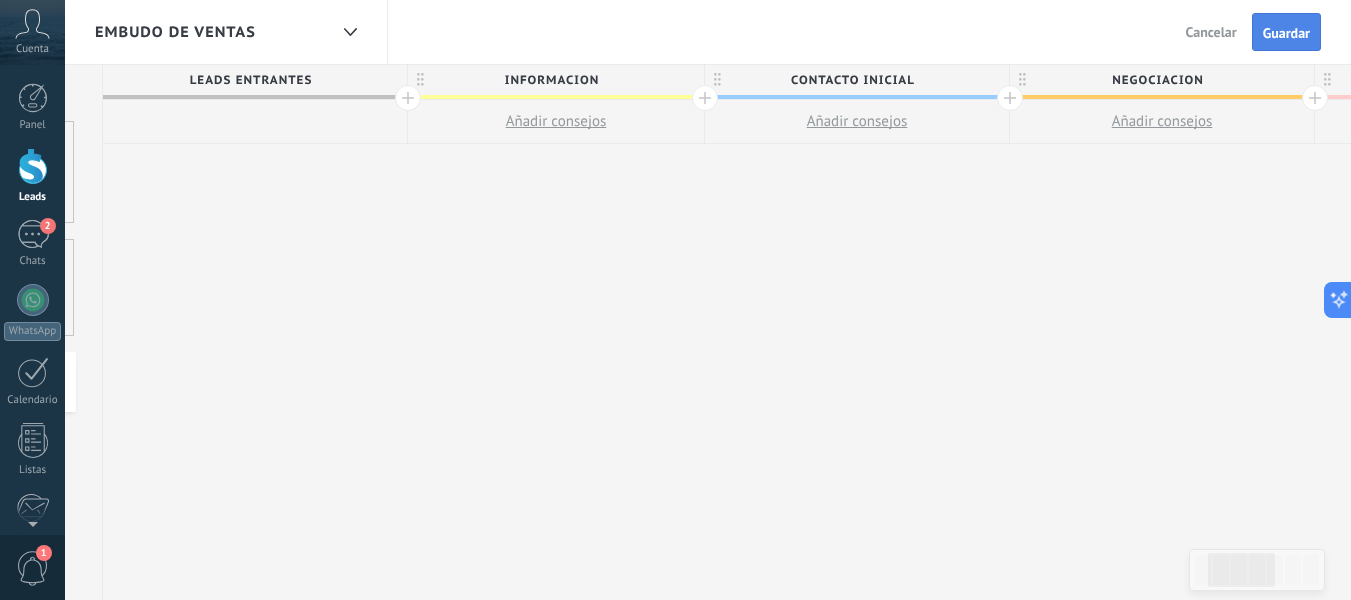 click on "Guardar" at bounding box center [1286, 32] 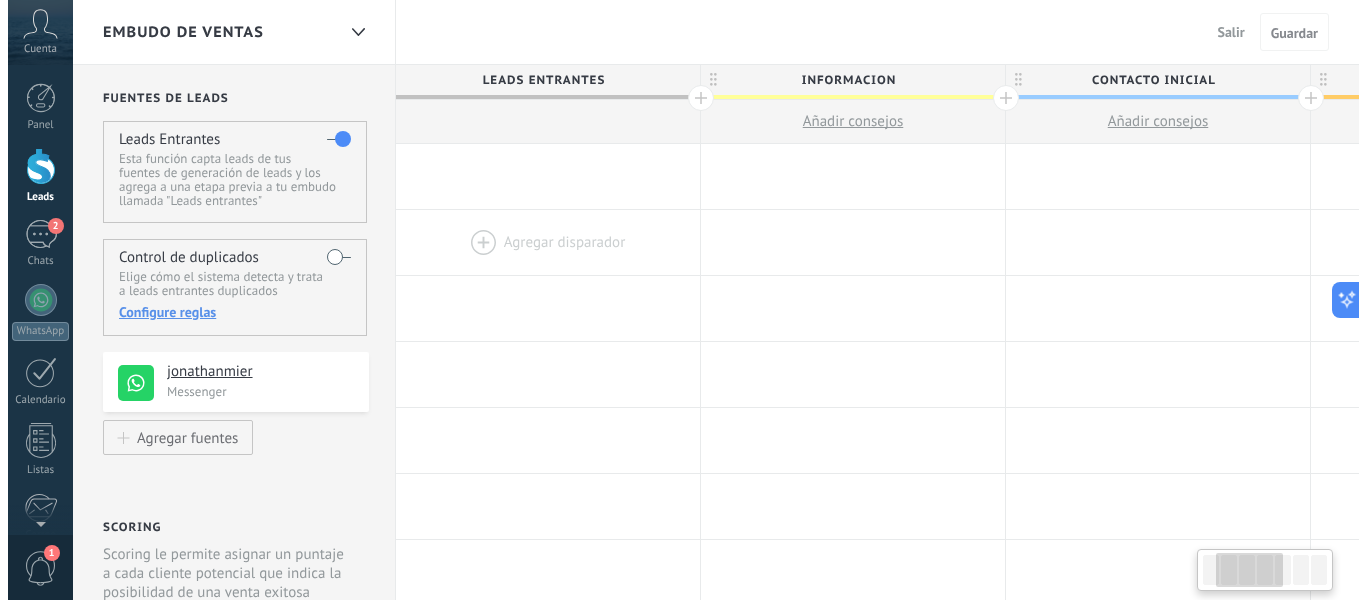 scroll, scrollTop: 0, scrollLeft: 285, axis: horizontal 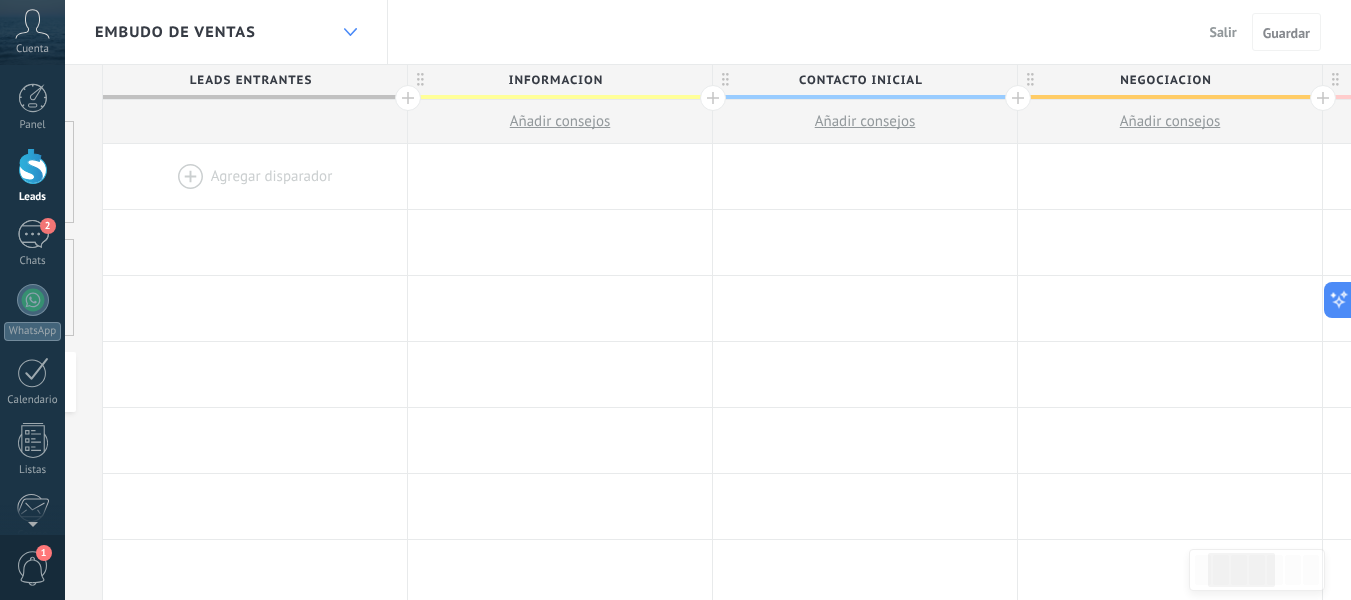 click 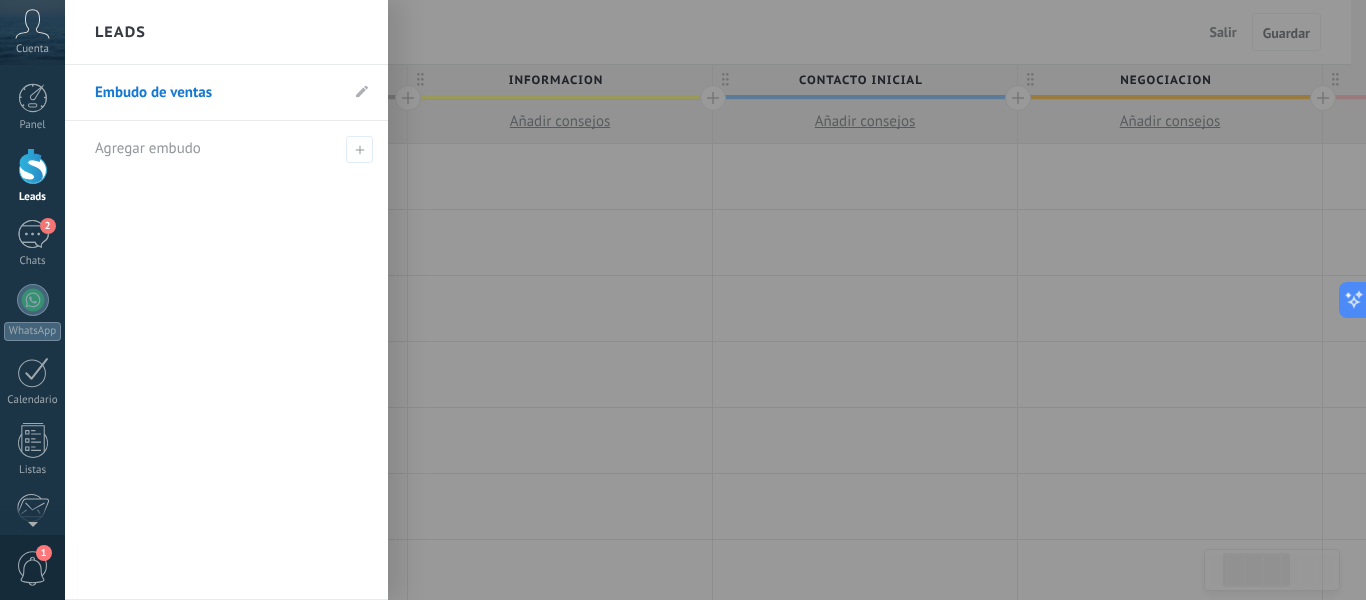 click on "Embudo de ventas" at bounding box center (226, 93) 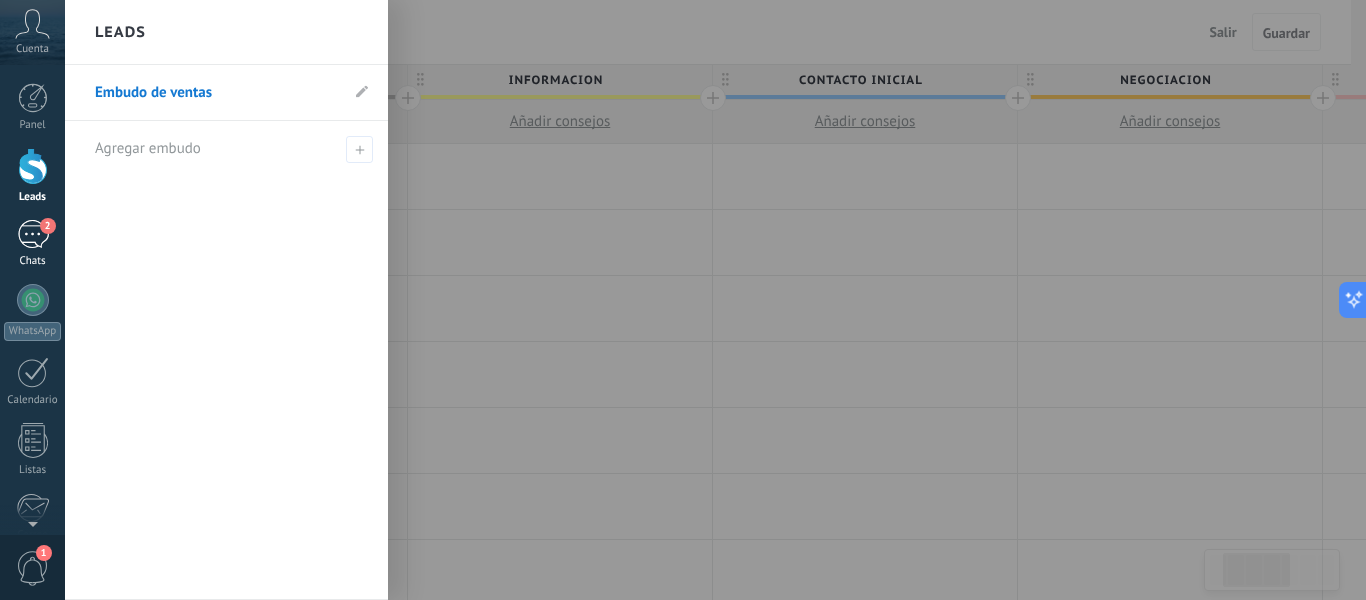 click on "2
Chats" at bounding box center (32, 244) 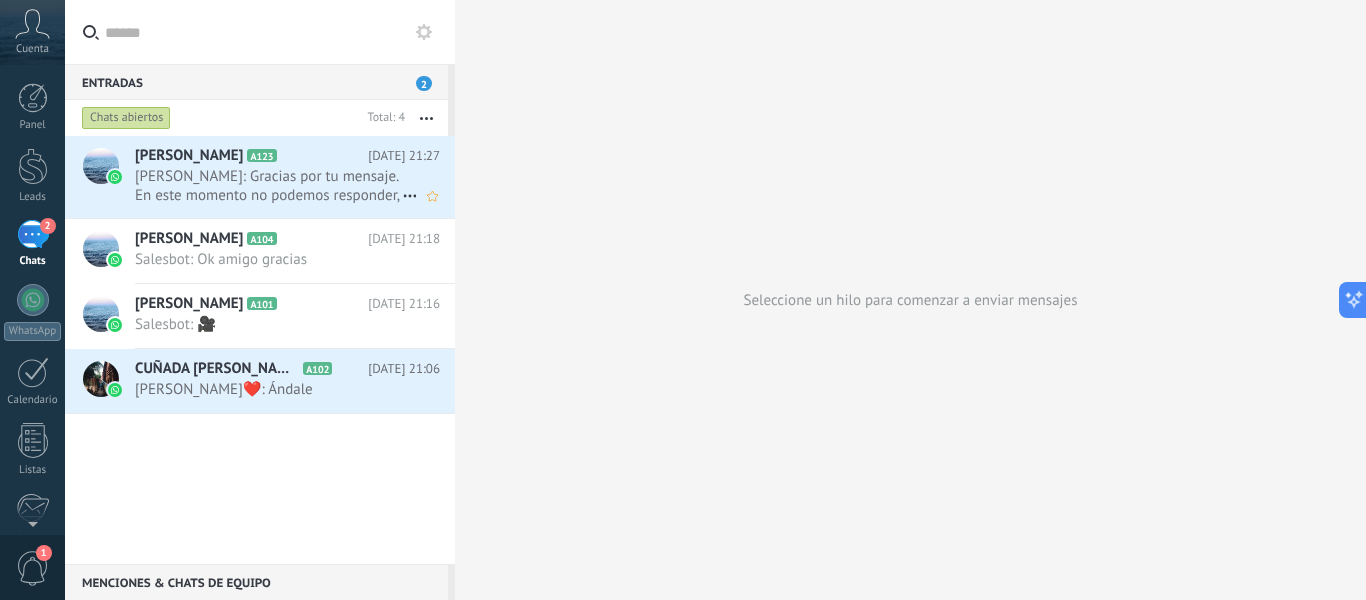 click on "JOEL MARTINEZ: Gracias por tu mensaje. En este momento no podemos responder, pero lo haremos lo antes posible, o bien puedes ..." at bounding box center (268, 186) 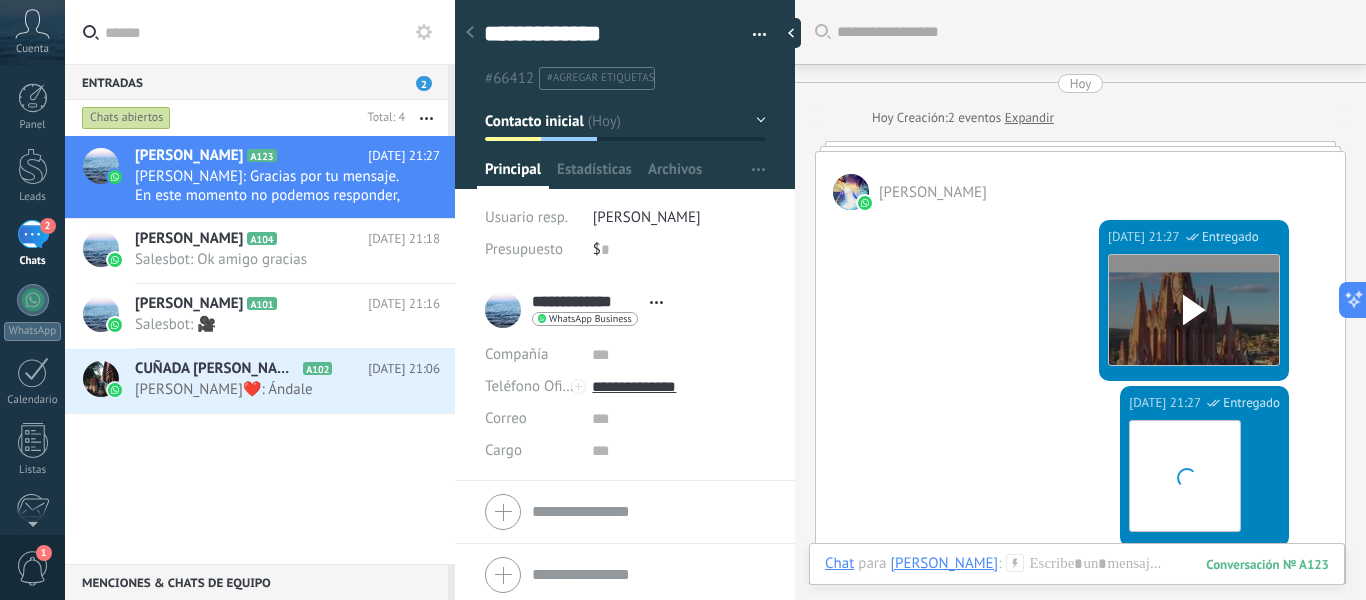 scroll, scrollTop: 708, scrollLeft: 0, axis: vertical 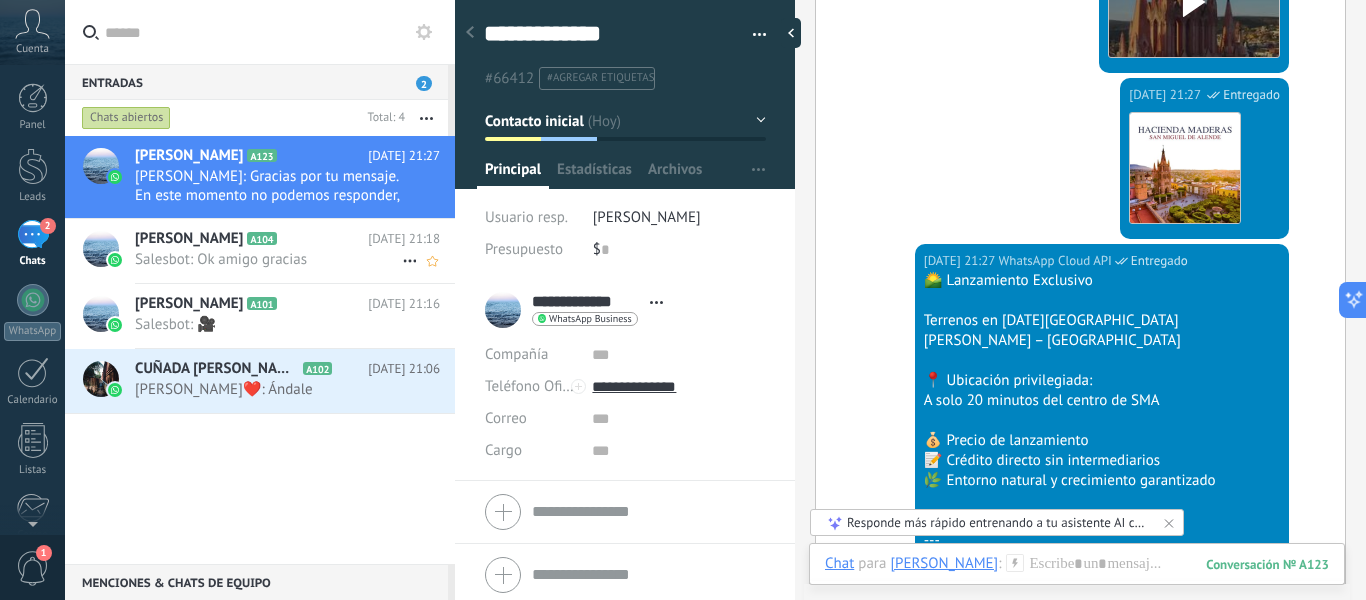 click on "DANIEL FERNANDEZ" at bounding box center [189, 239] 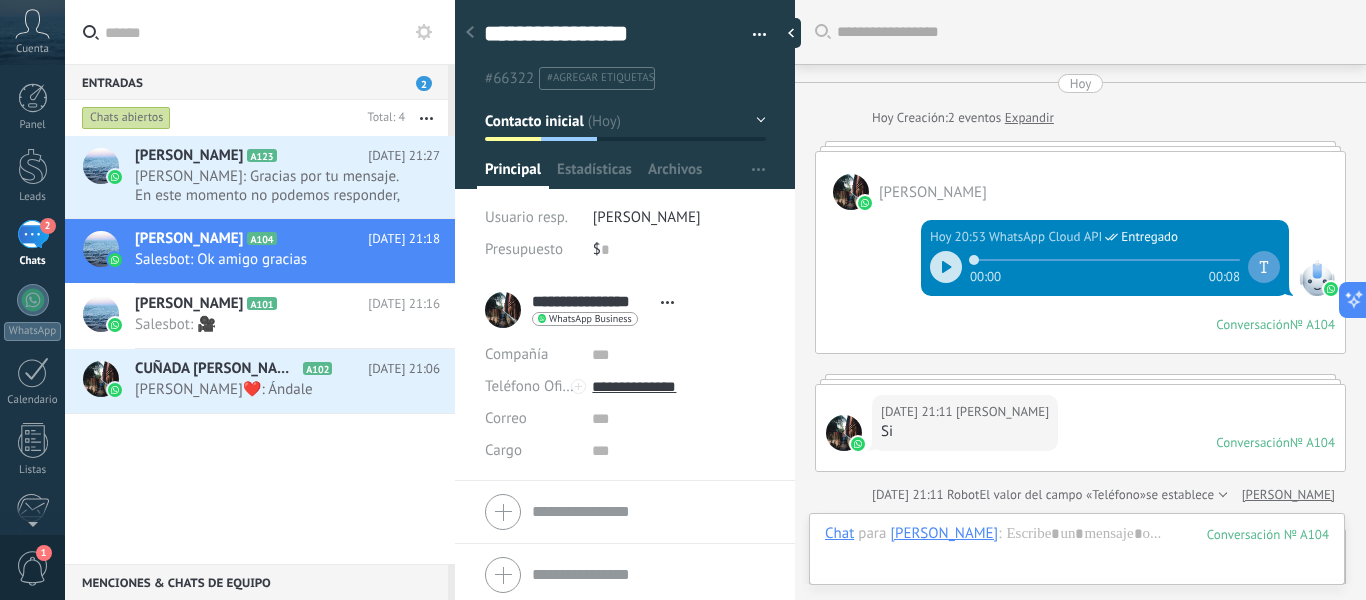 scroll, scrollTop: 30, scrollLeft: 0, axis: vertical 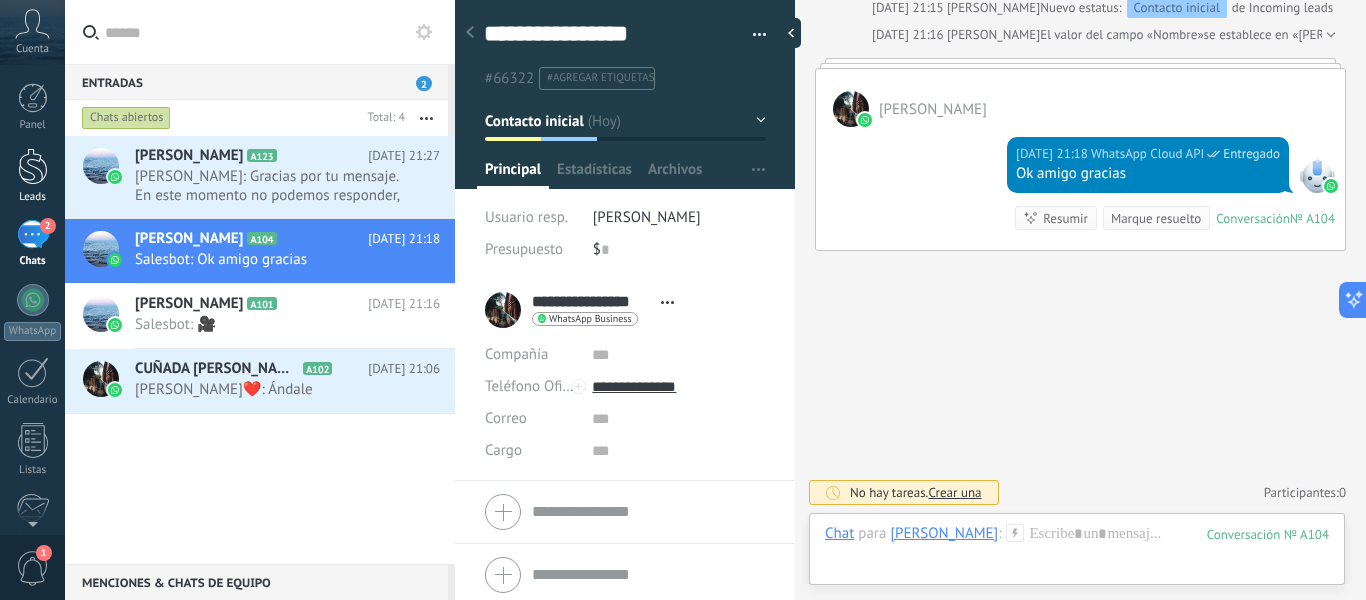 click at bounding box center (33, 166) 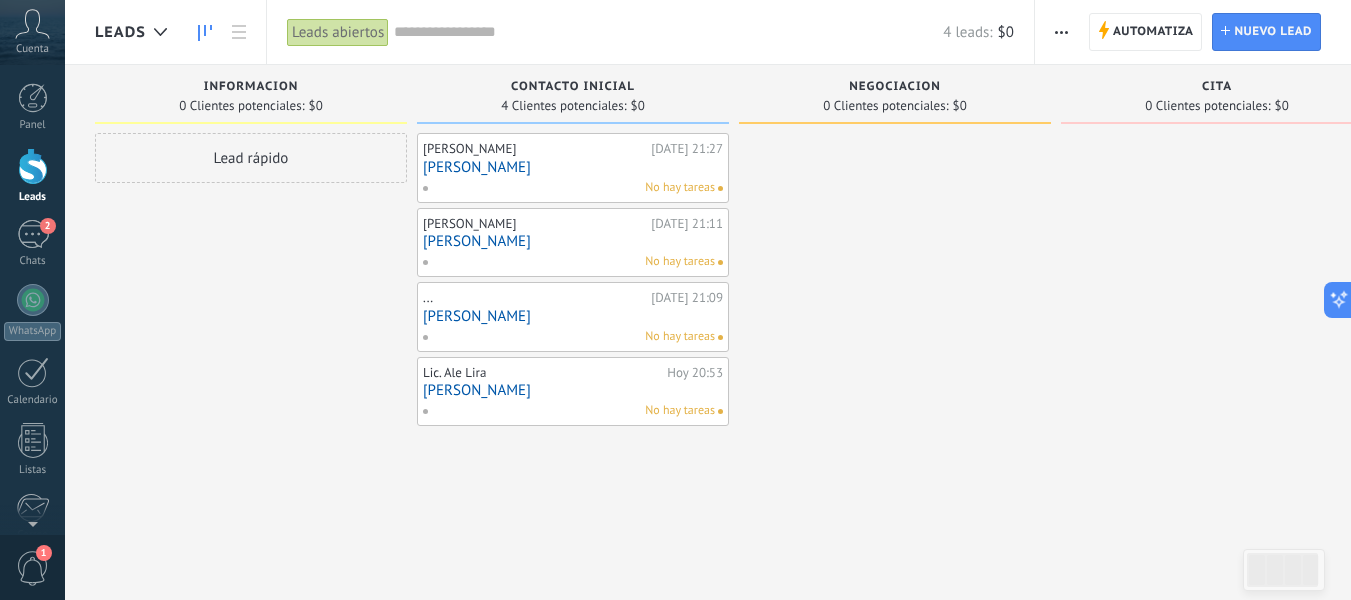 click on "Leads abiertos" at bounding box center (338, 32) 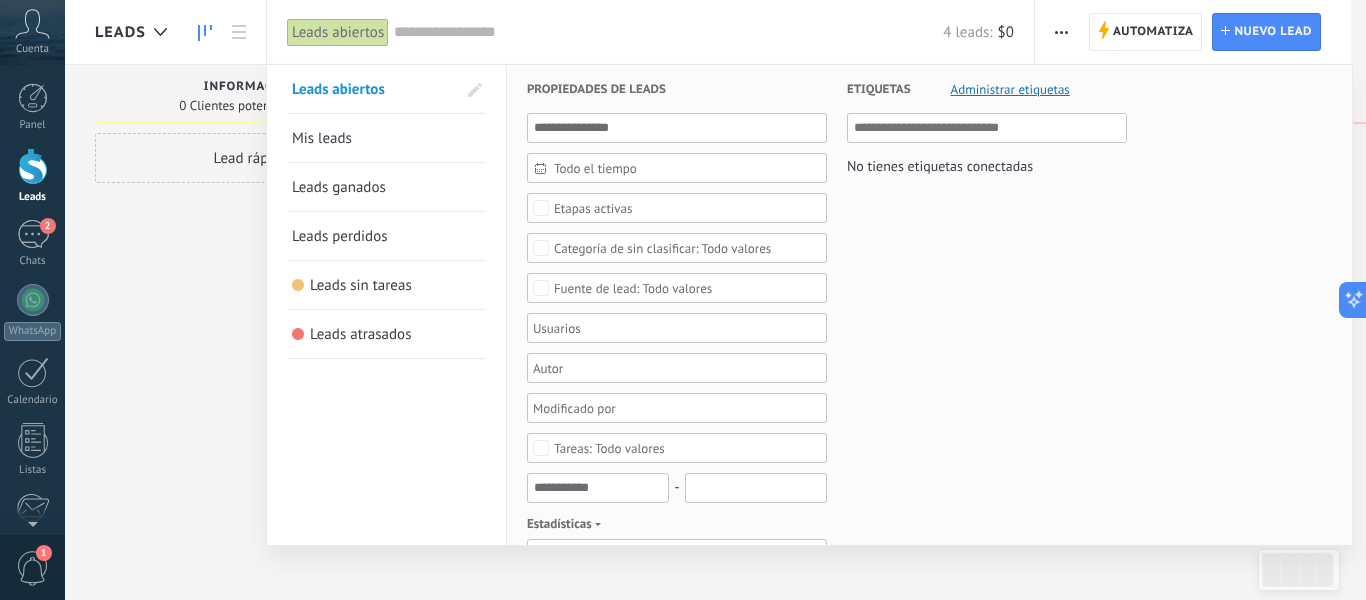 click at bounding box center (683, 300) 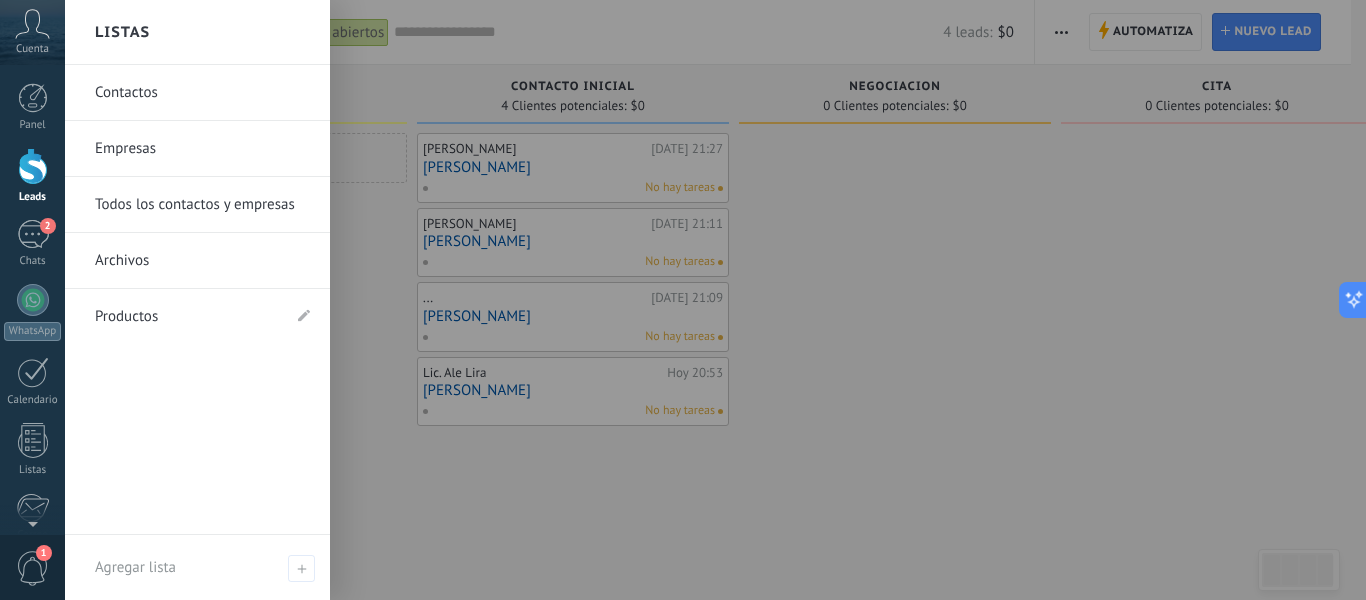 click on "Contactos" at bounding box center [202, 93] 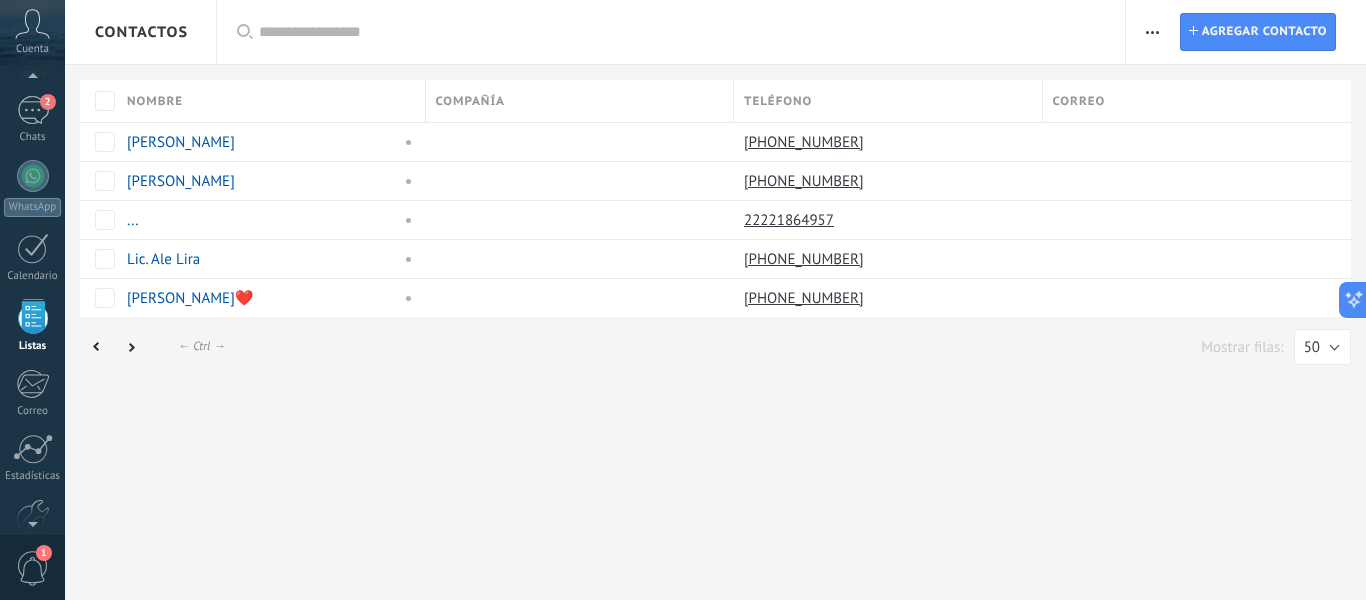 scroll, scrollTop: 124, scrollLeft: 0, axis: vertical 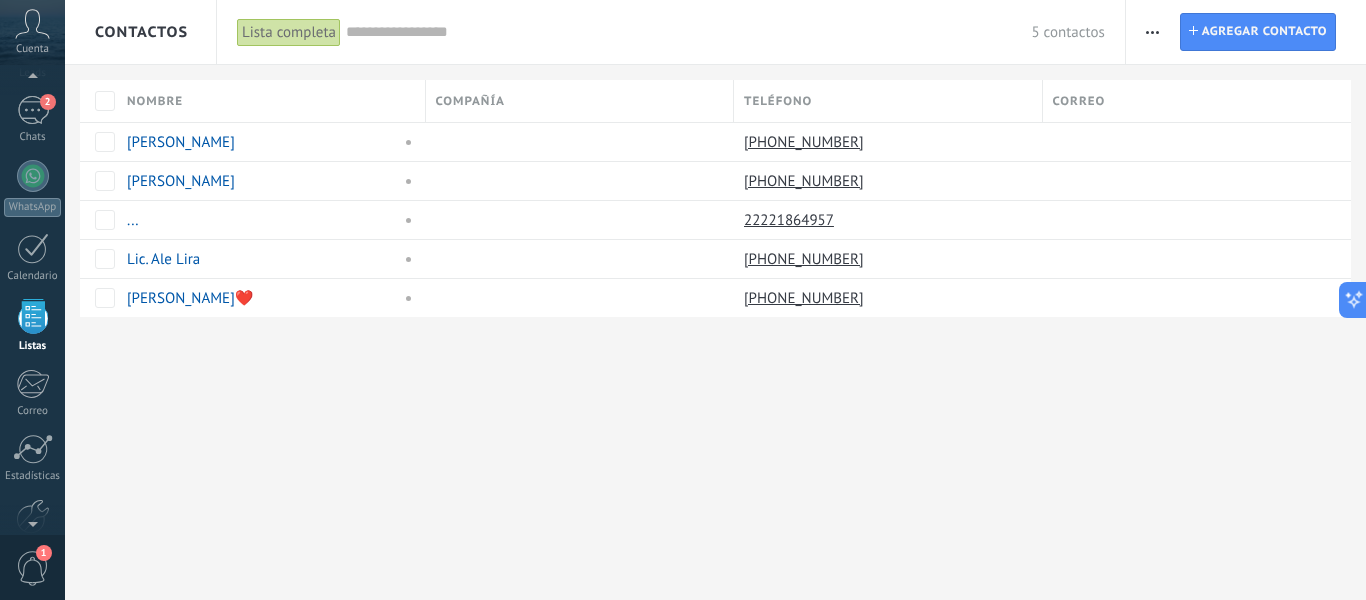click on "Lista completa" at bounding box center [289, 32] 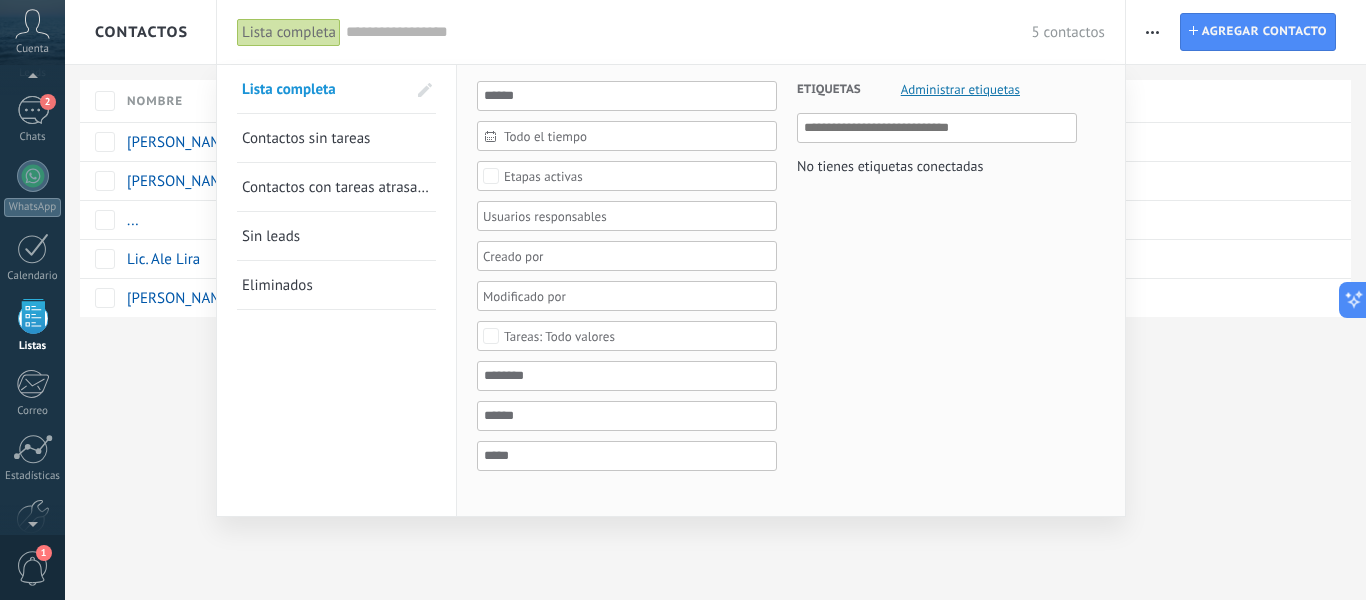 click at bounding box center [683, 300] 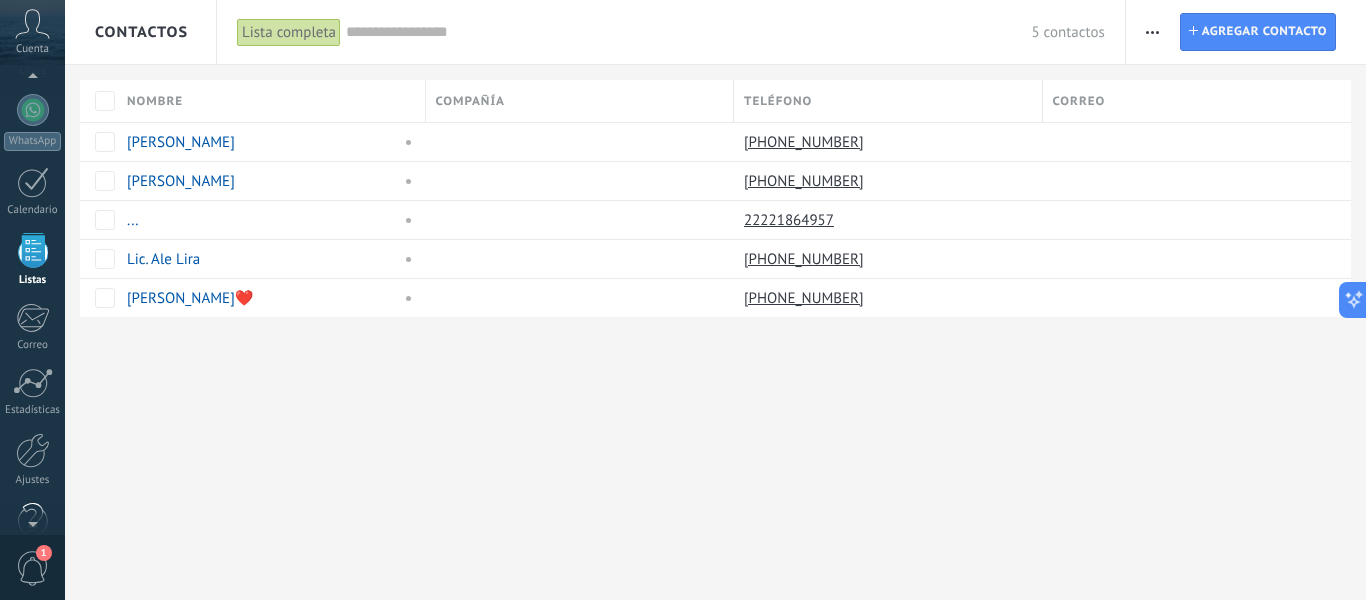 scroll, scrollTop: 223, scrollLeft: 0, axis: vertical 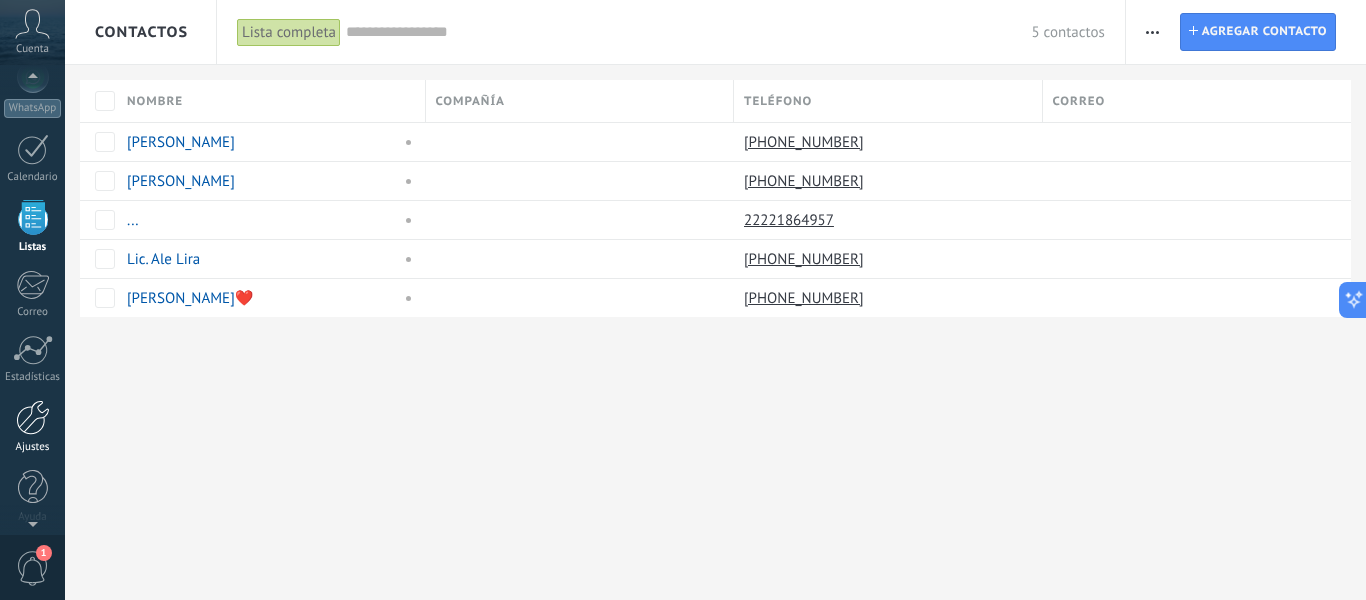 click at bounding box center (33, 417) 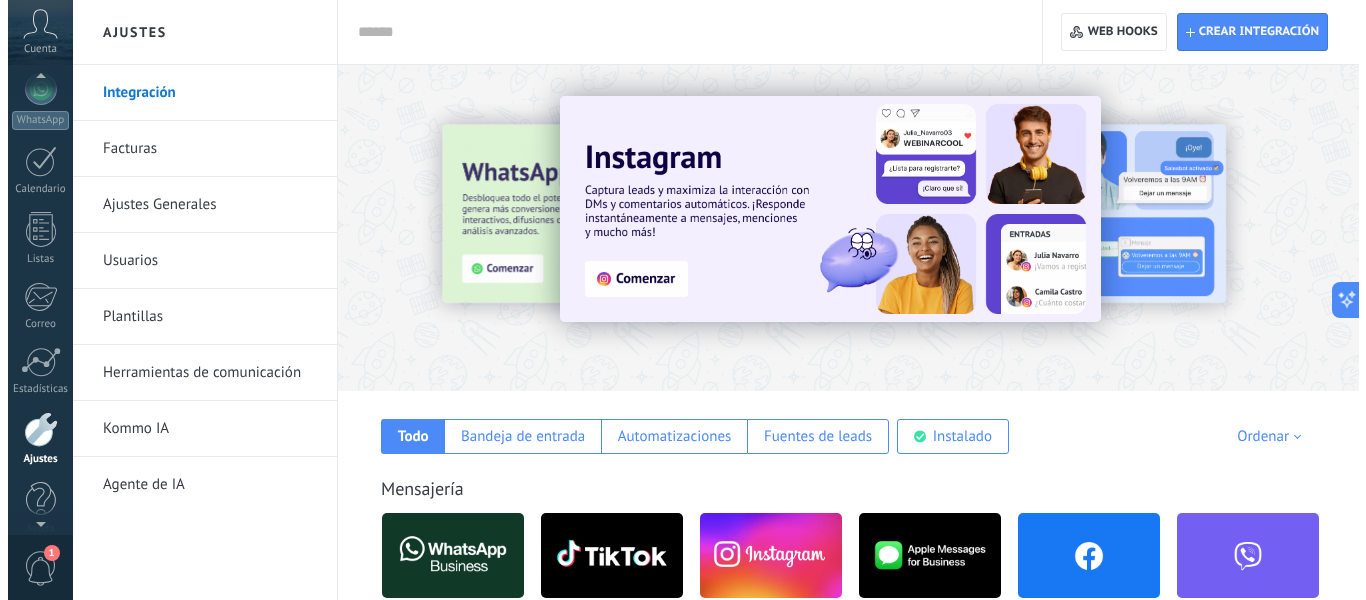 scroll, scrollTop: 199, scrollLeft: 0, axis: vertical 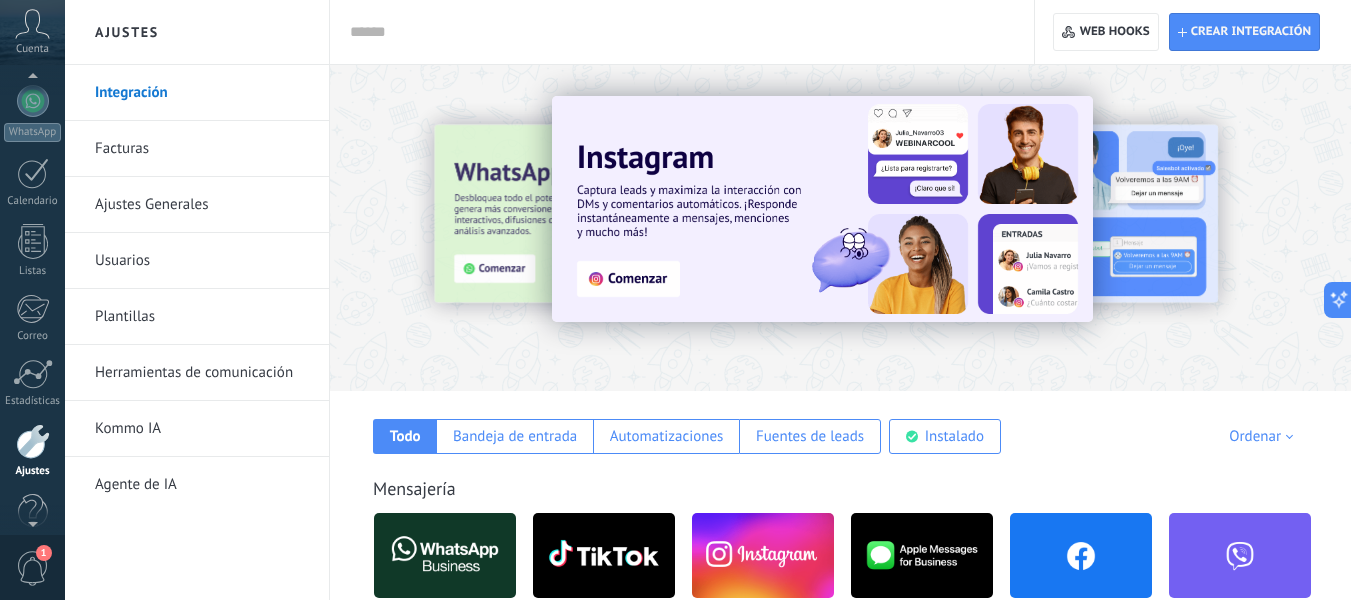 click 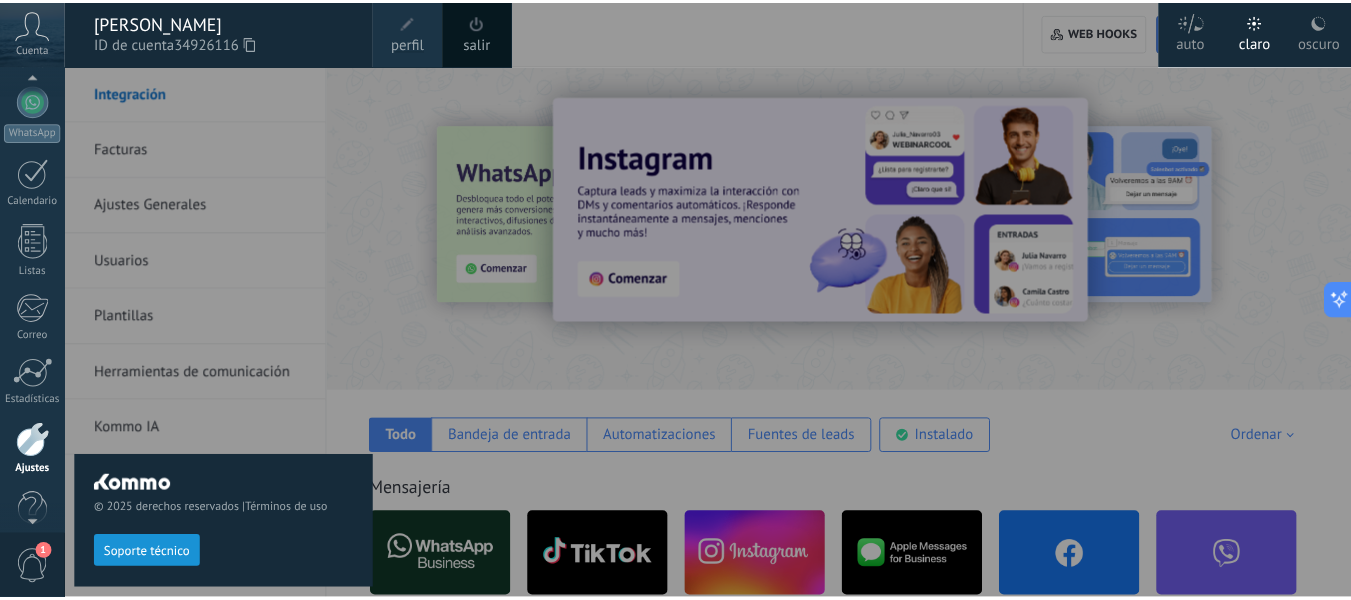 scroll, scrollTop: 196, scrollLeft: 0, axis: vertical 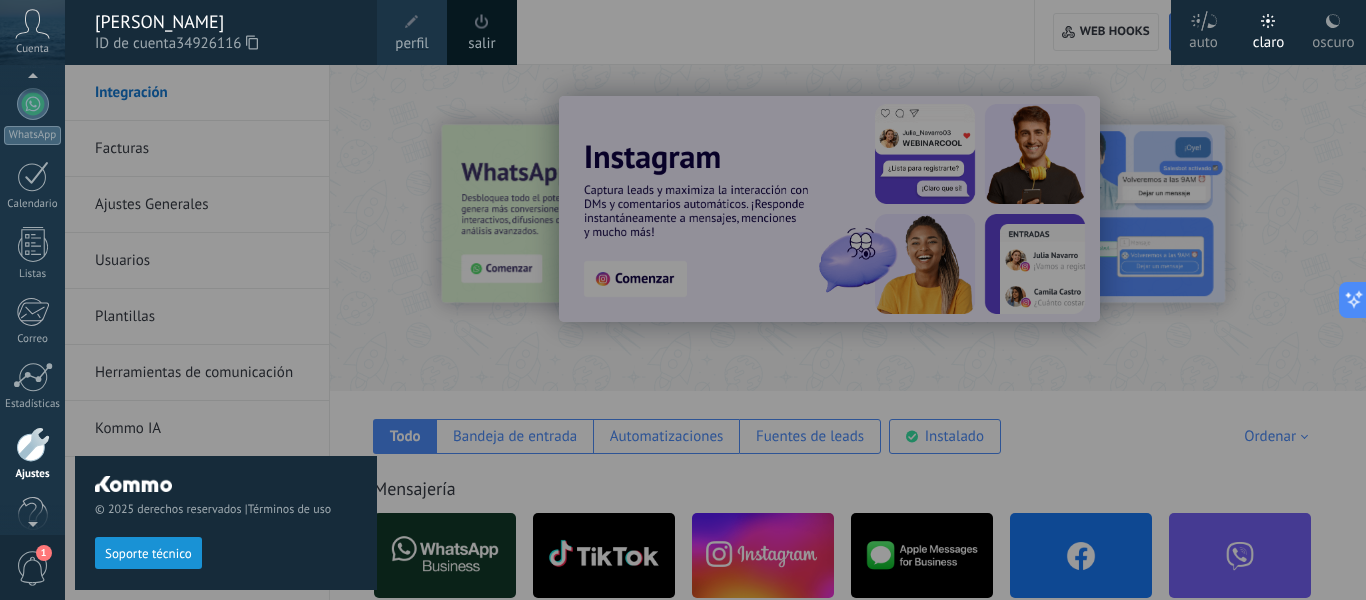 click at bounding box center (748, 300) 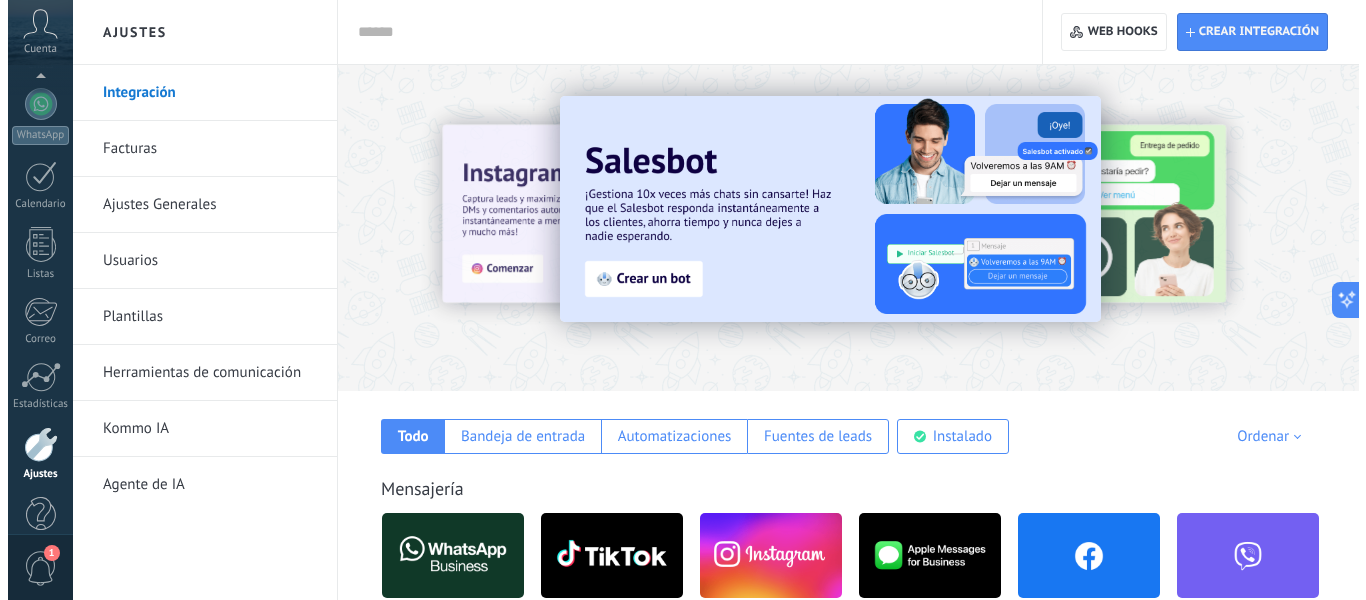 scroll, scrollTop: 232, scrollLeft: 0, axis: vertical 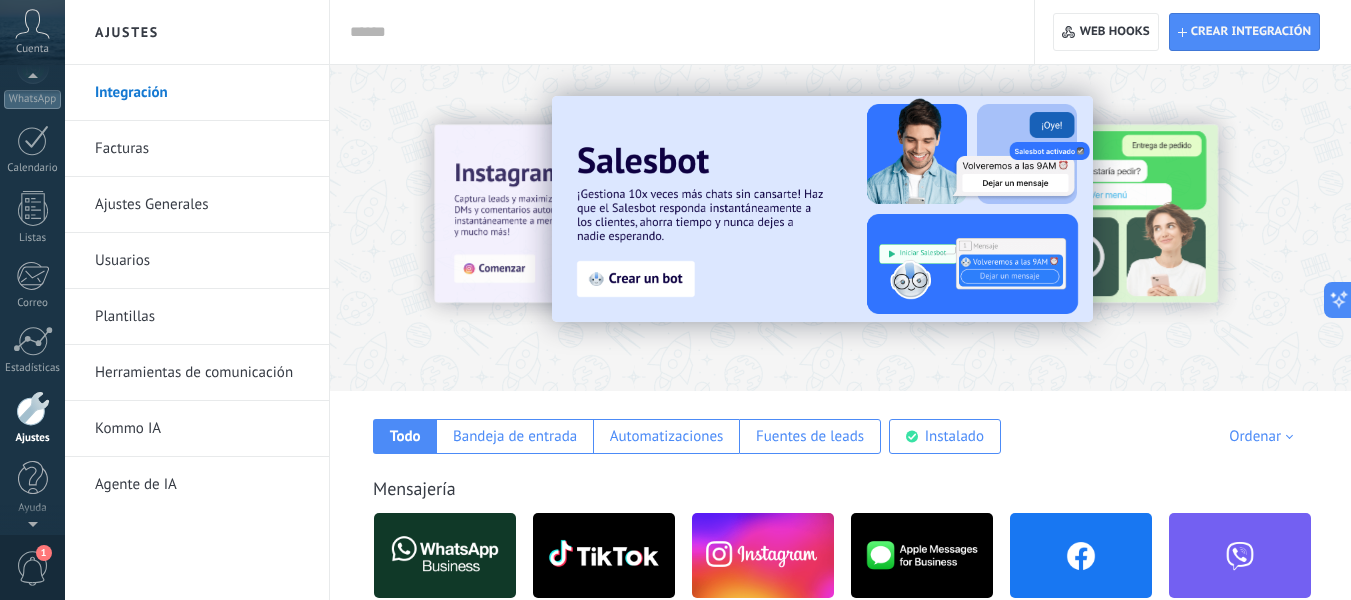 click 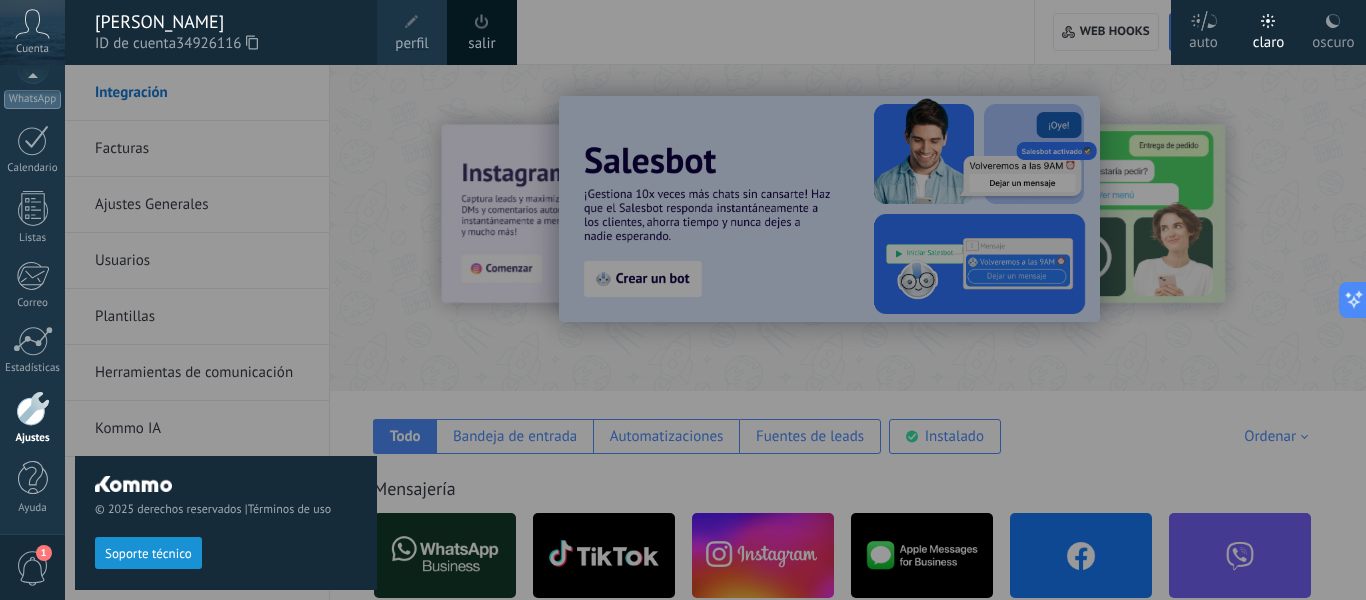 click at bounding box center (412, 22) 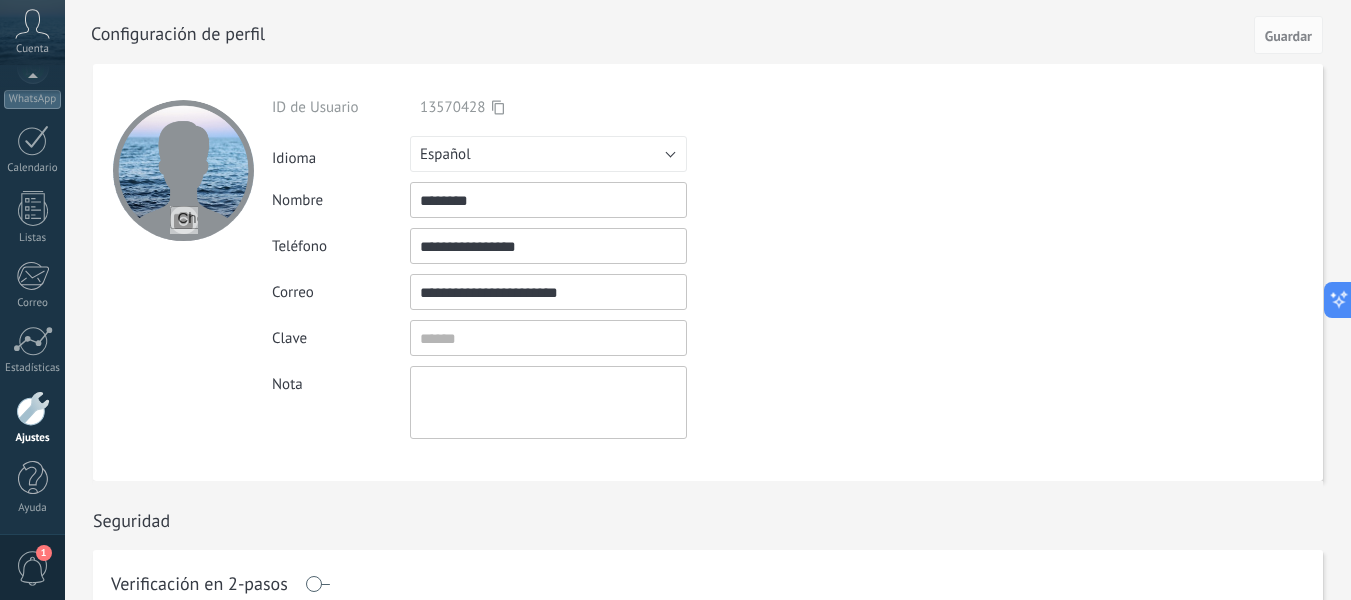 click at bounding box center [184, 220] 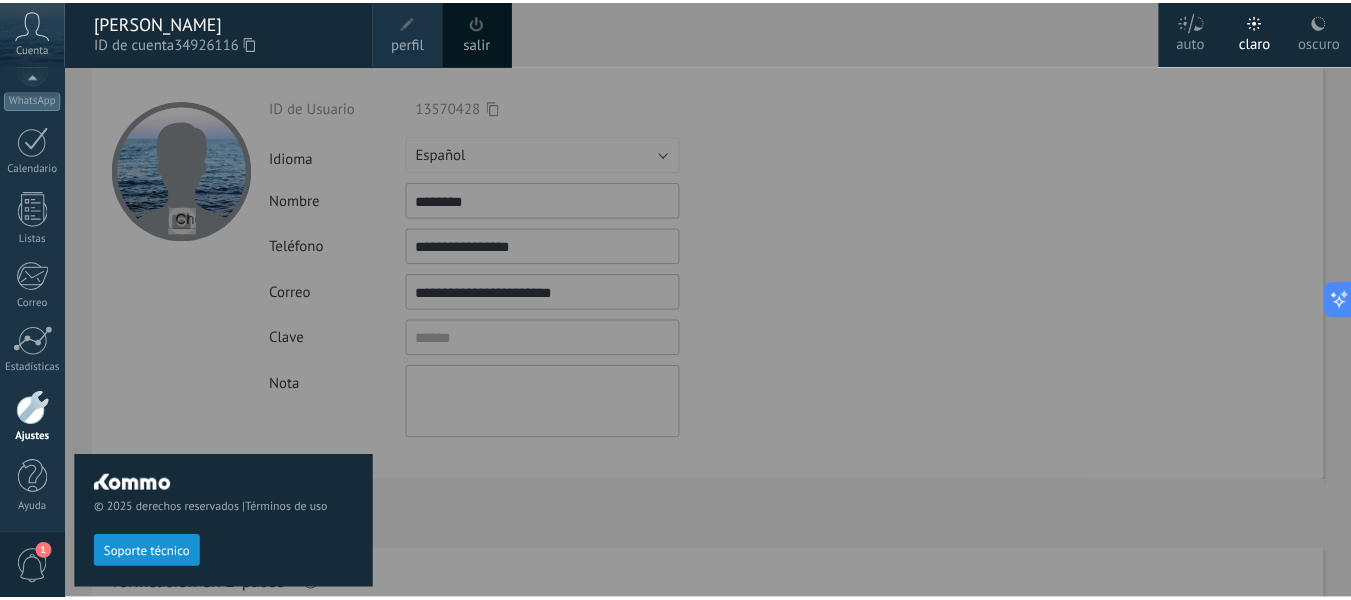 scroll, scrollTop: 223, scrollLeft: 0, axis: vertical 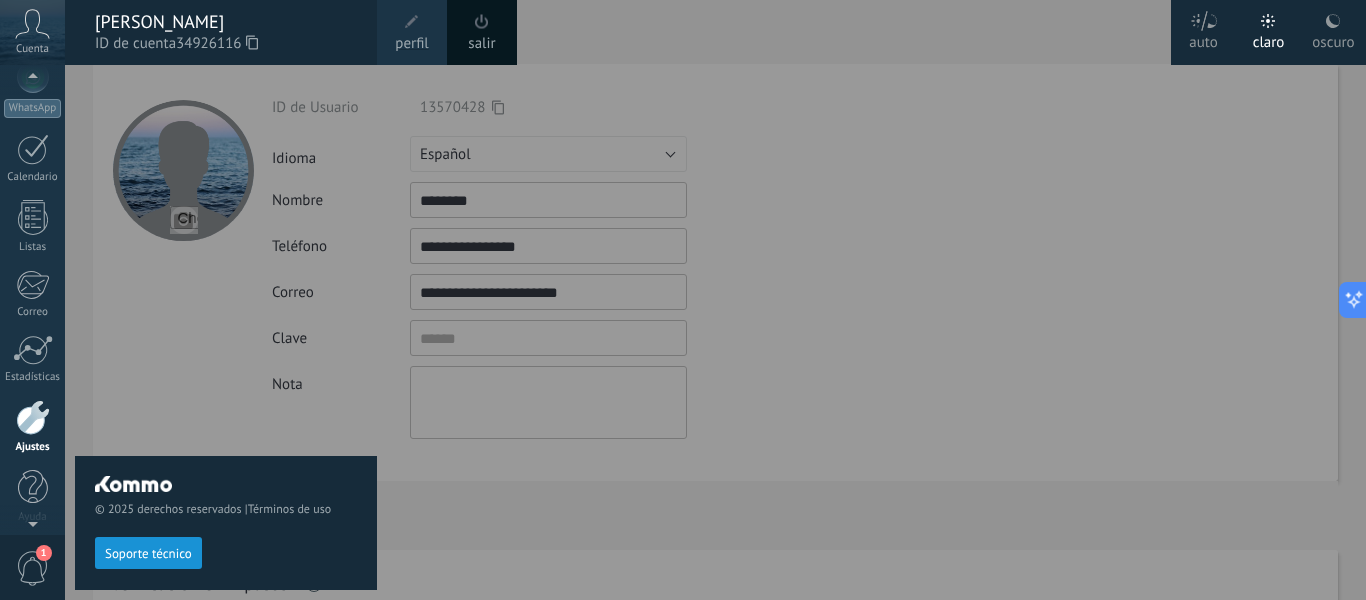 click on "Panel
Leads
2
Chats
WhatsApp
Clientes" at bounding box center (32, 202) 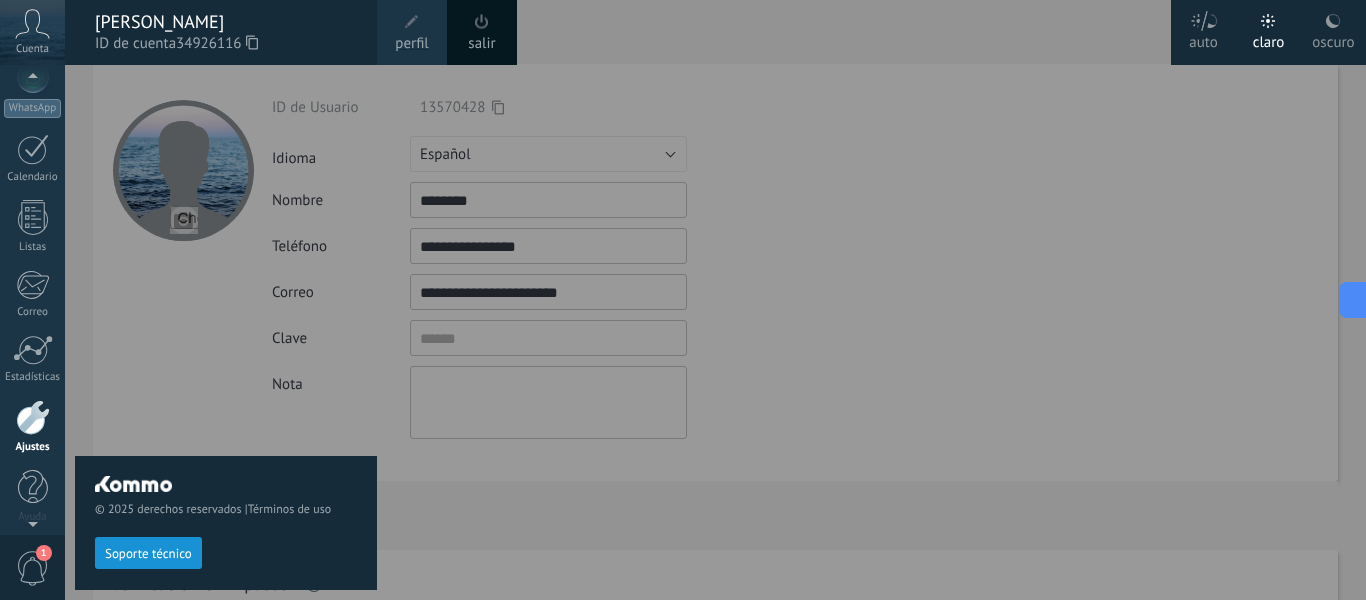 click on "©  2025  derechos reservados |  Términos de uso
Soporte técnico" at bounding box center [226, 332] 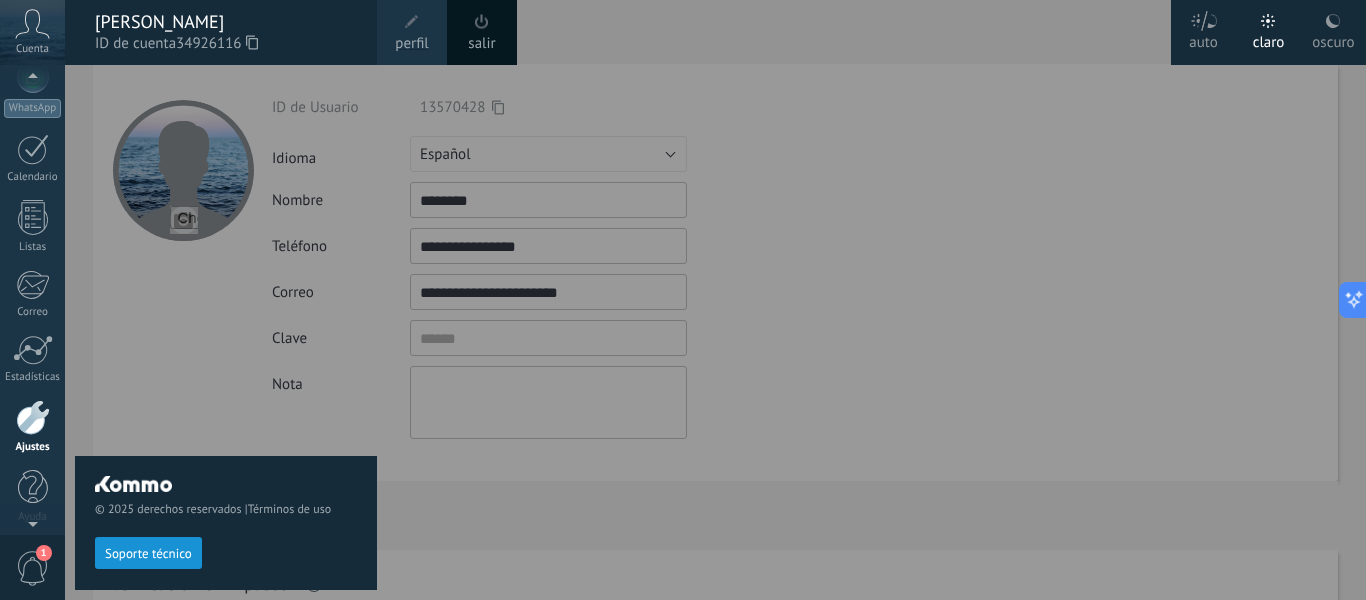 click on "Correo" at bounding box center (32, 294) 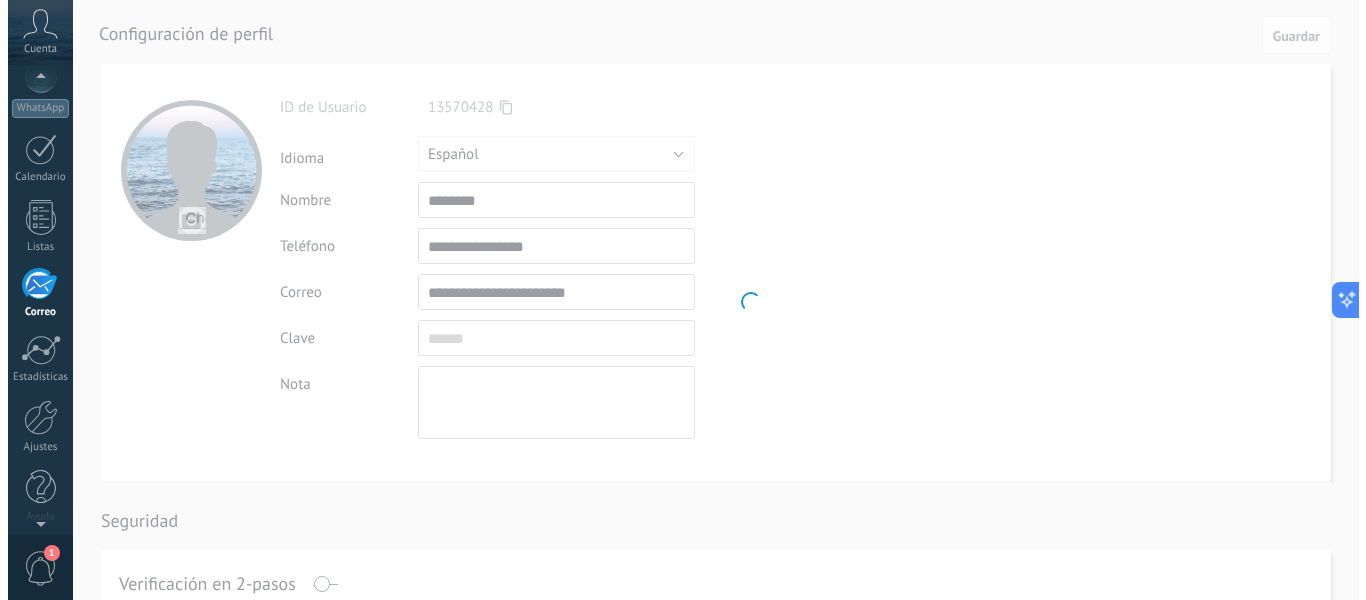 scroll, scrollTop: 194, scrollLeft: 0, axis: vertical 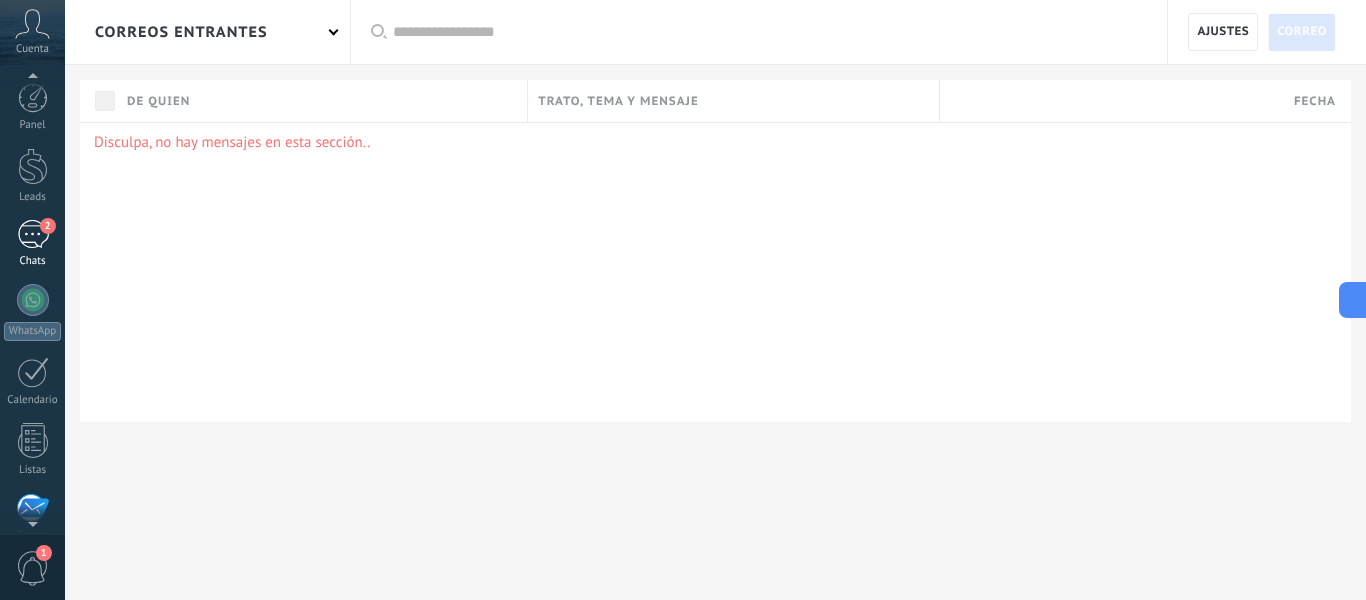 click on "2" at bounding box center (33, 234) 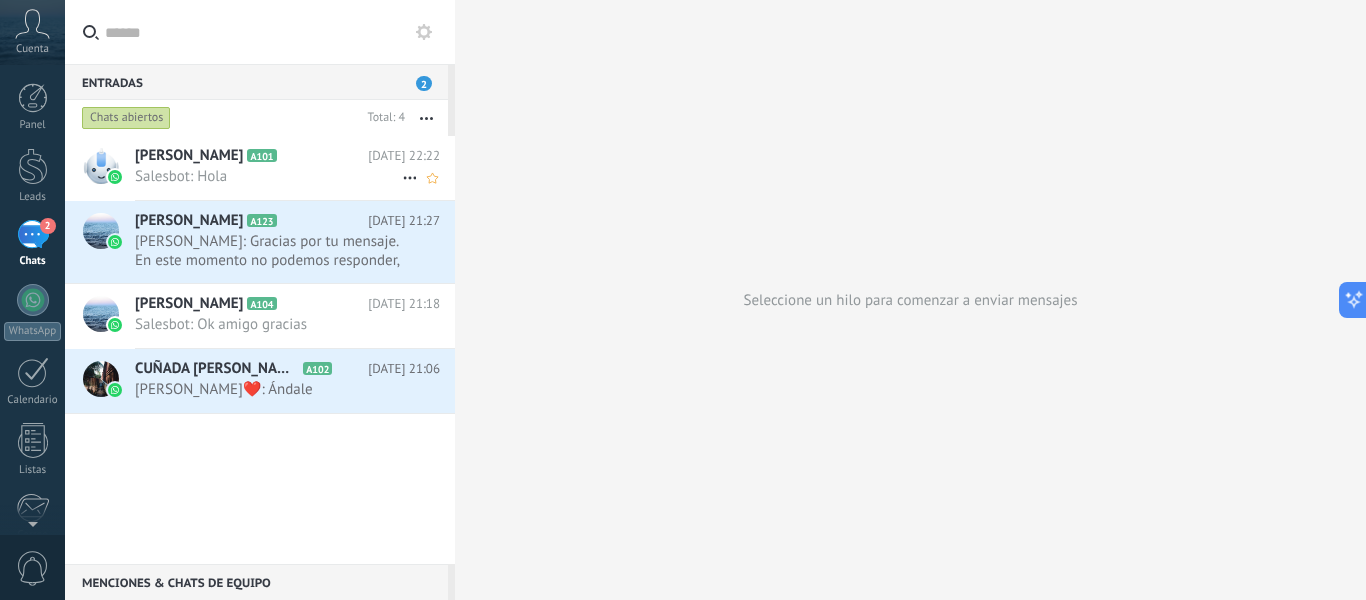 click on "[PERSON_NAME] AMOR
A101" at bounding box center (251, 156) 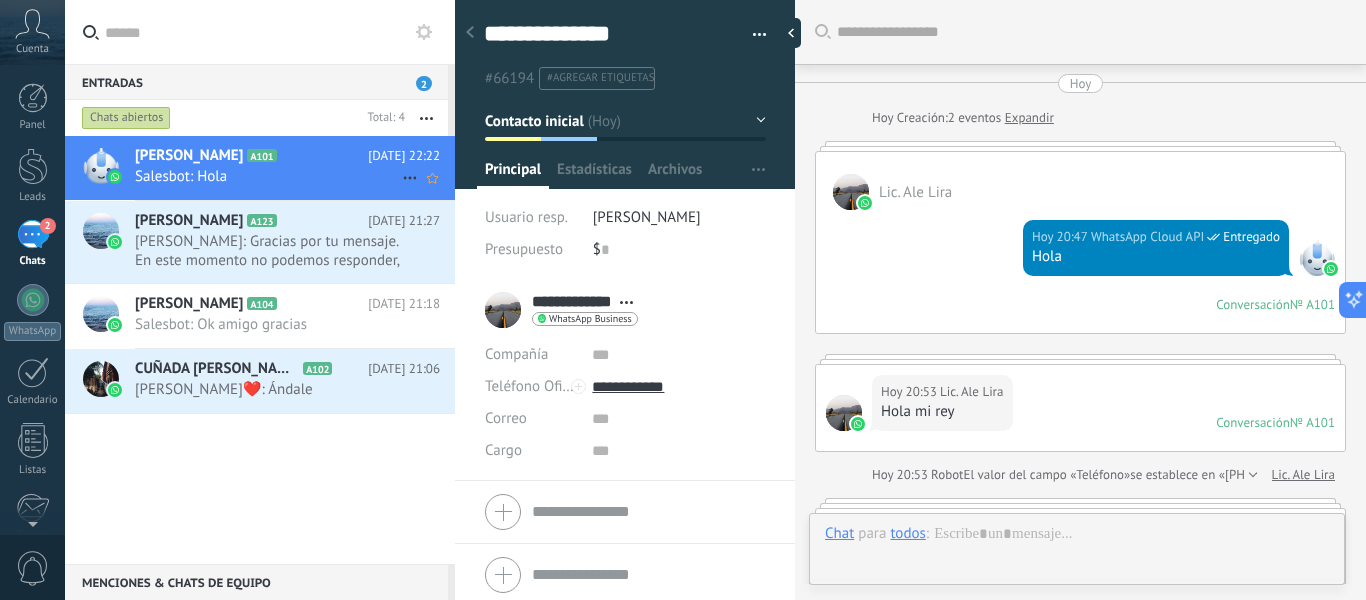 scroll, scrollTop: 30, scrollLeft: 0, axis: vertical 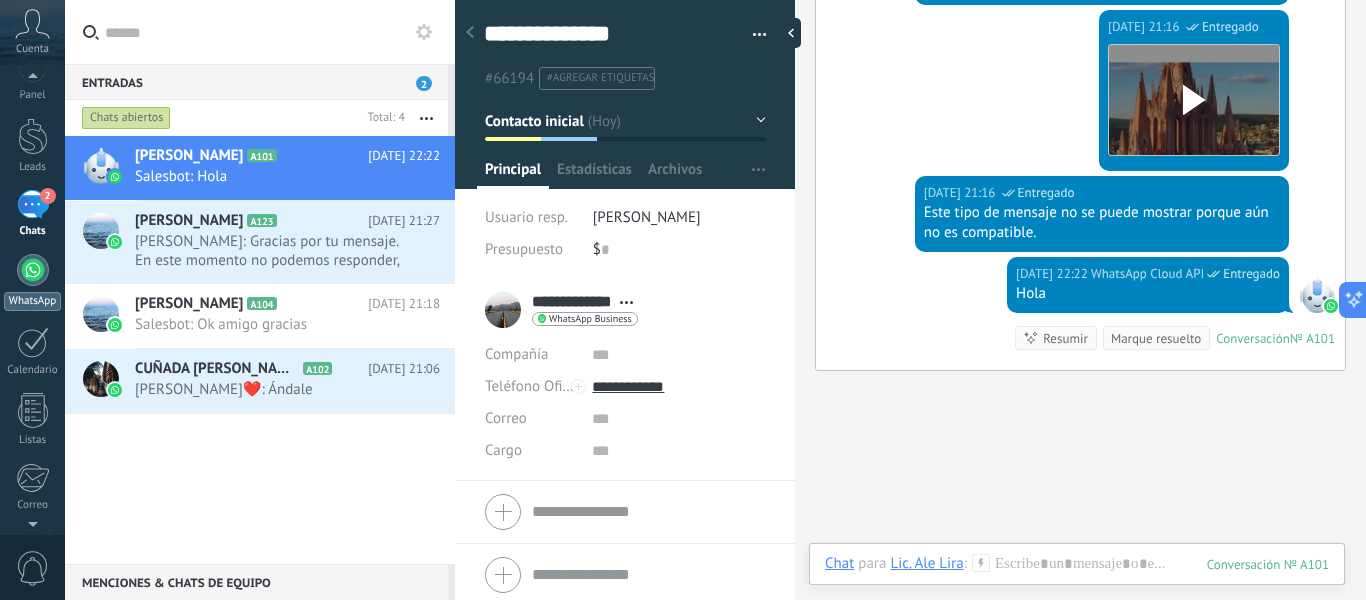 click at bounding box center (33, 270) 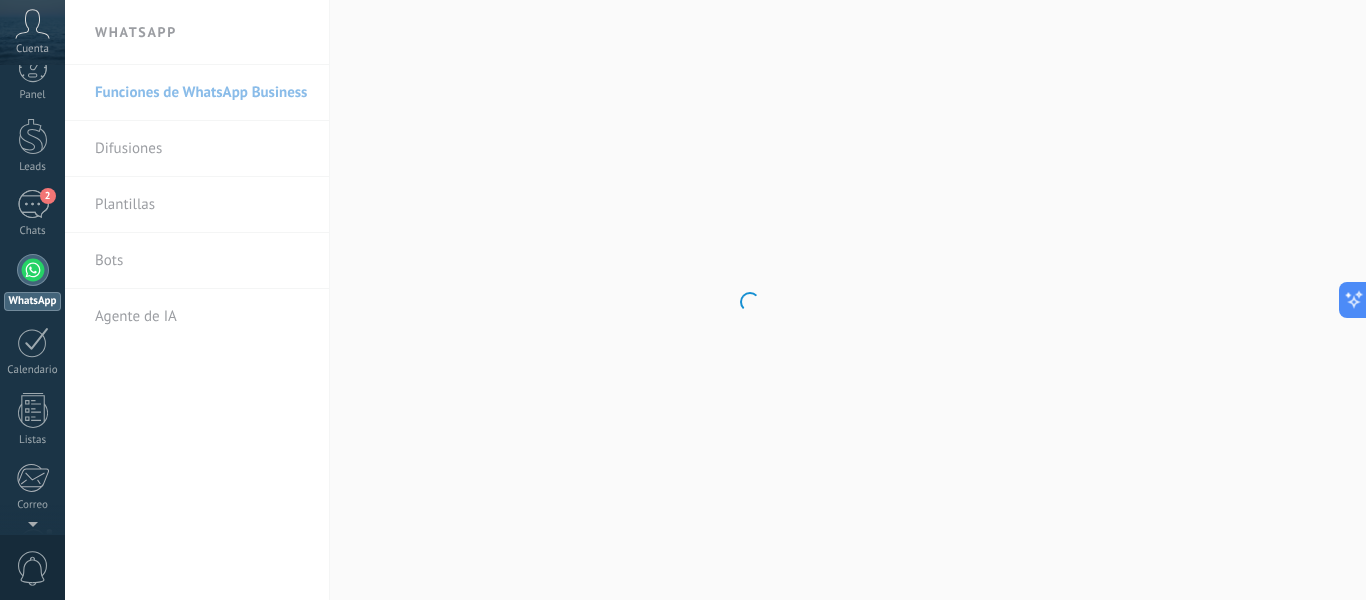 scroll, scrollTop: 0, scrollLeft: 0, axis: both 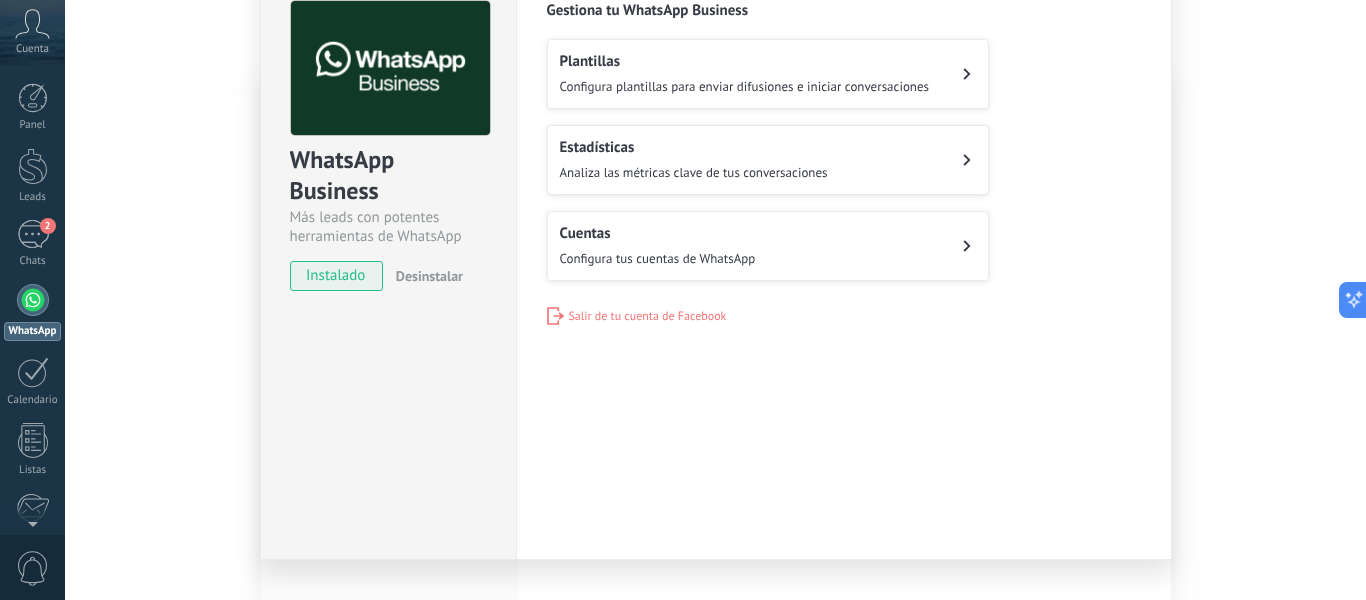 click on "Cuentas Configura tus cuentas de WhatsApp" at bounding box center [768, 246] 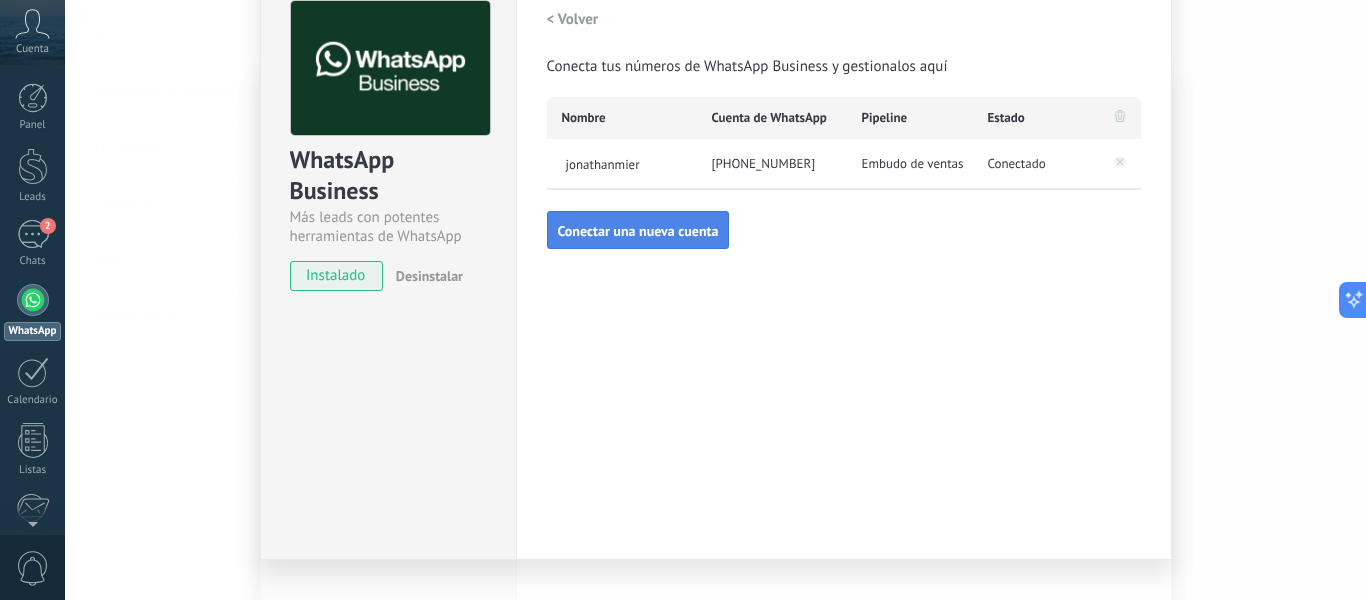 click on "Conectar una nueva cuenta" at bounding box center (638, 231) 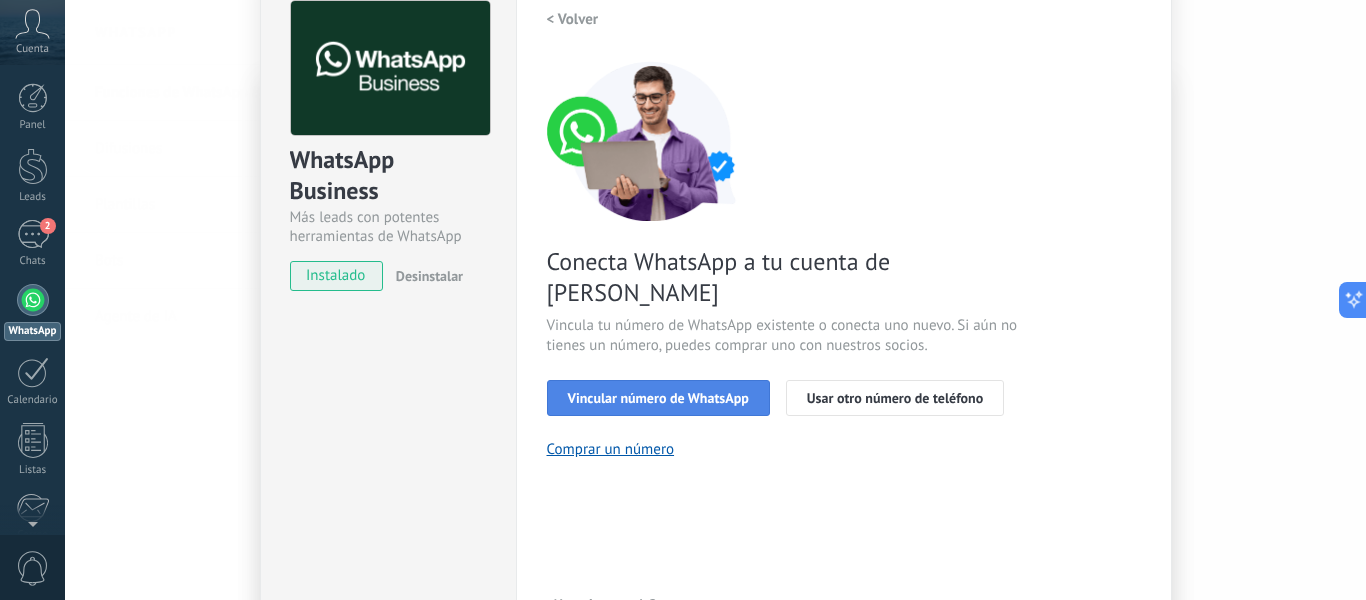 click on "Vincular número de WhatsApp" at bounding box center (658, 398) 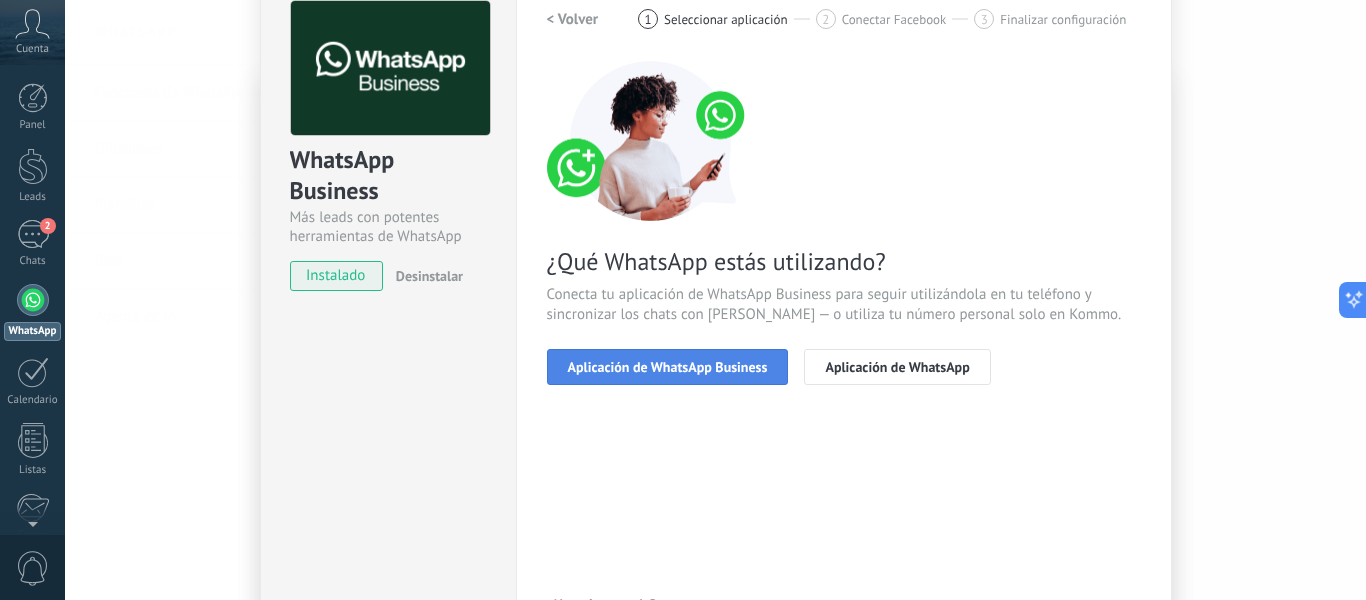 click on "Aplicación de WhatsApp Business" at bounding box center [668, 367] 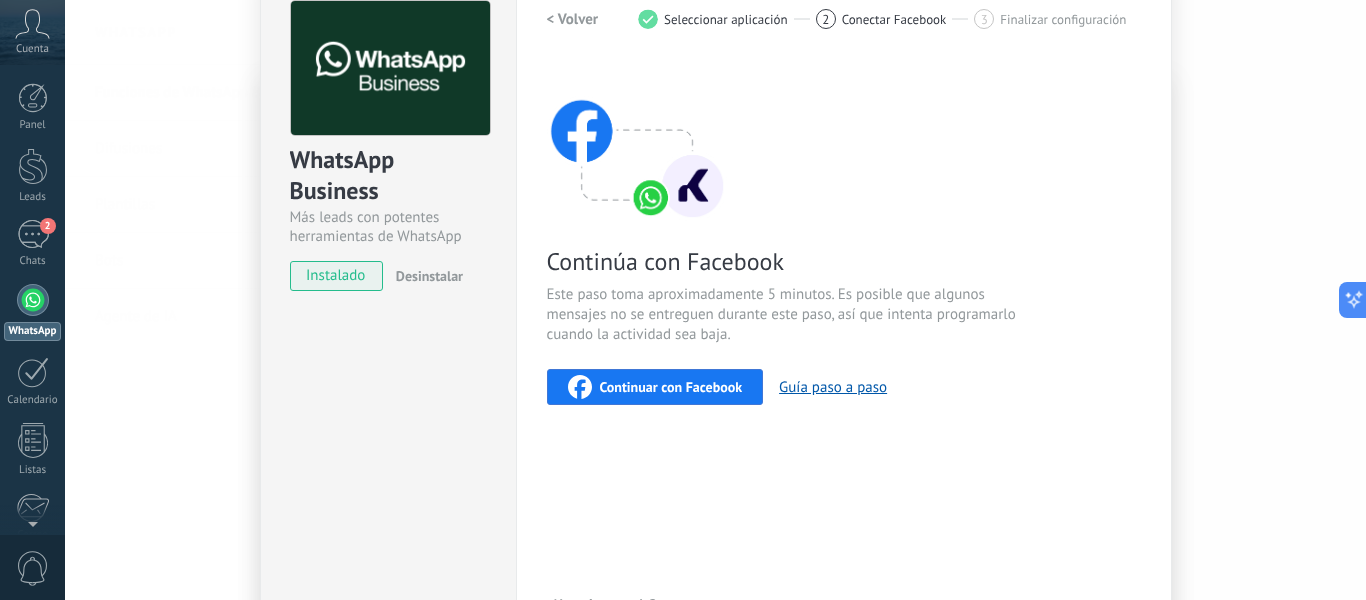 click on "Continuar con Facebook" at bounding box center (671, 387) 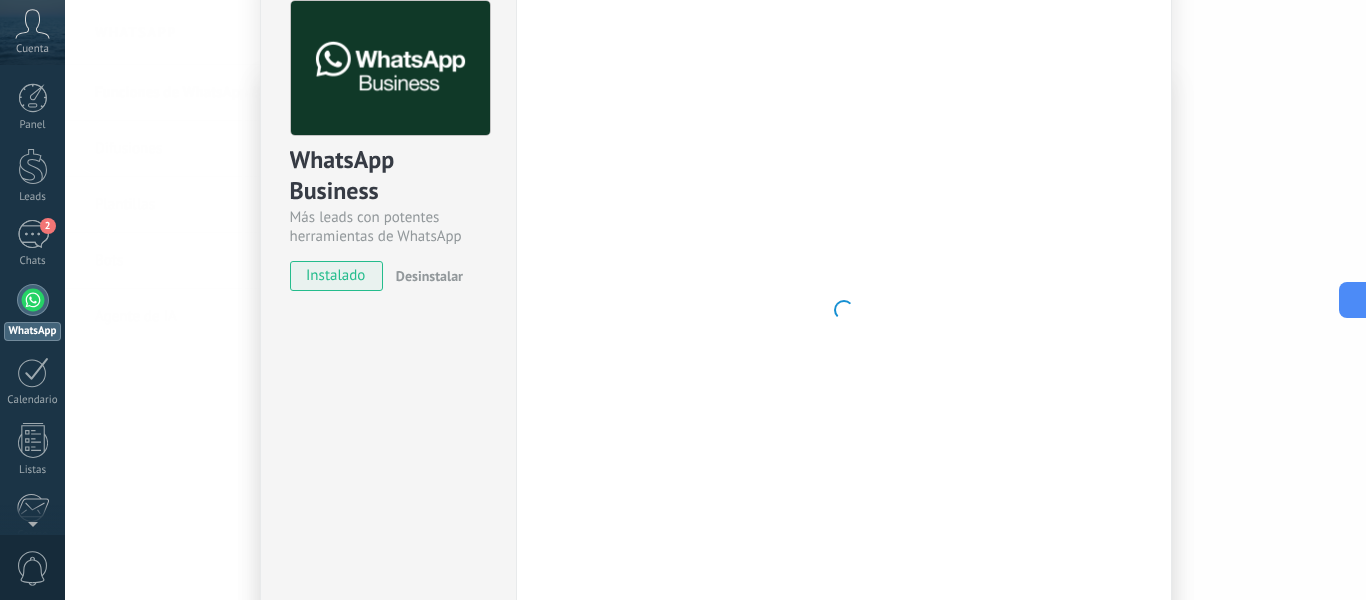 scroll, scrollTop: 19, scrollLeft: 0, axis: vertical 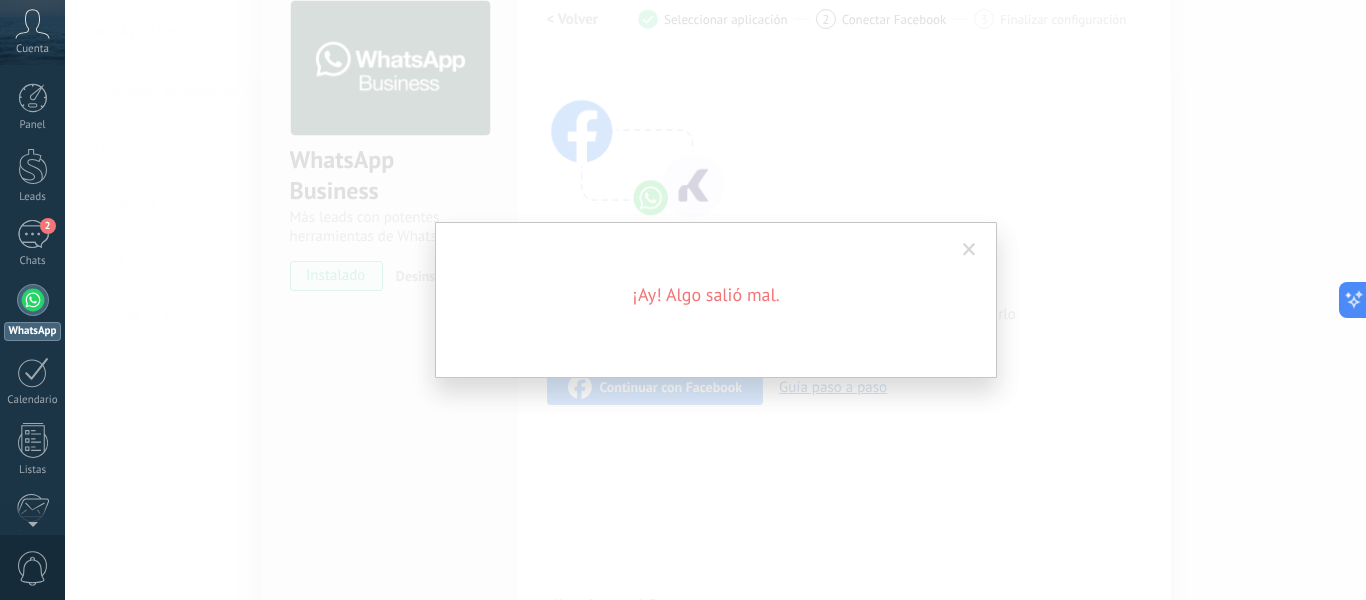 click at bounding box center (969, 250) 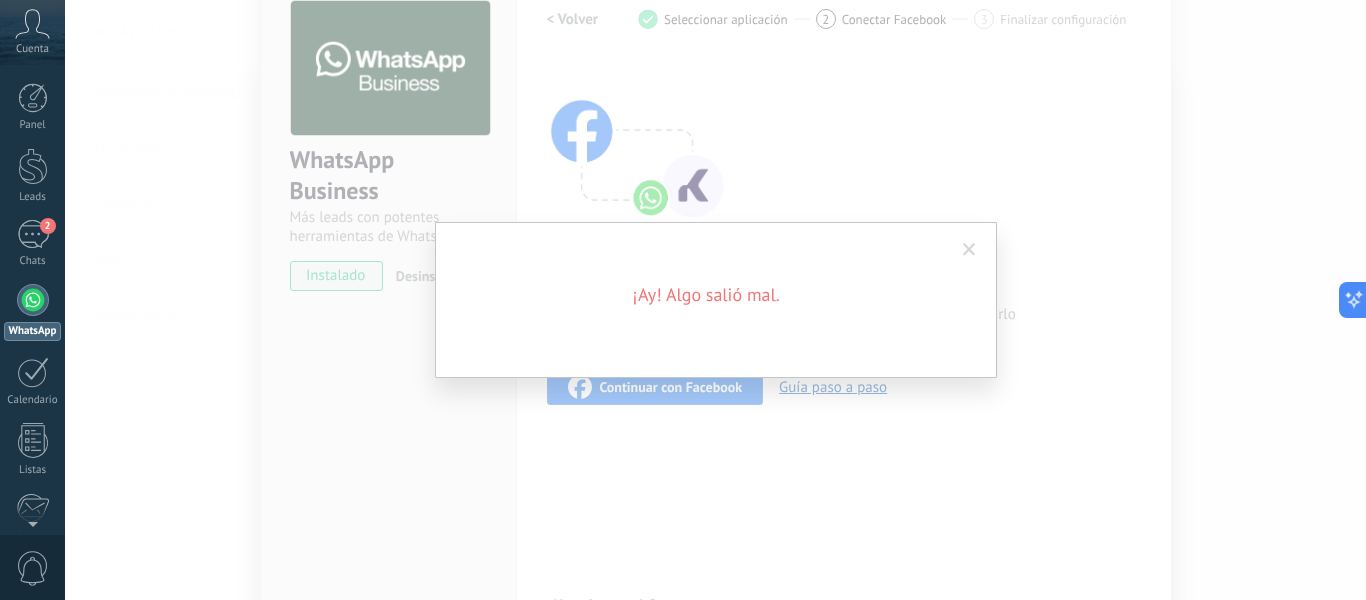 drag, startPoint x: 988, startPoint y: 254, endPoint x: 943, endPoint y: 254, distance: 45 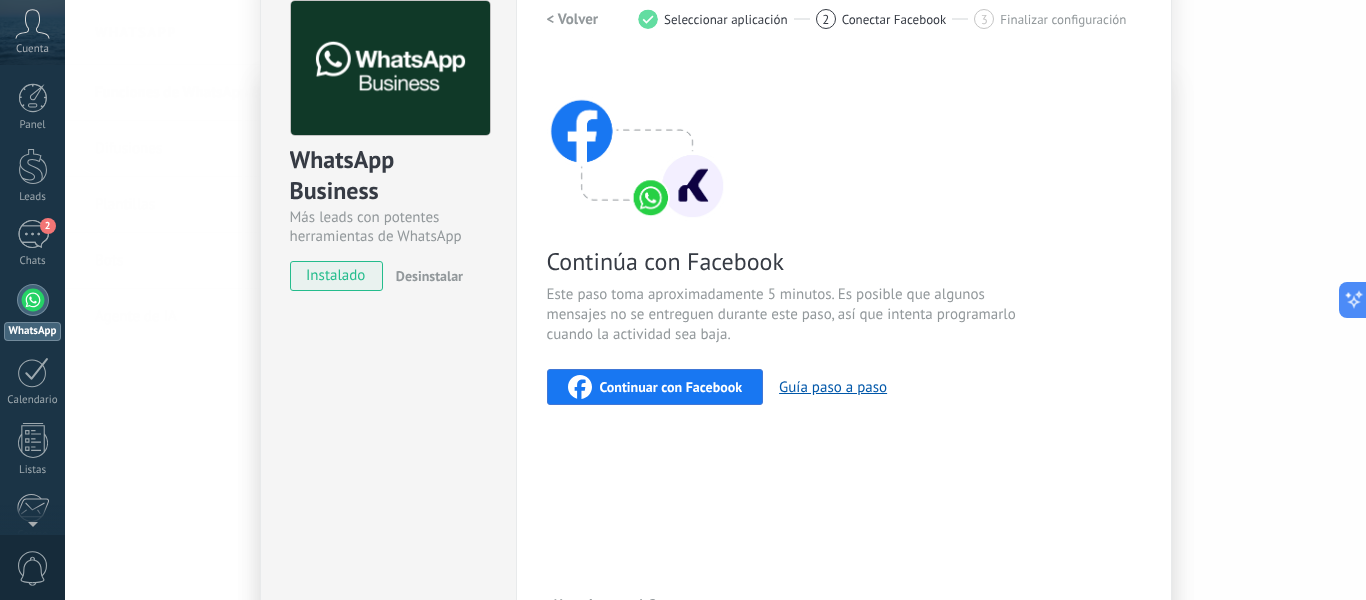 click on "instalado" at bounding box center [336, 276] 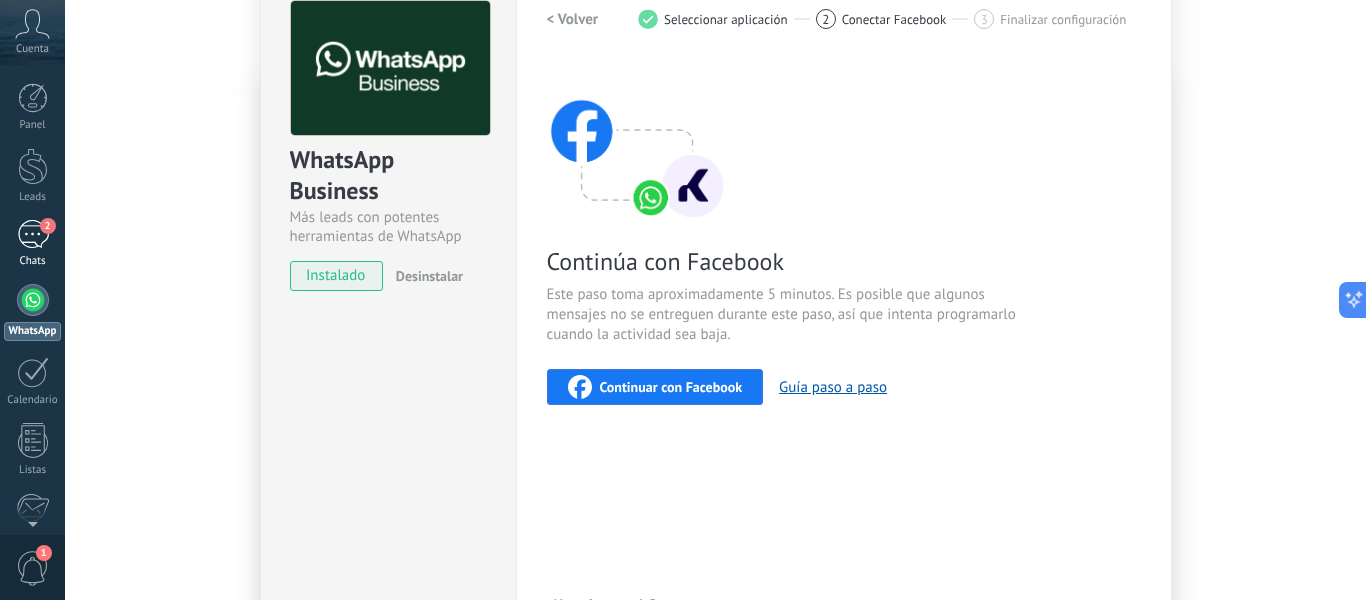click on "2" at bounding box center (33, 234) 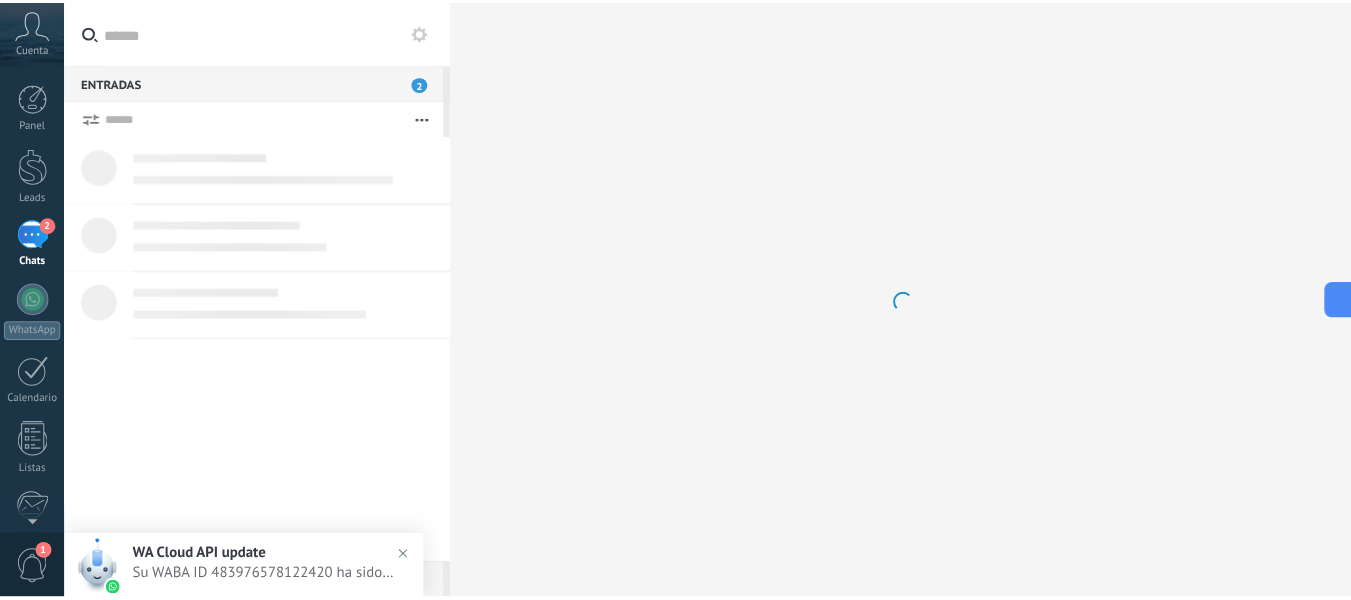 scroll, scrollTop: 0, scrollLeft: 0, axis: both 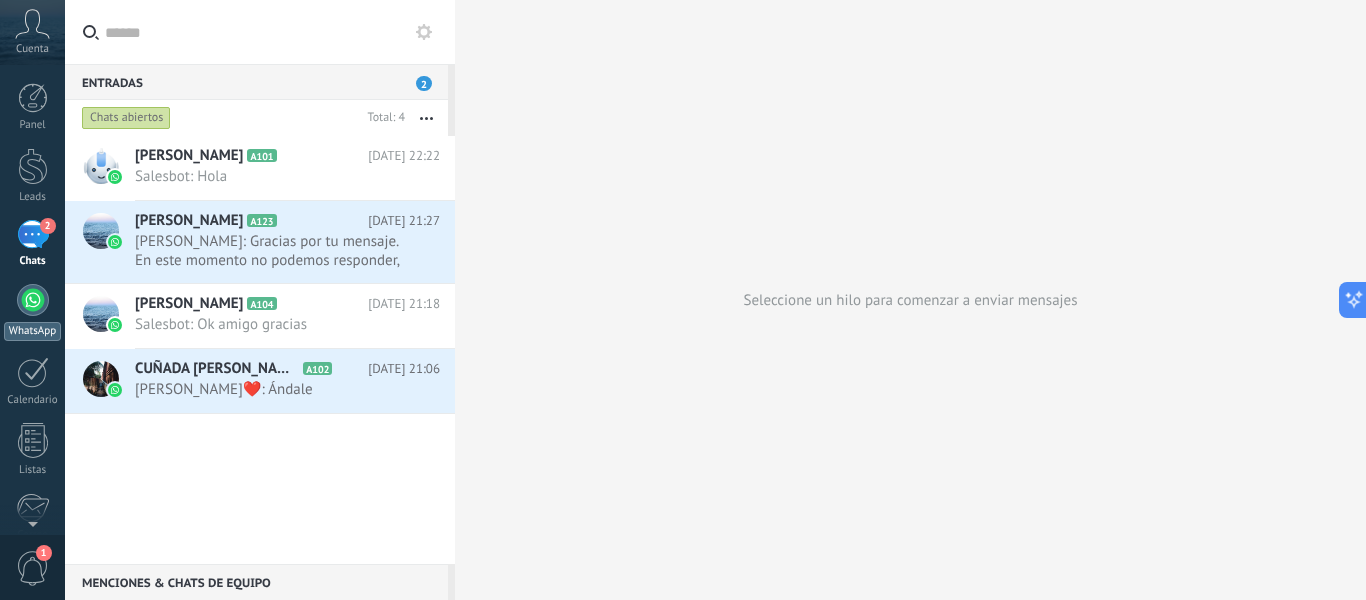 click at bounding box center [33, 300] 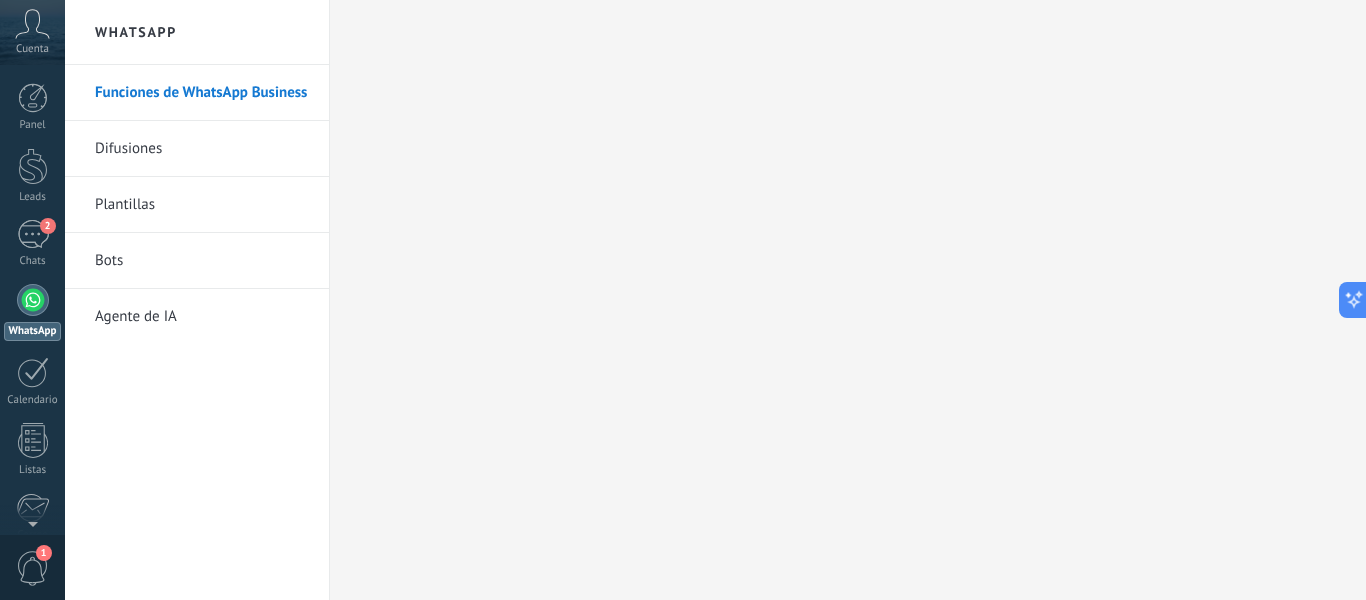 click 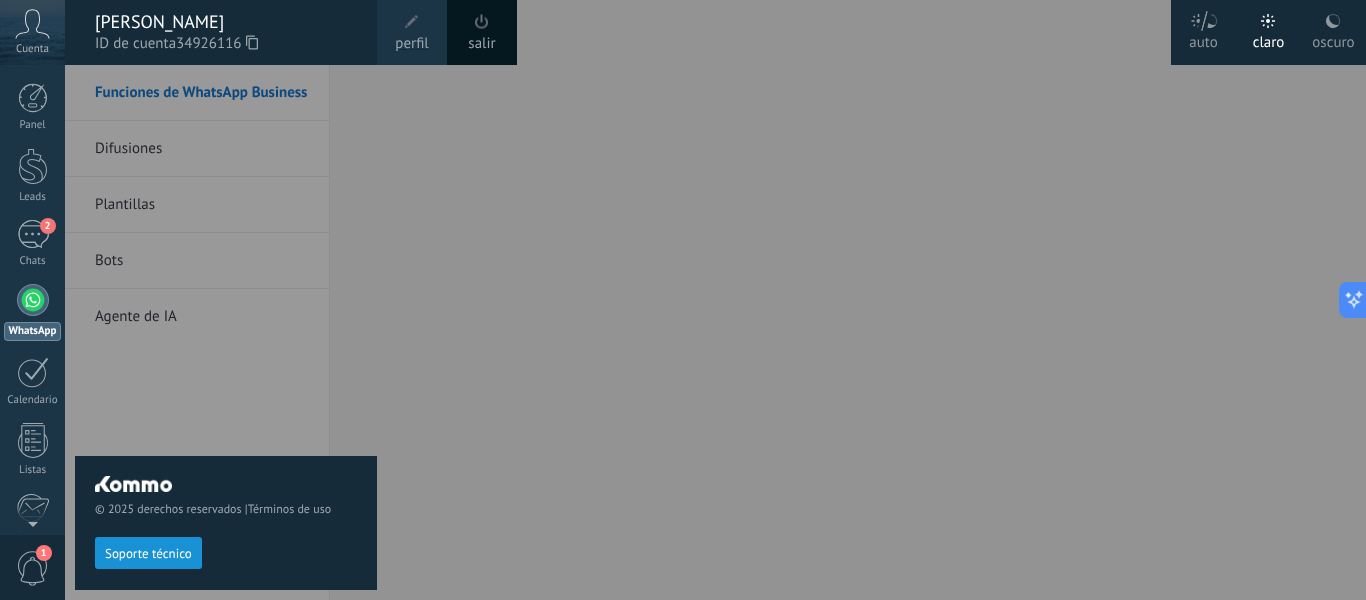 click at bounding box center (748, 300) 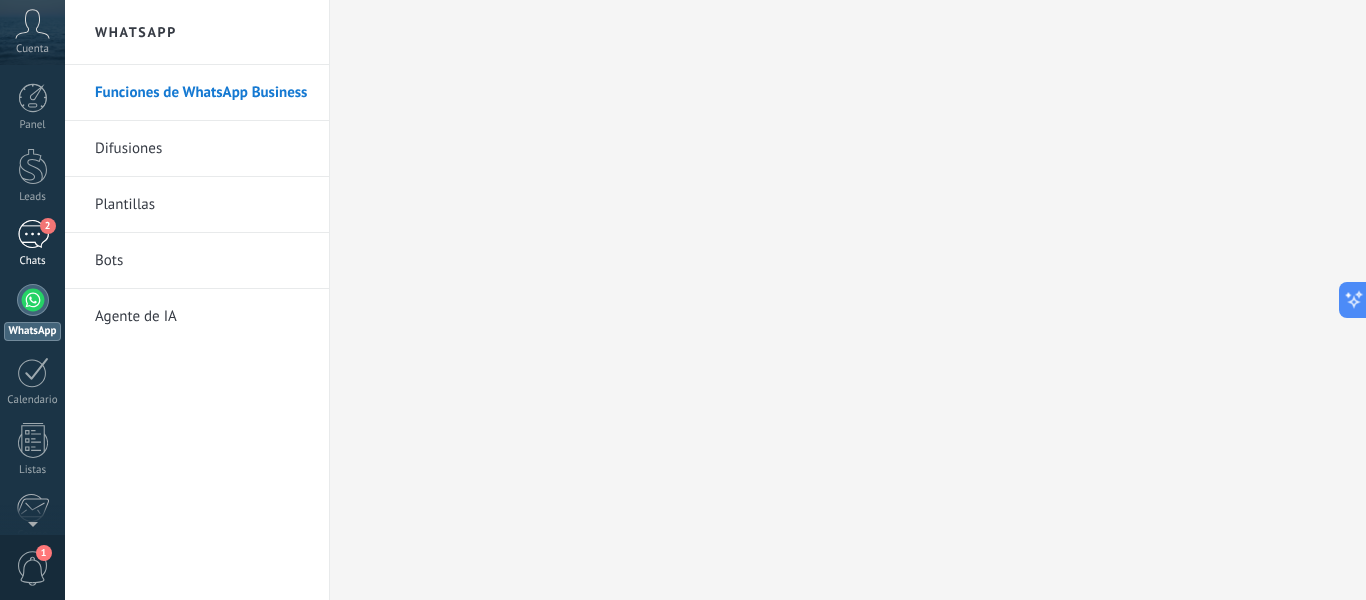 click on "2" at bounding box center (33, 234) 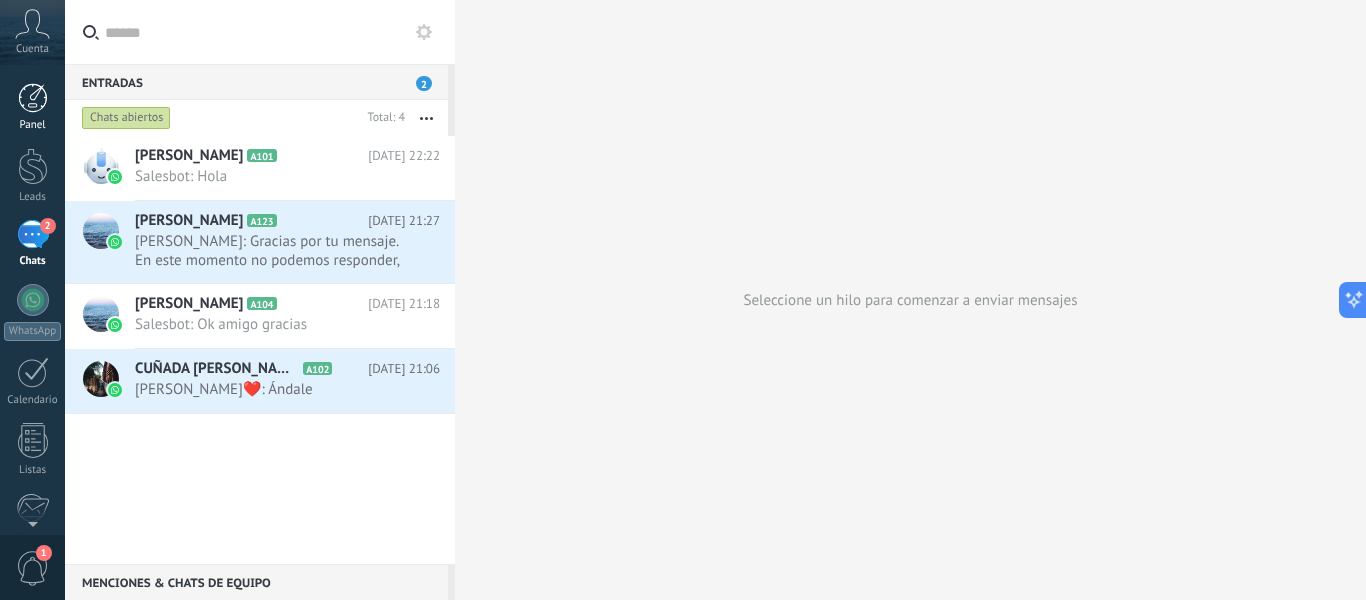 click at bounding box center [33, 98] 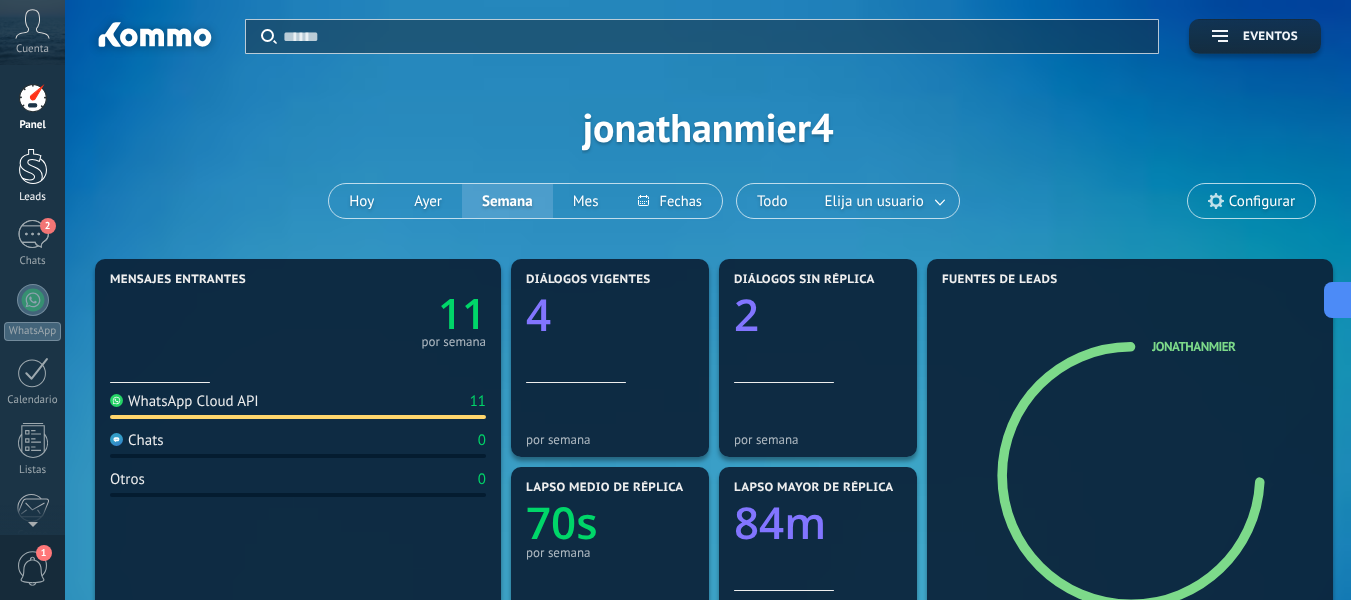 click at bounding box center (33, 166) 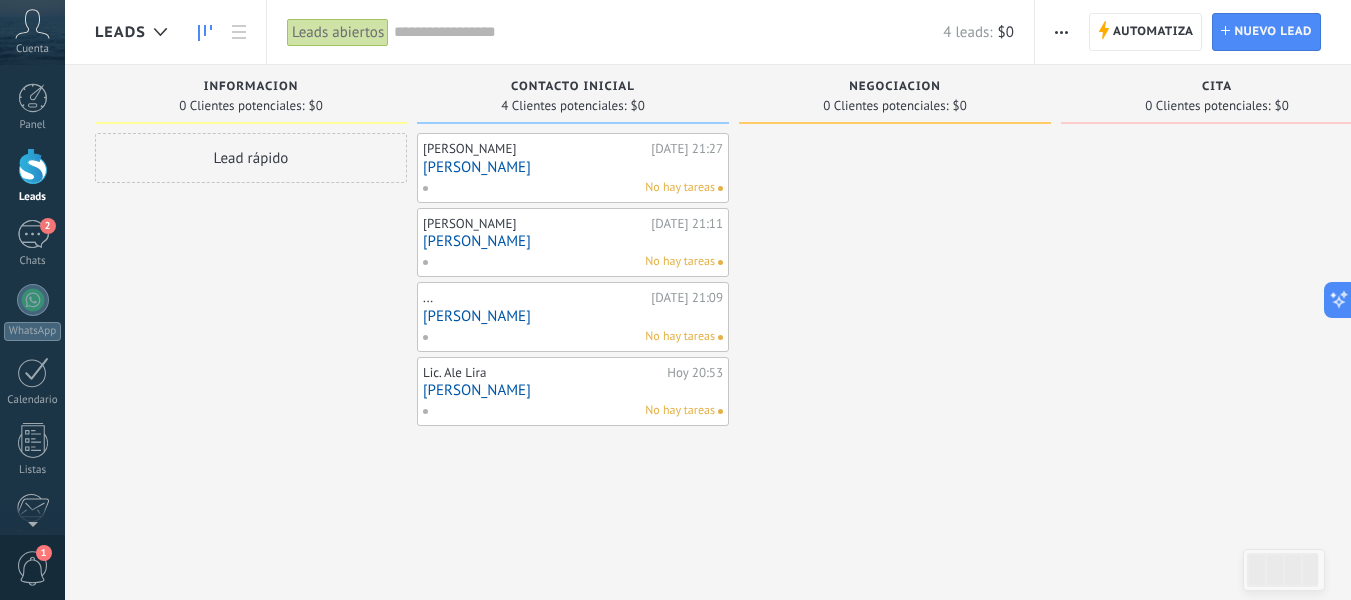 drag, startPoint x: 1076, startPoint y: 26, endPoint x: 1156, endPoint y: 28, distance: 80.024994 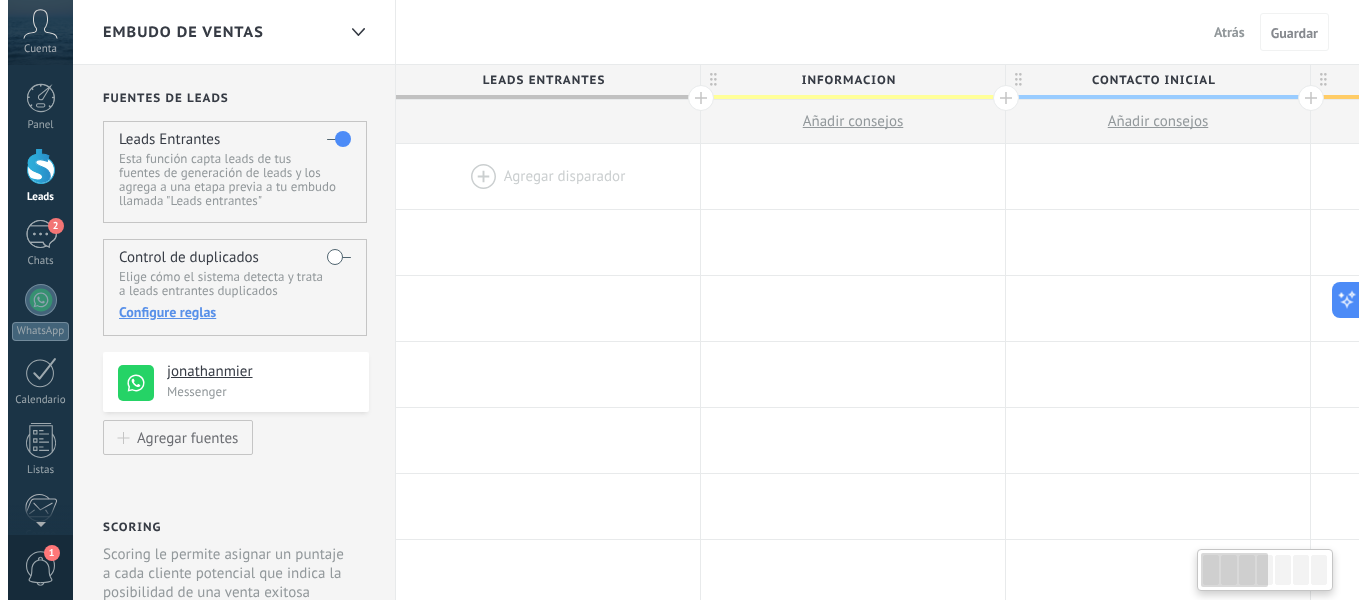 scroll, scrollTop: 0, scrollLeft: 1, axis: horizontal 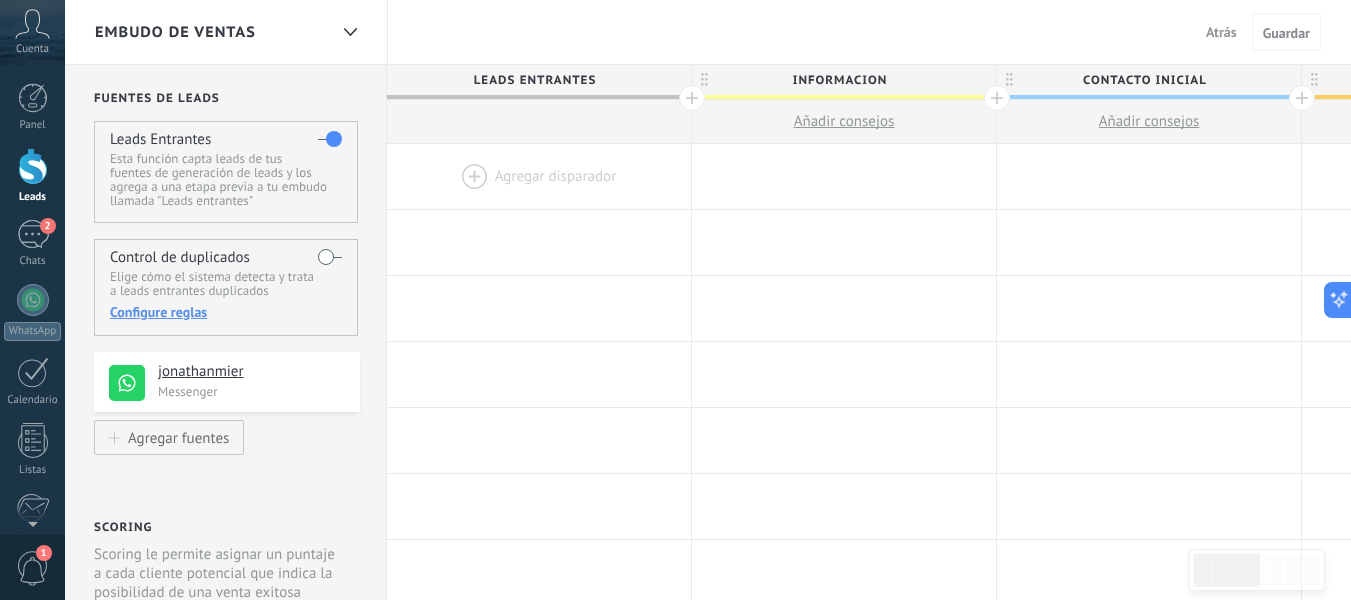 drag, startPoint x: 652, startPoint y: 88, endPoint x: 605, endPoint y: 198, distance: 119.62023 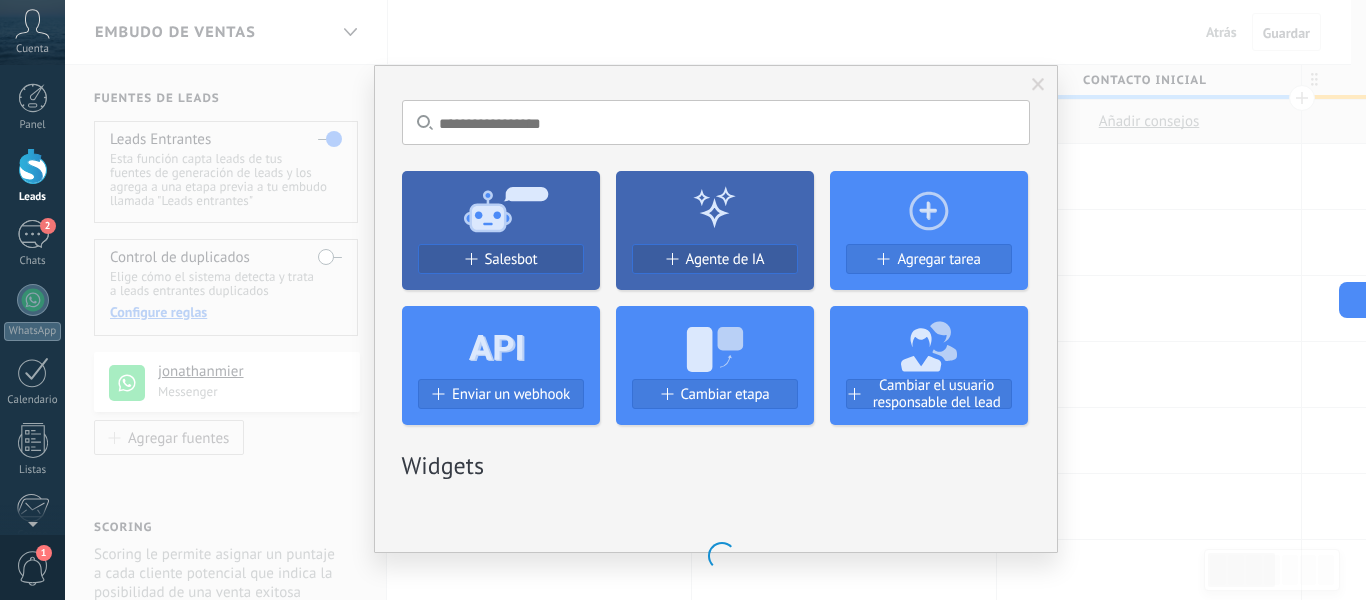 drag, startPoint x: 605, startPoint y: 198, endPoint x: 410, endPoint y: 102, distance: 217.34995 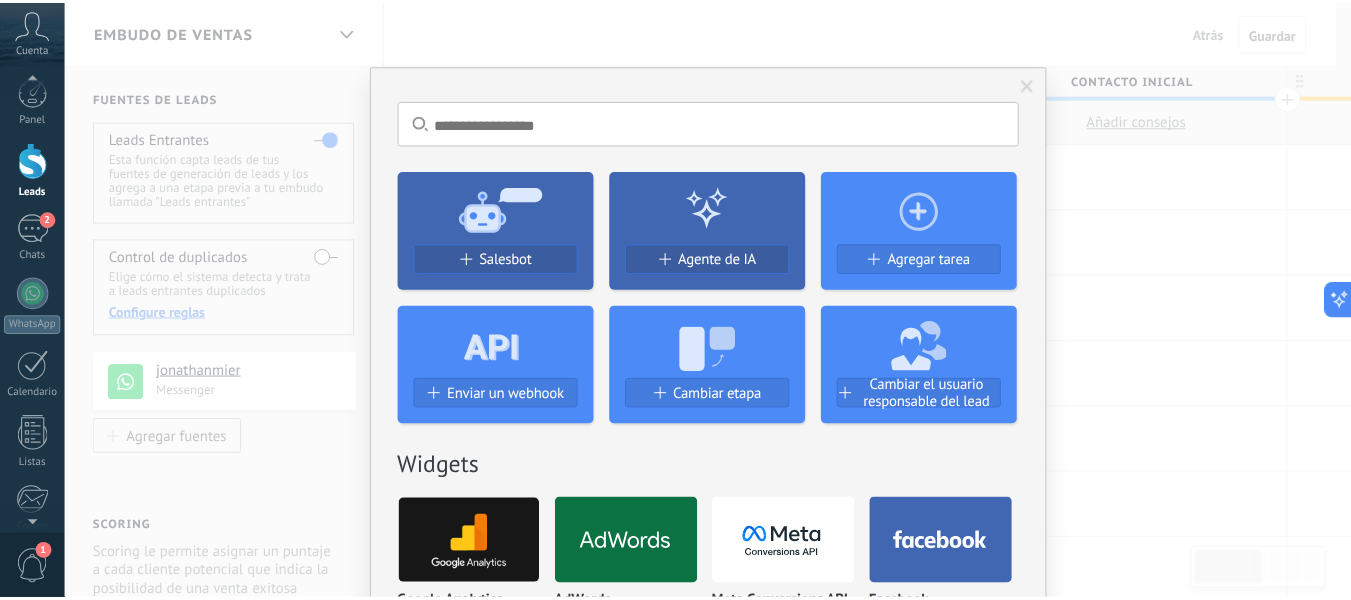 scroll, scrollTop: 0, scrollLeft: 0, axis: both 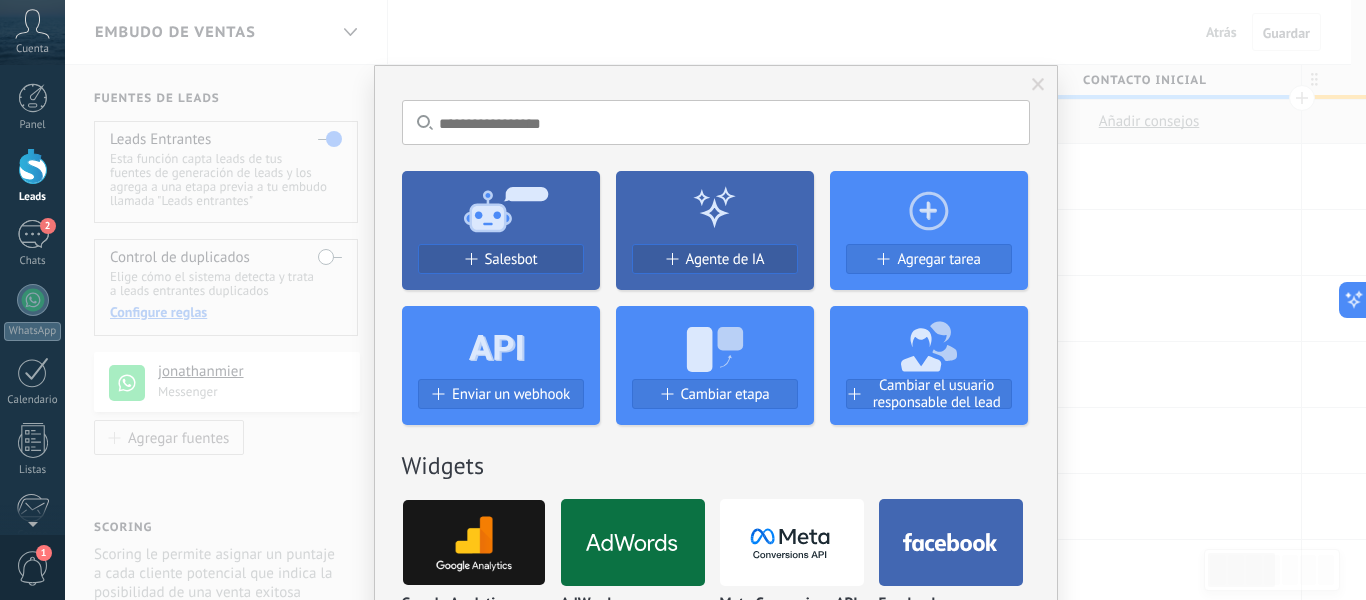 click on "Leads" at bounding box center (32, 176) 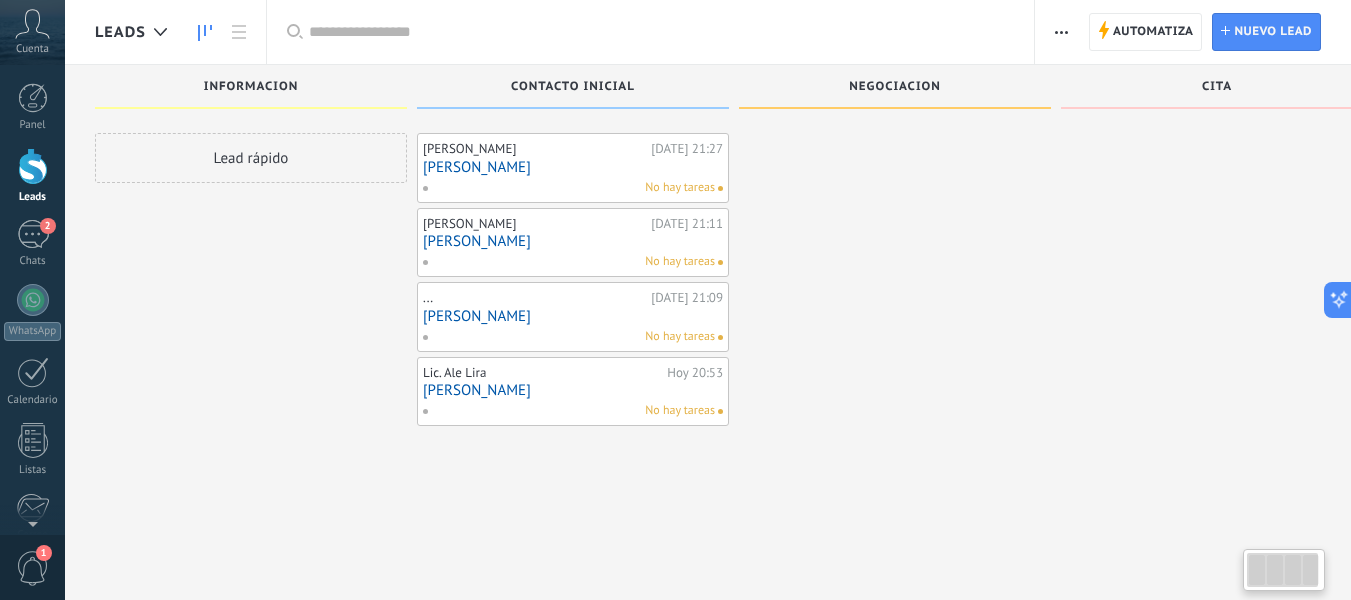 click on "Automatiza" at bounding box center [1153, 32] 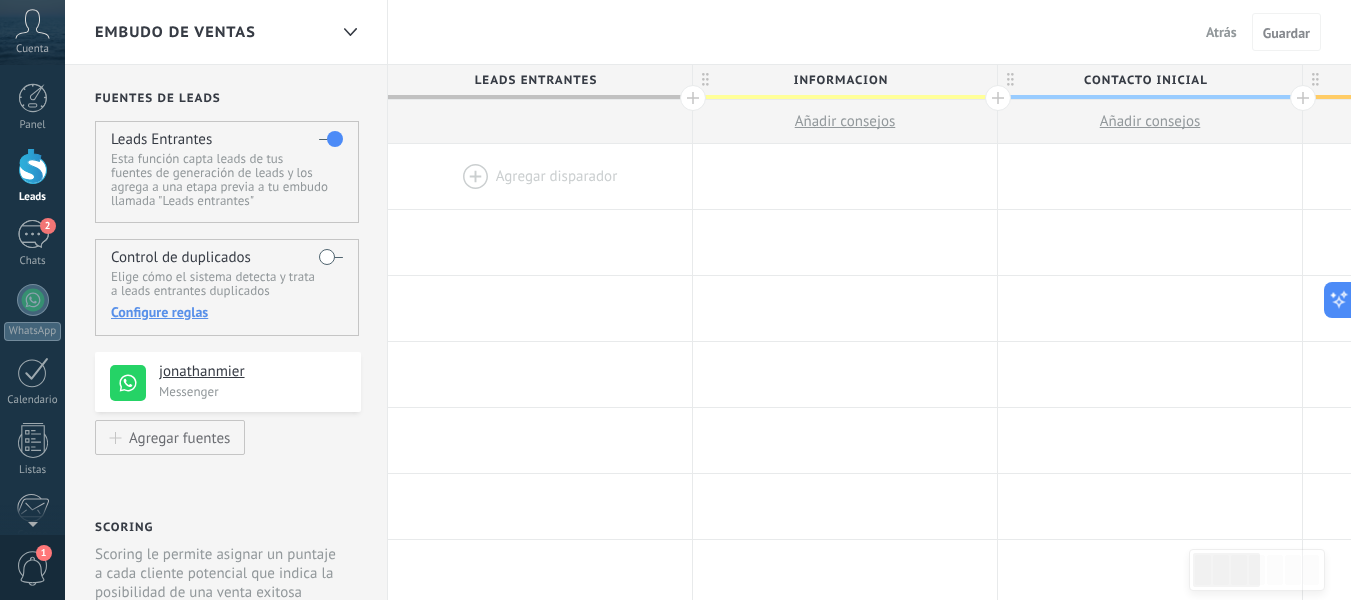 click at bounding box center (331, 139) 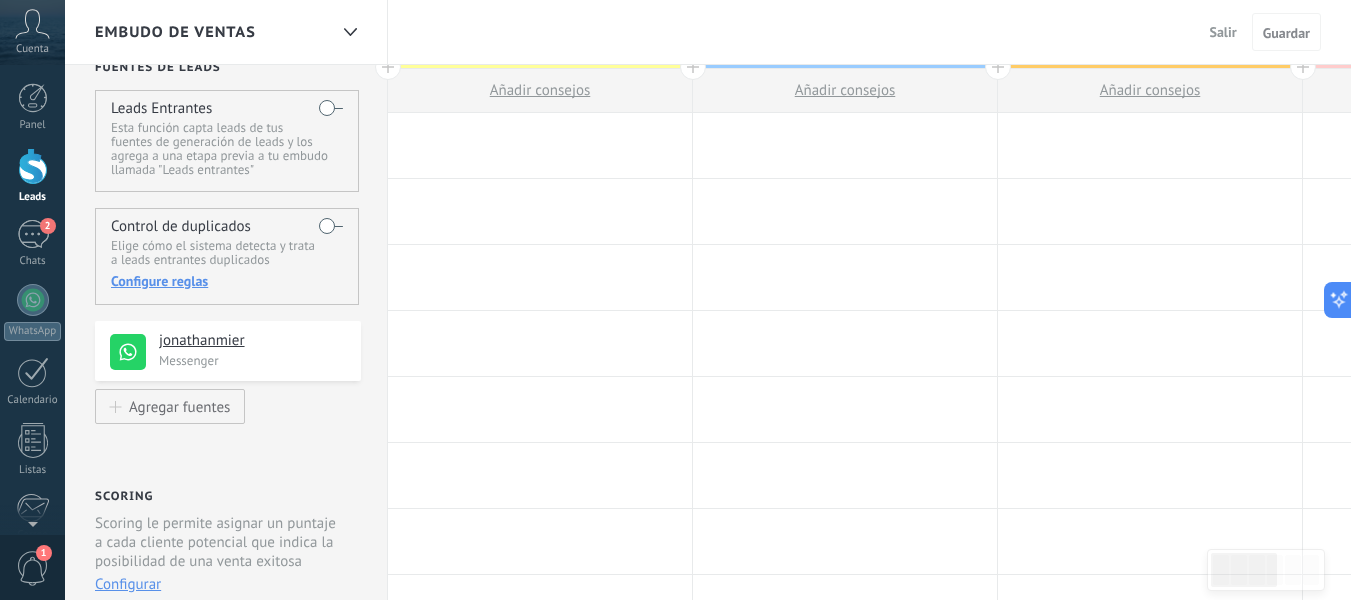 scroll, scrollTop: 0, scrollLeft: 0, axis: both 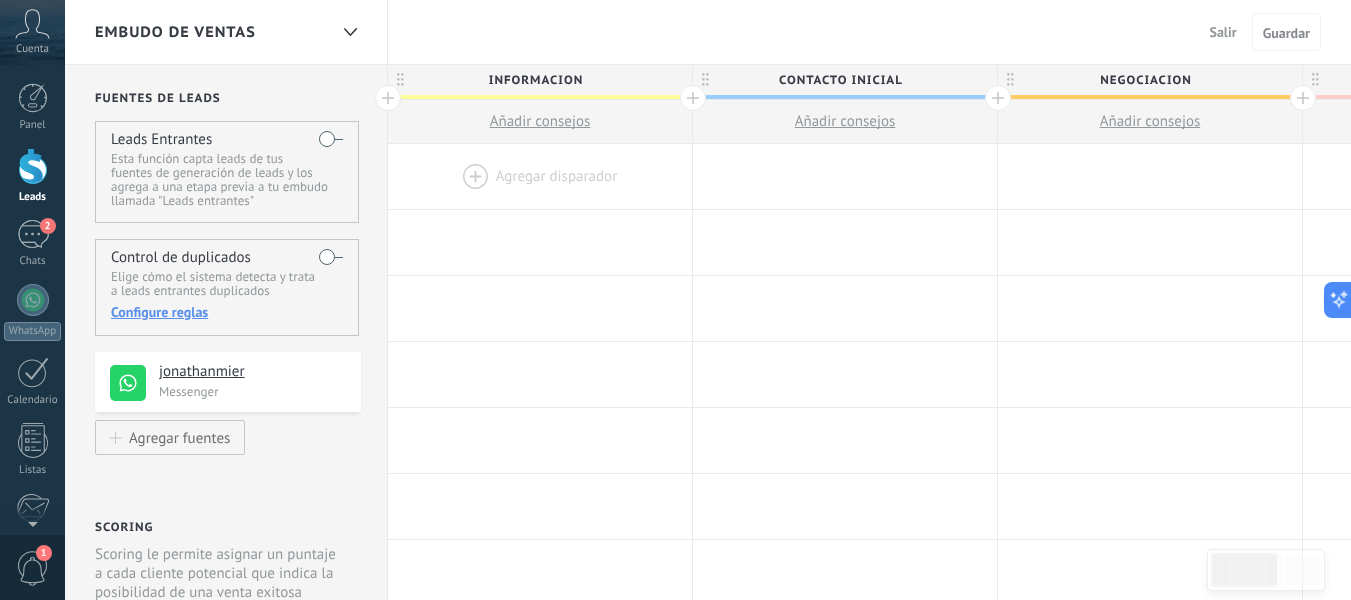 click at bounding box center (33, 166) 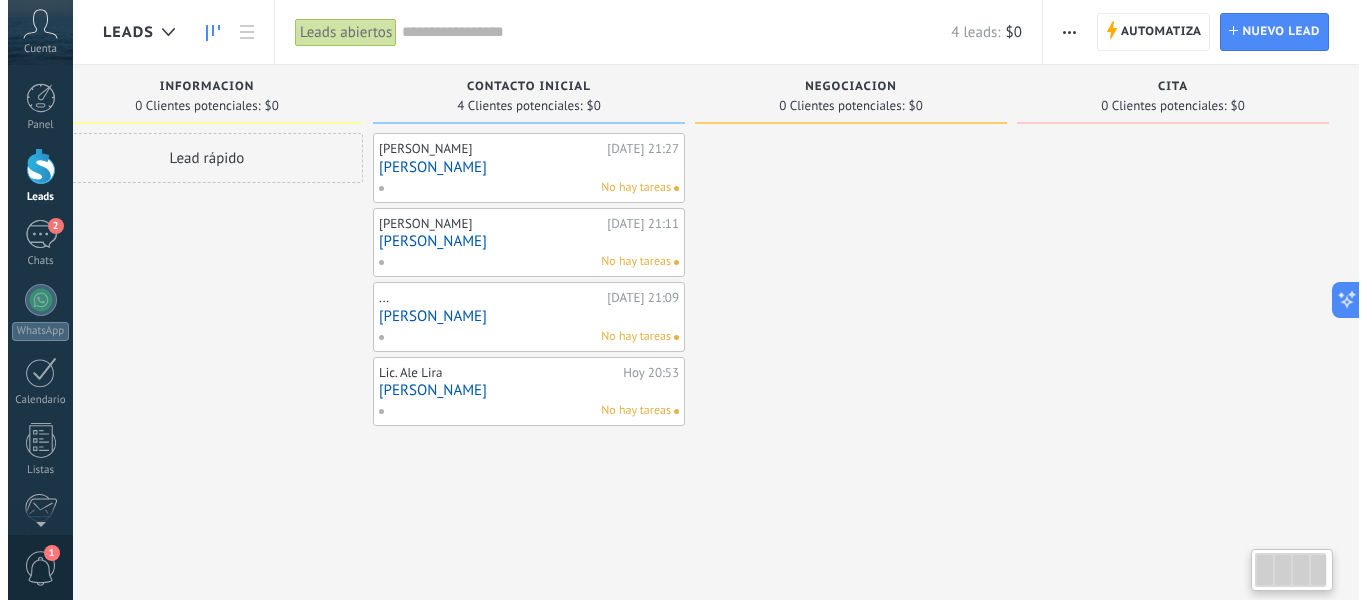 scroll, scrollTop: 0, scrollLeft: 0, axis: both 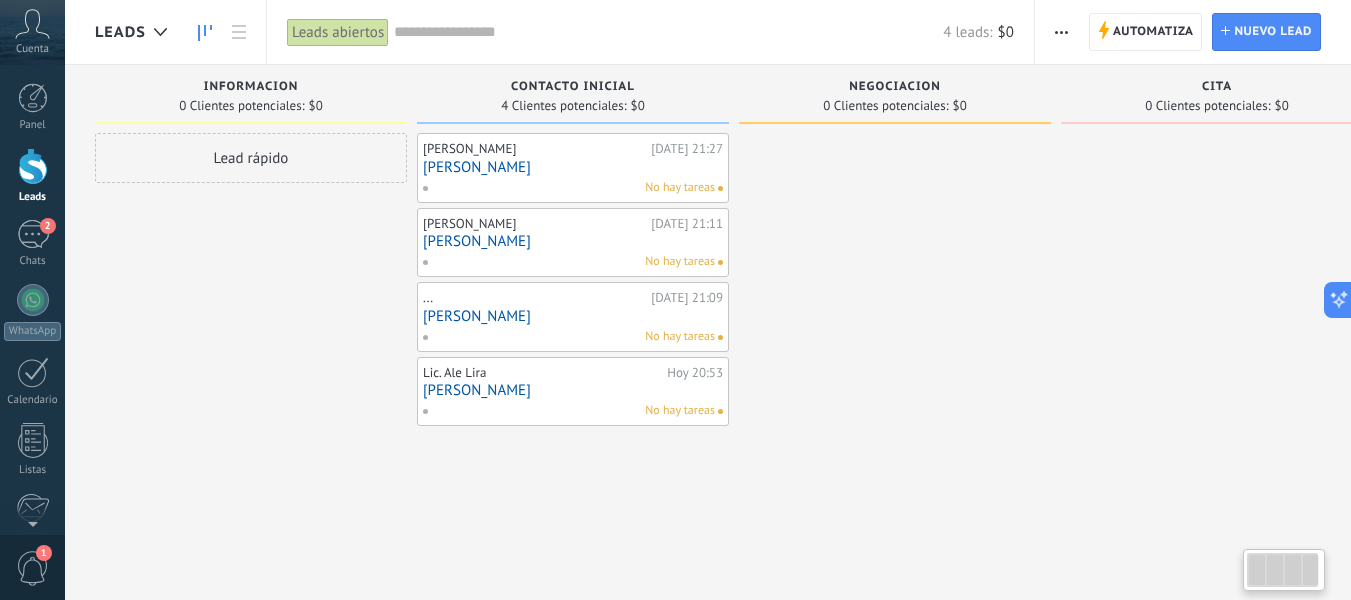 drag, startPoint x: 344, startPoint y: 99, endPoint x: 336, endPoint y: 145, distance: 46.69047 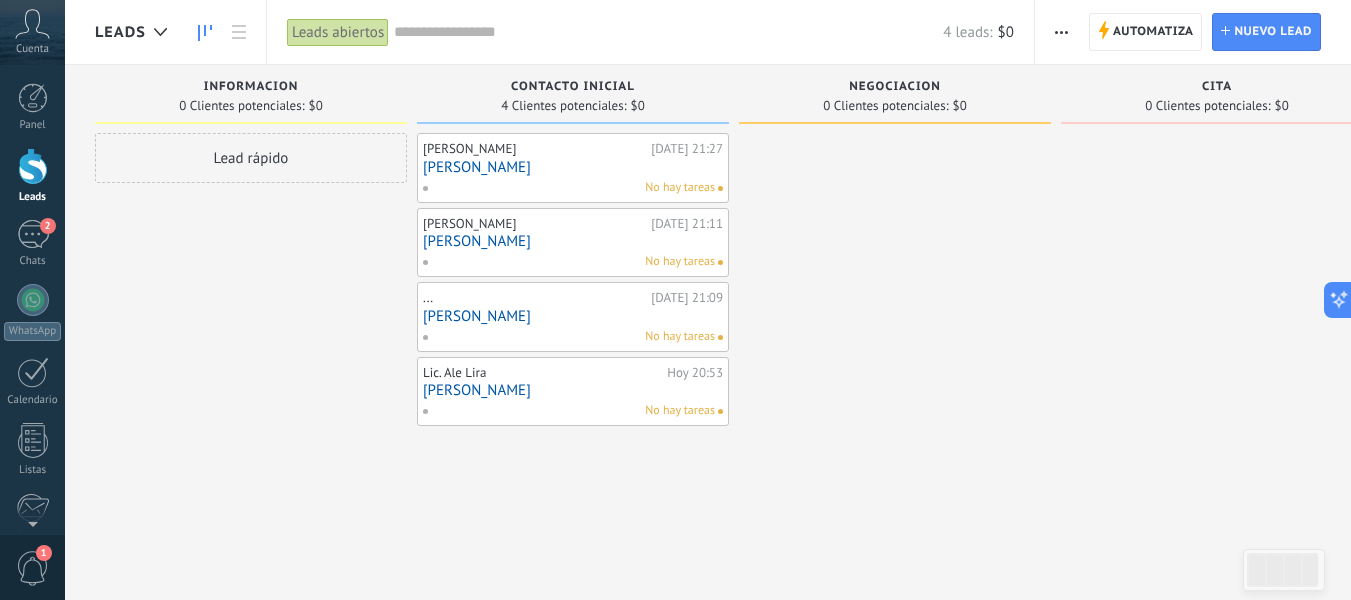 click 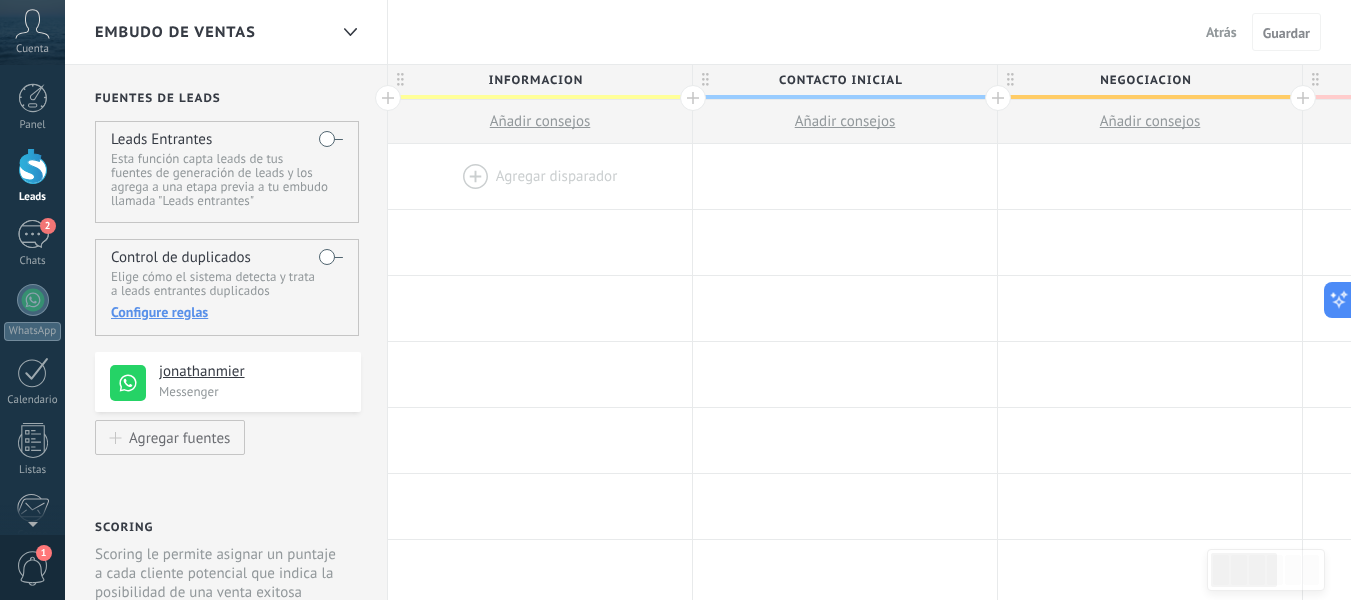drag, startPoint x: 601, startPoint y: 87, endPoint x: 482, endPoint y: 140, distance: 130.26895 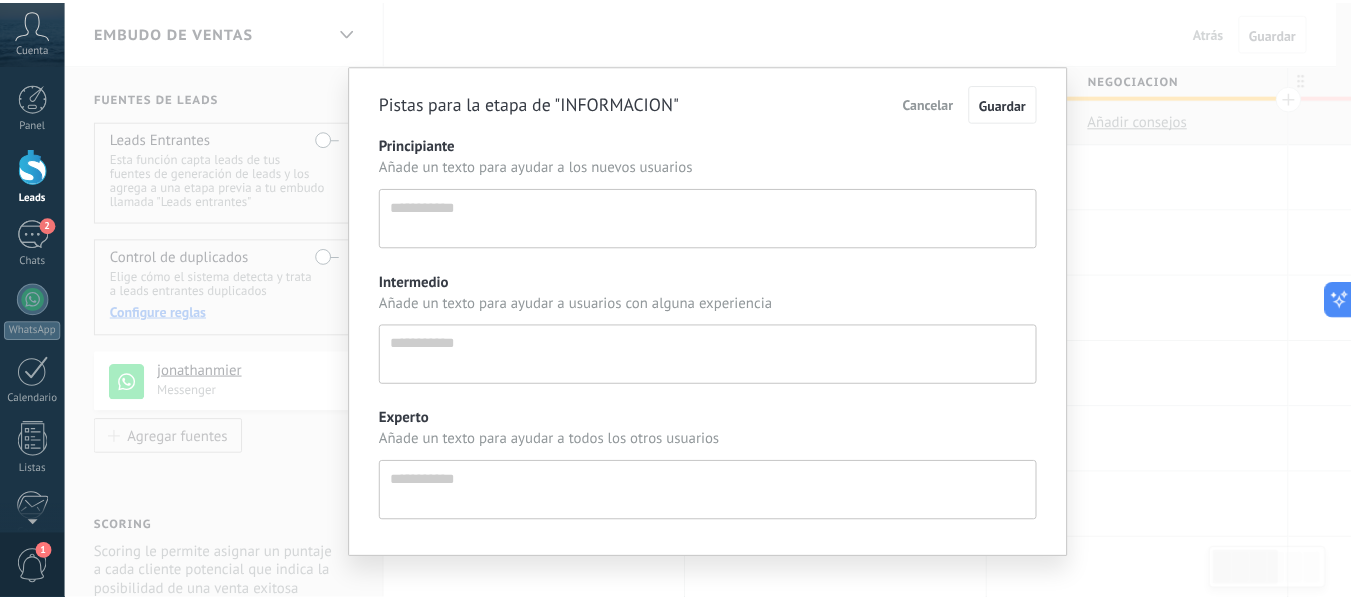 scroll, scrollTop: 19, scrollLeft: 0, axis: vertical 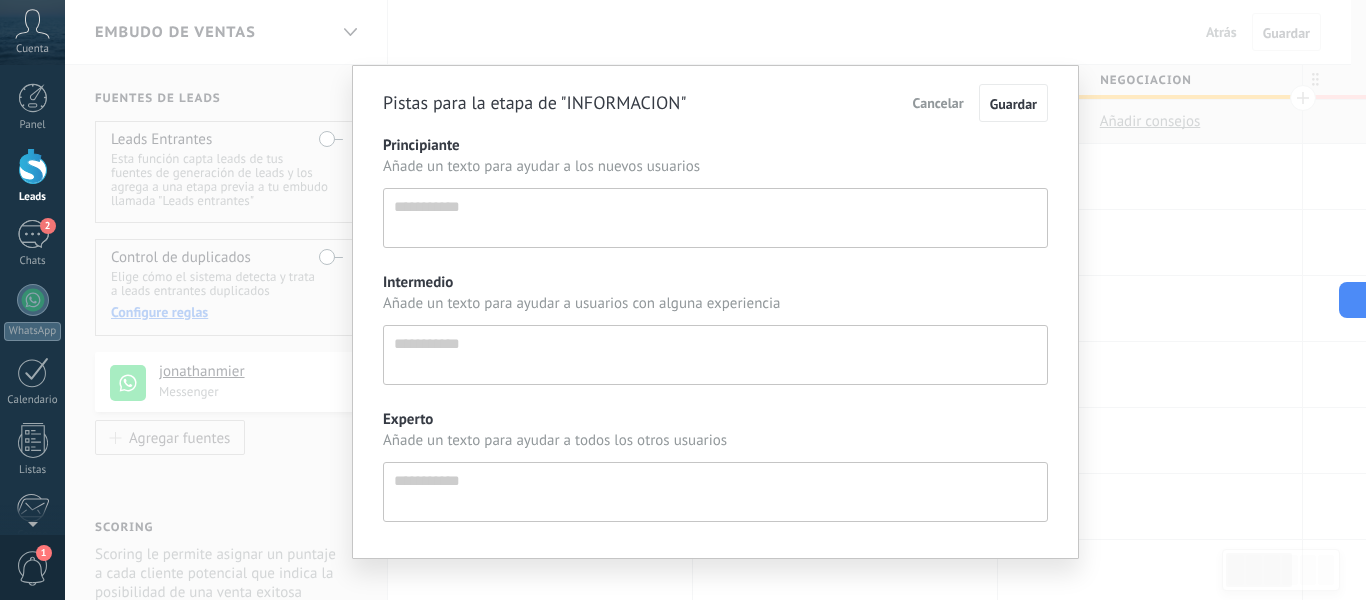 click on "Pistas para la etapa de "INFORMACION" Cancelar Guardar Principiante Añade un texto para ayudar a los nuevos usuarios Intermedio Añade un texto para ayudar a usuarios con alguna experiencia Experto Añade un texto para ayudar a todos los otros usuarios" at bounding box center (715, 300) 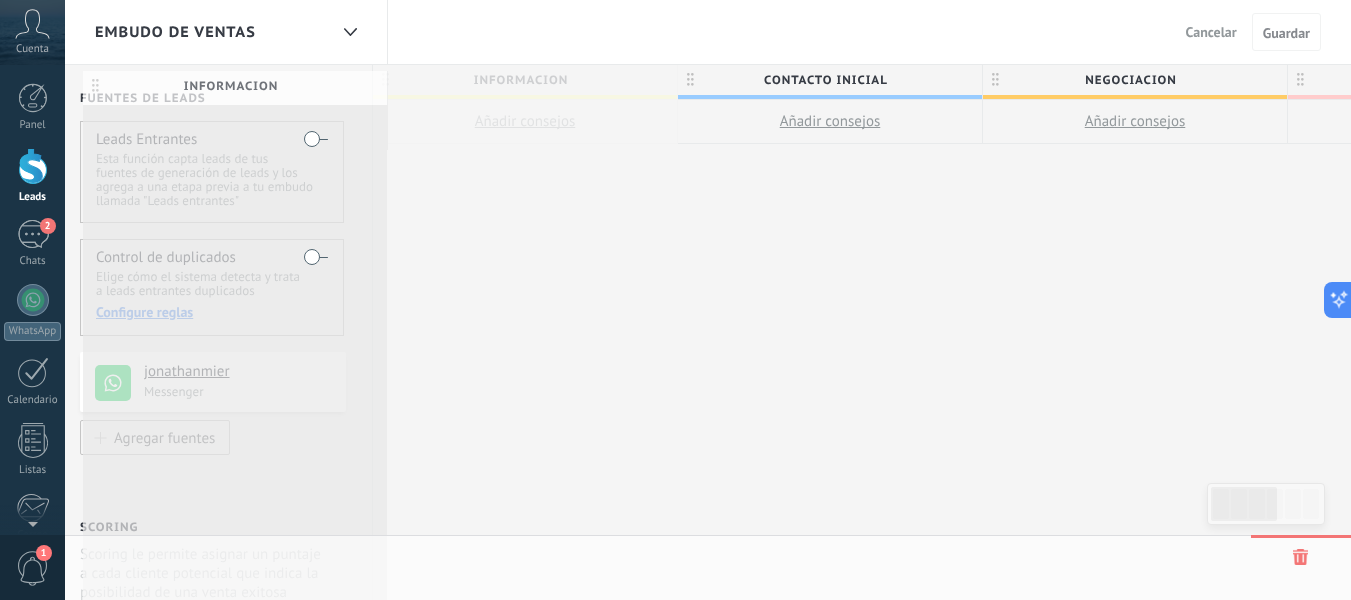 scroll, scrollTop: 0, scrollLeft: 0, axis: both 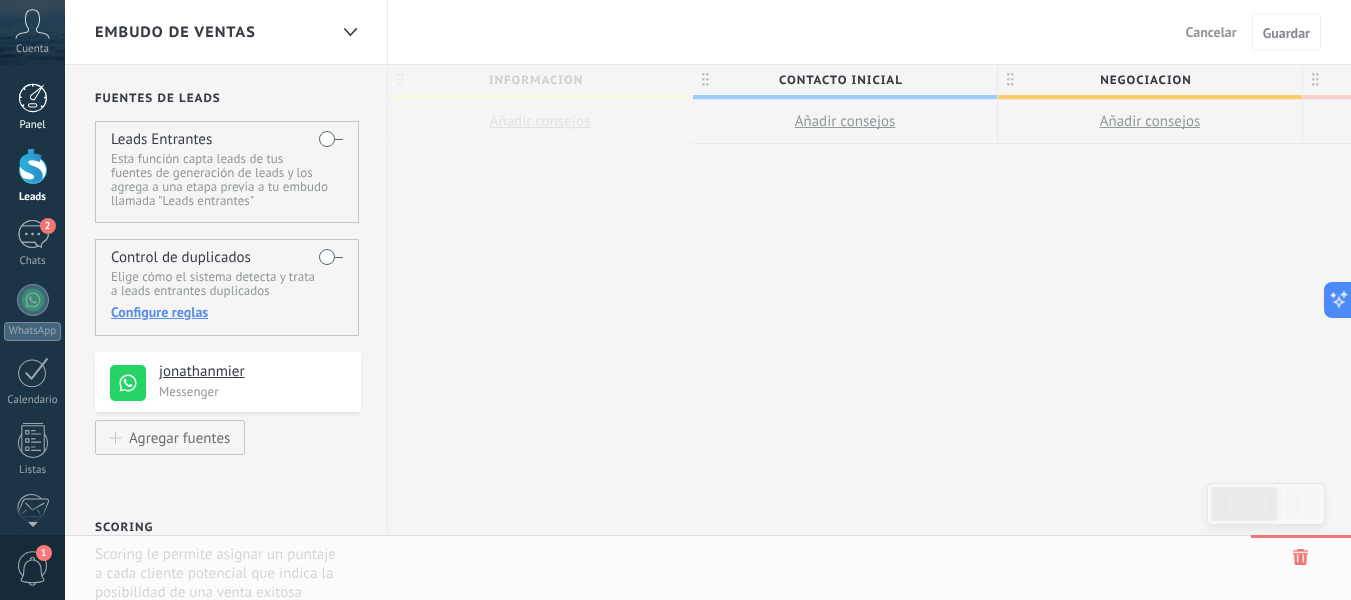 drag, startPoint x: 676, startPoint y: 79, endPoint x: 2, endPoint y: 84, distance: 674.01855 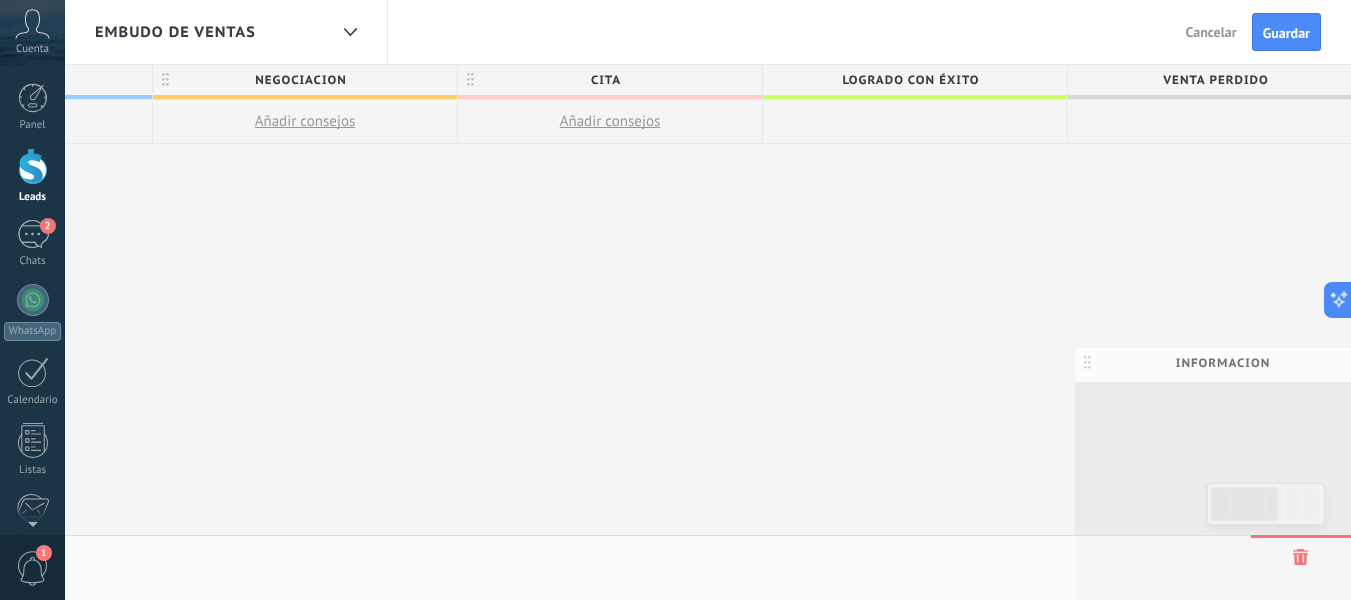 scroll, scrollTop: 0, scrollLeft: 867, axis: horizontal 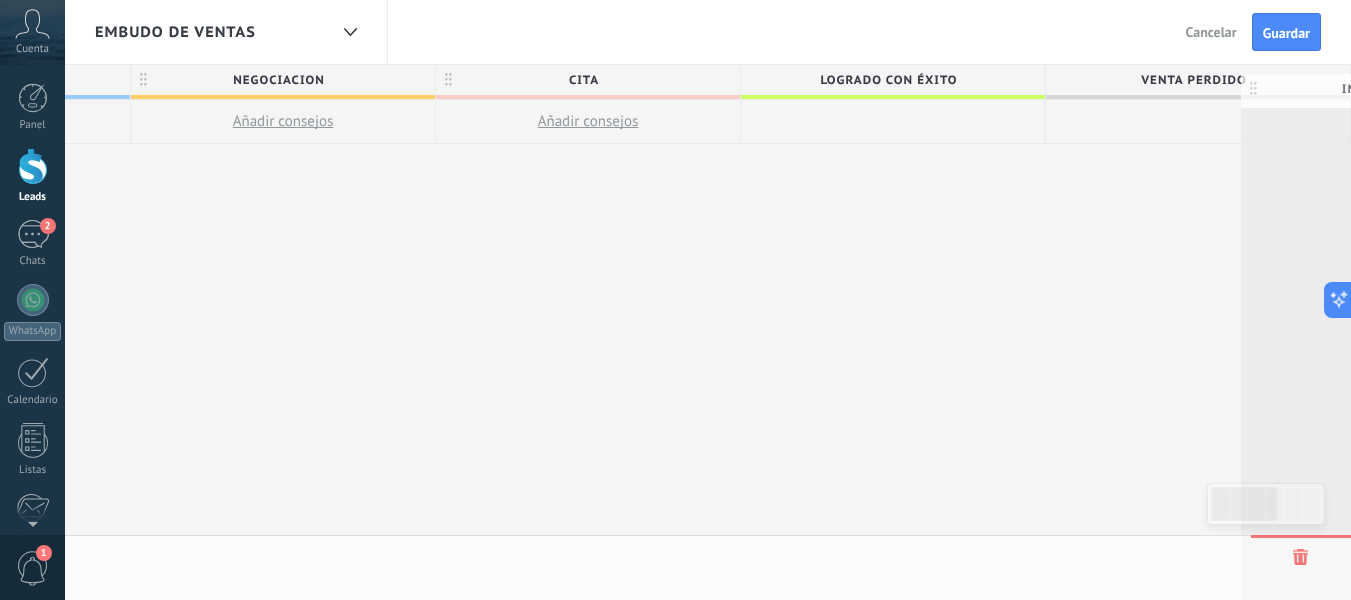 drag, startPoint x: 462, startPoint y: 78, endPoint x: 1286, endPoint y: 81, distance: 824.00543 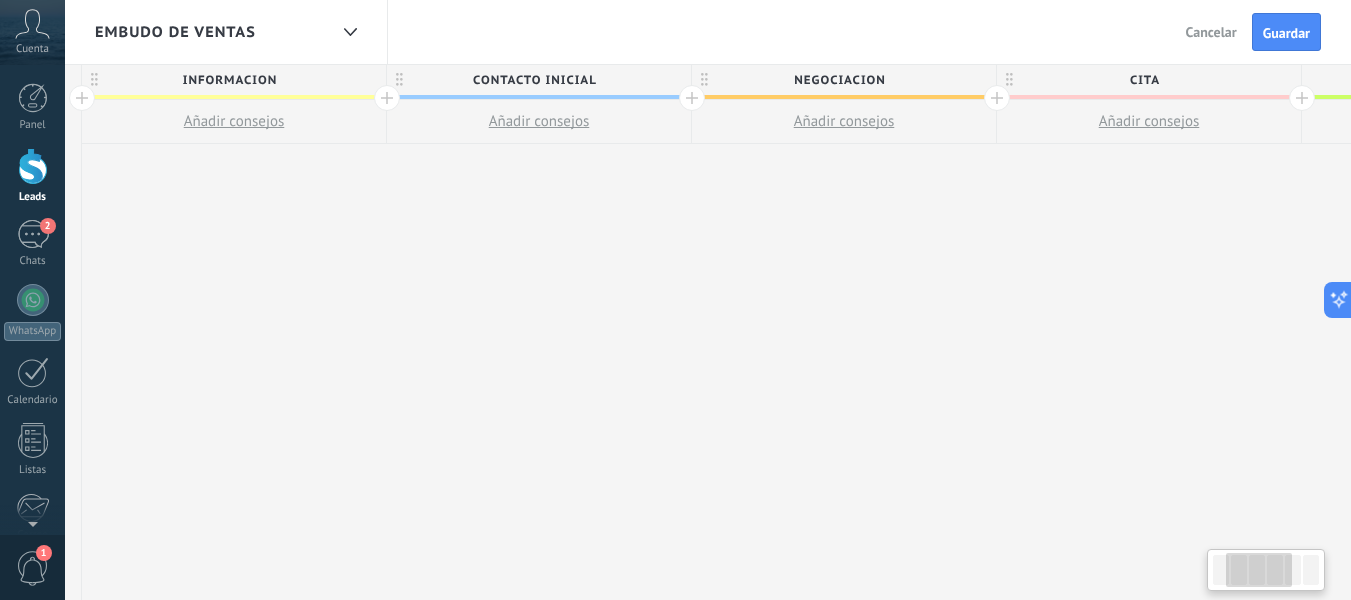 scroll, scrollTop: 0, scrollLeft: 296, axis: horizontal 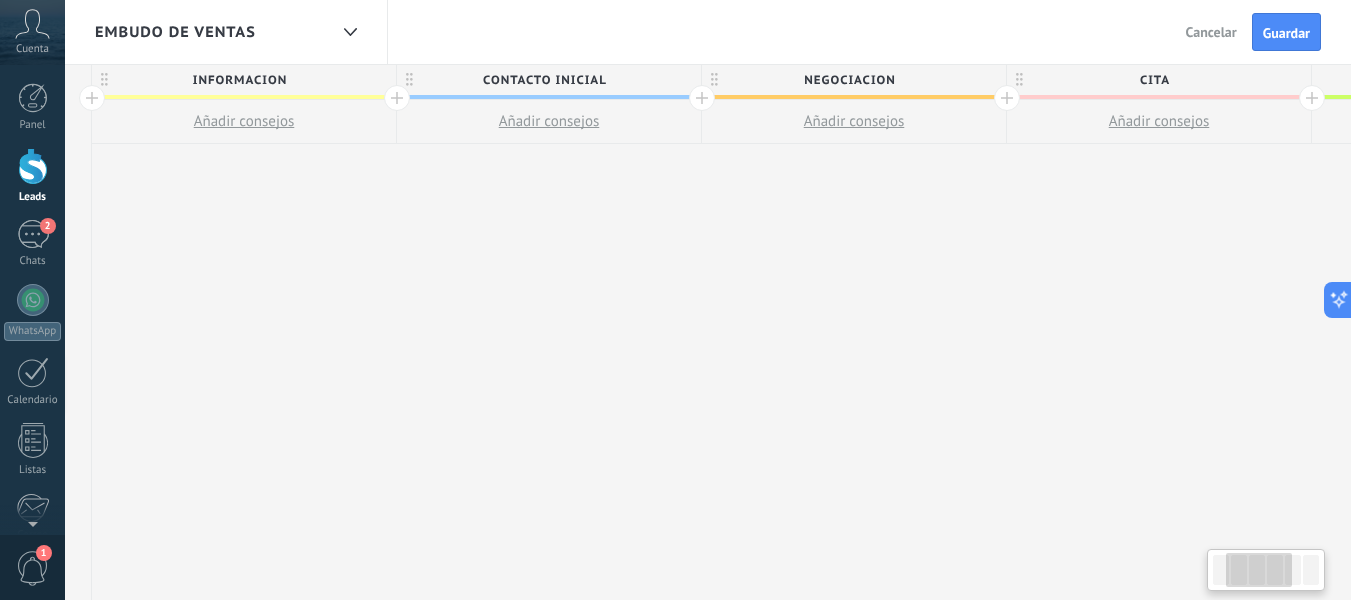 drag, startPoint x: 147, startPoint y: 271, endPoint x: 718, endPoint y: 327, distance: 573.7395 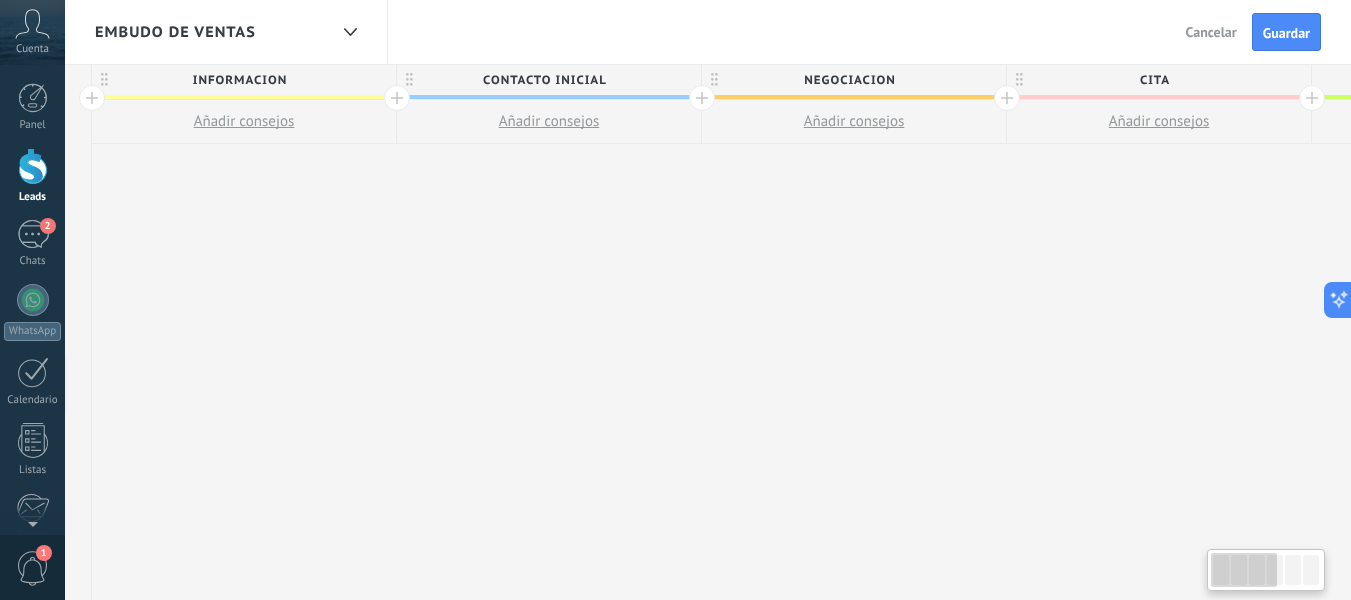 scroll, scrollTop: 0, scrollLeft: 0, axis: both 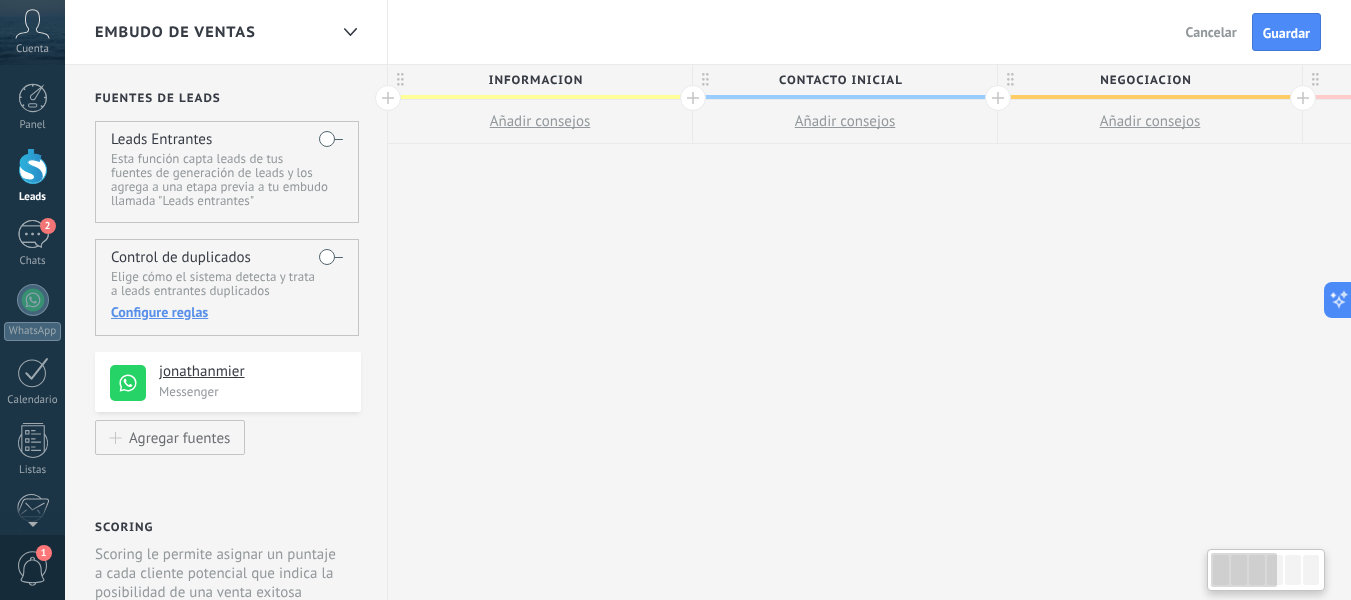 click on "**********" at bounding box center [1303, 352] 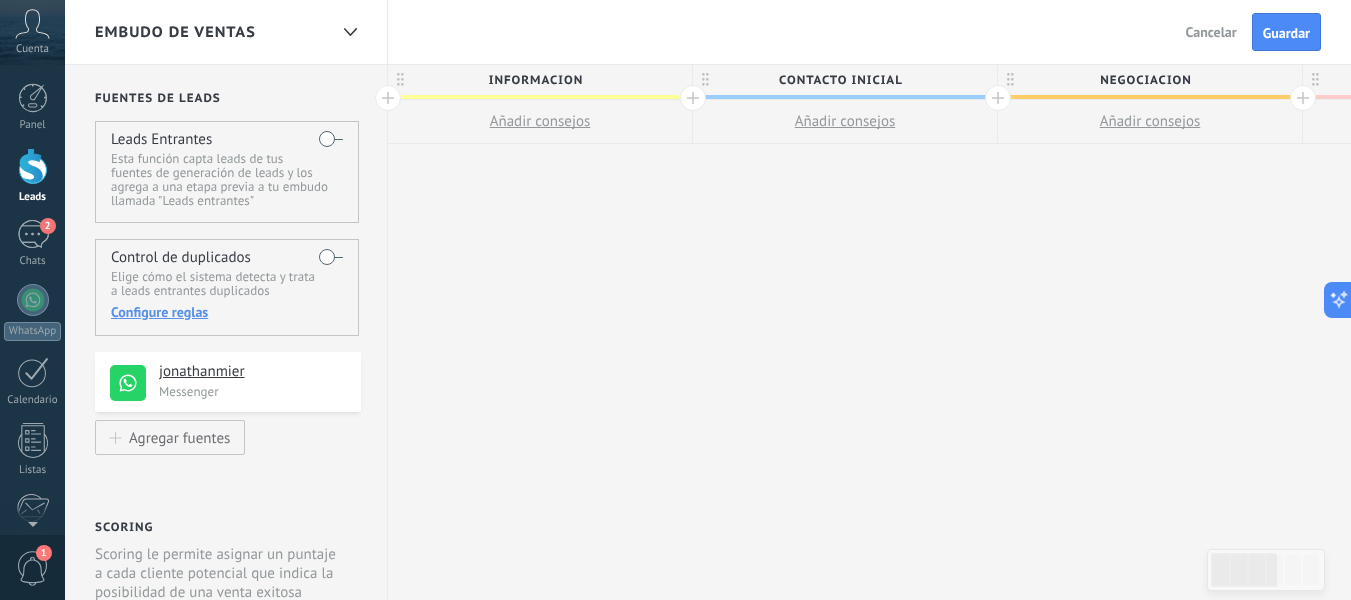 click at bounding box center [388, 98] 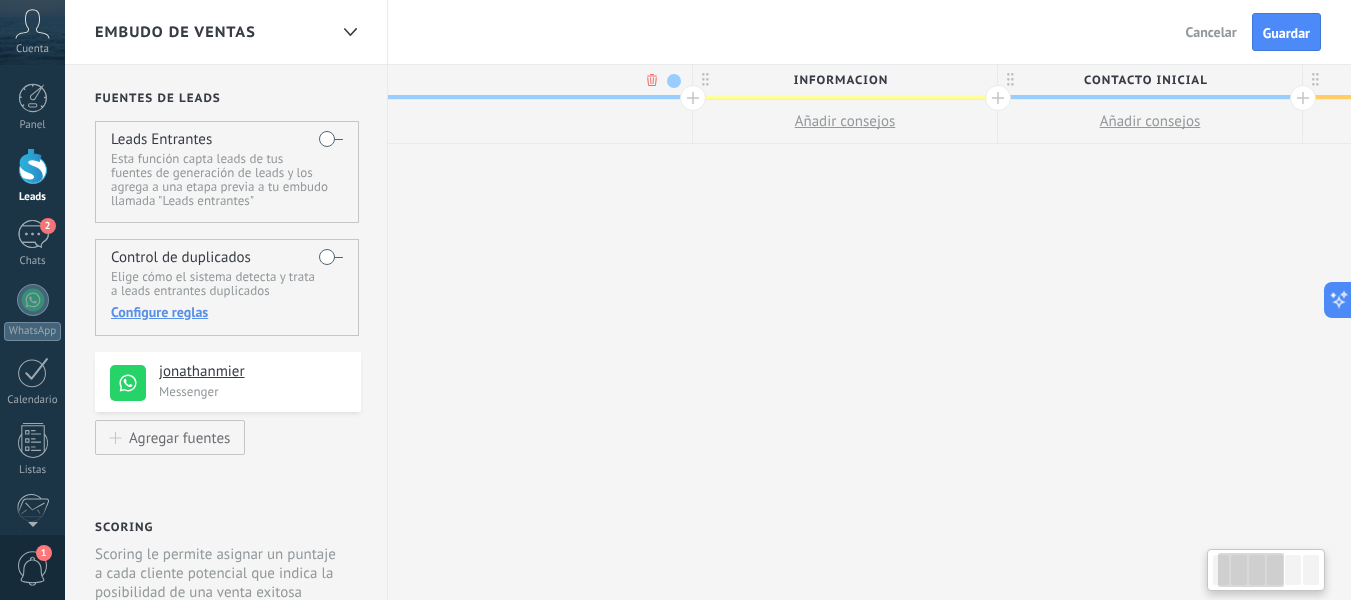 scroll, scrollTop: 0, scrollLeft: 148, axis: horizontal 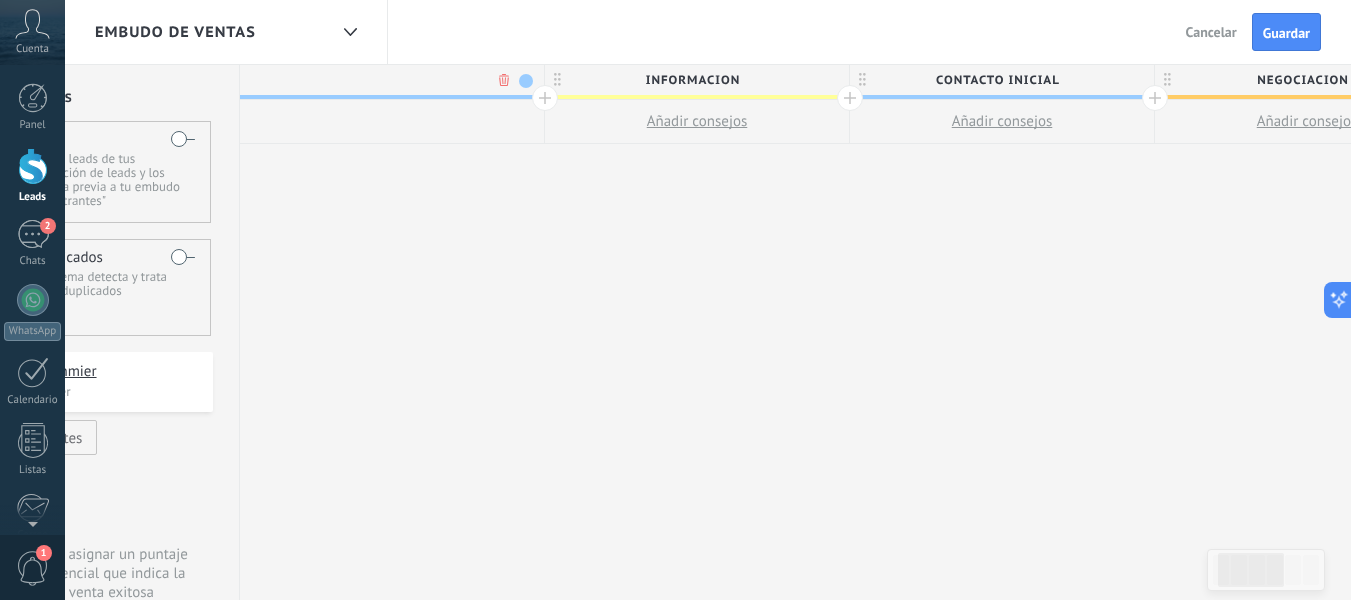 click on ".abccls-1,.abccls-2{fill-rule:evenodd}.abccls-2{fill:#fff} .abfcls-1{fill:none}.abfcls-2{fill:#fff} .abncls-1{isolation:isolate}.abncls-2{opacity:.06}.abncls-2,.abncls-3,.abncls-6{mix-blend-mode:multiply}.abncls-3{opacity:.15}.abncls-4,.abncls-8{fill:#fff}.abncls-5{fill:url(#abnlinear-gradient)}.abncls-6{opacity:.04}.abncls-7{fill:url(#abnlinear-gradient-2)}.abncls-8{fill-rule:evenodd} .abqst0{fill:#ffa200} .abwcls-1{fill:#252525} .cls-1{isolation:isolate} .acicls-1{fill:none} .aclcls-1{fill:#232323} .acnst0{display:none} .addcls-1,.addcls-2{fill:none;stroke-miterlimit:10}.addcls-1{stroke:#dfe0e5}.addcls-2{stroke:#a1a7ab} .adecls-1,.adecls-2{fill:none;stroke-miterlimit:10}.adecls-1{stroke:#dfe0e5}.adecls-2{stroke:#a1a7ab} .adqcls-1{fill:#8591a5;fill-rule:evenodd} .aeccls-1{fill:#5c9f37} .aeecls-1{fill:#f86161} .aejcls-1{fill:#8591a5;fill-rule:evenodd} .aekcls-1{fill-rule:evenodd} .aelcls-1{fill-rule:evenodd;fill:currentColor} .aemcls-1{fill-rule:evenodd;fill:currentColor} .aencls-2{fill:#f86161;opacity:.3}" at bounding box center [675, 300] 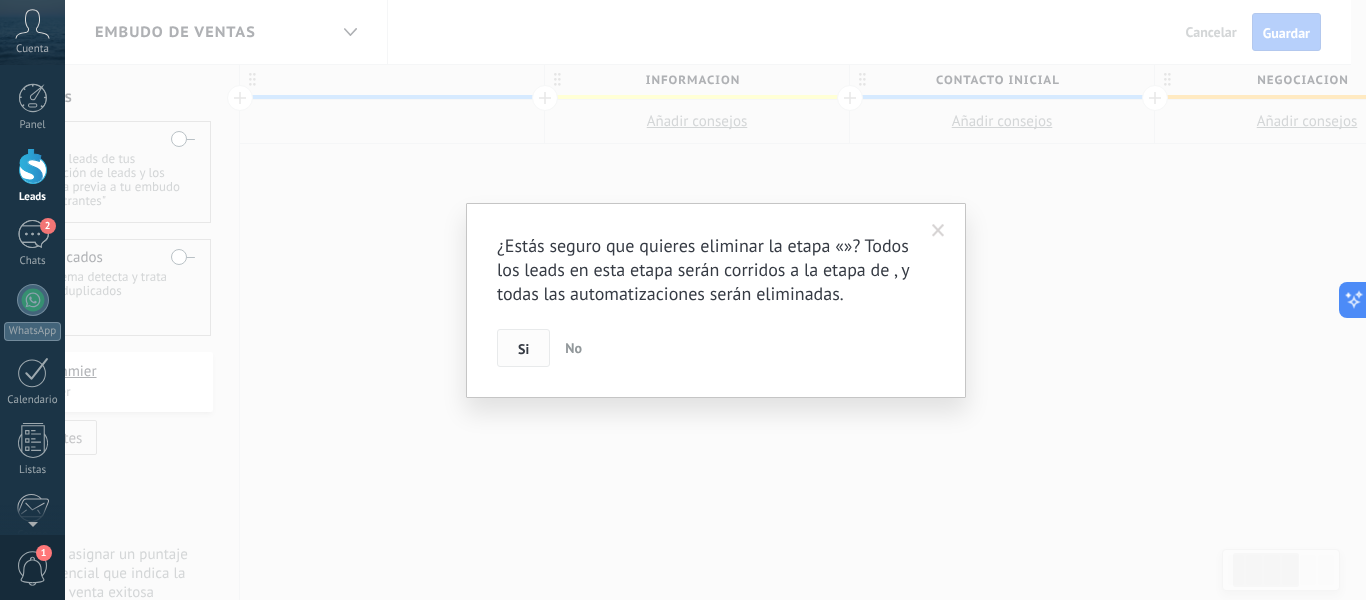 click on "Si" at bounding box center (523, 349) 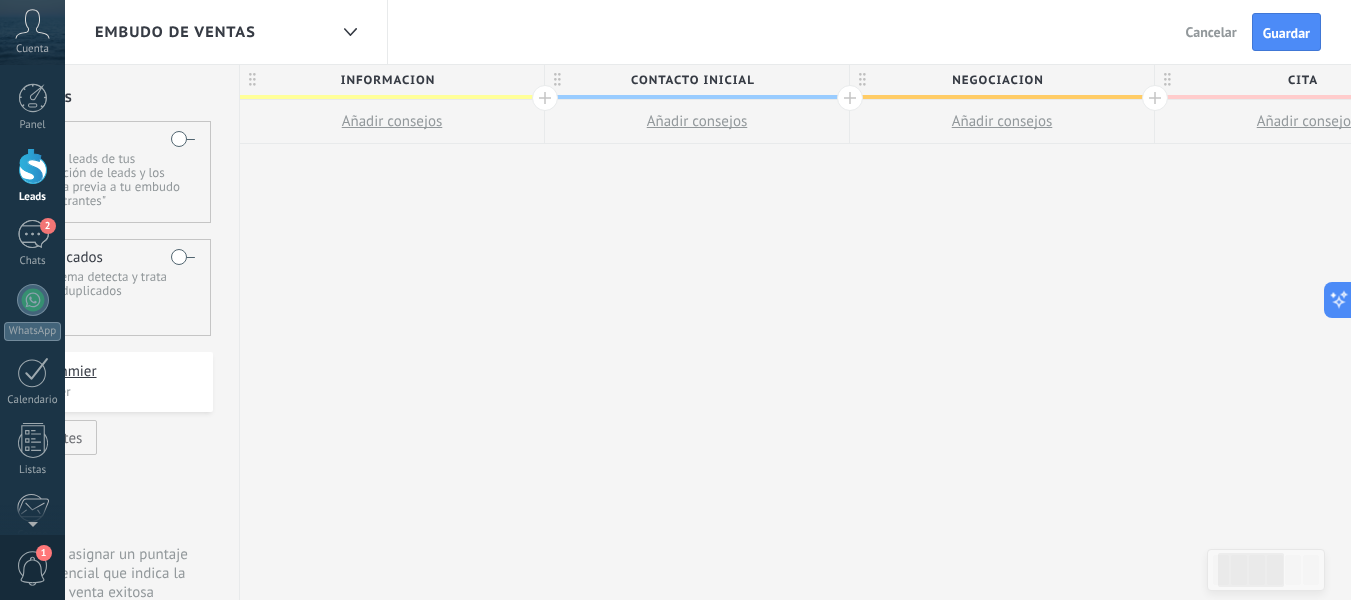 click 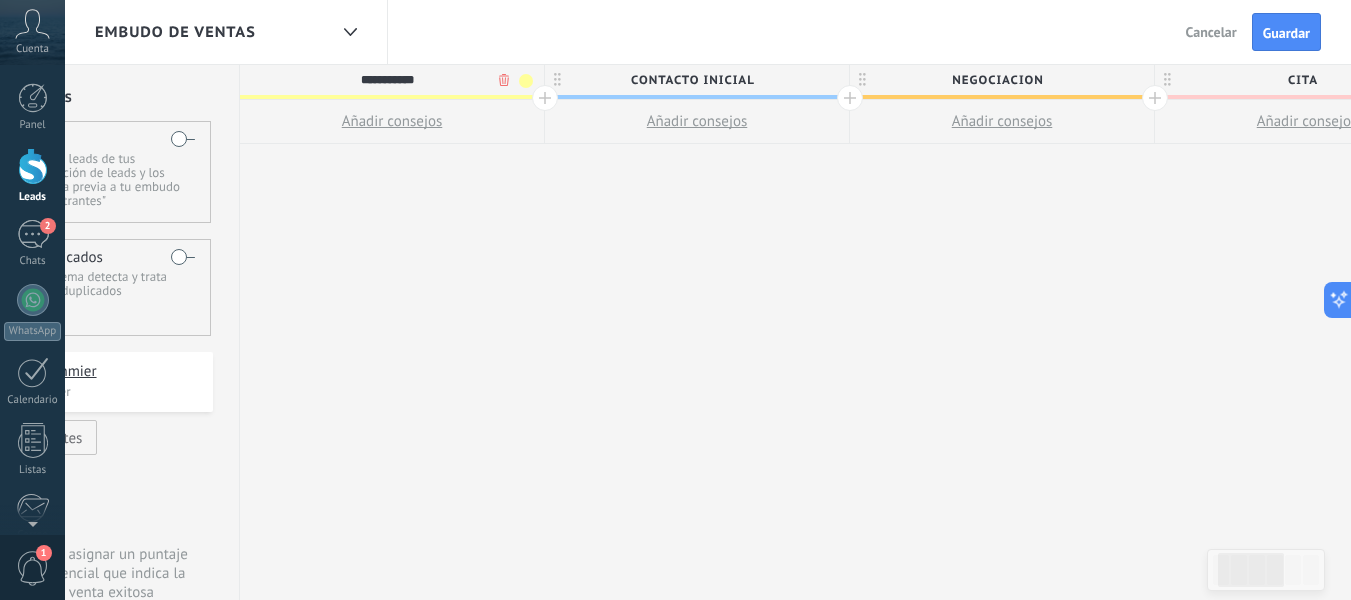 click on ".abccls-1,.abccls-2{fill-rule:evenodd}.abccls-2{fill:#fff} .abfcls-1{fill:none}.abfcls-2{fill:#fff} .abncls-1{isolation:isolate}.abncls-2{opacity:.06}.abncls-2,.abncls-3,.abncls-6{mix-blend-mode:multiply}.abncls-3{opacity:.15}.abncls-4,.abncls-8{fill:#fff}.abncls-5{fill:url(#abnlinear-gradient)}.abncls-6{opacity:.04}.abncls-7{fill:url(#abnlinear-gradient-2)}.abncls-8{fill-rule:evenodd} .abqst0{fill:#ffa200} .abwcls-1{fill:#252525} .cls-1{isolation:isolate} .acicls-1{fill:none} .aclcls-1{fill:#232323} .acnst0{display:none} .addcls-1,.addcls-2{fill:none;stroke-miterlimit:10}.addcls-1{stroke:#dfe0e5}.addcls-2{stroke:#a1a7ab} .adecls-1,.adecls-2{fill:none;stroke-miterlimit:10}.adecls-1{stroke:#dfe0e5}.adecls-2{stroke:#a1a7ab} .adqcls-1{fill:#8591a5;fill-rule:evenodd} .aeccls-1{fill:#5c9f37} .aeecls-1{fill:#f86161} .aejcls-1{fill:#8591a5;fill-rule:evenodd} .aekcls-1{fill-rule:evenodd} .aelcls-1{fill-rule:evenodd;fill:currentColor} .aemcls-1{fill-rule:evenodd;fill:currentColor} .aencls-2{fill:#f86161;opacity:.3}" at bounding box center (675, 300) 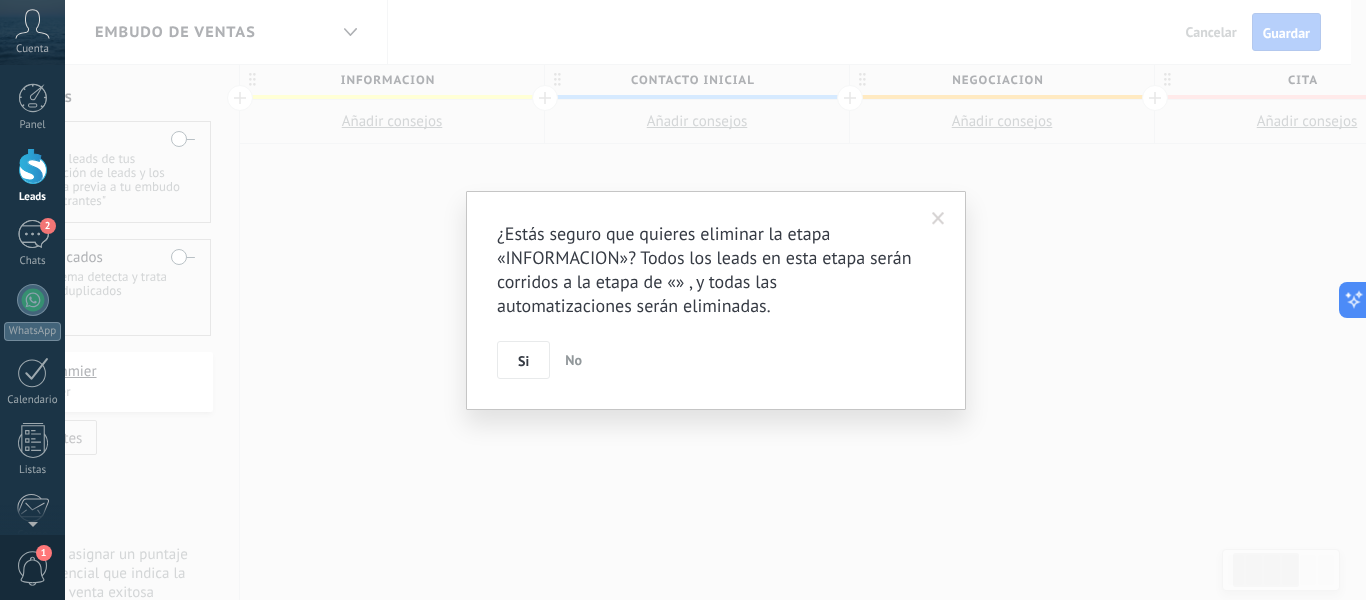 click on "Si" at bounding box center [523, 360] 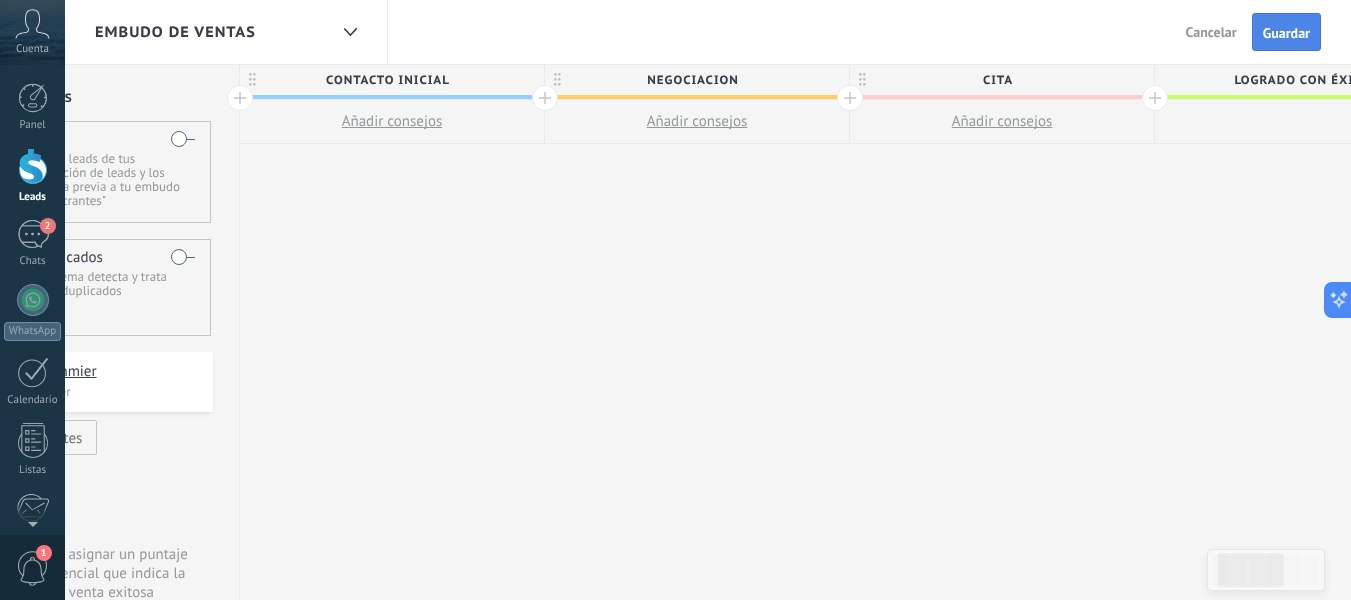 click on "Guardar" at bounding box center (1286, 33) 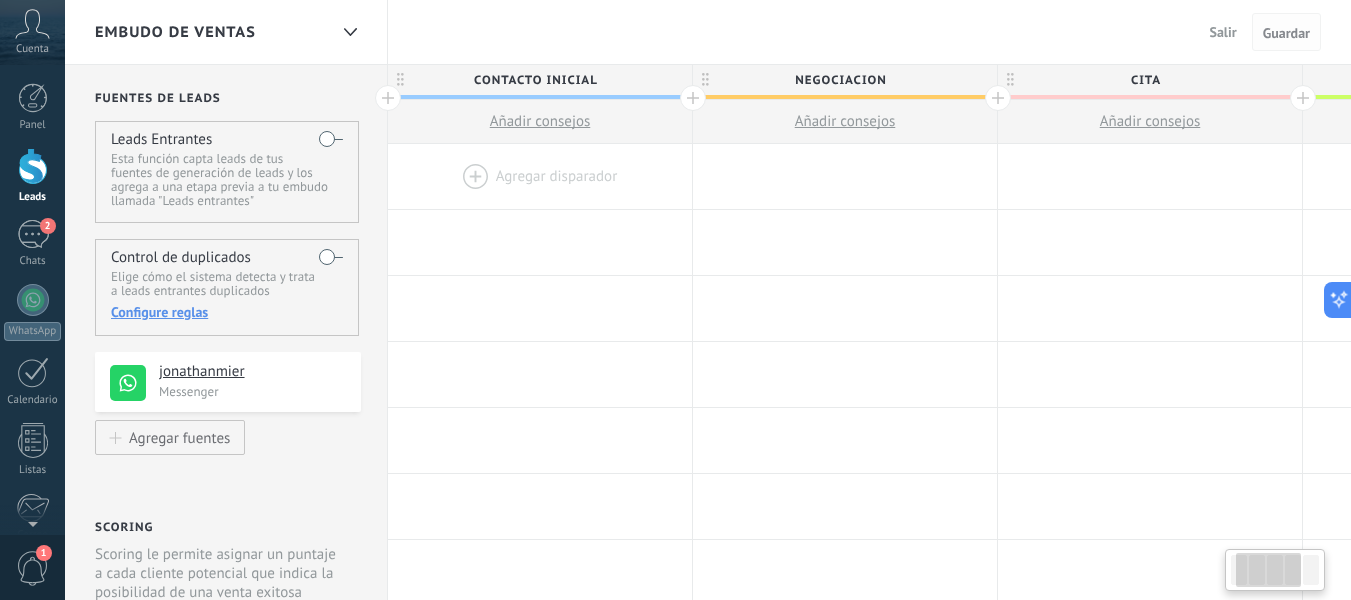 scroll, scrollTop: 0, scrollLeft: 148, axis: horizontal 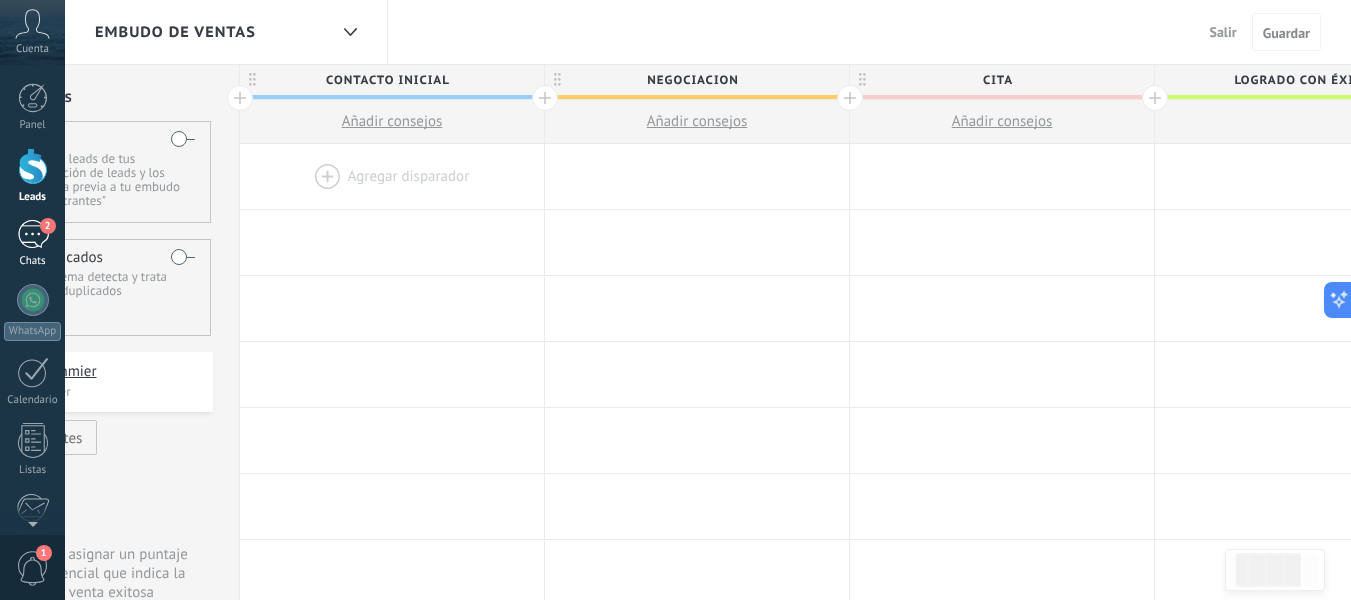 click on "2" at bounding box center (33, 234) 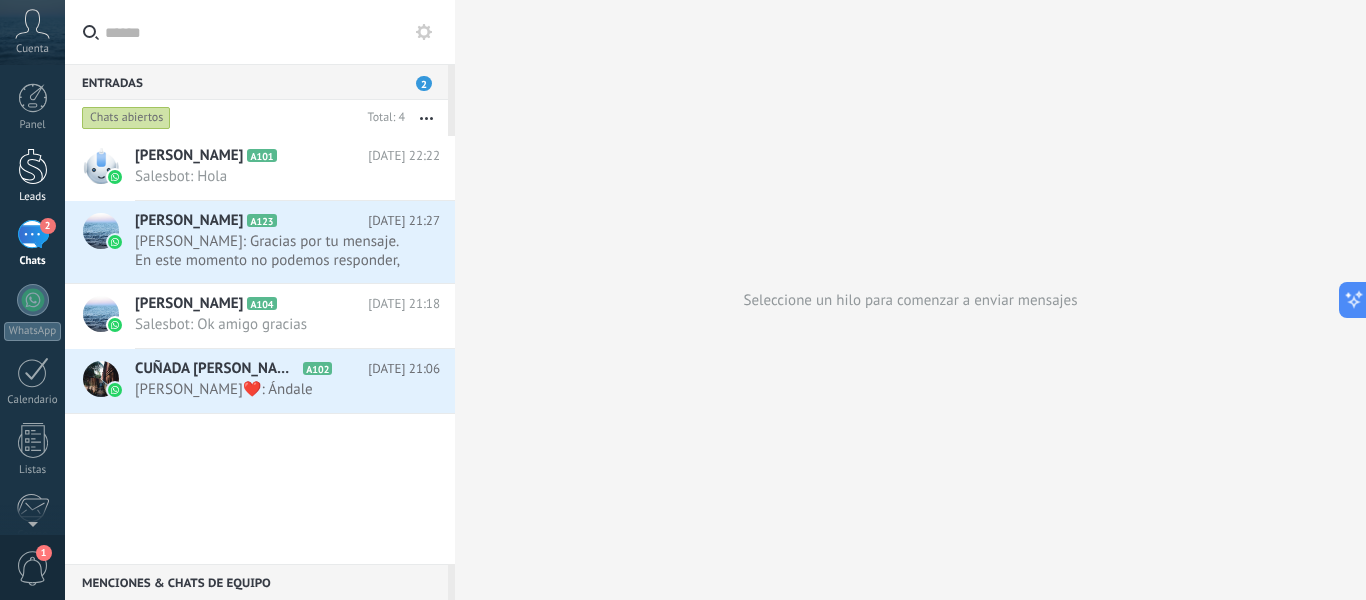 click at bounding box center [33, 166] 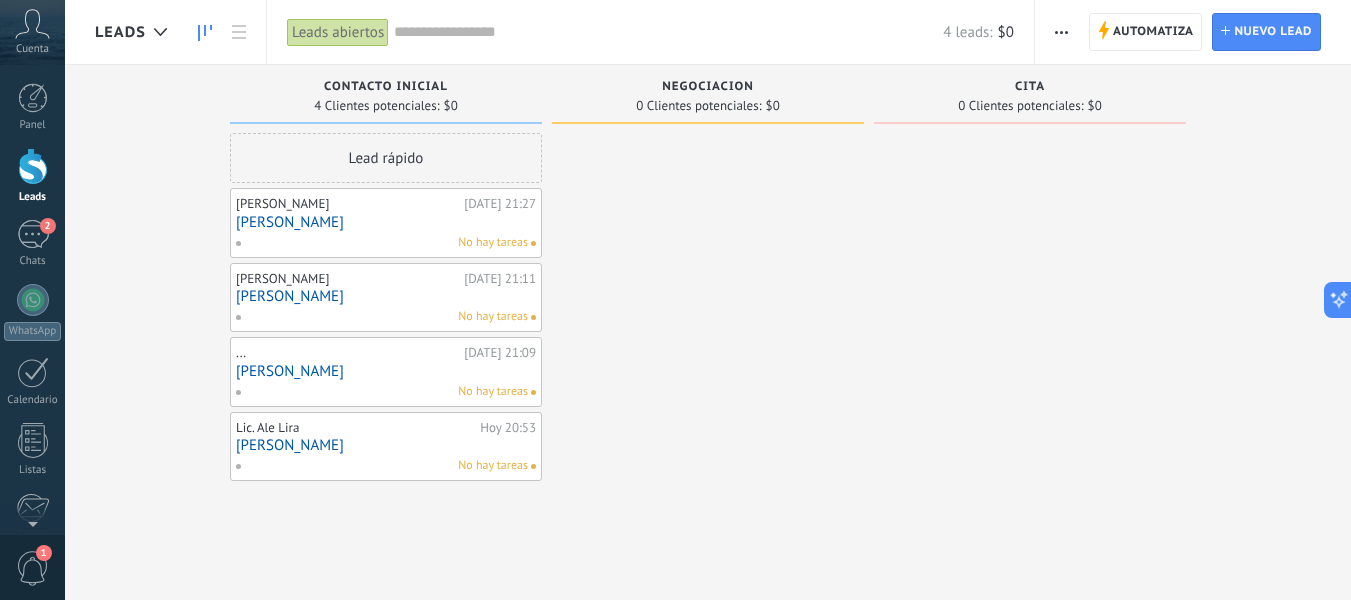 drag, startPoint x: 972, startPoint y: 267, endPoint x: 1241, endPoint y: 207, distance: 275.61023 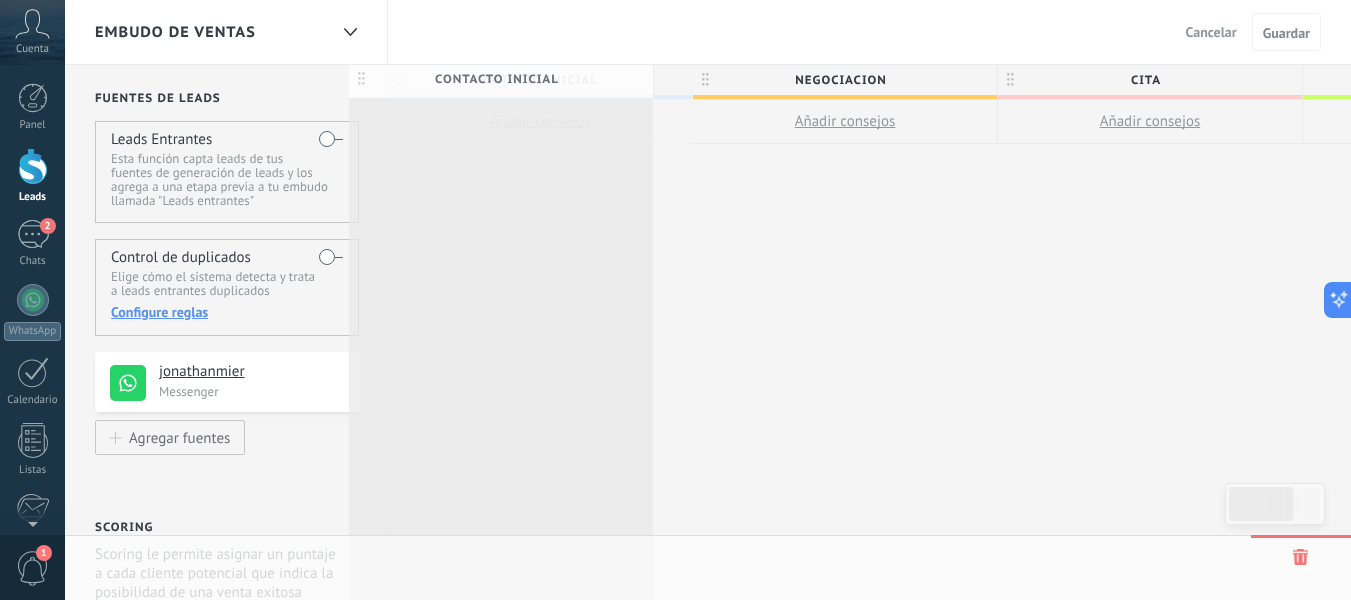 scroll, scrollTop: 0, scrollLeft: 39, axis: horizontal 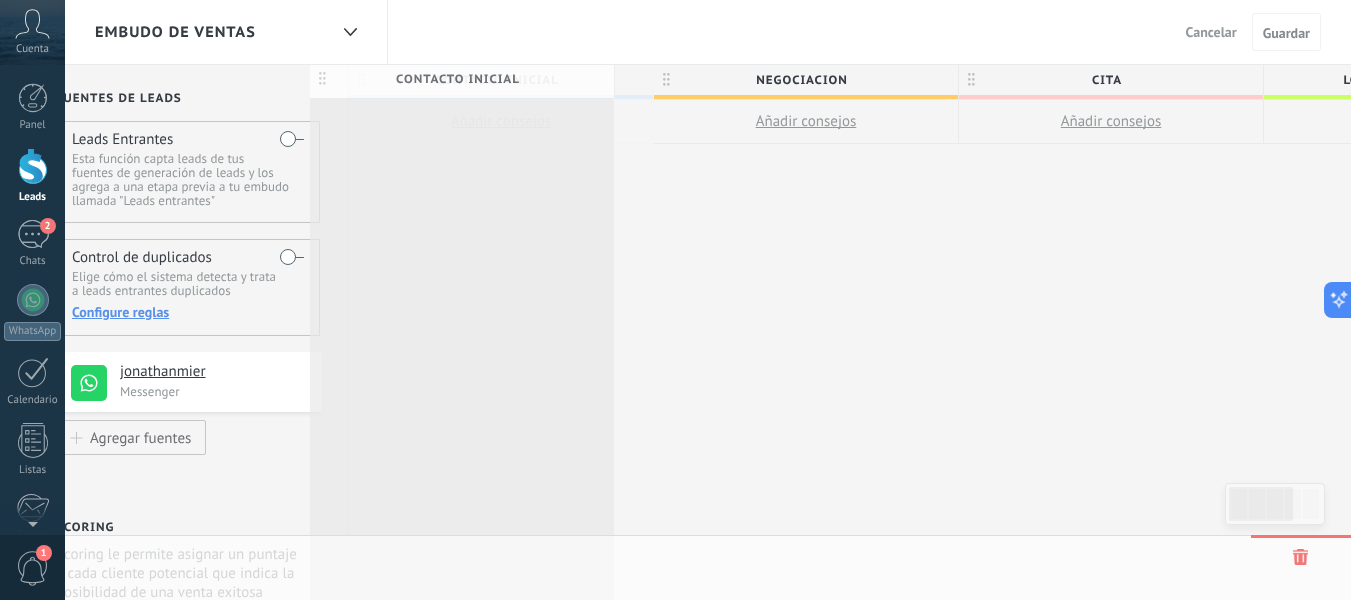 drag, startPoint x: 688, startPoint y: 71, endPoint x: 649, endPoint y: 70, distance: 39.012817 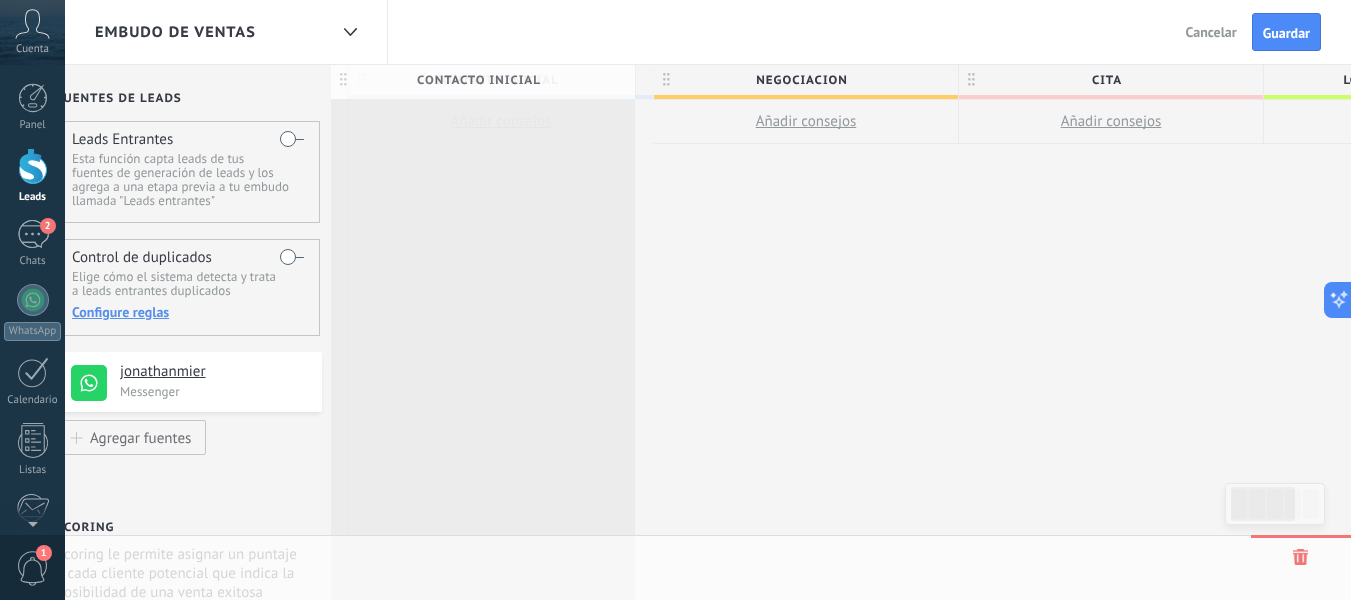 scroll, scrollTop: 0, scrollLeft: 42, axis: horizontal 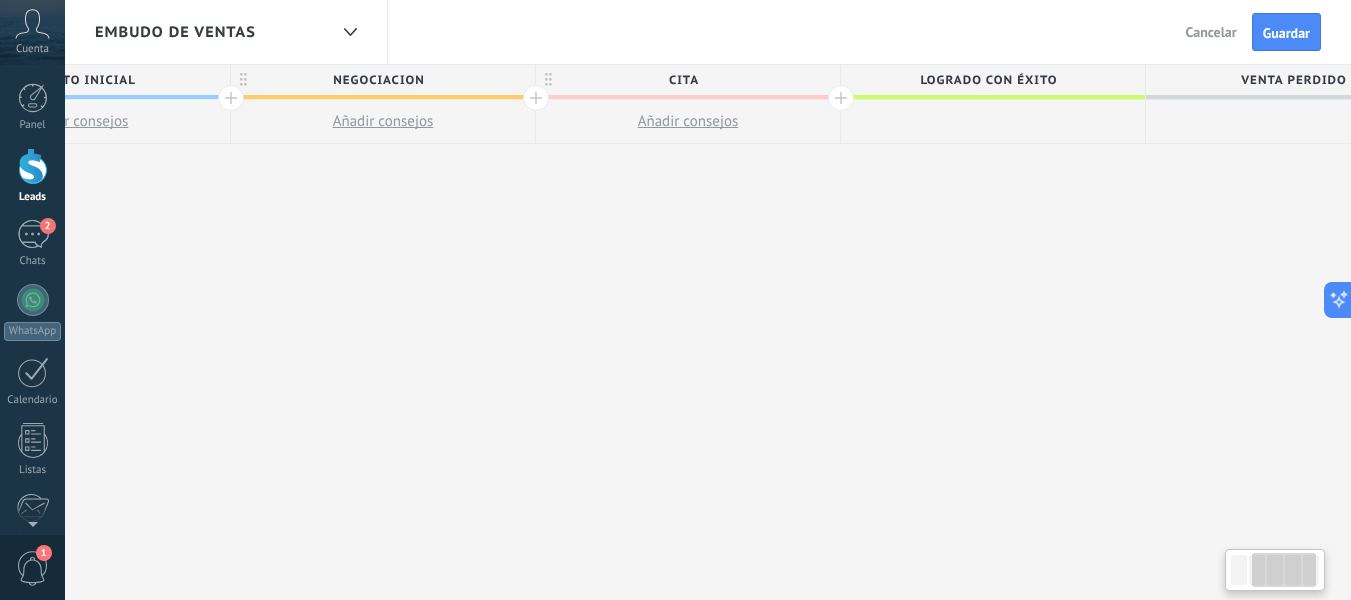 drag, startPoint x: 1301, startPoint y: 84, endPoint x: 880, endPoint y: 106, distance: 421.57443 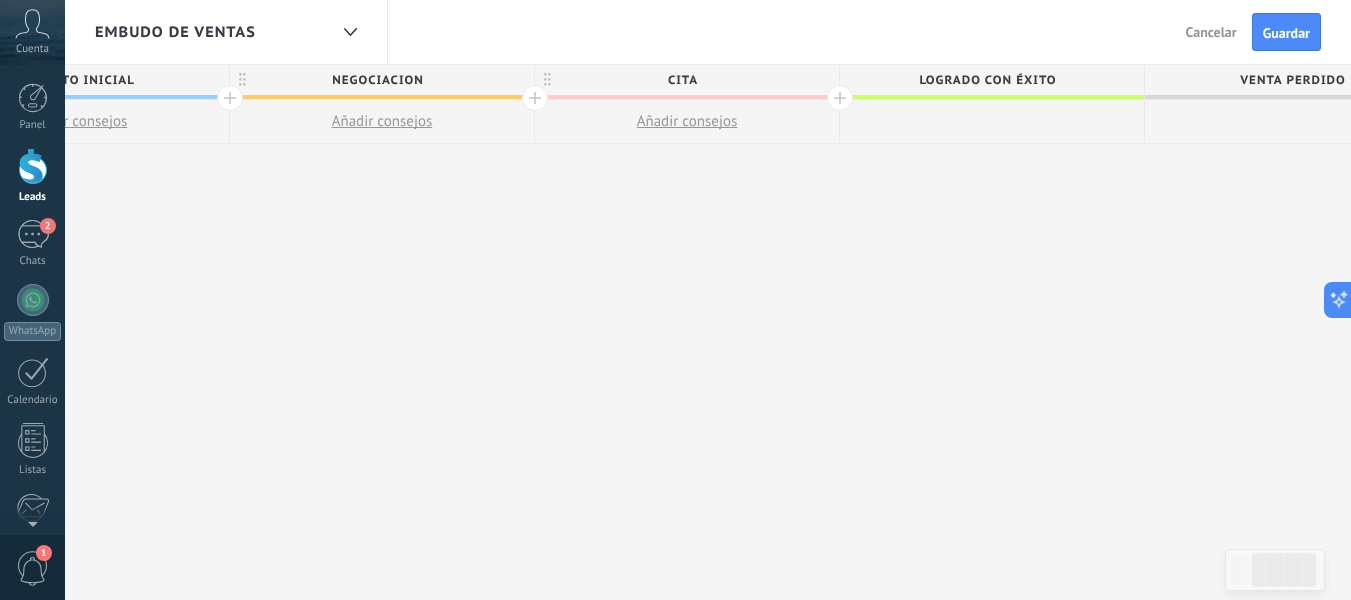 click on "Logrado con éxito" at bounding box center [987, 80] 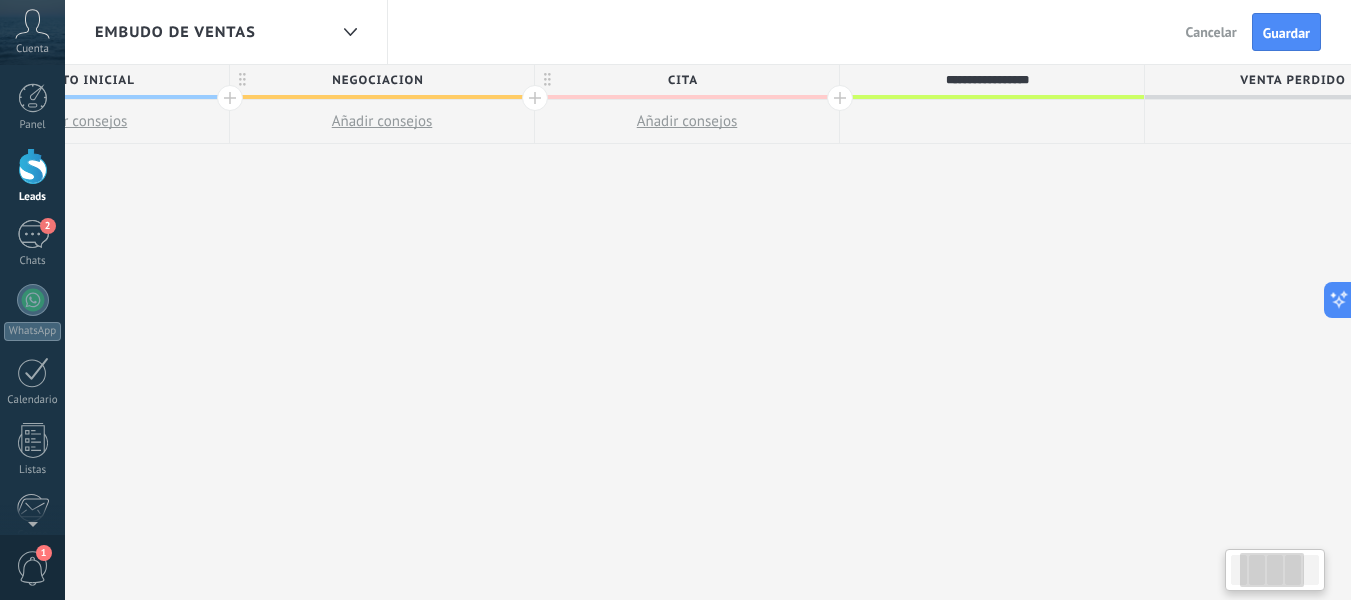click on "**********" at bounding box center [687, 352] 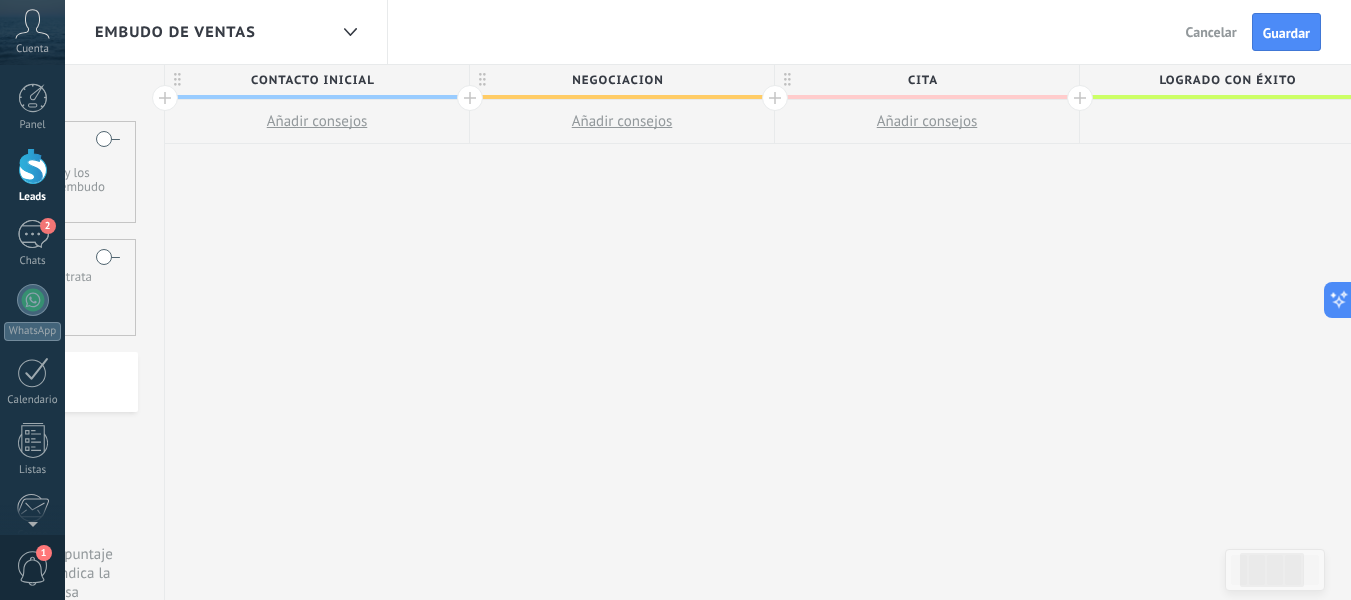 drag, startPoint x: 1167, startPoint y: 102, endPoint x: 1217, endPoint y: 126, distance: 55.461697 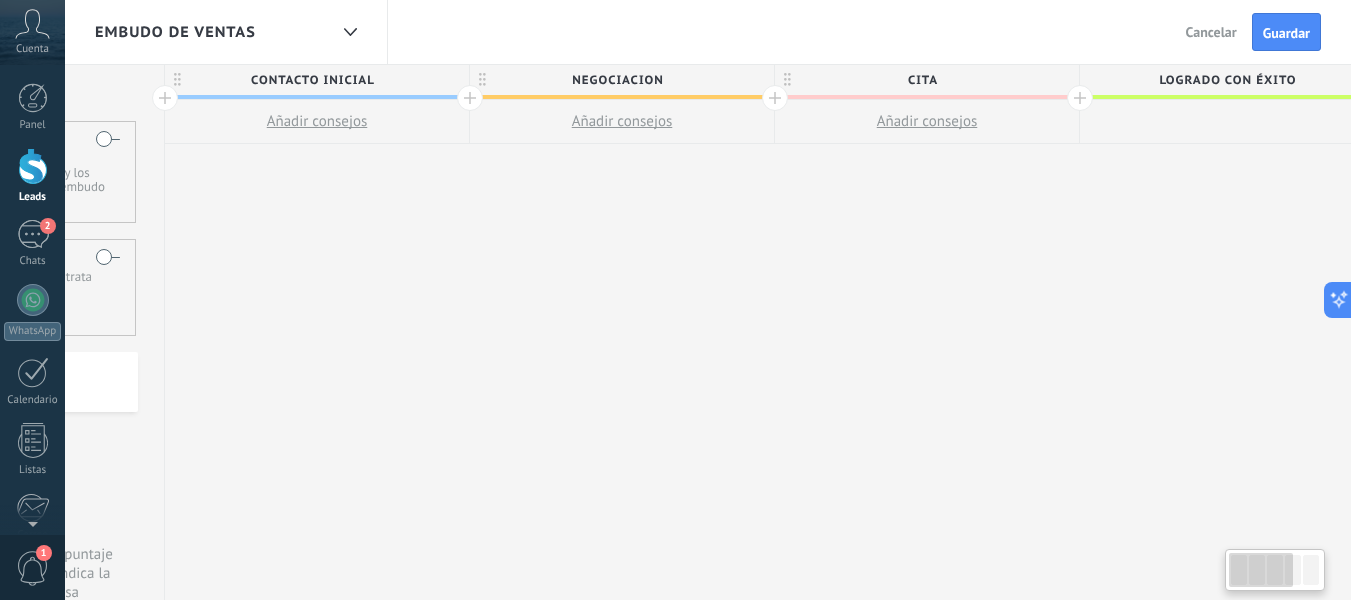 scroll, scrollTop: 0, scrollLeft: 0, axis: both 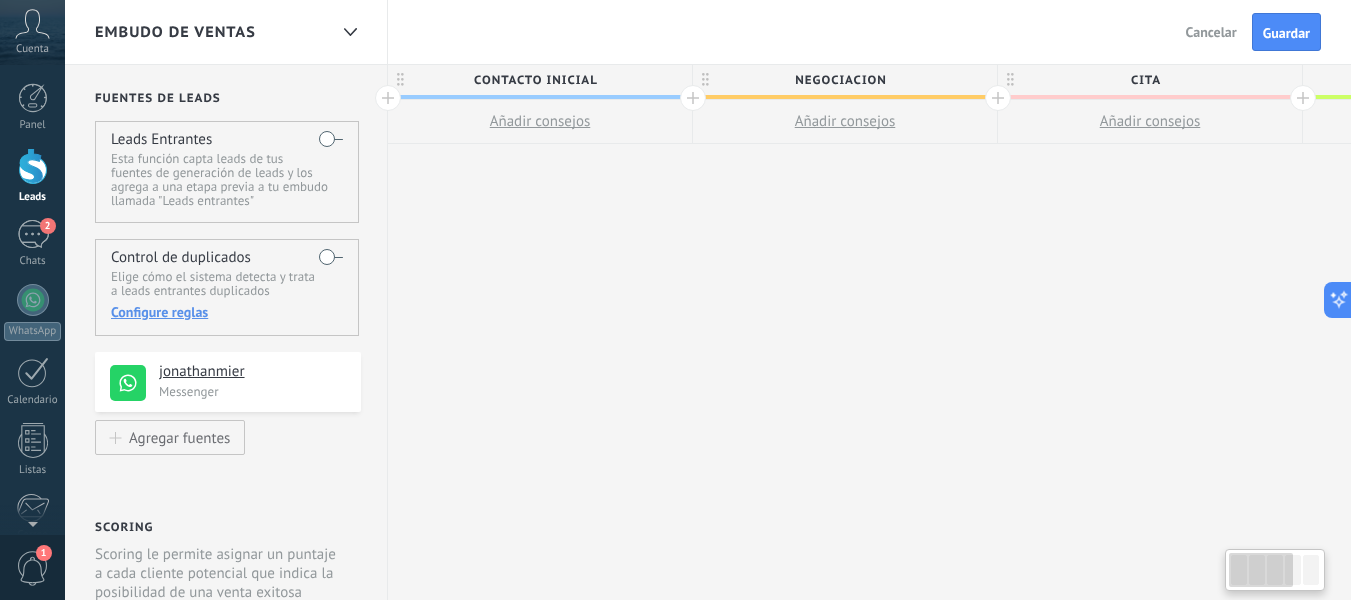 drag, startPoint x: 477, startPoint y: 311, endPoint x: 869, endPoint y: 343, distance: 393.30396 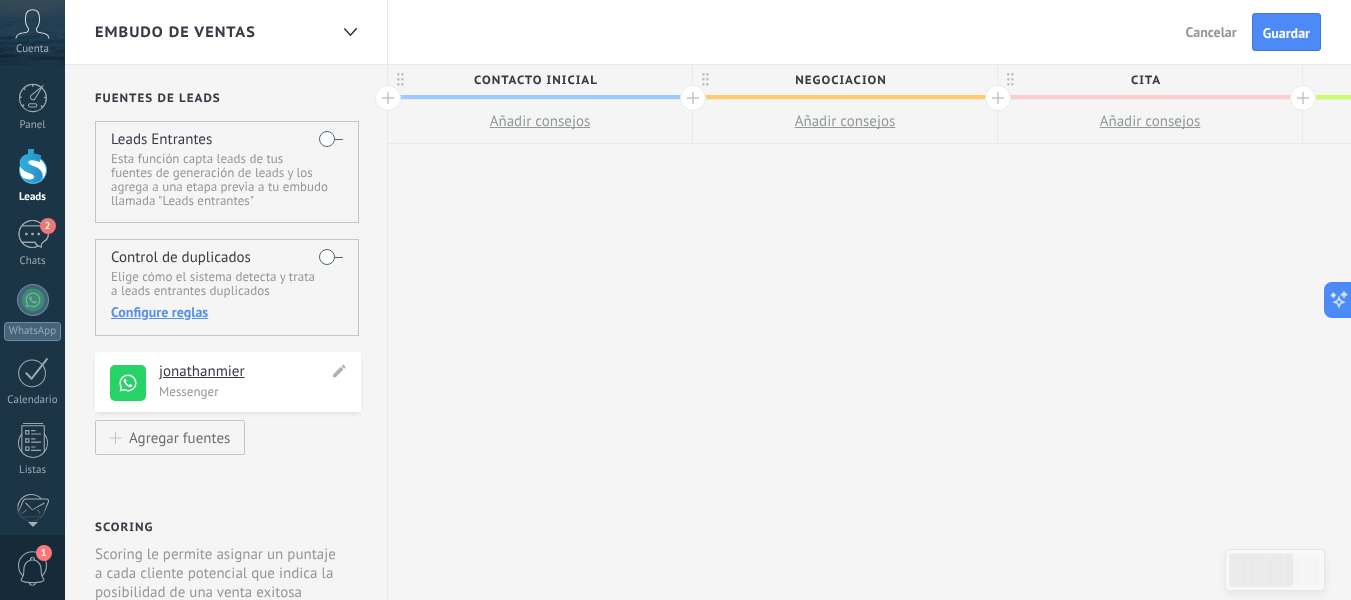 scroll, scrollTop: 1, scrollLeft: 0, axis: vertical 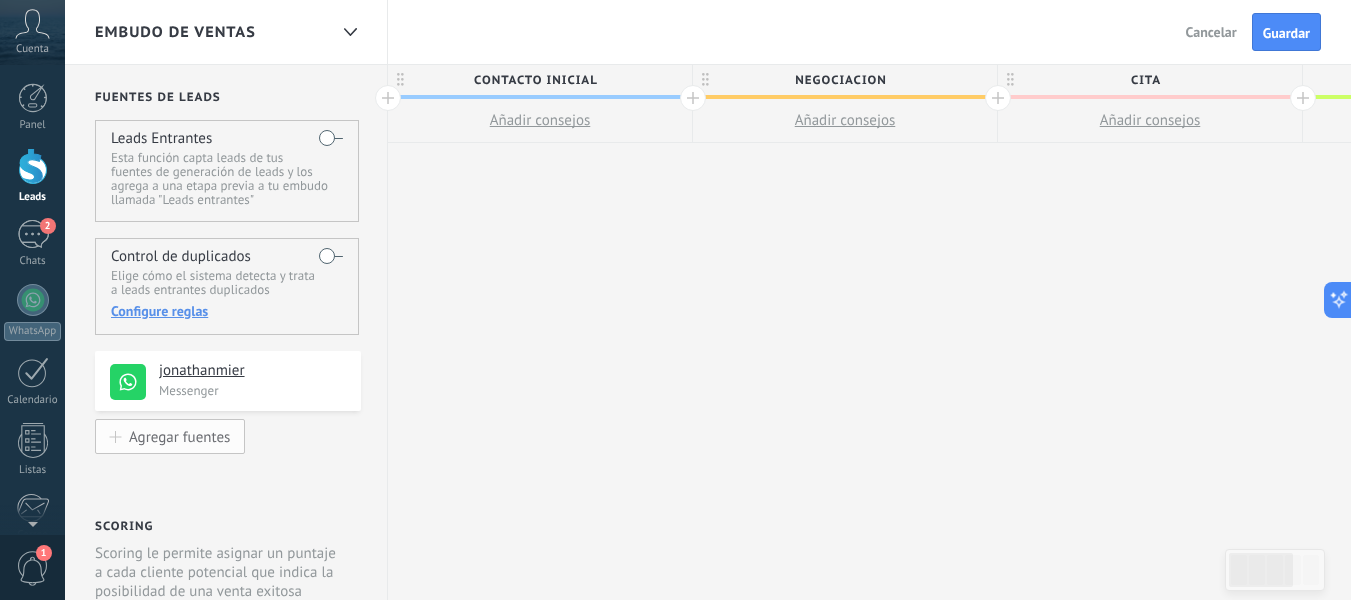 click on "Agregar fuentes" at bounding box center (170, 436) 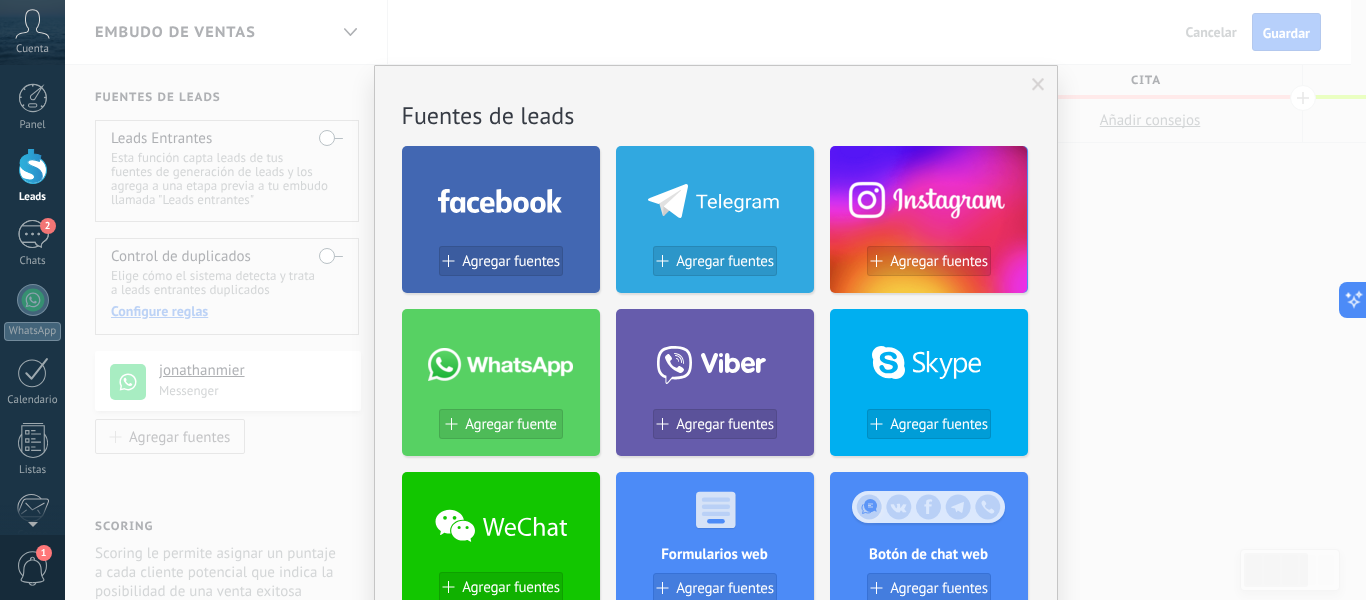 click on "No hay resultados Fuentes de leads Agregar fuentes Agregar fuentes Agregar fuentes Agregar fuente Agregar fuentes Agregar fuentes Agregar fuentes Formularios web Agregar fuentes Botón de chat web Agregar fuentes Página de engagement Agregar fuentes Parsing de Correos Agregar fuentes Correos electrónicos Agregar fuentes Lead scraper Añadir Fuente Tablas Agregar fuentes Agregar fuentes Widgets WebConnect por KWID Reciba datos de cualquier fuente Instalar Avito por Whatcrm Conecta la integración de Avito en un minuto Instalar Chatter - WA+ChatGPT via Komanda F5 Integración de WhatsApp, Telegram, Avito & VK Instalar Whatsapp de YouMessages Integración de Whatsapp y creador de bots Instalar WPForms Wordpress via CRMapp Conecta formularios en minutos Instalar Woocommerce Wordpress via CRMapp Conecte la tienda en minutos Instalar" at bounding box center (715, 300) 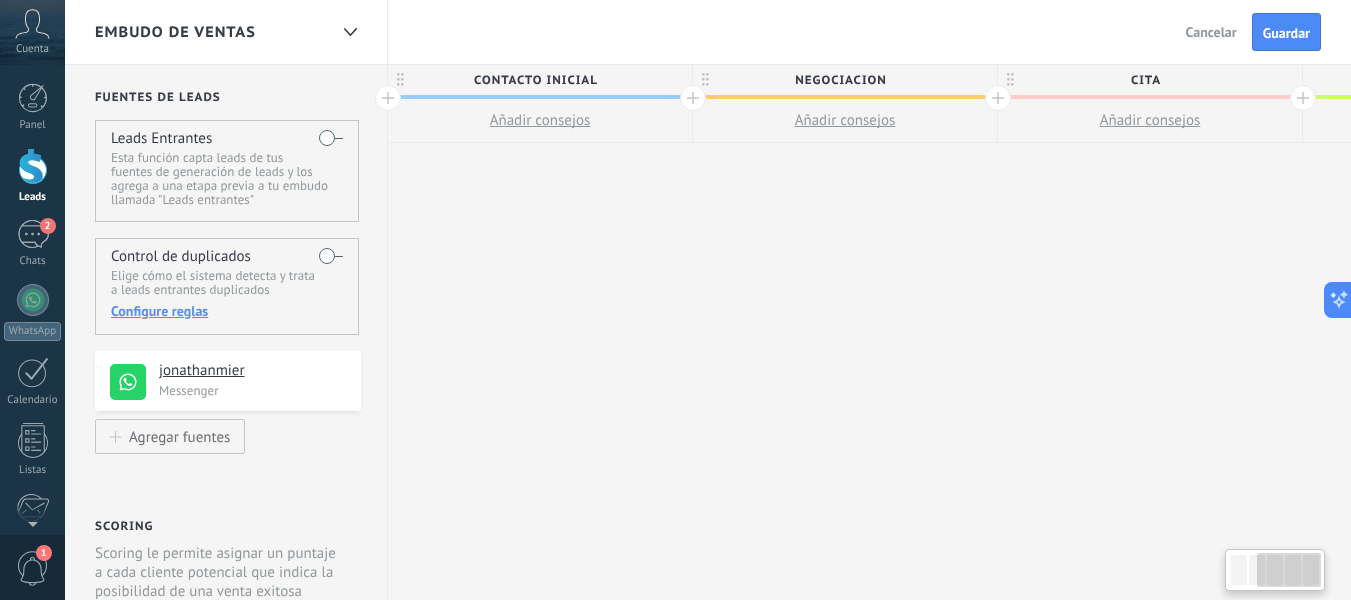 scroll, scrollTop: 0, scrollLeft: 562, axis: horizontal 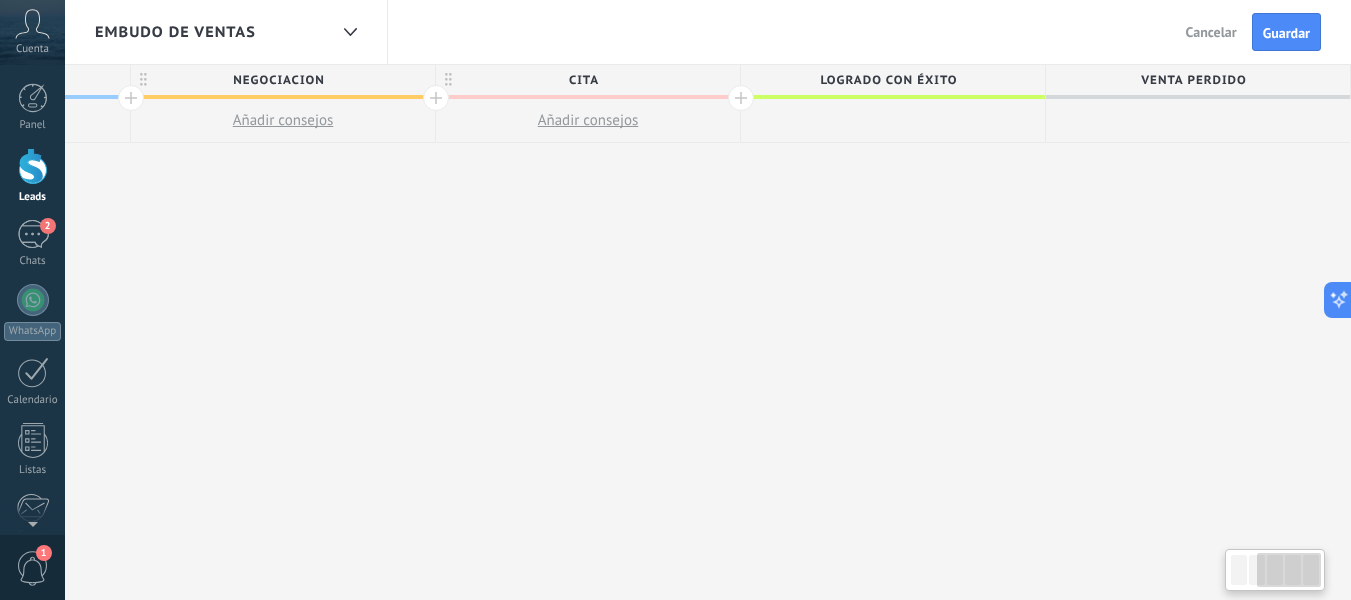drag, startPoint x: 1299, startPoint y: 239, endPoint x: 669, endPoint y: 367, distance: 642.8717 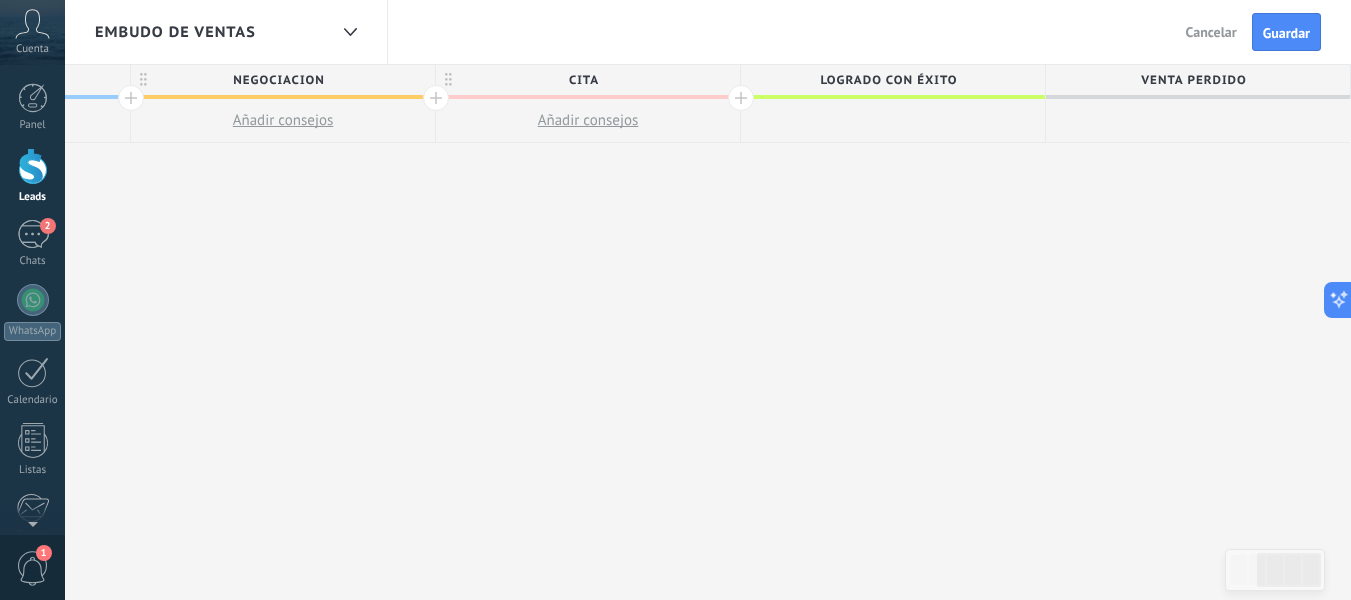 click at bounding box center (741, 98) 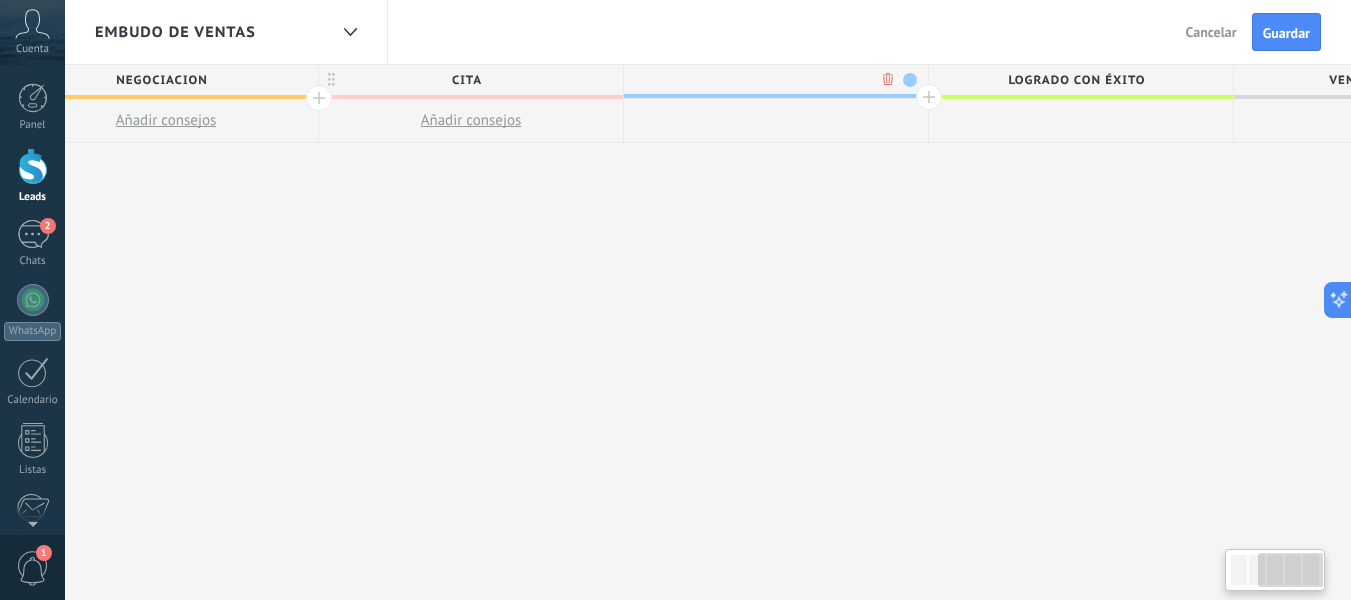 scroll, scrollTop: 0, scrollLeft: 710, axis: horizontal 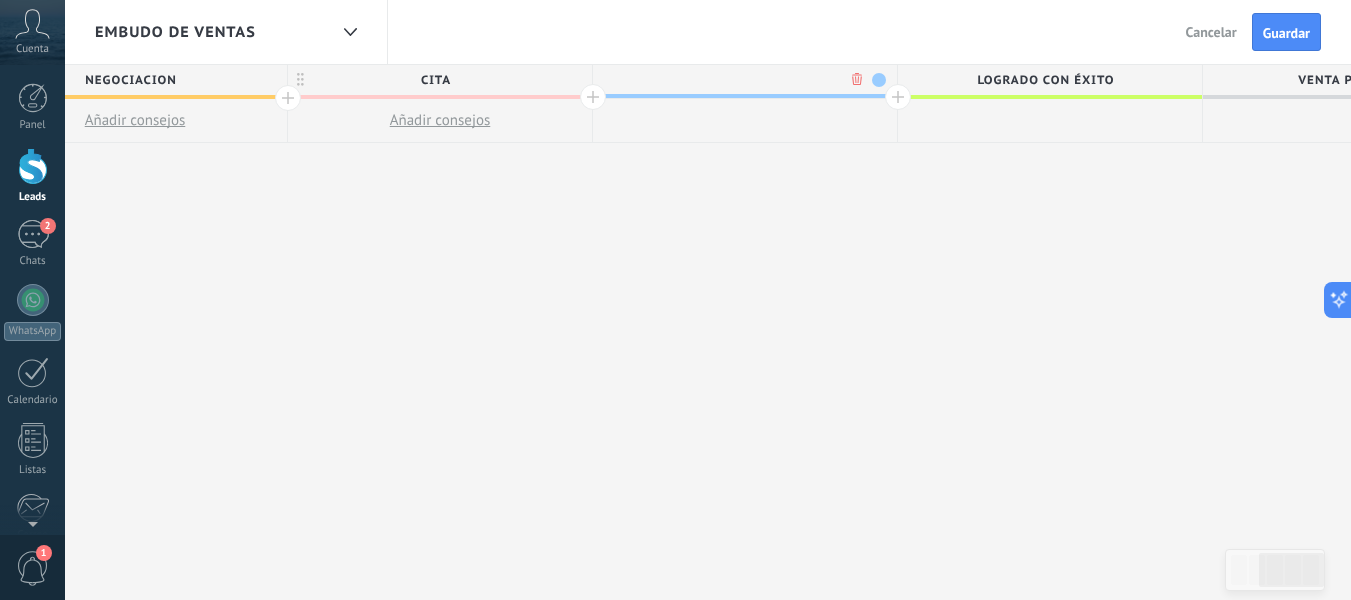 click on "Logrado con éxito" at bounding box center (1045, 80) 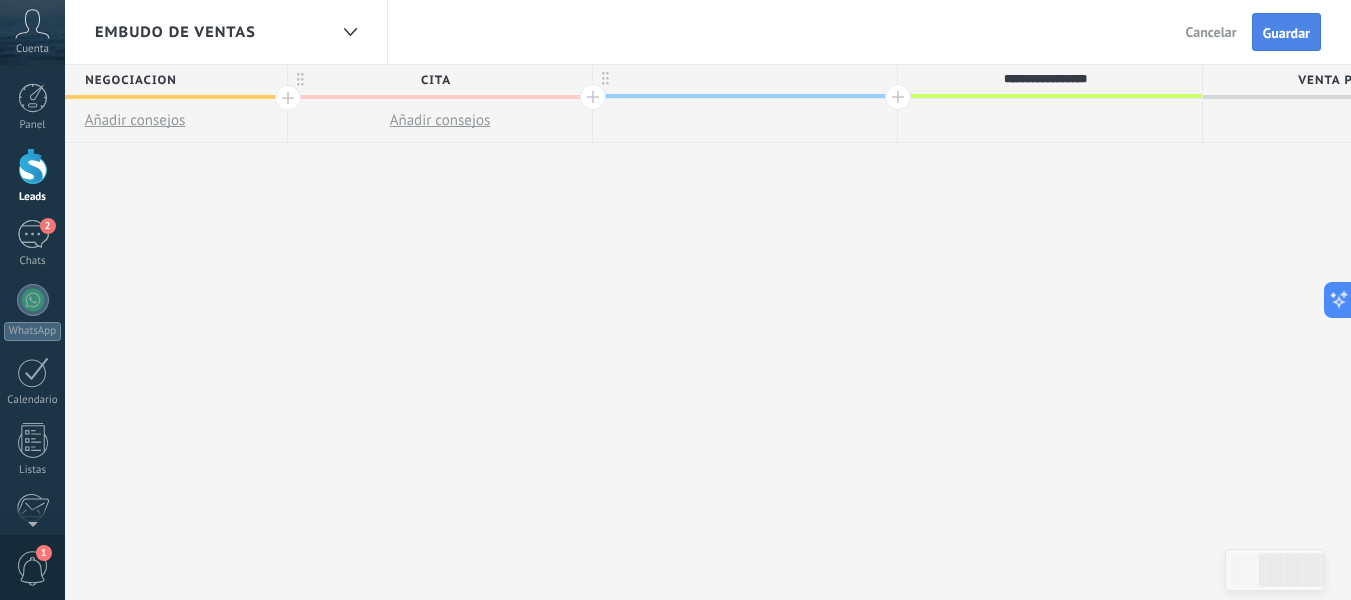 click on "Guardar" at bounding box center [1286, 33] 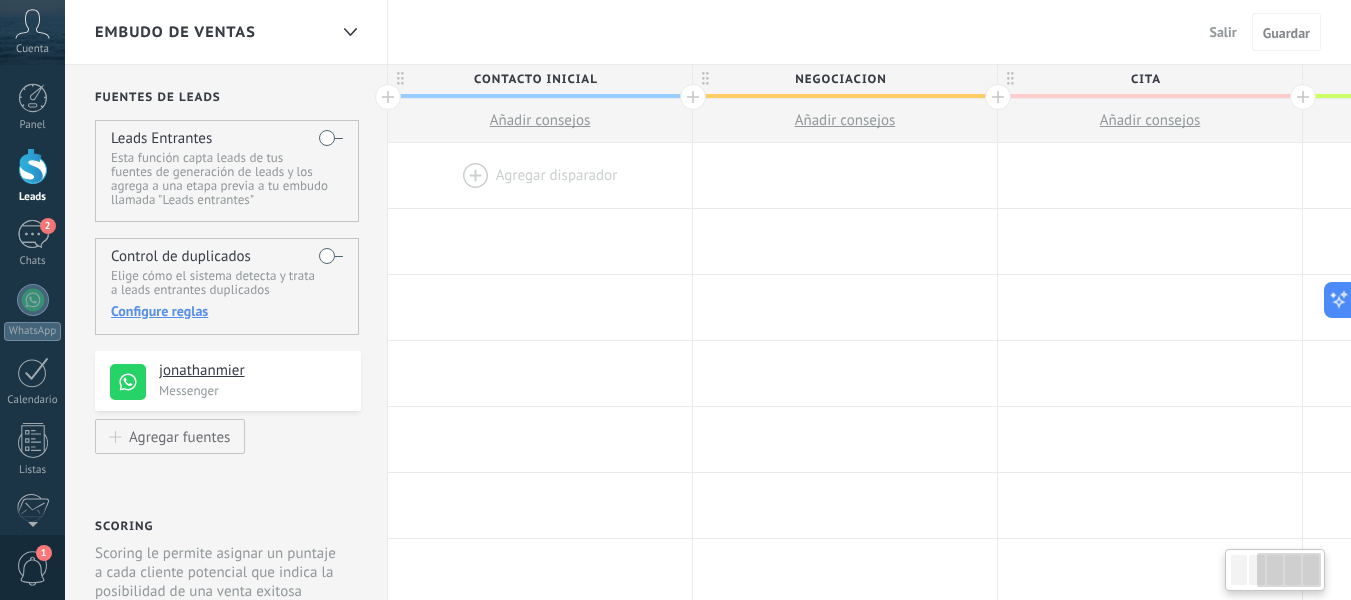 scroll, scrollTop: 0, scrollLeft: 0, axis: both 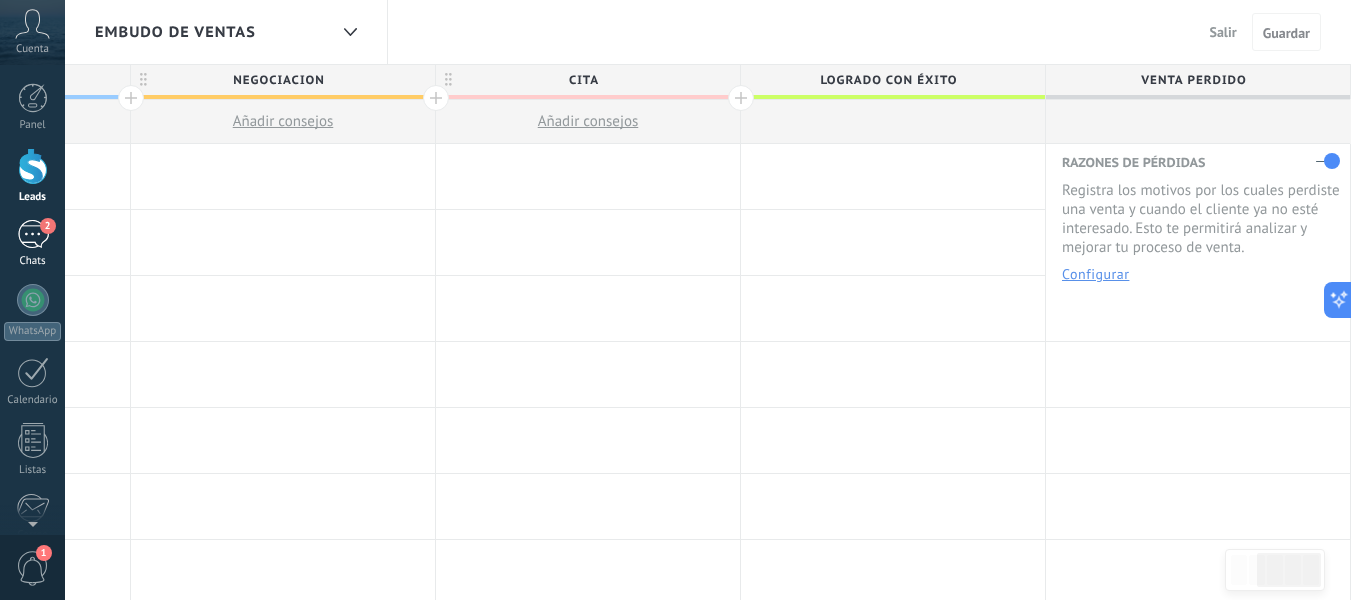 click on "2" at bounding box center [33, 234] 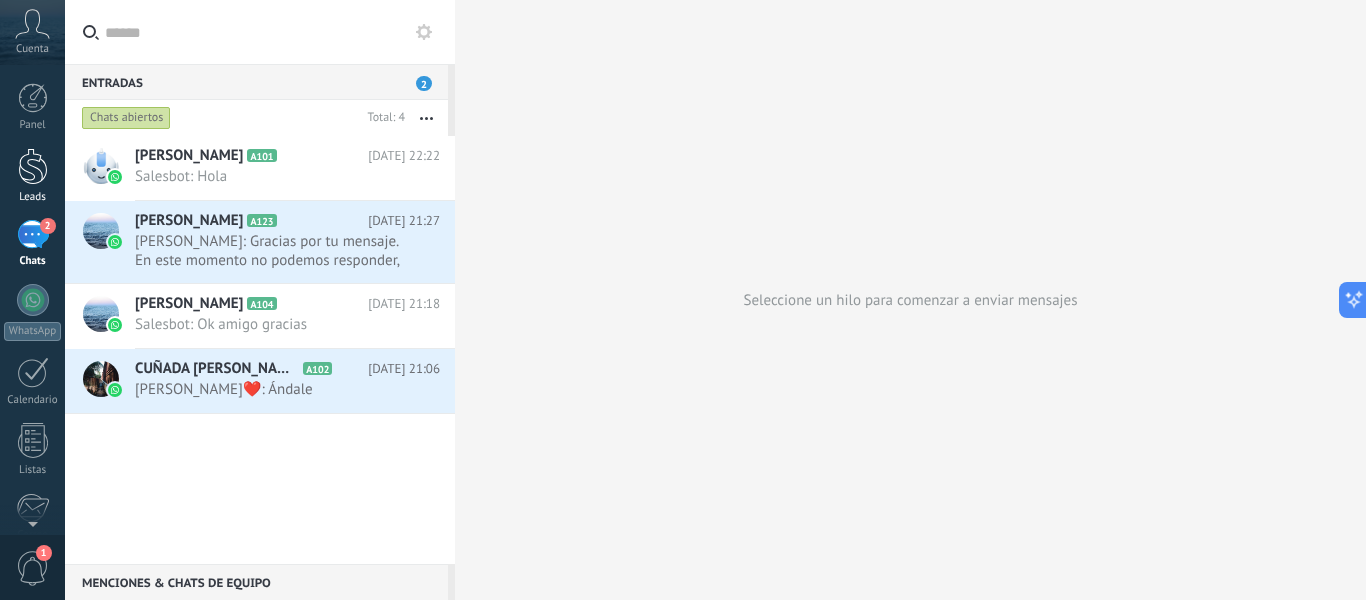 click on "Leads" at bounding box center (32, 176) 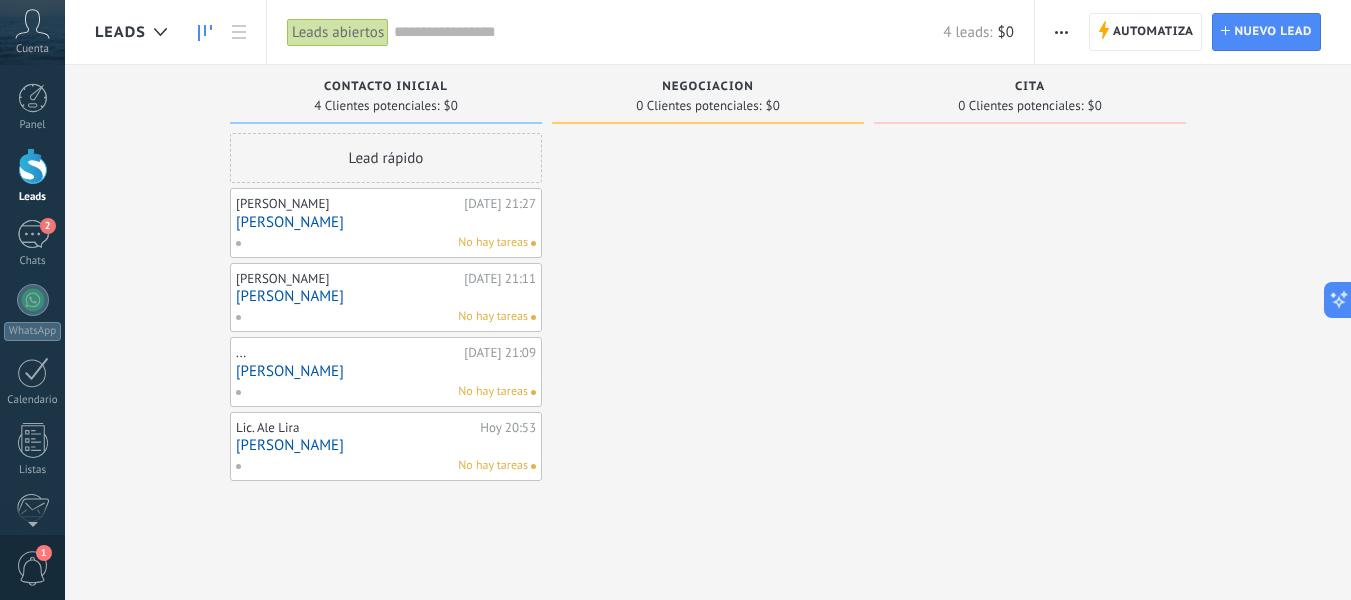 drag, startPoint x: 744, startPoint y: 225, endPoint x: 1043, endPoint y: 129, distance: 314.03345 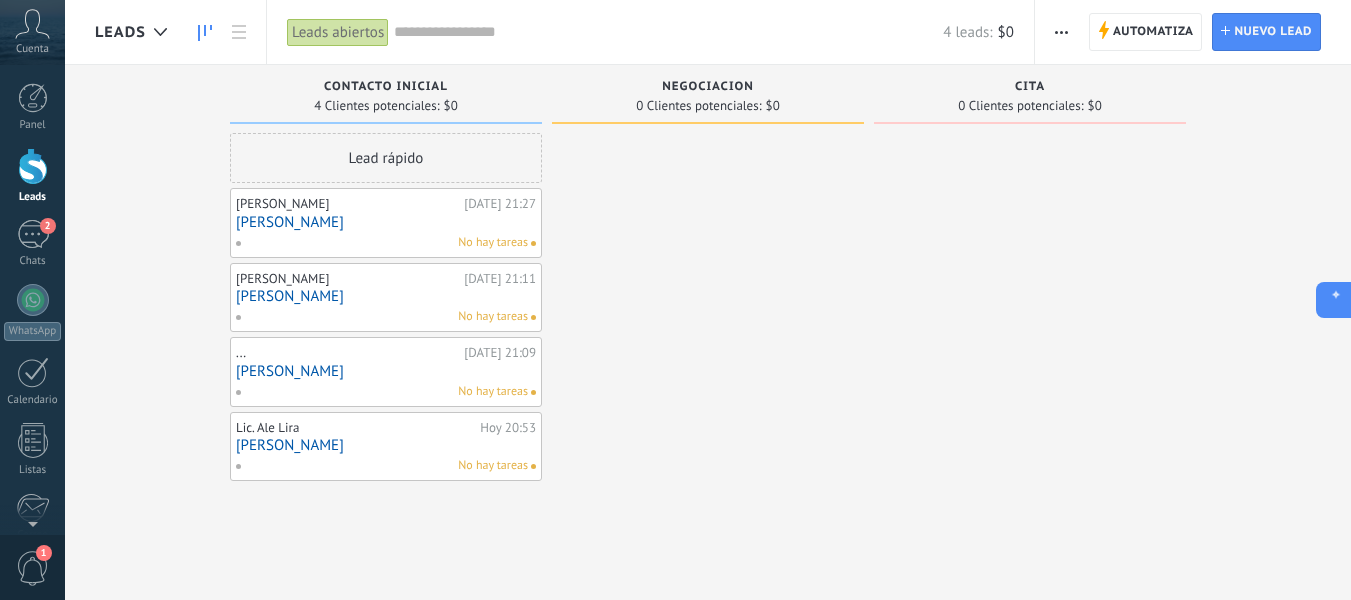 click 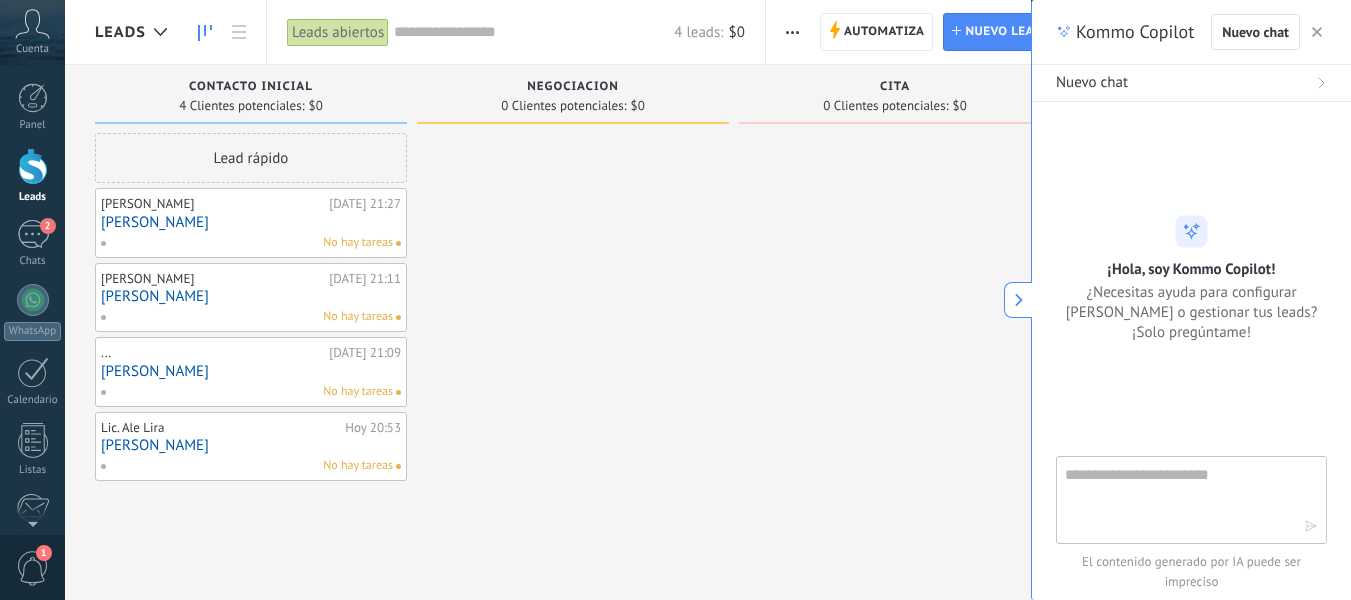 type on "**********" 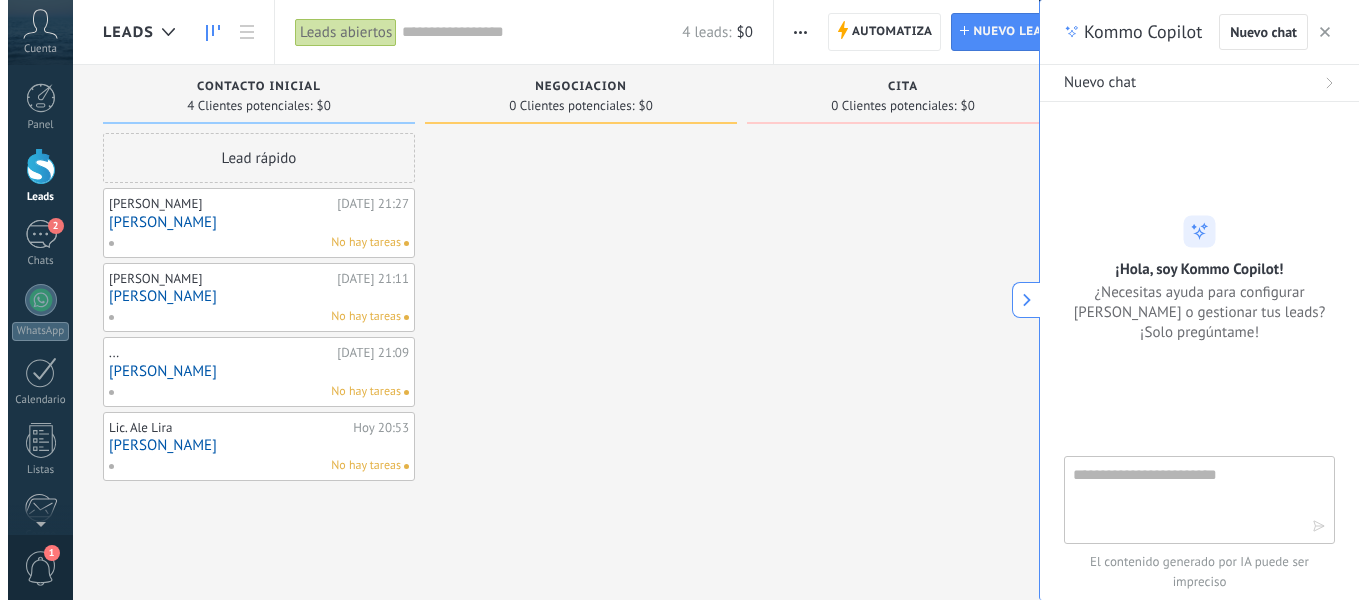 scroll, scrollTop: 19, scrollLeft: 0, axis: vertical 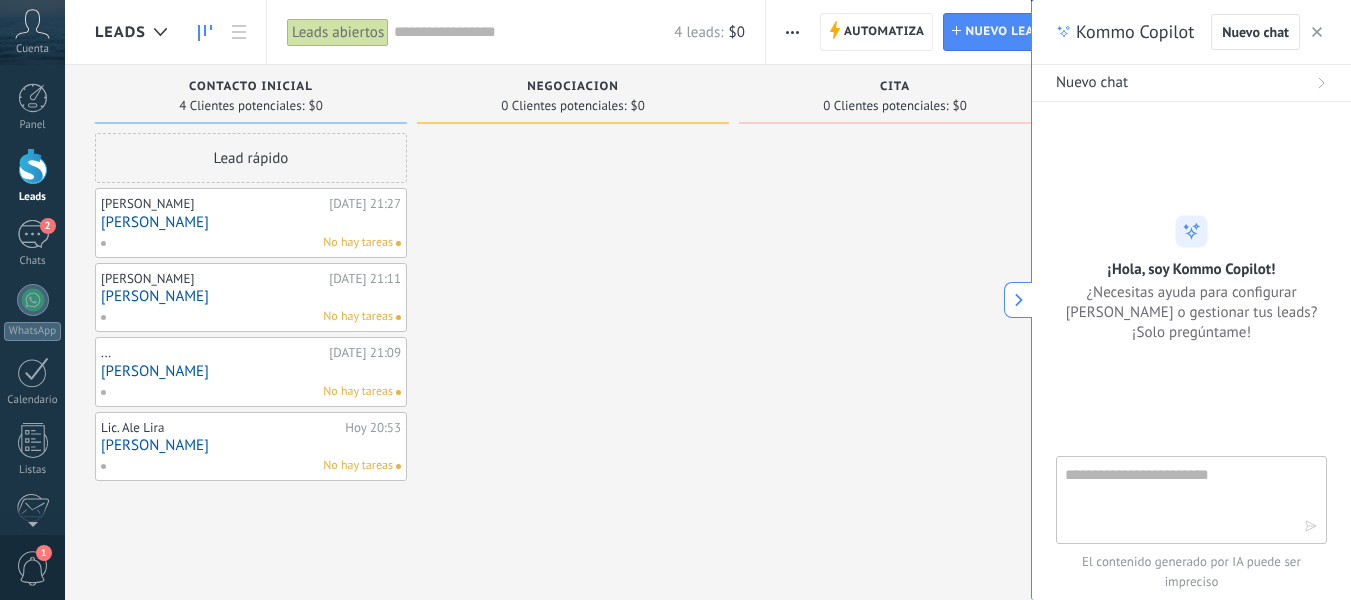click at bounding box center (895, 307) 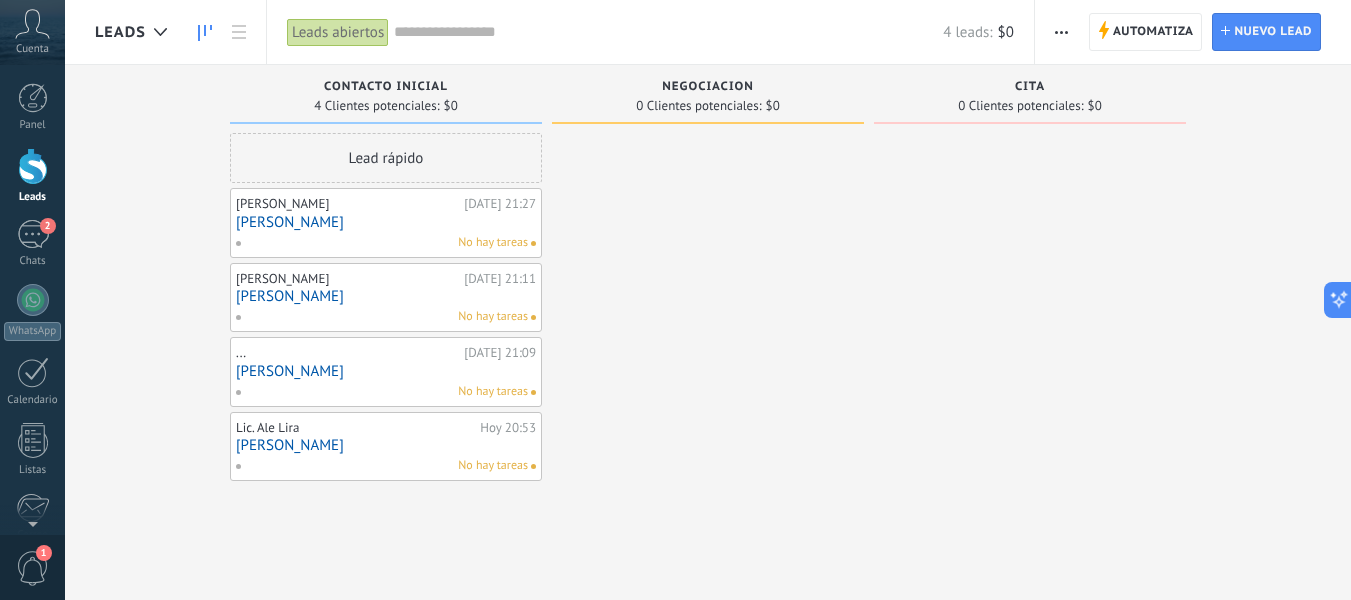 drag, startPoint x: 1221, startPoint y: 171, endPoint x: 884, endPoint y: 169, distance: 337.00592 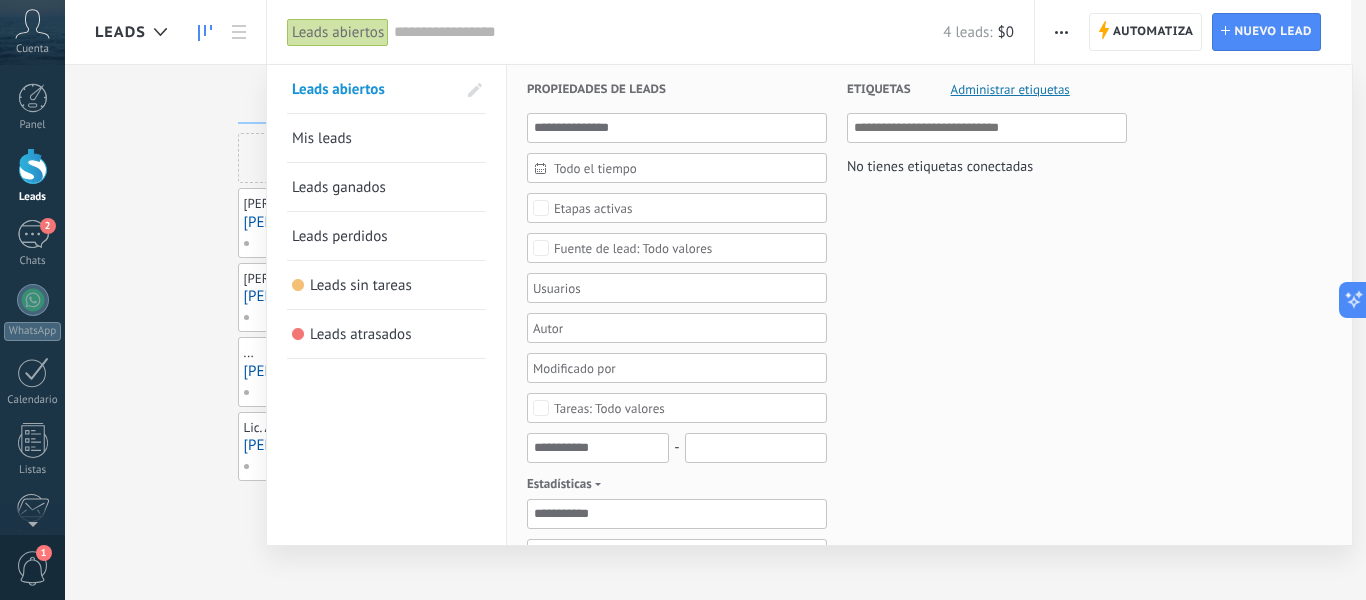 click at bounding box center (683, 300) 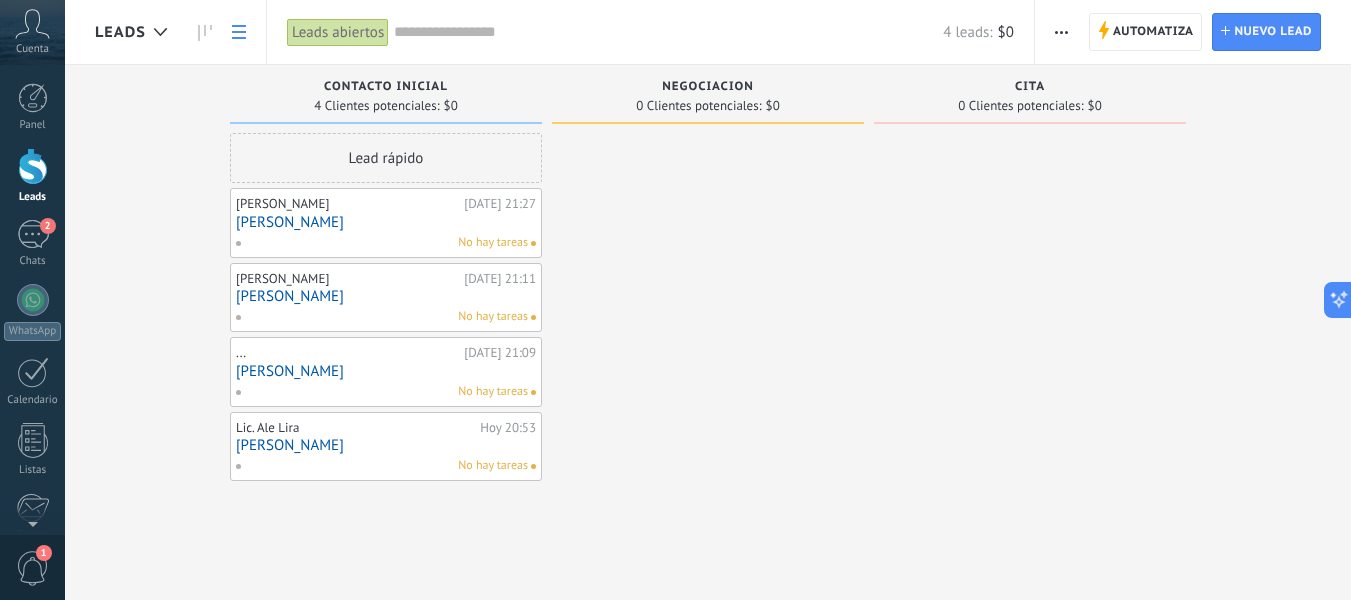 click 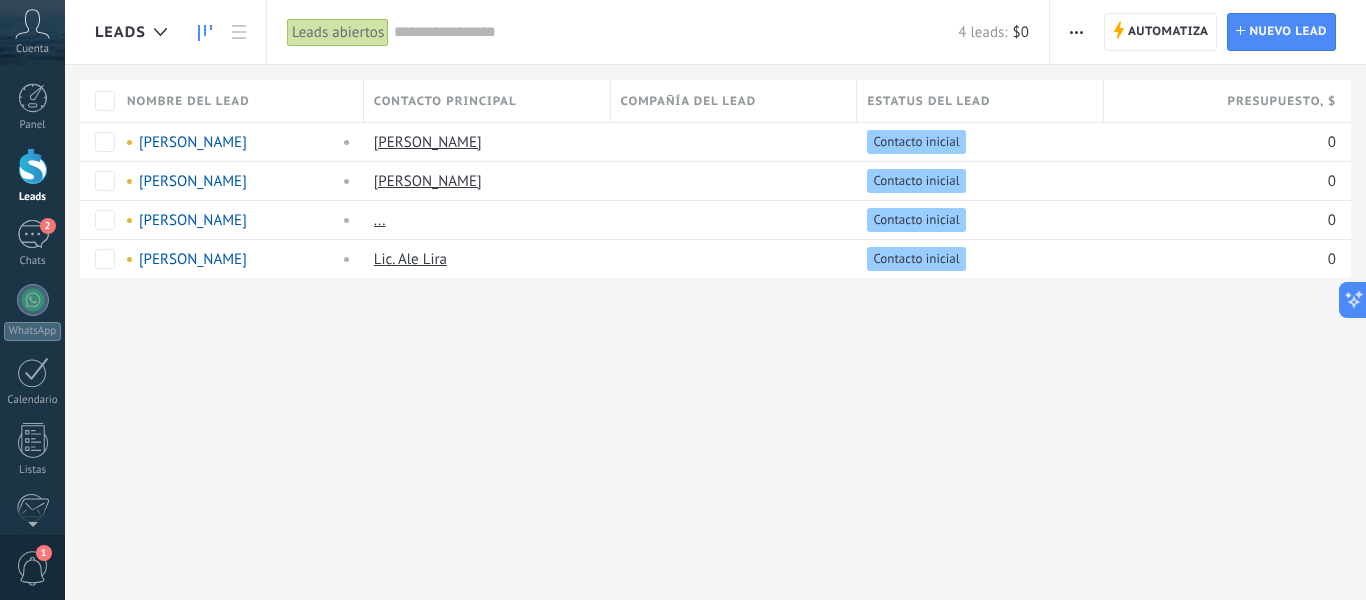 click at bounding box center [205, 32] 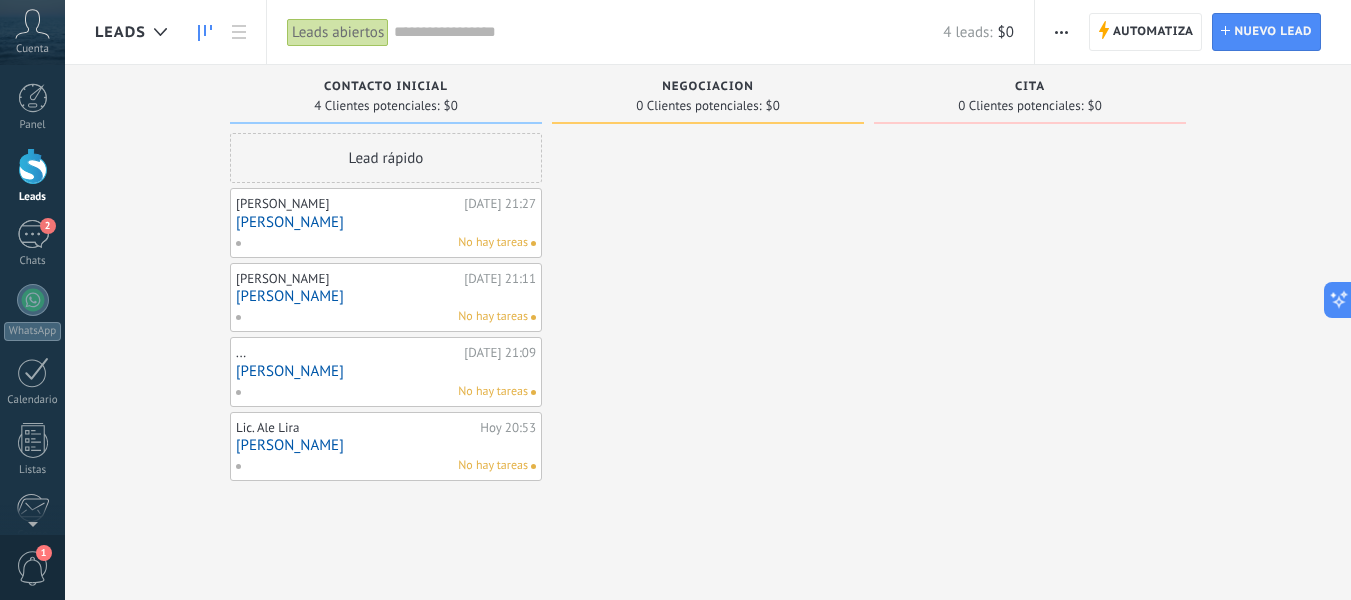drag, startPoint x: 1093, startPoint y: 295, endPoint x: 819, endPoint y: 282, distance: 274.30823 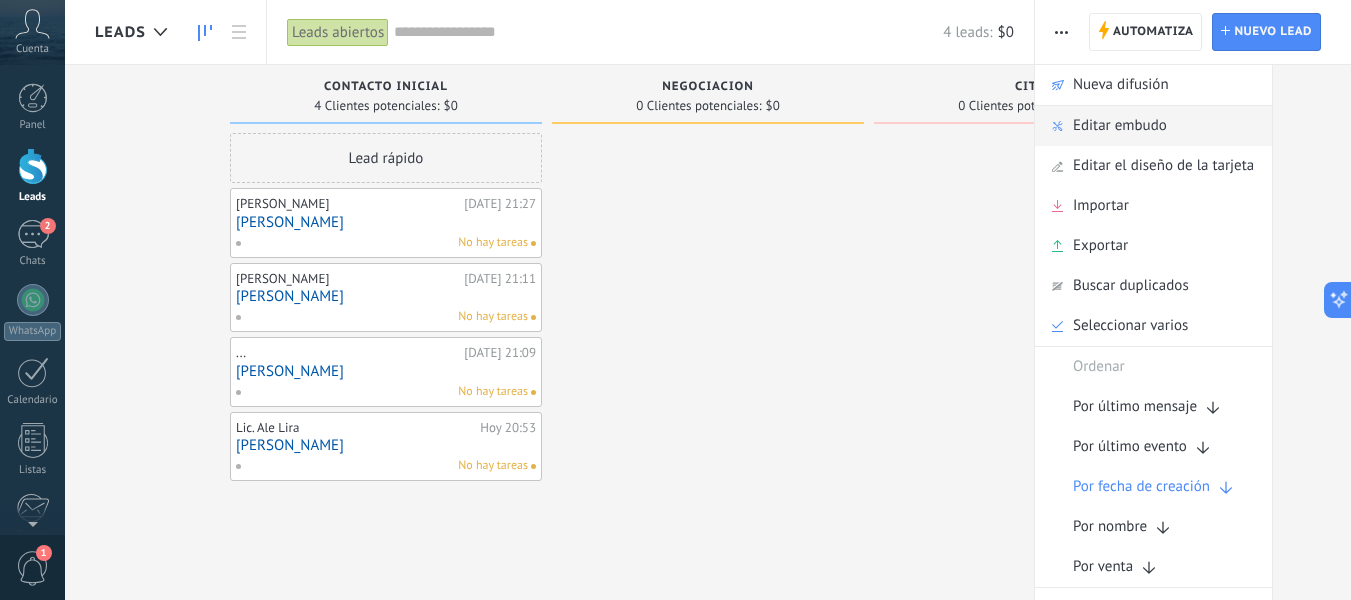 click on "Editar embudo" at bounding box center (1120, 126) 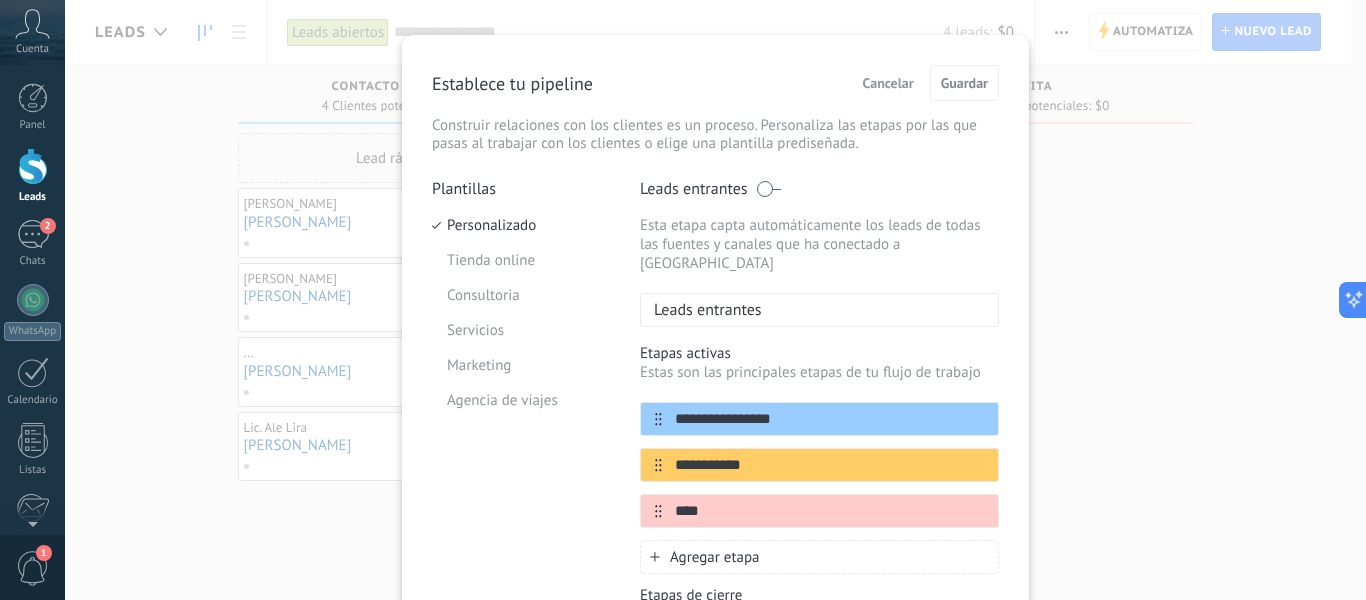scroll, scrollTop: 100, scrollLeft: 0, axis: vertical 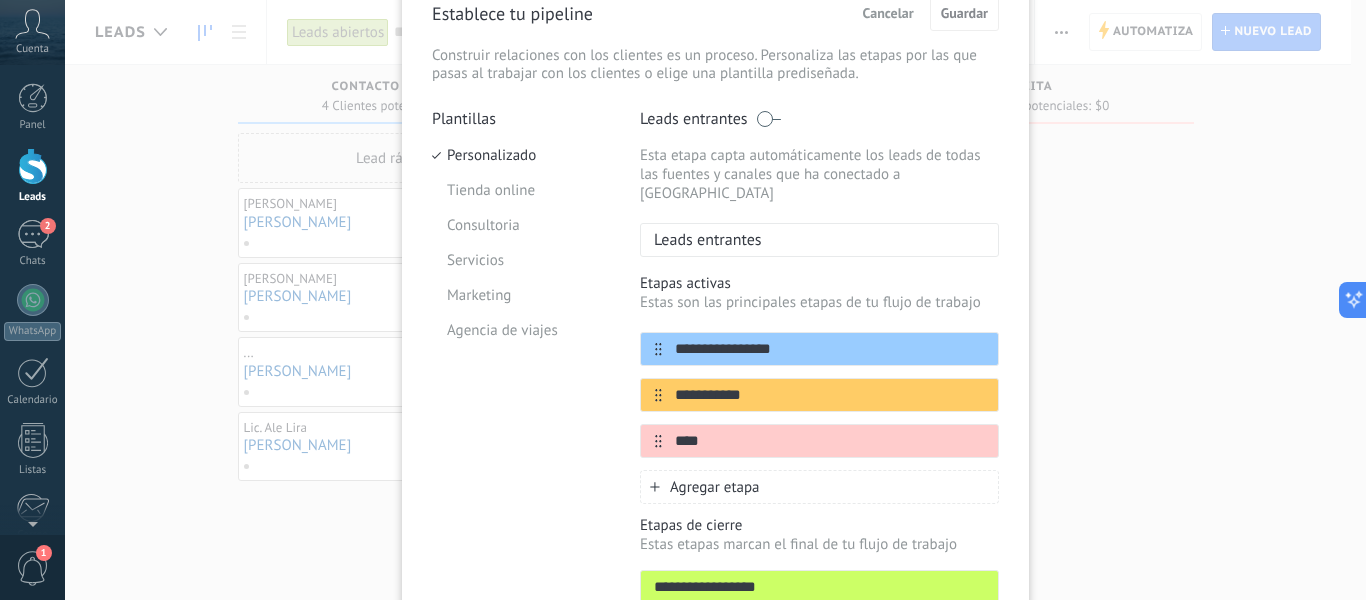 click on "Agregar etapa" at bounding box center (819, 487) 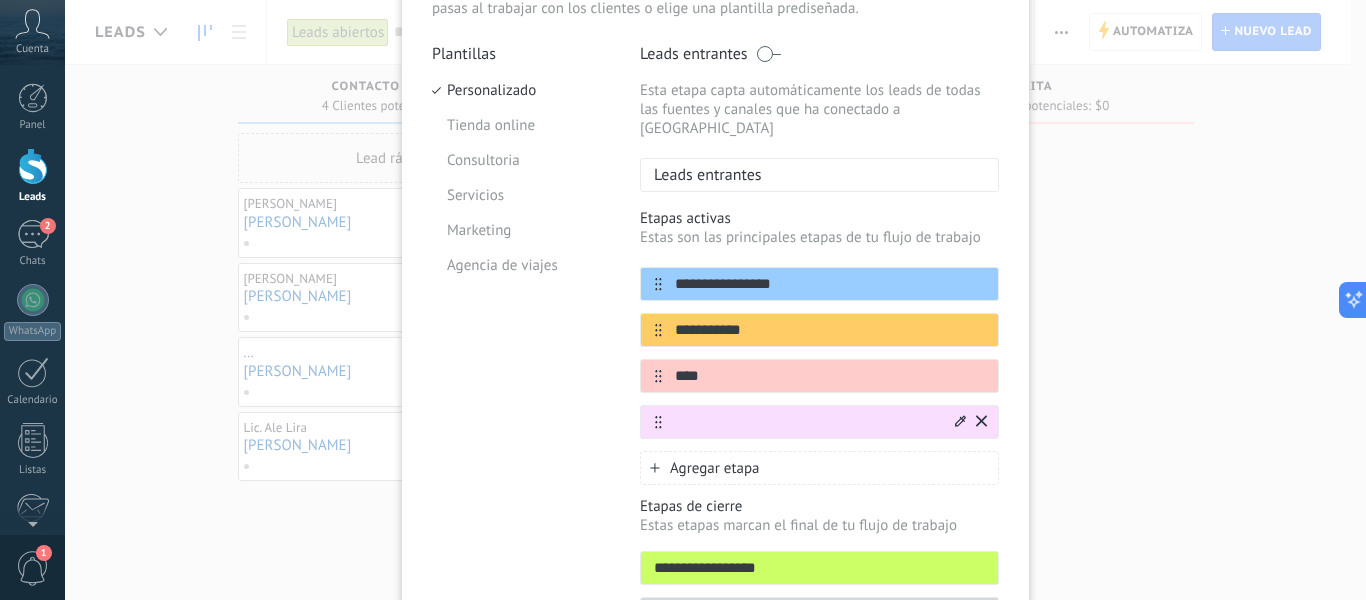 scroll, scrollTop: 200, scrollLeft: 0, axis: vertical 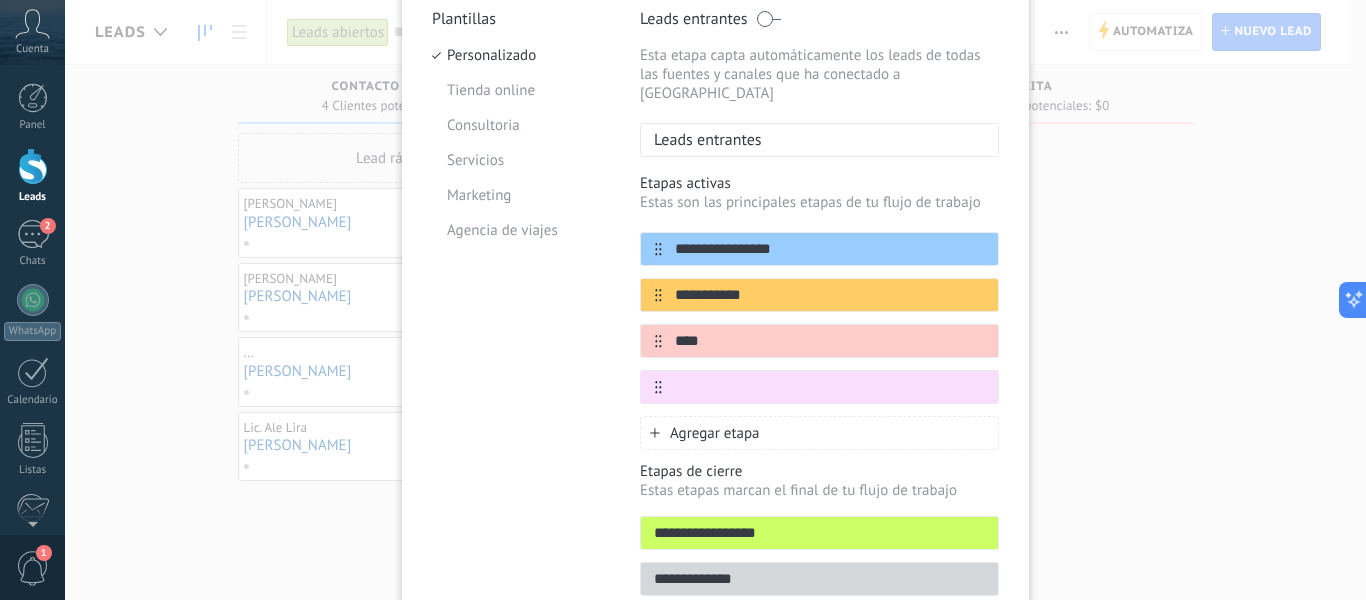 click on "**********" at bounding box center [819, 533] 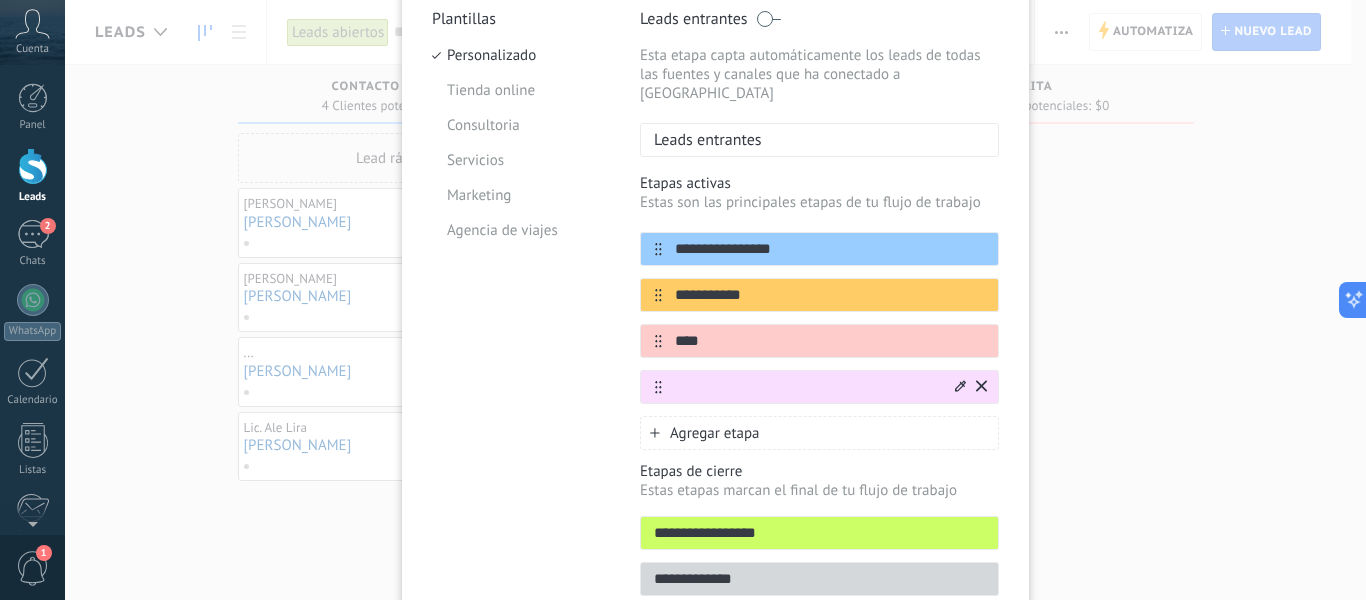 click at bounding box center [807, 387] 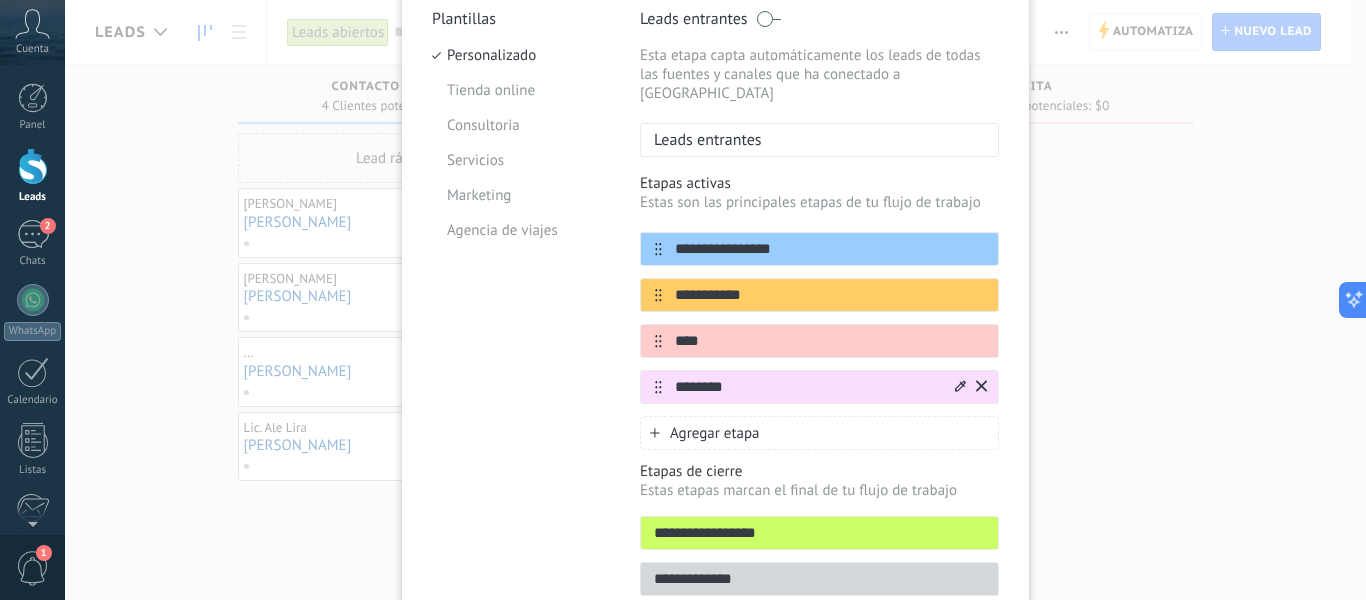 click on "*******" at bounding box center [807, 387] 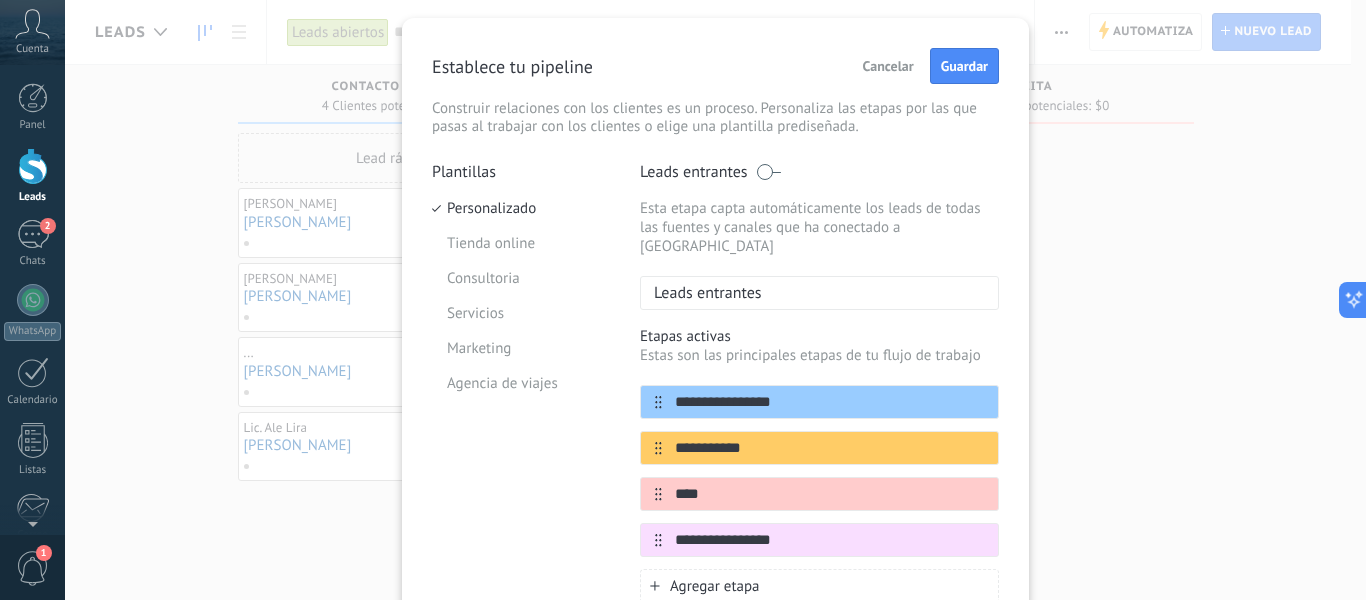 scroll, scrollTop: 0, scrollLeft: 0, axis: both 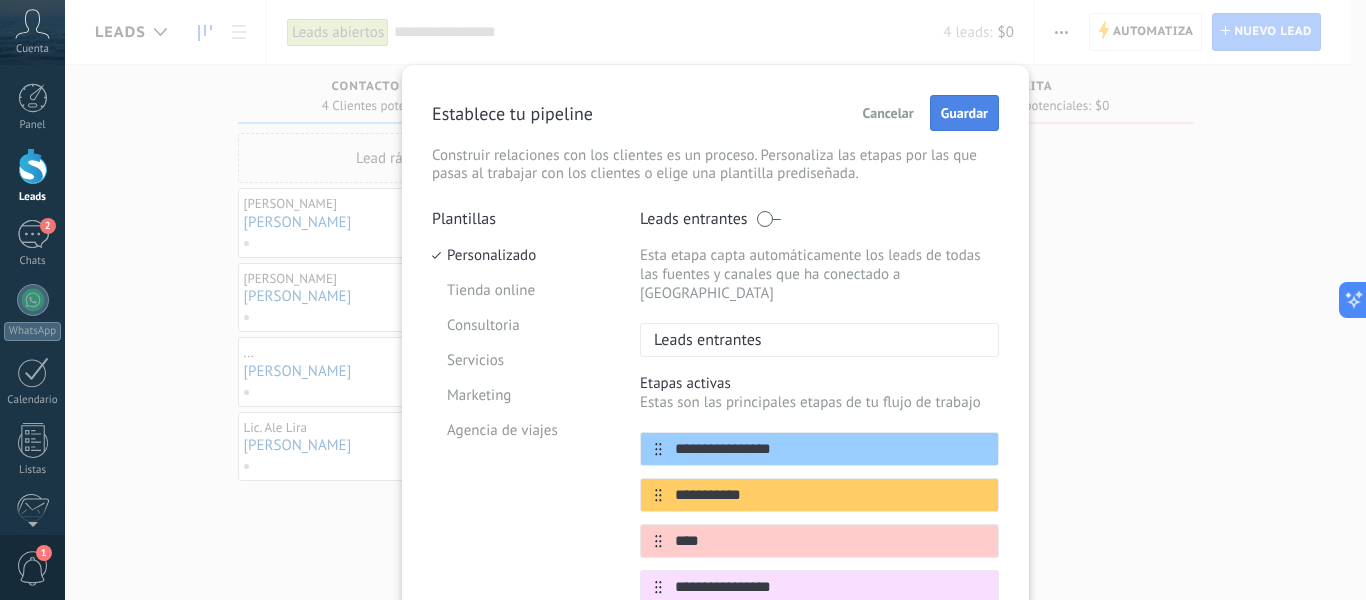 type on "**********" 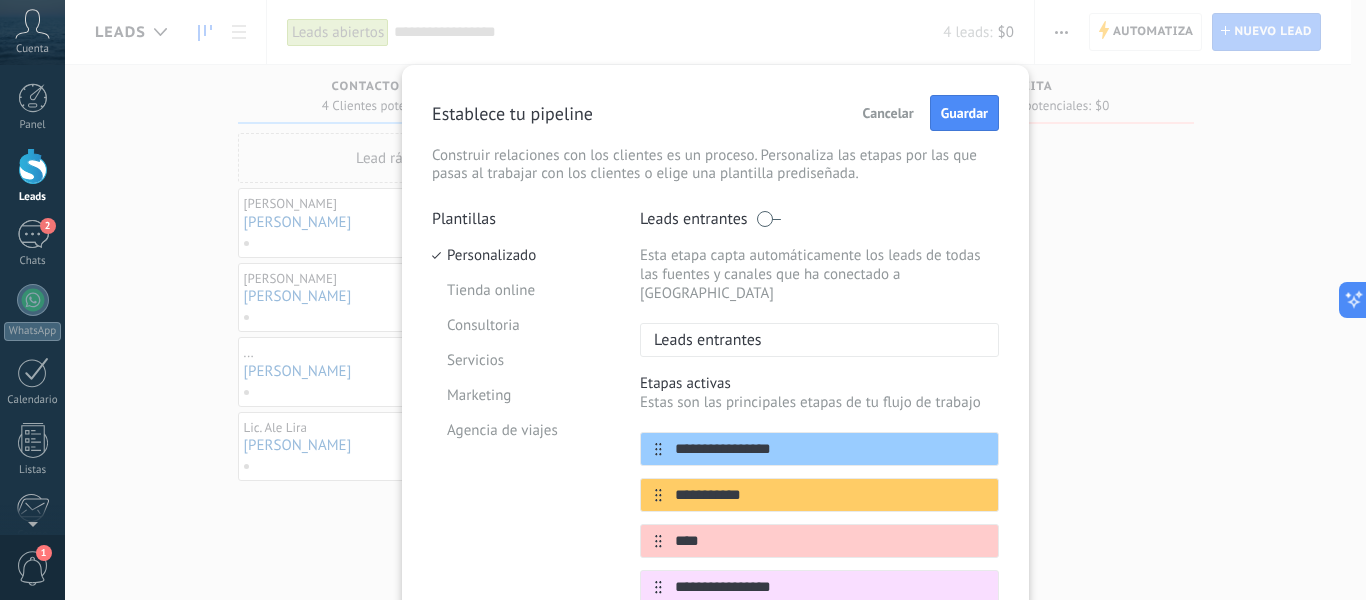 click on "Guardar" at bounding box center [964, 113] 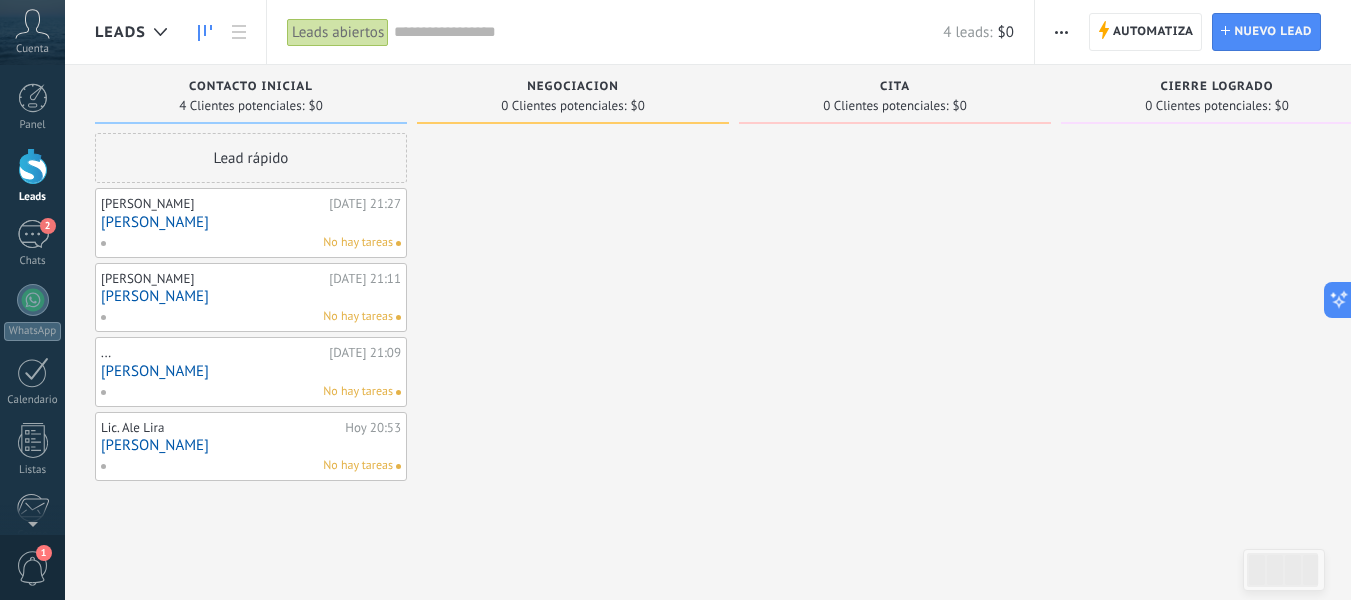 click at bounding box center [573, 307] 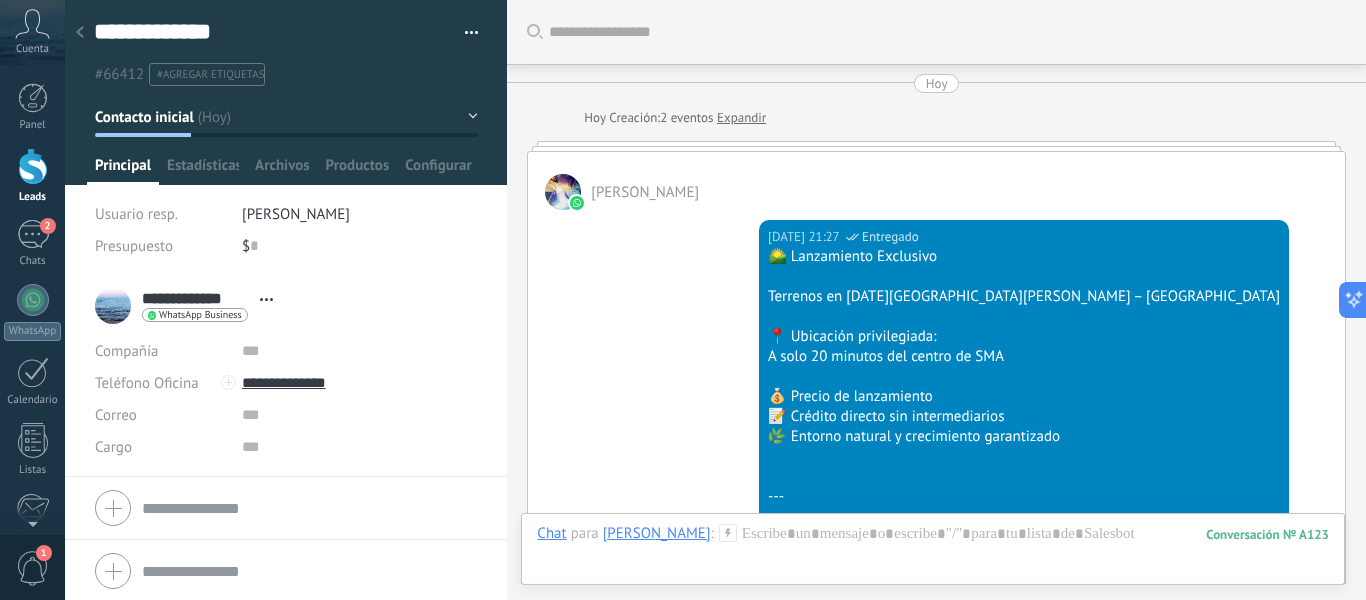 scroll, scrollTop: 30, scrollLeft: 0, axis: vertical 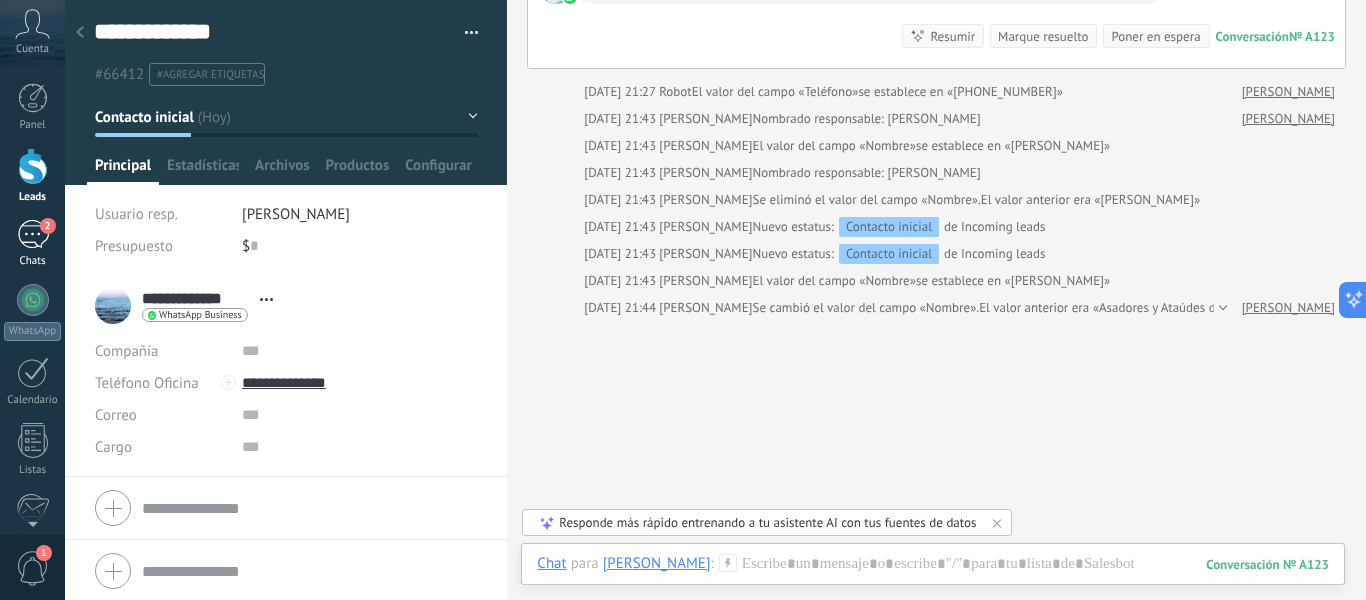 click on "2
Chats" at bounding box center (32, 244) 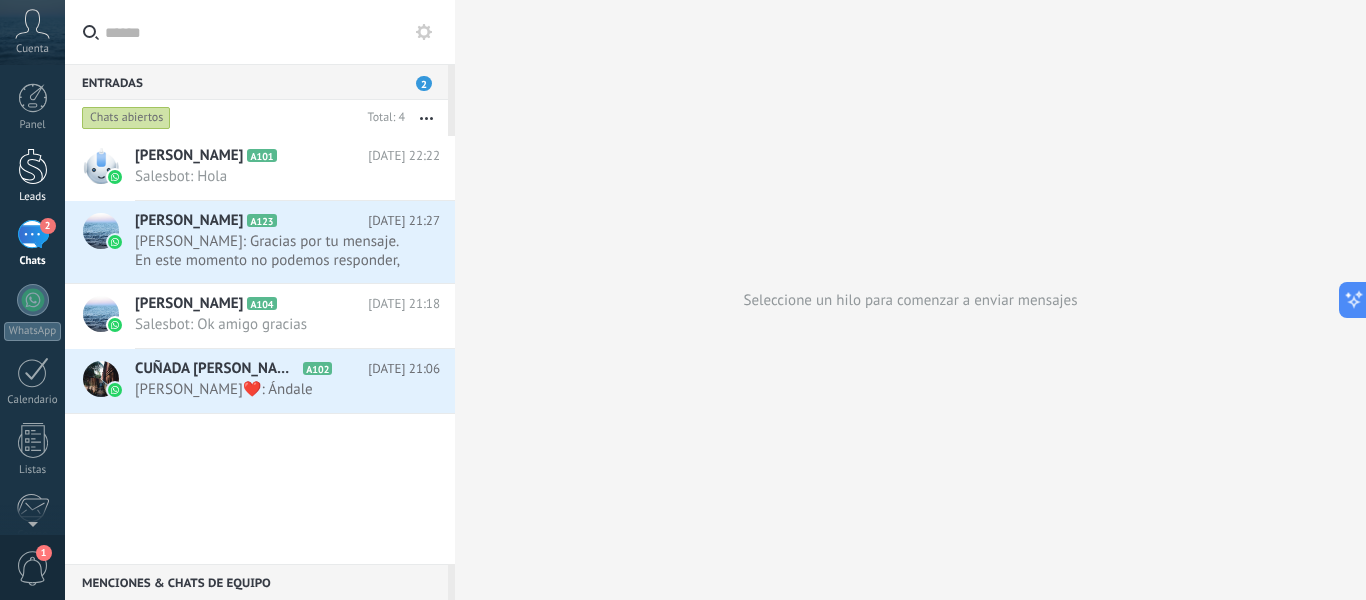 click on "Leads" at bounding box center (32, 176) 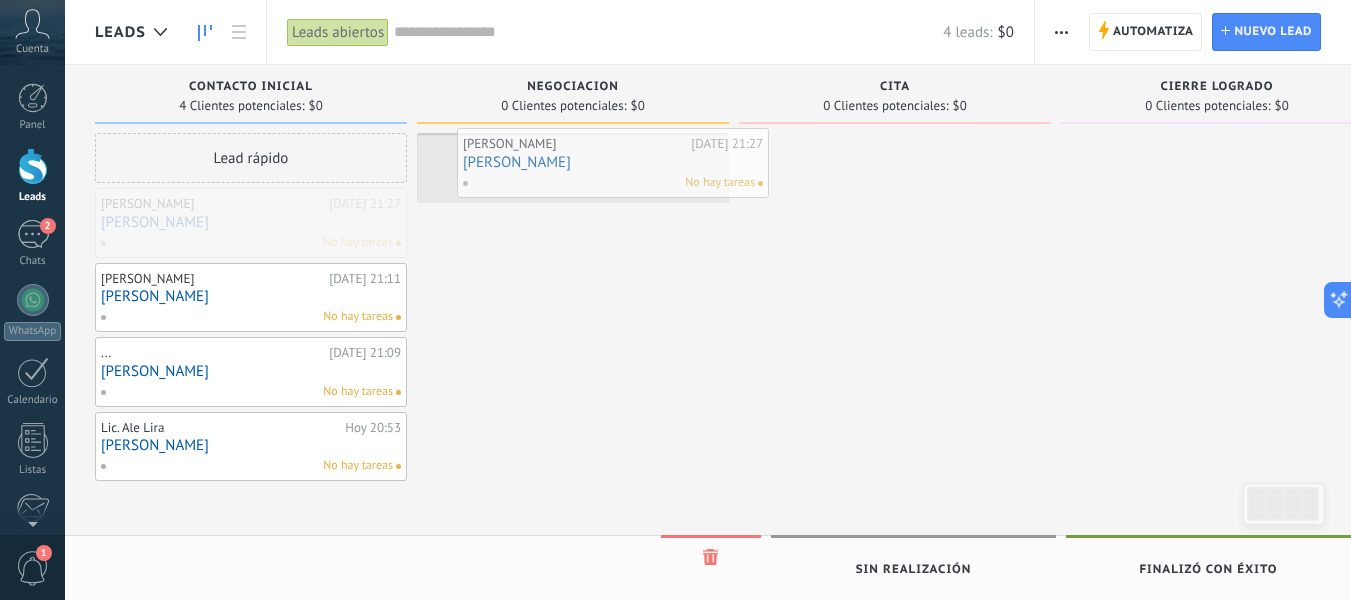 drag, startPoint x: 175, startPoint y: 221, endPoint x: 528, endPoint y: 161, distance: 358.06284 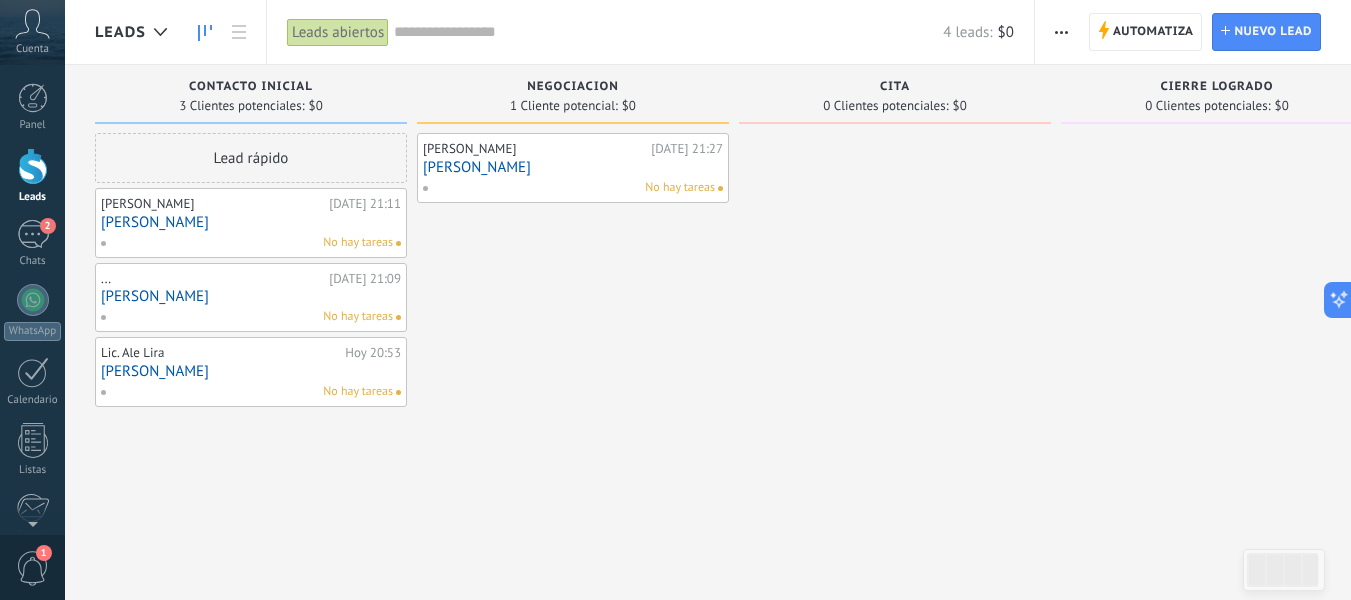 click on "[PERSON_NAME]" at bounding box center [251, 371] 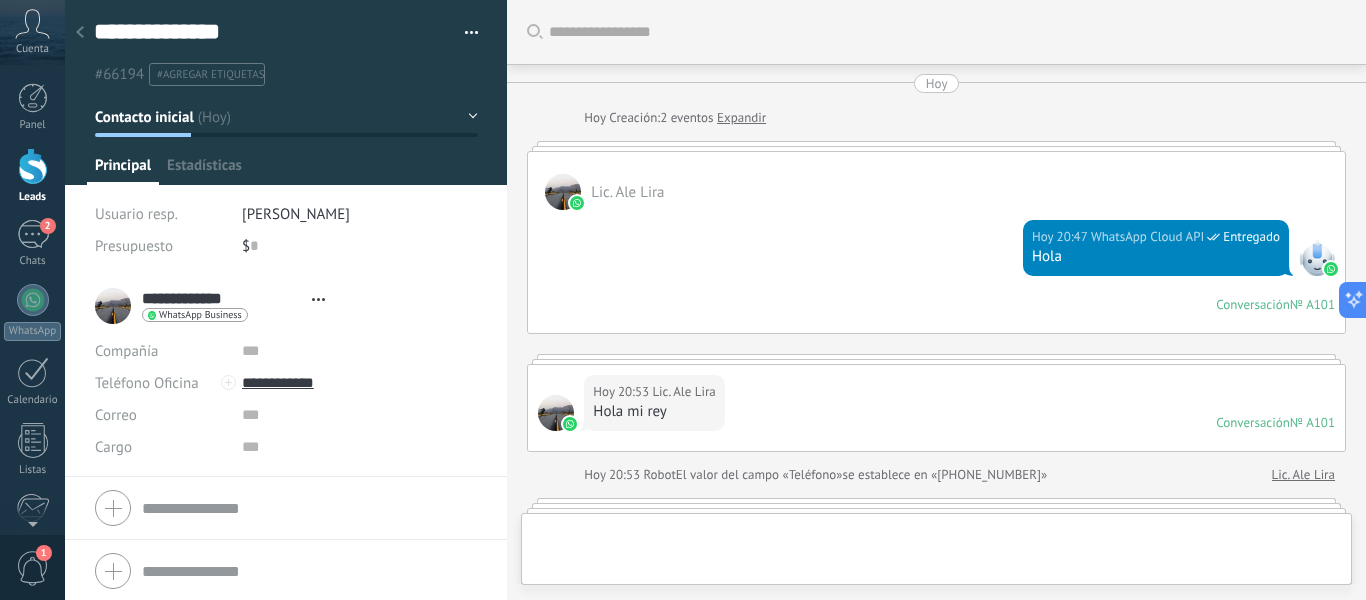 type on "**********" 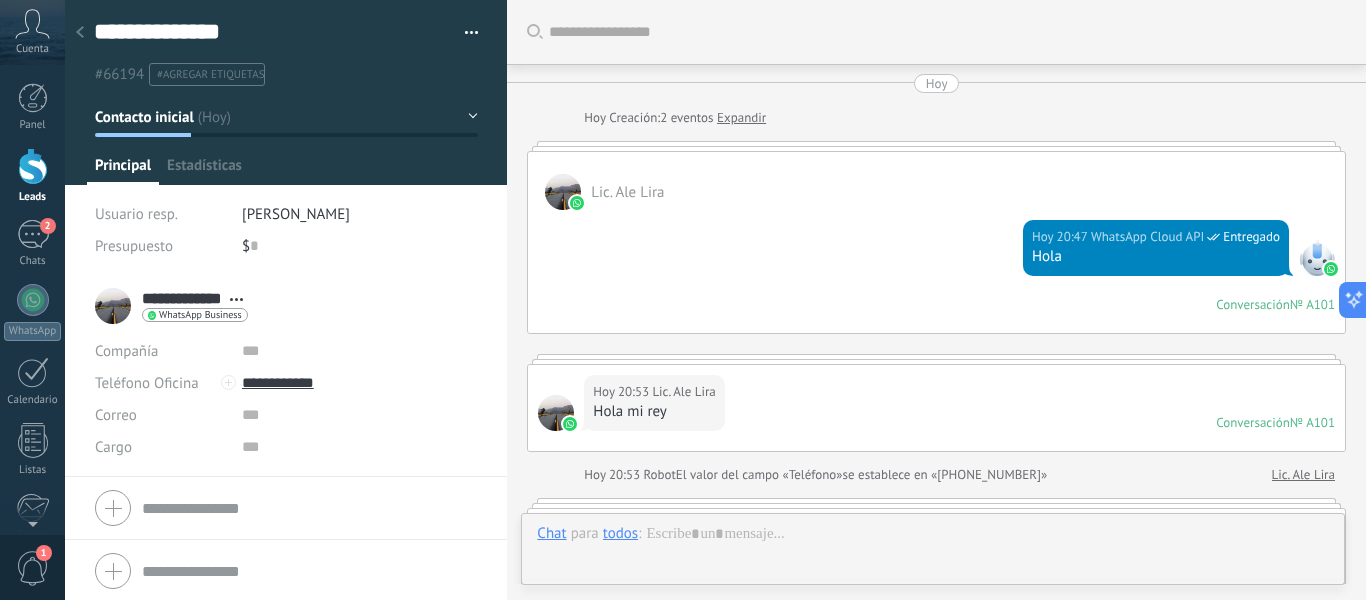 scroll, scrollTop: 30, scrollLeft: 0, axis: vertical 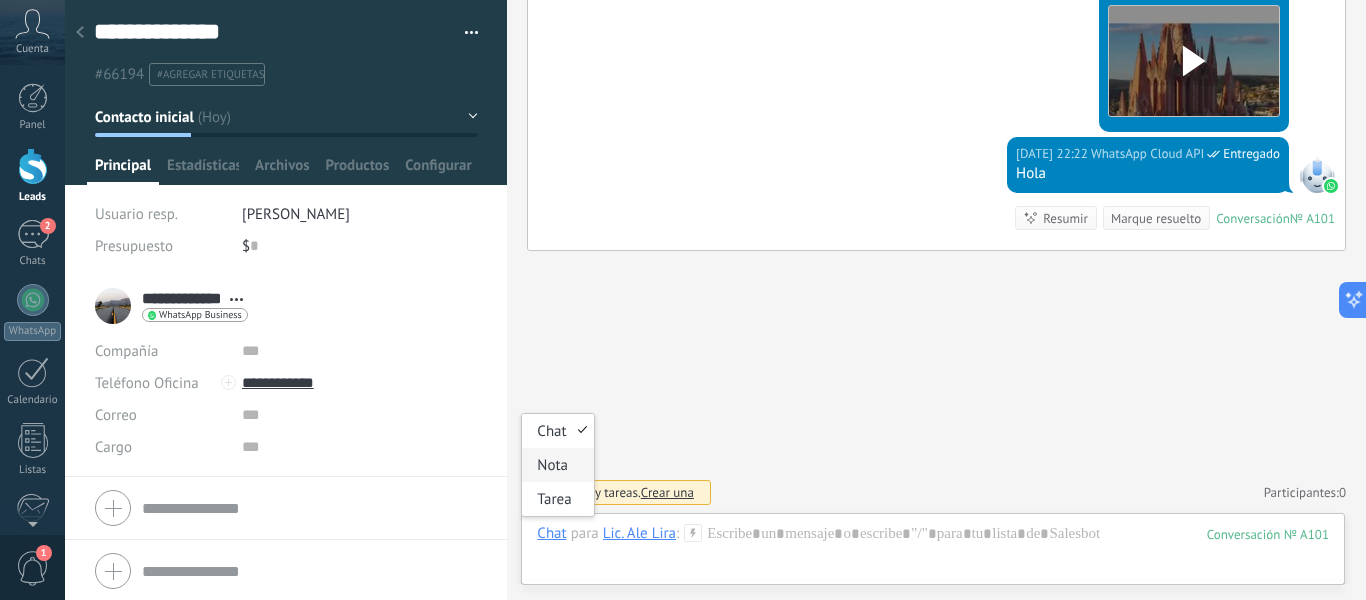 click on "Nota" at bounding box center (557, 465) 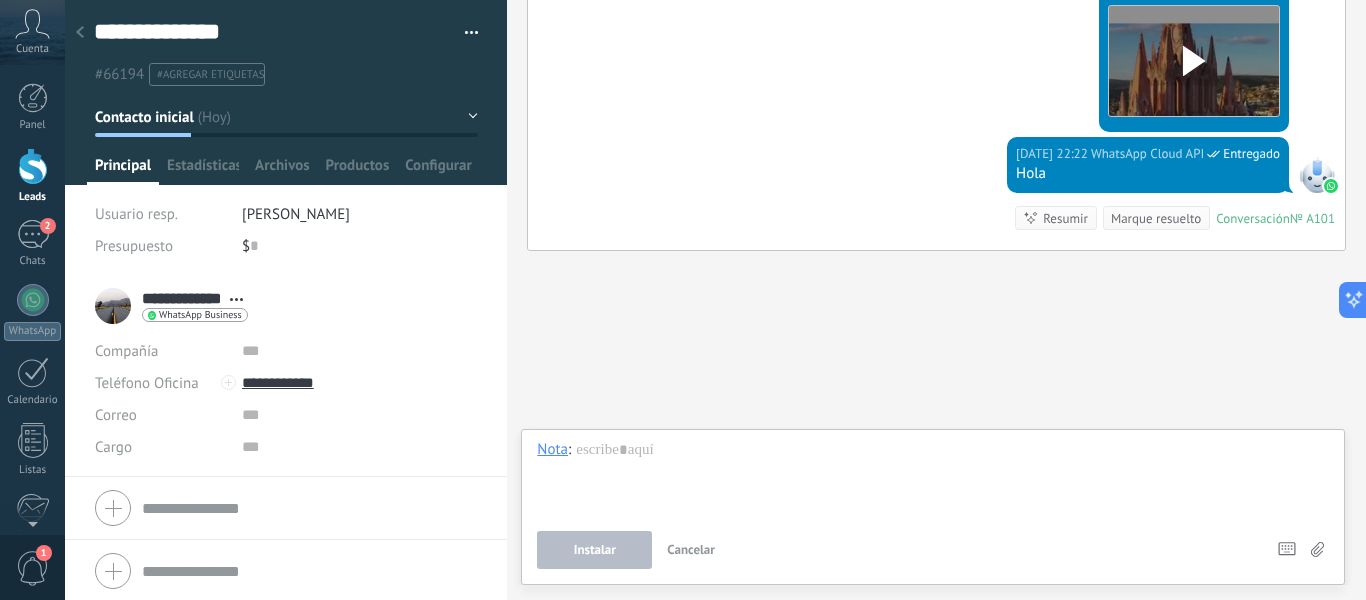 click at bounding box center (933, 478) 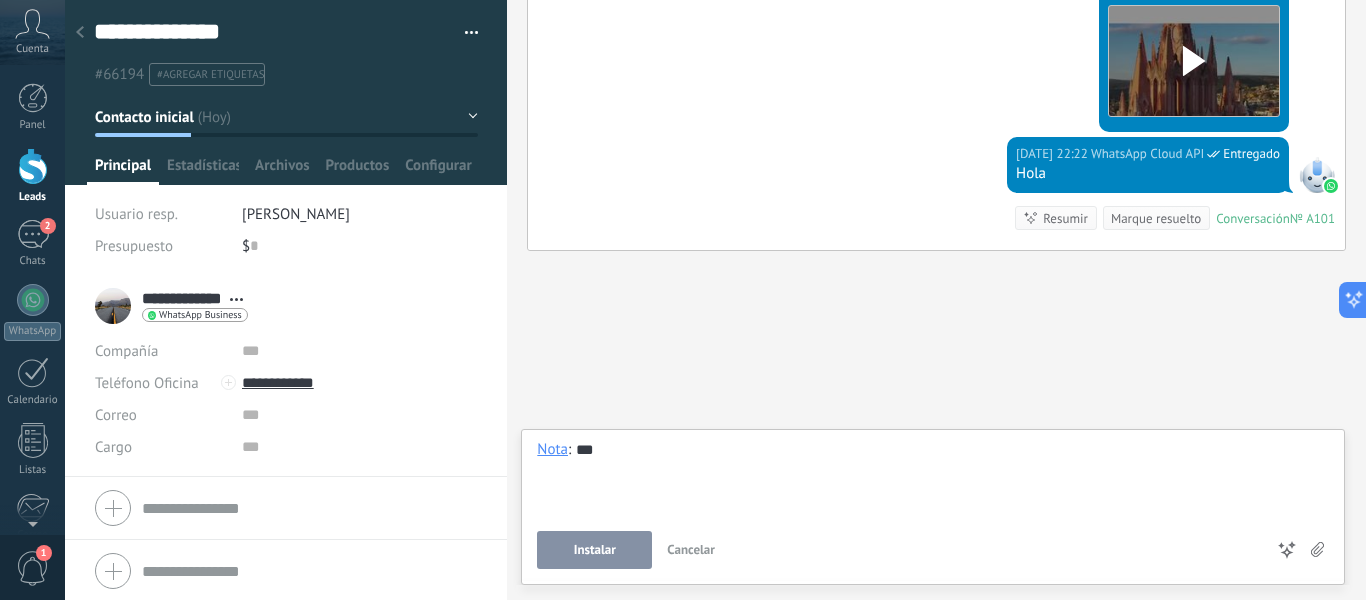 click on "***" at bounding box center [933, 478] 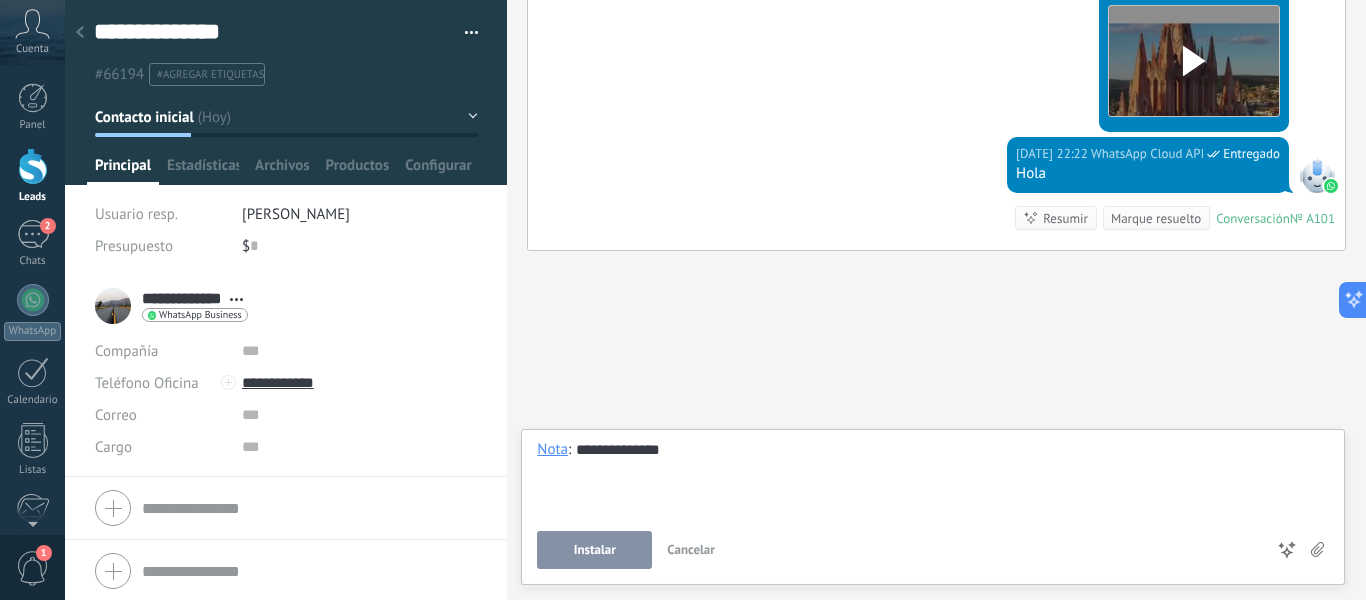 click on "**********" at bounding box center (933, 478) 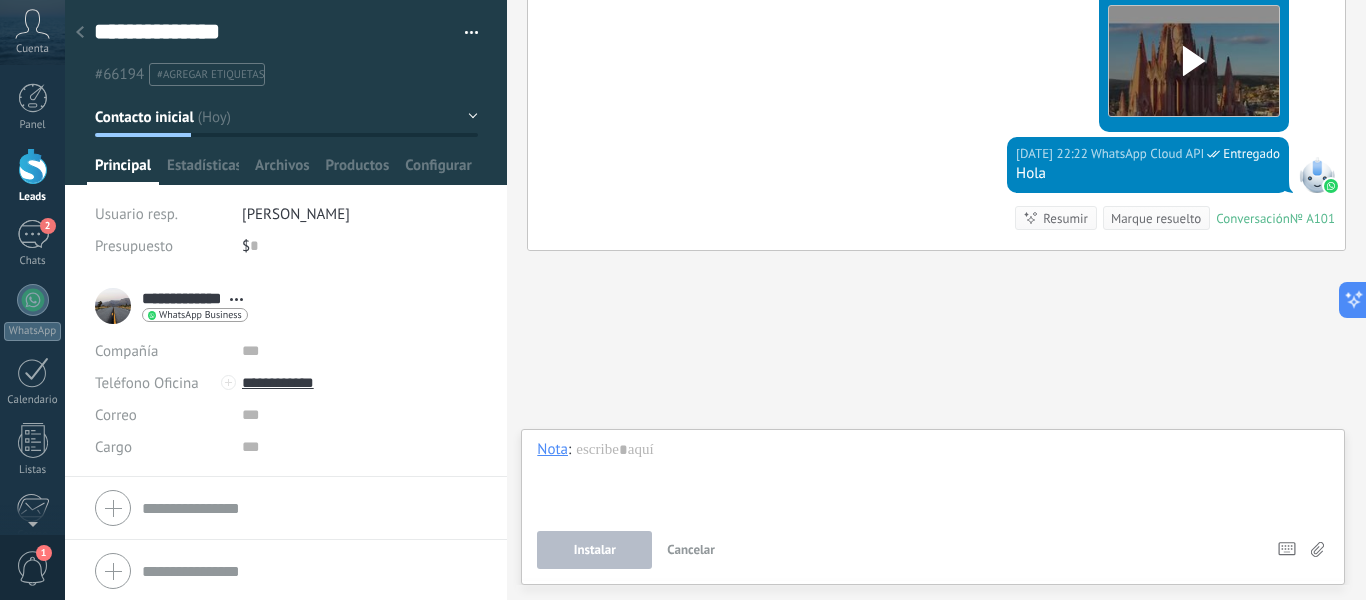 click on "Buscar Carga más Hoy Hoy Creación:  2  eventos   Expandir Lic. Ale Lira  Hoy 20:47 WhatsApp Cloud API  Entregado Hola Conversación  № A101 Conversación № A101 Hoy 20:53 Lic. Ale Lira  Hola mi rey Conversación  № A101 Conversación № A101 Hoy 20:53 Robot  El valor del campo «Teléfono»  se establece en «+5214425805667» Lic. Ale Lira Lic. Ale Lira  Hoy 20:53 WhatsApp Cloud API  Entregado Descargar Hoy 20:53 WhatsApp Cloud API  Entregado Ya voy a dar de alta Conversación  № A101 Conversación № A101 Hoy 20:54 jonathan  El valor del campo «Nombre»  se establece en «ALEJANDRA AMOR» Hoy Cambio del usuario responsable:  2  eventos   Expandir Hoy 20:54 jonathan  Nuevo estatus: Contacto inicial de Incoming leads Hoy 20:54 Lic. Ale Lira  Ya casi te veo Hoy 20:54 Lic. Ale Lira  Estoy en pie de la cuesta Conversación  № A101 Conversación № A101 Hoy 20:56 jonathan  Se cambió el valor del campo «Teléfono».  El valor anterior era «+5214425805667»  Lic. Ale Lira 0" at bounding box center (936, -561) 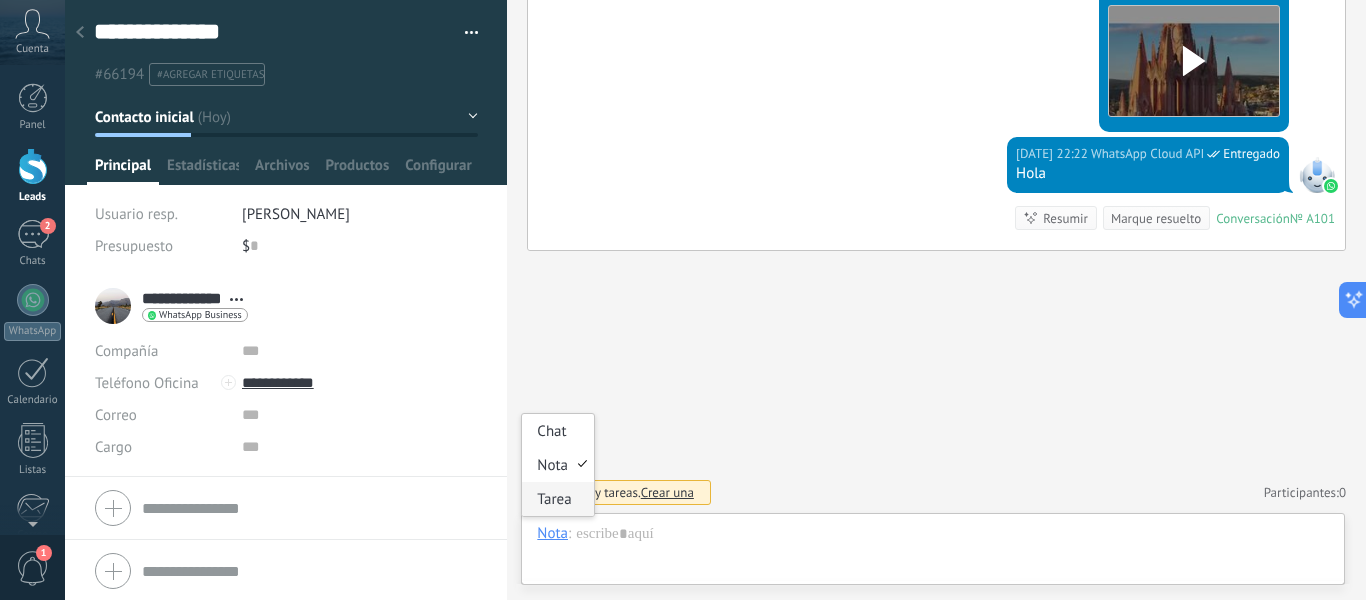 click on "Tarea" at bounding box center (557, 499) 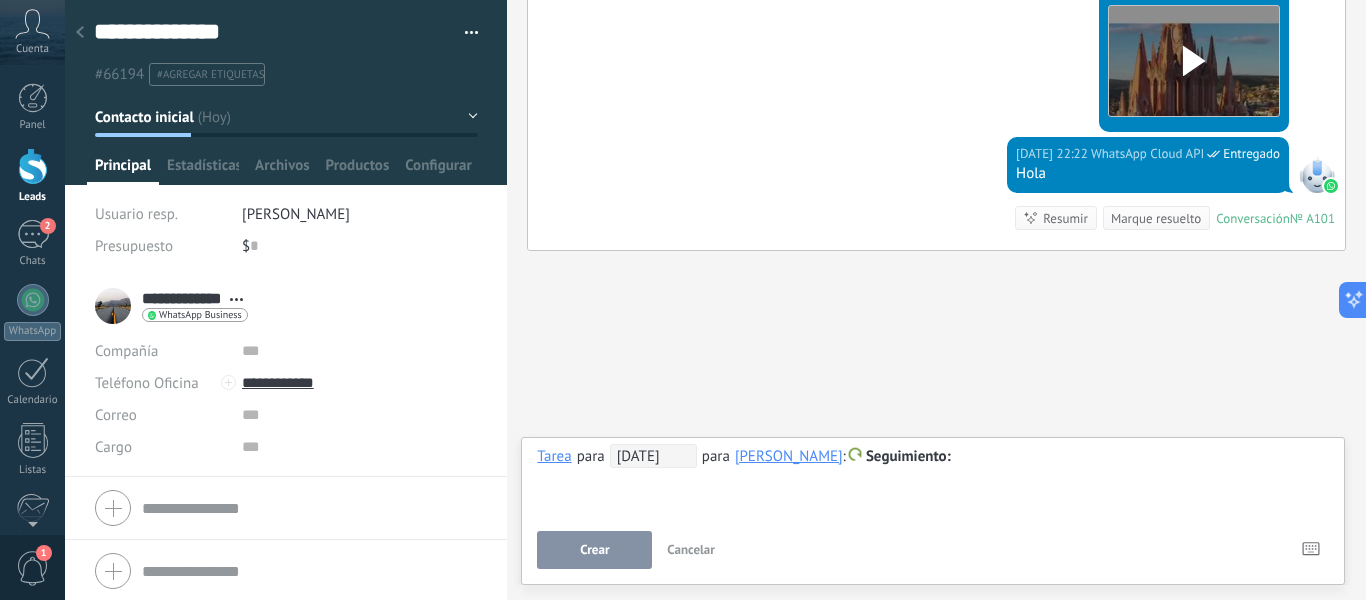 click at bounding box center [933, 457] 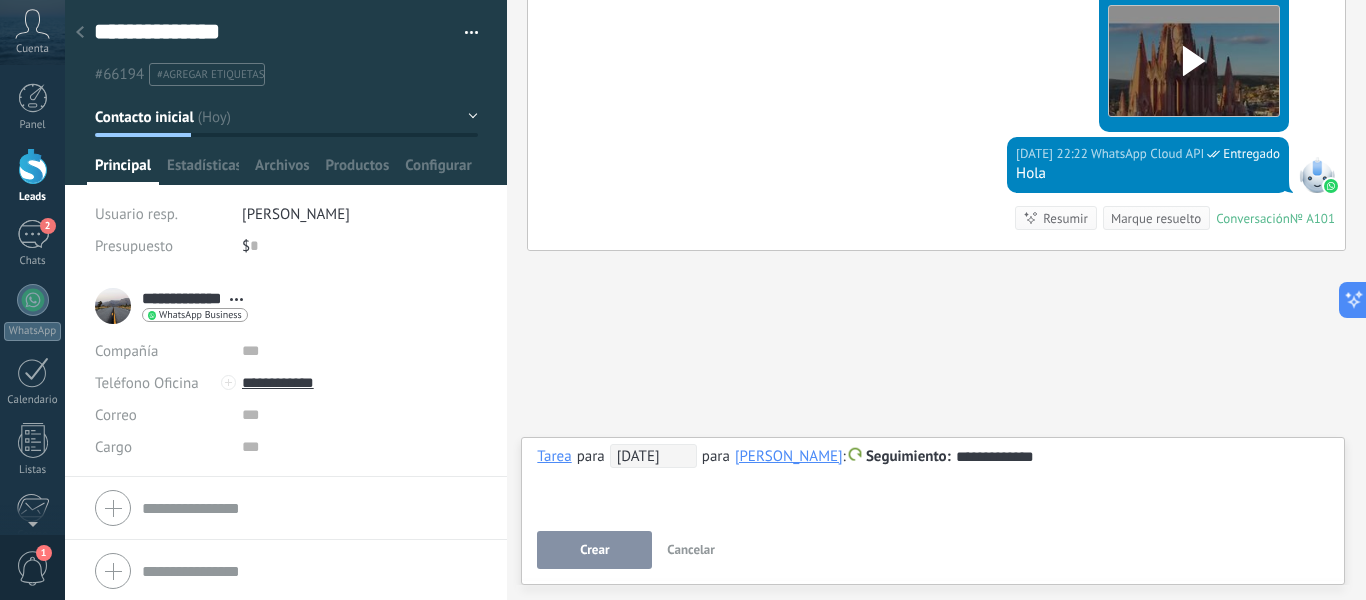 click on "Crear" at bounding box center (594, 550) 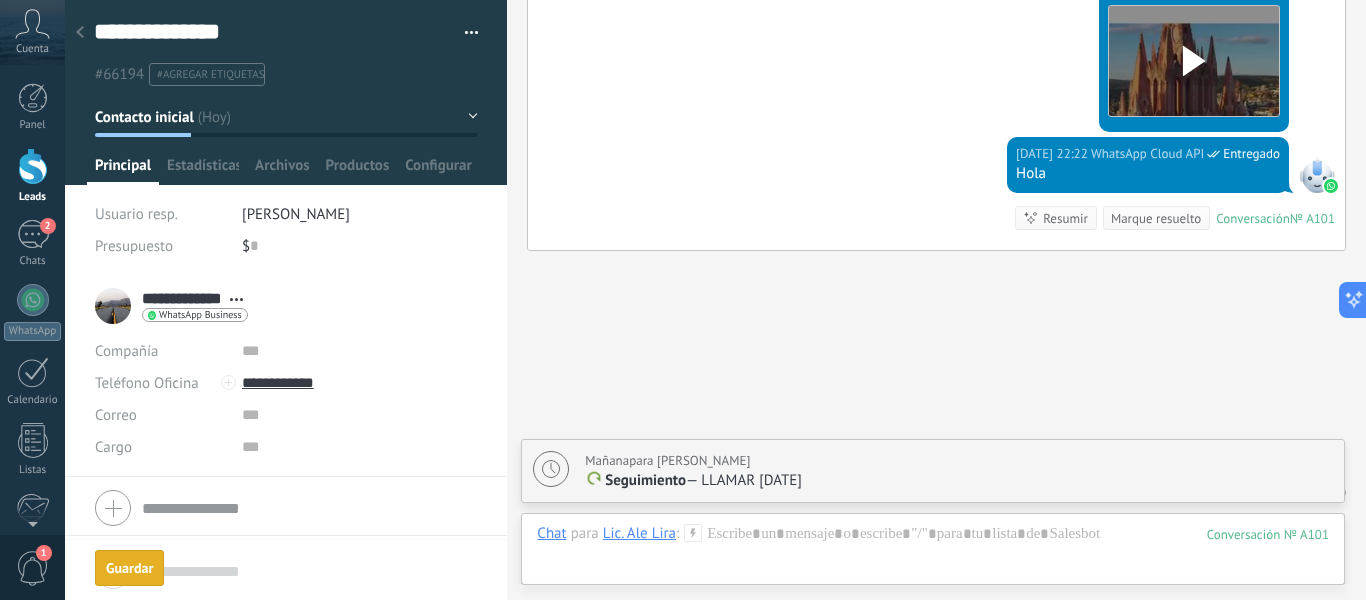 scroll, scrollTop: 1792, scrollLeft: 0, axis: vertical 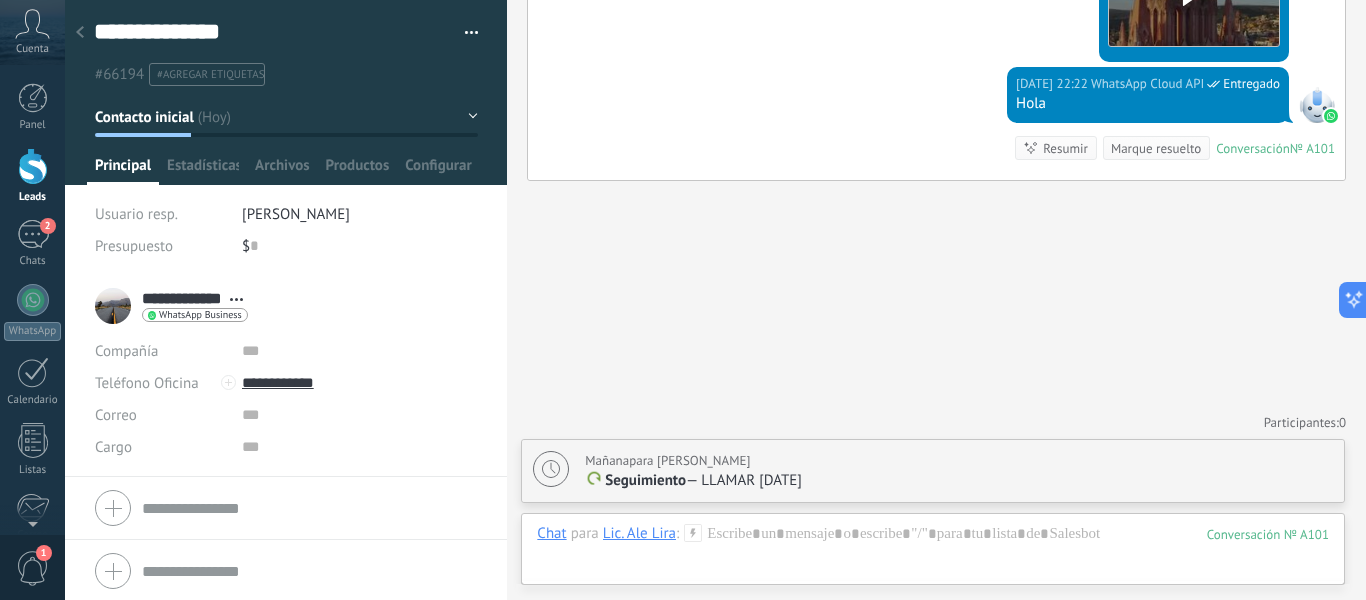 click at bounding box center (551, 469) 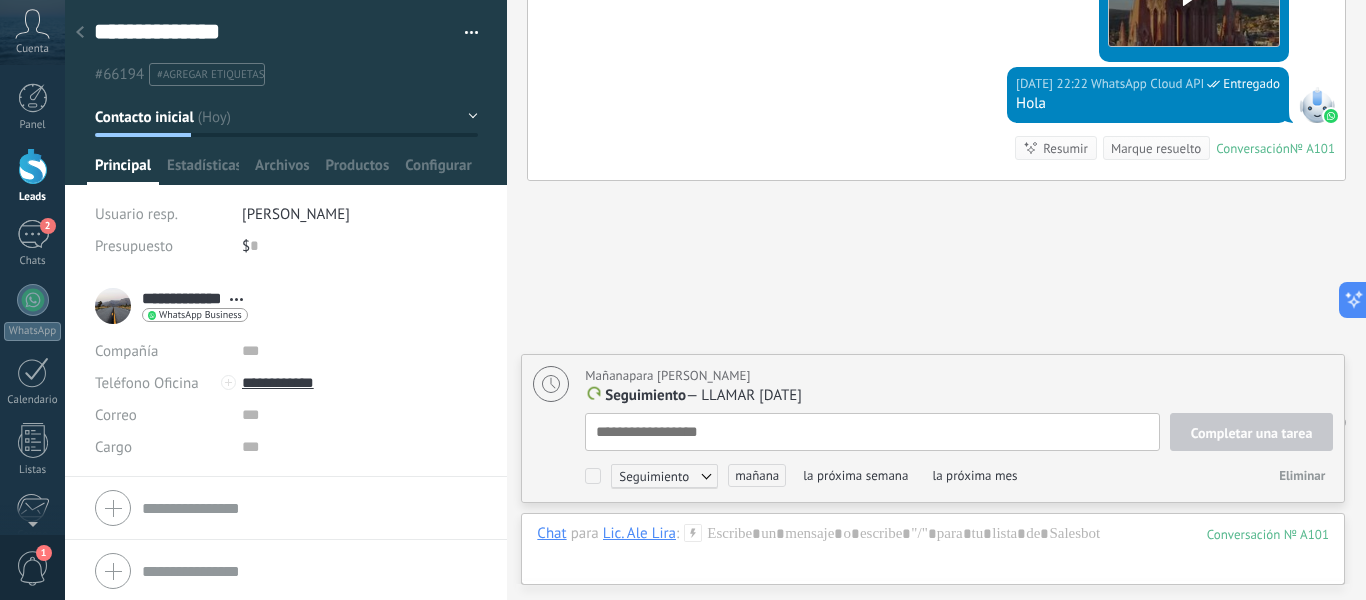 scroll, scrollTop: 1877, scrollLeft: 0, axis: vertical 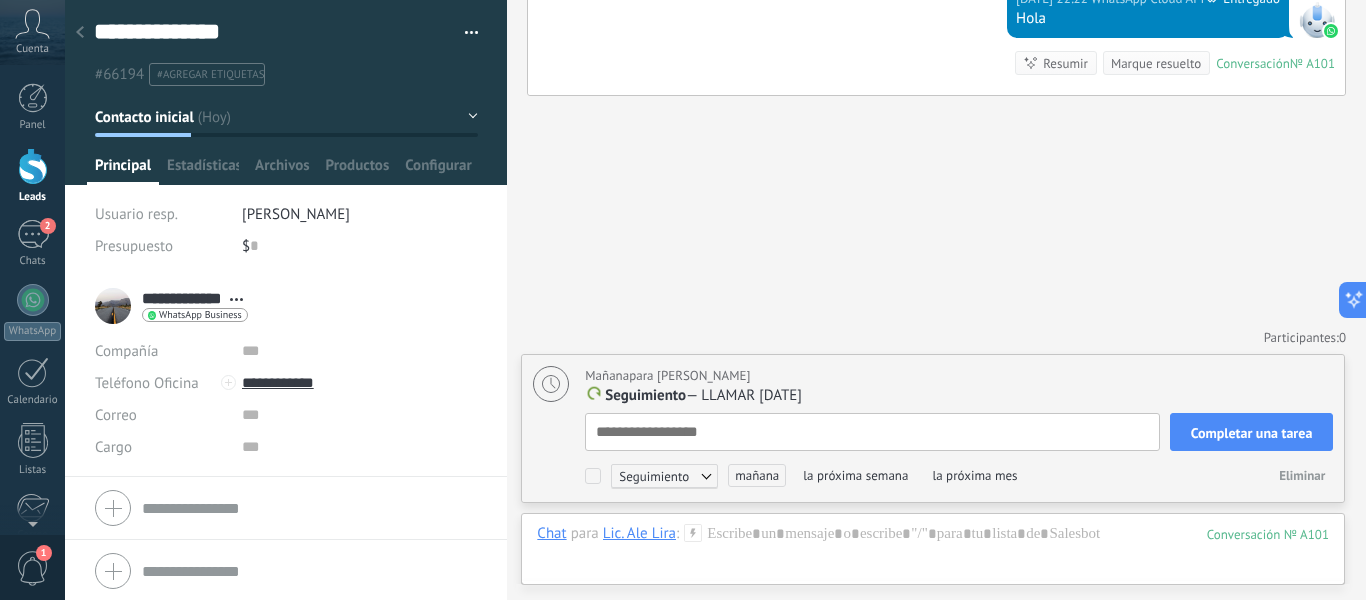 click on "Completar una tarea" at bounding box center (1252, 433) 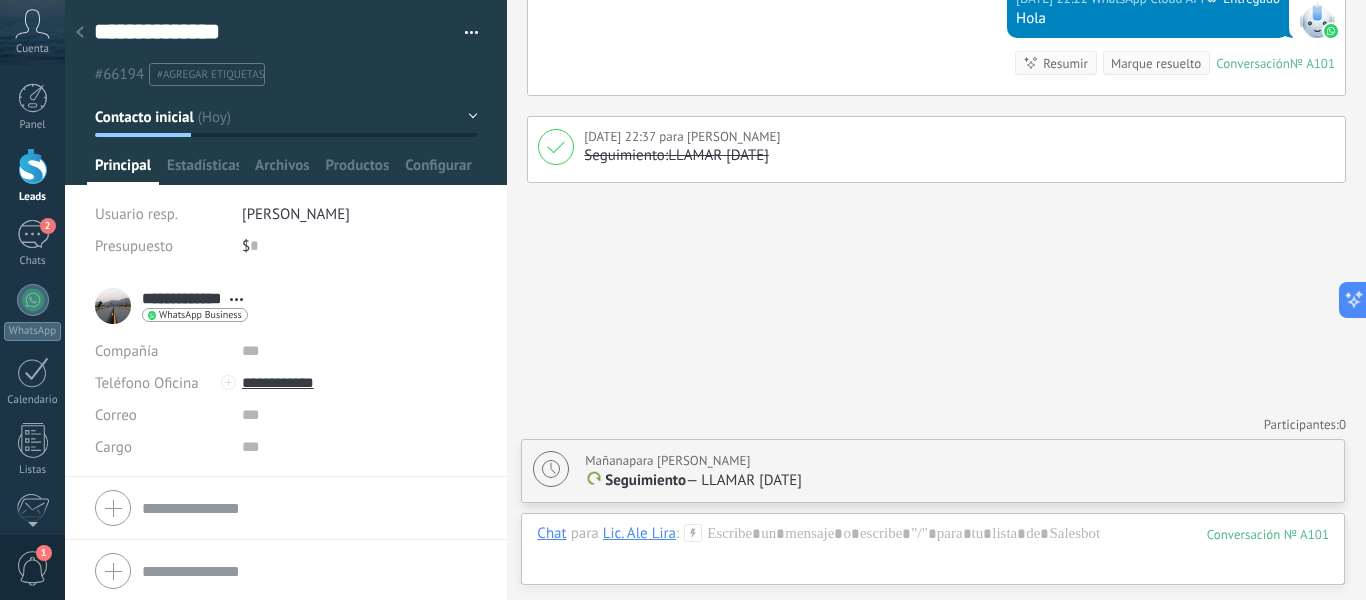 scroll, scrollTop: 1879, scrollLeft: 0, axis: vertical 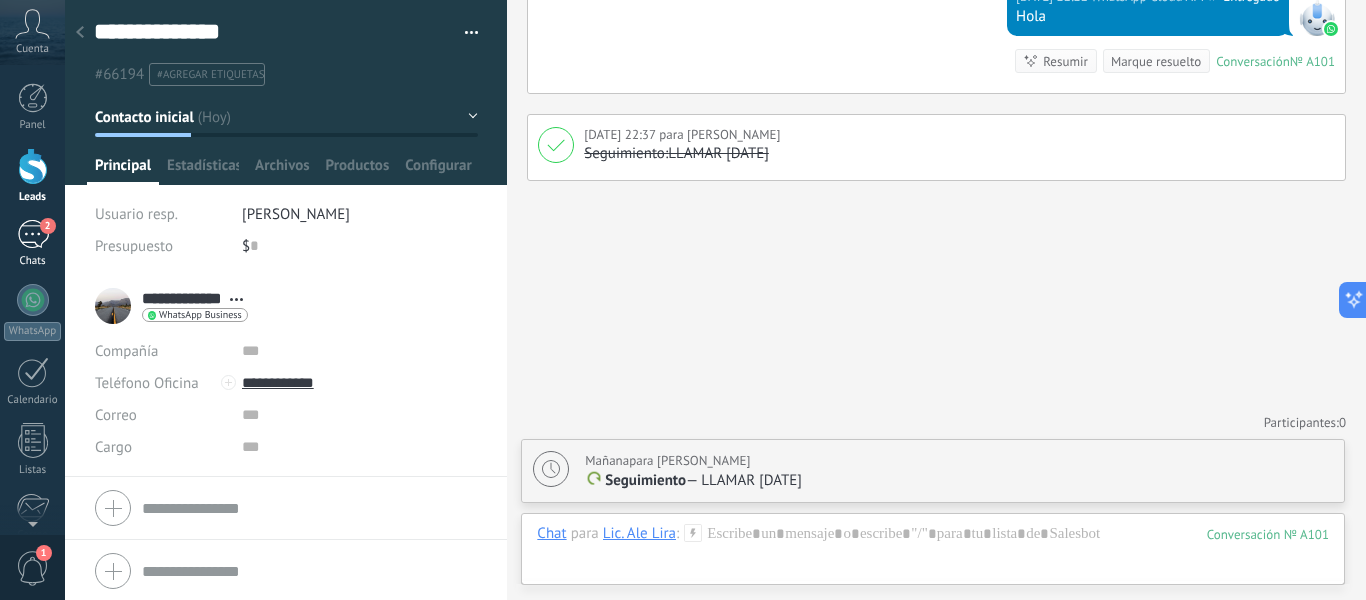 click on "2
Chats" at bounding box center (32, 244) 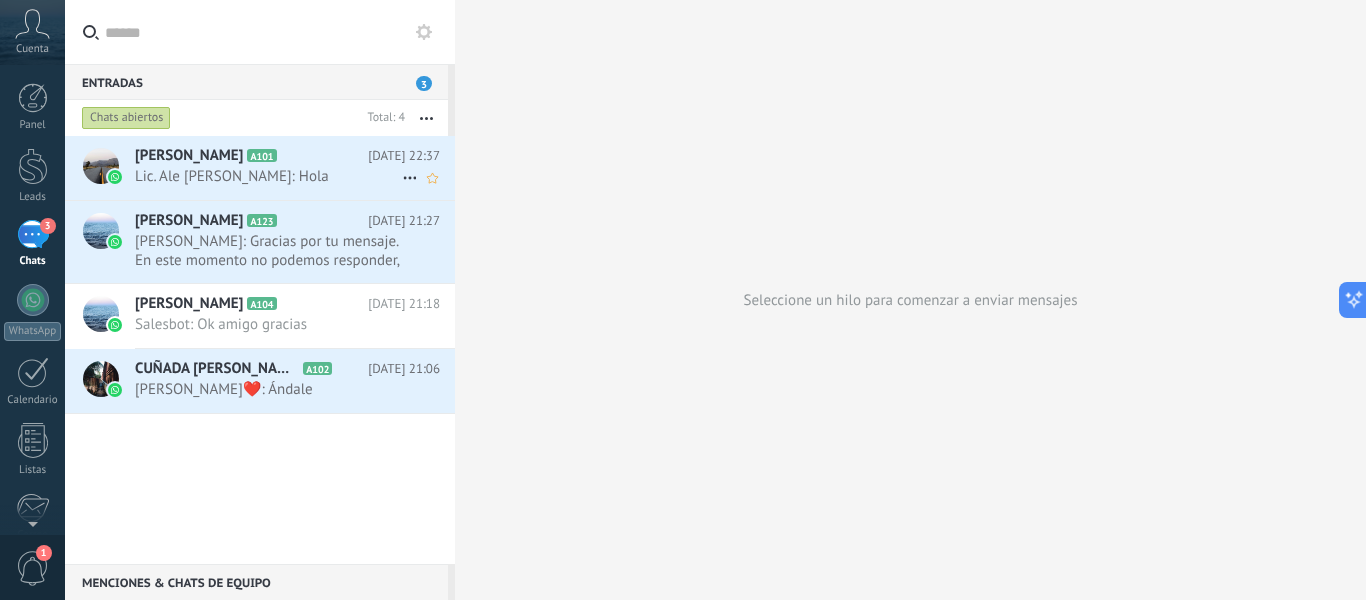 click on "[PERSON_NAME]" at bounding box center (189, 156) 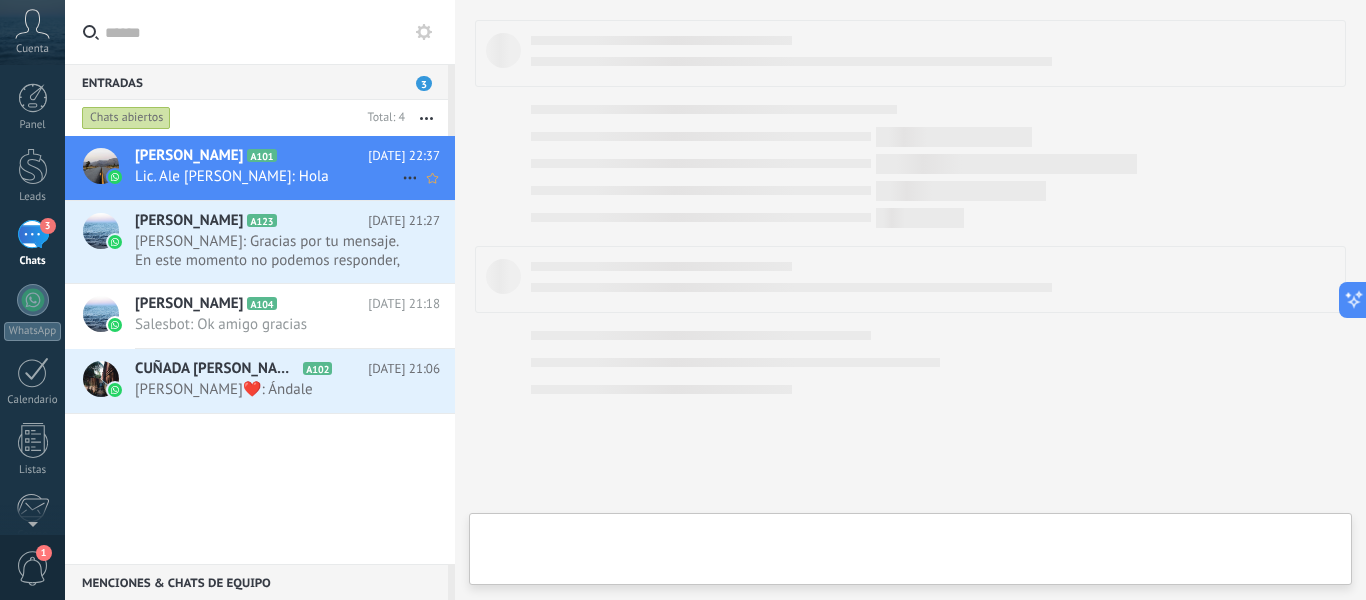 click on "[PERSON_NAME]" at bounding box center [189, 156] 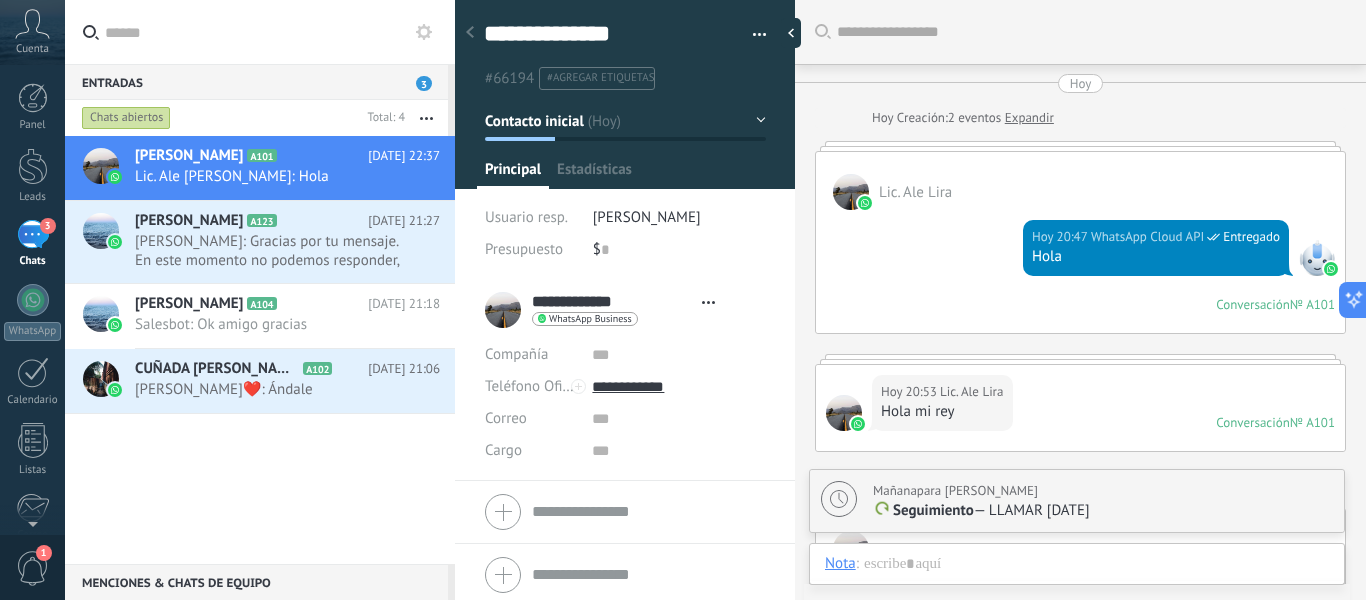 type on "**********" 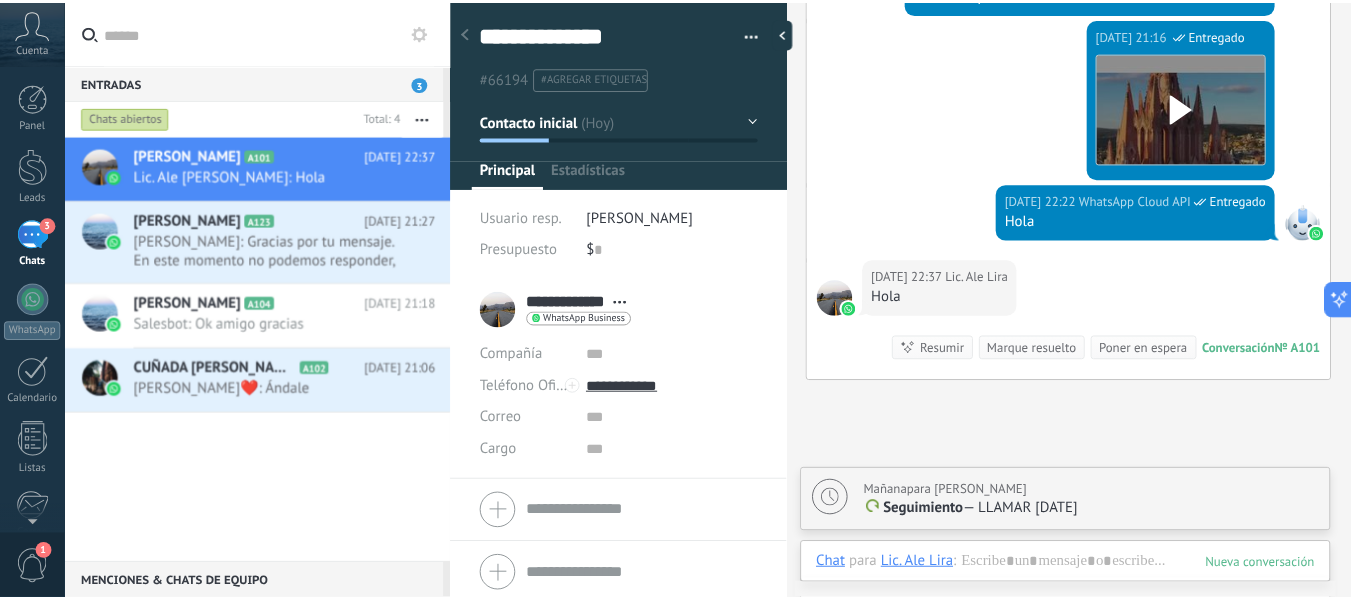 scroll, scrollTop: 30, scrollLeft: 0, axis: vertical 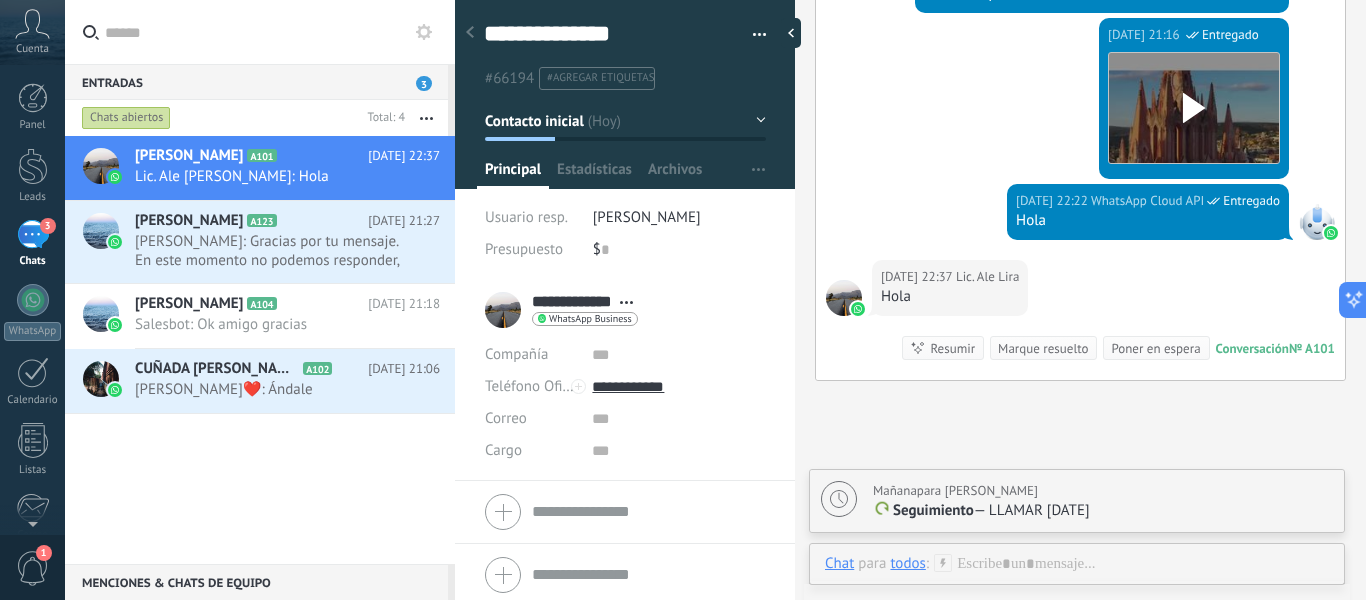 click on "3
Chats" at bounding box center (32, 244) 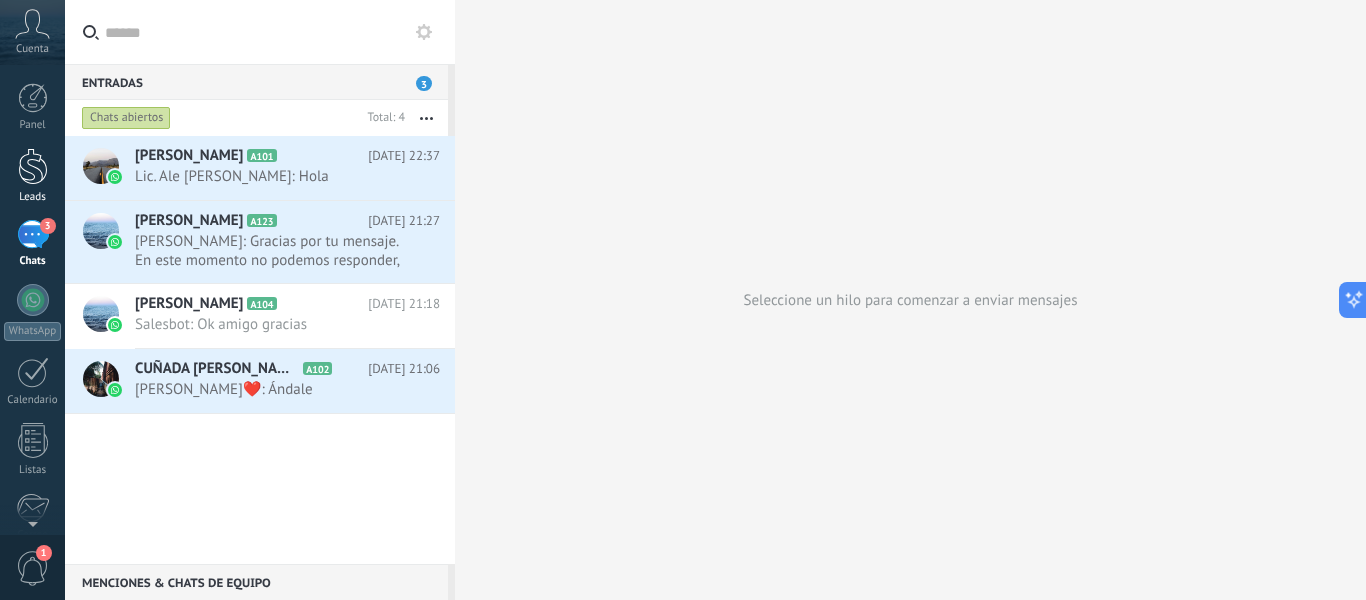 click at bounding box center (33, 166) 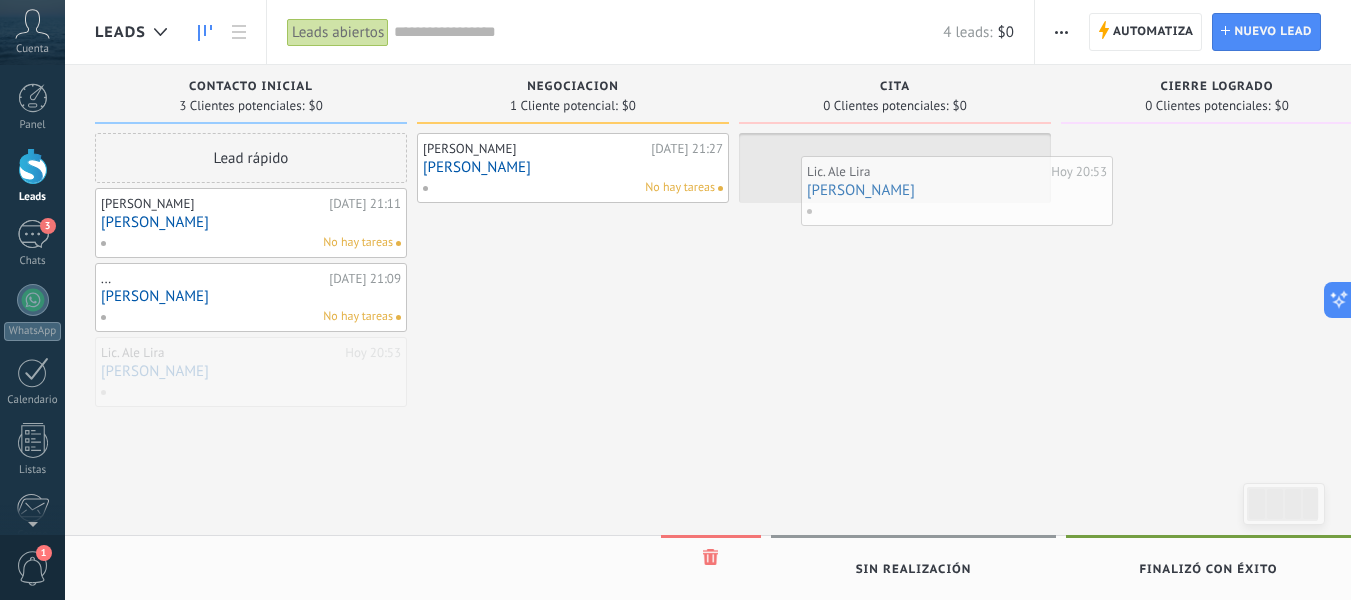 drag, startPoint x: 191, startPoint y: 369, endPoint x: 896, endPoint y: 187, distance: 728.11334 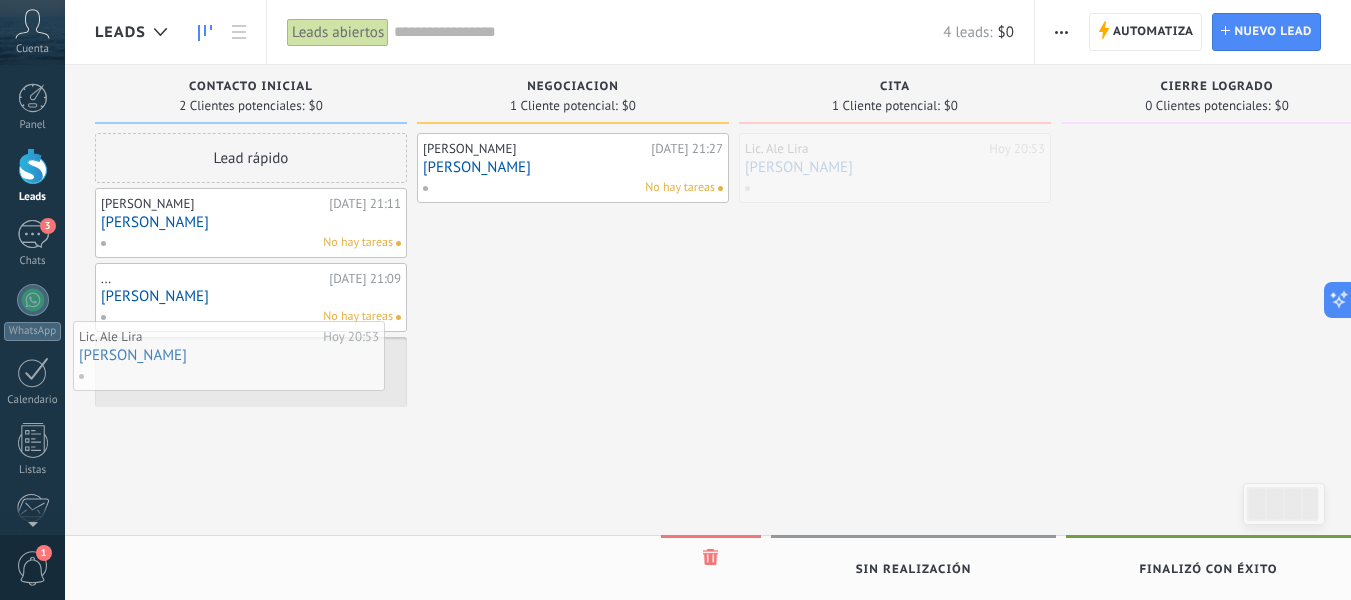 drag, startPoint x: 829, startPoint y: 187, endPoint x: 163, endPoint y: 375, distance: 692.026 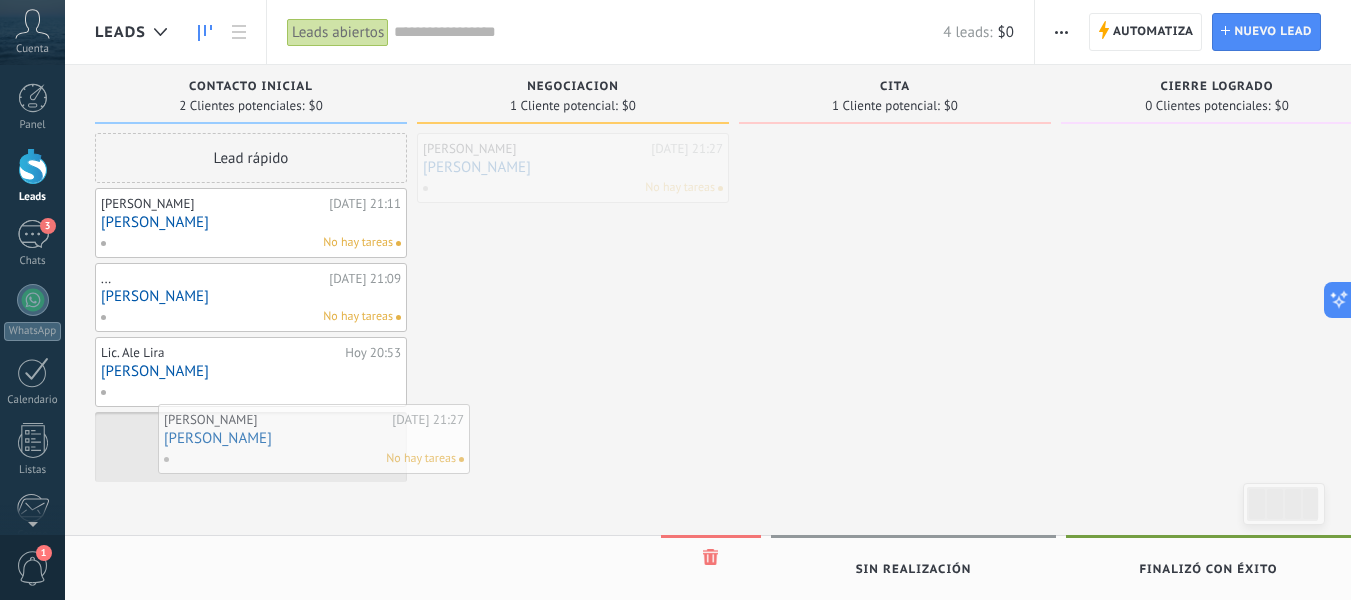 drag, startPoint x: 525, startPoint y: 172, endPoint x: 266, endPoint y: 443, distance: 374.86264 